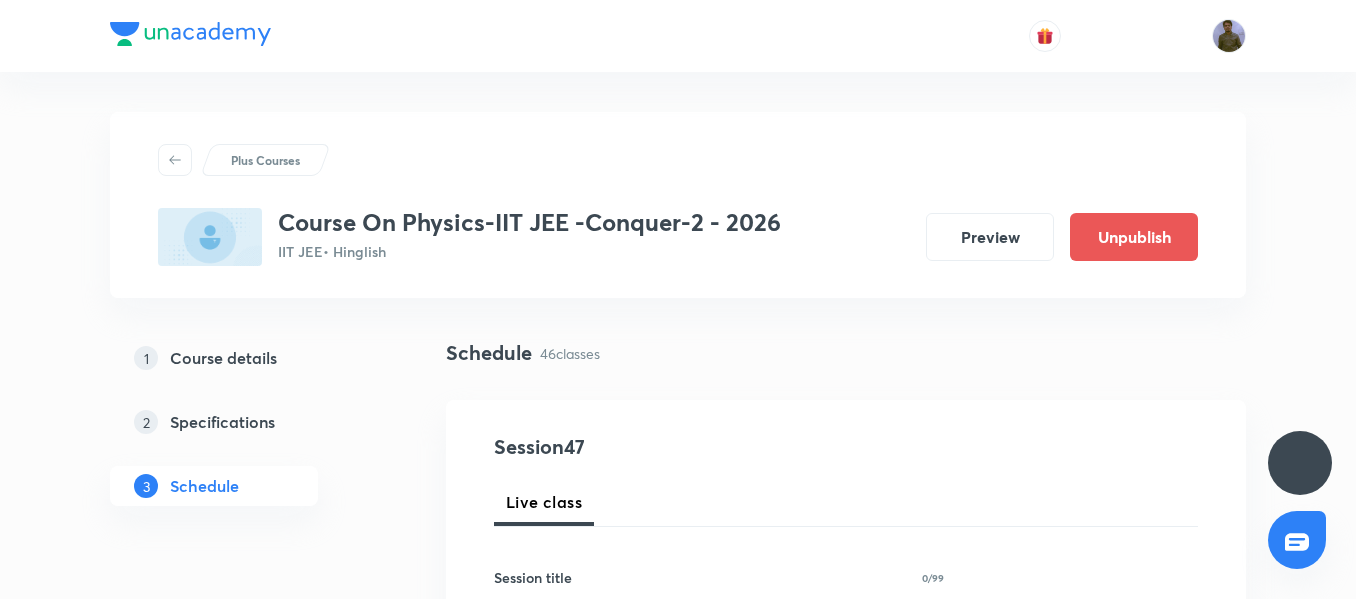 scroll, scrollTop: 0, scrollLeft: 0, axis: both 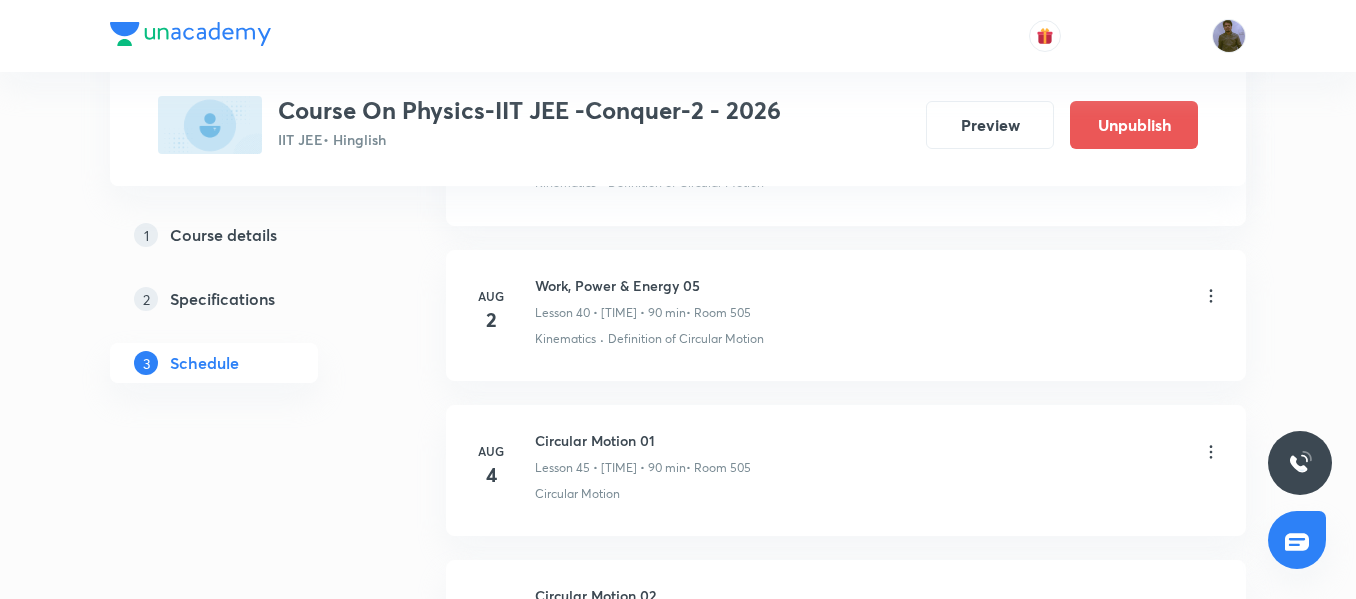 click on "Work, Power & Energy 05 Lesson 40 • 3:00 PM • 90 min  • Room 505" at bounding box center (643, 298) 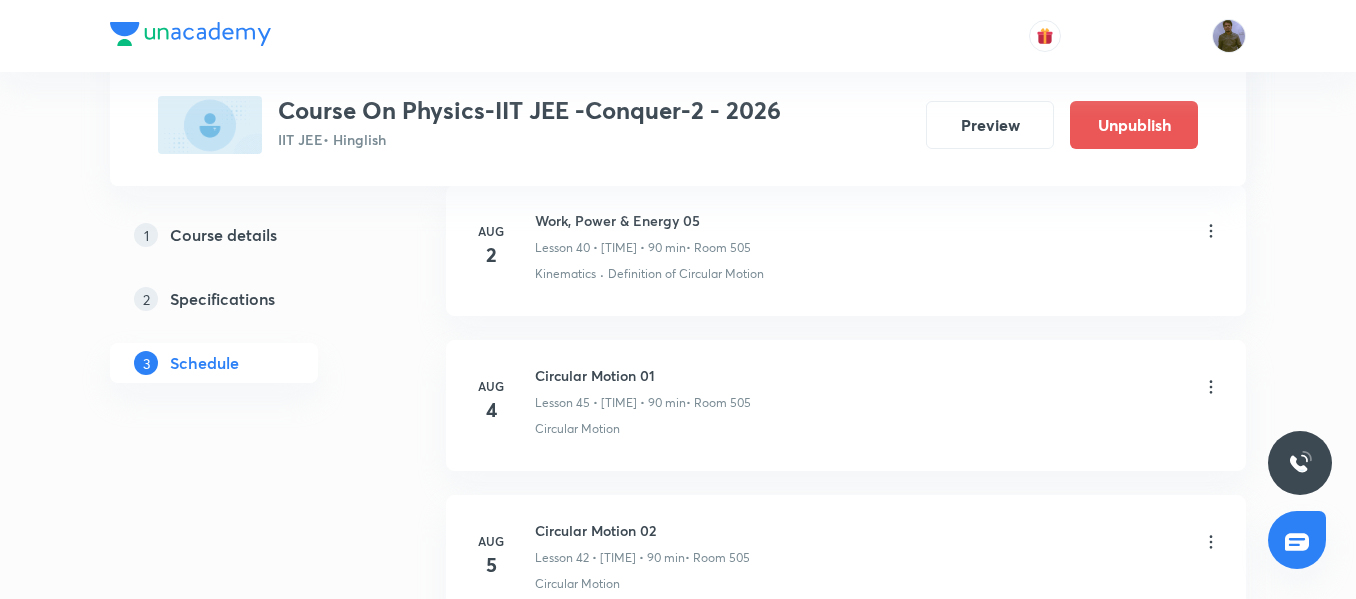 scroll, scrollTop: 7338, scrollLeft: 0, axis: vertical 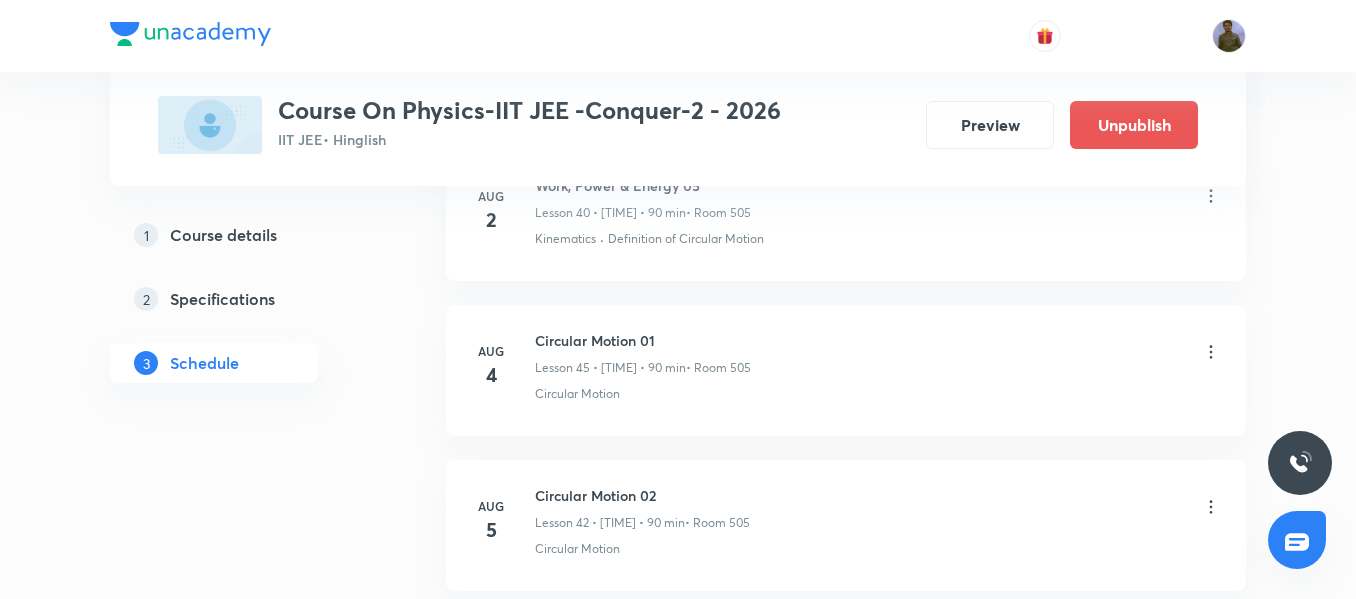 click 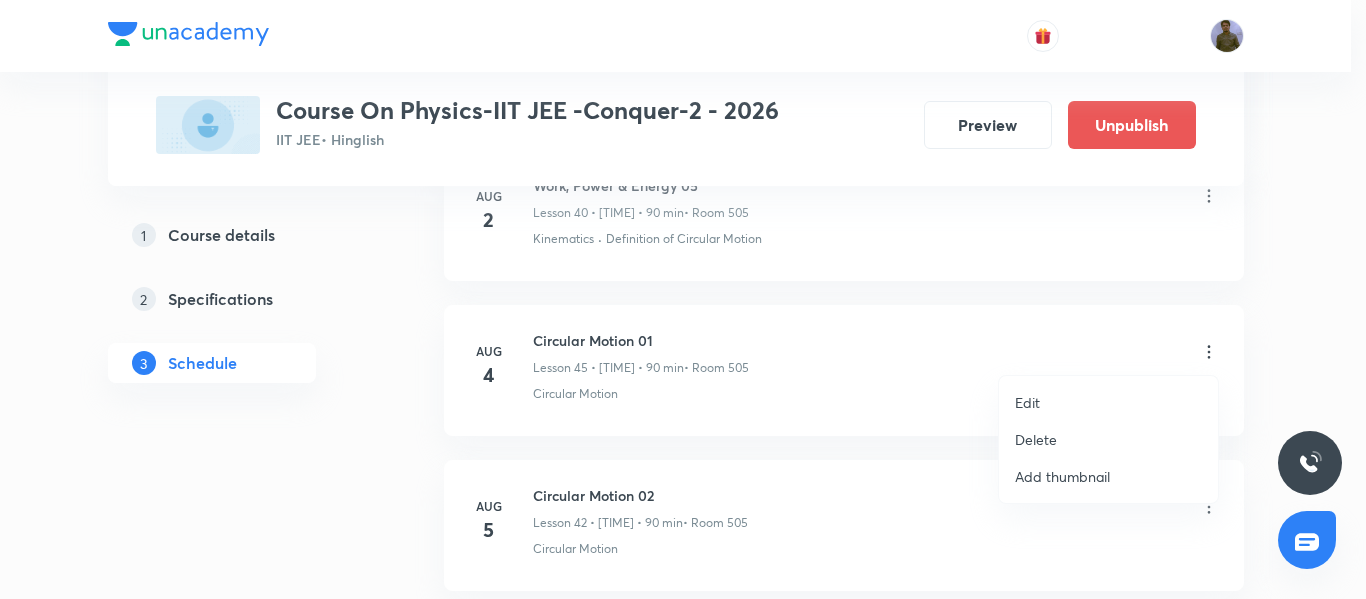 click on "Edit" at bounding box center [1027, 402] 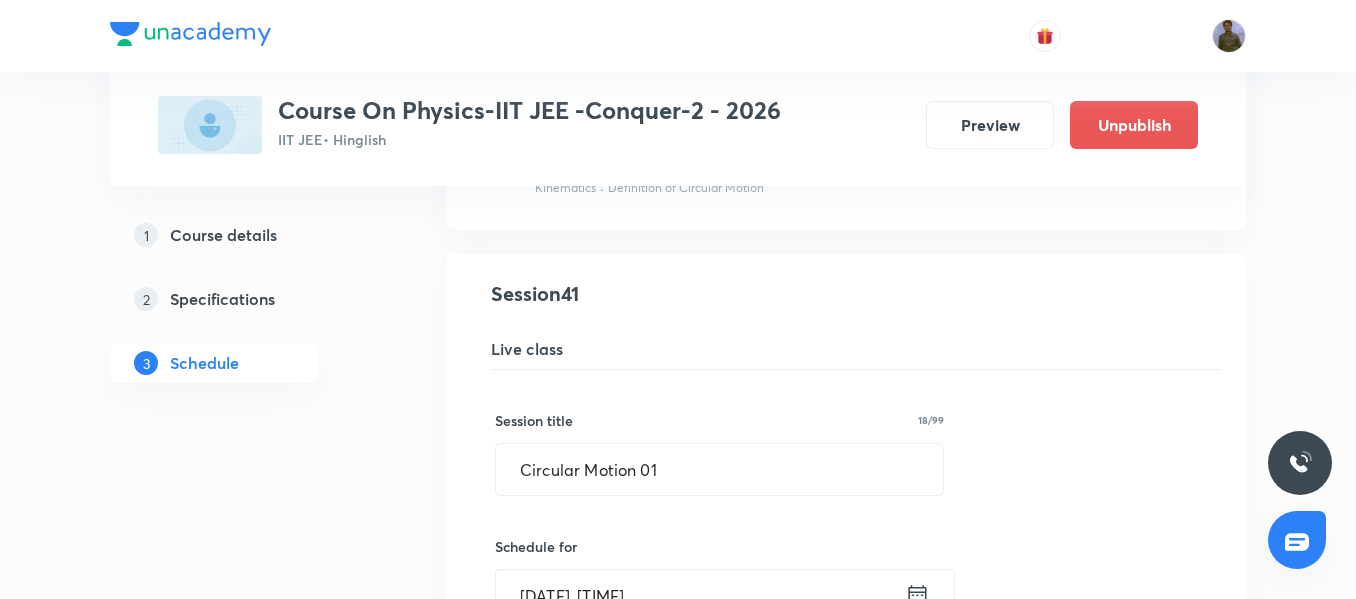 scroll, scrollTop: 6238, scrollLeft: 0, axis: vertical 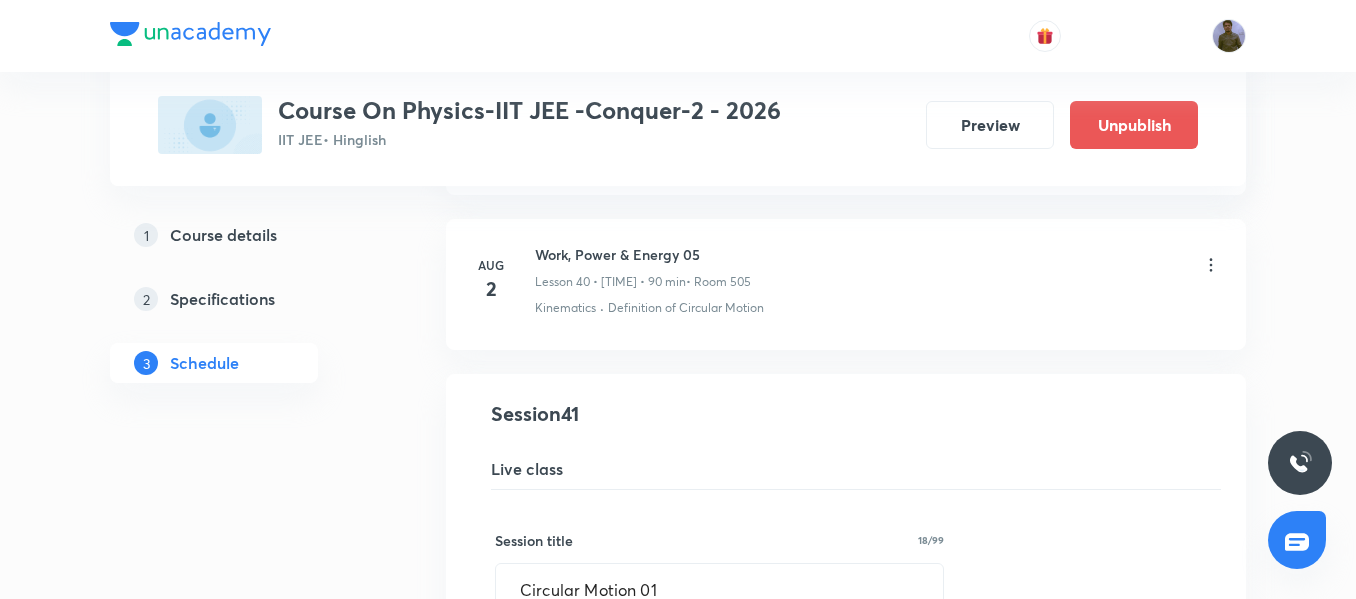 click on "Work, Power & Energy 05 Lesson 40 • 3:00 PM • 90 min  • Room 505" at bounding box center (643, 267) 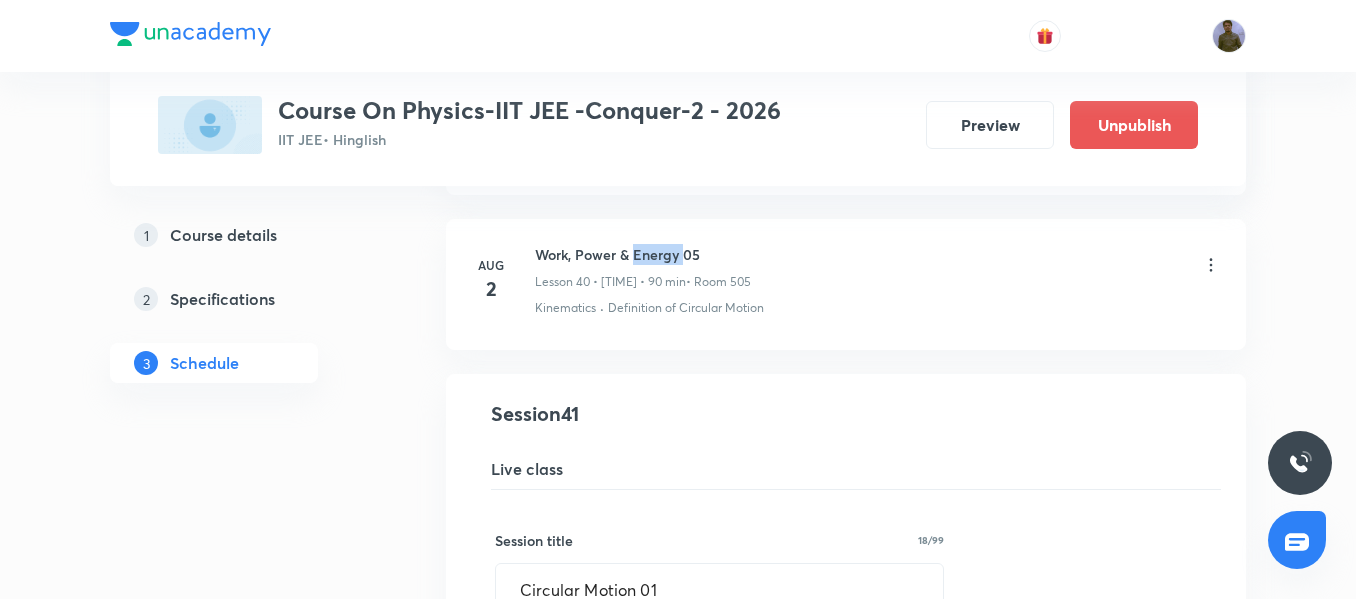 click on "Work, Power & Energy 05" at bounding box center (643, 254) 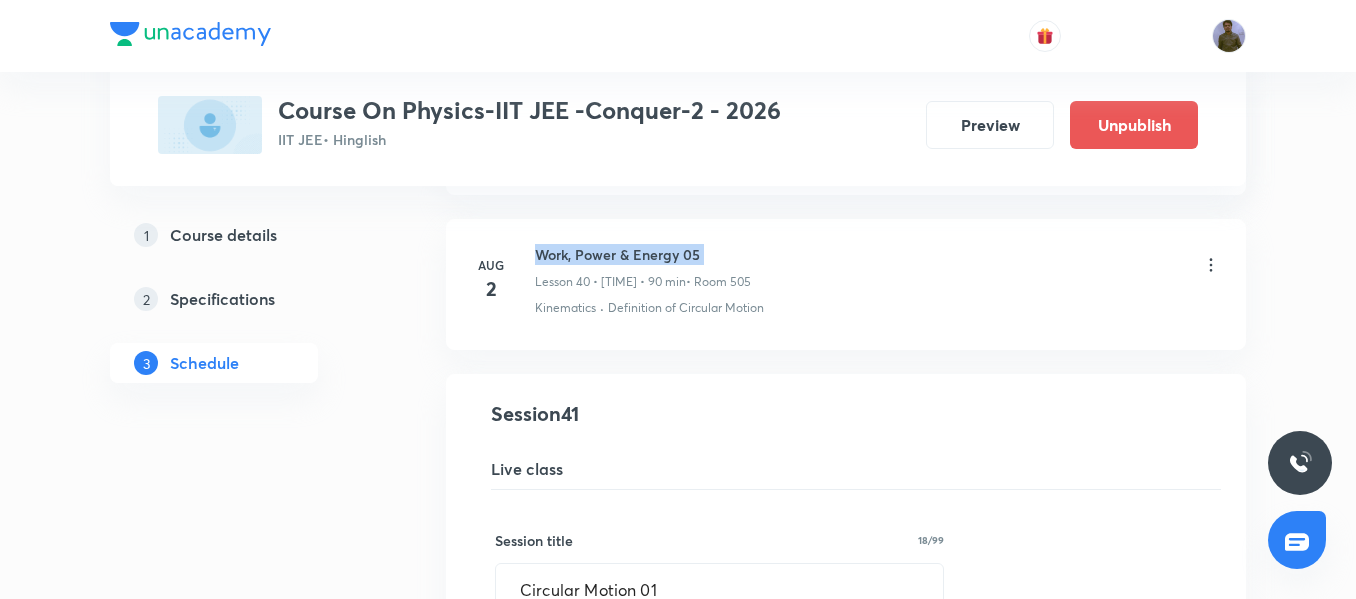 click on "Work, Power & Energy 05" at bounding box center (643, 254) 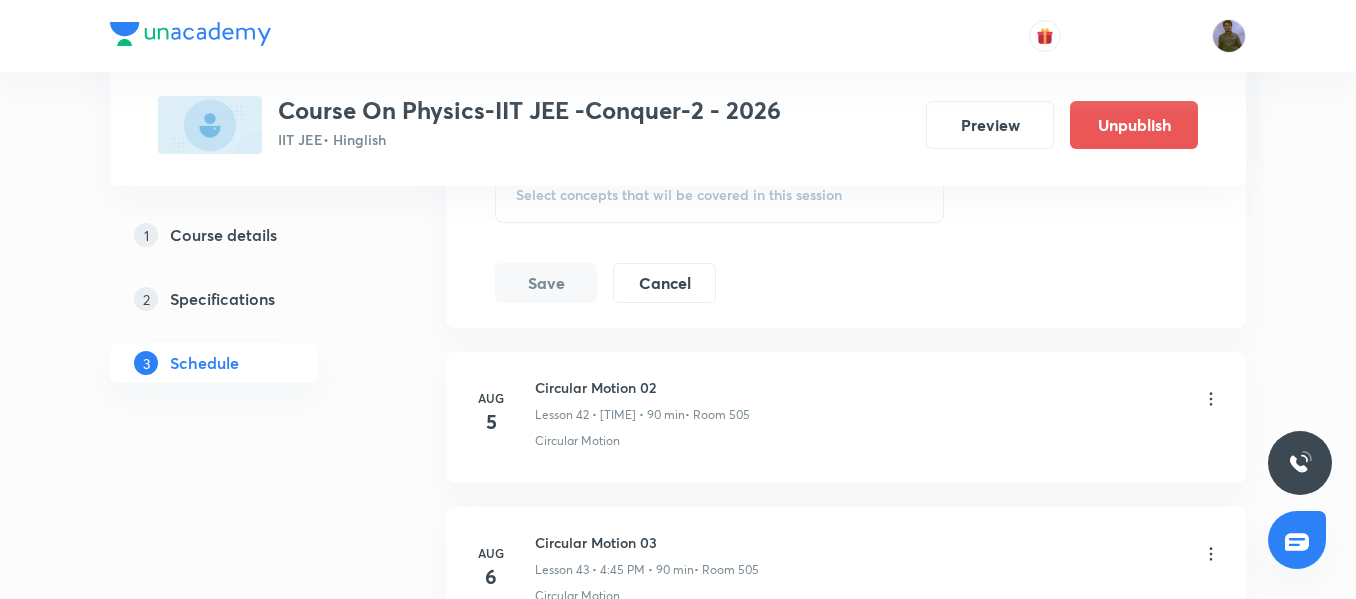 scroll, scrollTop: 7238, scrollLeft: 0, axis: vertical 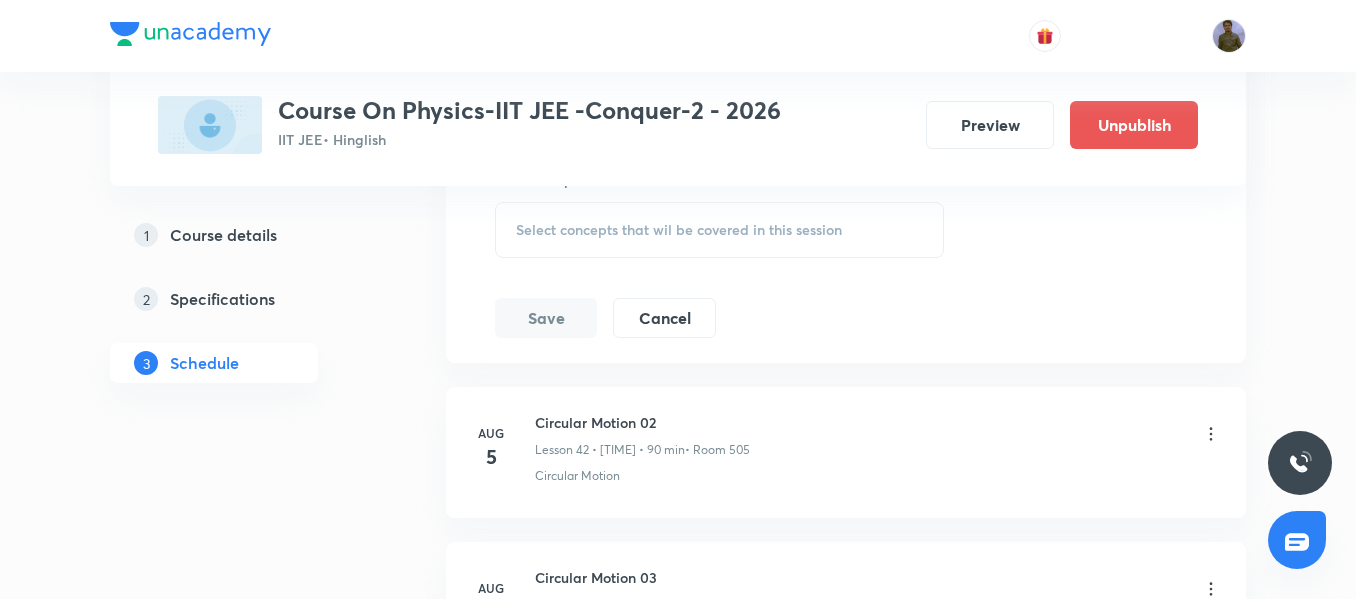 click on "Select concepts that wil be covered in this session" at bounding box center (679, 230) 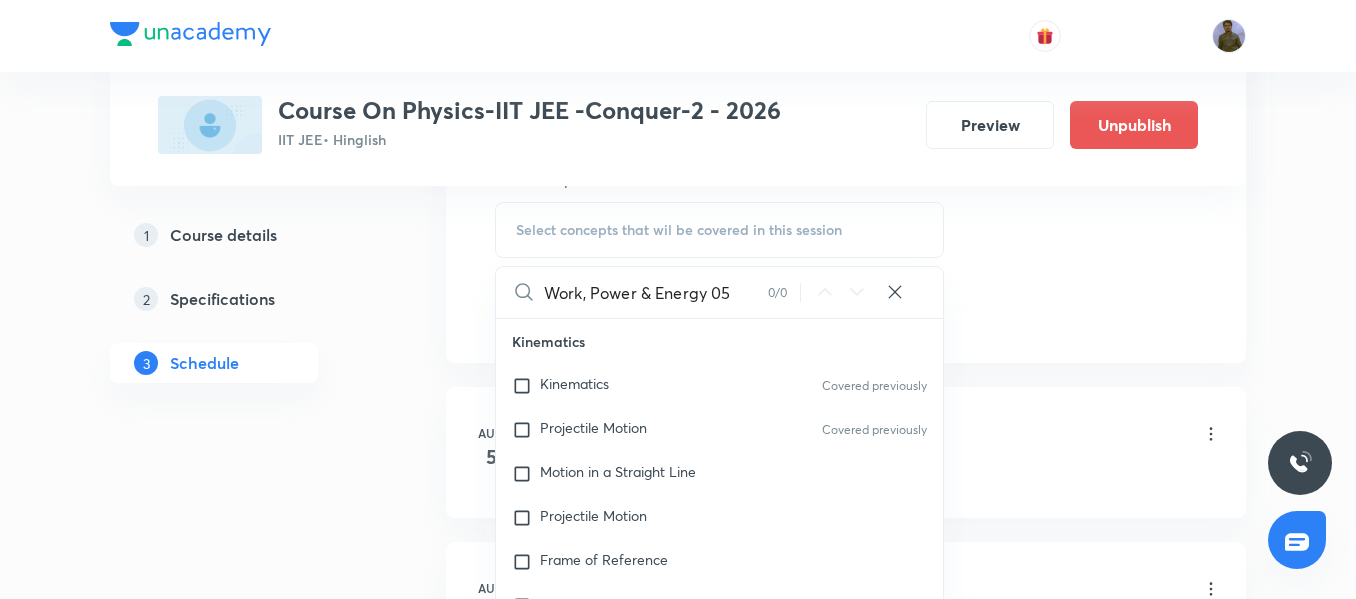 drag, startPoint x: 707, startPoint y: 294, endPoint x: 772, endPoint y: 294, distance: 65 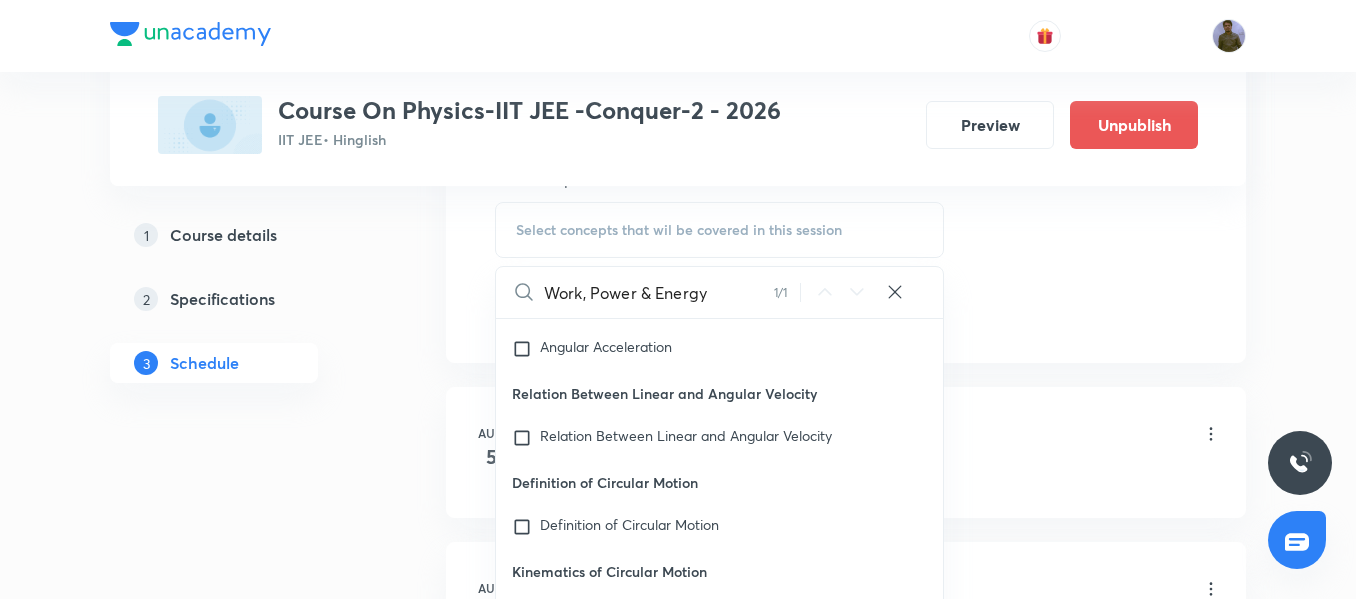 scroll, scrollTop: 44295, scrollLeft: 0, axis: vertical 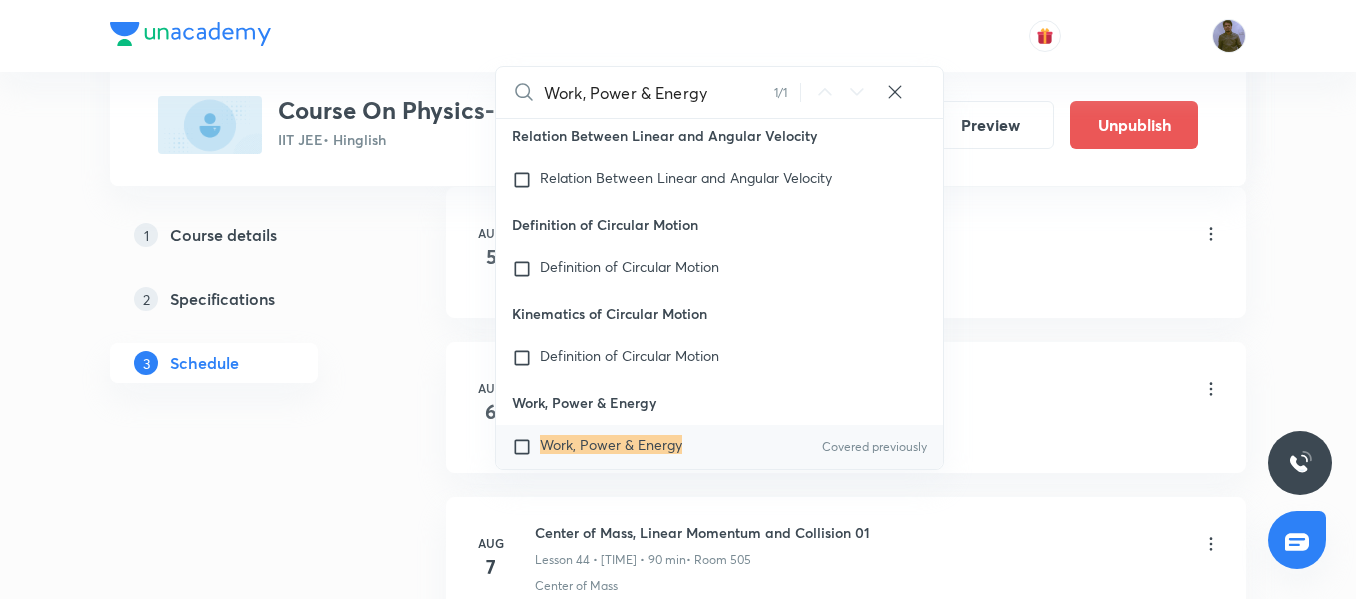 type on "Work, Power & Energy" 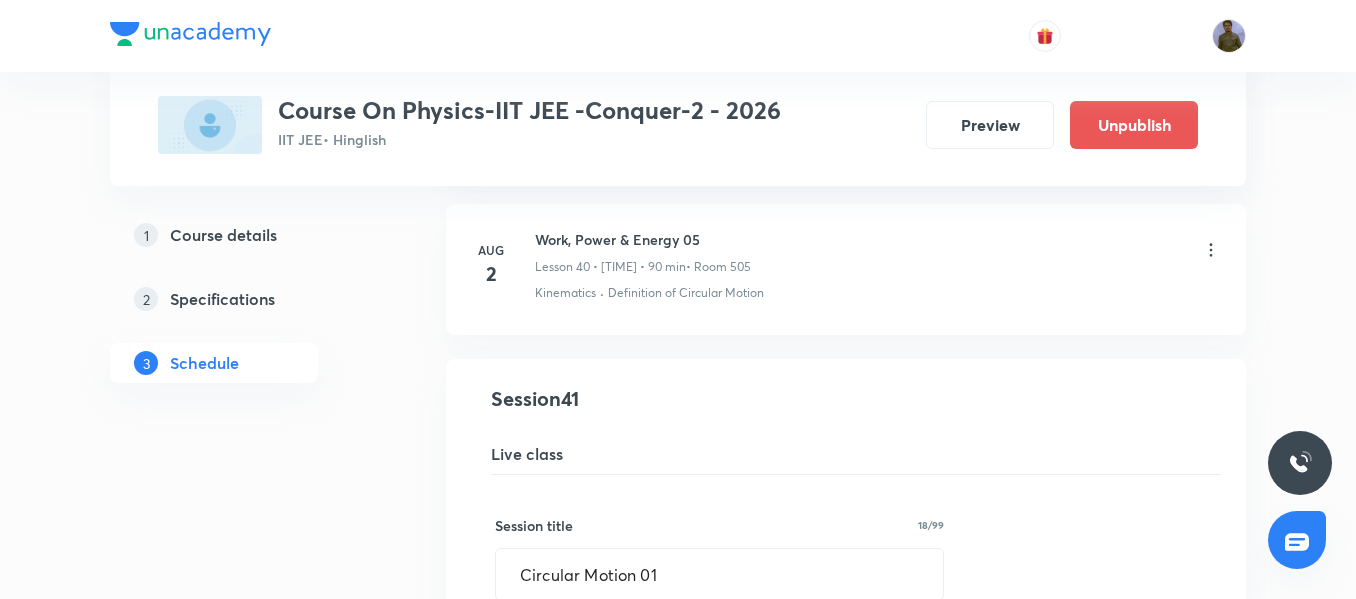scroll, scrollTop: 6138, scrollLeft: 0, axis: vertical 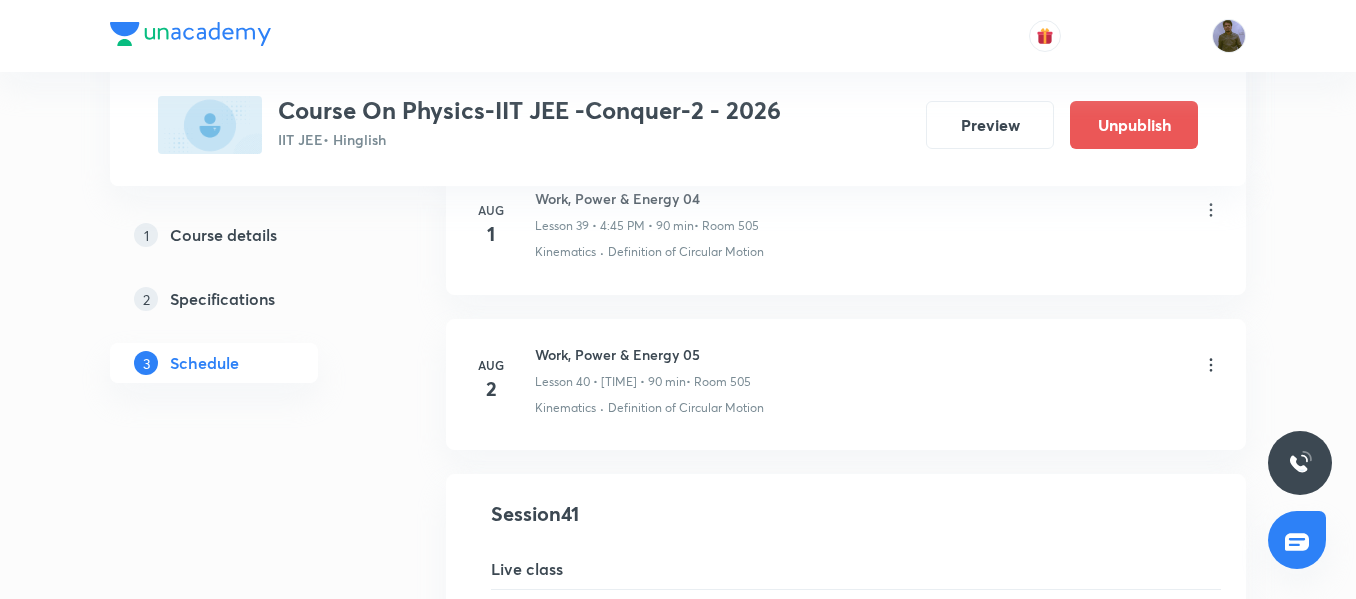click on "Work, Power & Energy 05" at bounding box center (643, 354) 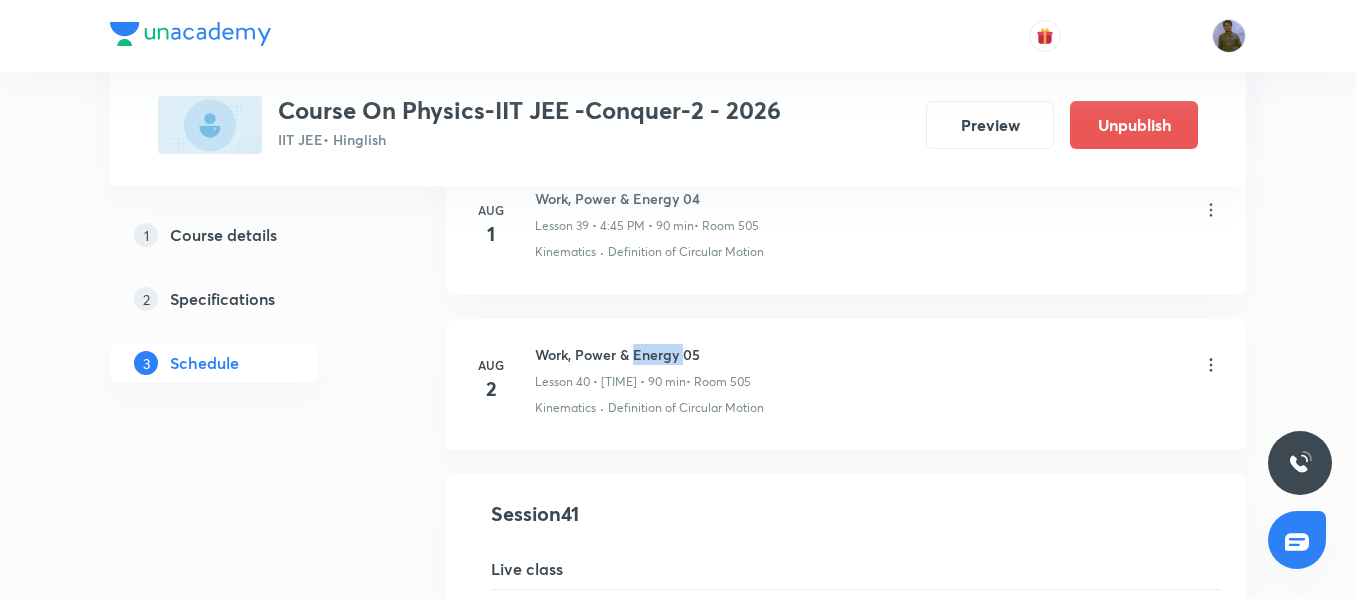 click on "Work, Power & Energy 05" at bounding box center (643, 354) 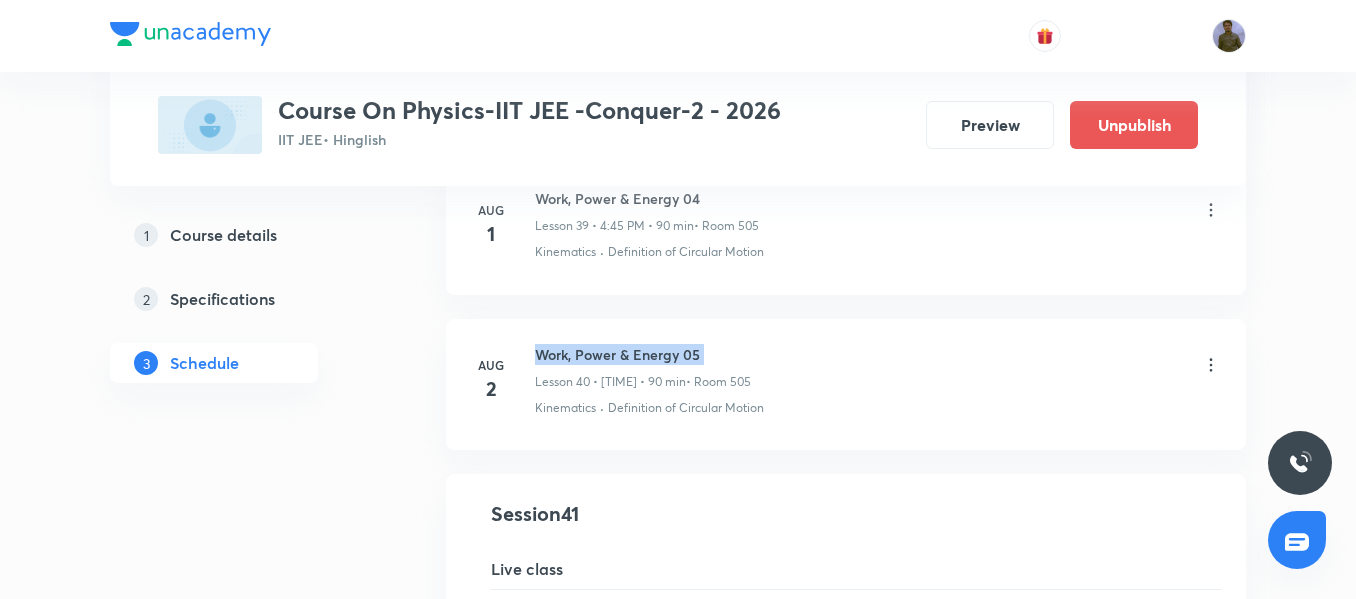 click on "Work, Power & Energy 05" at bounding box center [643, 354] 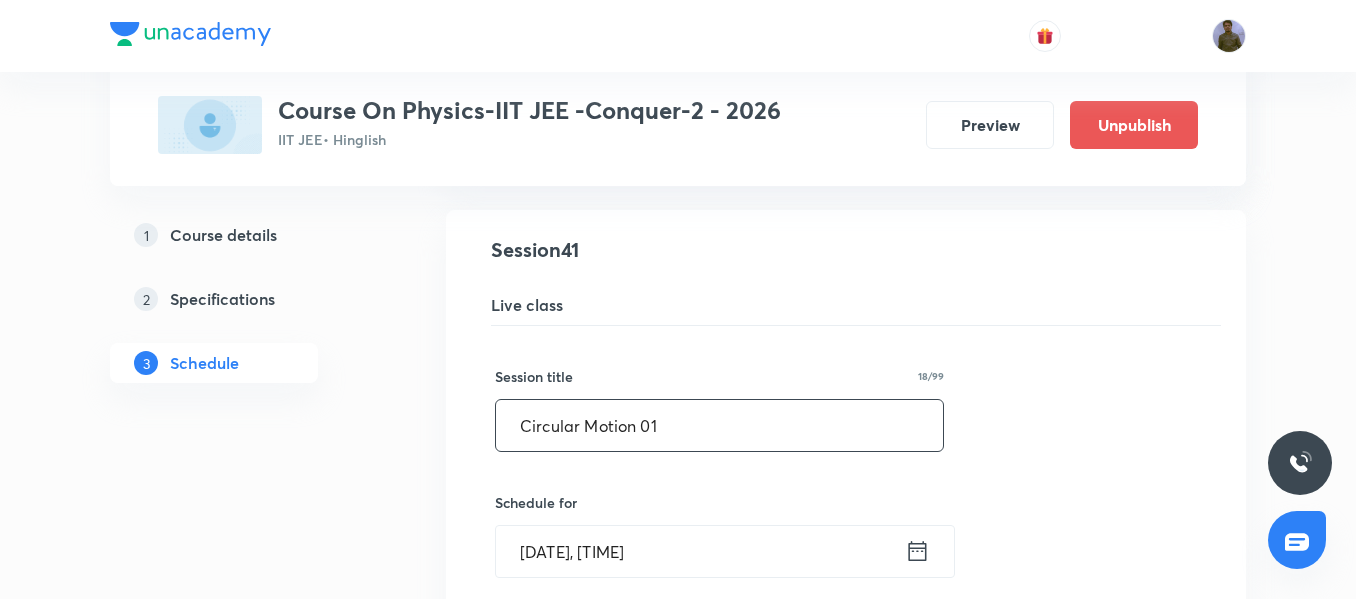 scroll, scrollTop: 6438, scrollLeft: 0, axis: vertical 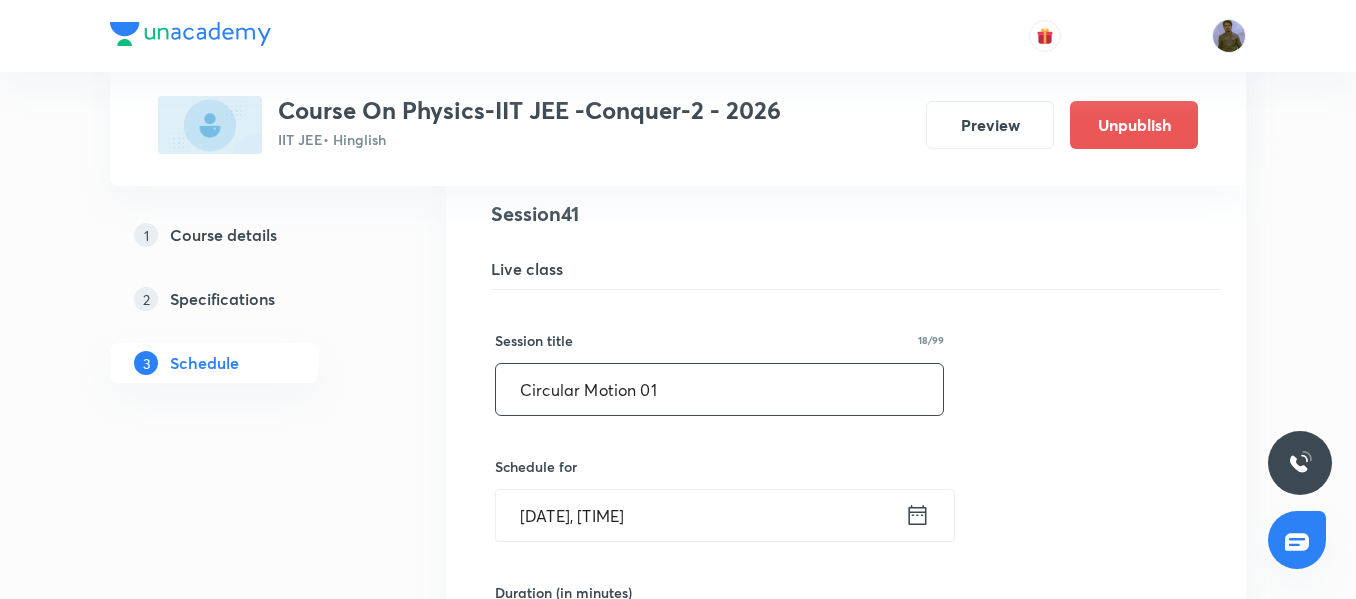 drag, startPoint x: 697, startPoint y: 381, endPoint x: 362, endPoint y: 403, distance: 335.72162 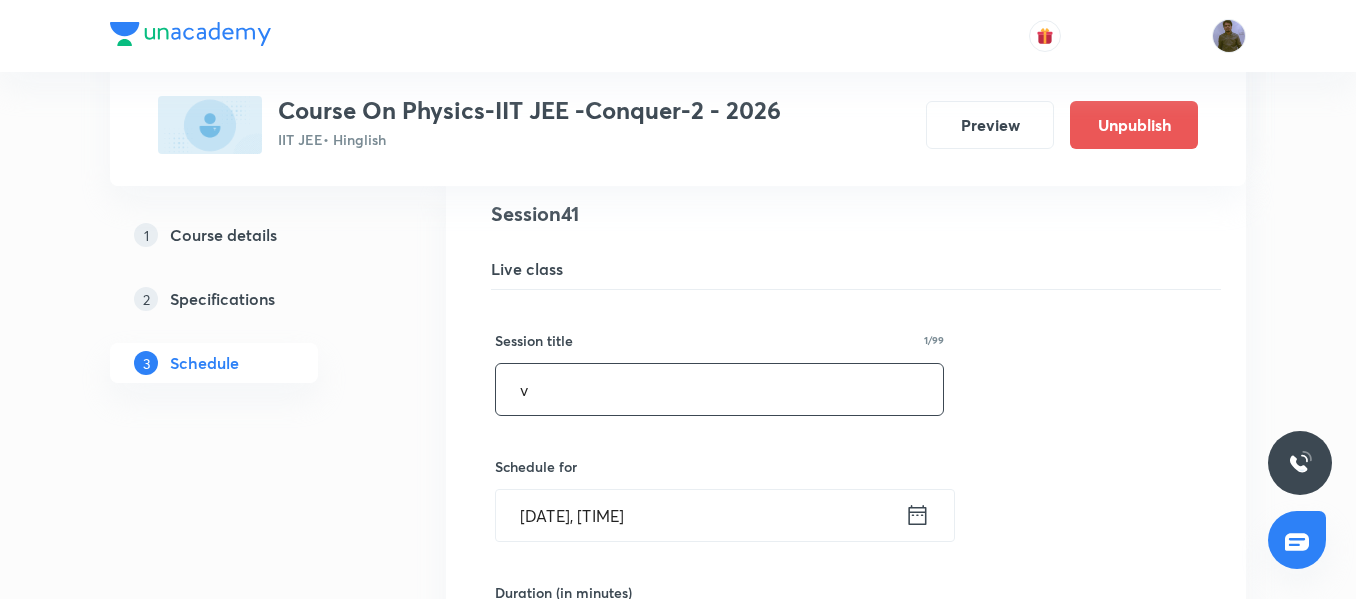 drag, startPoint x: 539, startPoint y: 398, endPoint x: 450, endPoint y: 388, distance: 89.560036 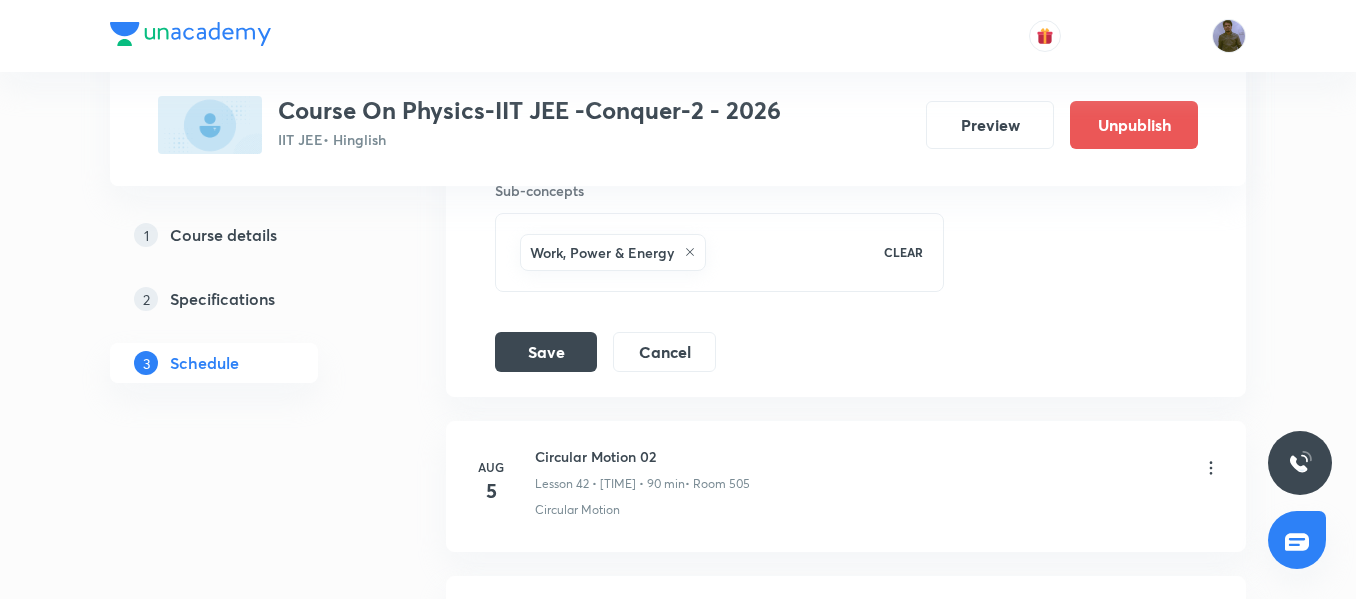 scroll, scrollTop: 7238, scrollLeft: 0, axis: vertical 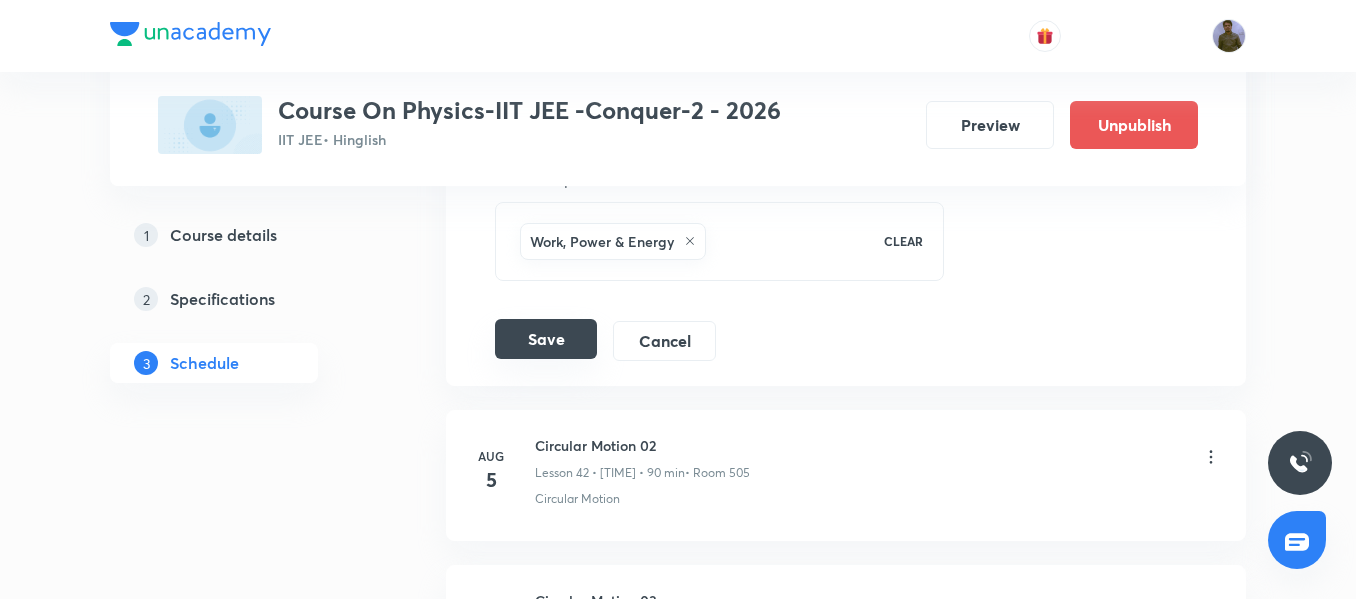 type on "Work, Power & Energy 06" 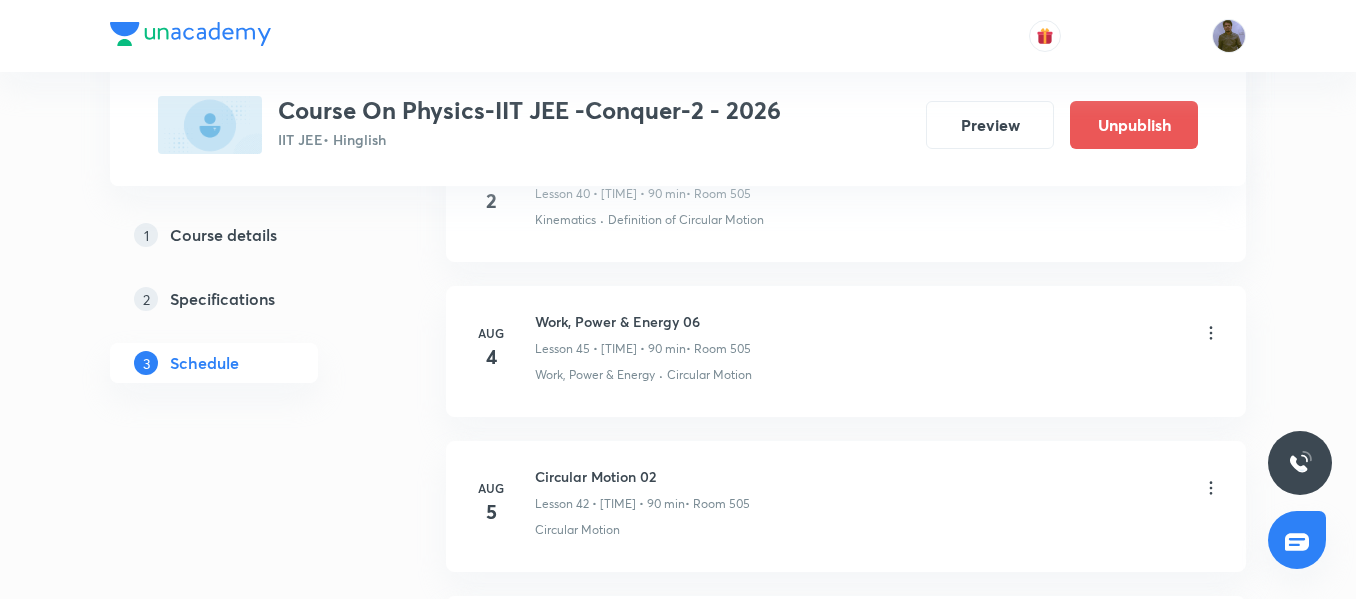 scroll, scrollTop: 6538, scrollLeft: 0, axis: vertical 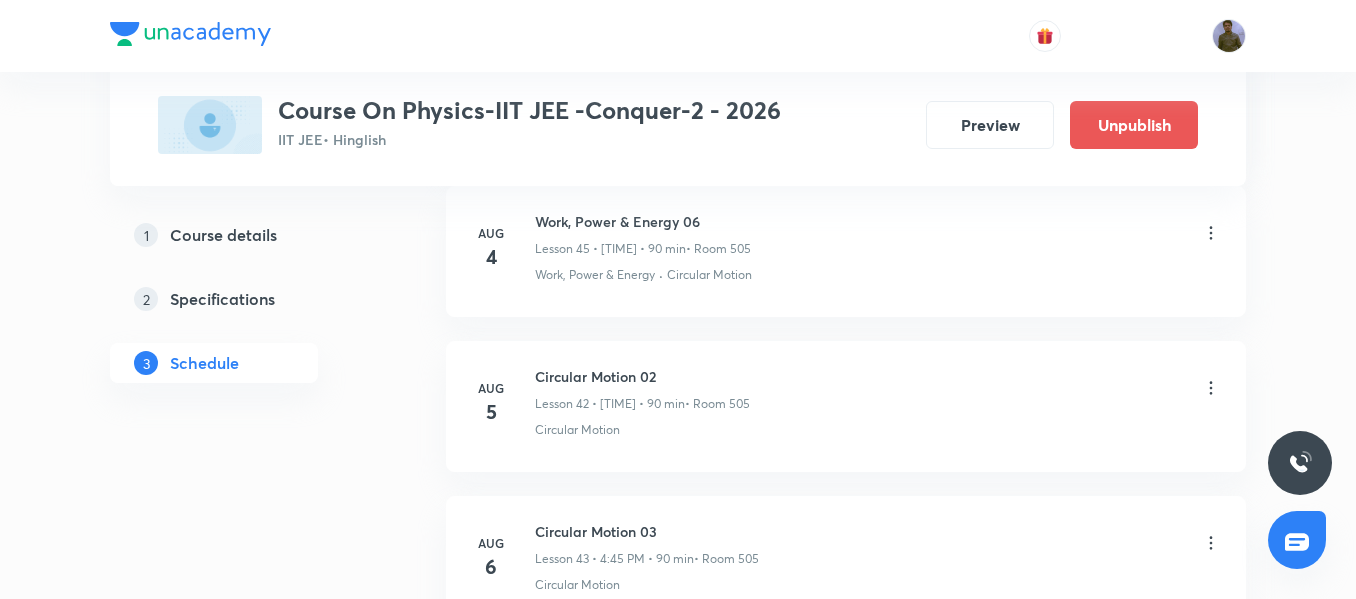 click 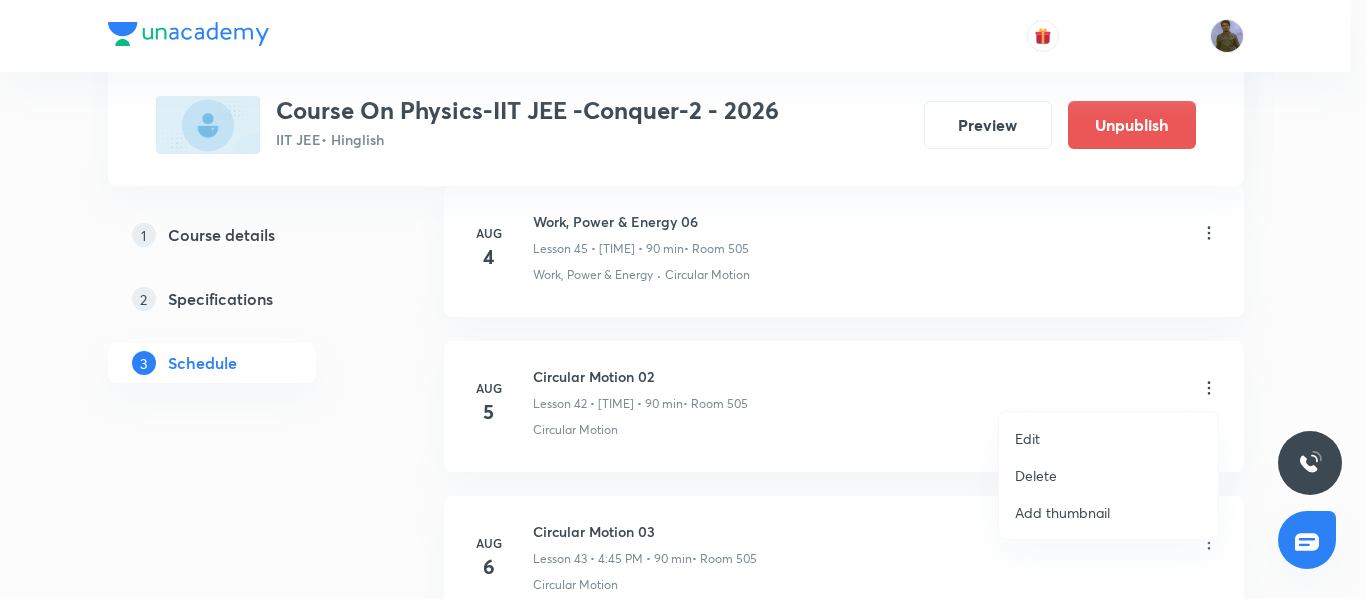 click on "Edit" at bounding box center (1027, 438) 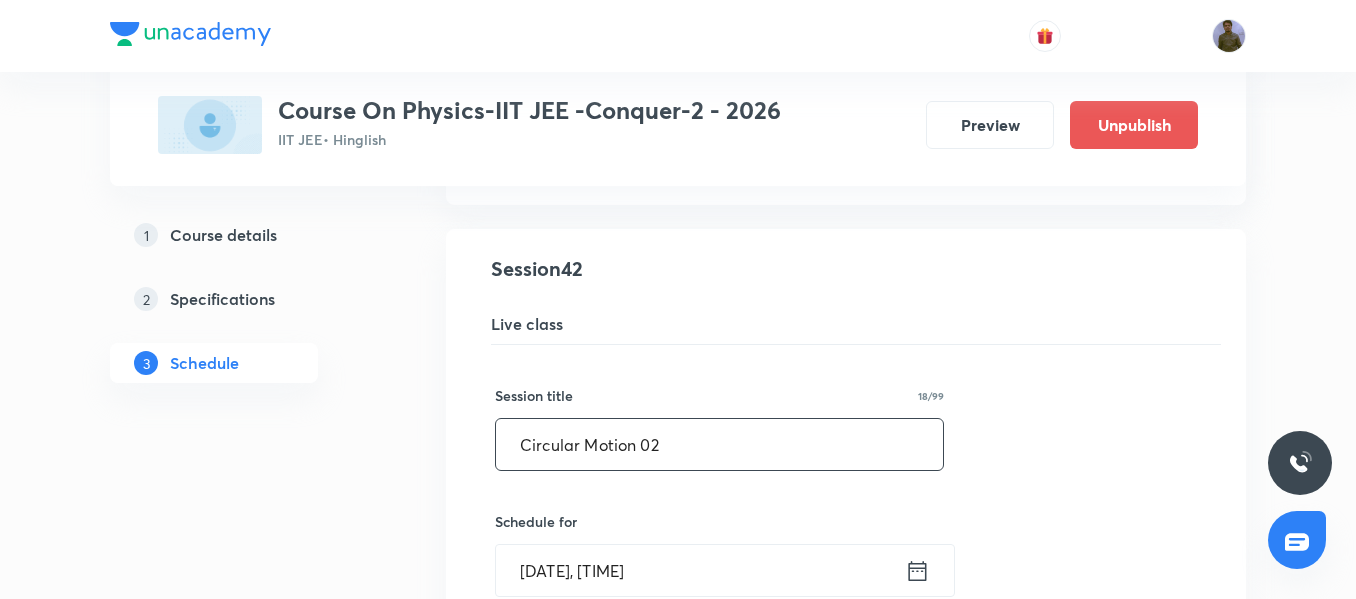 click on "Circular Motion 02" at bounding box center (719, 444) 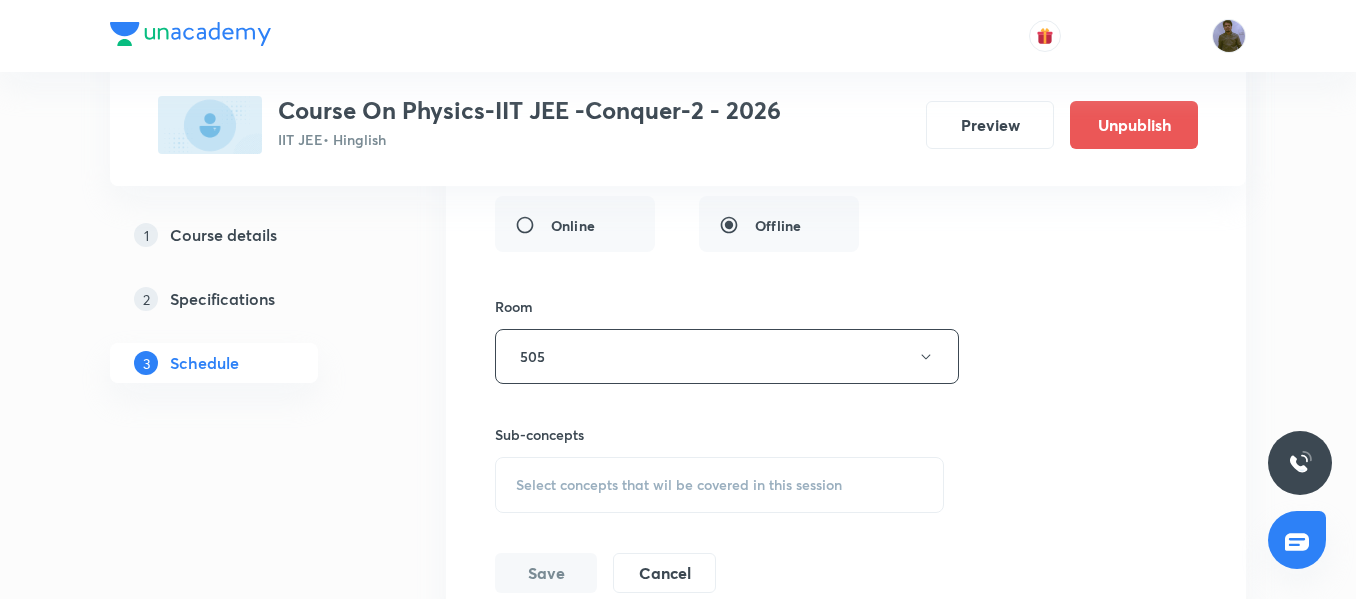 scroll, scrollTop: 7238, scrollLeft: 0, axis: vertical 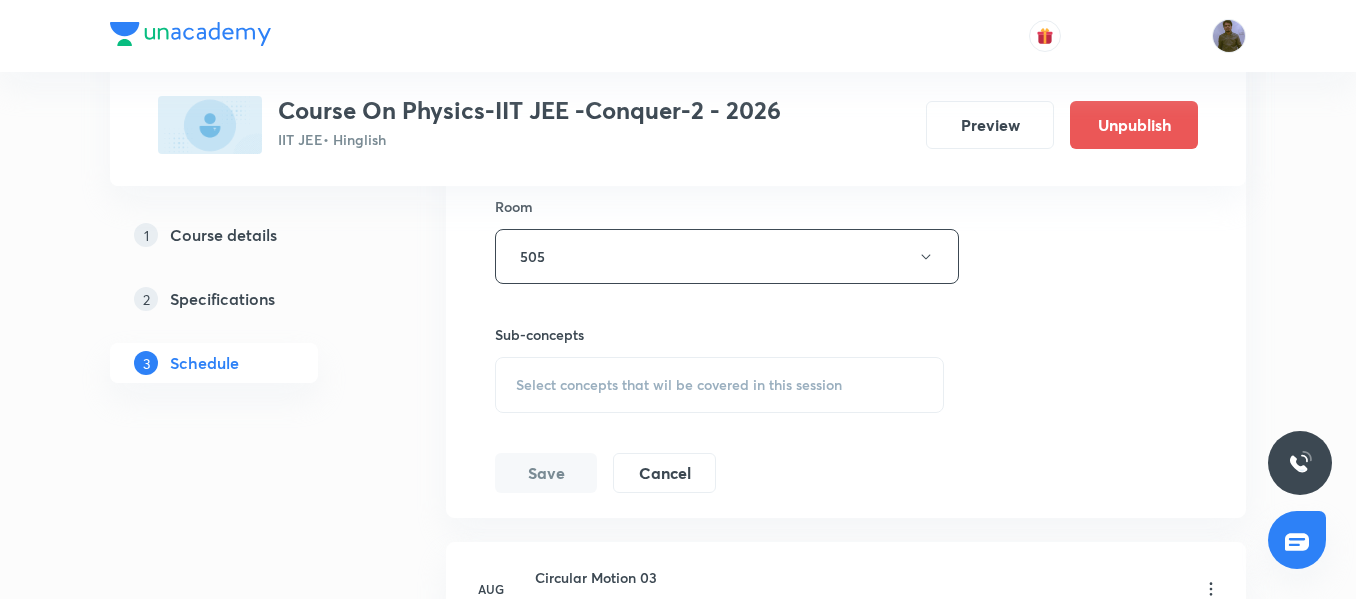 click on "Select concepts that wil be covered in this session" at bounding box center [719, 385] 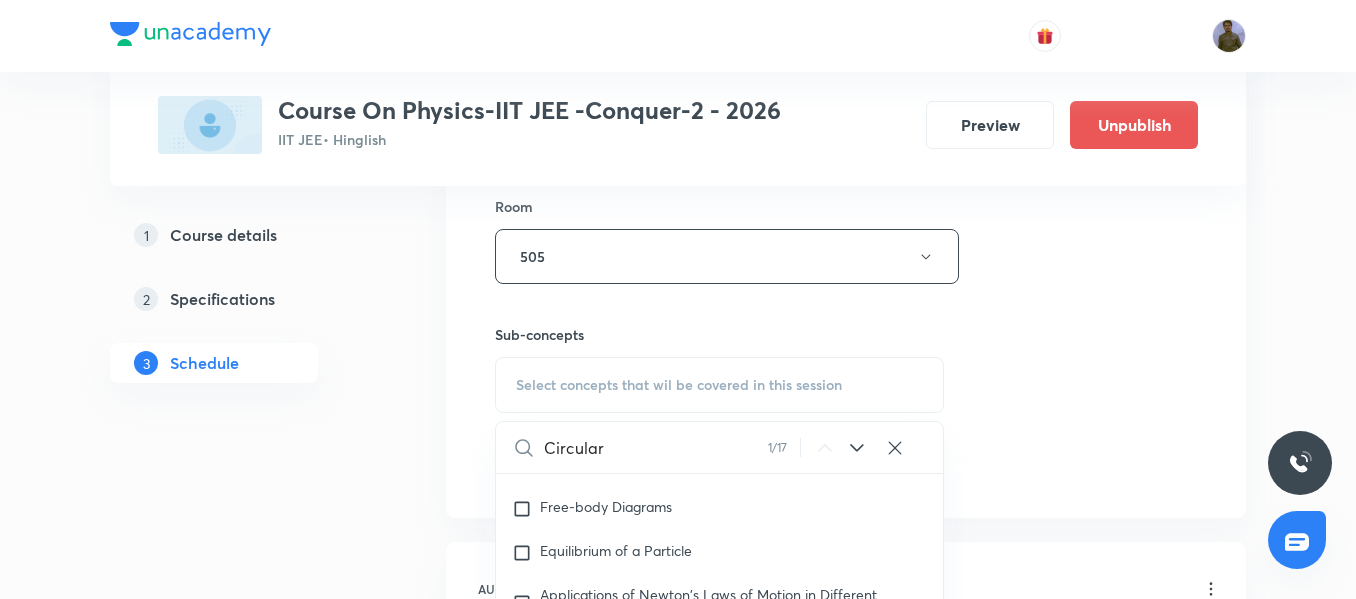 scroll, scrollTop: 1990, scrollLeft: 0, axis: vertical 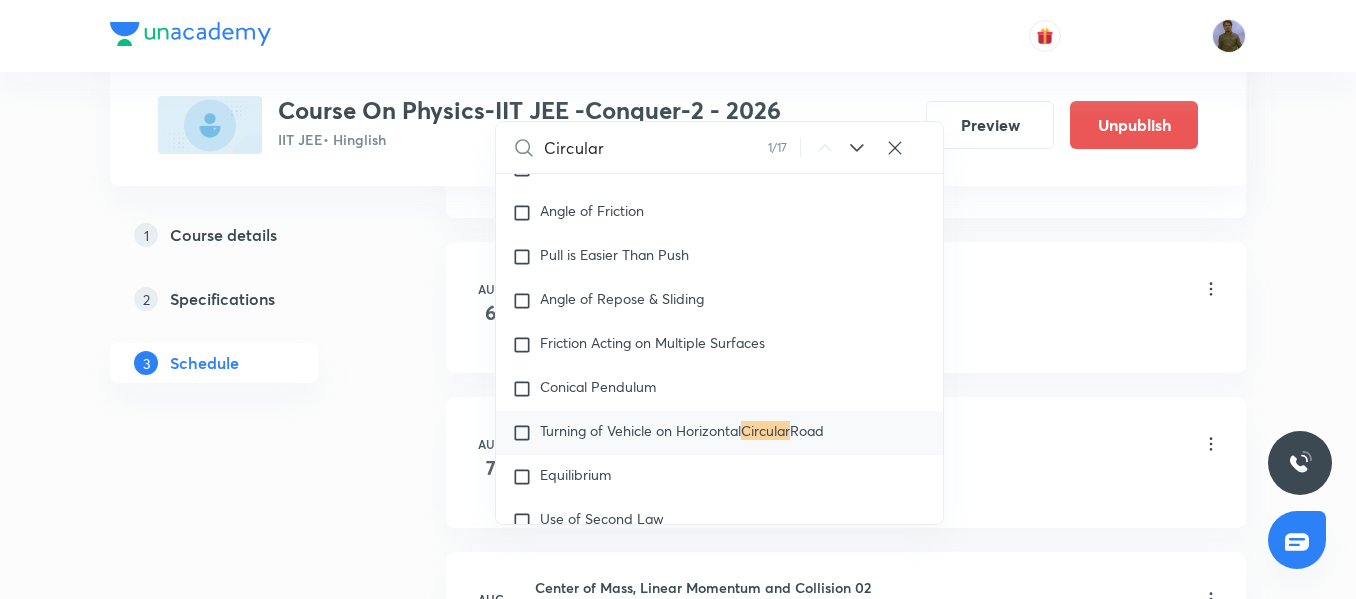 type on "Circular" 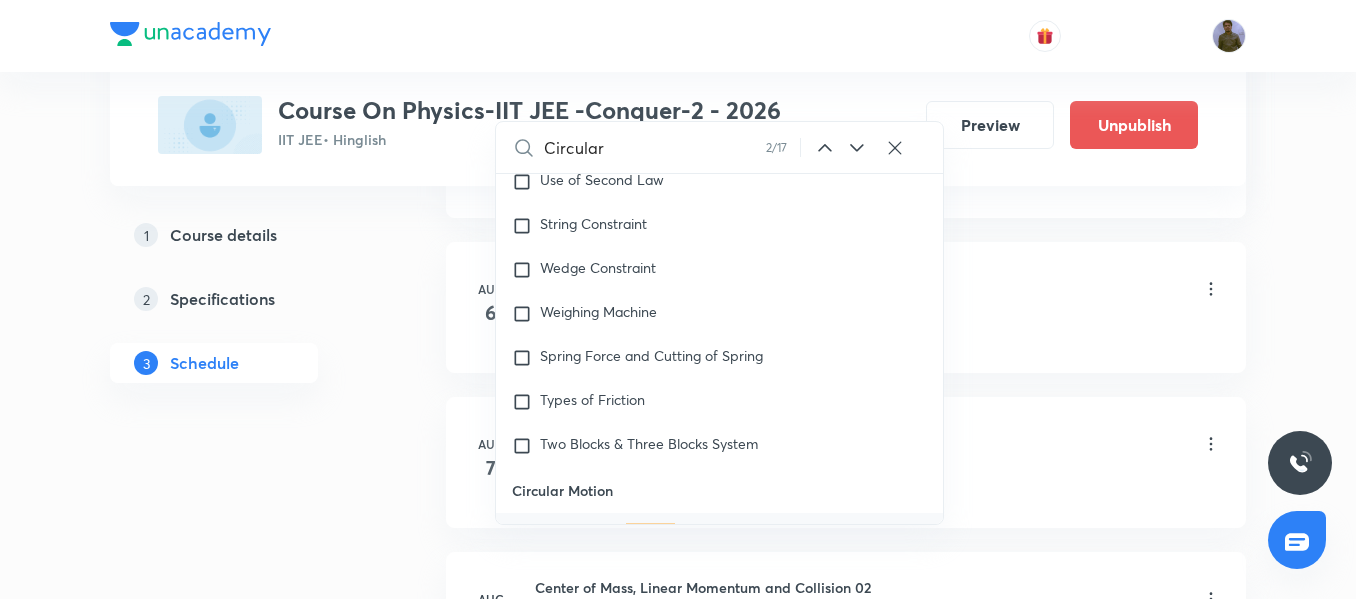 scroll, scrollTop: 2431, scrollLeft: 0, axis: vertical 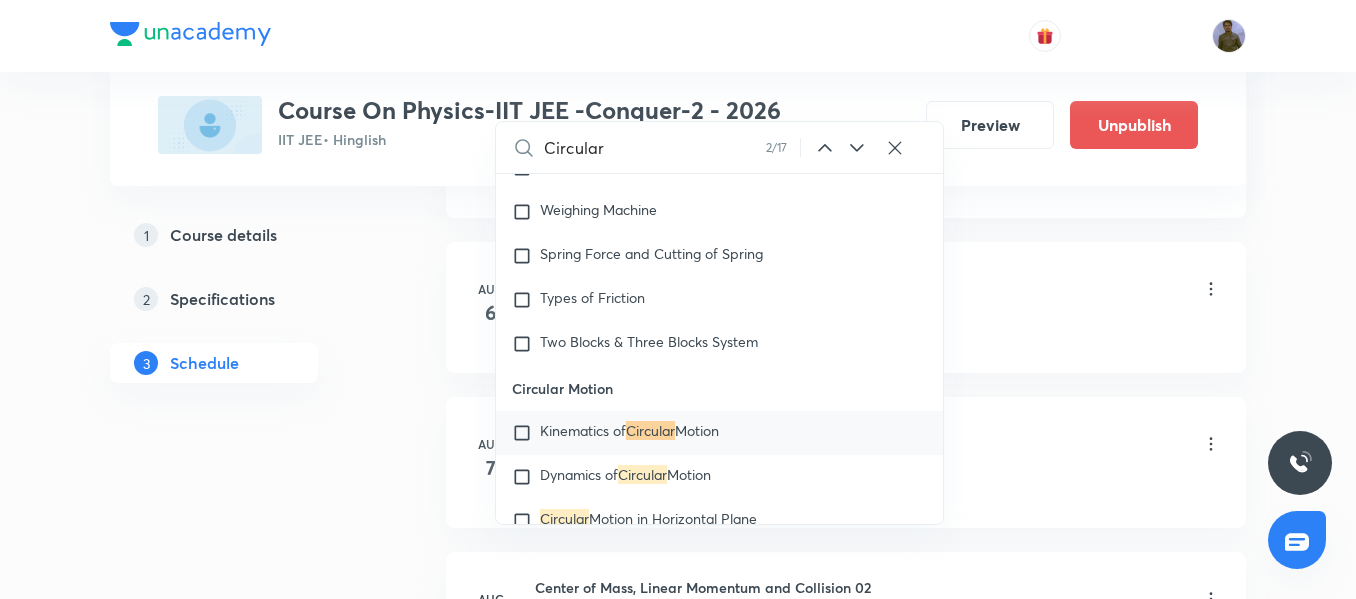 click on "Kinematics of" at bounding box center [583, 430] 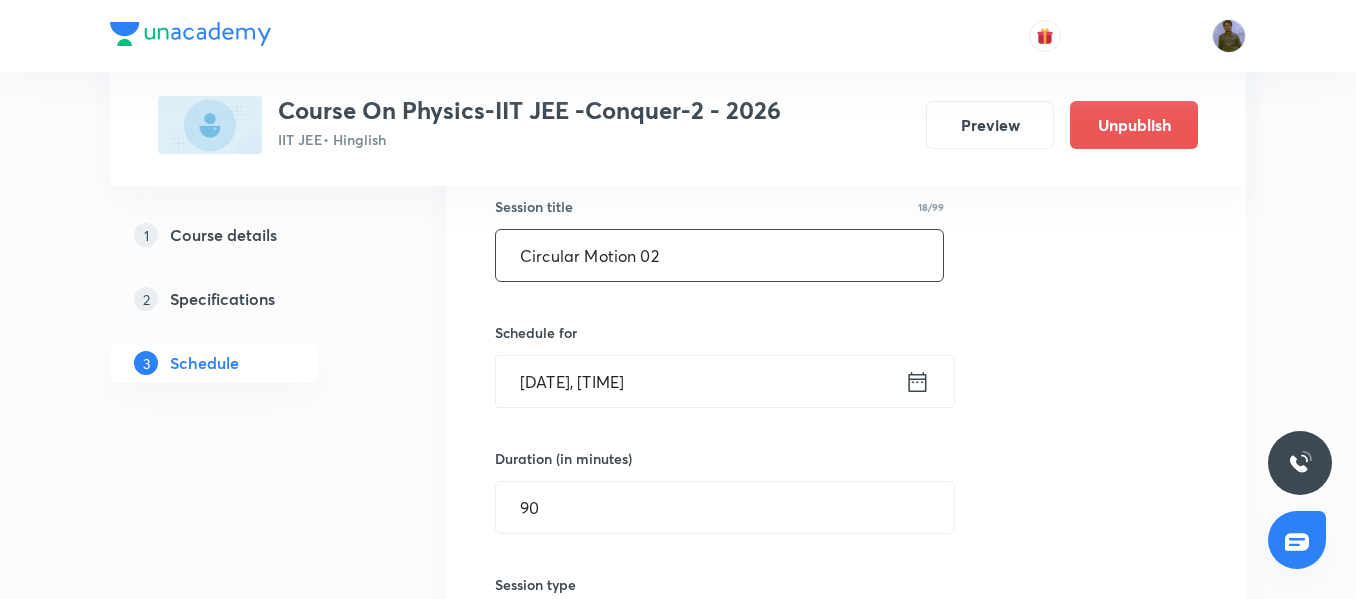 scroll, scrollTop: 6738, scrollLeft: 0, axis: vertical 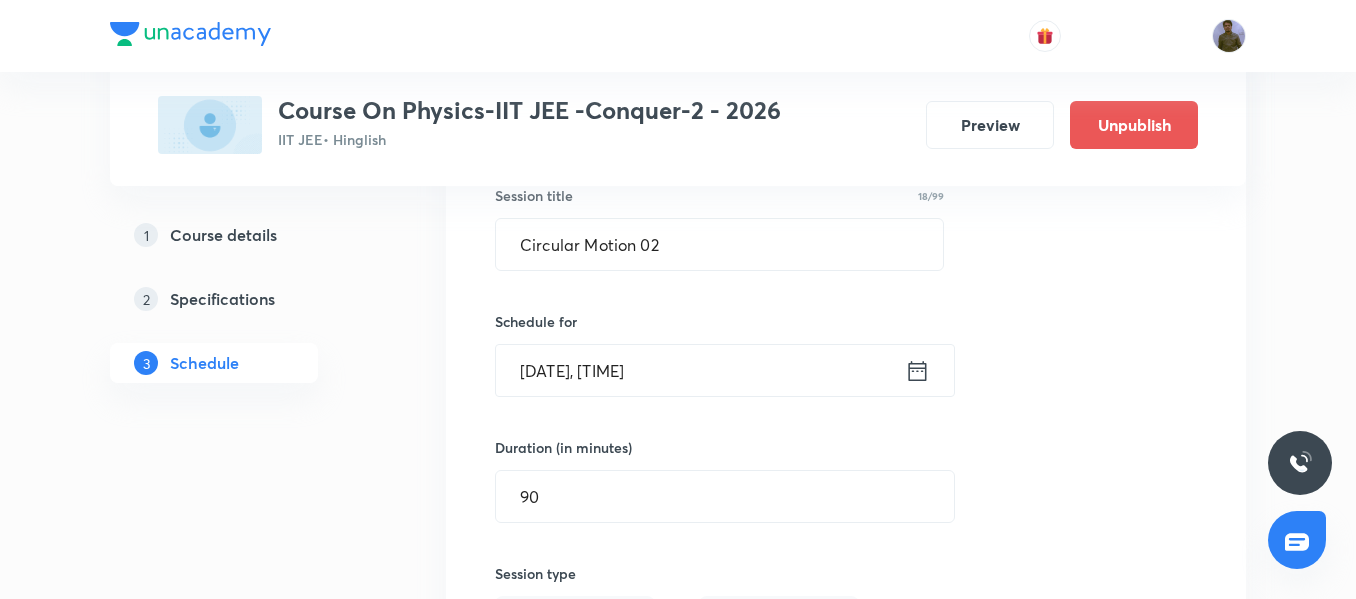click on "Aug 5, 2025, 3:00 PM" at bounding box center [700, 370] 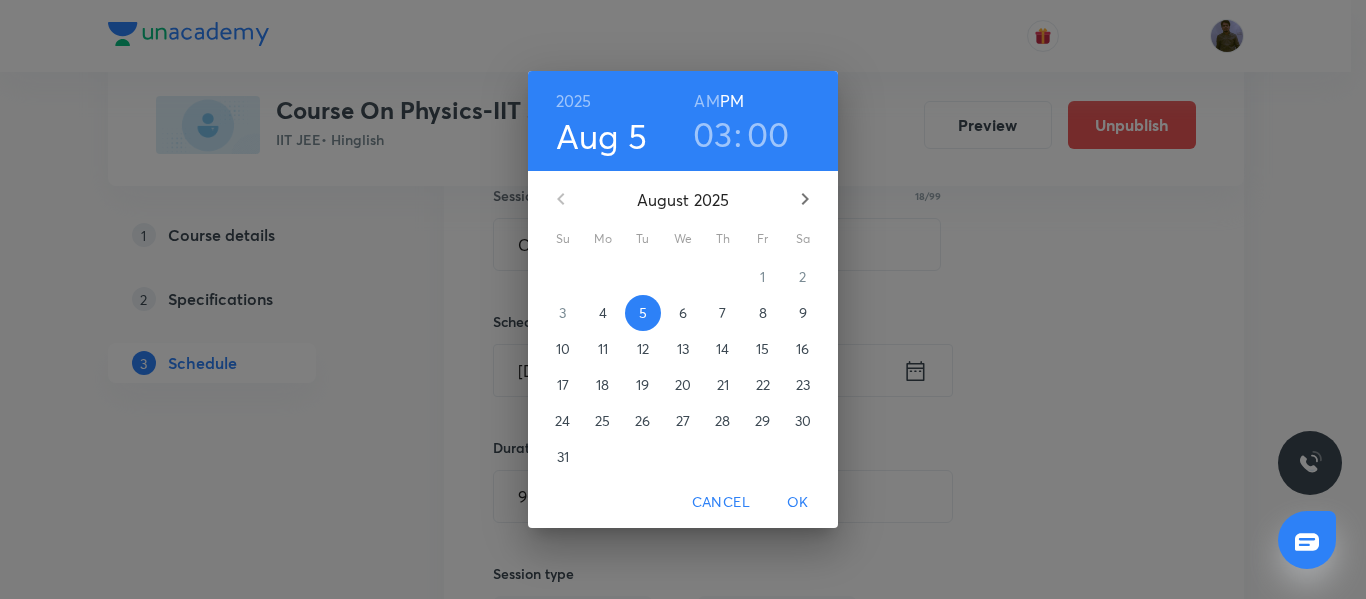 click on "Cancel" at bounding box center [721, 502] 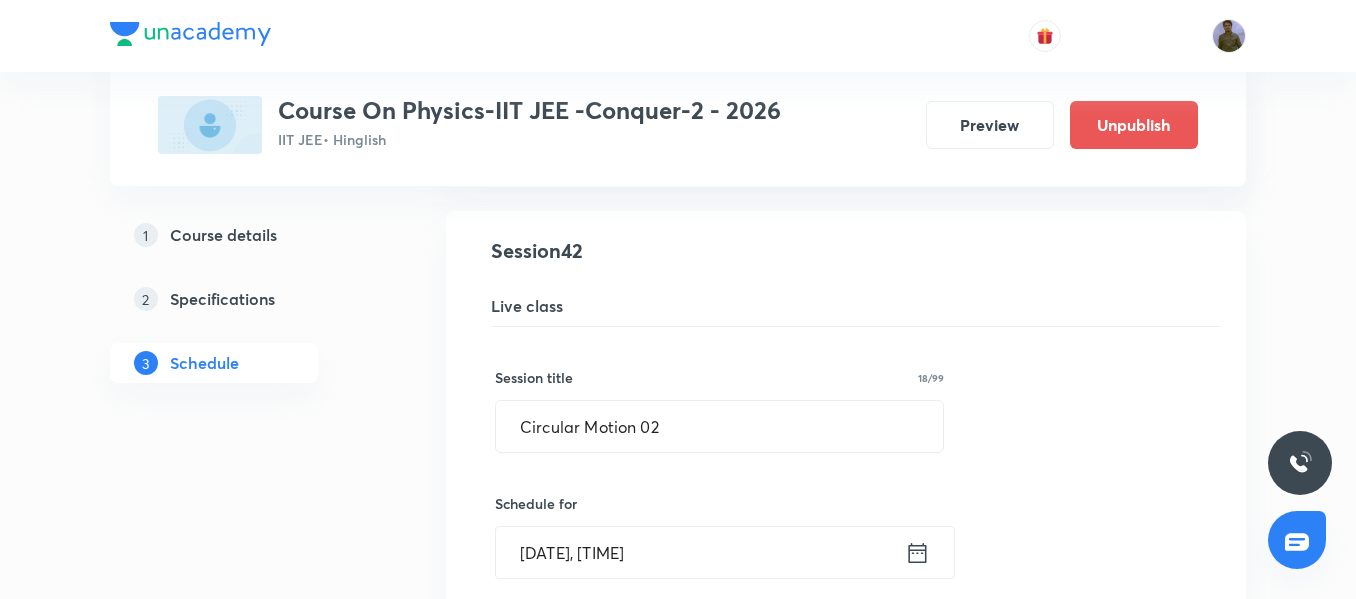 scroll, scrollTop: 6538, scrollLeft: 0, axis: vertical 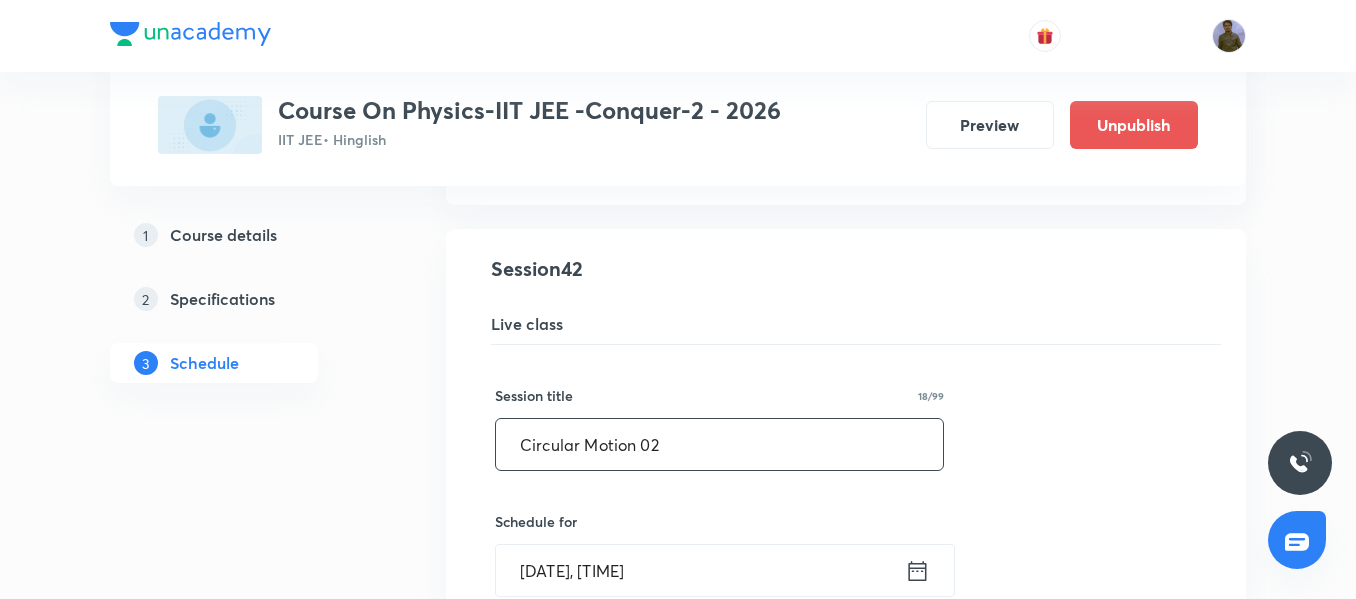 click on "Circular Motion 02" at bounding box center (719, 444) 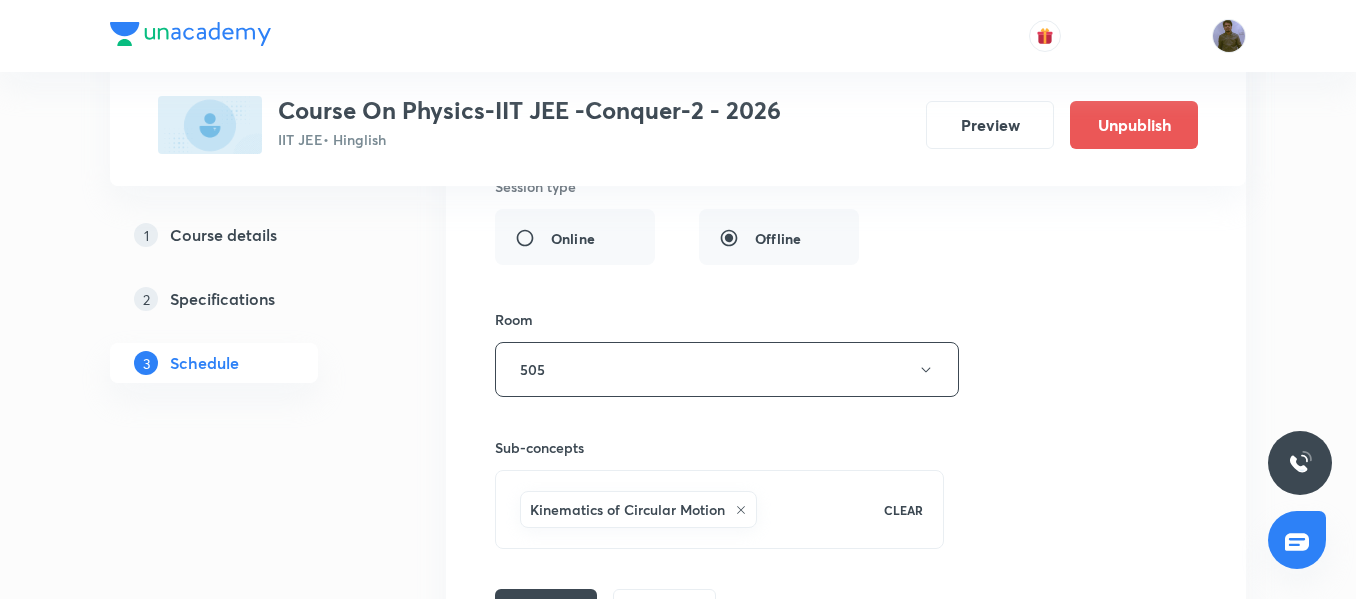 scroll, scrollTop: 7238, scrollLeft: 0, axis: vertical 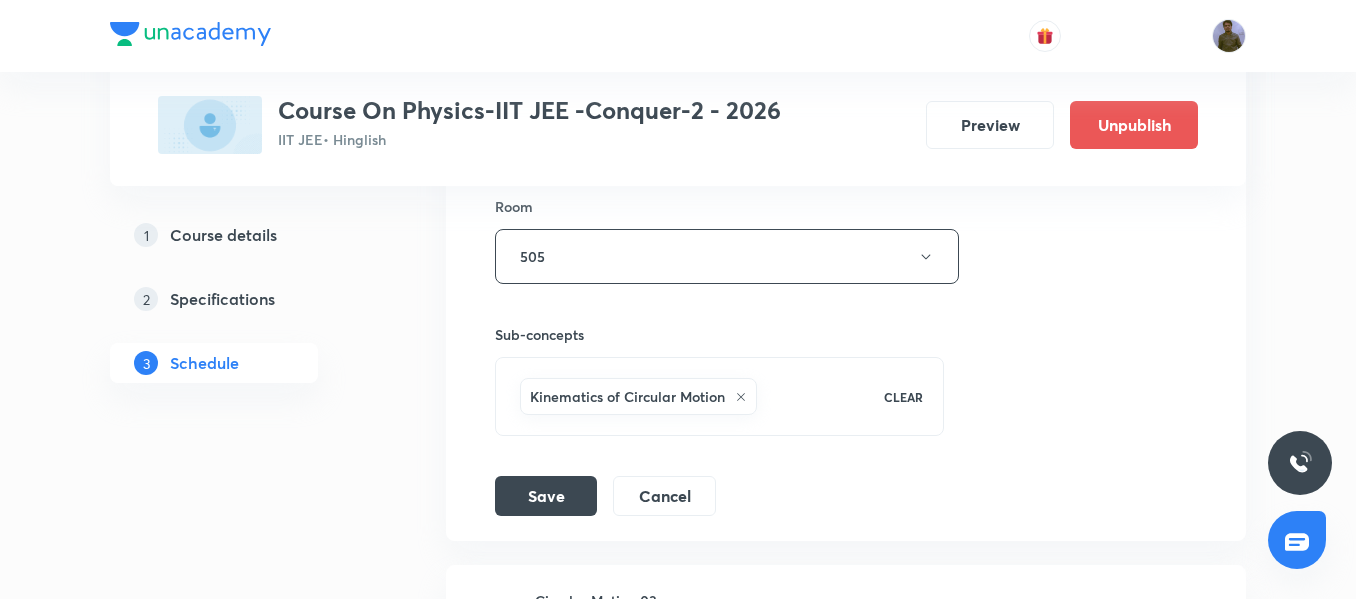 type on "Circular Motion 01" 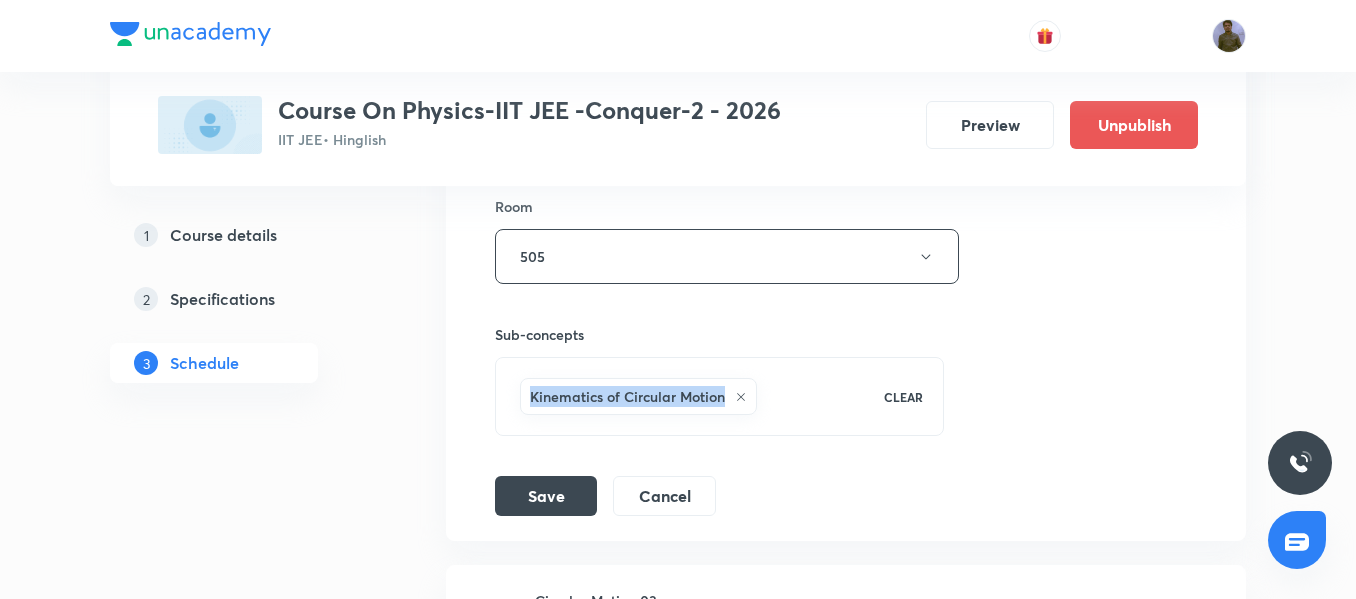 drag, startPoint x: 724, startPoint y: 402, endPoint x: 530, endPoint y: 411, distance: 194.20865 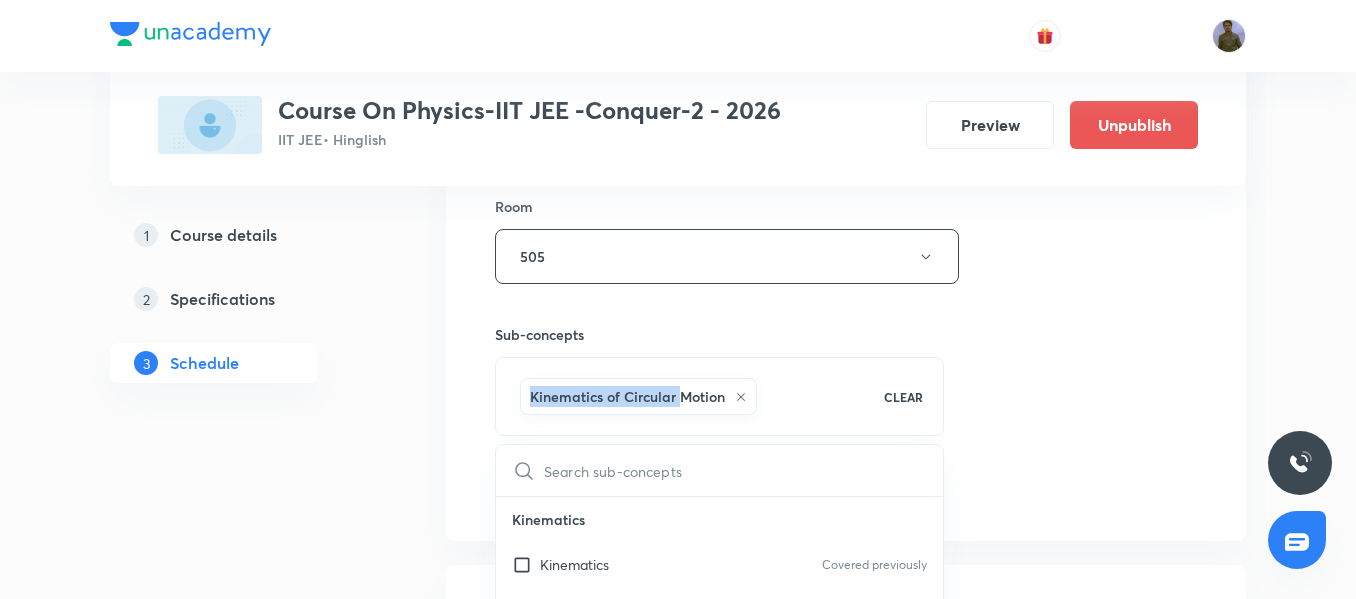 checkbox on "true" 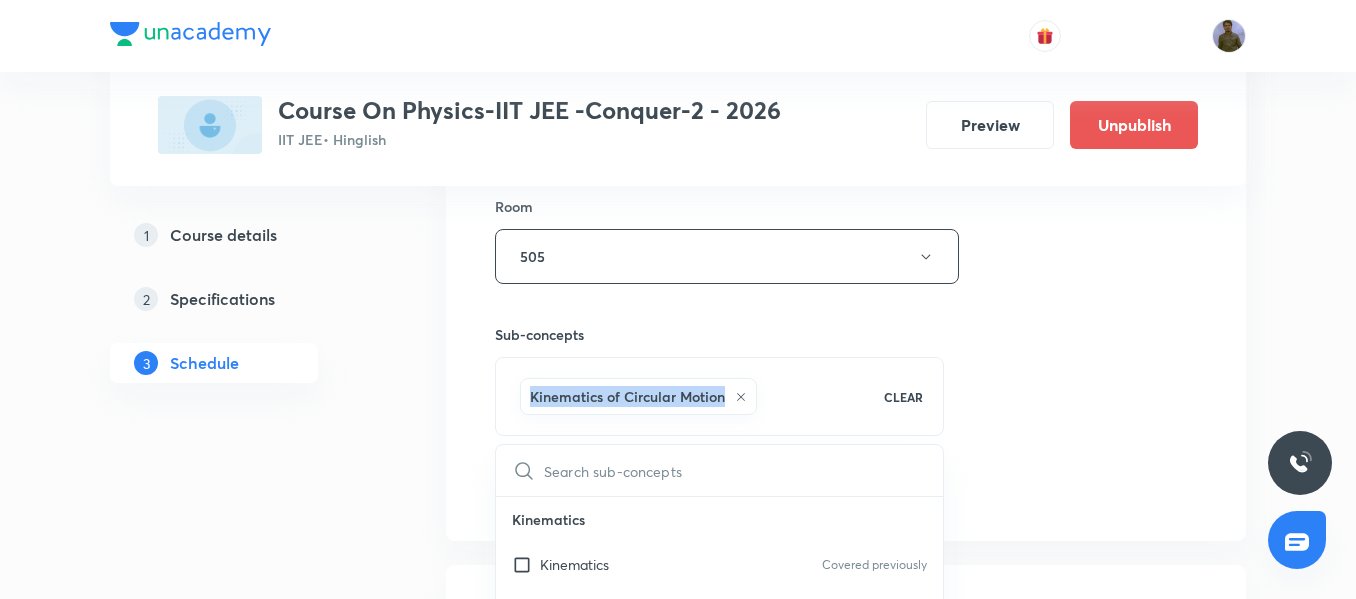 drag, startPoint x: 529, startPoint y: 403, endPoint x: 725, endPoint y: 410, distance: 196.12495 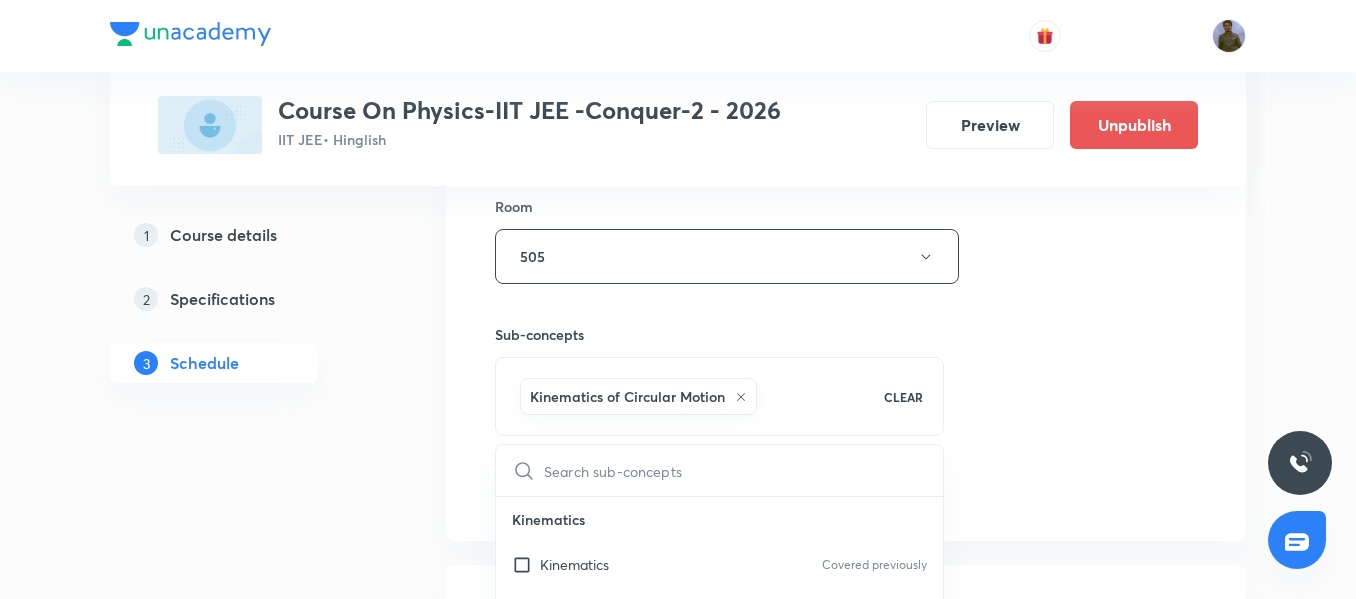 click on "Session title 18/99 Circular Motion 01 ​ Schedule for Aug 5, 2025, 3:00 PM ​ Duration (in minutes) 90 ​   Session type Online Offline Room 505 Sub-concepts Kinematics of Circular Motion CLEAR ​ Kinematics Kinematics Covered previously Projectile Motion Covered previously Motion in a Straight Line Projectile Motion Frame of Reference   Horizontal Projectile Trajectory  Minimum Velocity & angle to hit a Given Point   Relative Motion Displacement and Distance  Velocity and Speed  Acceleration  Motion in a Straight Line  One- Dimensional Motion in a Vertical Line  Motion Upon an Inclined Plane  Relative Motion in One dimension Graphs in Motion in One Dimension Relative Motion Motion in a Plane Position Vector, Velocity, and Acceleration Straight Line Motion and Equation of Motion Straight Line Motion (Graphical Method) Variable Acceleration Motion under Gravity Relative Motion (Basic) River Boat Cases Rain Man Cases Velocity of Approach and Separation Laws of Motion & Friction Concept of Force  Impulse" at bounding box center (846, 80) 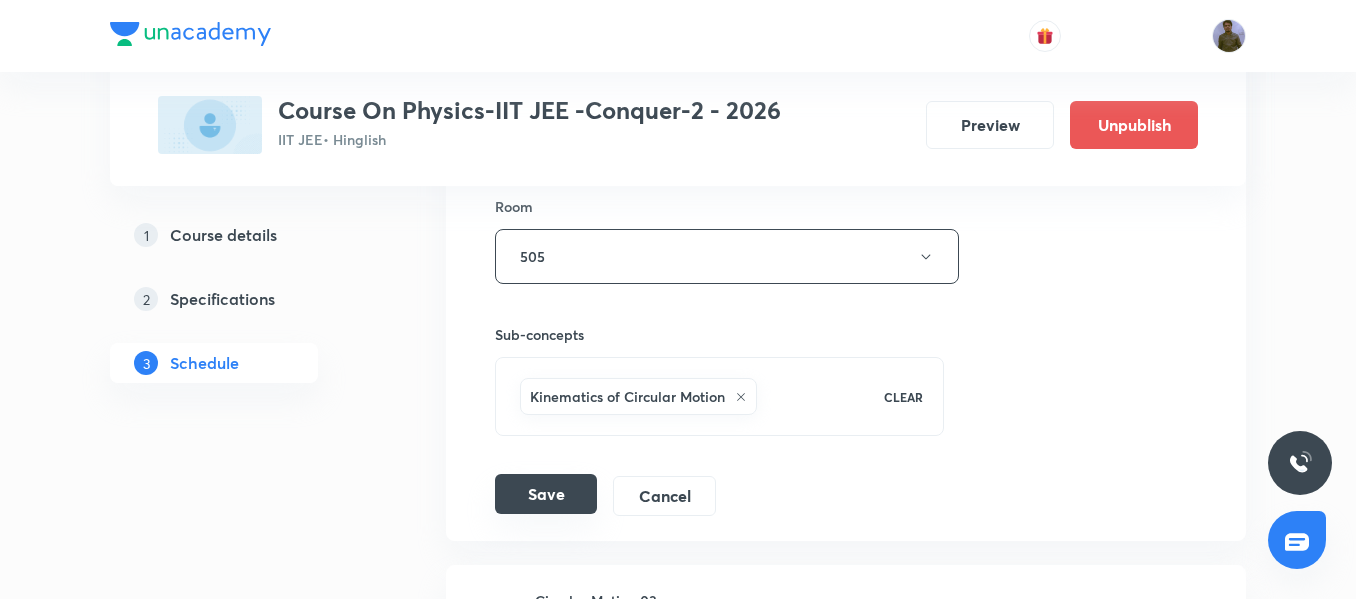 click on "Save" at bounding box center [546, 494] 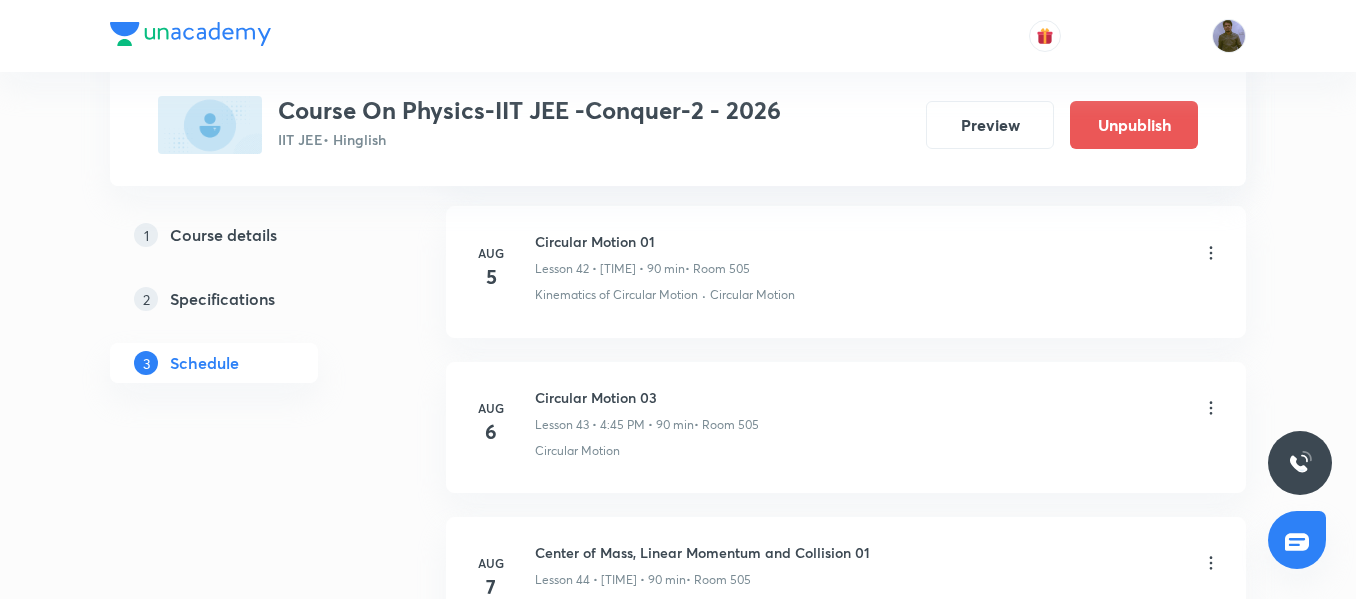 scroll, scrollTop: 6638, scrollLeft: 0, axis: vertical 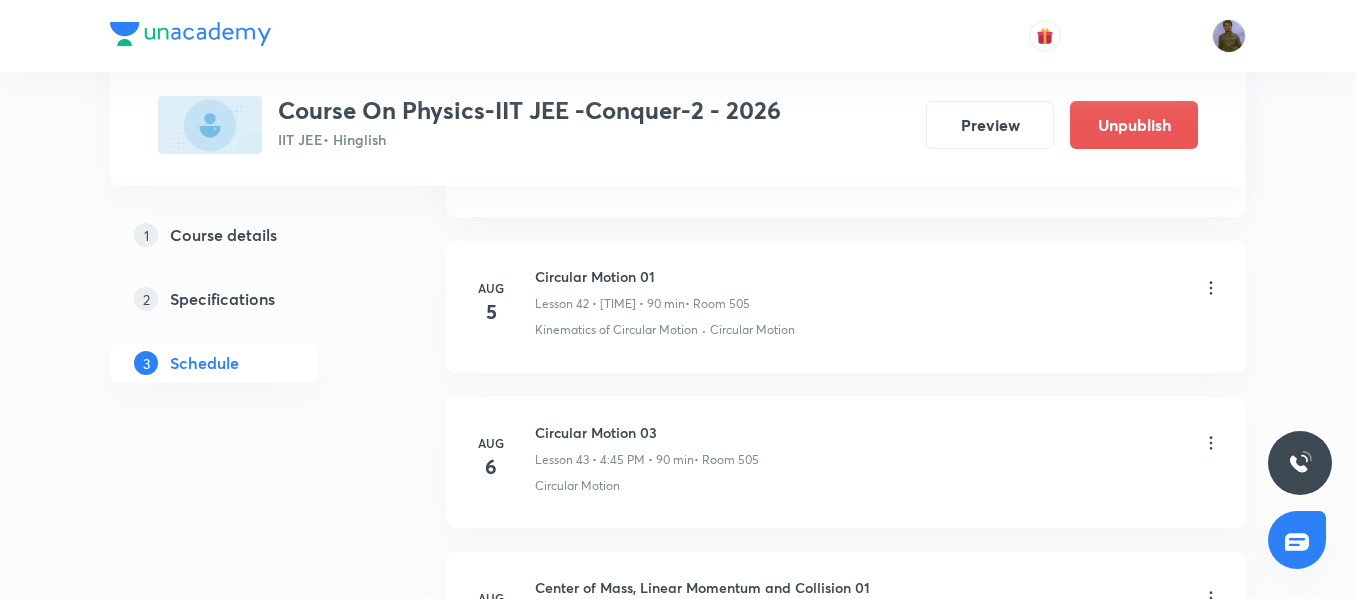 click on "Circular Motion 01" at bounding box center (642, 276) 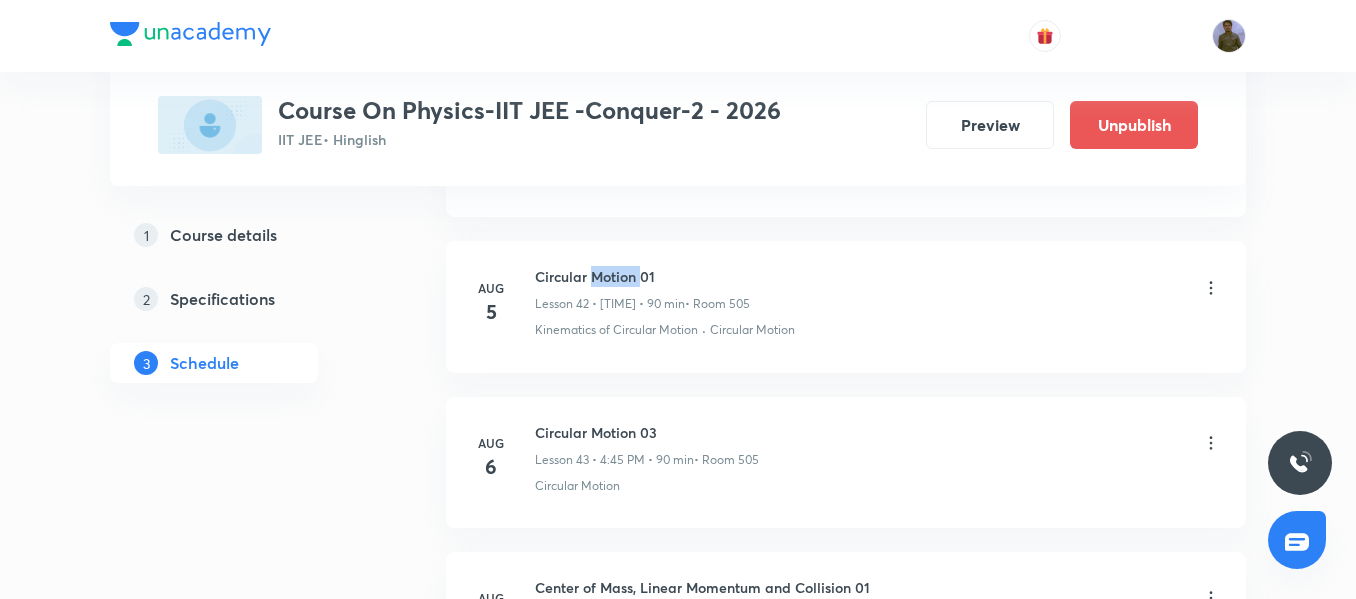 click on "Circular Motion 01" at bounding box center (642, 276) 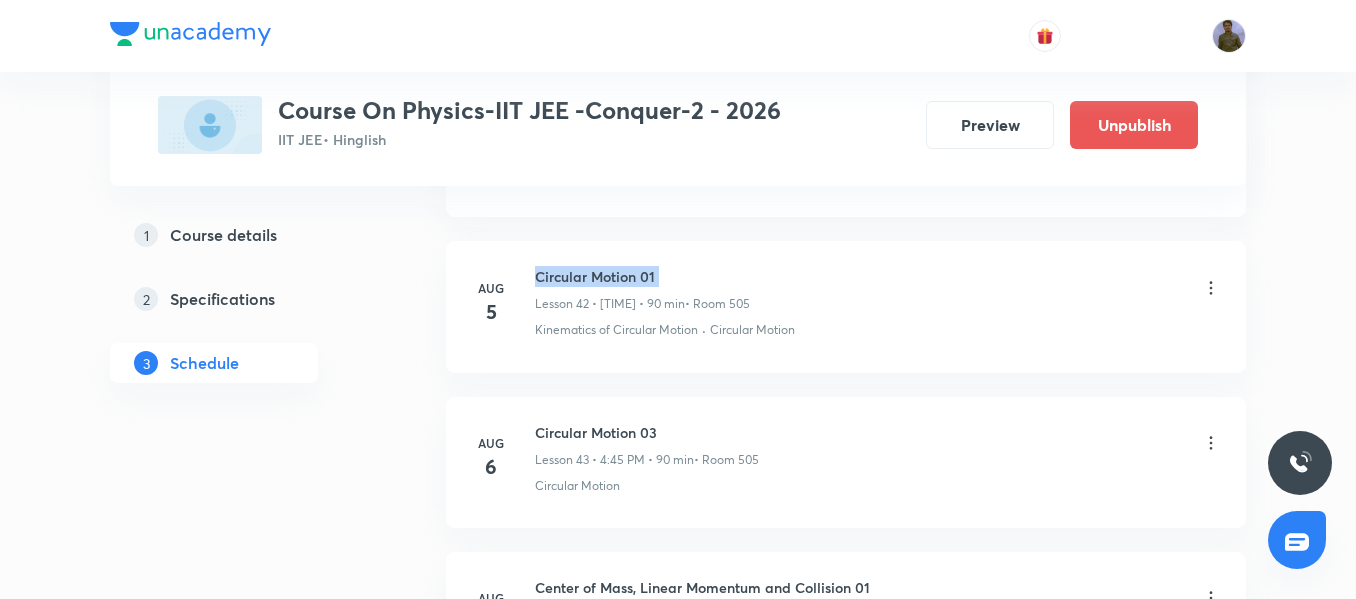 click on "Circular Motion 01" at bounding box center (642, 276) 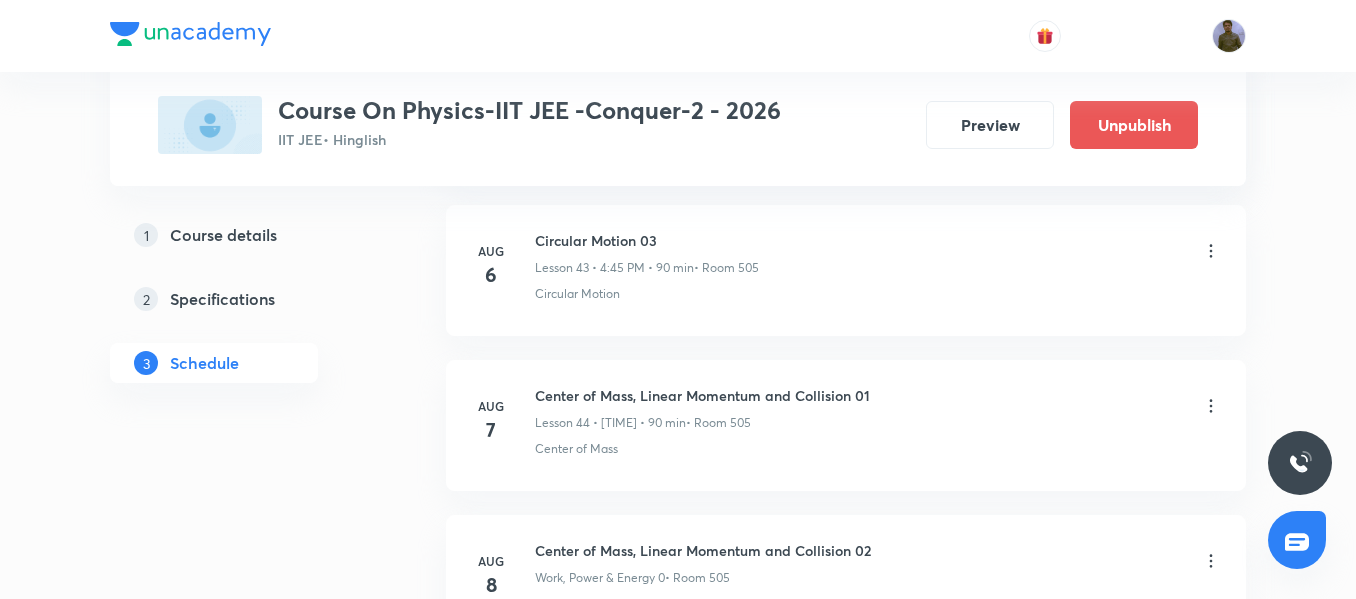 scroll, scrollTop: 6838, scrollLeft: 0, axis: vertical 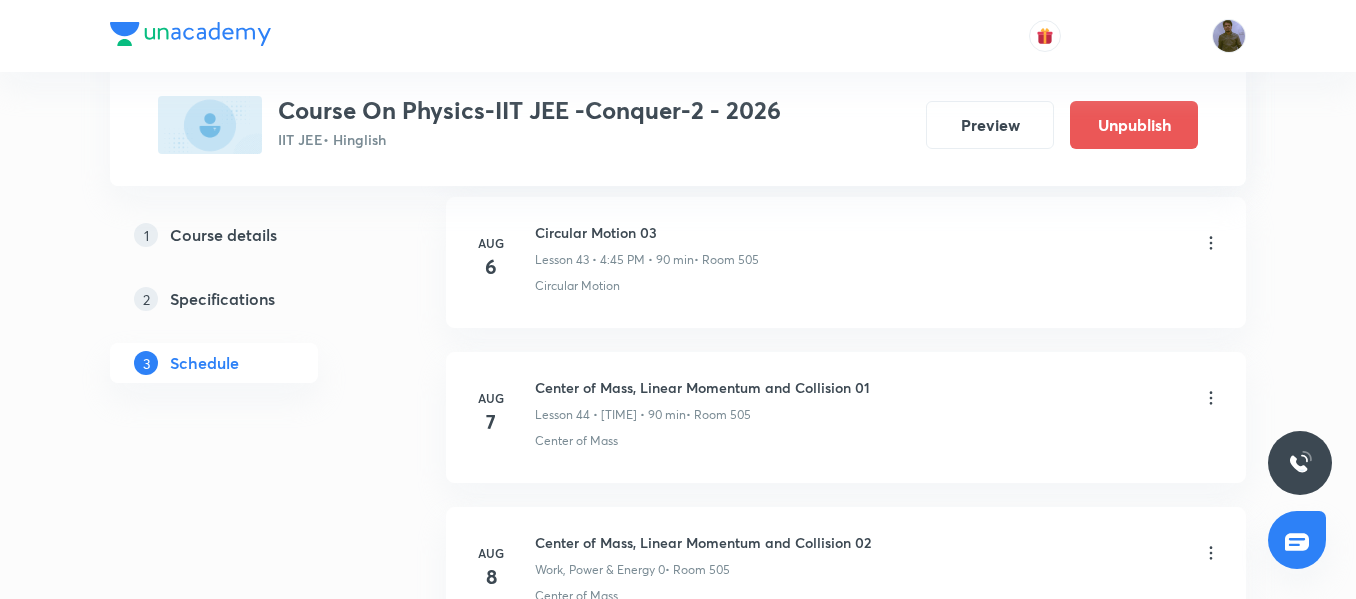 click 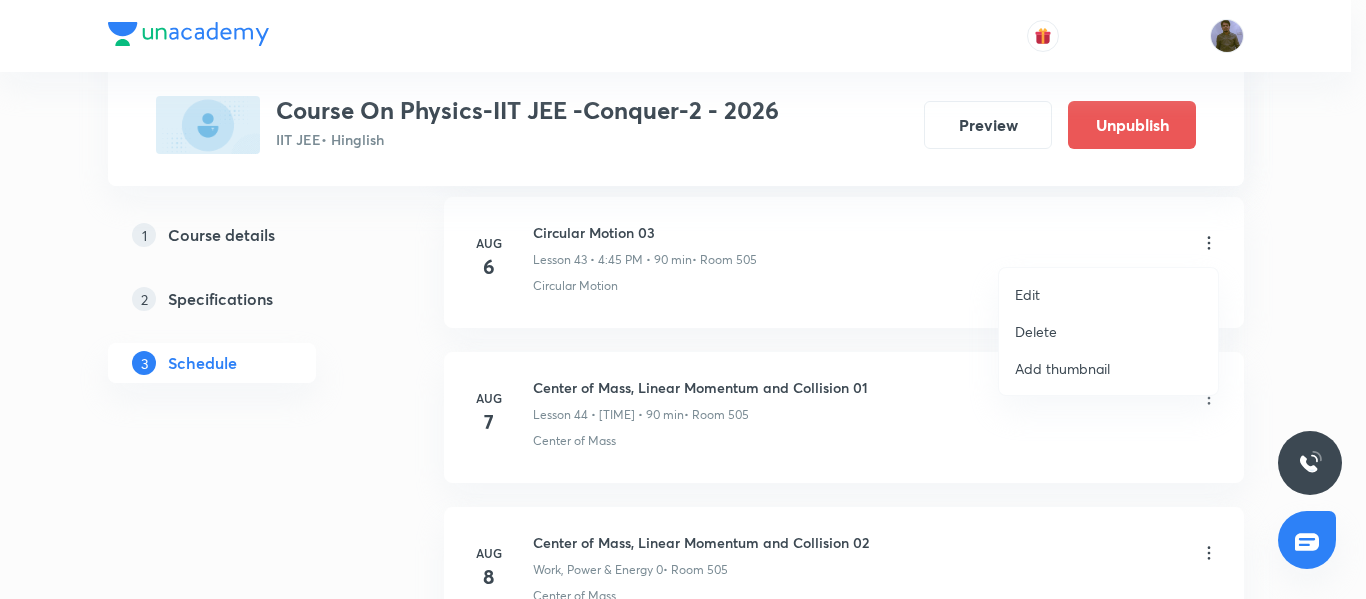click on "Edit" at bounding box center [1108, 294] 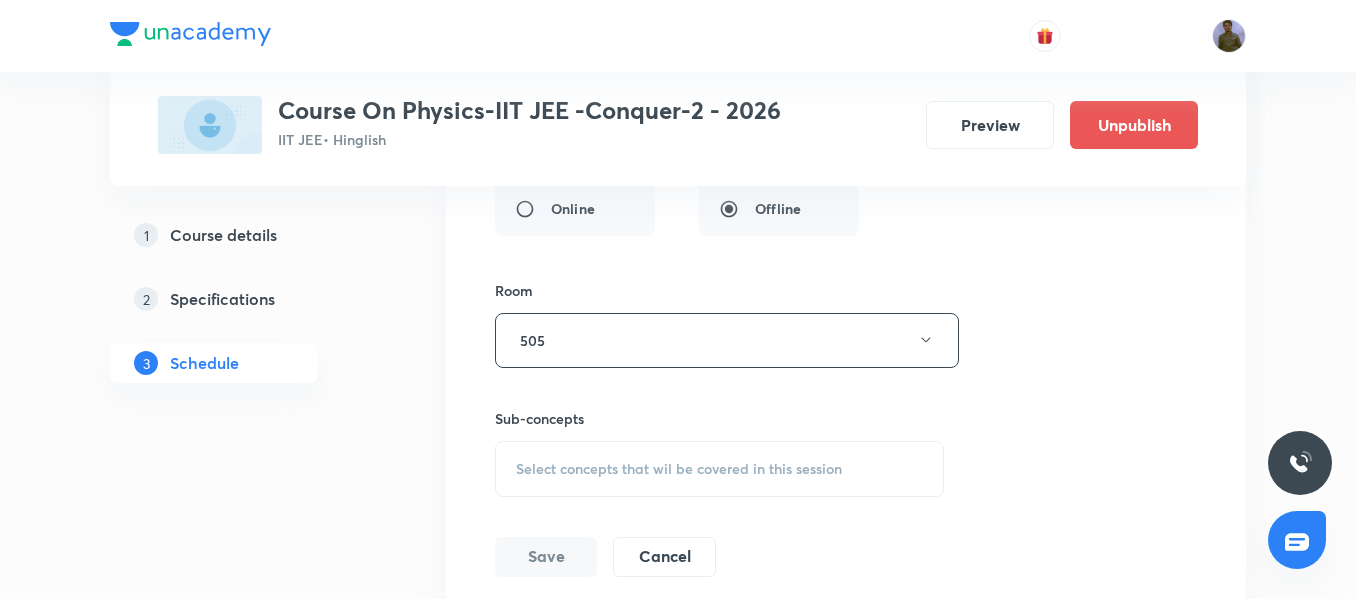 scroll, scrollTop: 7438, scrollLeft: 0, axis: vertical 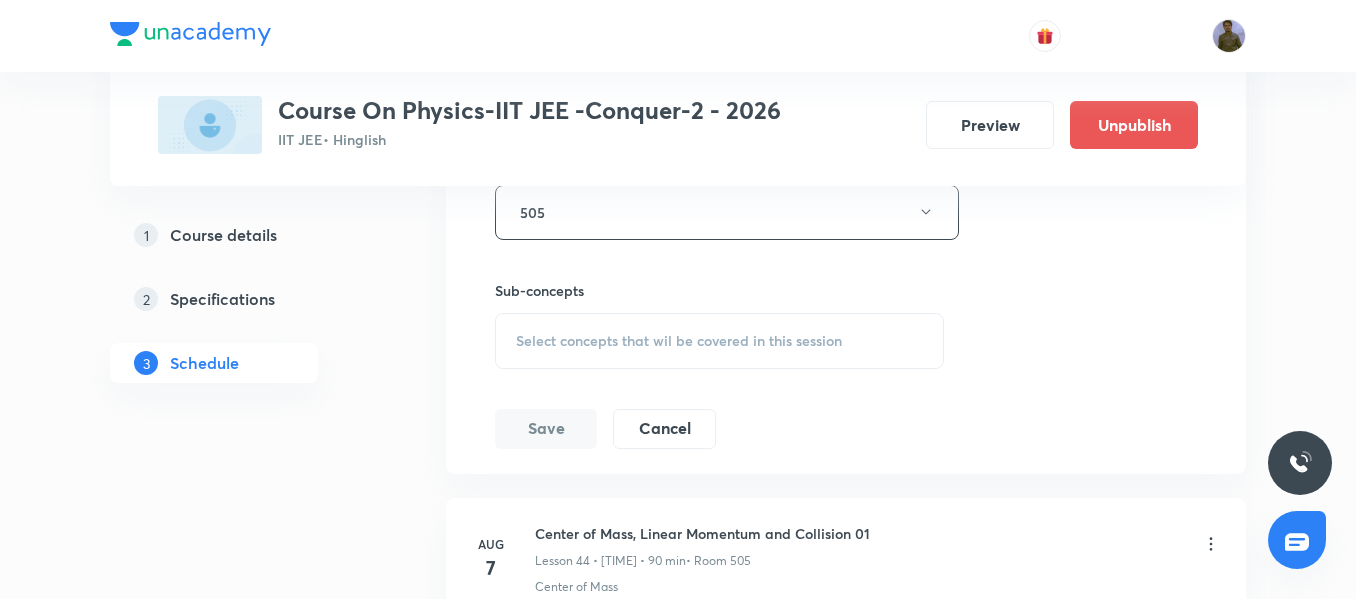 click on "Select concepts that wil be covered in this session" at bounding box center (719, 341) 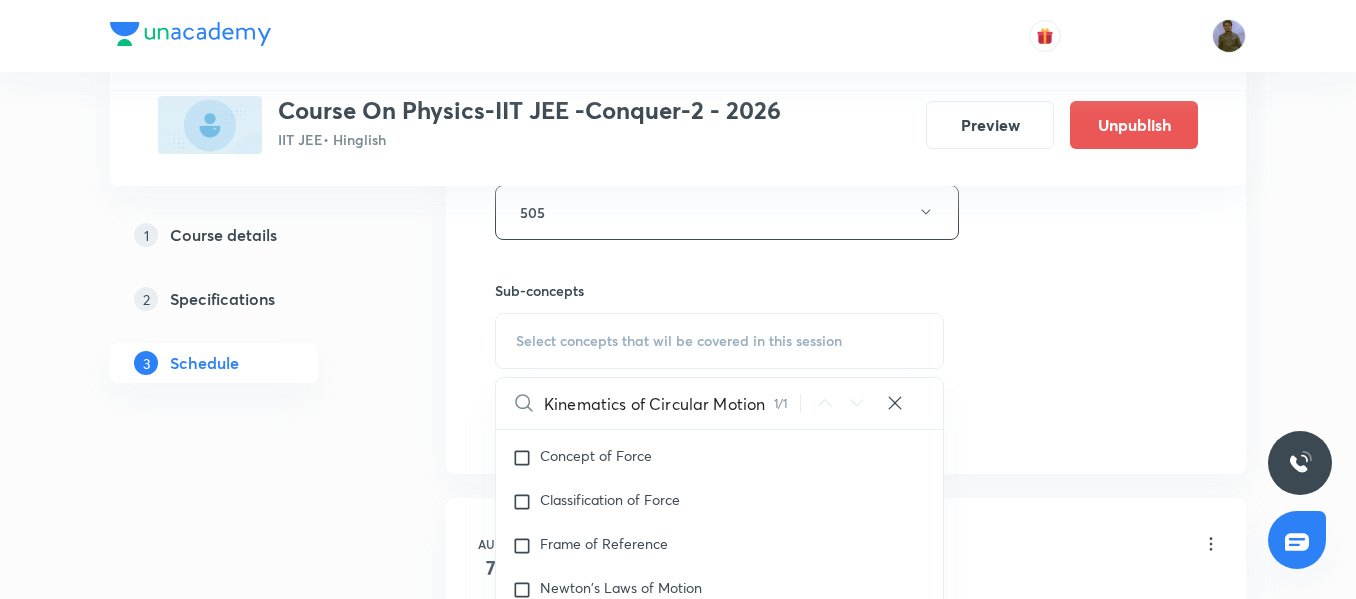 scroll, scrollTop: 2332, scrollLeft: 0, axis: vertical 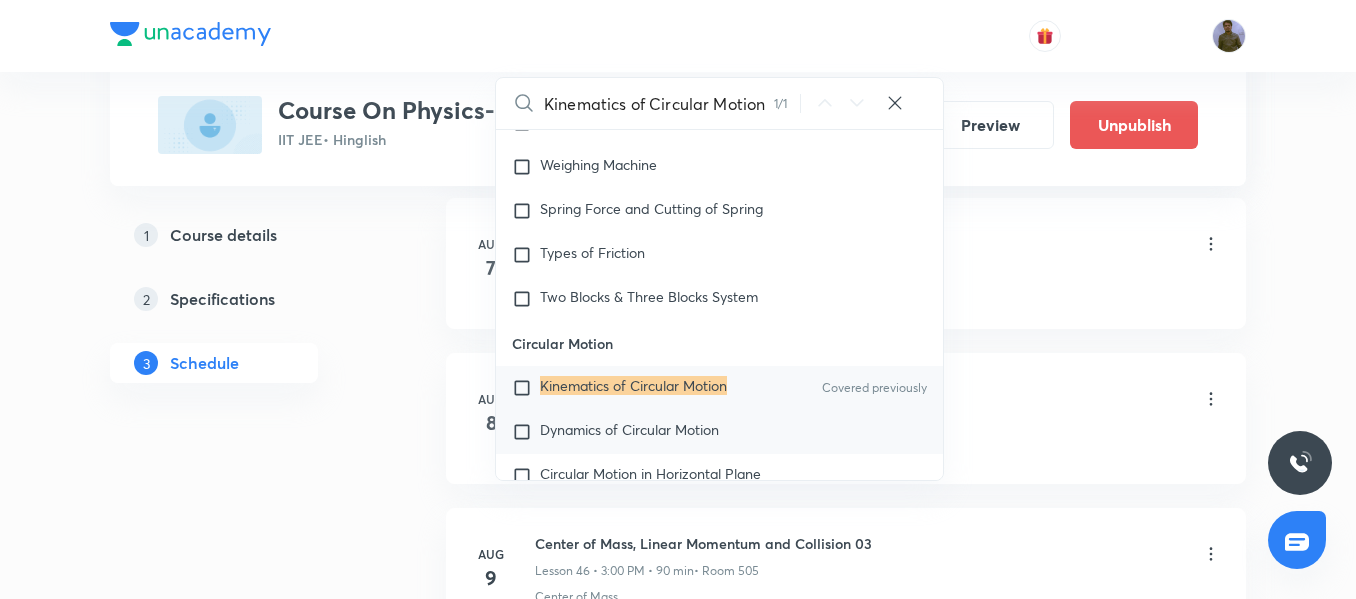 type on "Kinematics of Circular Motion" 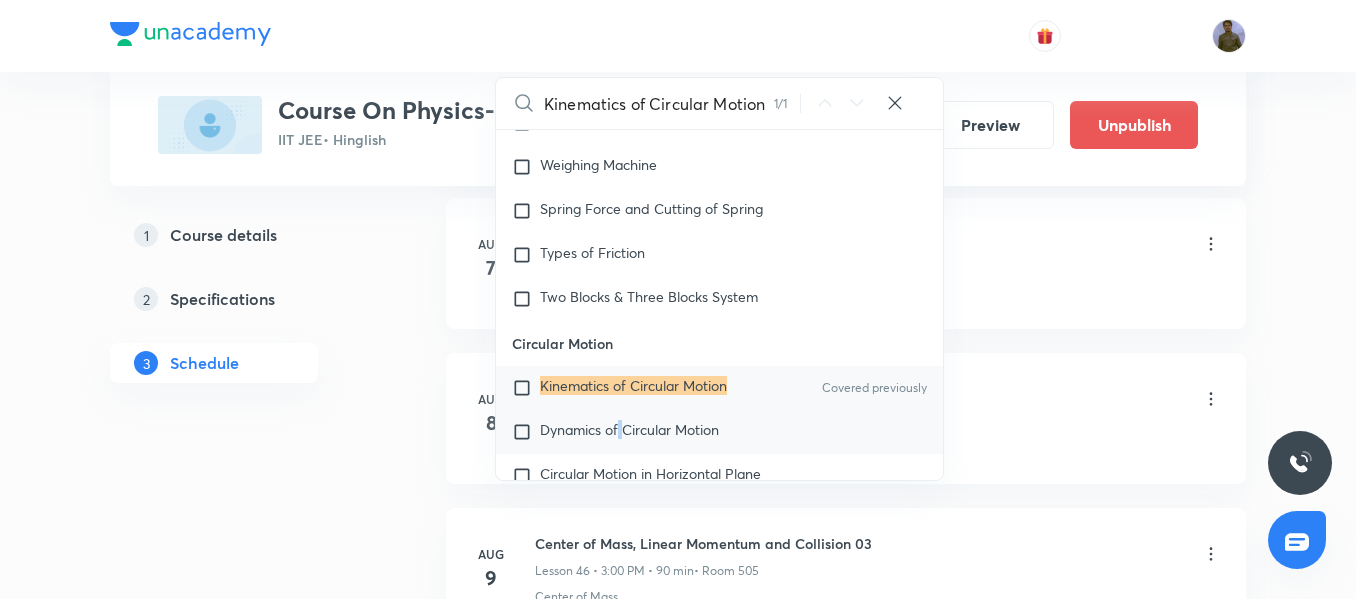 click on "Dynamics of Circular Motion" at bounding box center [629, 429] 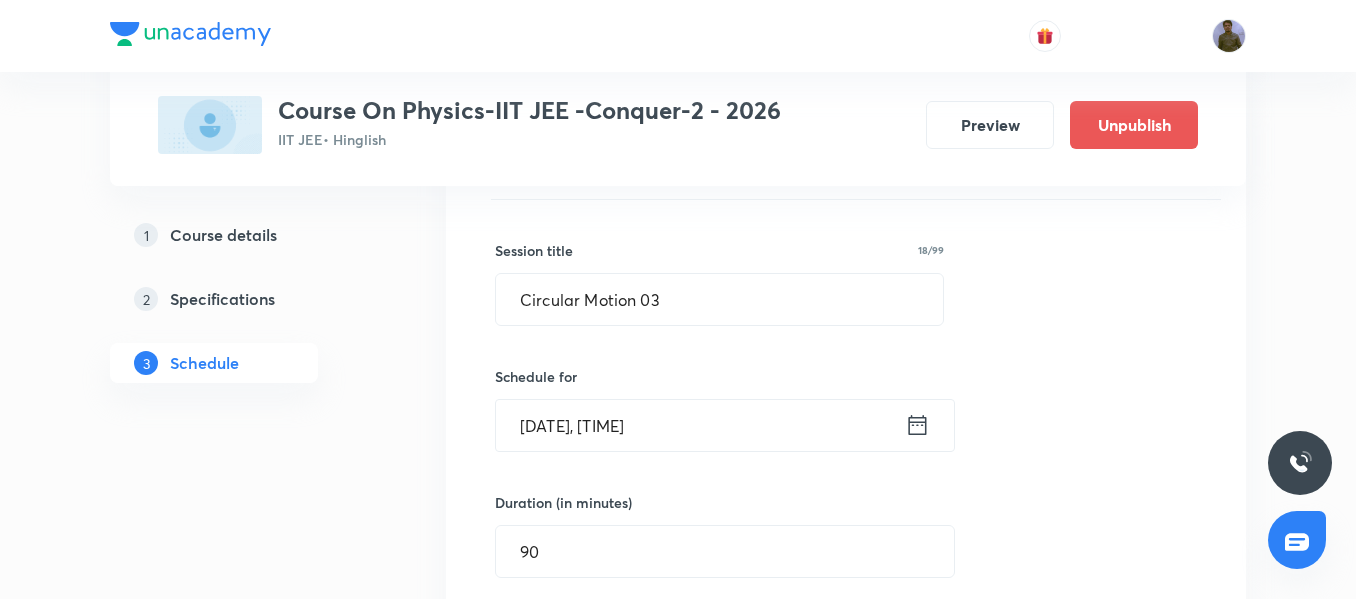 scroll, scrollTop: 6838, scrollLeft: 0, axis: vertical 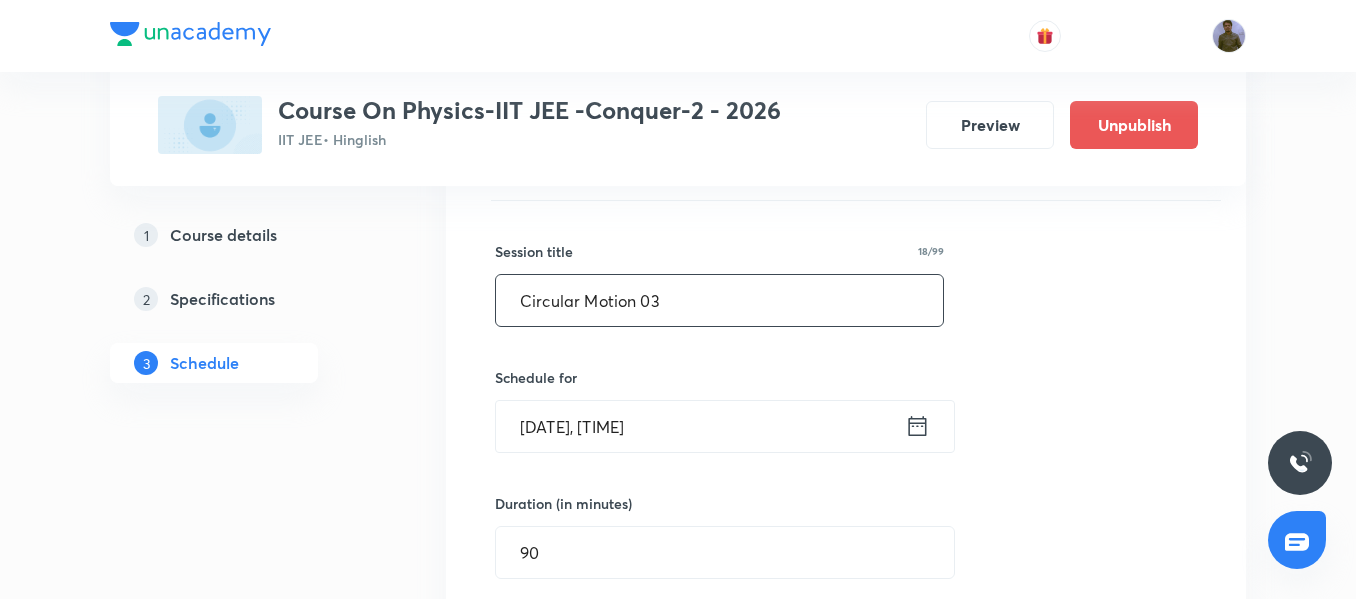 click on "Circular Motion 03" at bounding box center (719, 300) 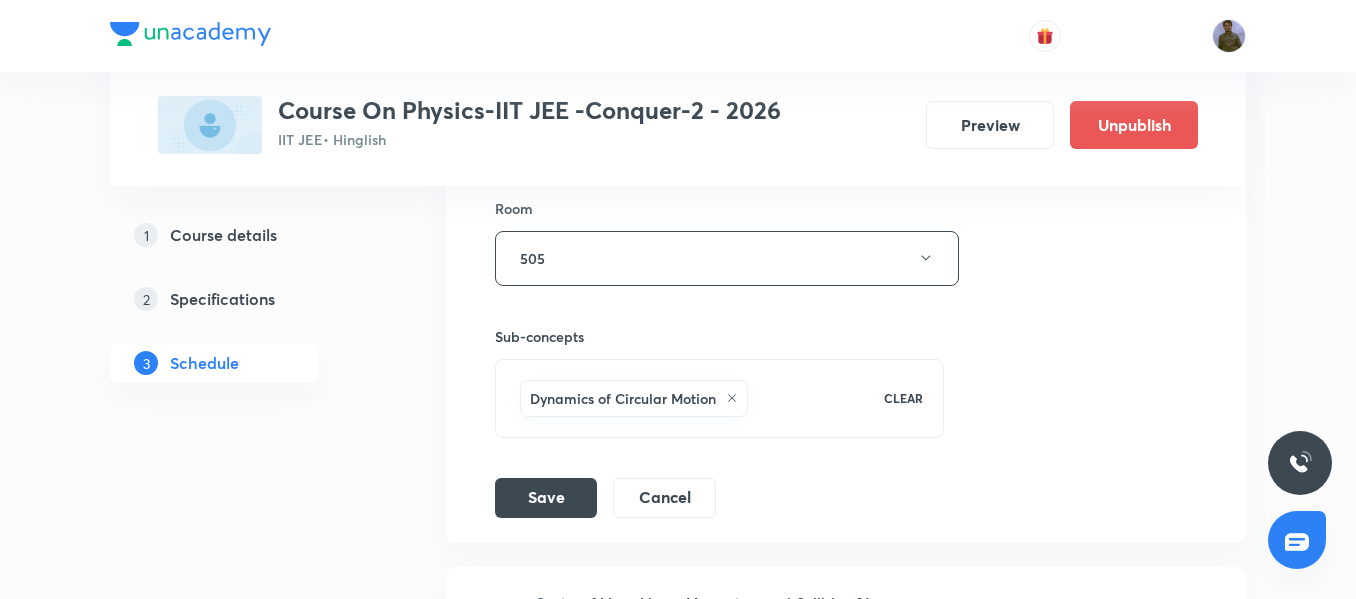 scroll, scrollTop: 7538, scrollLeft: 0, axis: vertical 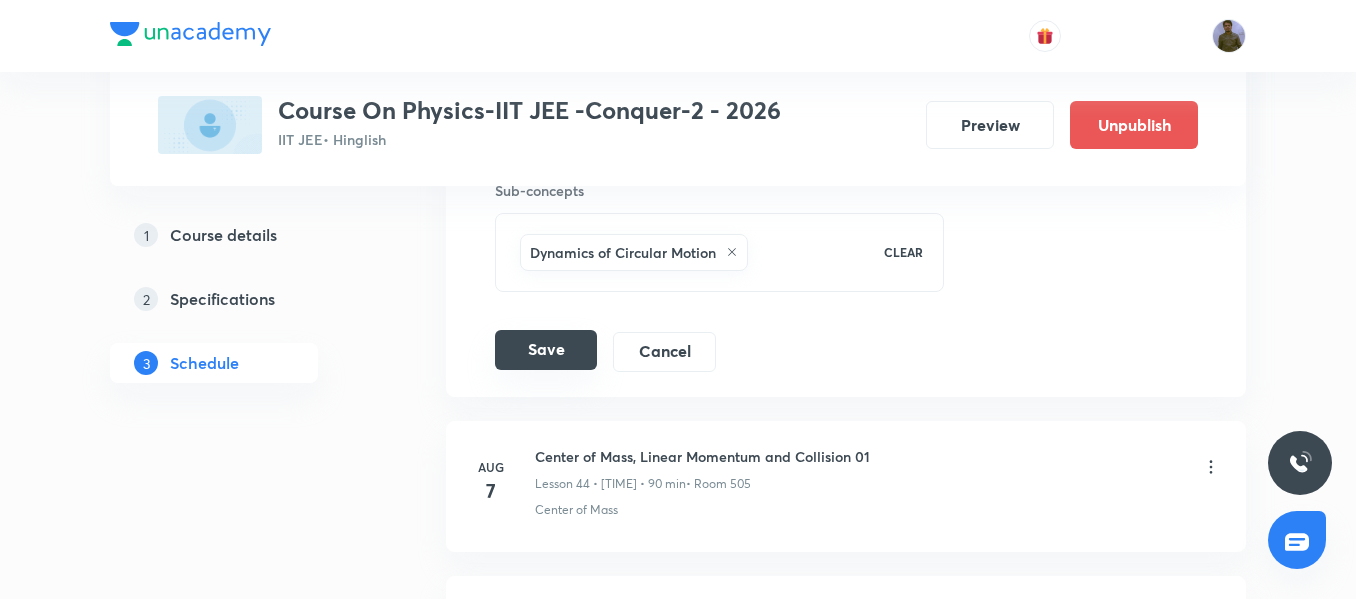 type on "Circular Motion 02" 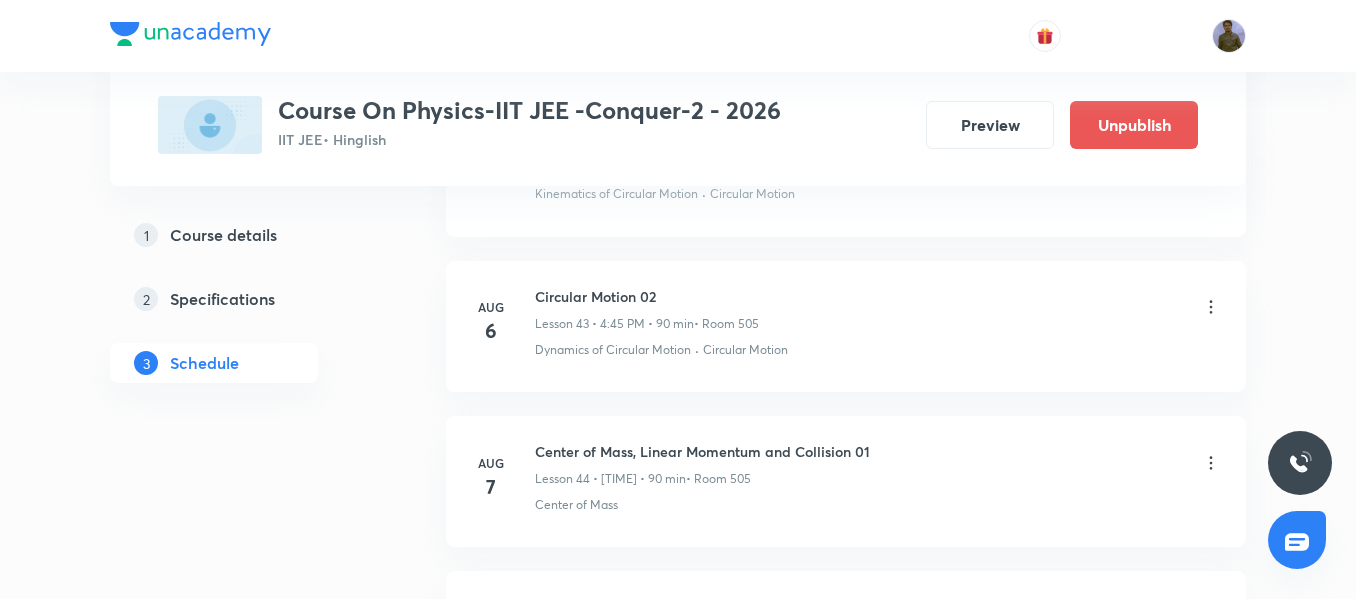 scroll, scrollTop: 6820, scrollLeft: 0, axis: vertical 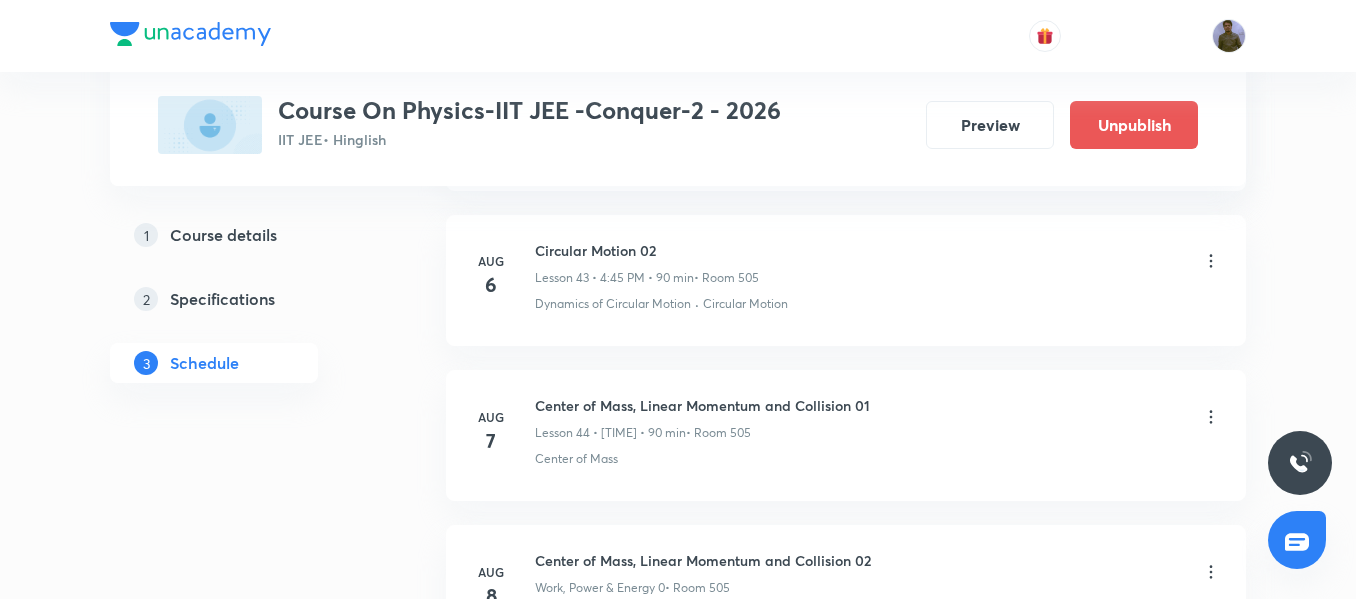 click on "Circular Motion 02" at bounding box center [647, 250] 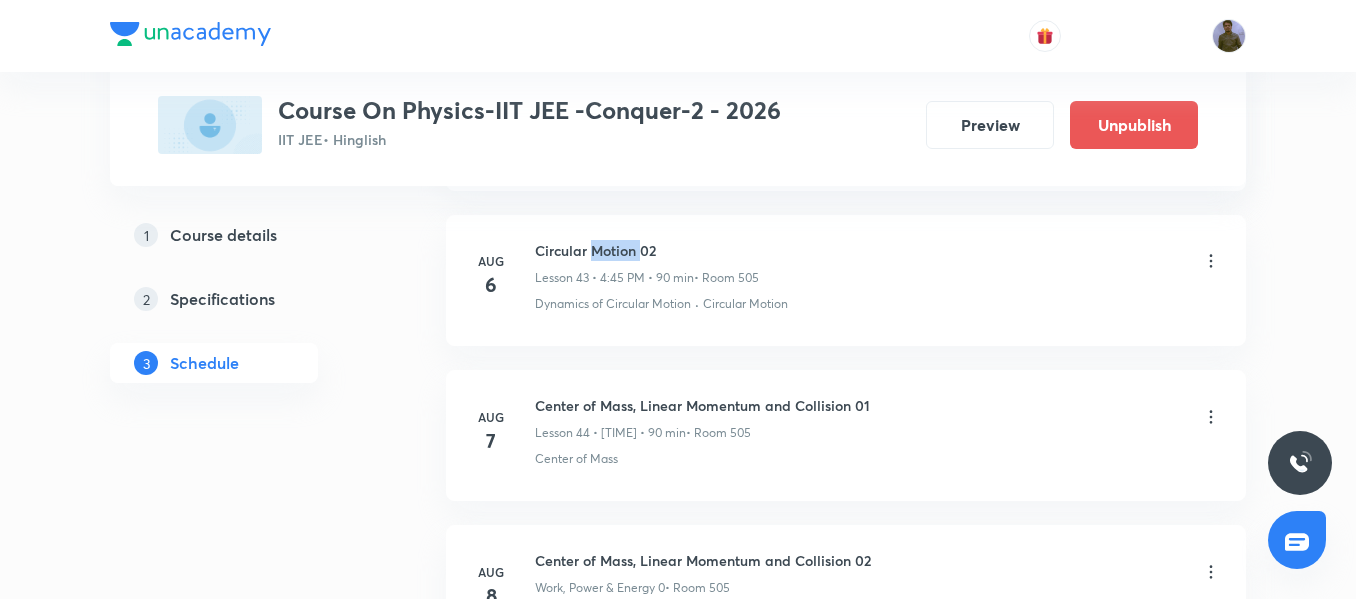 click on "Circular Motion 02" at bounding box center [647, 250] 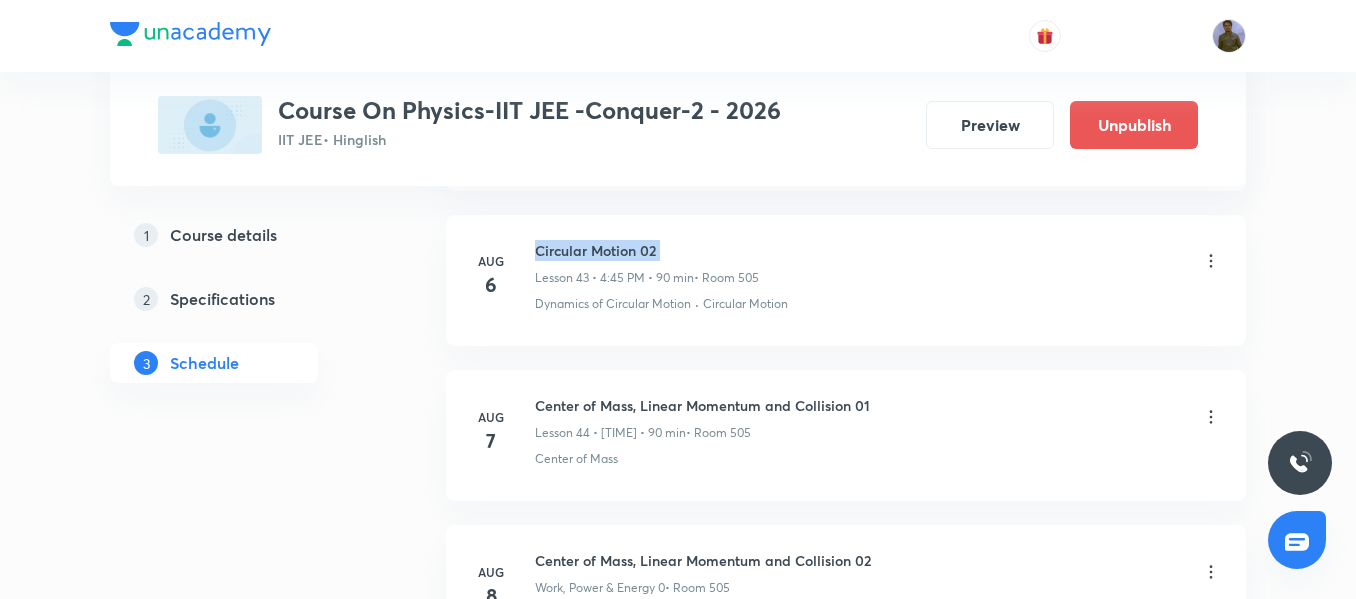 click on "Circular Motion 02" at bounding box center [647, 250] 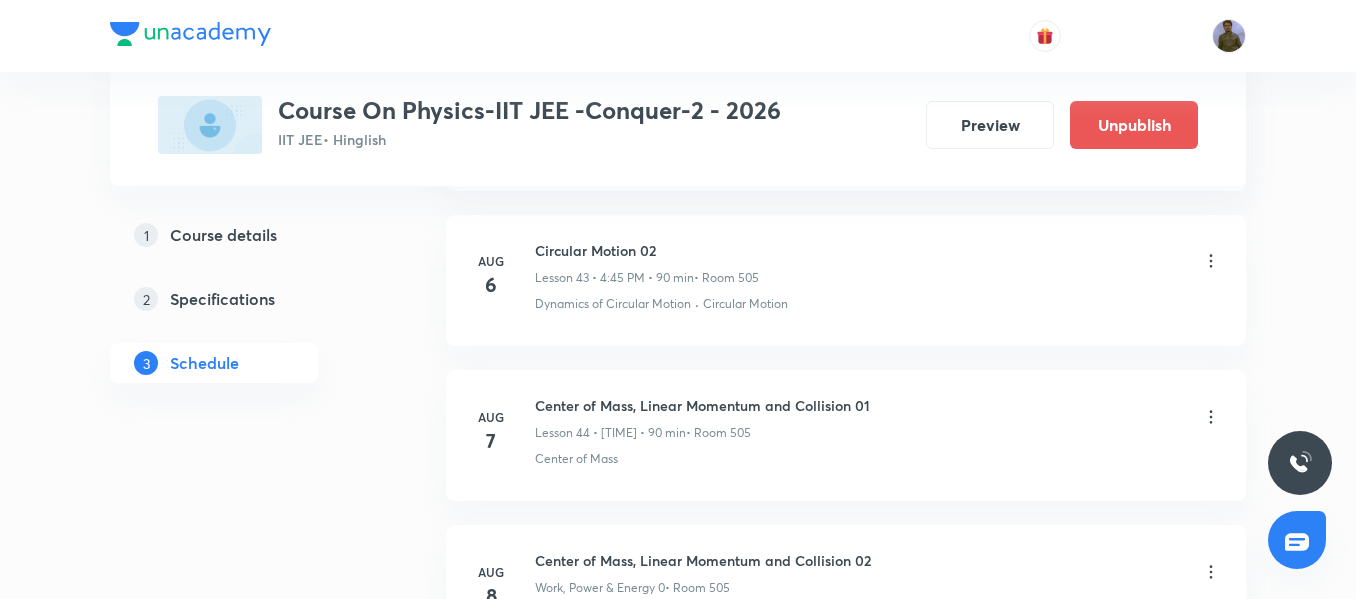 click on "• Room 505" at bounding box center [726, 278] 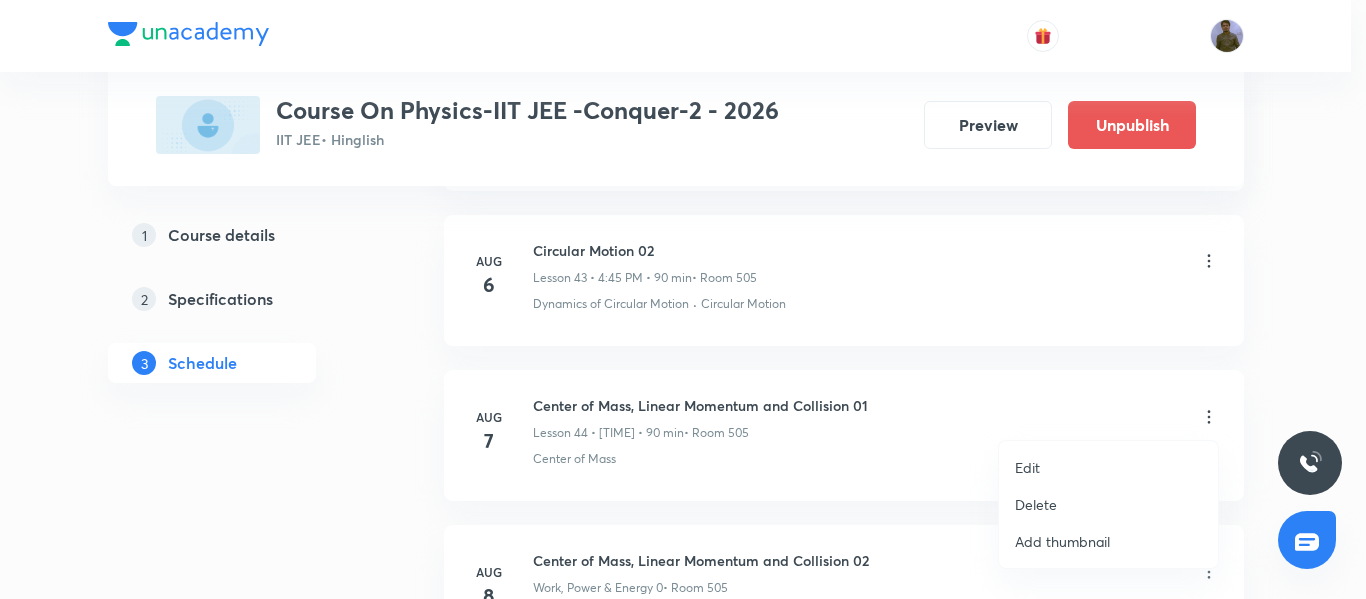 click on "Edit" at bounding box center [1108, 467] 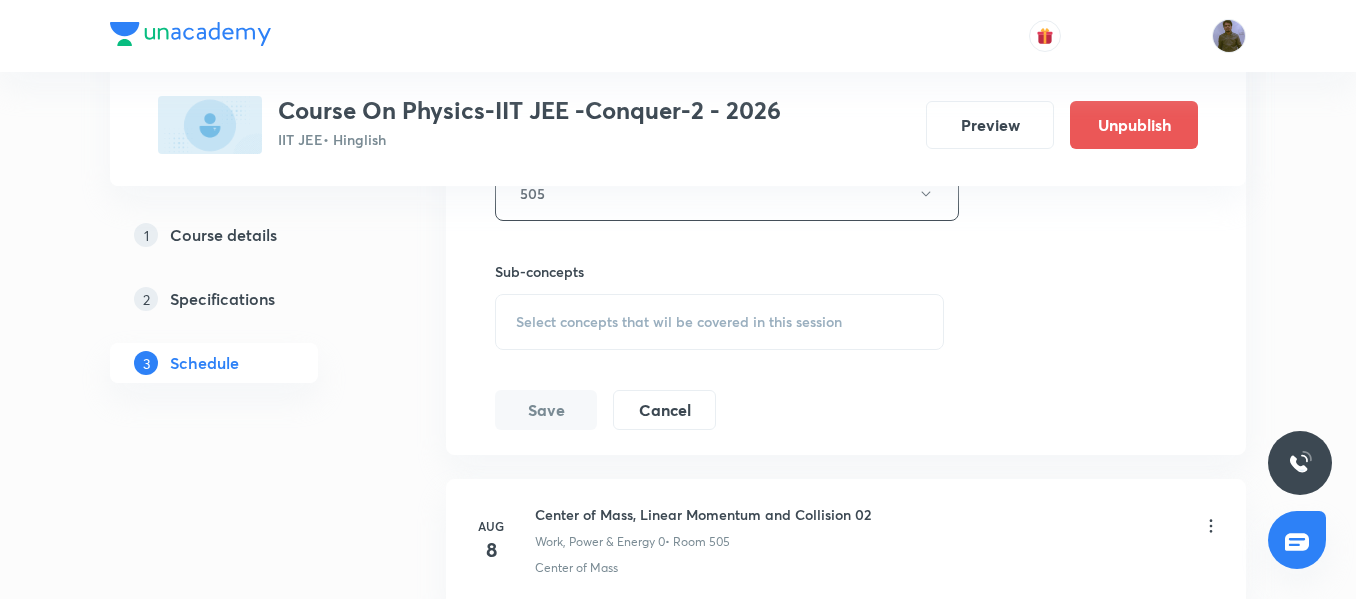 scroll, scrollTop: 7620, scrollLeft: 0, axis: vertical 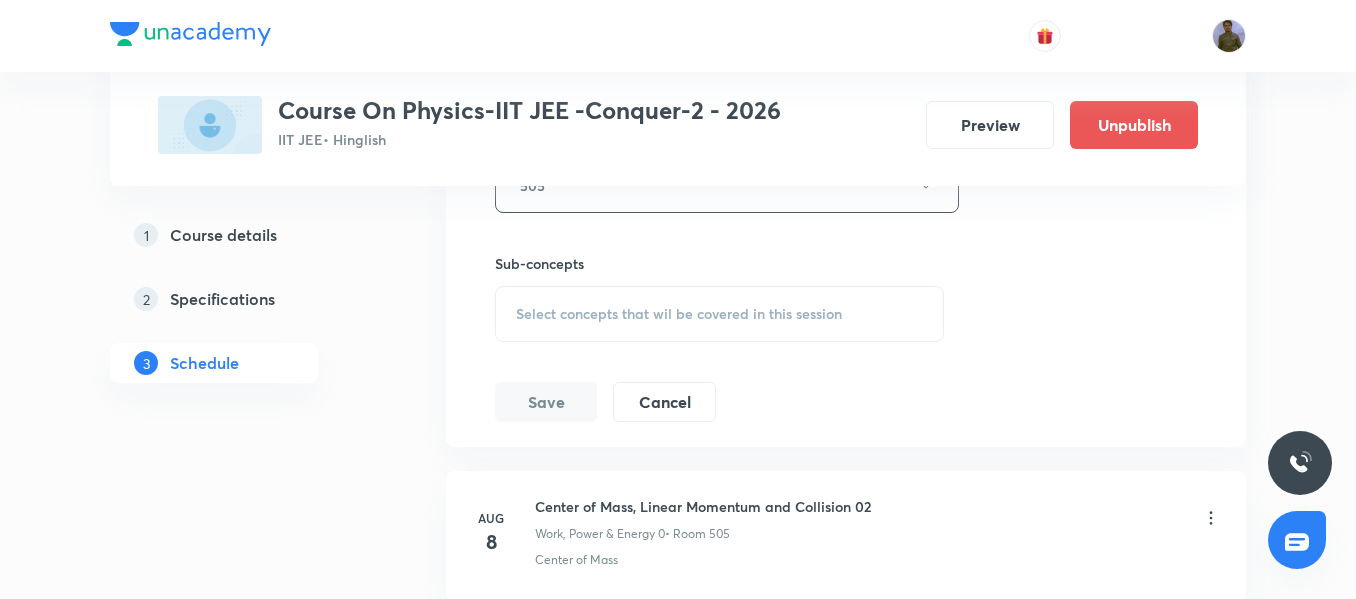 click on "Select concepts that wil be covered in this session" at bounding box center [719, 314] 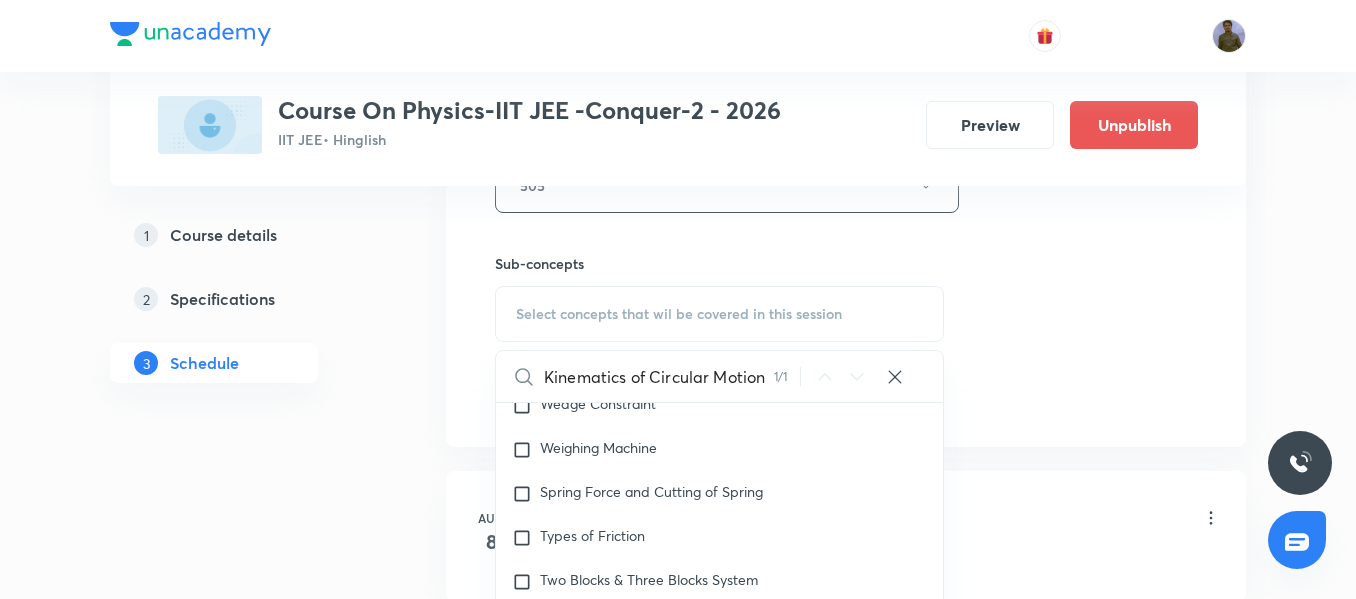 scroll, scrollTop: 2431, scrollLeft: 0, axis: vertical 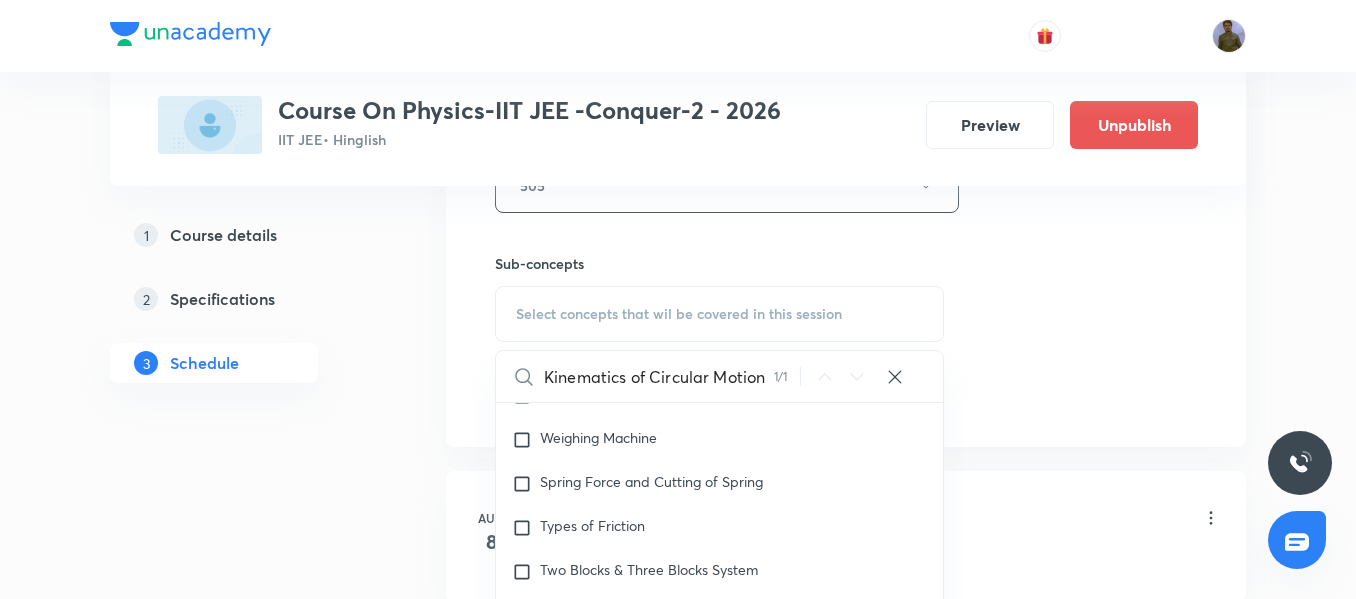 type on "Kinematics of Circular Motion" 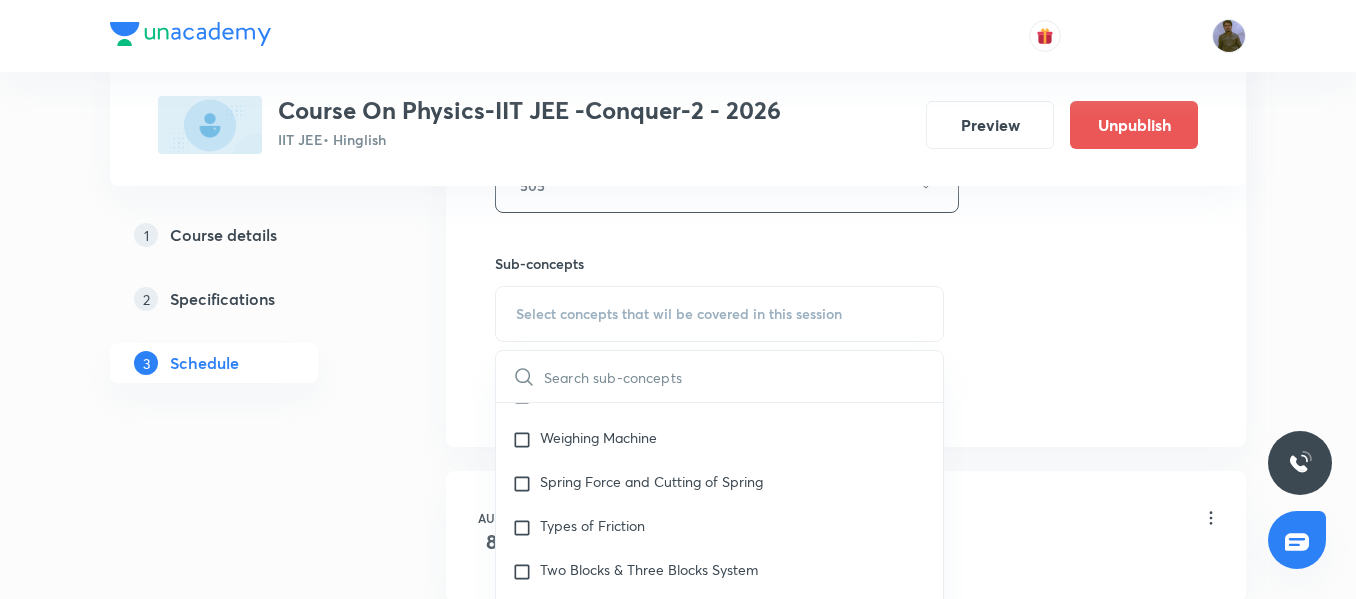 click on "Session title 48/99 Center of Mass, Linear Momentum and Collision 01 ​ Schedule for Aug 7, 2025, 3:00 PM ​ Duration (in minutes) 90 ​   Session type Online Offline Room 505 Sub-concepts Select concepts that wil be covered in this session ​ Kinematics Kinematics Covered previously Projectile Motion Covered previously Motion in a Straight Line Projectile Motion Frame of Reference   Horizontal Projectile Trajectory  Minimum Velocity & angle to hit a Given Point   Relative Motion Displacement and Distance  Velocity and Speed  Acceleration  Motion in a Straight Line  One- Dimensional Motion in a Vertical Line  Motion Upon an Inclined Plane  Relative Motion in One dimension Graphs in Motion in One Dimension Relative Motion Motion in a Plane Position Vector, Velocity, and Acceleration Straight Line Motion and Equation of Motion Straight Line Motion (Graphical Method) Variable Acceleration Motion under Gravity Relative Motion (Basic) River Boat Cases Rain Man Cases Velocity of Approach and Separation Impulse" at bounding box center [846, -2] 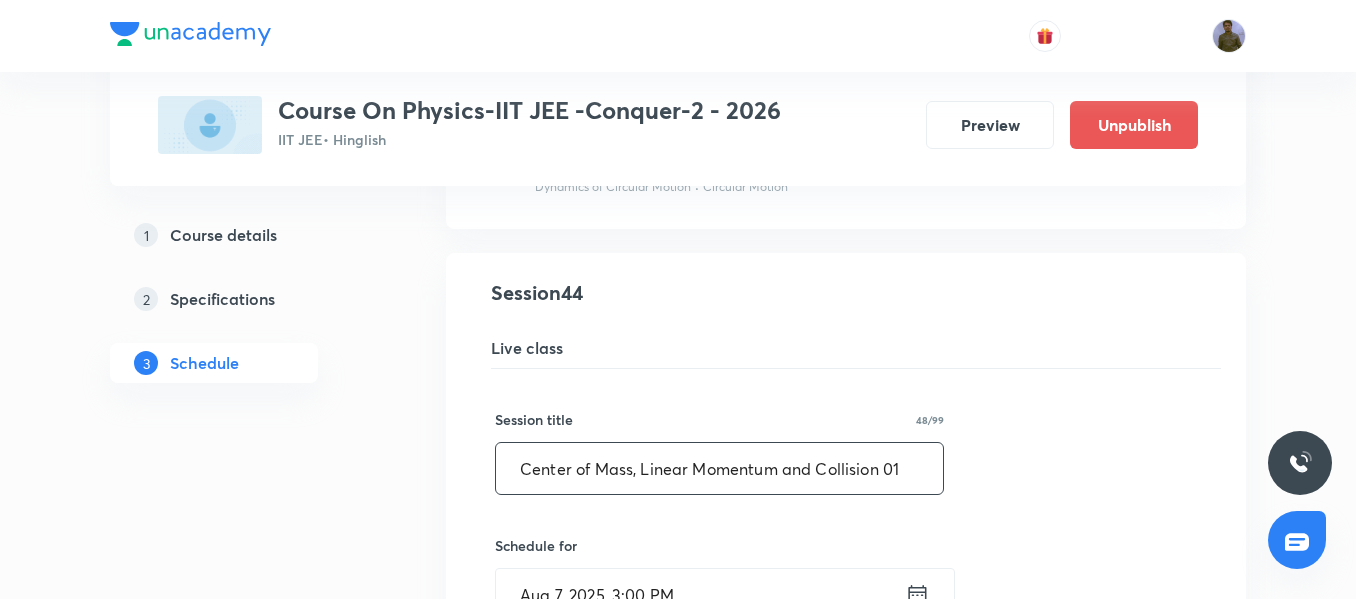 scroll, scrollTop: 6620, scrollLeft: 0, axis: vertical 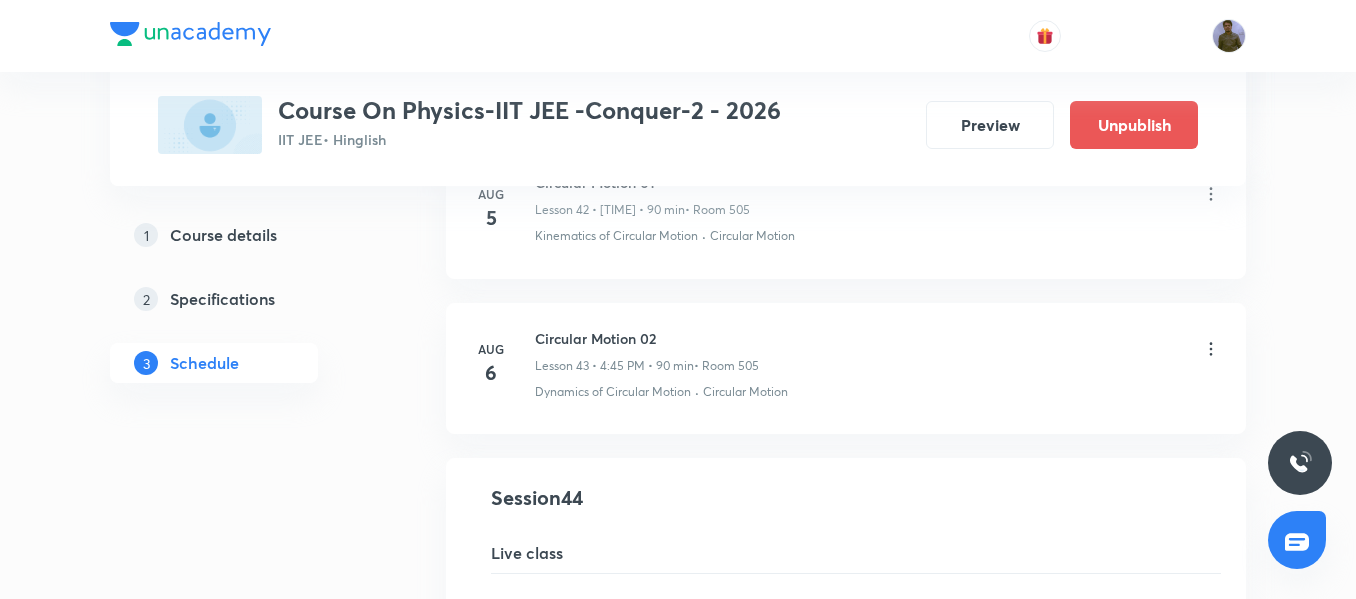 click on "Aug 6 Circular Motion 02 Lesson 43 • 4:45 PM • 90 min  • Room 505 Dynamics of Circular Motion · Circular Motion" at bounding box center [846, 368] 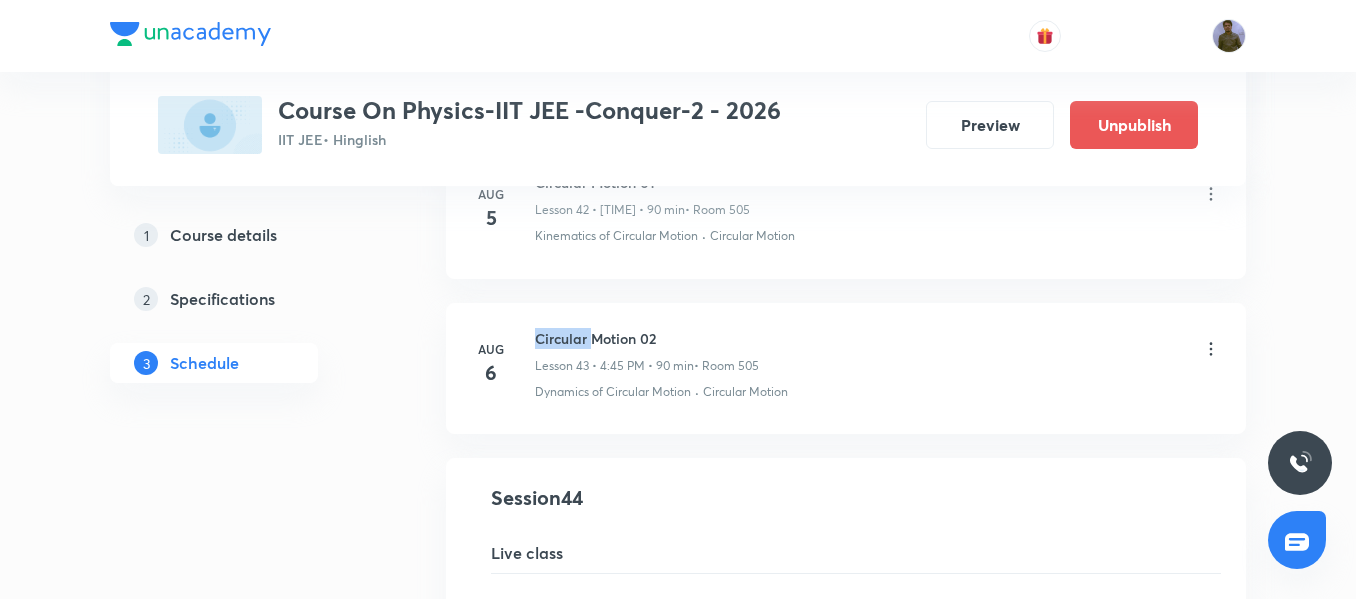 click on "Aug 6 Circular Motion 02 Lesson 43 • 4:45 PM • 90 min  • Room 505 Dynamics of Circular Motion · Circular Motion" at bounding box center [846, 368] 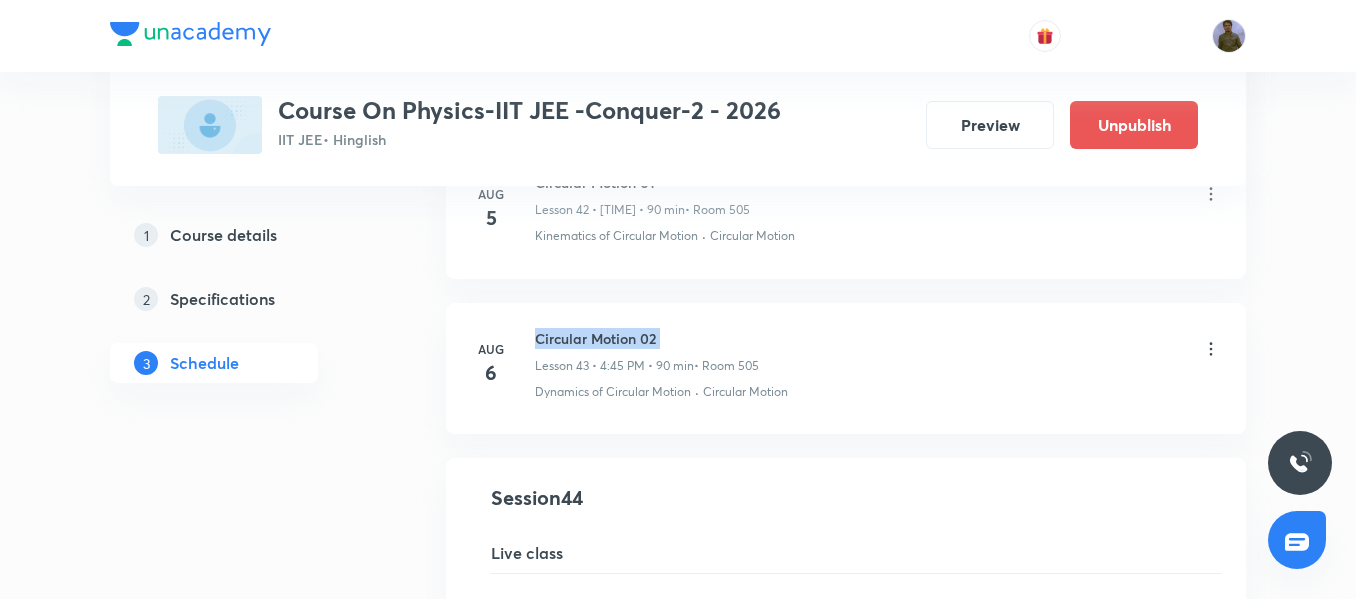click on "Aug 6 Circular Motion 02 Lesson 43 • 4:45 PM • 90 min  • Room 505 Dynamics of Circular Motion · Circular Motion" at bounding box center [846, 368] 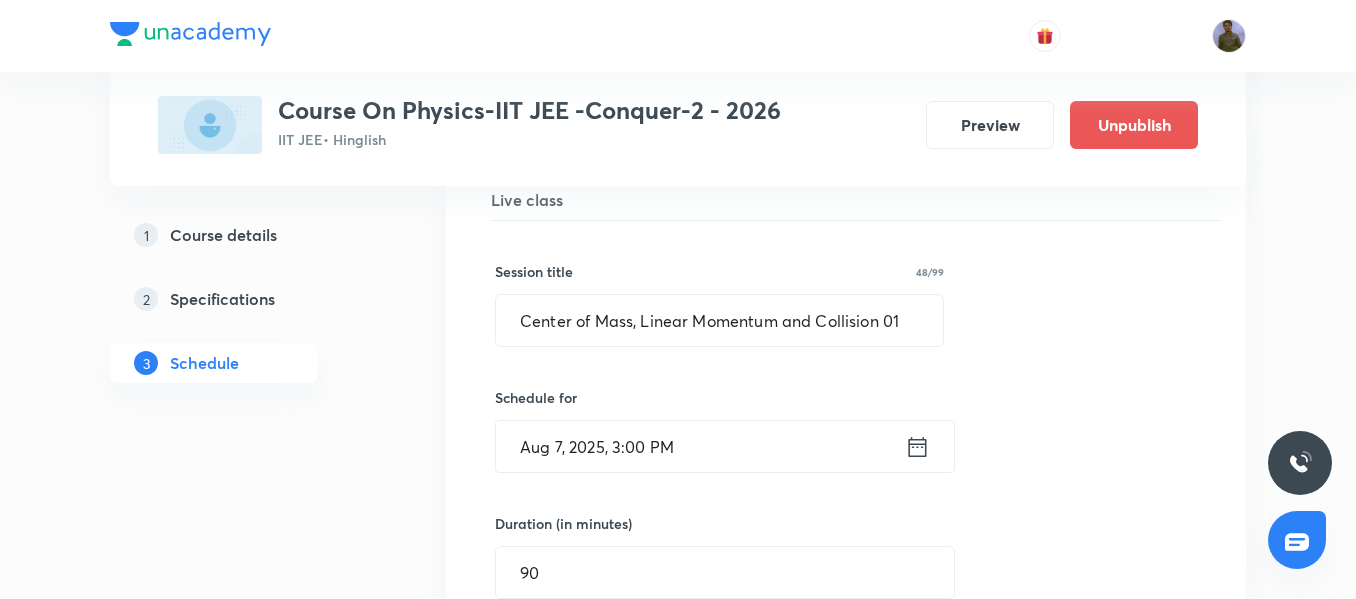 scroll, scrollTop: 6920, scrollLeft: 0, axis: vertical 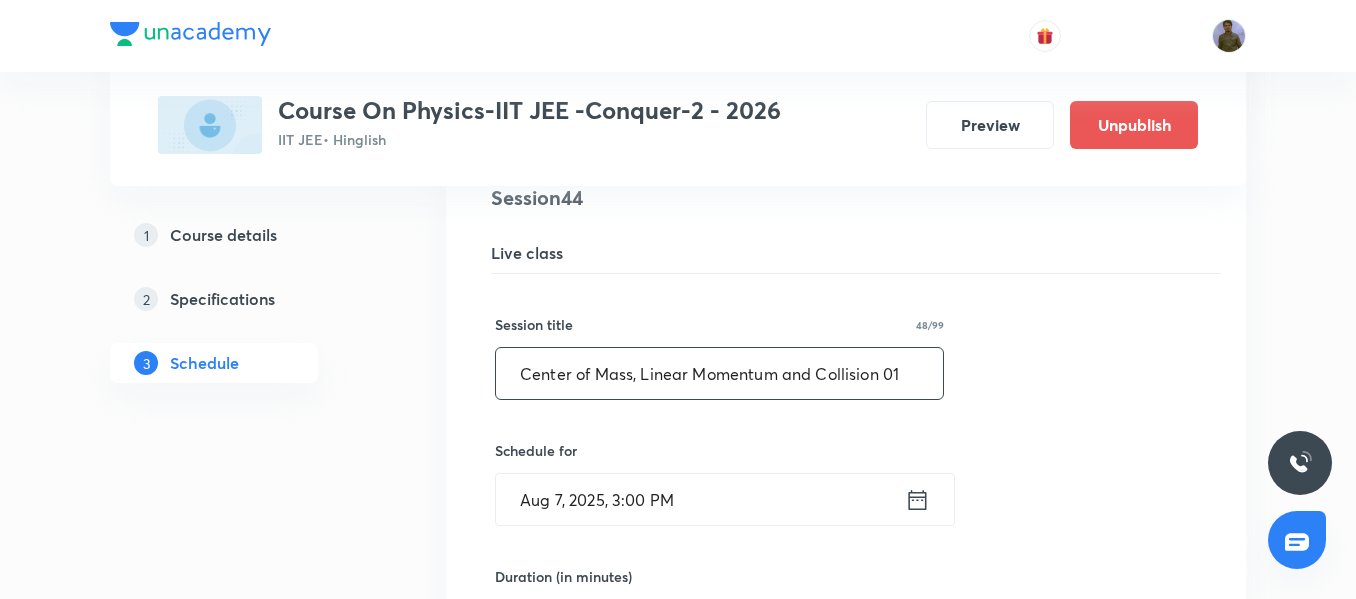 click on "Center of Mass, Linear Momentum and Collision 01" at bounding box center (719, 373) 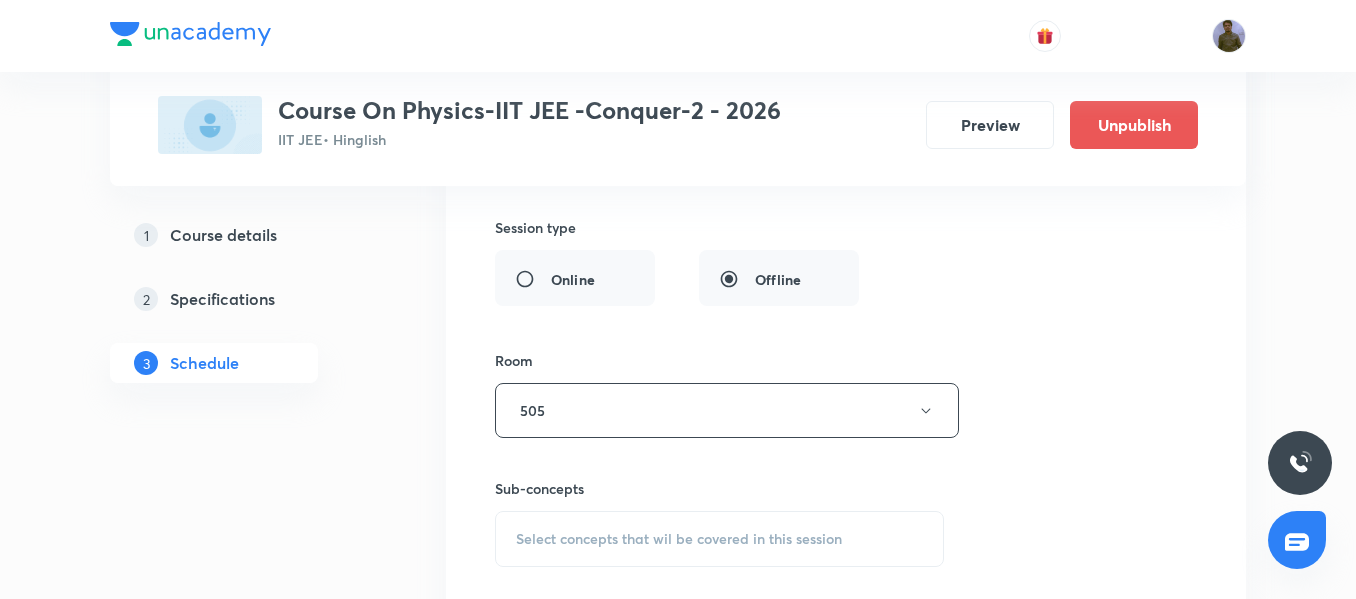 scroll, scrollTop: 7520, scrollLeft: 0, axis: vertical 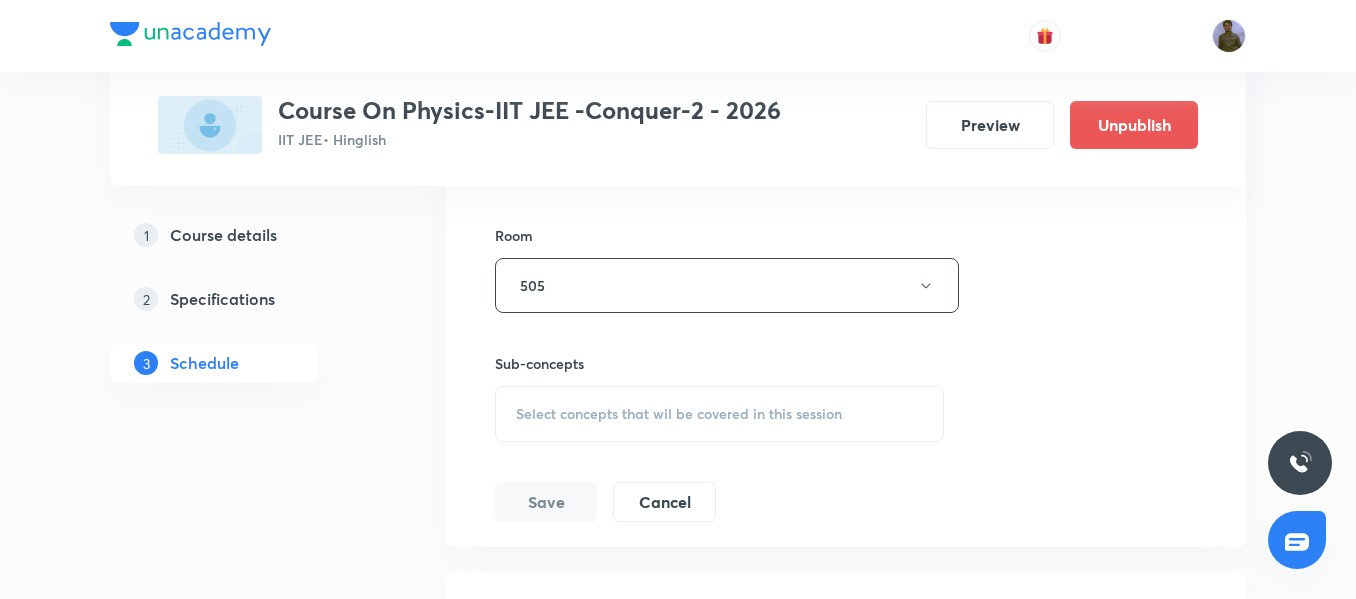 type on "Circular Motion 03" 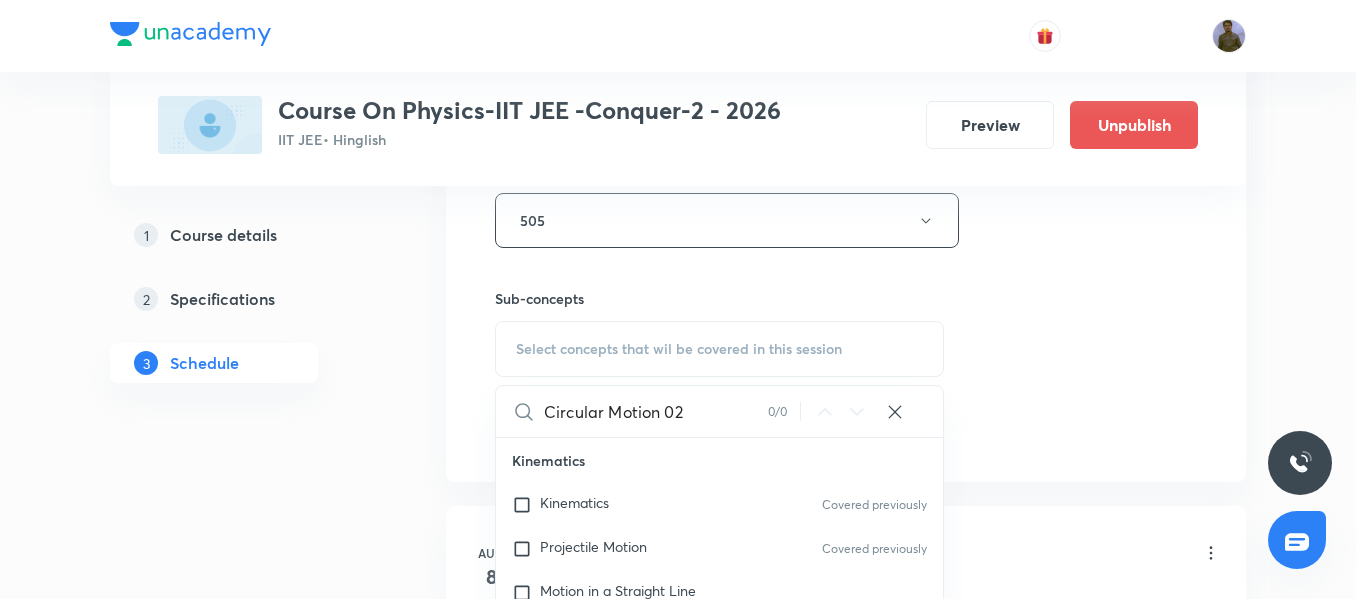 scroll, scrollTop: 7620, scrollLeft: 0, axis: vertical 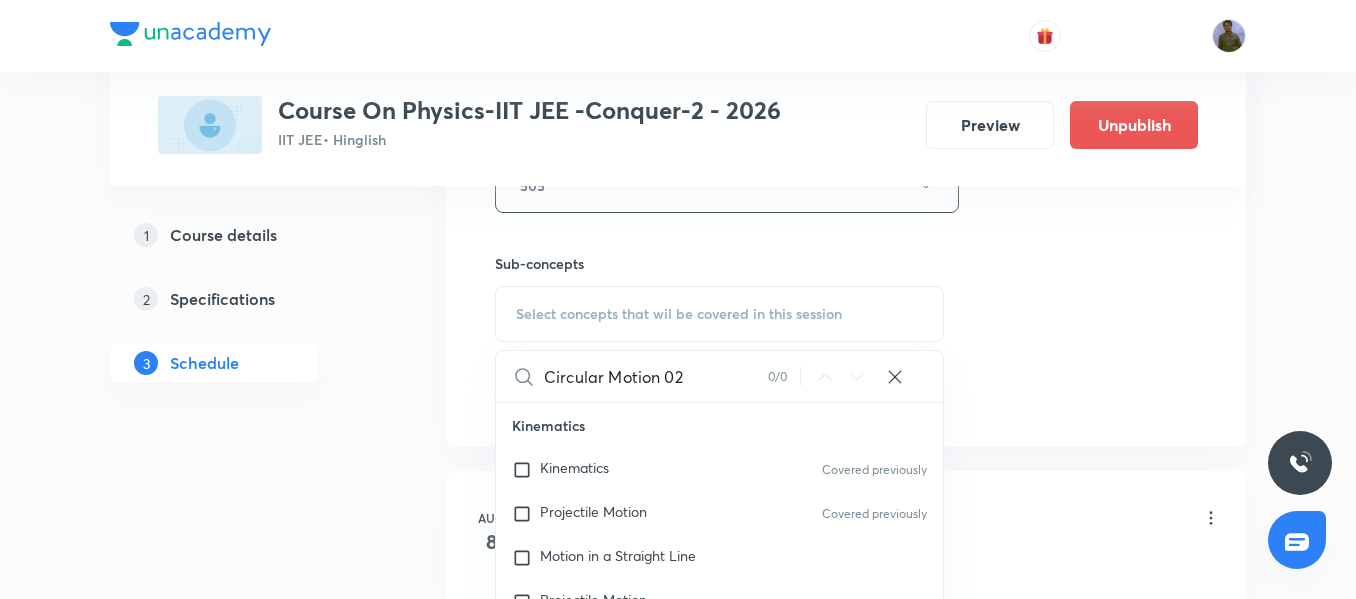 click on "Circular Motion 02" at bounding box center (656, 376) 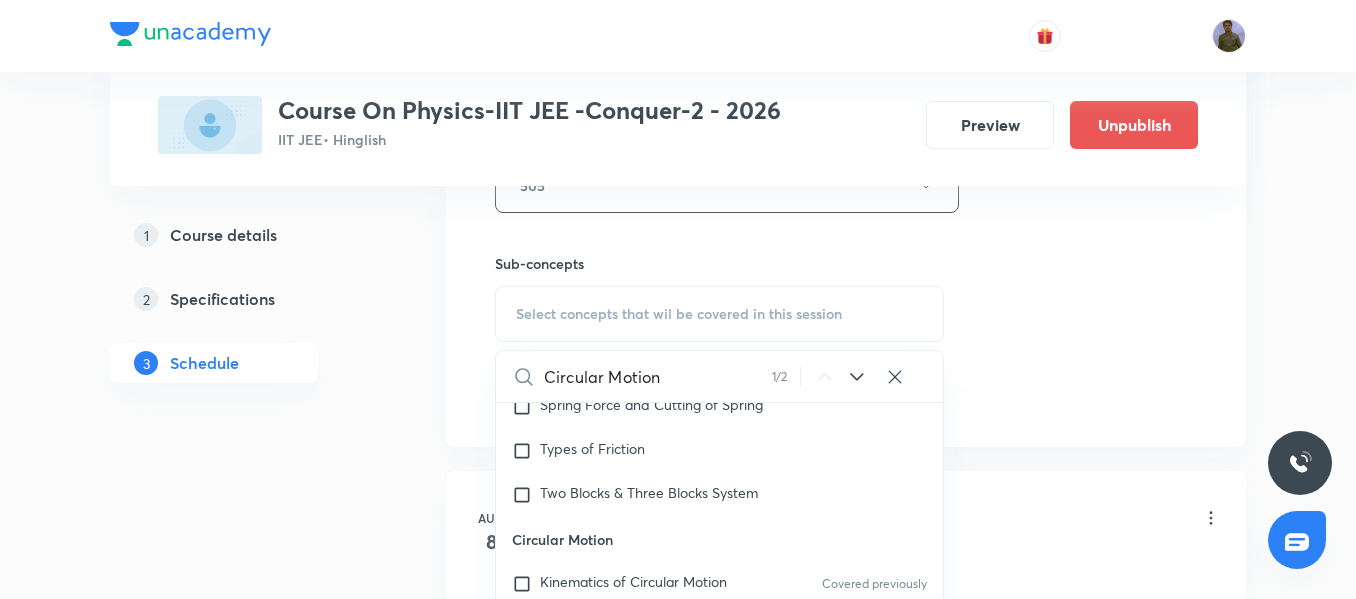 scroll, scrollTop: 2519, scrollLeft: 0, axis: vertical 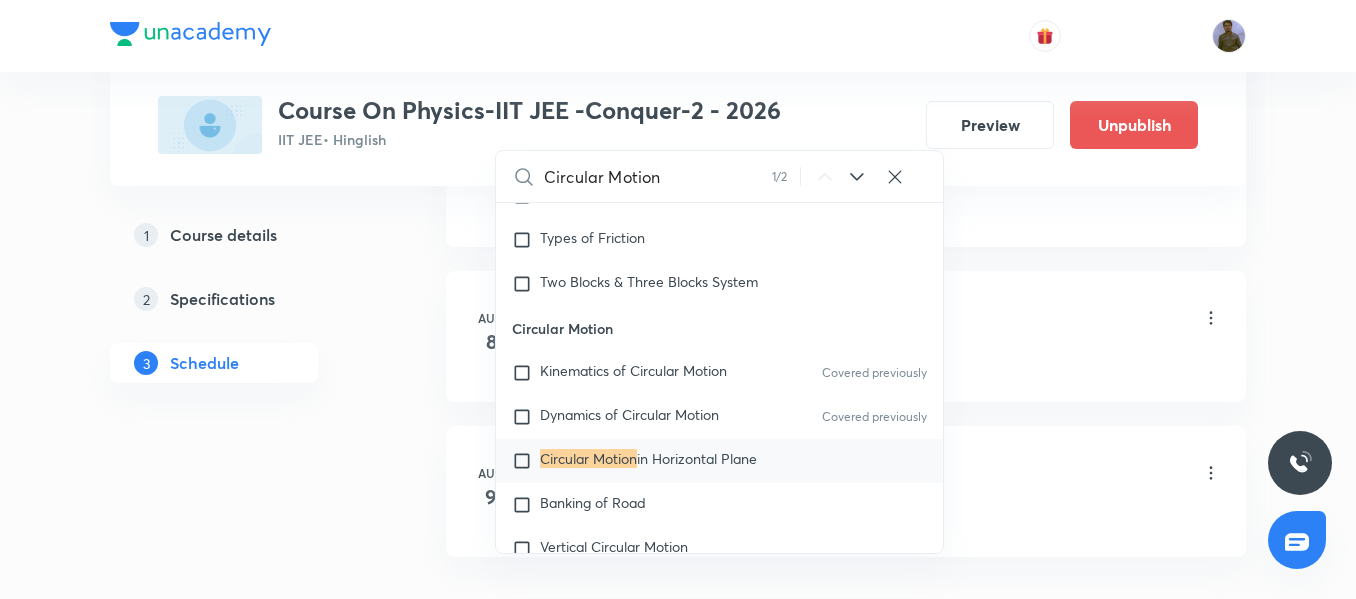 type on "Circular Motion" 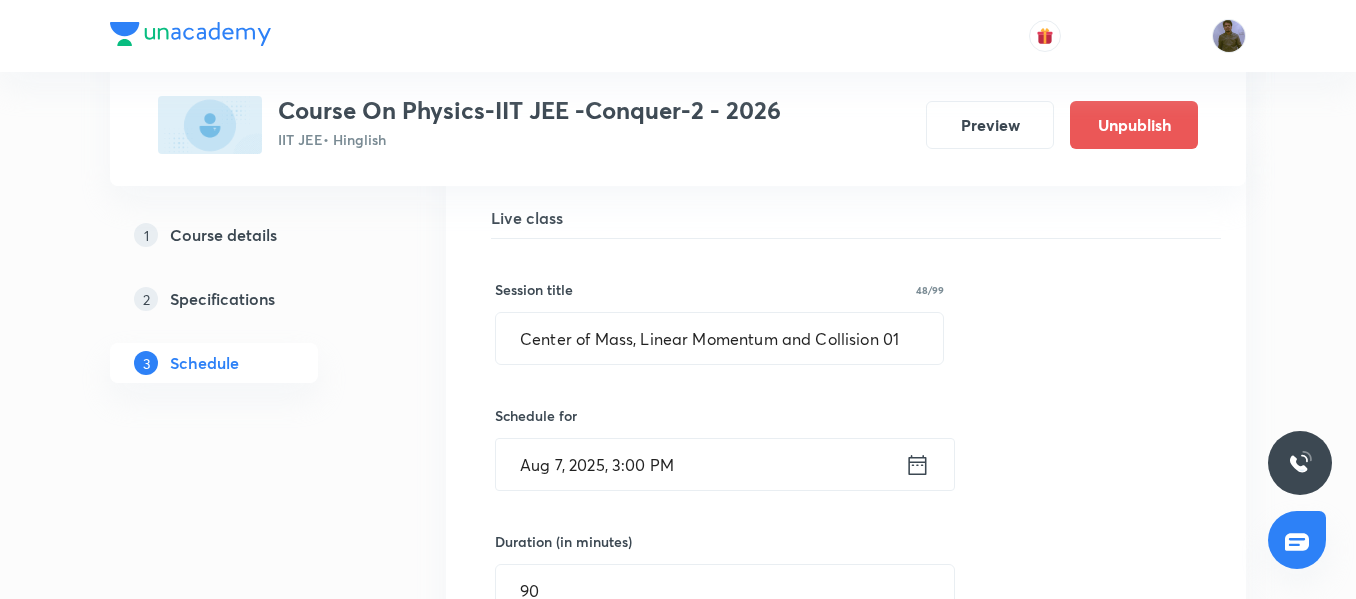 scroll, scrollTop: 6920, scrollLeft: 0, axis: vertical 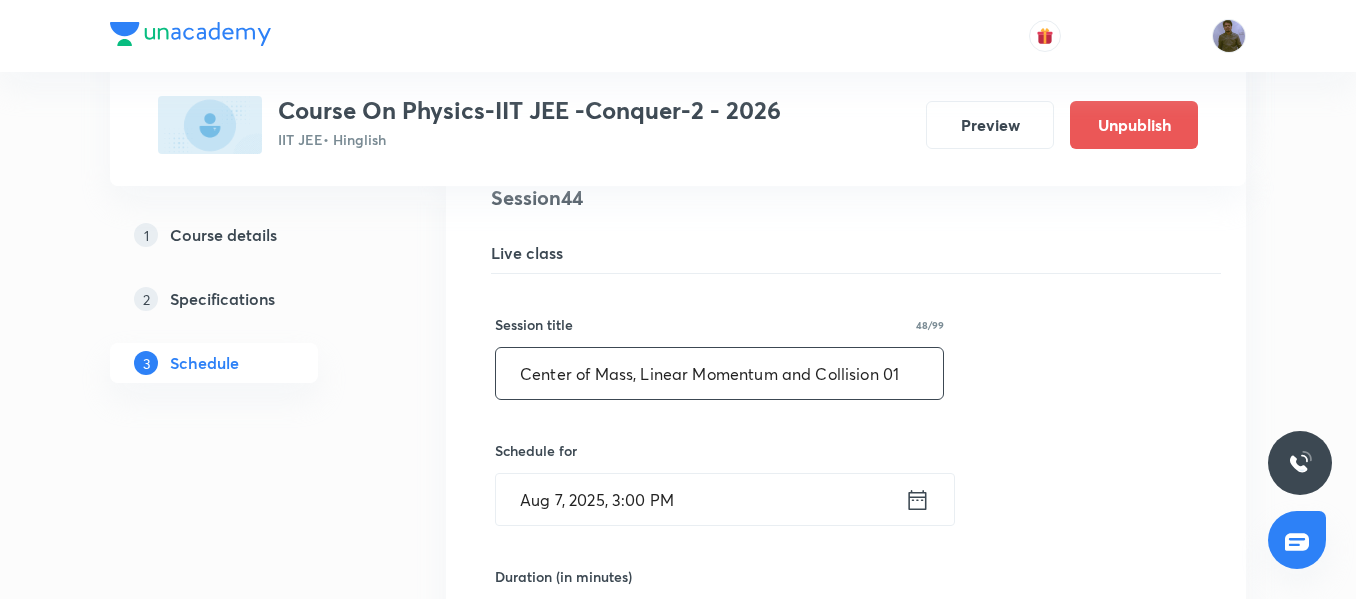 click on "Center of Mass, Linear Momentum and Collision 01" at bounding box center (719, 373) 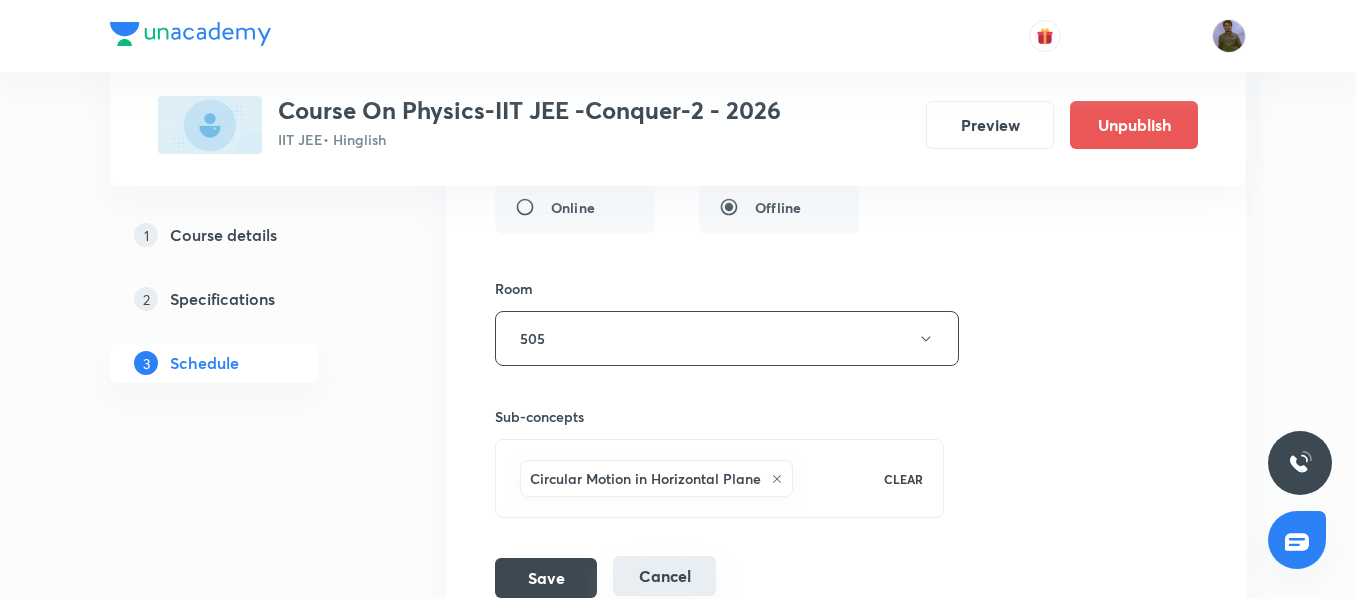 scroll, scrollTop: 7620, scrollLeft: 0, axis: vertical 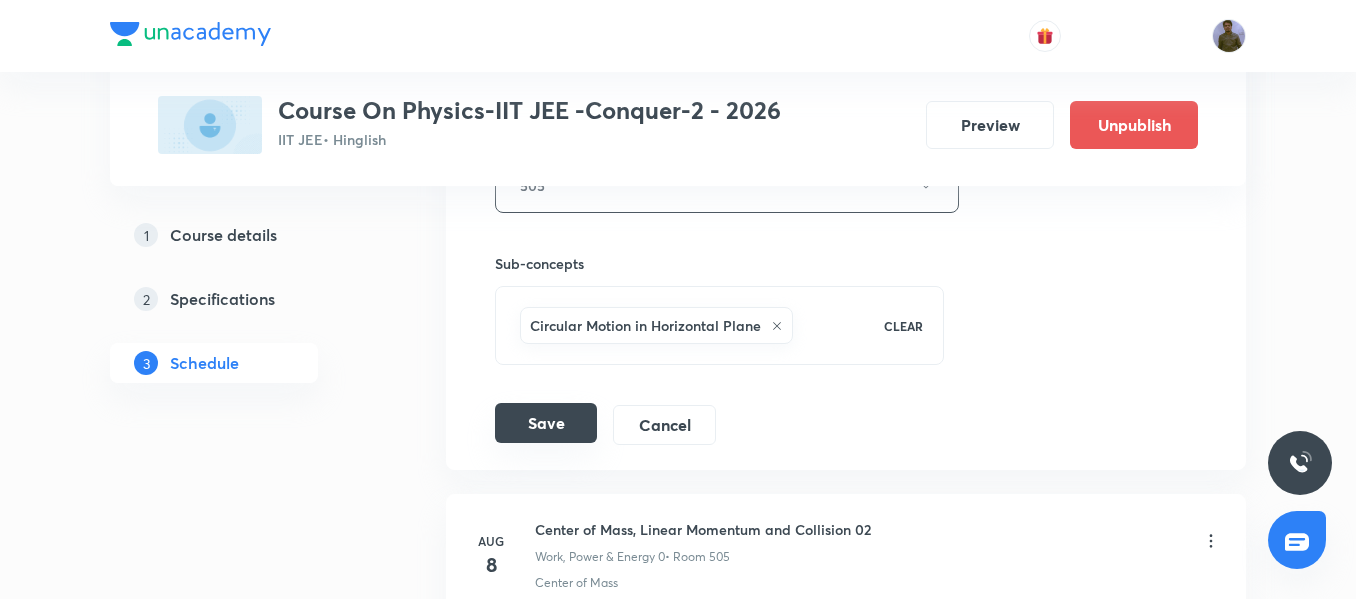 type on "Circular Motion 03" 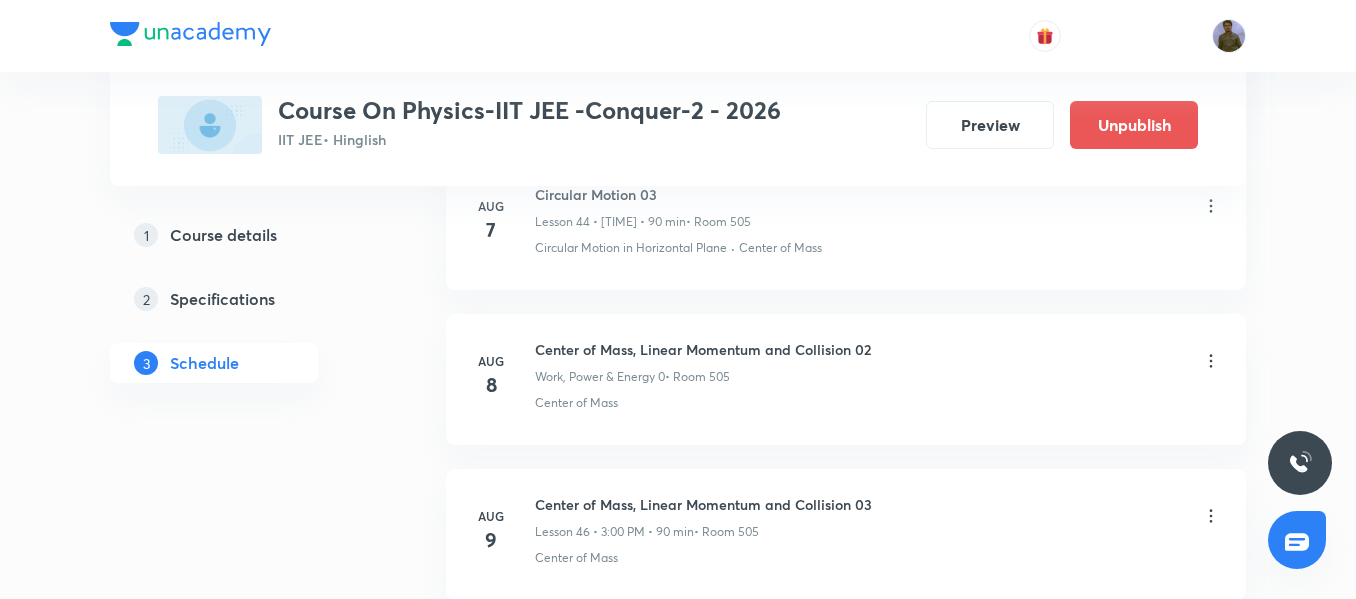 scroll, scrollTop: 7020, scrollLeft: 0, axis: vertical 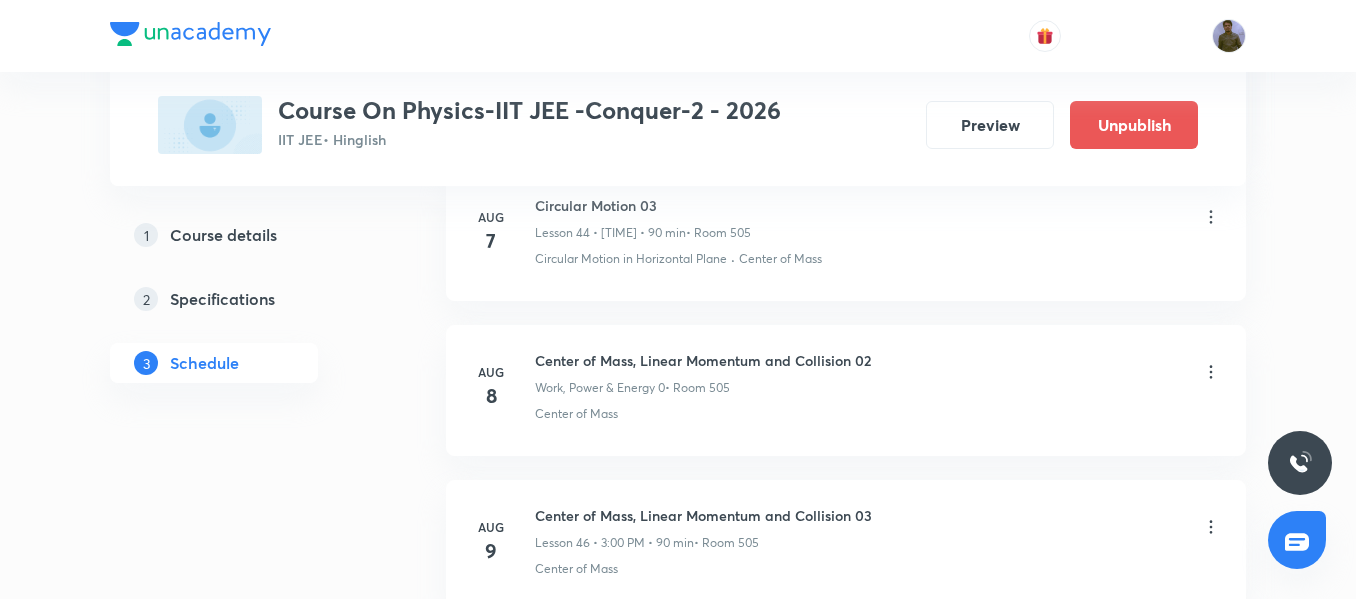 click 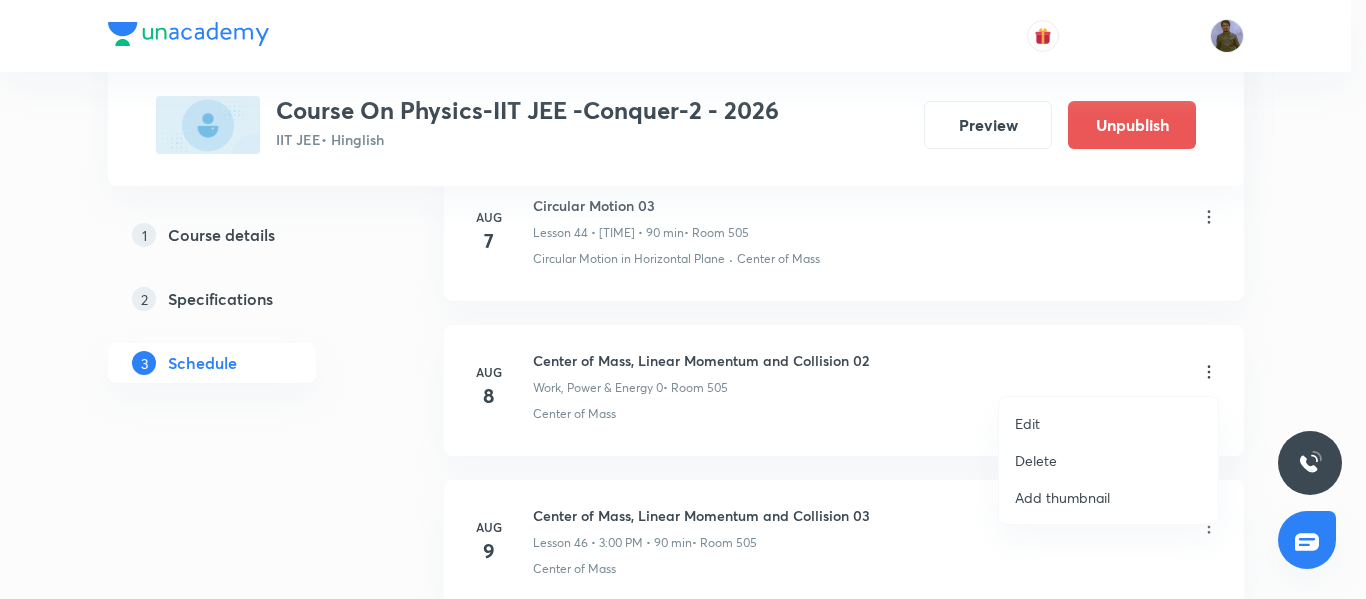 click on "Edit" at bounding box center [1108, 423] 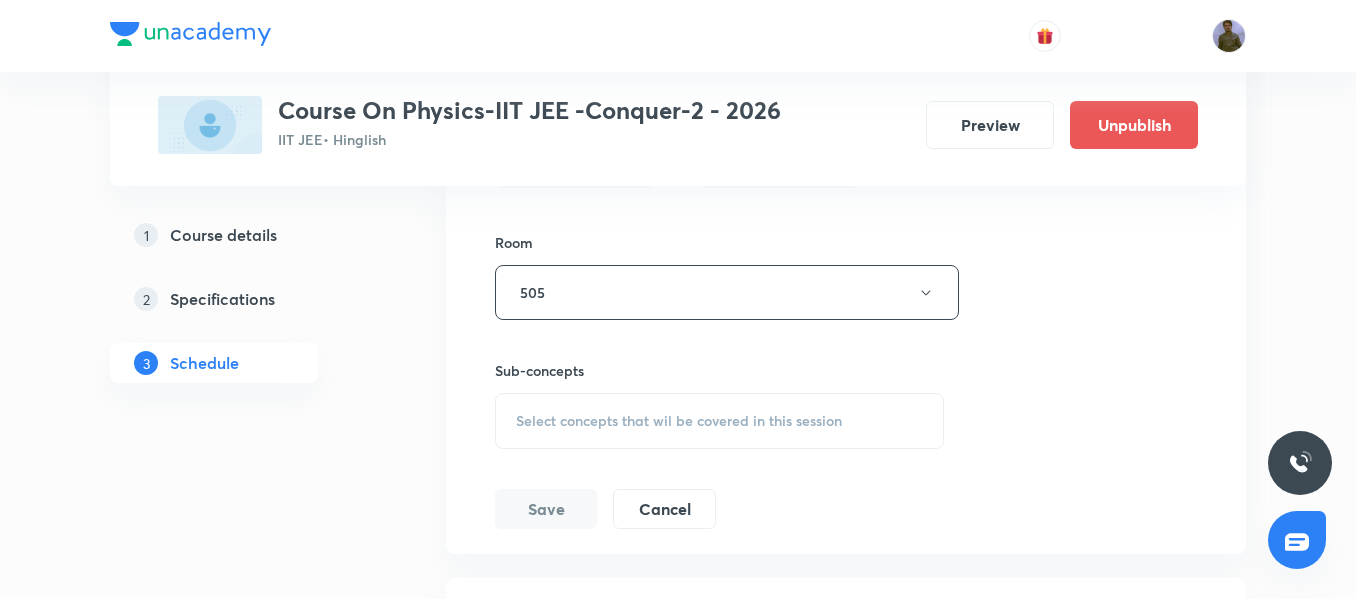 scroll, scrollTop: 7666, scrollLeft: 0, axis: vertical 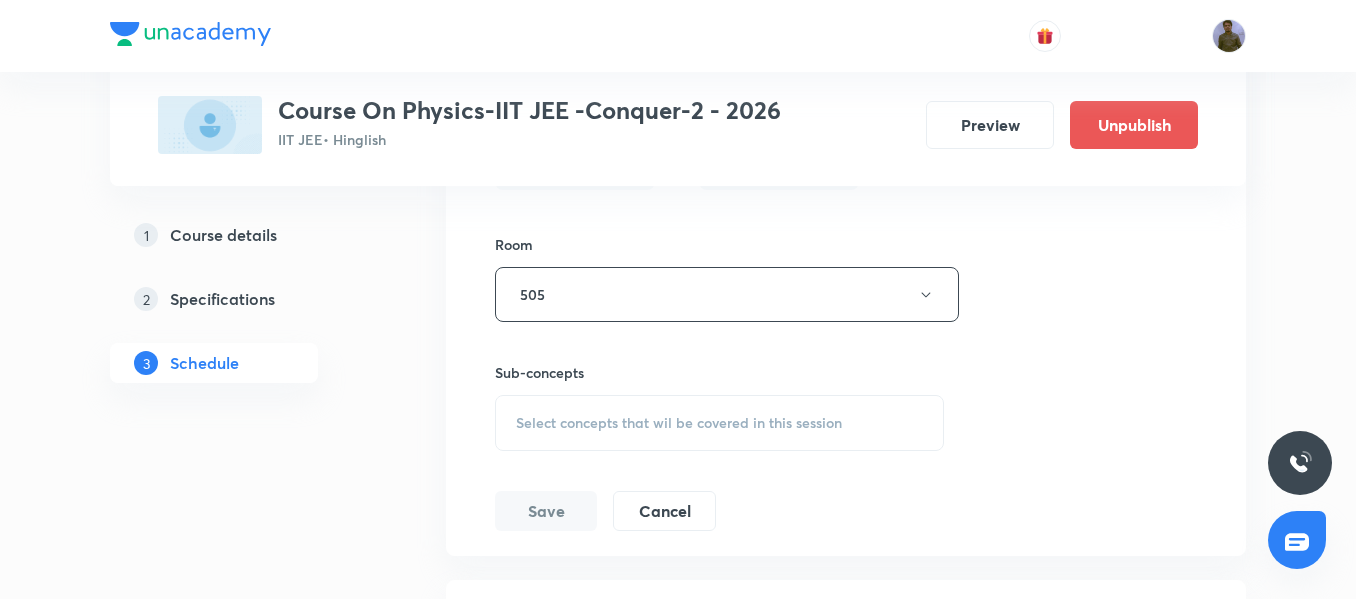 click on "Select concepts that wil be covered in this session" at bounding box center [679, 423] 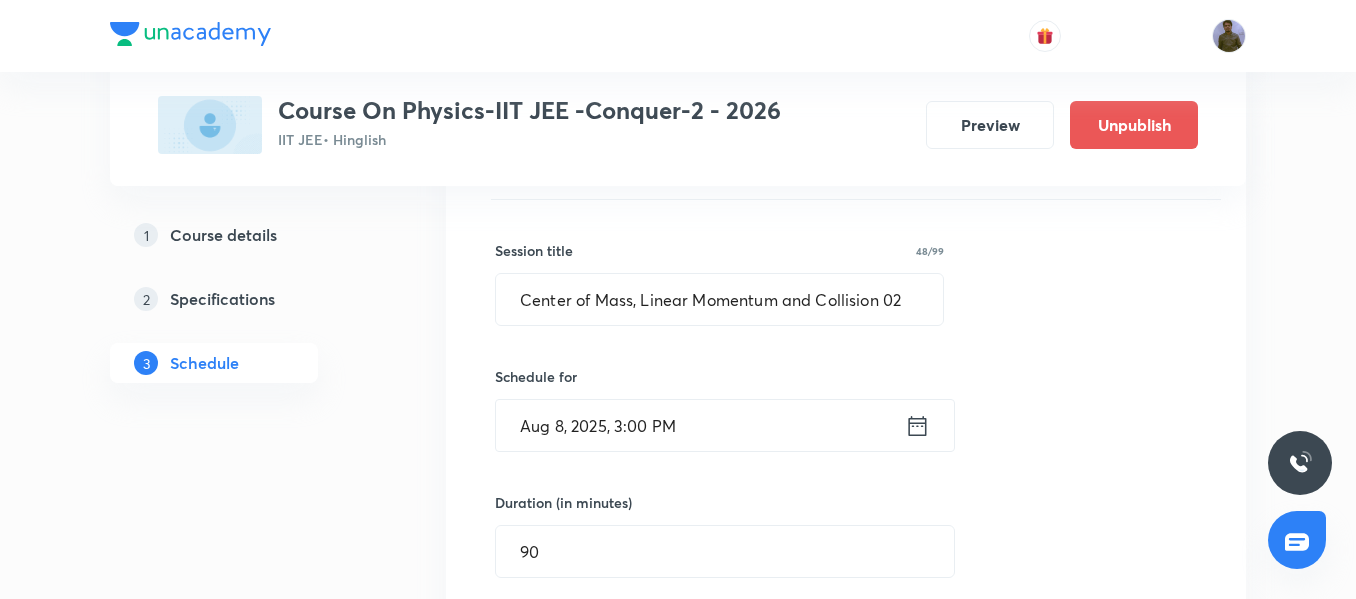 scroll, scrollTop: 6966, scrollLeft: 0, axis: vertical 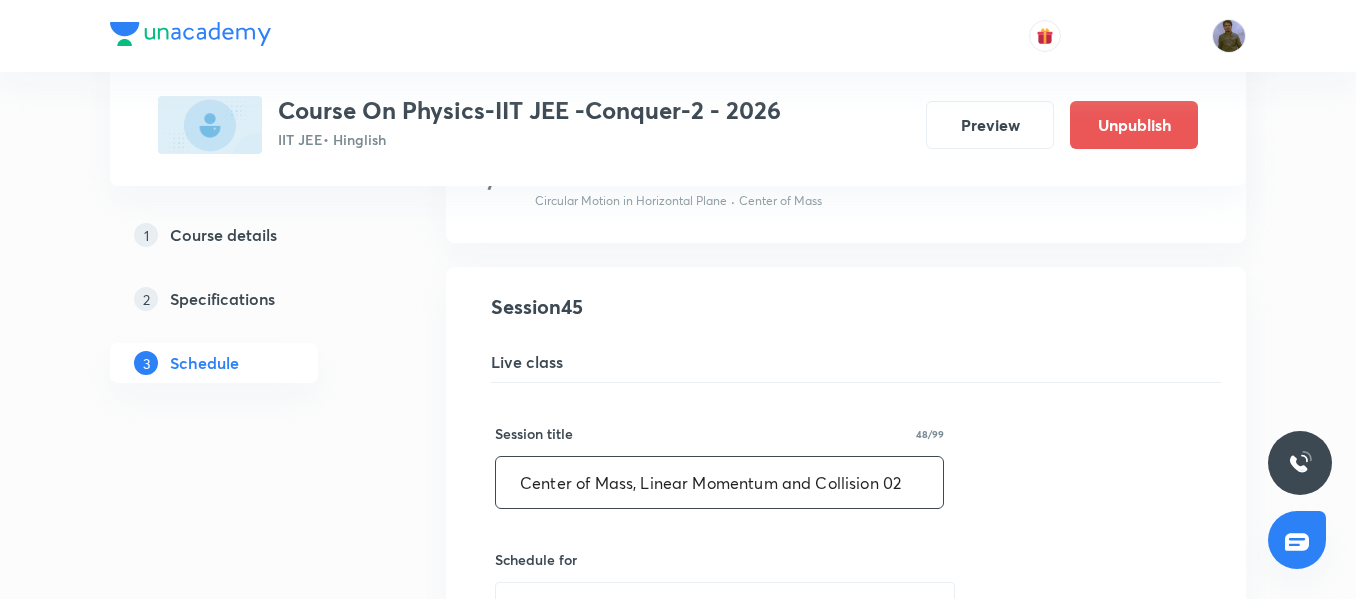 click on "Center of Mass, Linear Momentum and Collision 02" at bounding box center (719, 482) 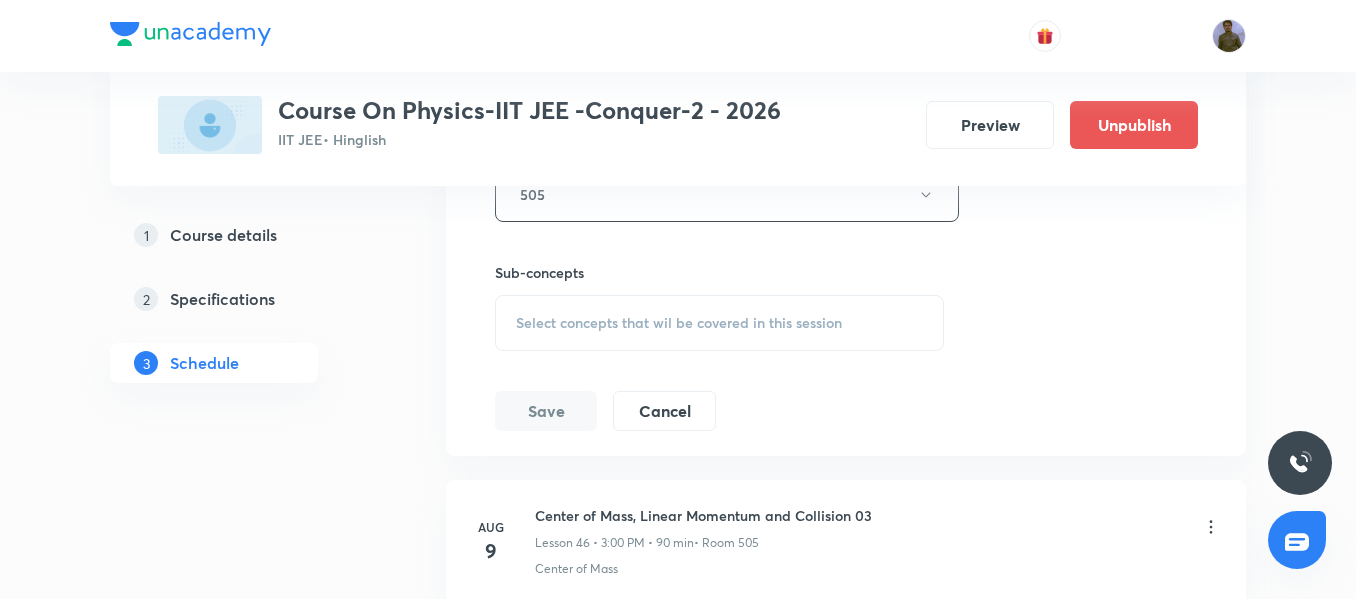 scroll, scrollTop: 7866, scrollLeft: 0, axis: vertical 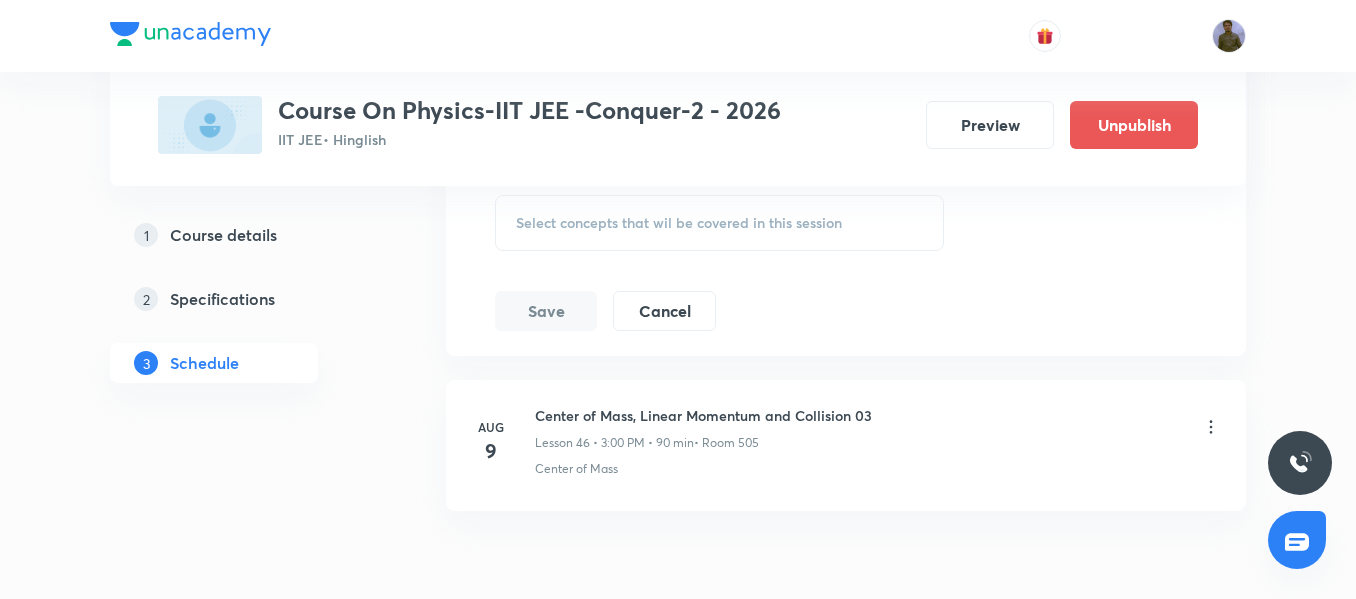 click on "Select concepts that wil be covered in this session" at bounding box center (719, 223) 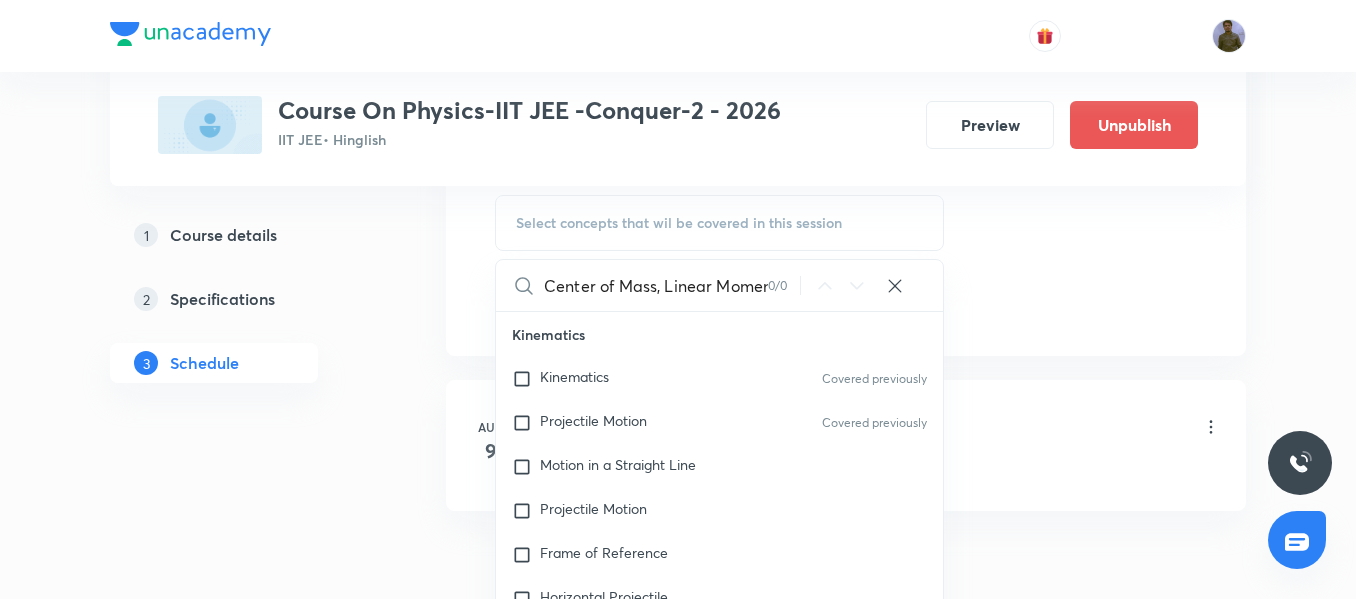 scroll, scrollTop: 0, scrollLeft: 159, axis: horizontal 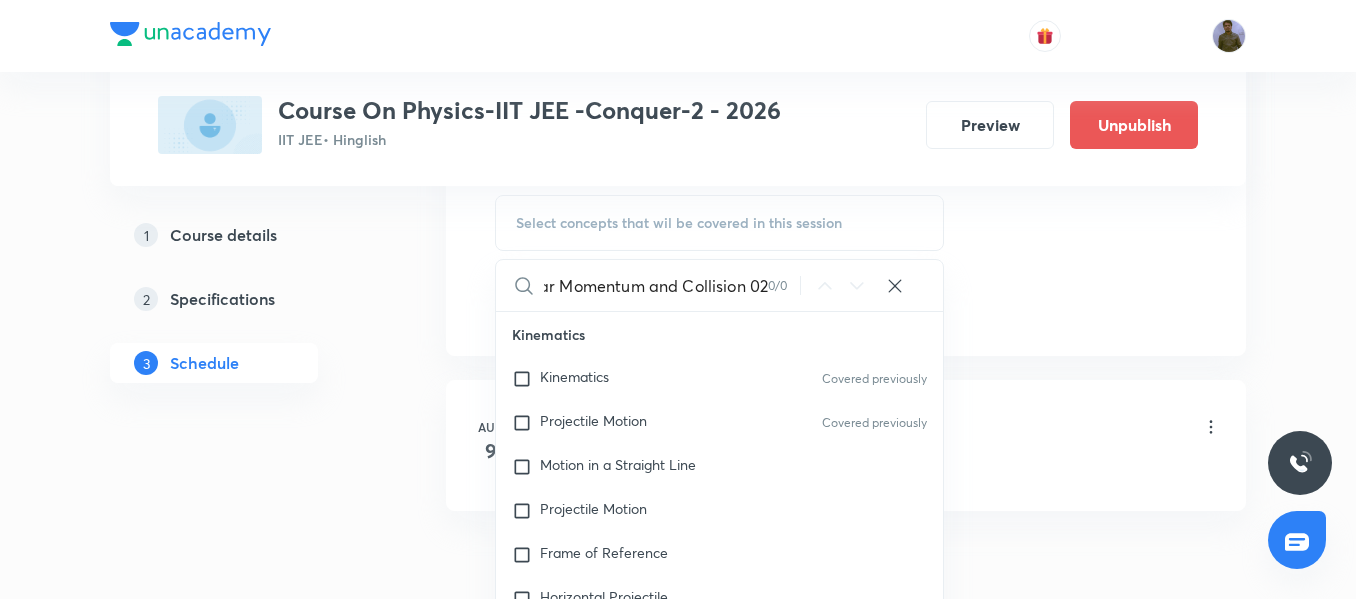 drag, startPoint x: 753, startPoint y: 286, endPoint x: 814, endPoint y: 291, distance: 61.204575 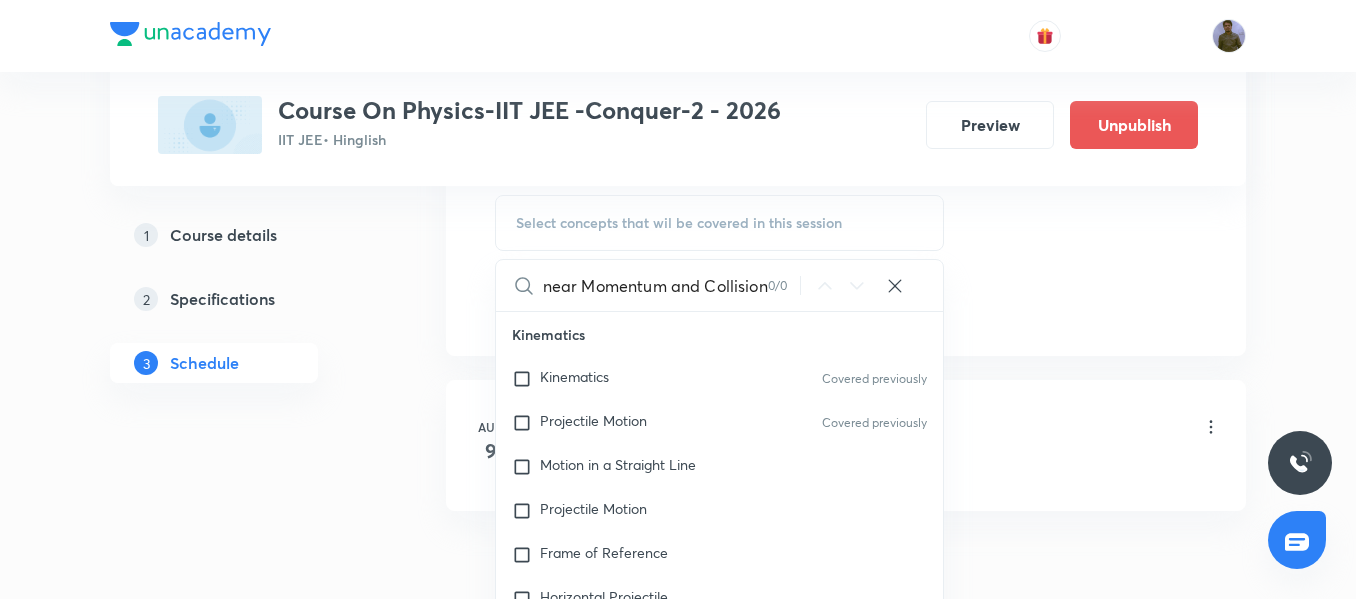 scroll, scrollTop: 0, scrollLeft: 137, axis: horizontal 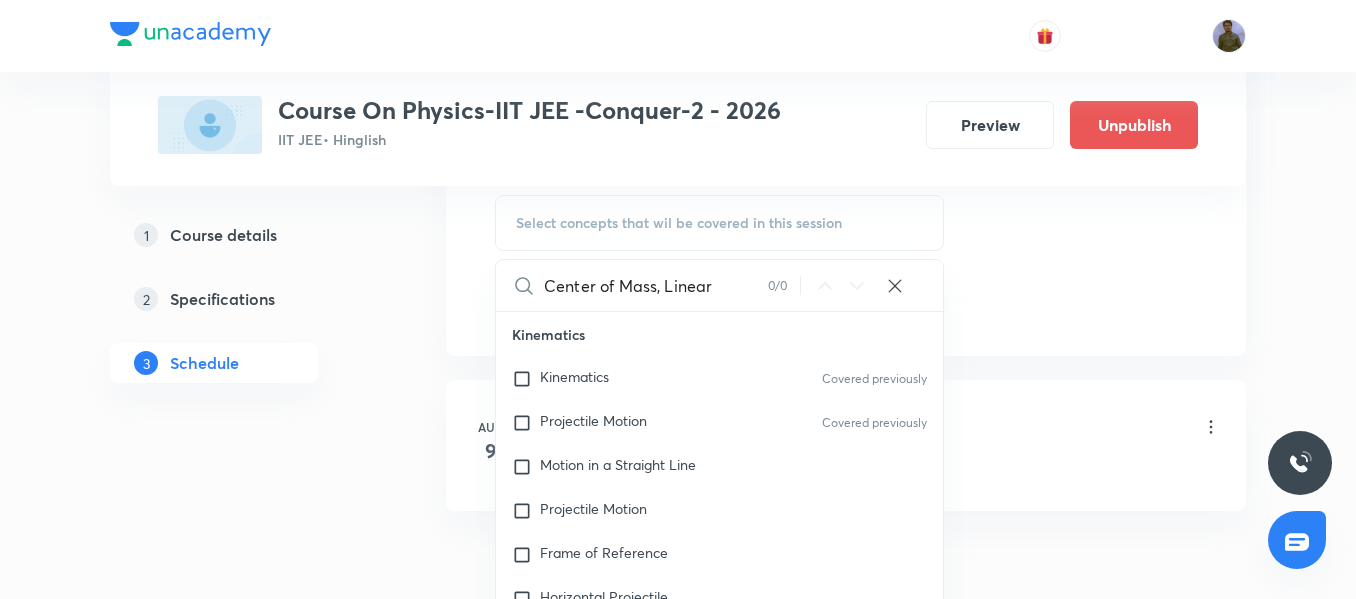 drag, startPoint x: 598, startPoint y: 283, endPoint x: 796, endPoint y: 283, distance: 198 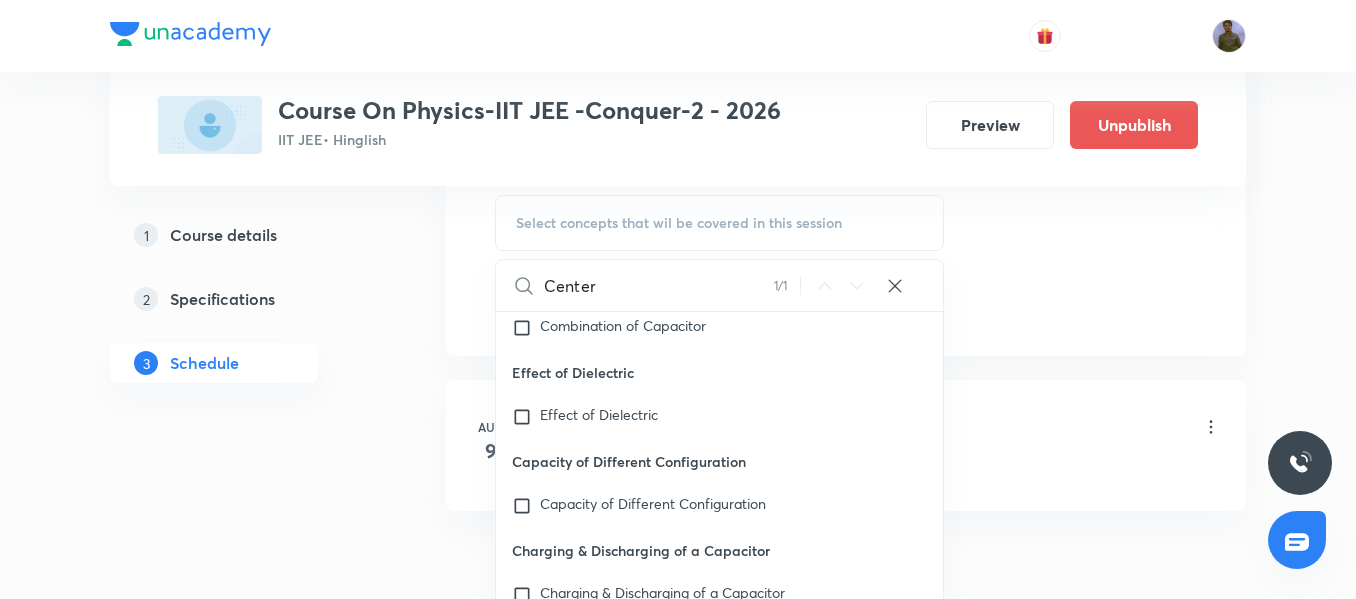 scroll, scrollTop: 42742, scrollLeft: 0, axis: vertical 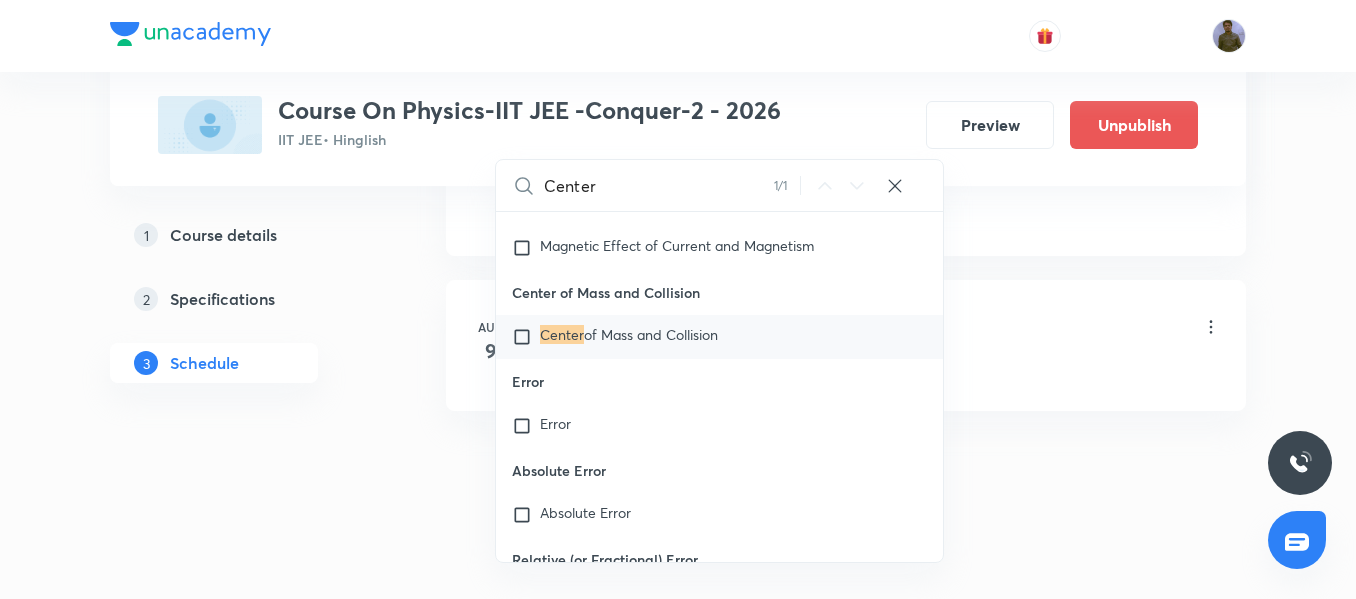 type on "Center" 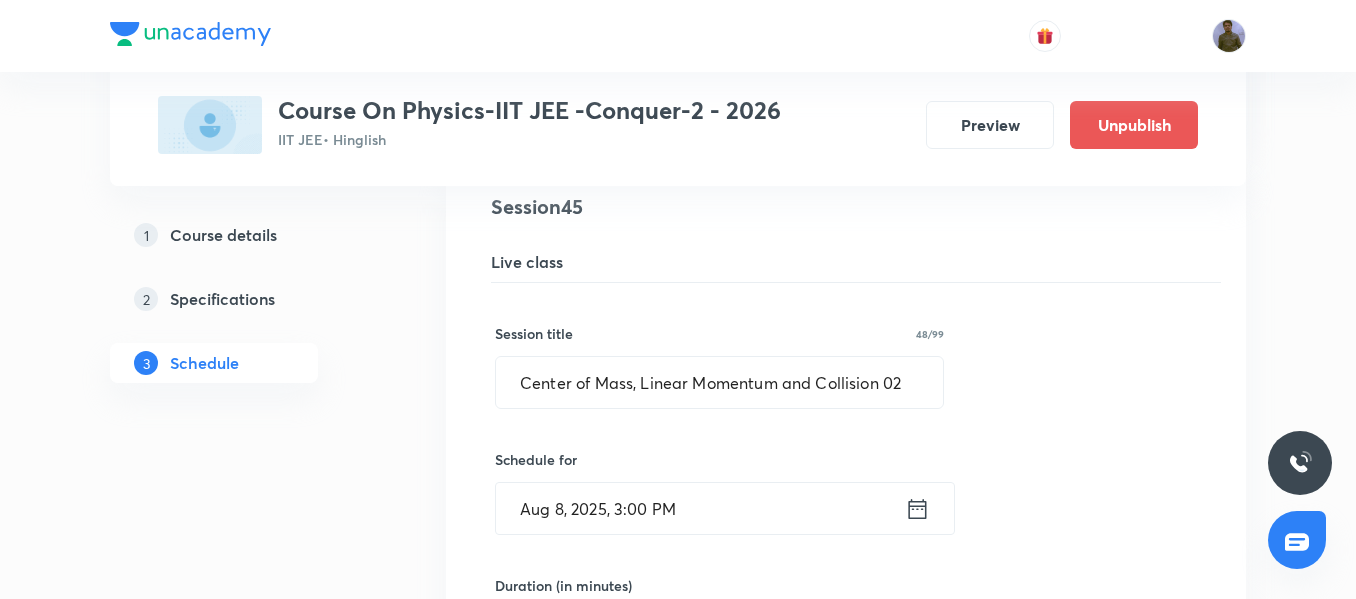scroll, scrollTop: 6966, scrollLeft: 0, axis: vertical 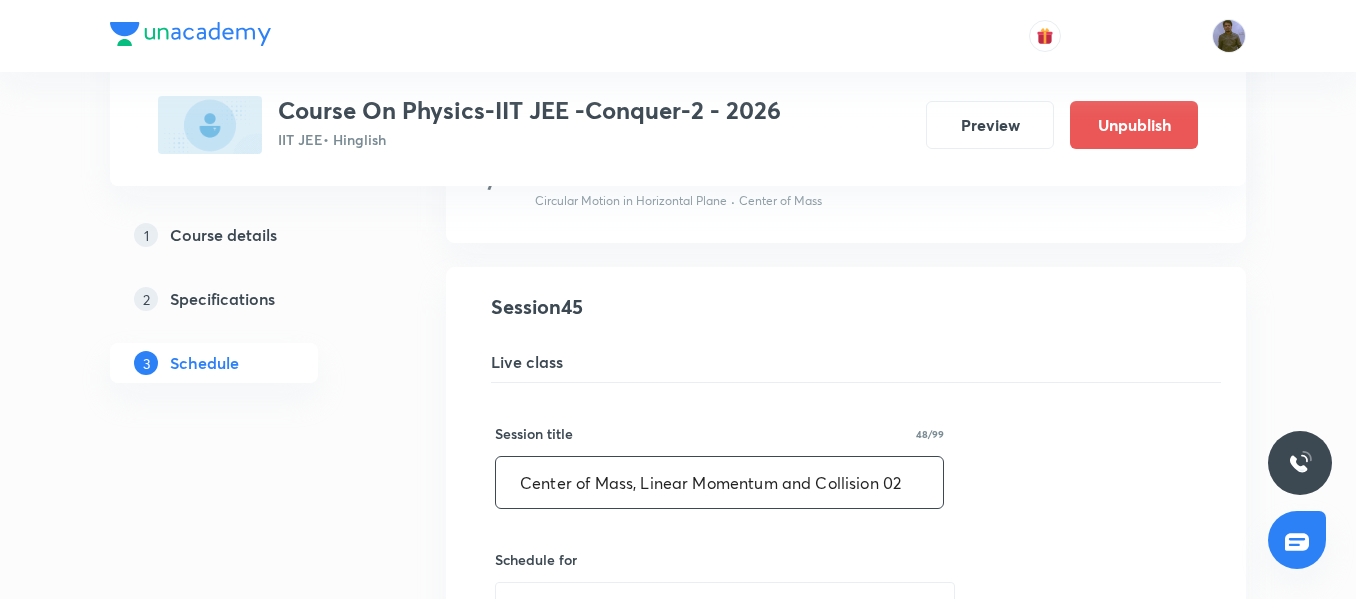 click on "Center of Mass, Linear Momentum and Collision 02" at bounding box center (719, 482) 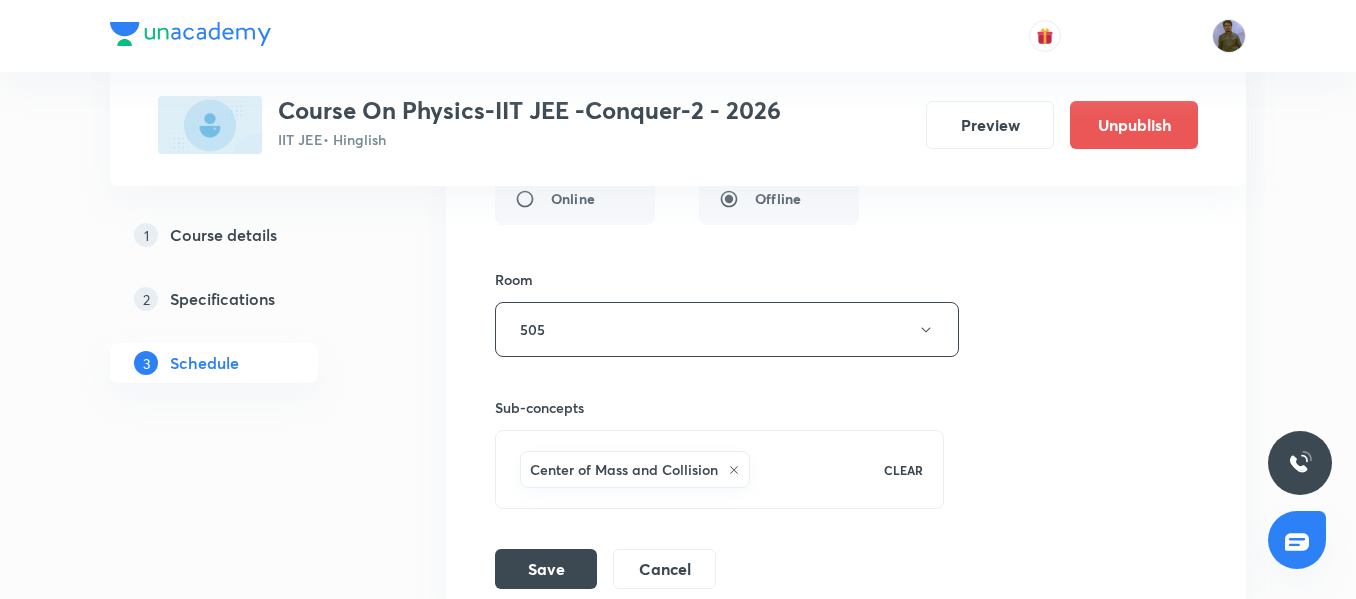 scroll, scrollTop: 7666, scrollLeft: 0, axis: vertical 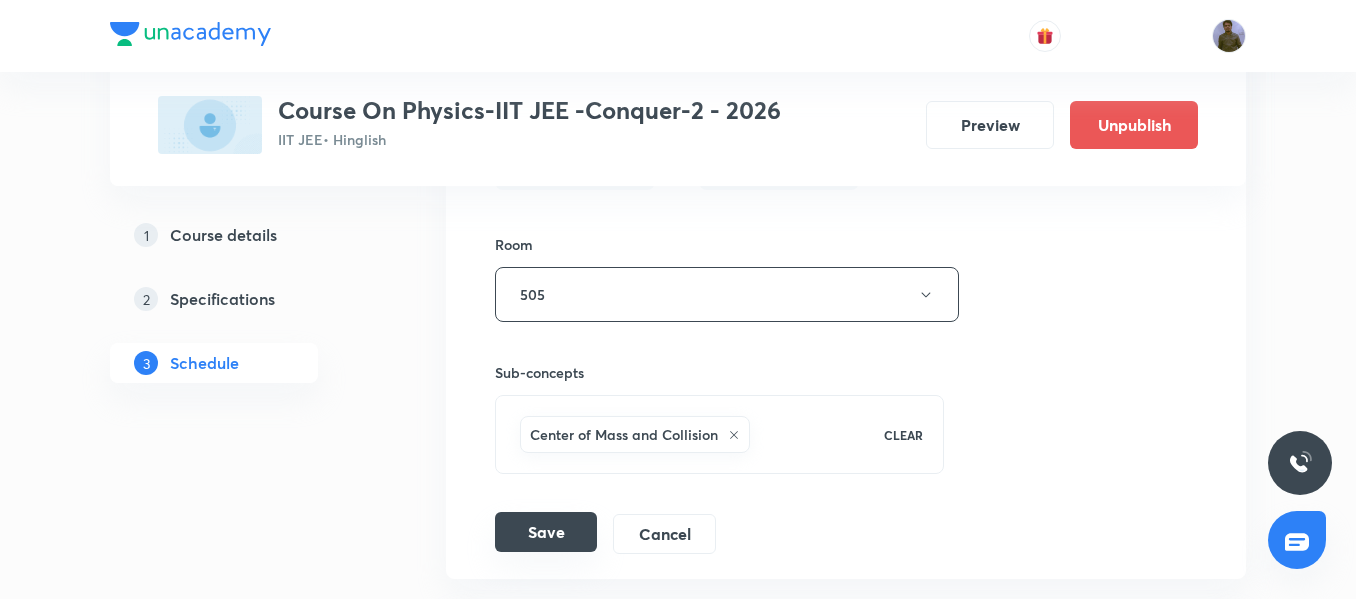 type on "Center of Mass, Linear Momentum and Collision 01" 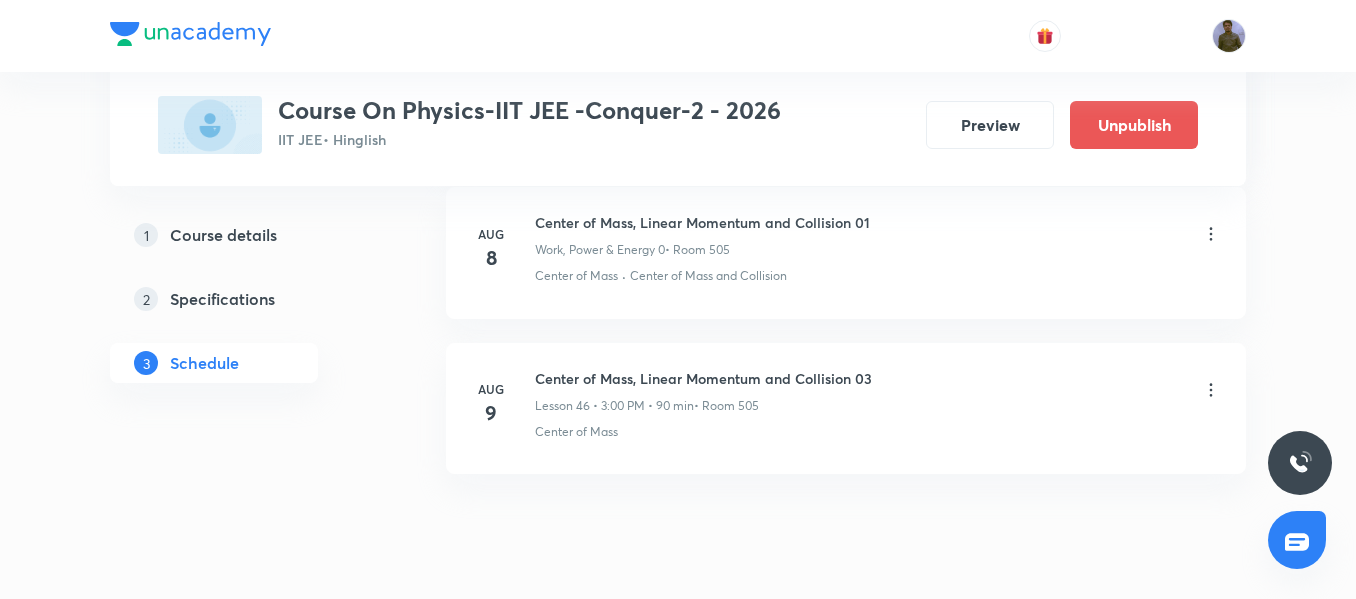 scroll, scrollTop: 7221, scrollLeft: 0, axis: vertical 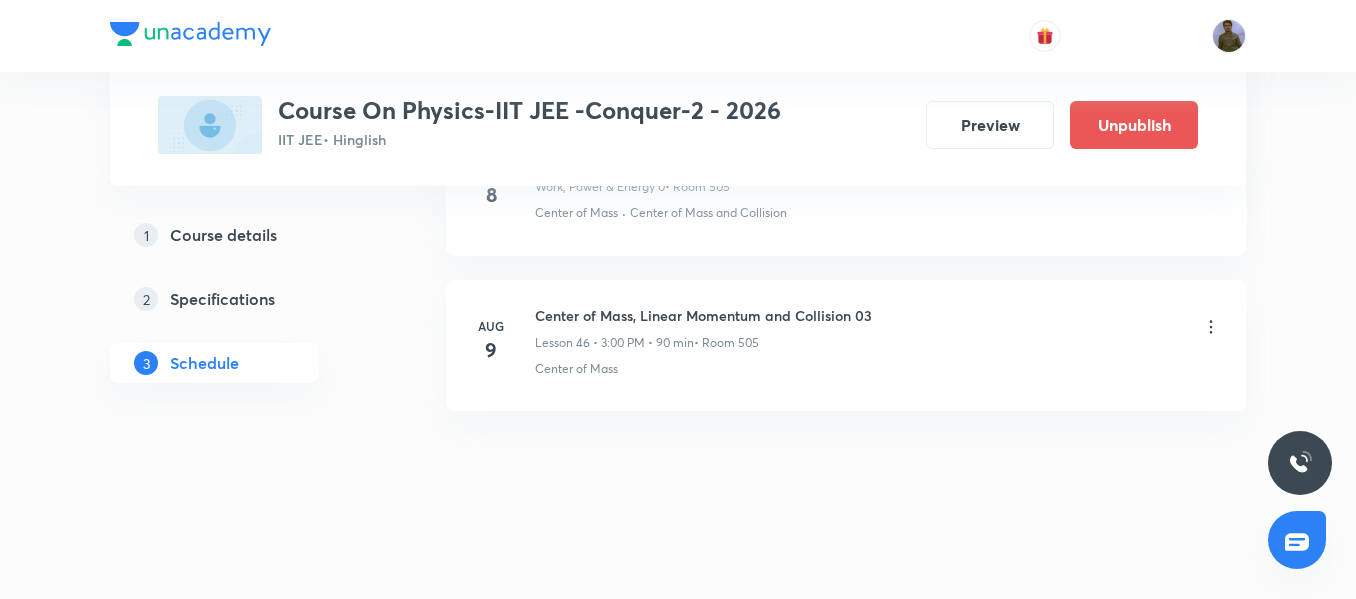 click 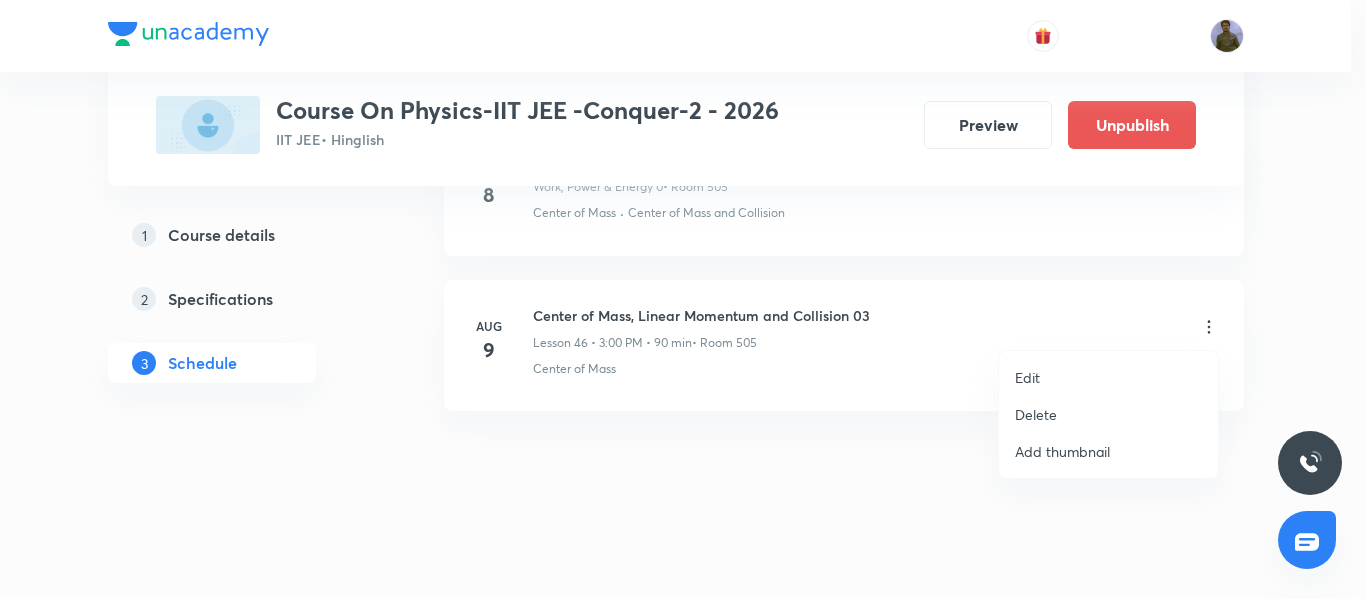 click on "Edit" at bounding box center (1108, 377) 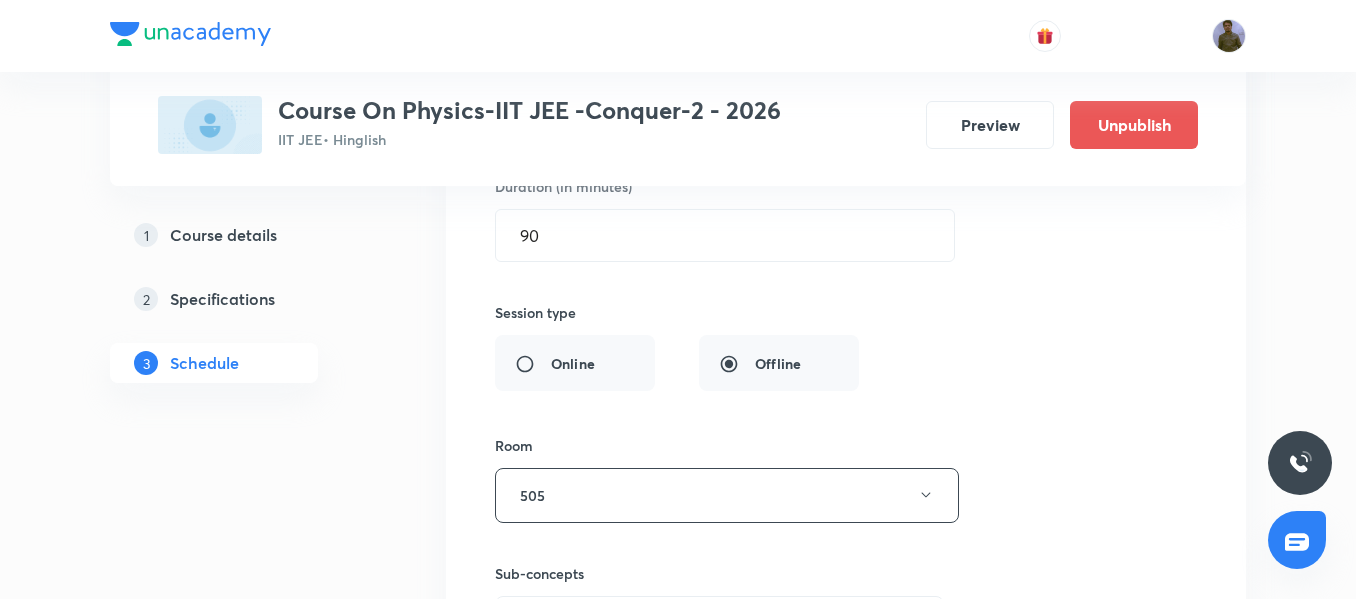 scroll, scrollTop: 7921, scrollLeft: 0, axis: vertical 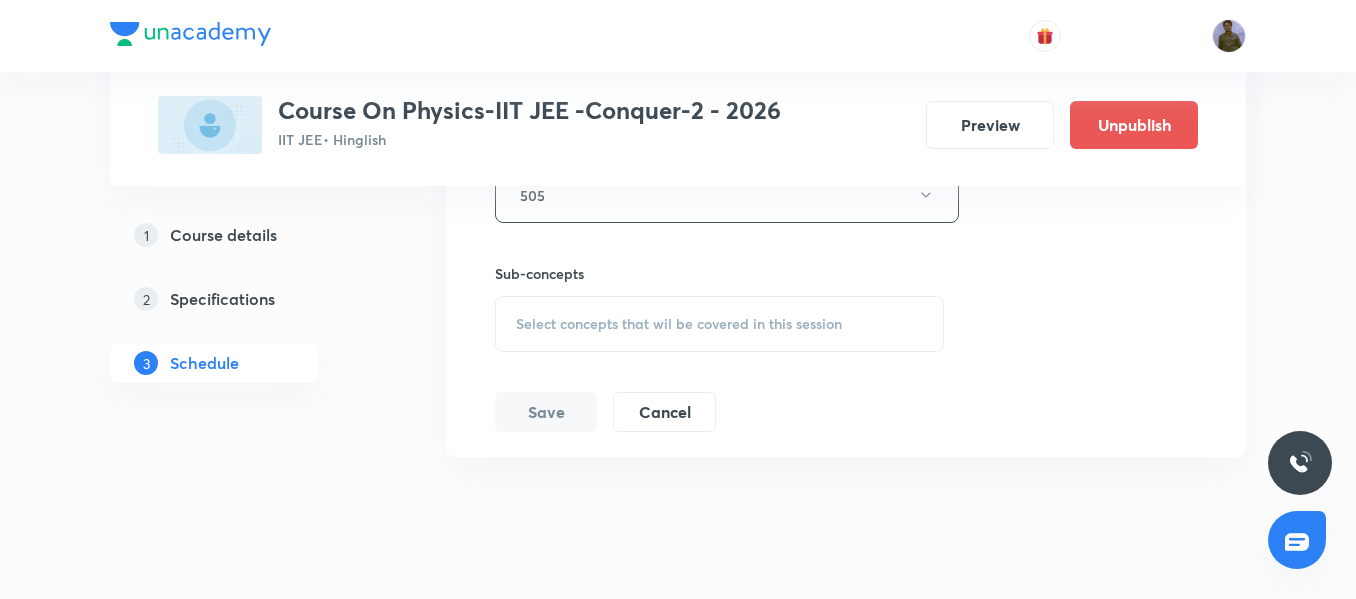click on "Select concepts that wil be covered in this session" at bounding box center (679, 324) 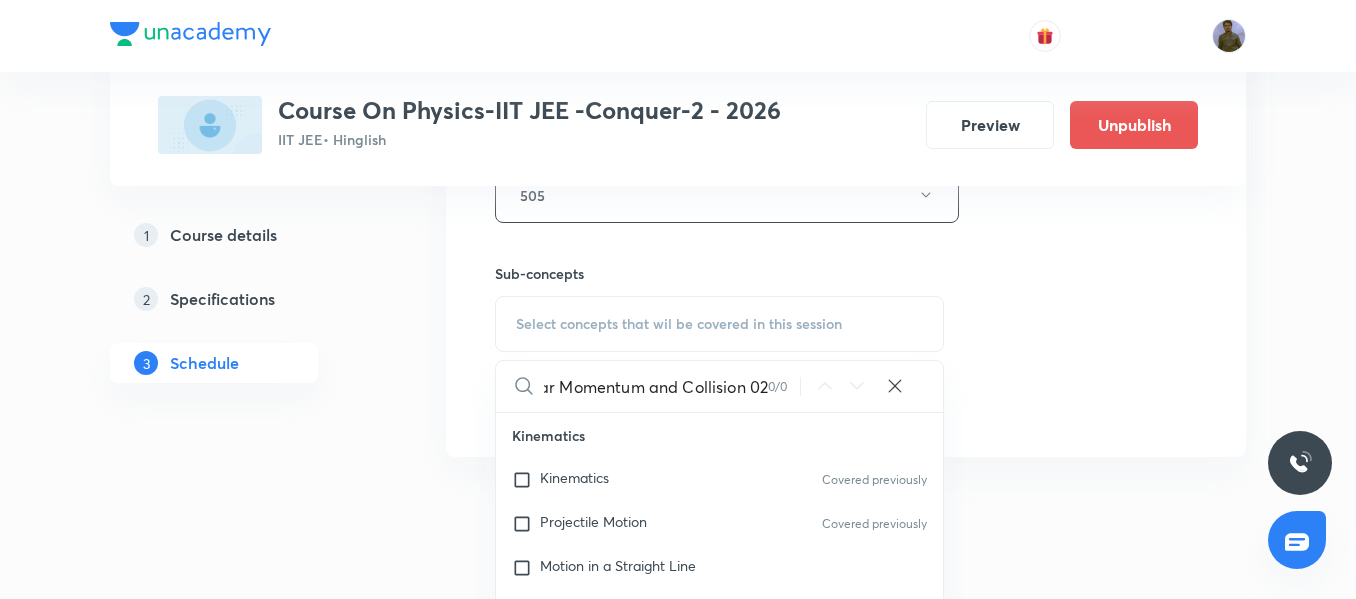 scroll, scrollTop: 0, scrollLeft: 160, axis: horizontal 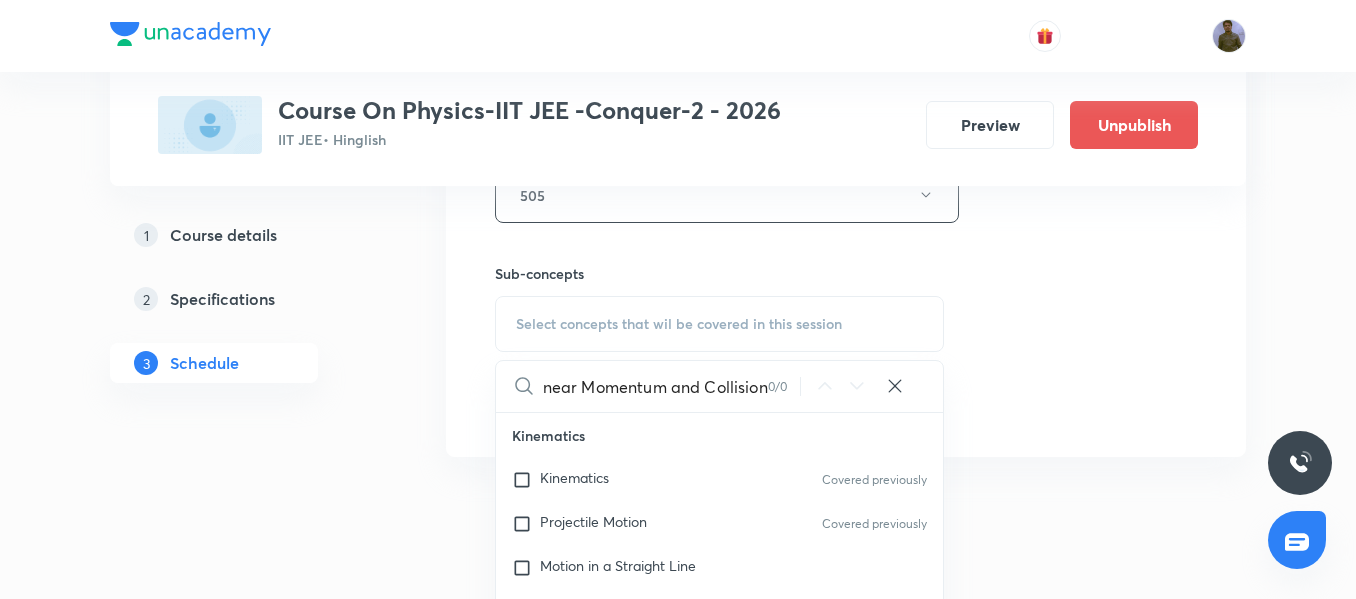 drag, startPoint x: 582, startPoint y: 386, endPoint x: 920, endPoint y: 426, distance: 340.35864 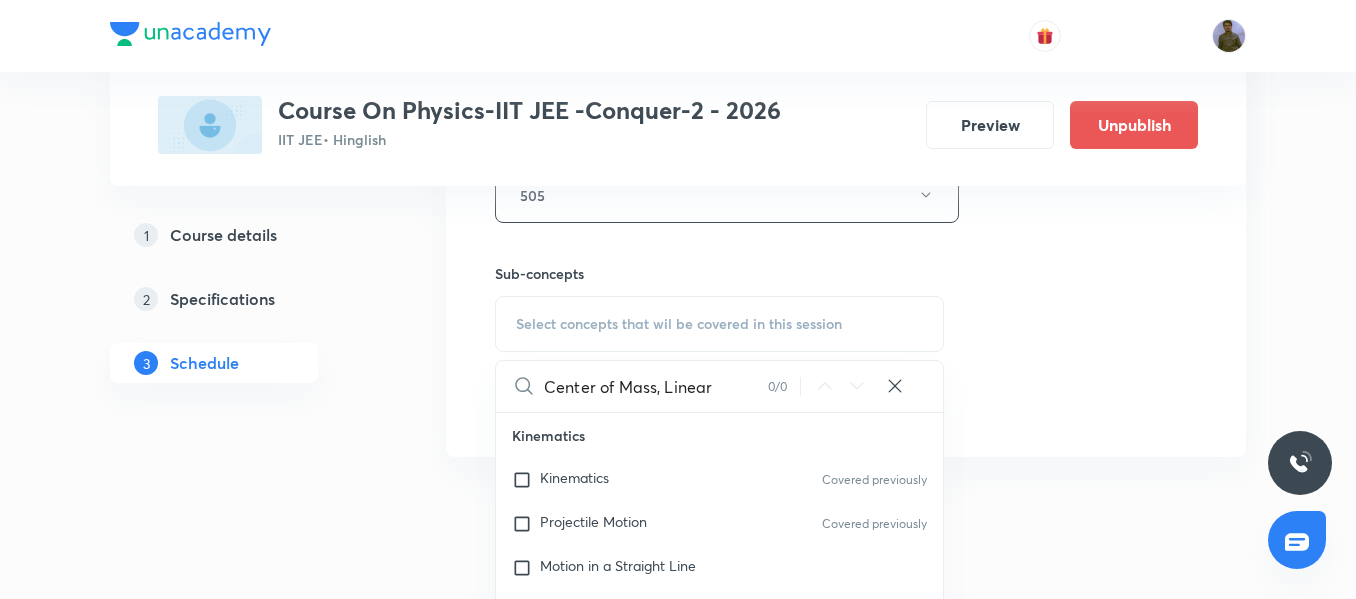 scroll, scrollTop: 0, scrollLeft: 0, axis: both 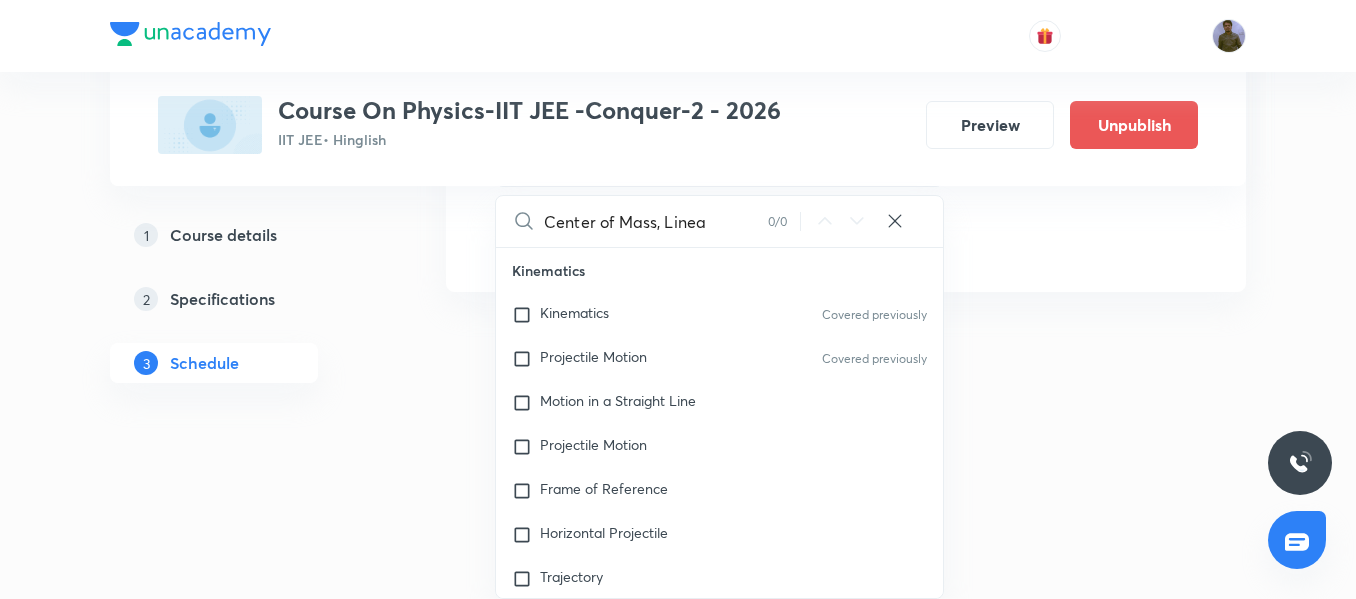 click on "Center of Mass, Linea" at bounding box center [656, 221] 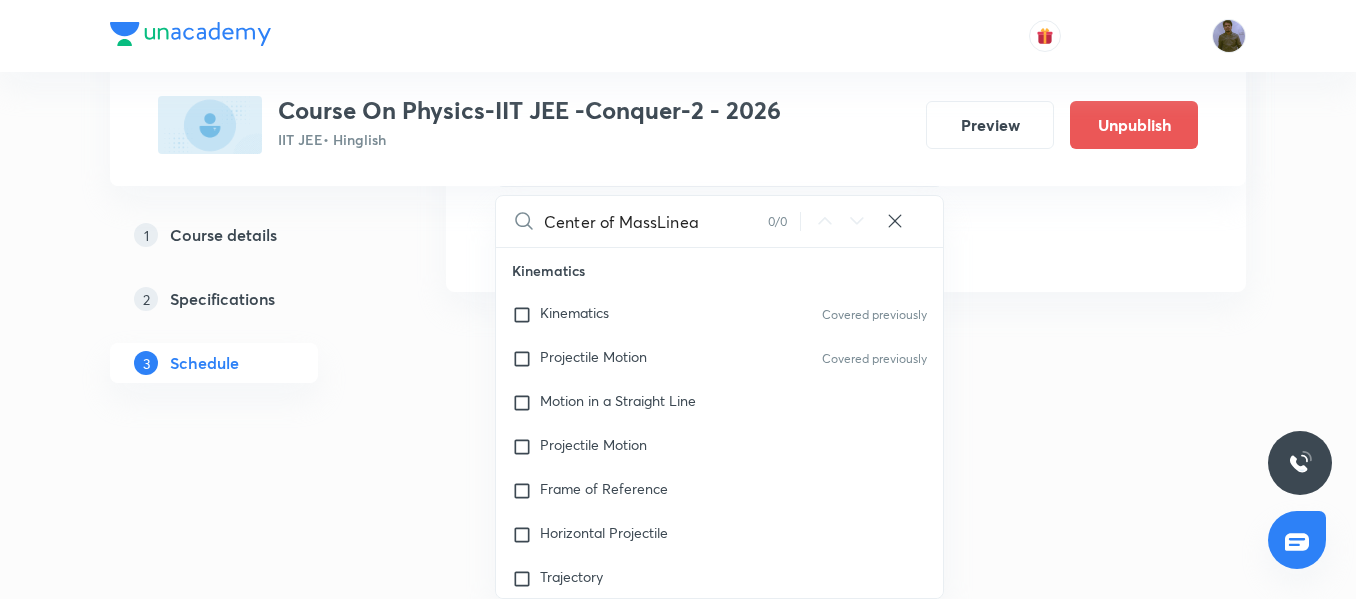 drag, startPoint x: 701, startPoint y: 225, endPoint x: 660, endPoint y: 220, distance: 41.303753 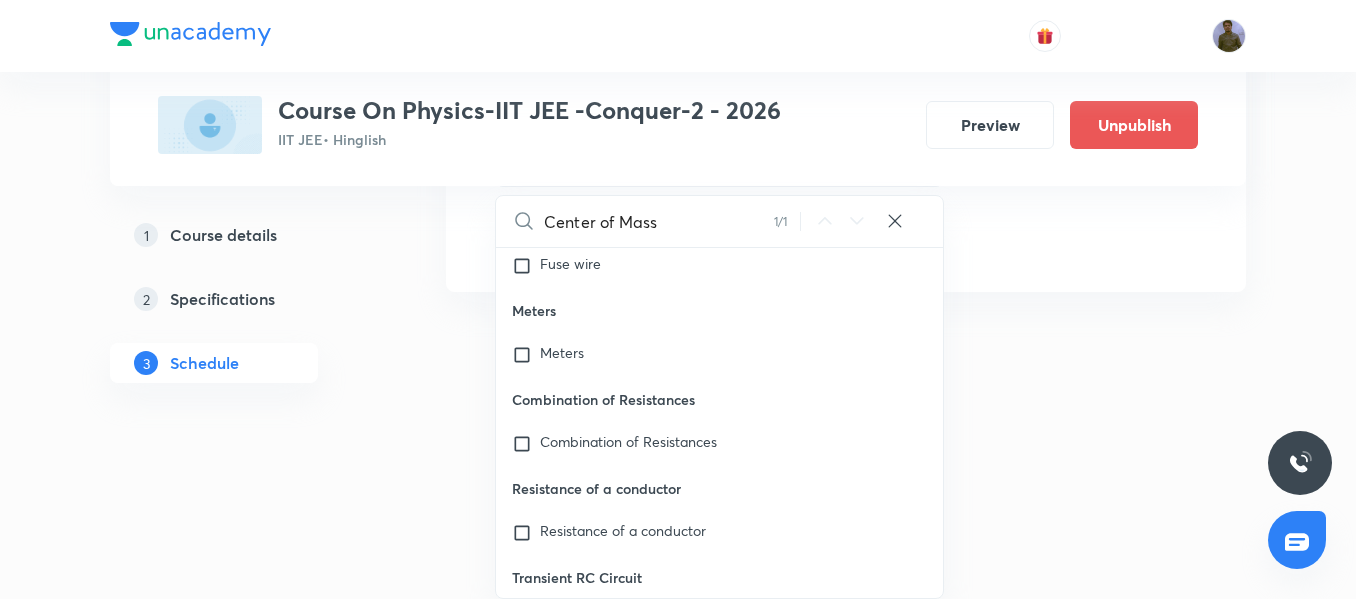scroll, scrollTop: 42742, scrollLeft: 0, axis: vertical 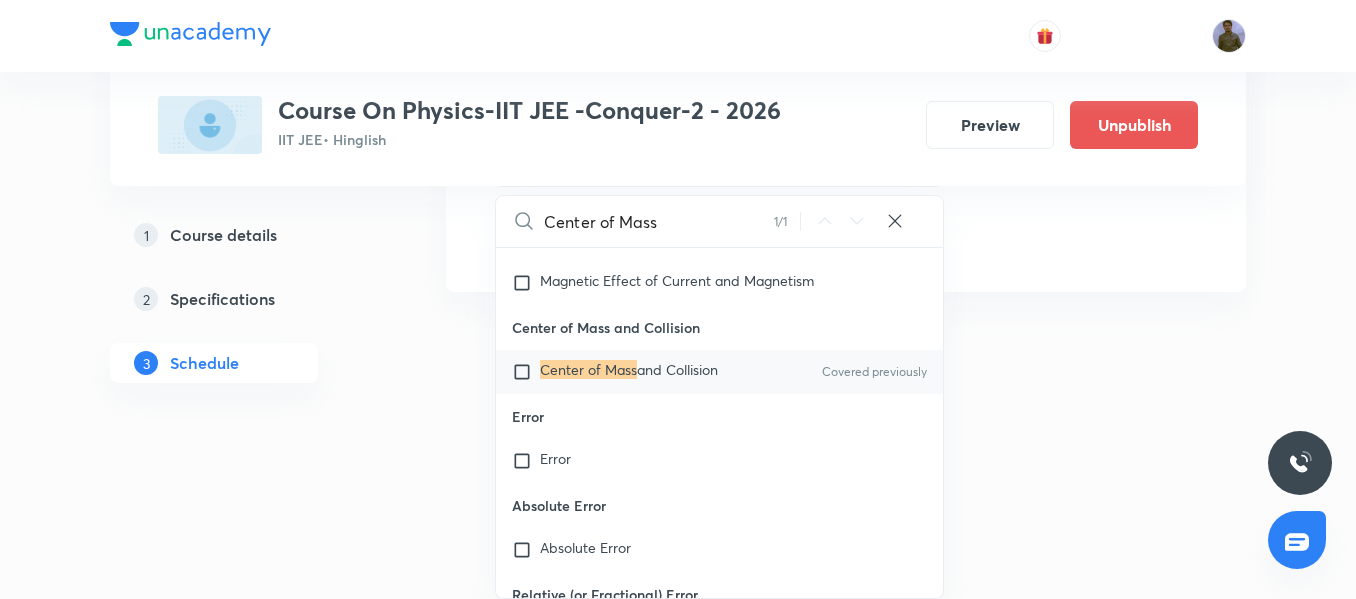 type on "Center of Mass" 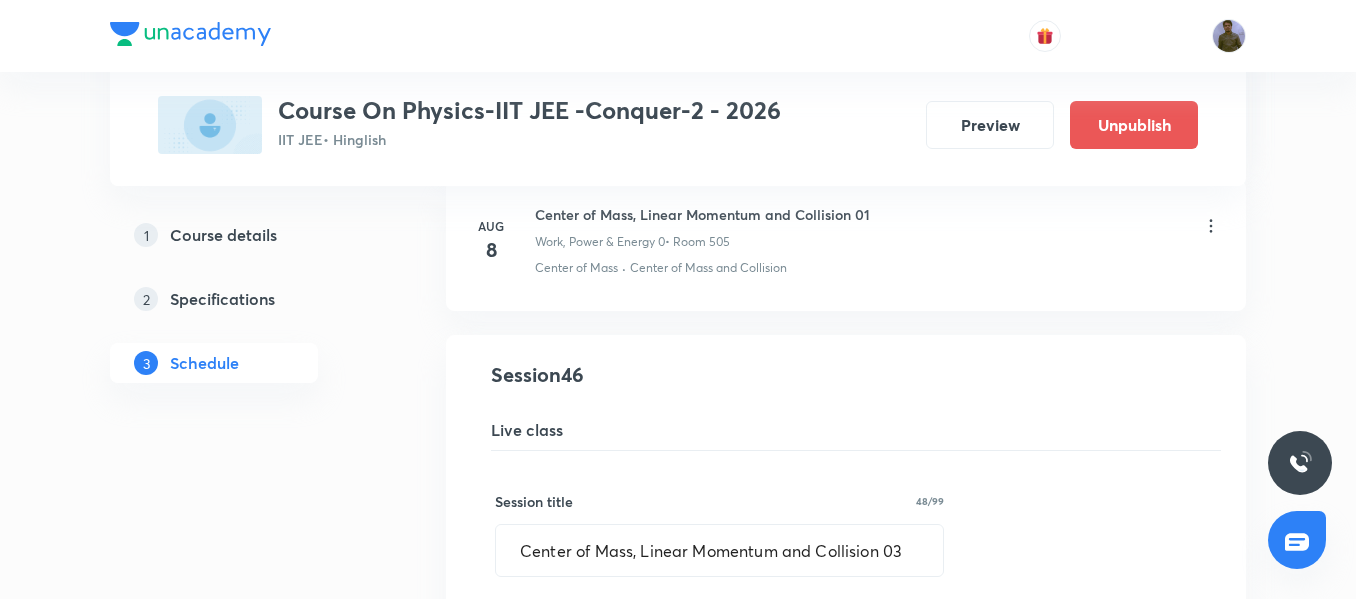 scroll, scrollTop: 7090, scrollLeft: 0, axis: vertical 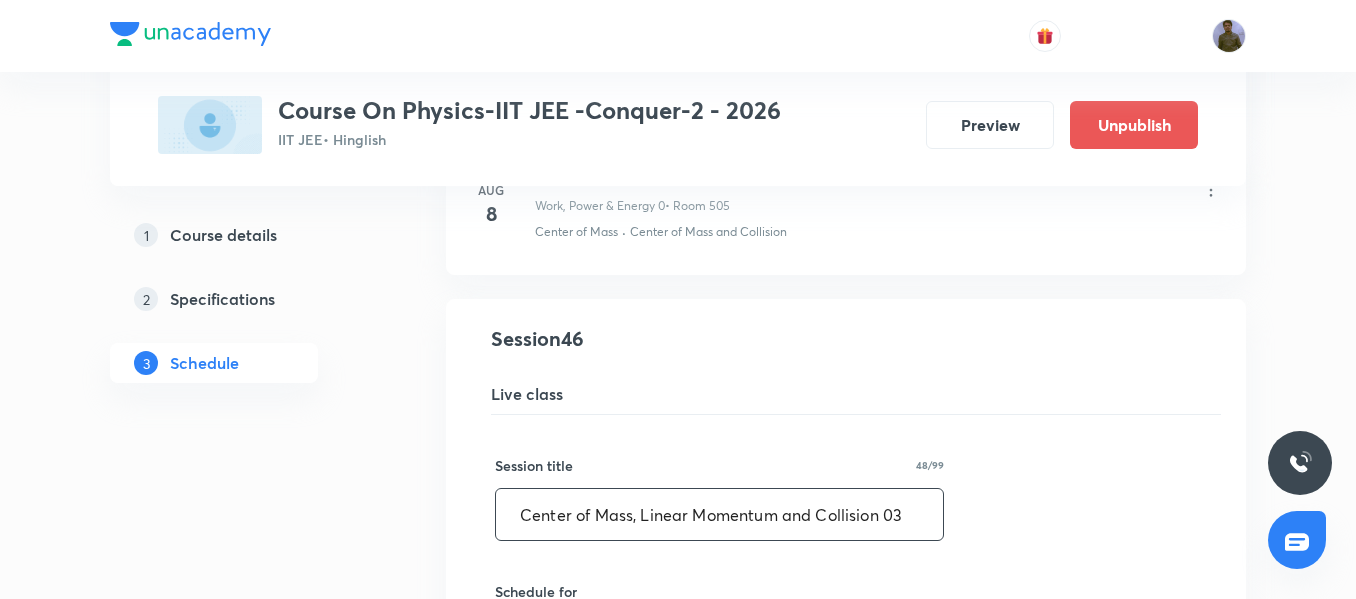click on "Center of Mass, Linear Momentum and Collision 03" at bounding box center [719, 514] 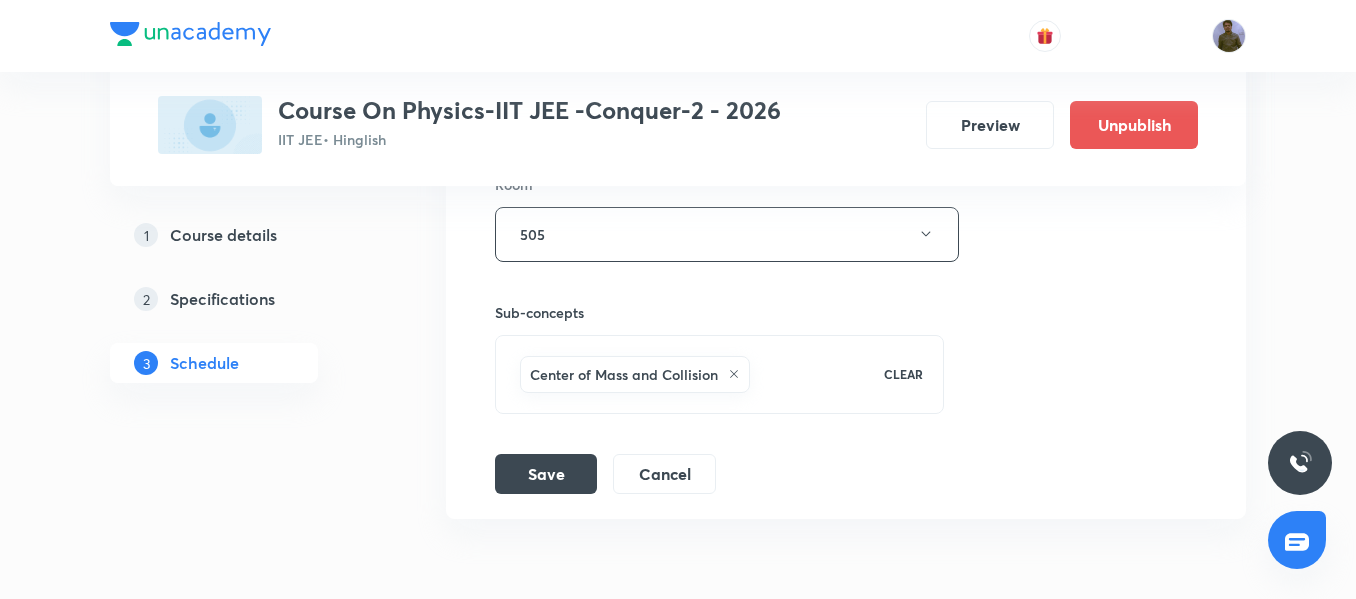 scroll, scrollTop: 7990, scrollLeft: 0, axis: vertical 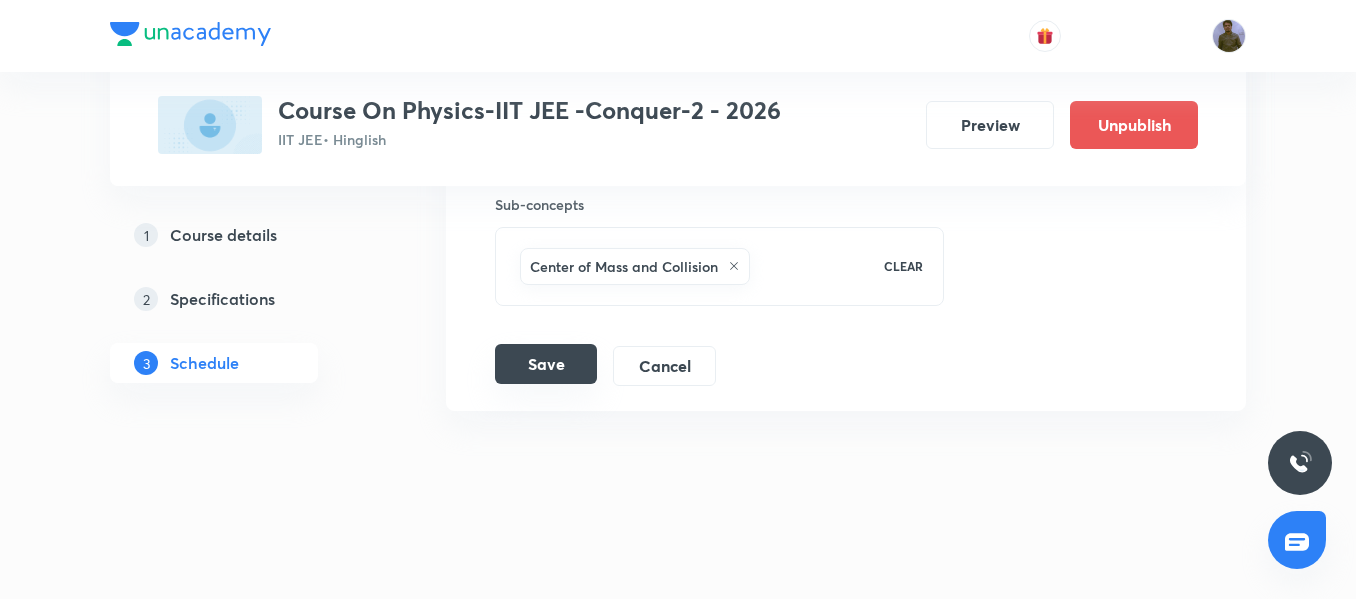 type on "Center of Mass, Linear Momentum and Collision 02" 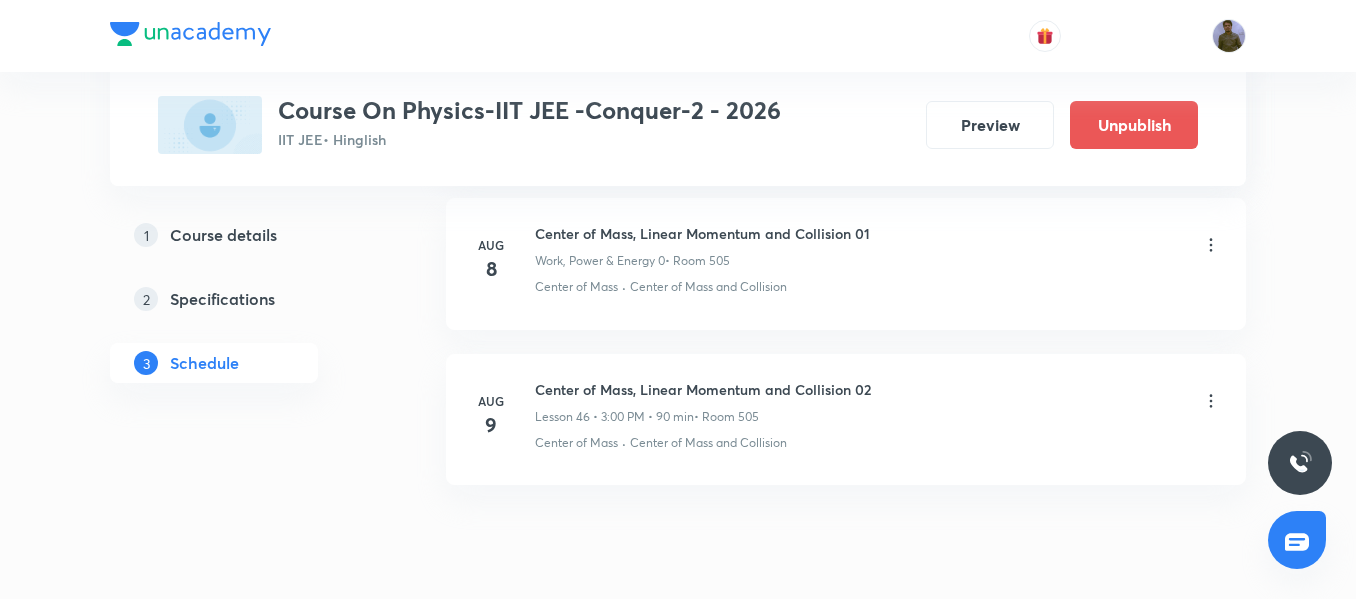scroll, scrollTop: 7021, scrollLeft: 0, axis: vertical 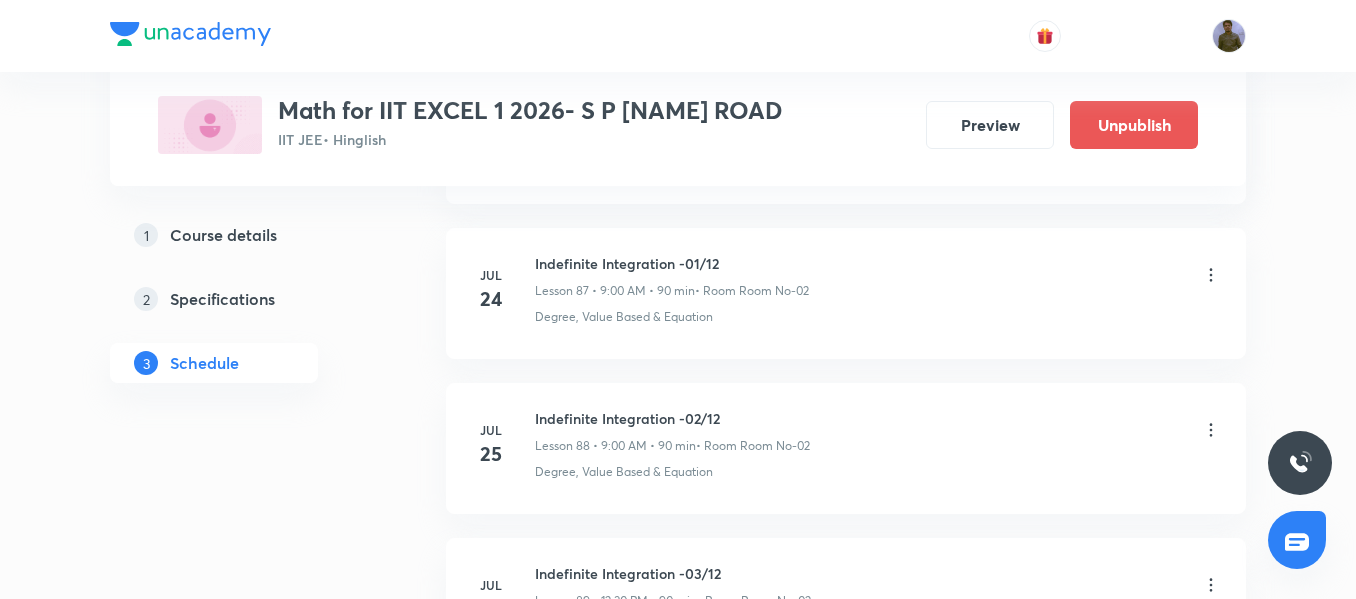 click at bounding box center [1300, 463] 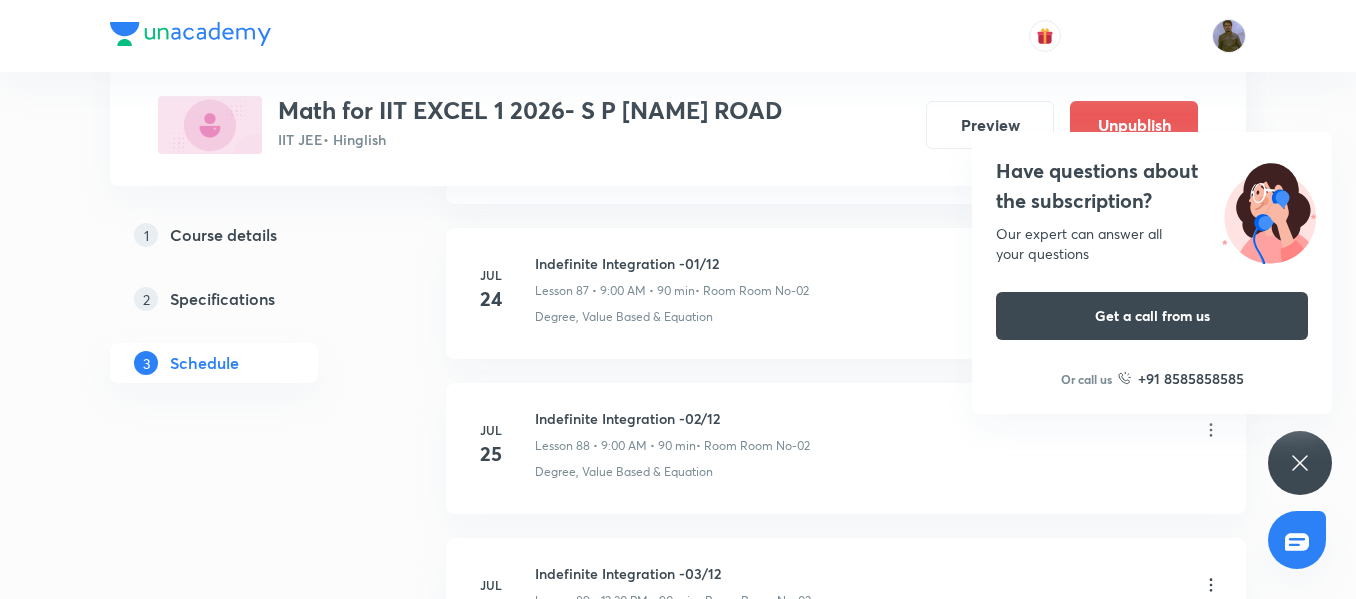 click on "Have questions about the subscription? Our expert can answer all your questions Get a call from us Or call us +91 8585858585" at bounding box center [1300, 463] 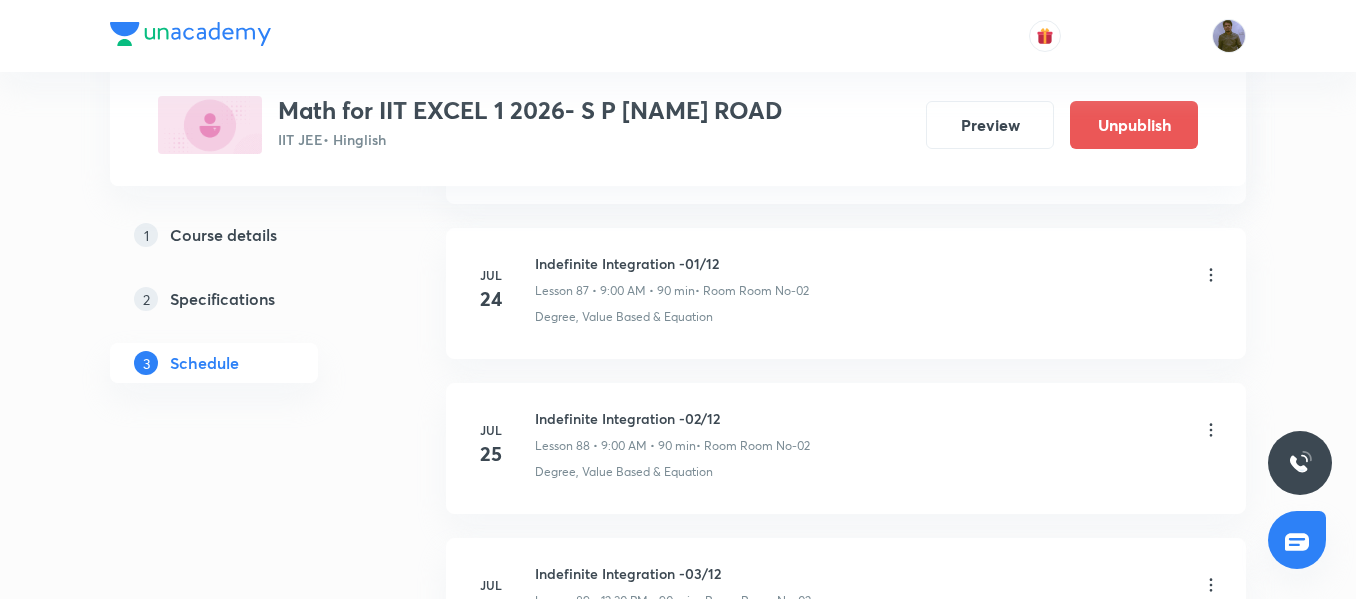 scroll, scrollTop: 14641, scrollLeft: 0, axis: vertical 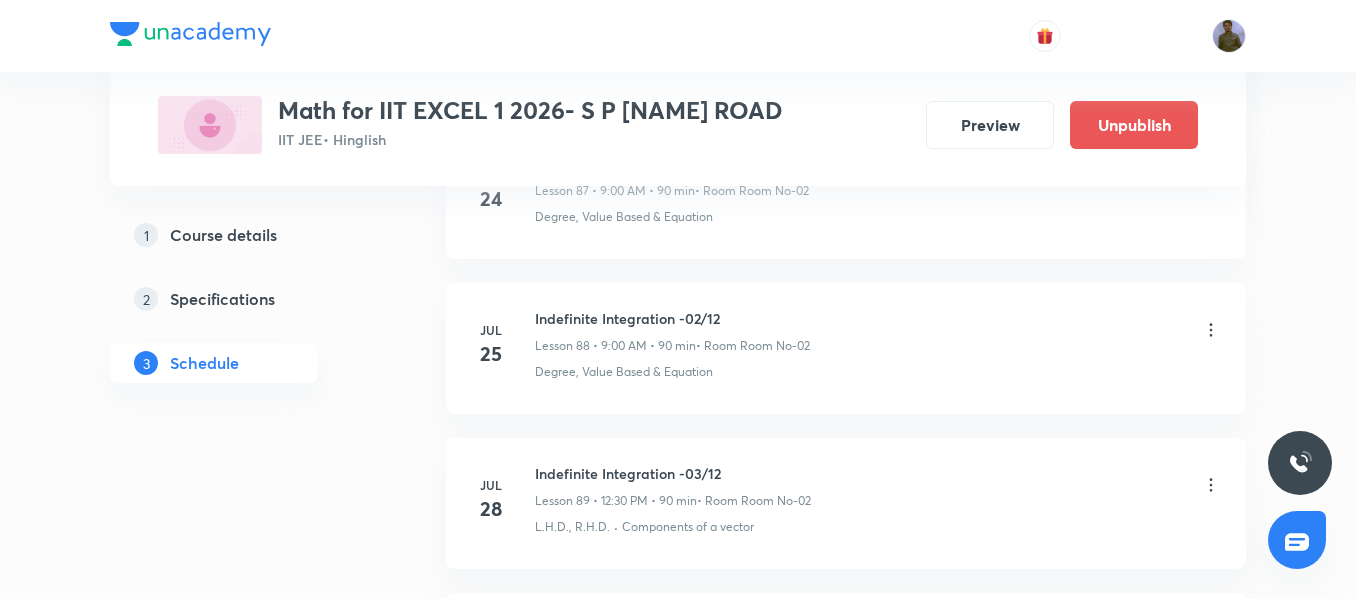 click at bounding box center (1300, 463) 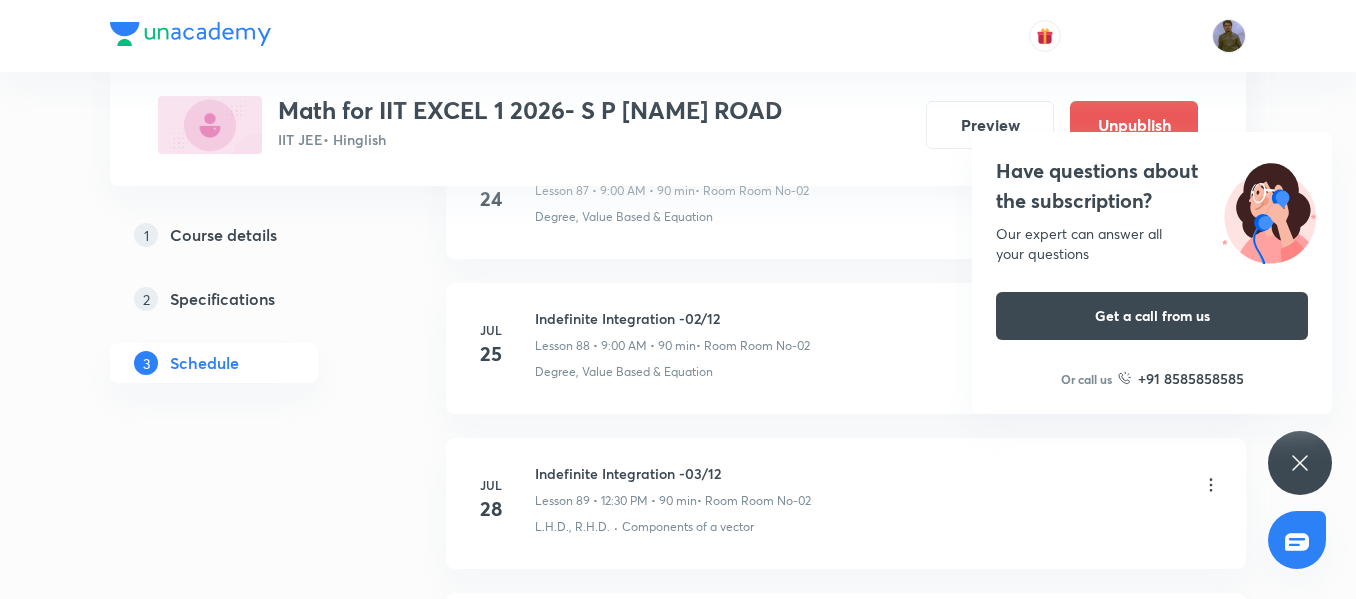 click 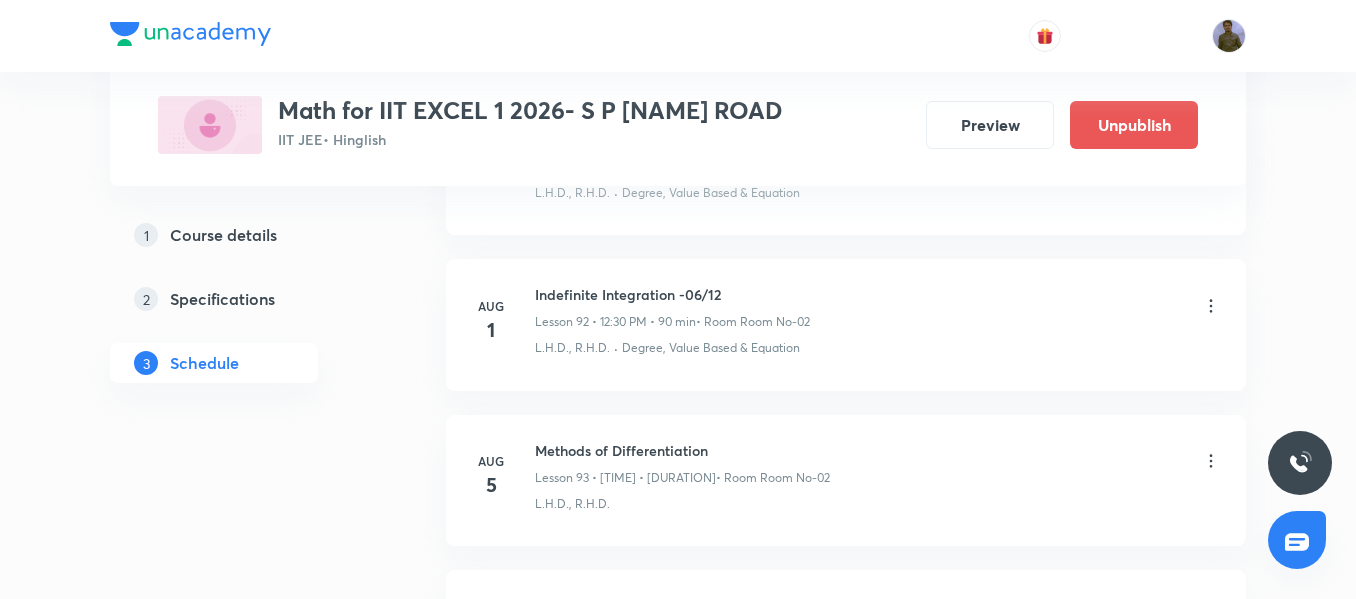 scroll, scrollTop: 15241, scrollLeft: 0, axis: vertical 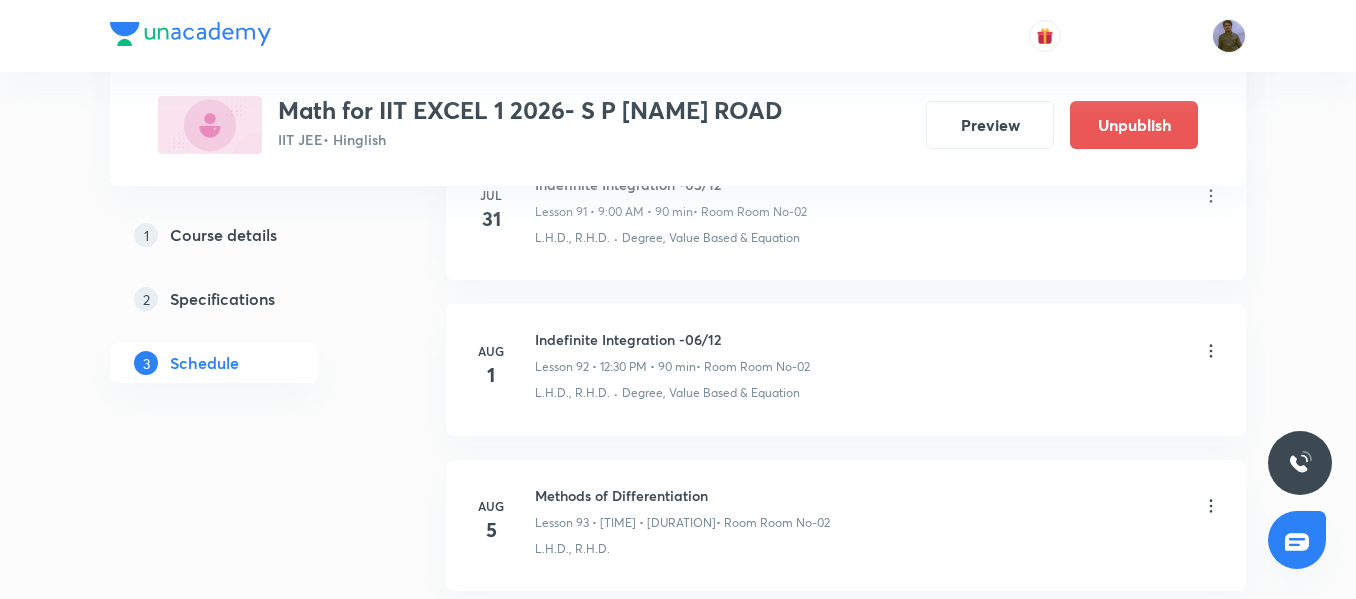 click on "Indefinite Integration -06/12" at bounding box center [672, 339] 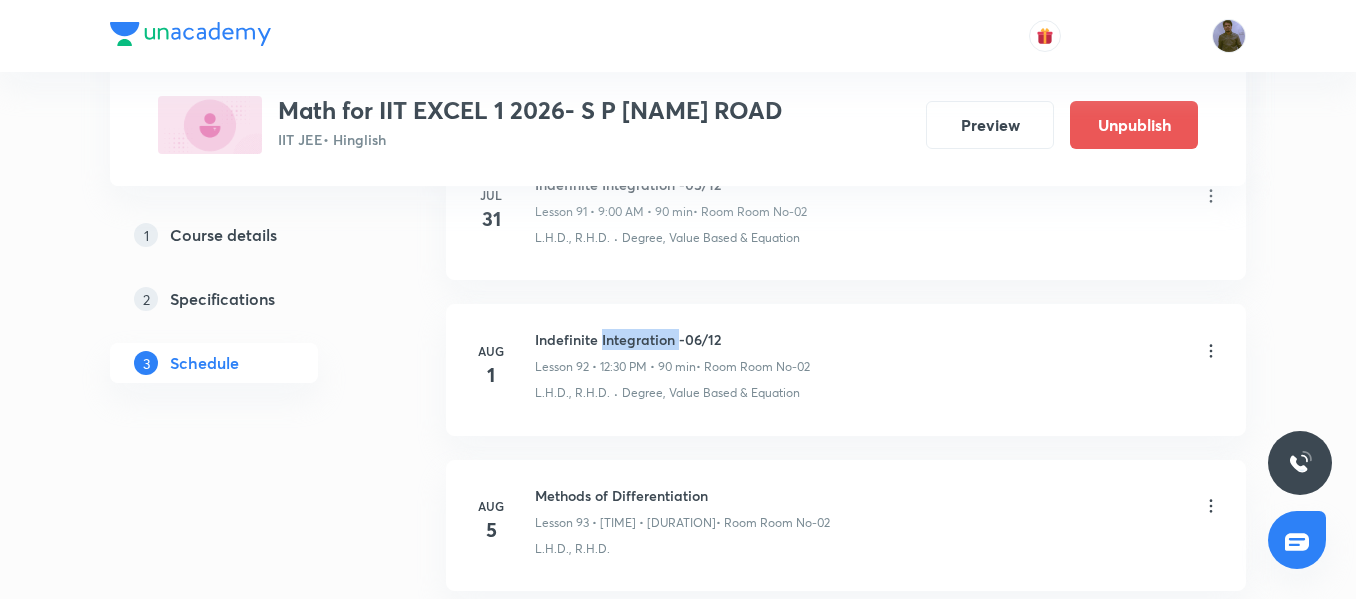 click on "Indefinite Integration -06/12" at bounding box center (672, 339) 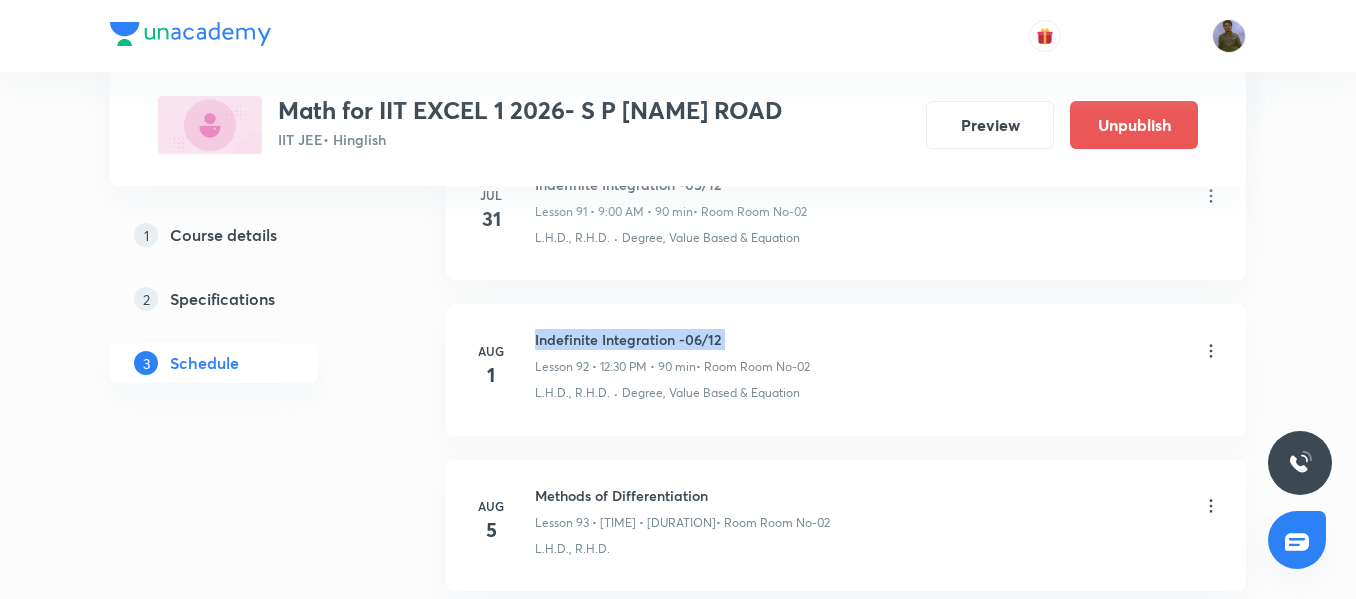 click on "Indefinite Integration -06/12" at bounding box center (672, 339) 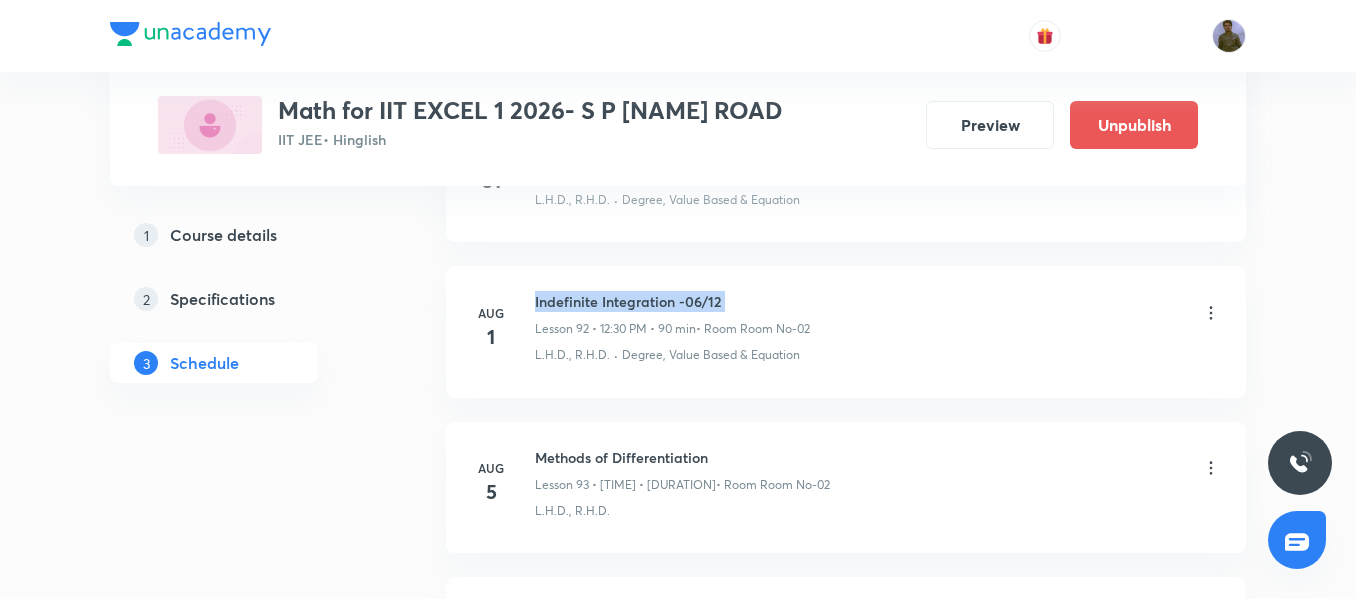 scroll, scrollTop: 15341, scrollLeft: 0, axis: vertical 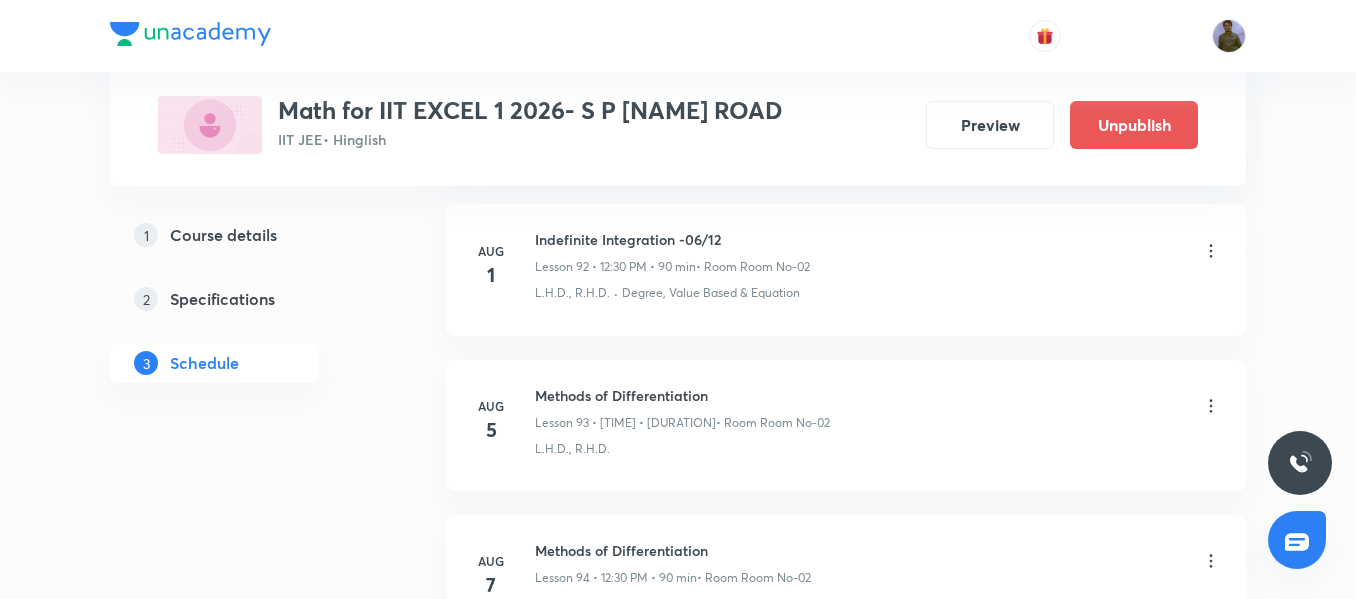 click 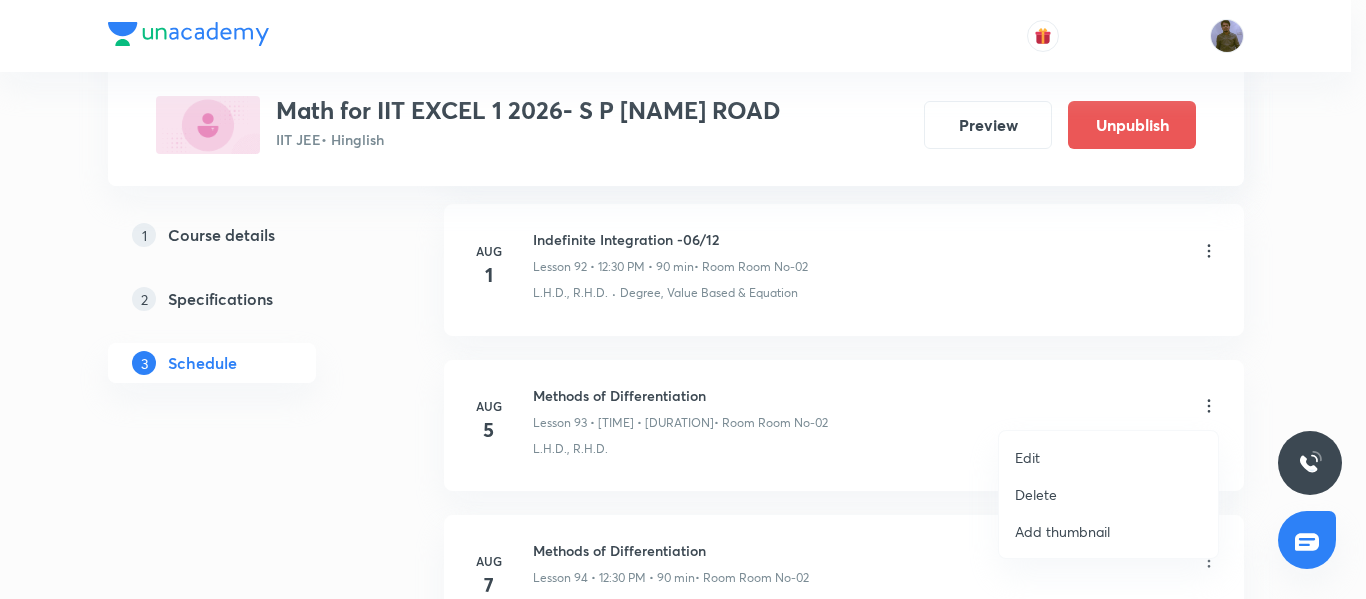 click on "Edit" at bounding box center (1108, 457) 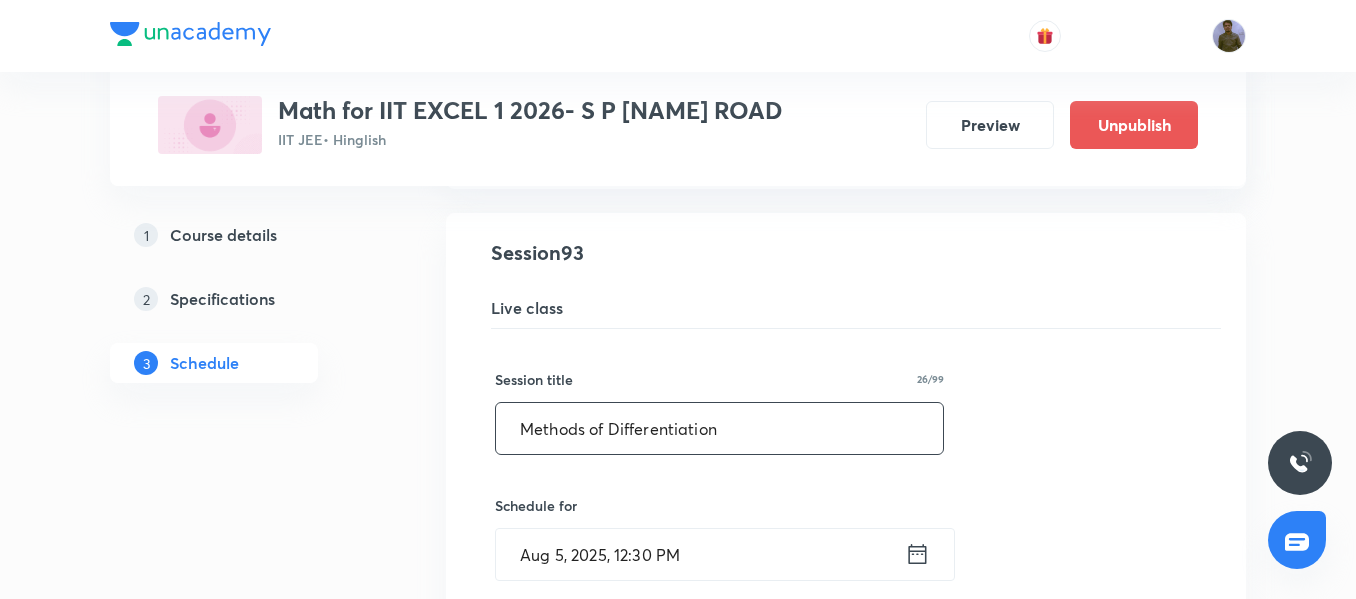 scroll, scrollTop: 14441, scrollLeft: 0, axis: vertical 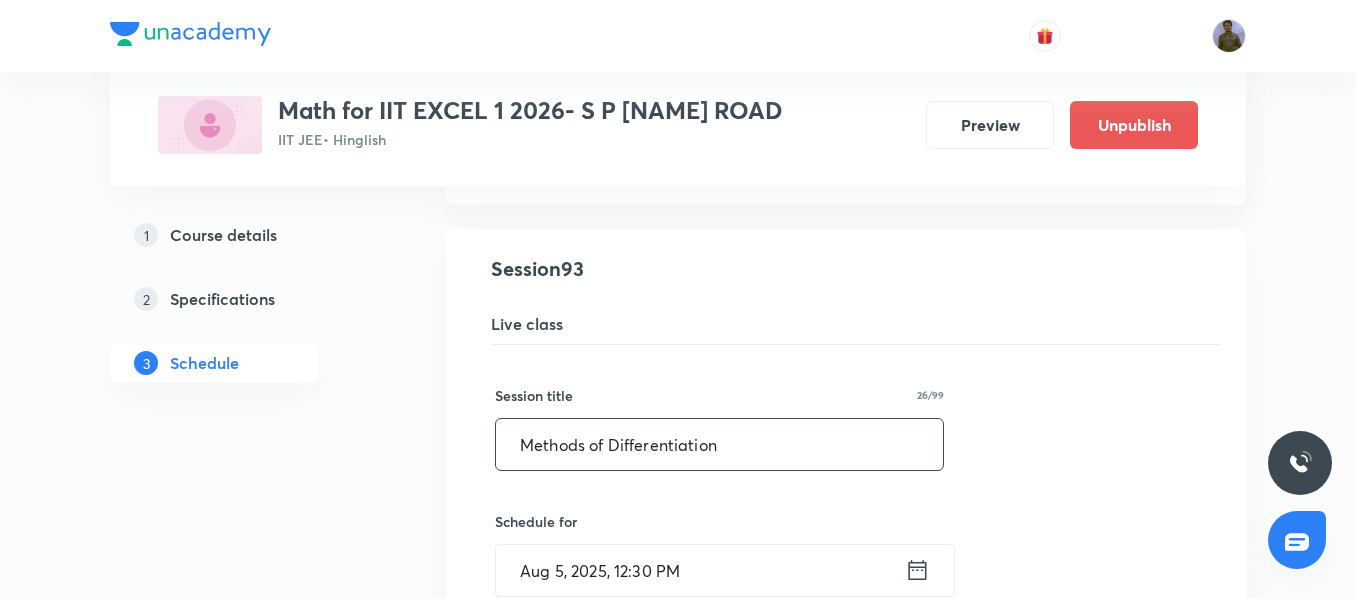 drag, startPoint x: 748, startPoint y: 444, endPoint x: 237, endPoint y: 451, distance: 511.04794 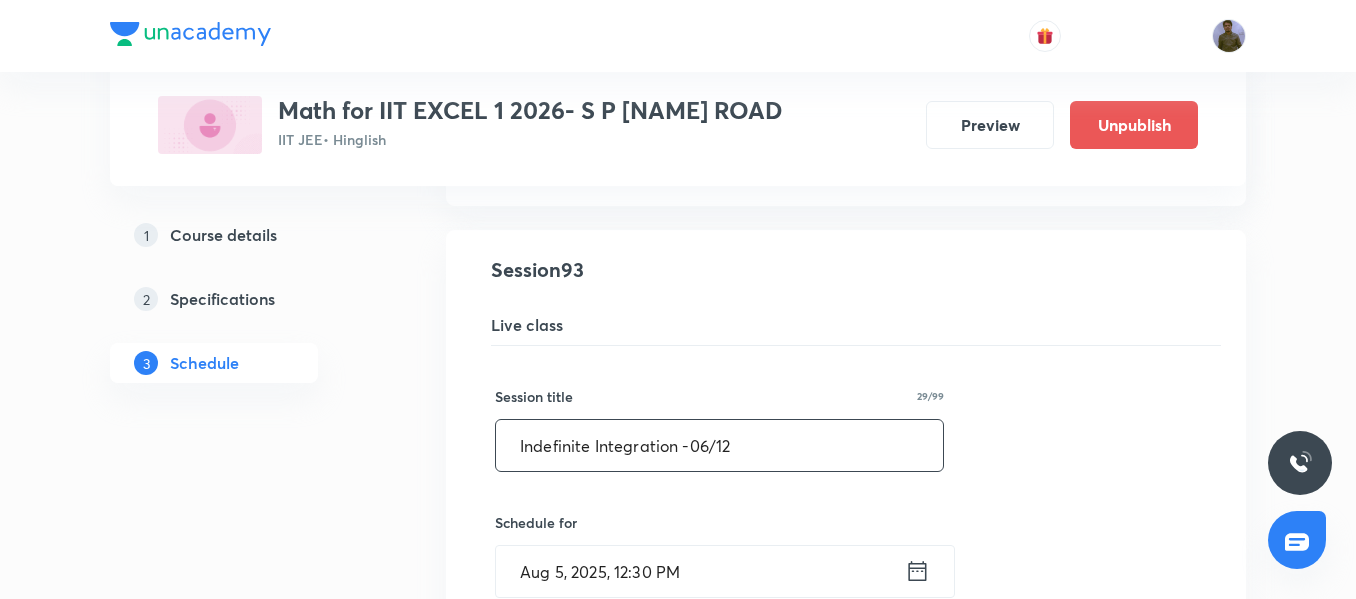scroll, scrollTop: 14441, scrollLeft: 0, axis: vertical 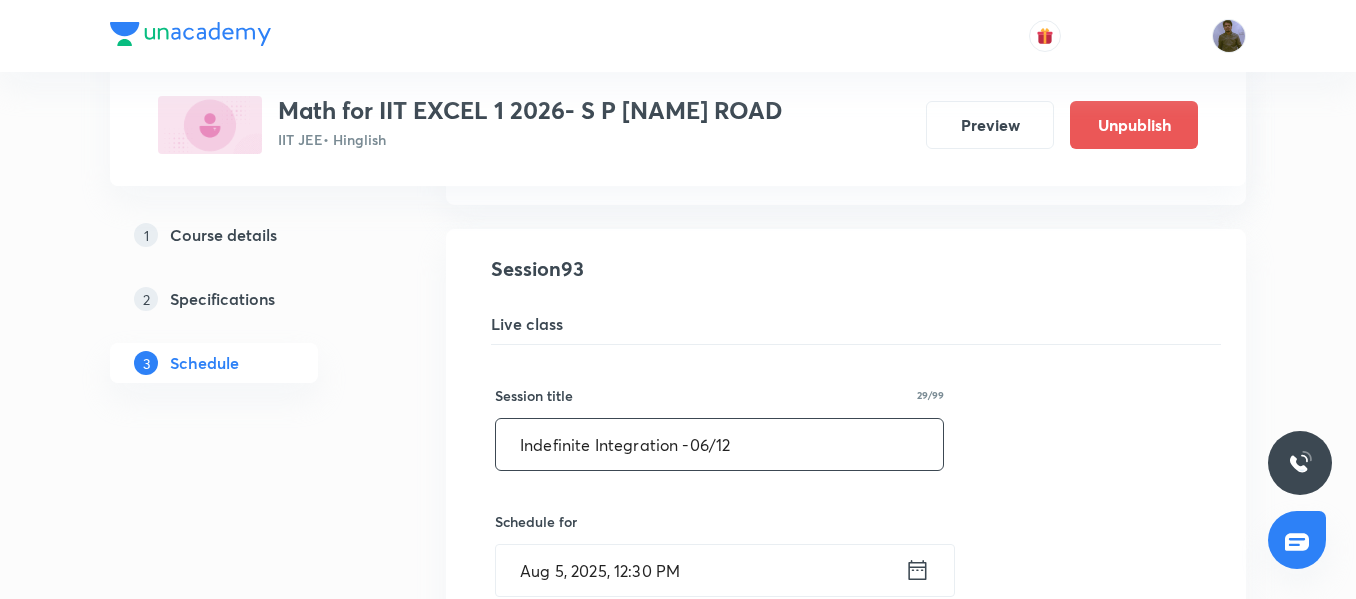 click on "Indefinite Integration -06/12" at bounding box center (719, 444) 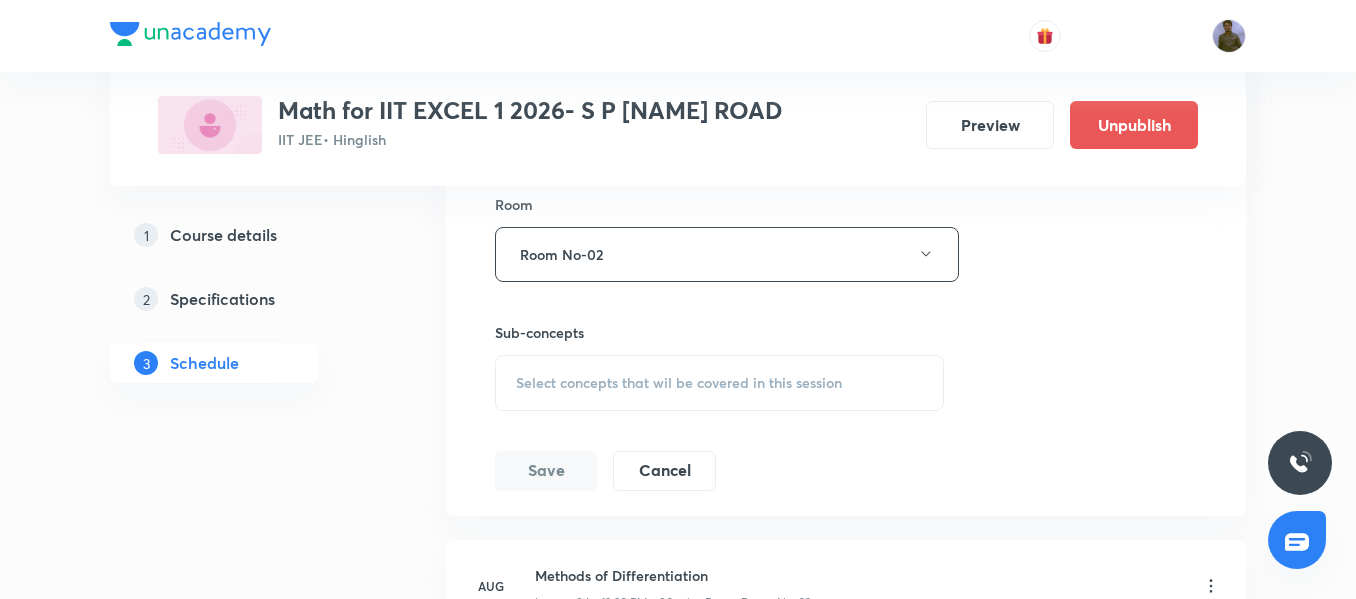 scroll, scrollTop: 15241, scrollLeft: 0, axis: vertical 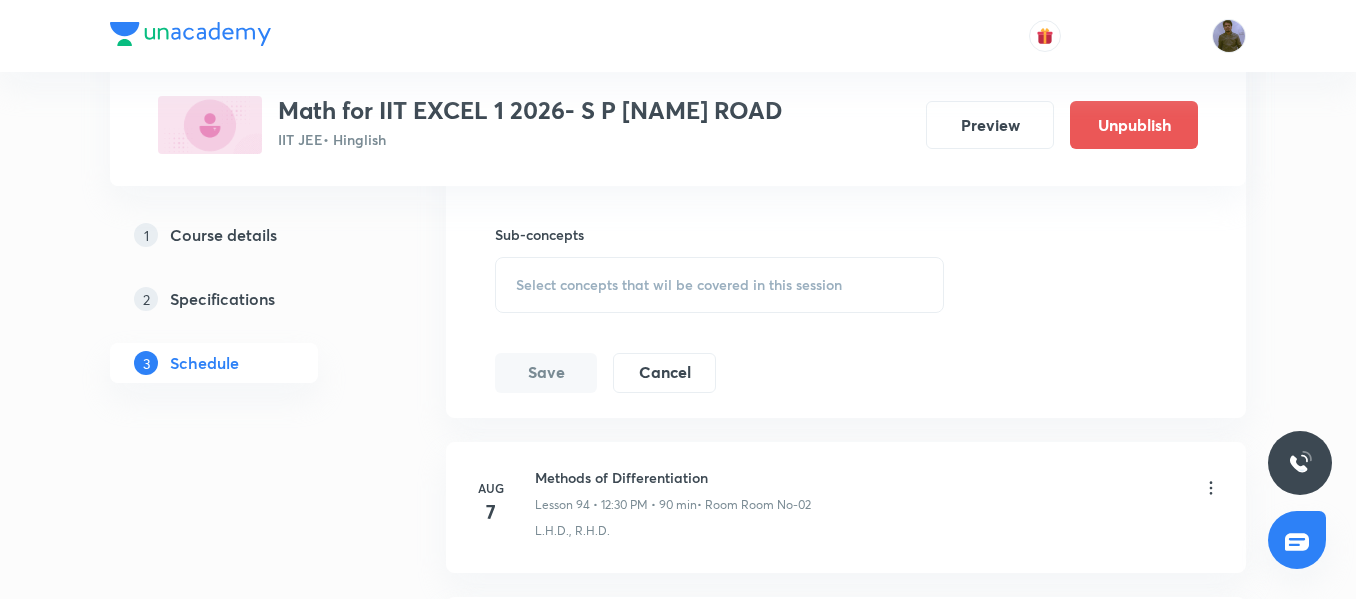 type on "Indefinite Integration -07/12" 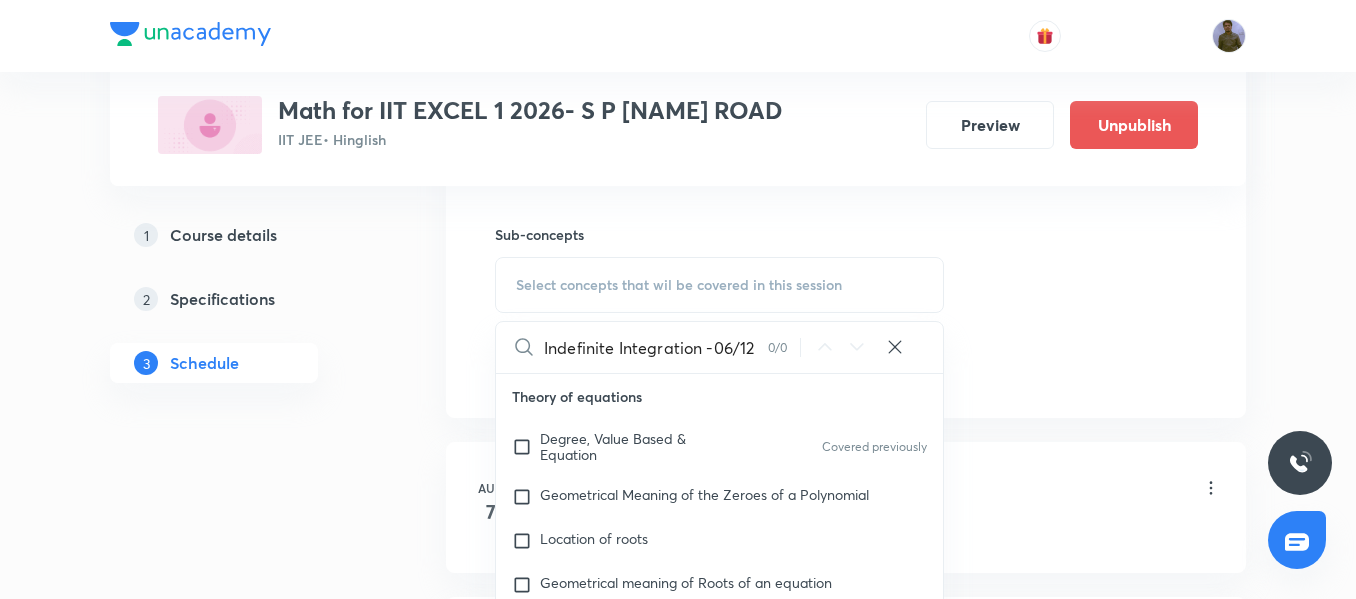 drag, startPoint x: 707, startPoint y: 345, endPoint x: 762, endPoint y: 350, distance: 55.226807 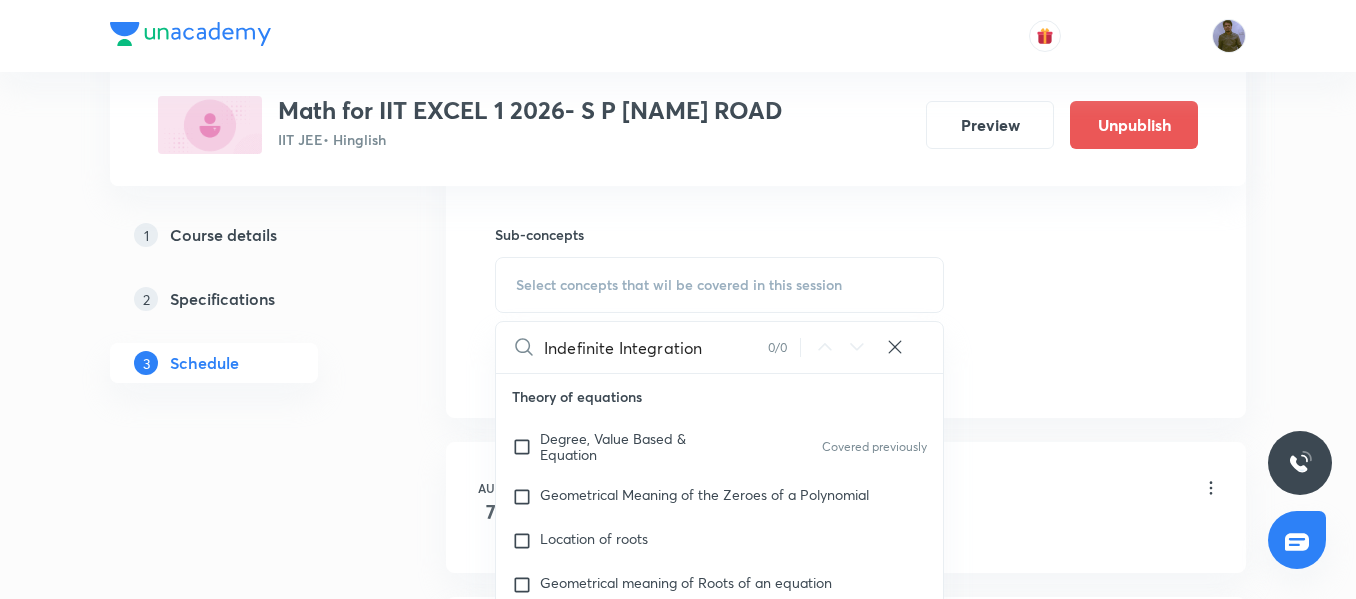 drag, startPoint x: 619, startPoint y: 346, endPoint x: 713, endPoint y: 346, distance: 94 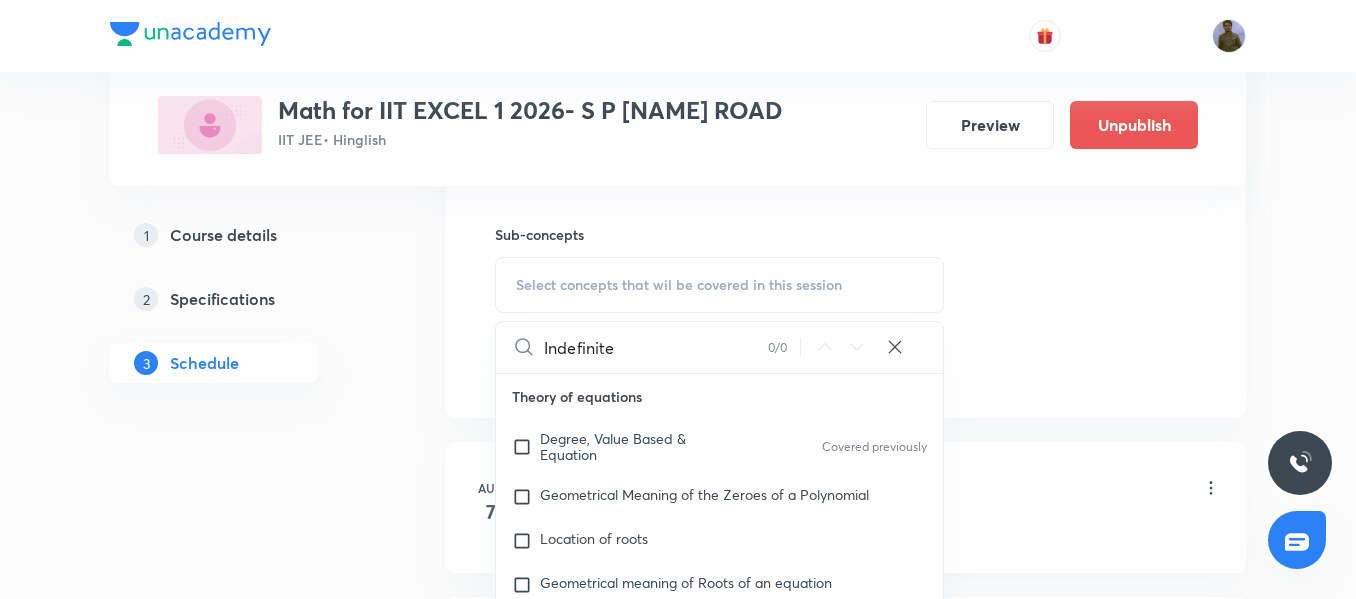 type on "Indefinite" 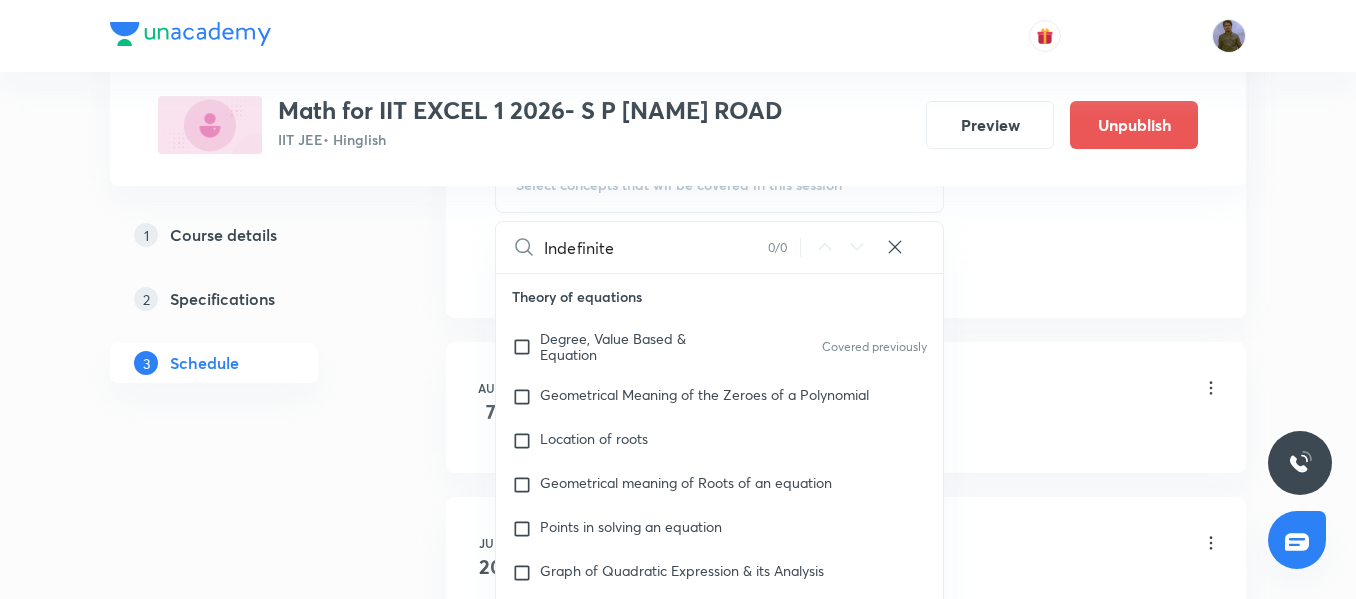 drag, startPoint x: 629, startPoint y: 253, endPoint x: 512, endPoint y: 241, distance: 117.61378 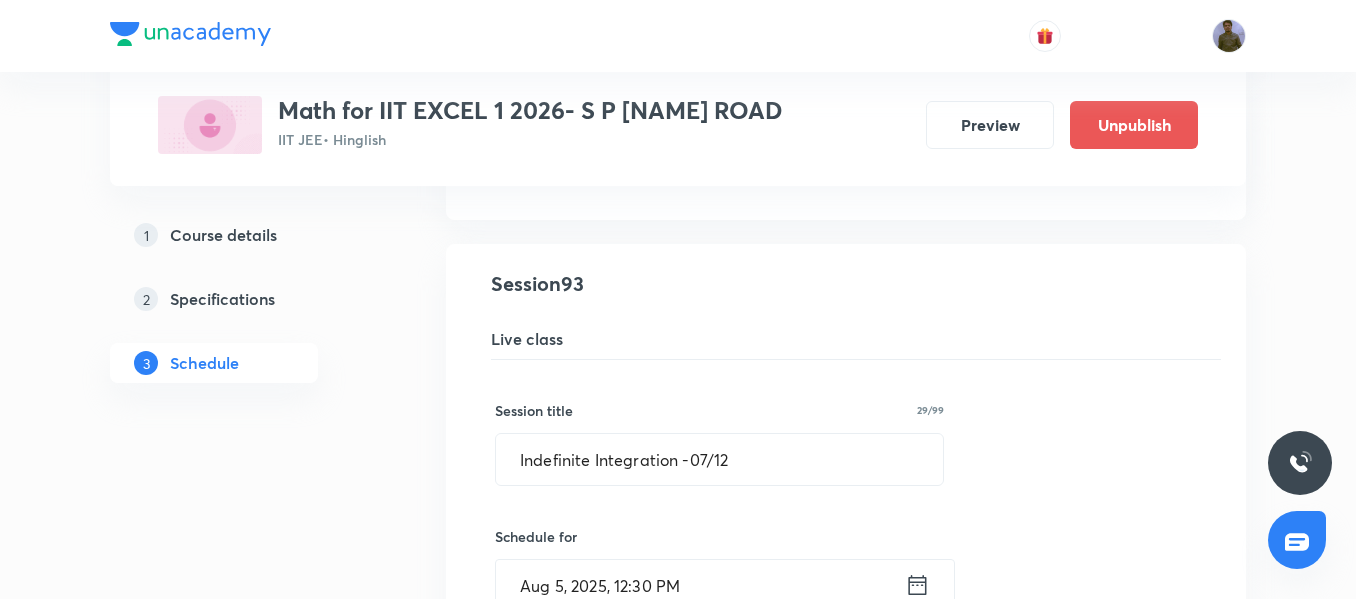 scroll, scrollTop: 14241, scrollLeft: 0, axis: vertical 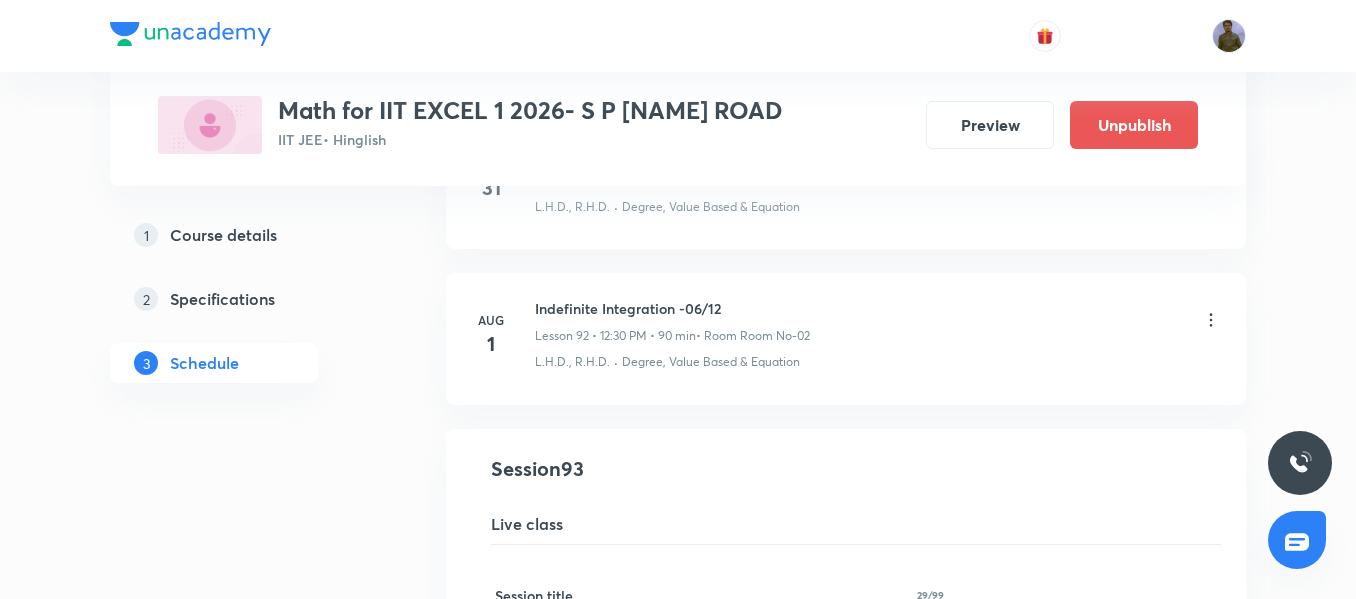 click on "Indefinite Integration -06/12" at bounding box center (672, 308) 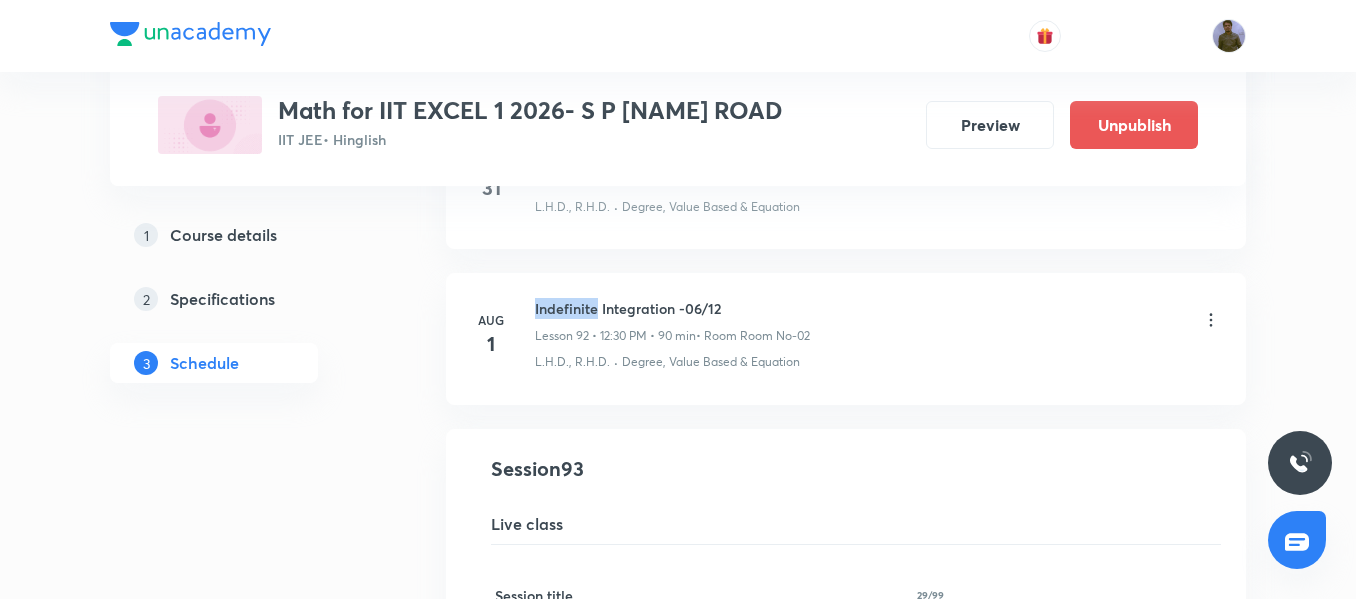 drag, startPoint x: 595, startPoint y: 310, endPoint x: 532, endPoint y: 304, distance: 63.28507 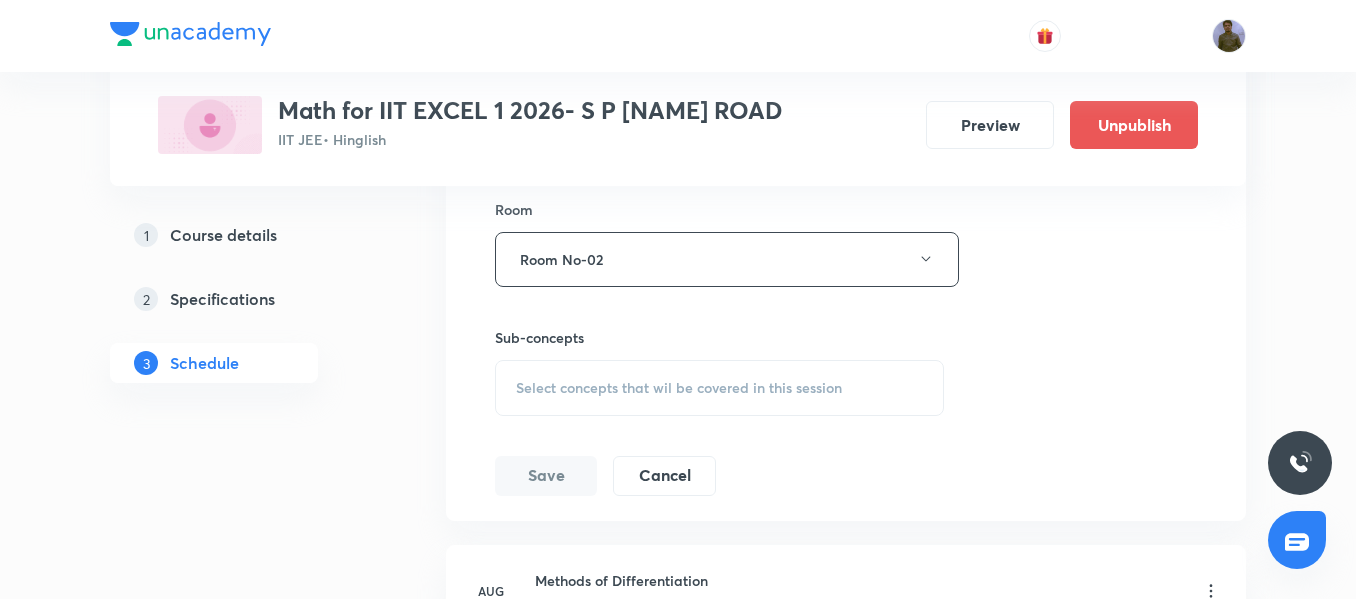 scroll, scrollTop: 15141, scrollLeft: 0, axis: vertical 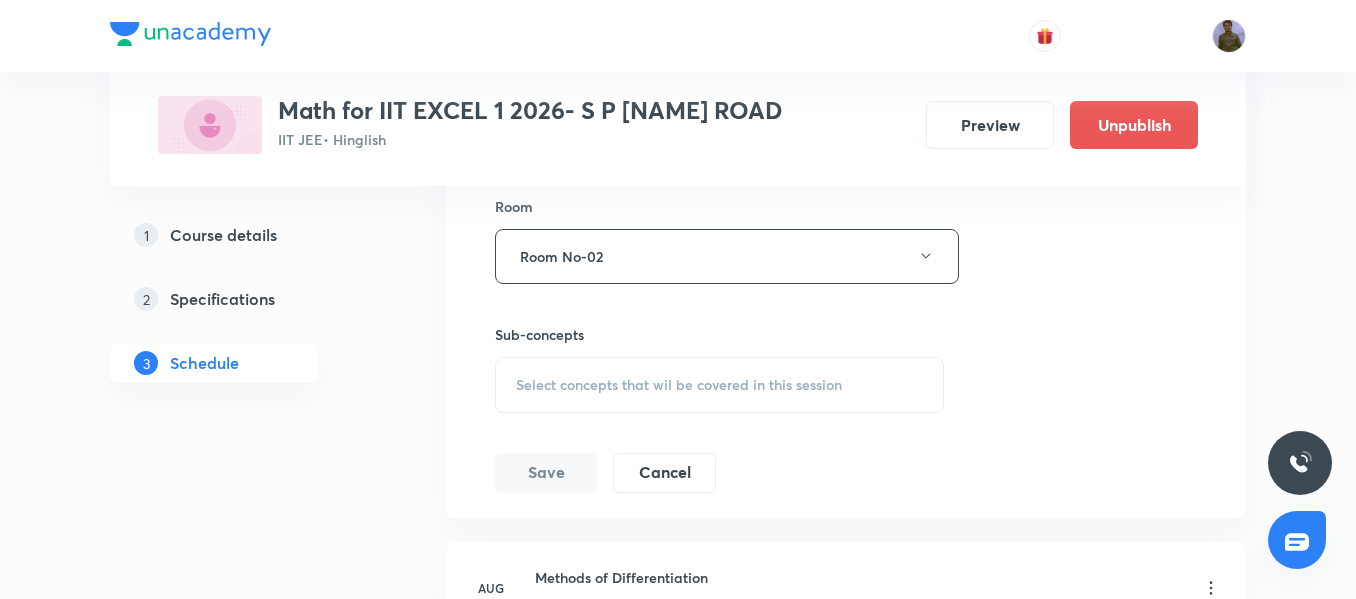 click on "Select concepts that wil be covered in this session" at bounding box center [679, 385] 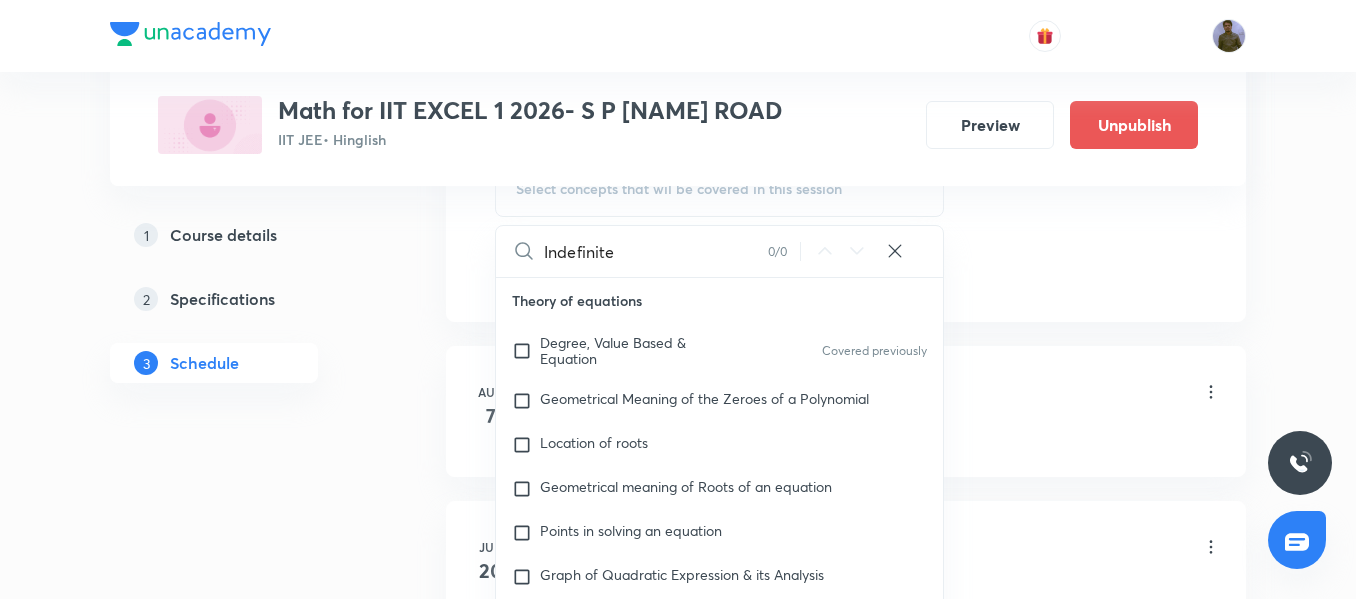 scroll, scrollTop: 15341, scrollLeft: 0, axis: vertical 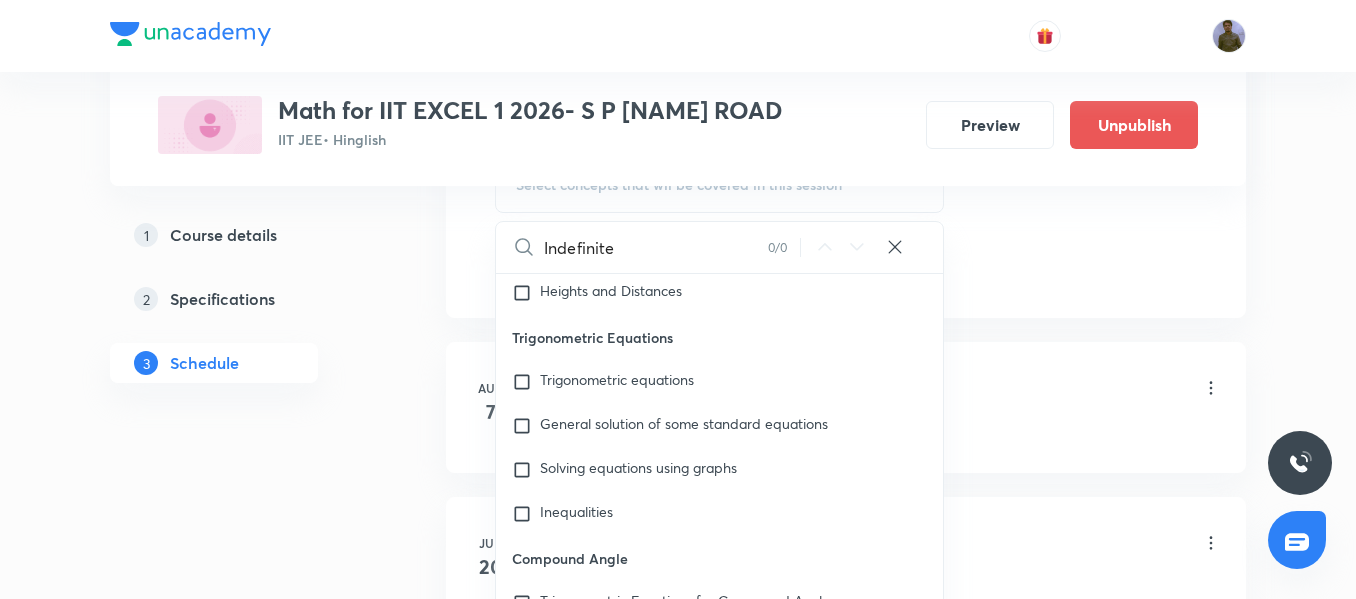 type on "Indefinite" 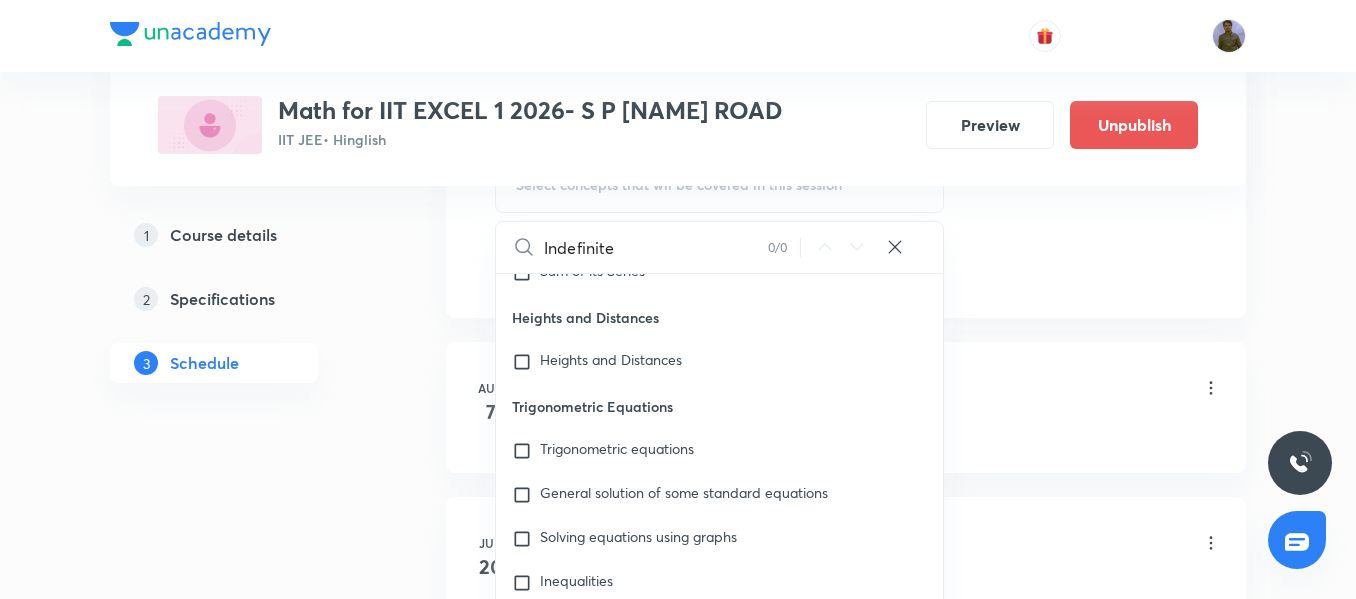 scroll, scrollTop: 10200, scrollLeft: 0, axis: vertical 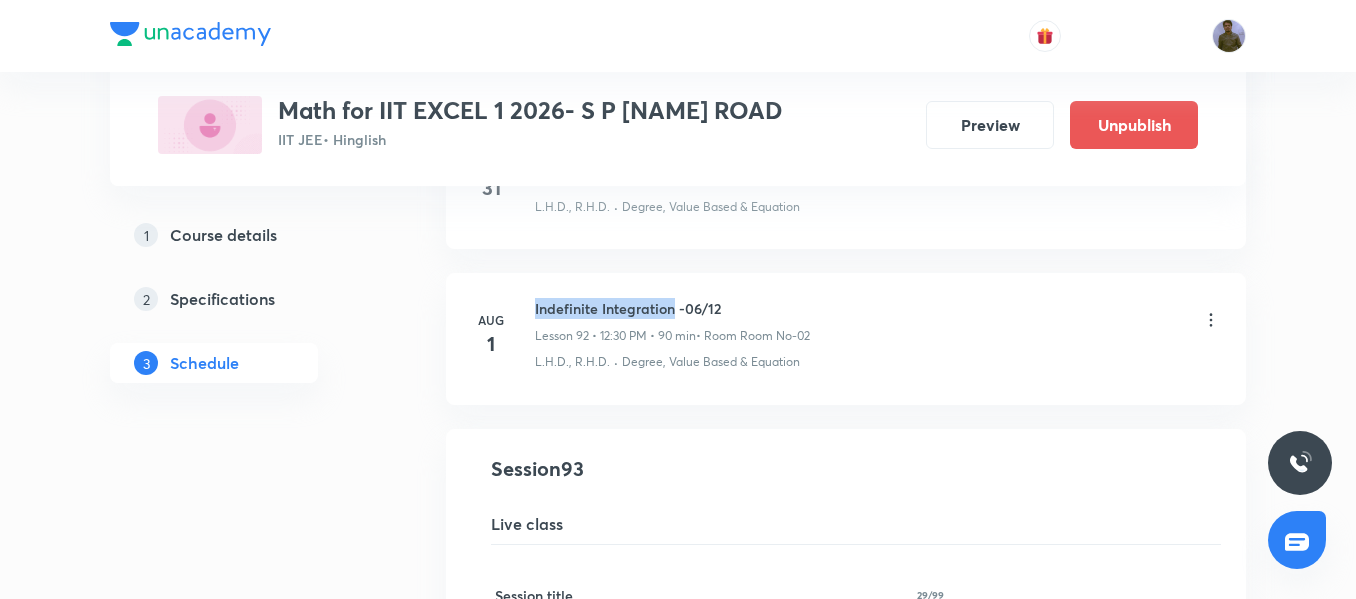 drag, startPoint x: 536, startPoint y: 306, endPoint x: 670, endPoint y: 308, distance: 134.01492 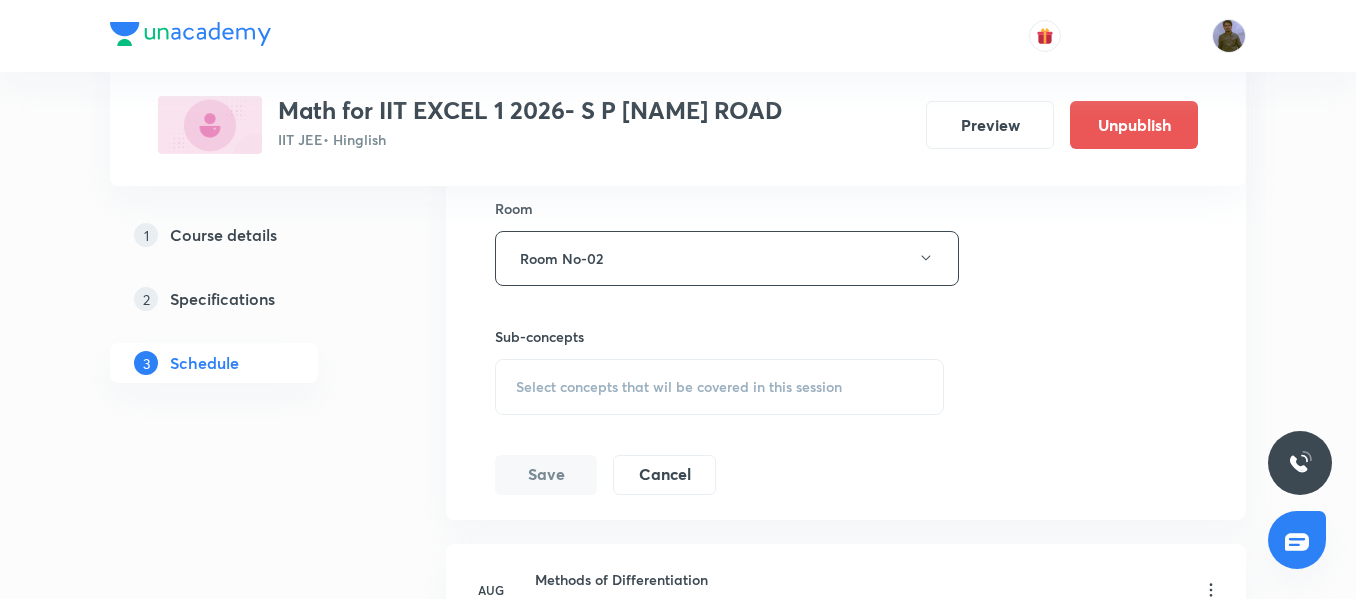 scroll, scrollTop: 15141, scrollLeft: 0, axis: vertical 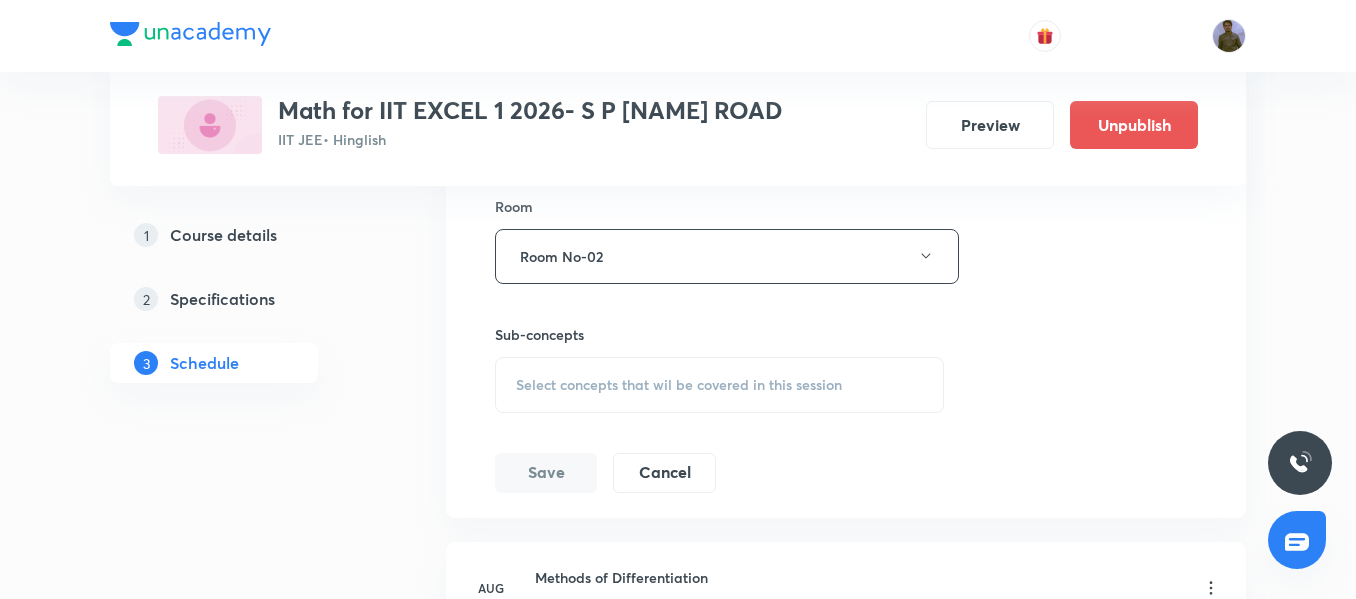 click on "Select concepts that wil be covered in this session" at bounding box center [679, 385] 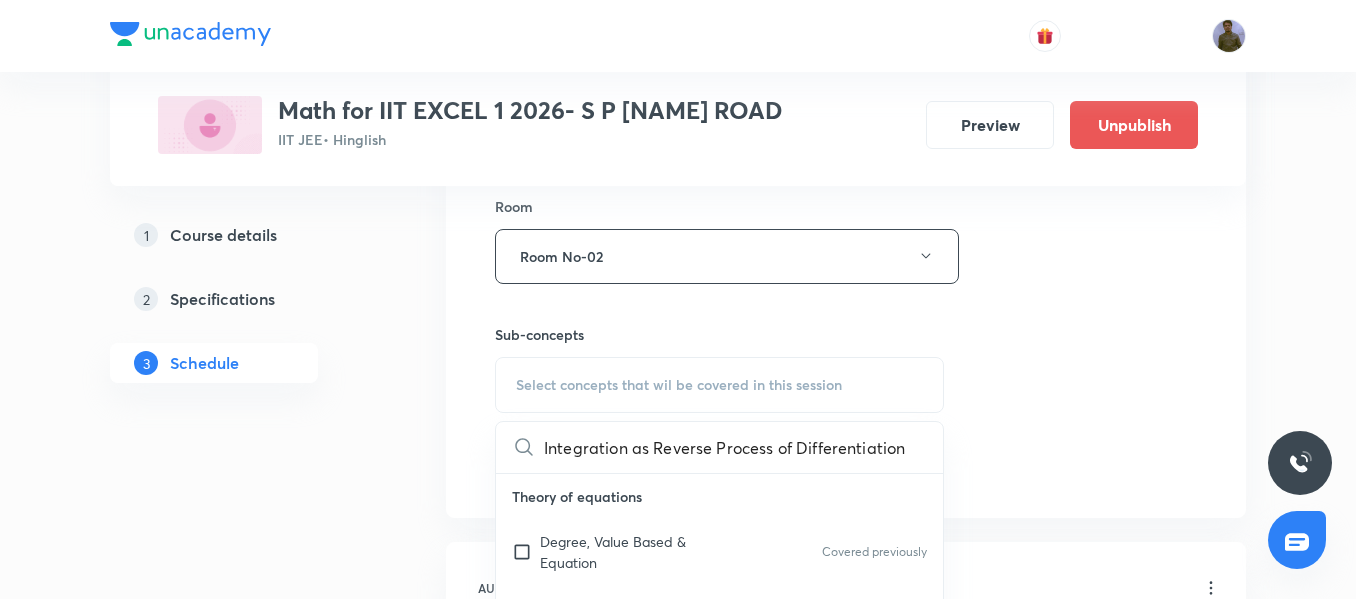 scroll, scrollTop: 0, scrollLeft: 131, axis: horizontal 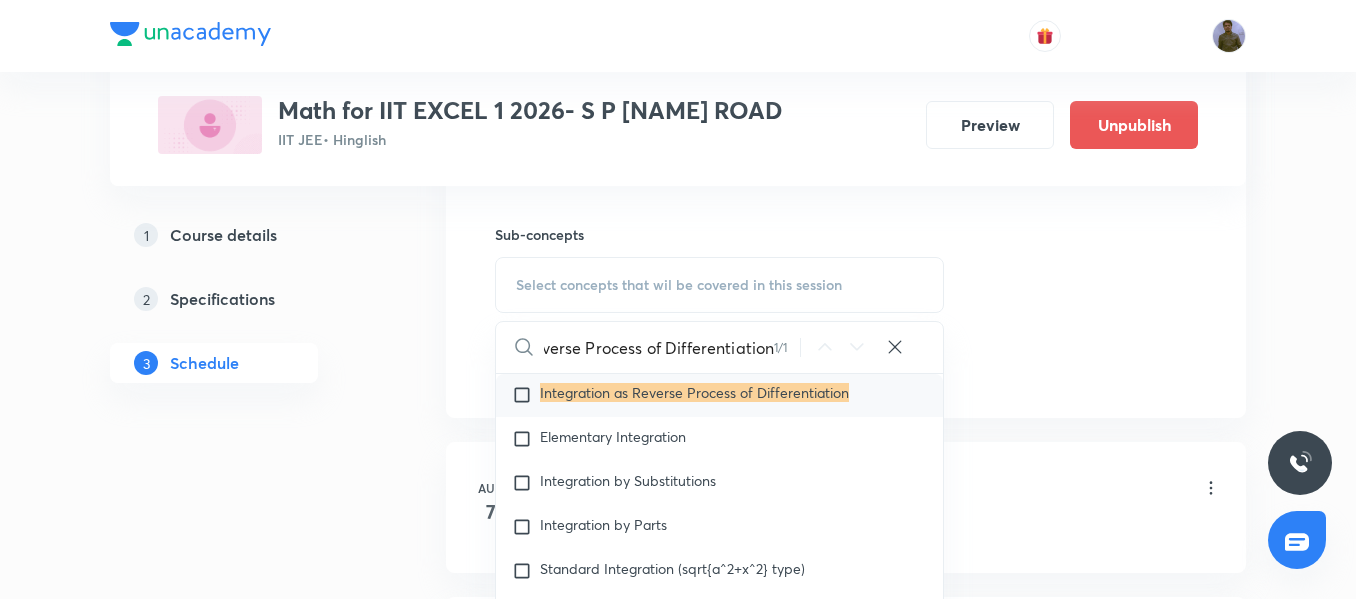 type on "Integration as Reverse Process of Differentiation" 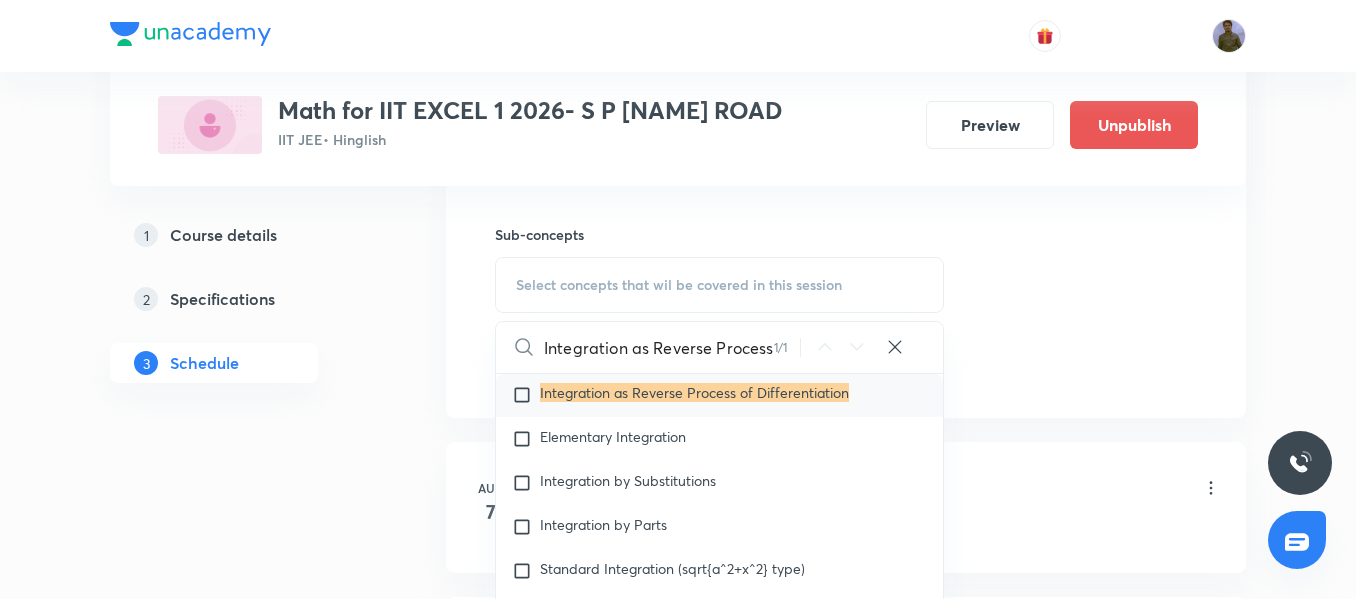 click on "Indefinite Integration" at bounding box center [719, 350] 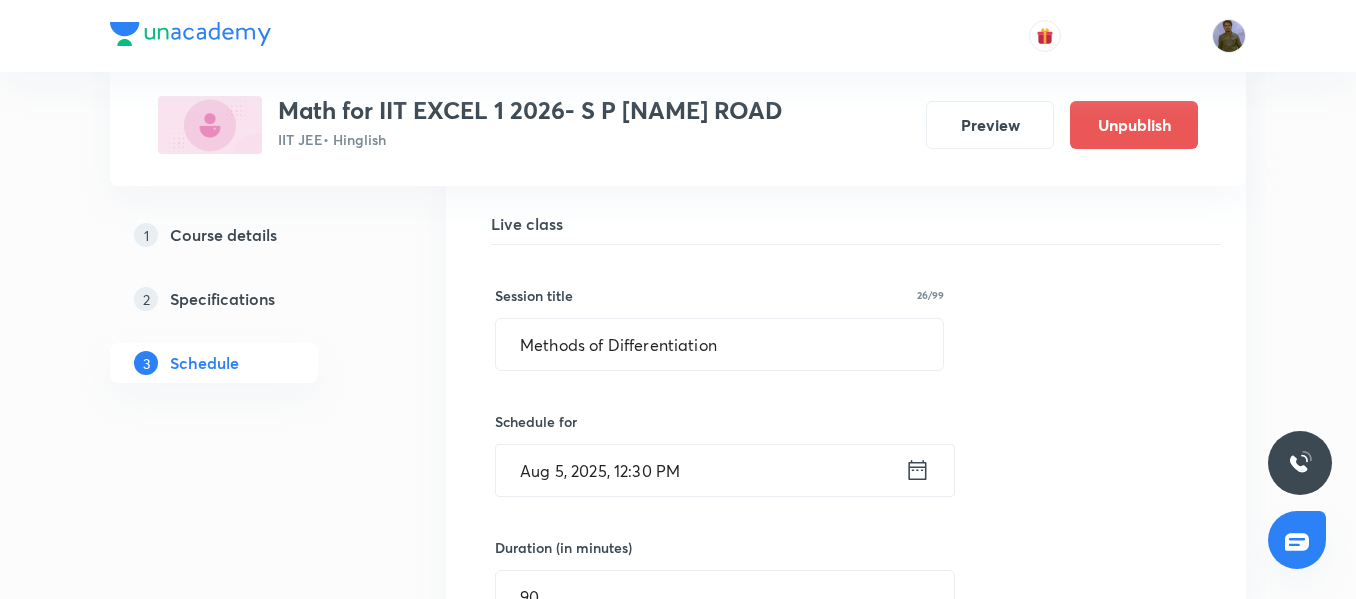 scroll, scrollTop: 14441, scrollLeft: 0, axis: vertical 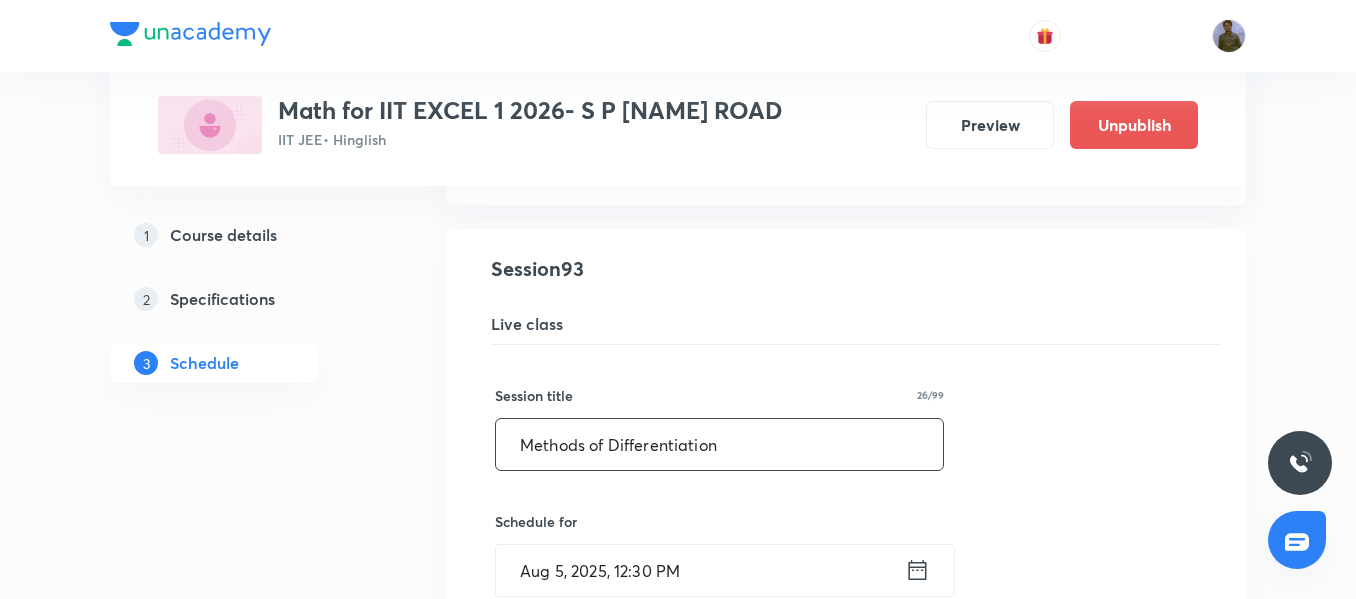 drag, startPoint x: 746, startPoint y: 452, endPoint x: 365, endPoint y: 445, distance: 381.0643 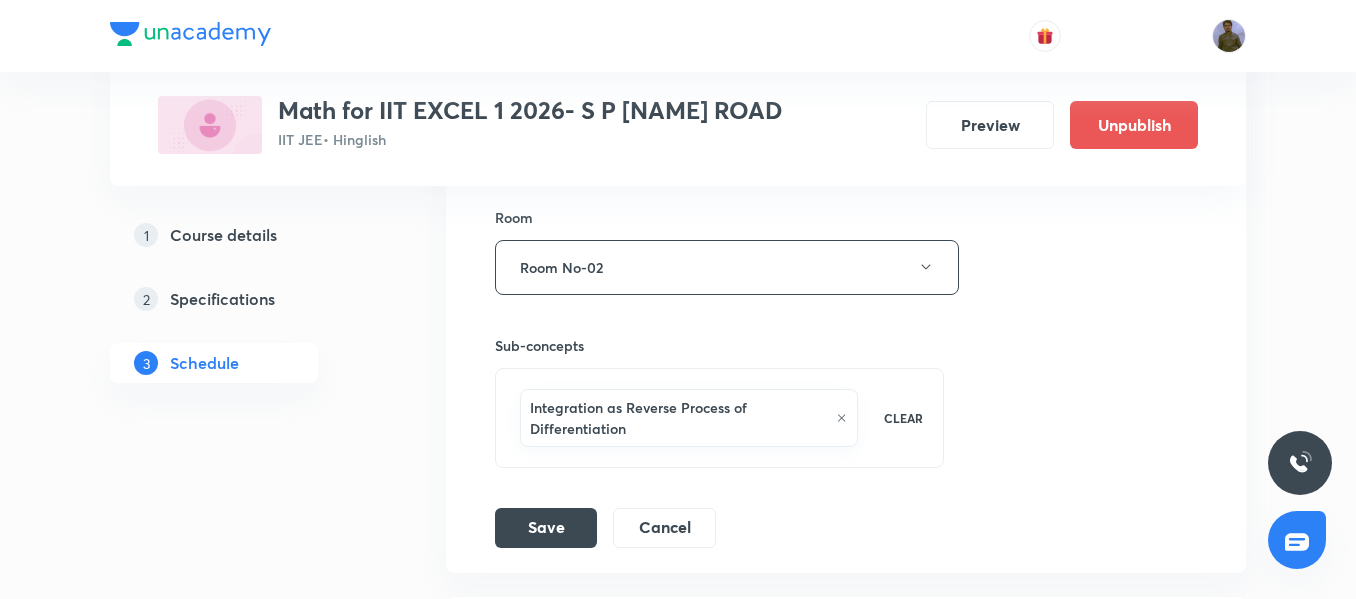 scroll, scrollTop: 15241, scrollLeft: 0, axis: vertical 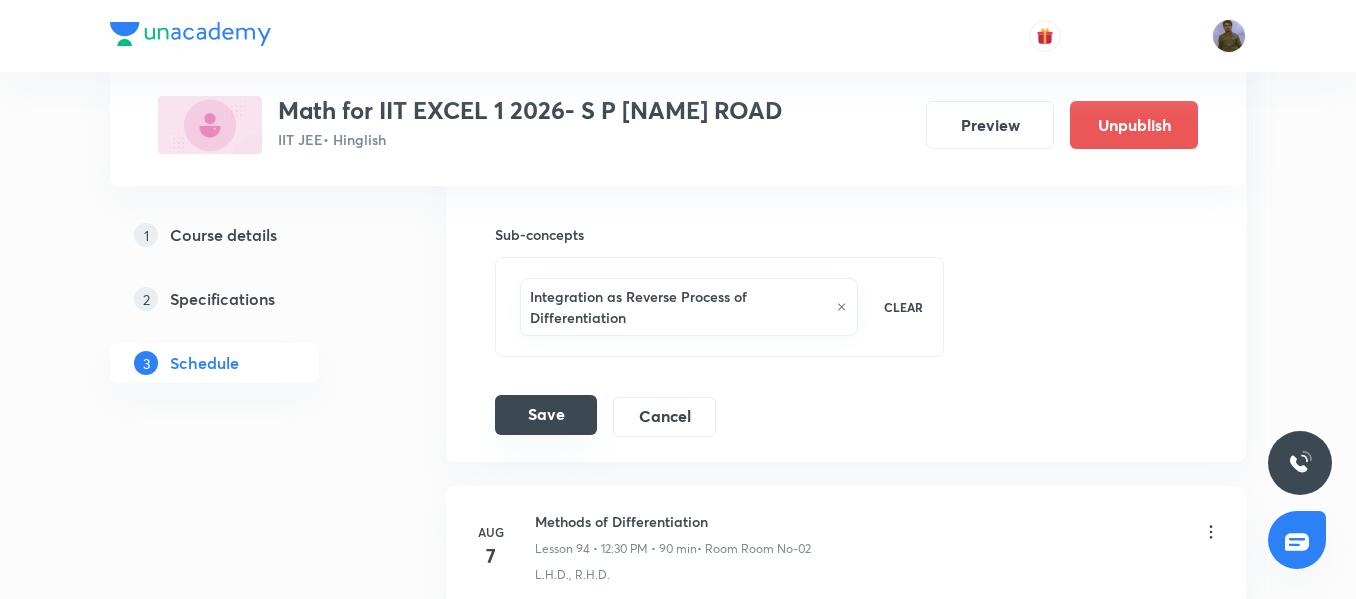 type on "Indefinite Integration 07/12" 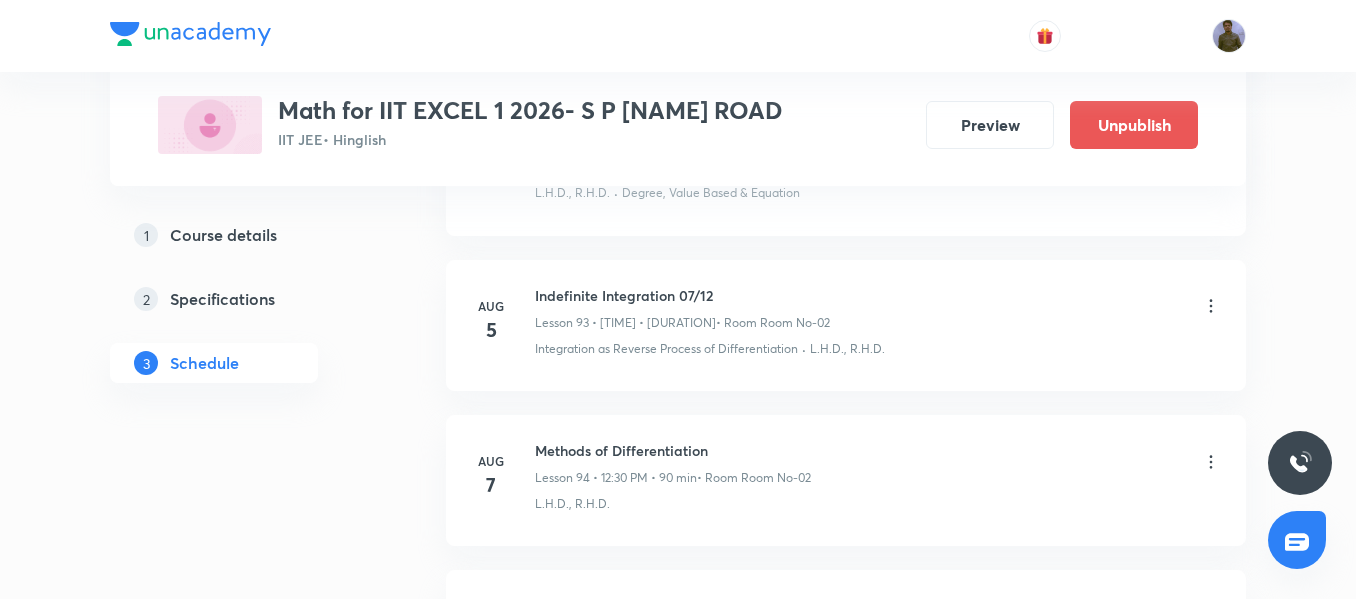 scroll, scrollTop: 14622, scrollLeft: 0, axis: vertical 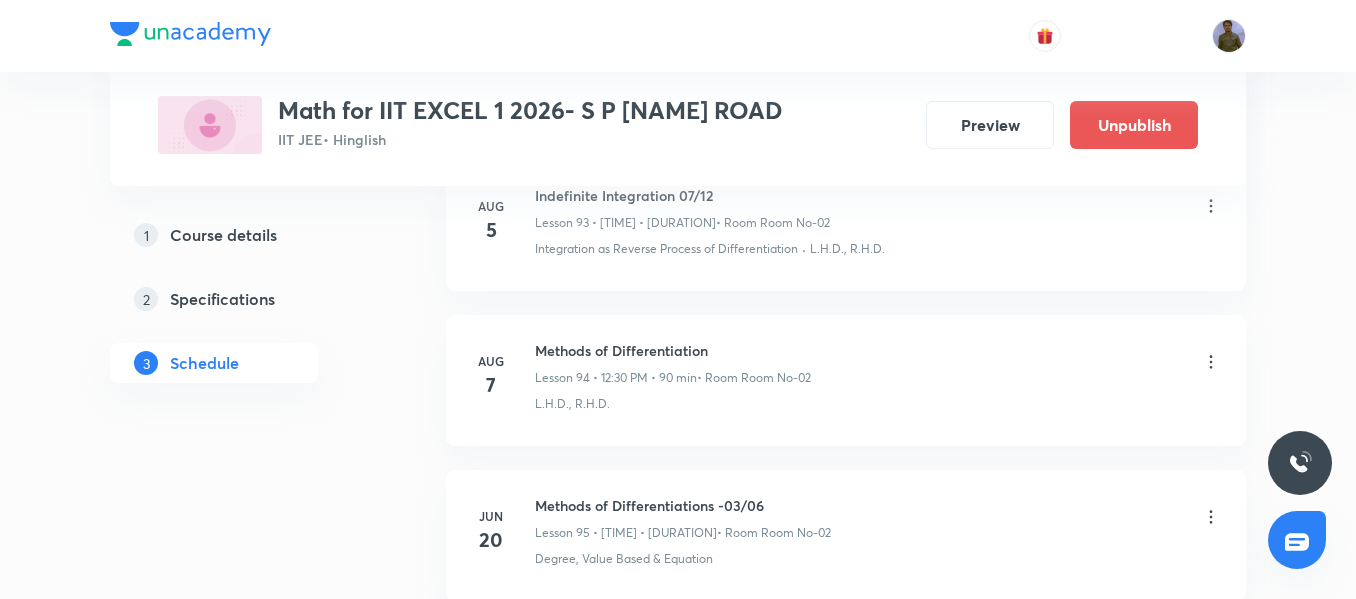 click on "Methods of Differentiation" at bounding box center [673, 350] 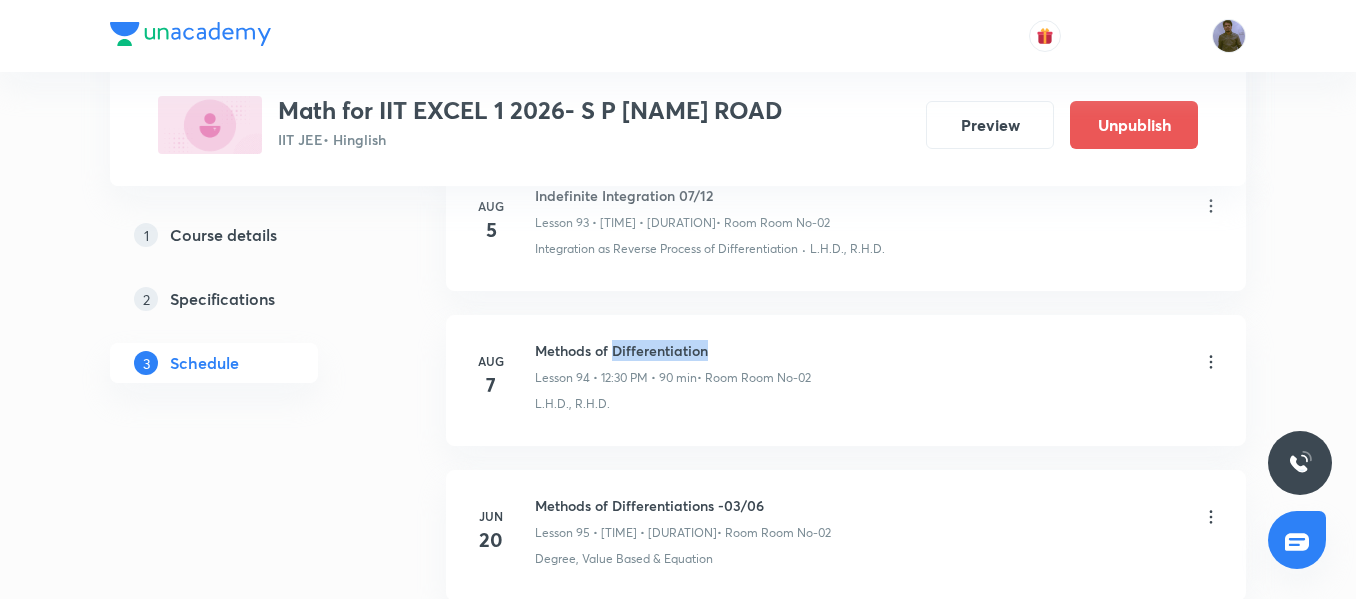 click on "Methods of Differentiation" at bounding box center [673, 350] 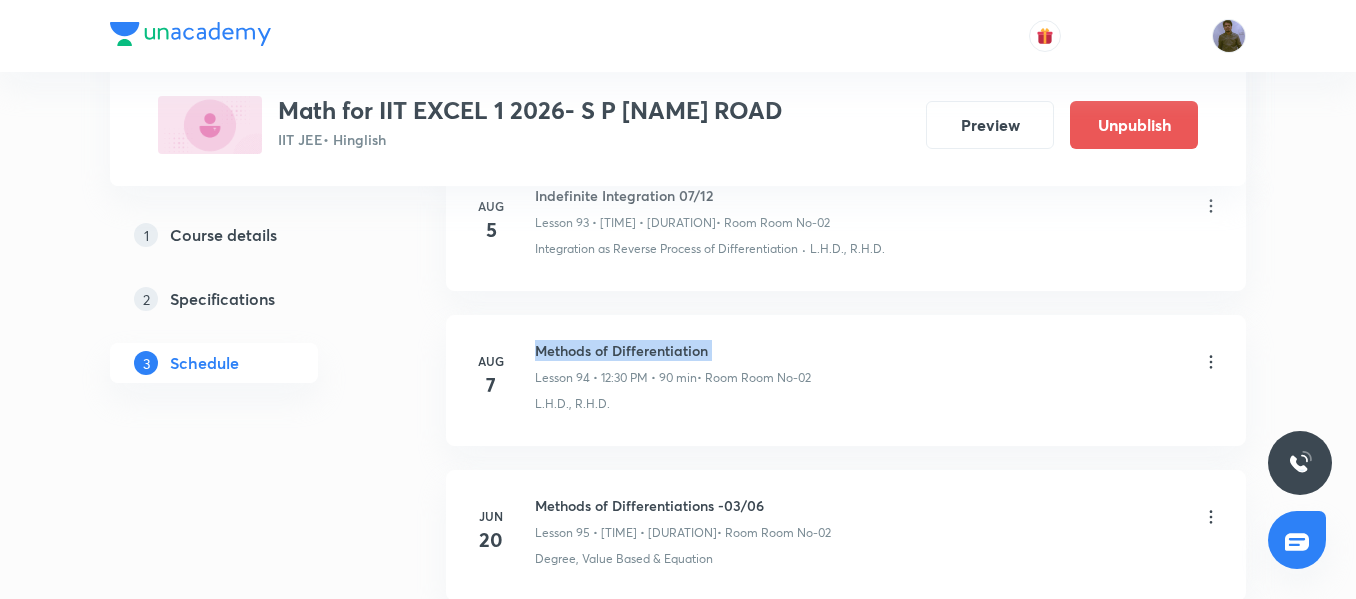 click on "Methods of Differentiation" at bounding box center [673, 350] 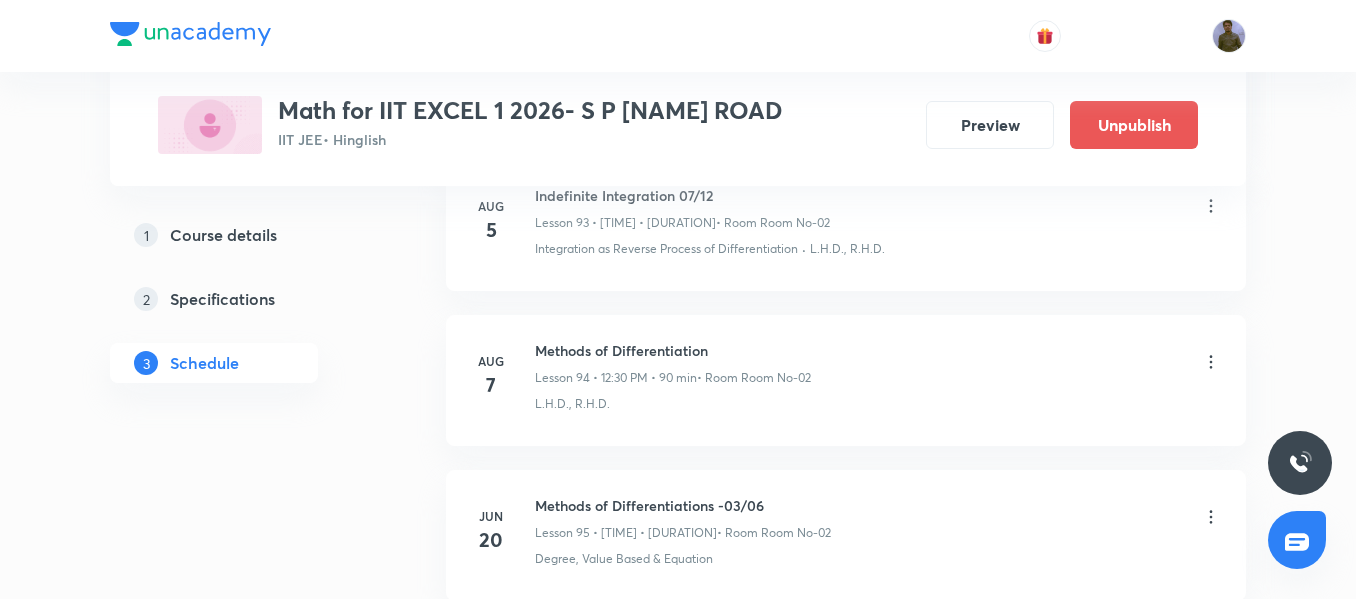 click on "Aug 7 Methods of Differentiation Lesson 94 • 12:30 PM • 90 min  • Room Room No-02 L.H.D., R.H.D." at bounding box center (846, 380) 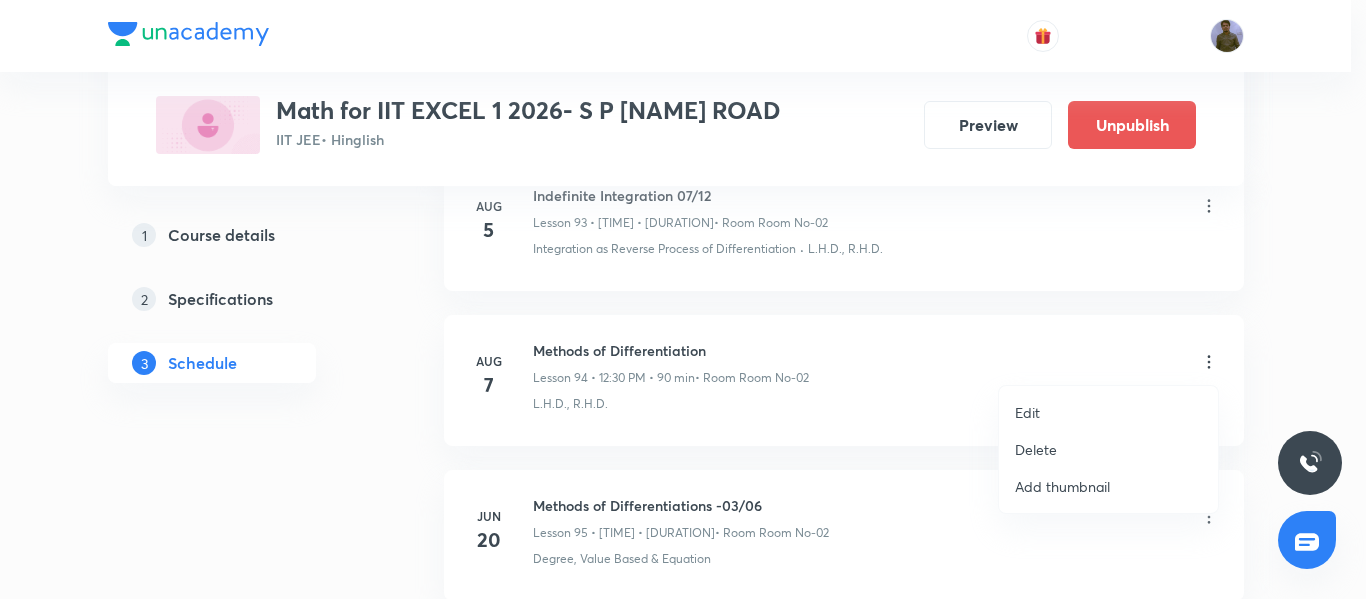 click on "Edit" at bounding box center (1108, 412) 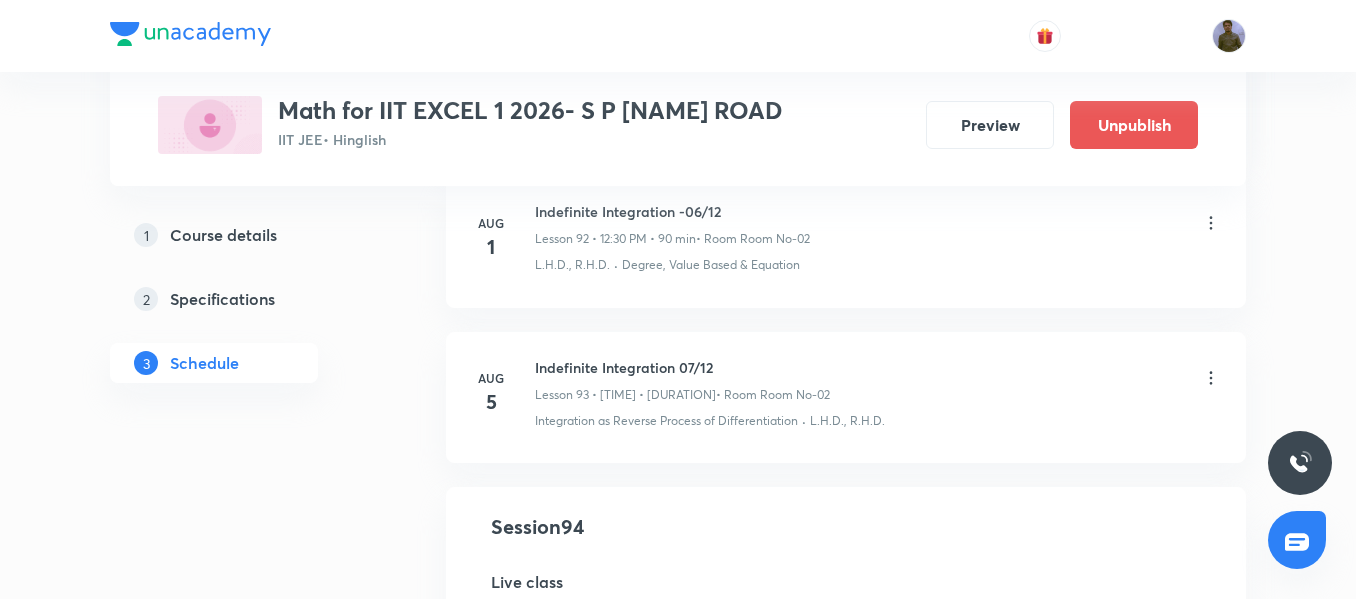 scroll, scrollTop: 14222, scrollLeft: 0, axis: vertical 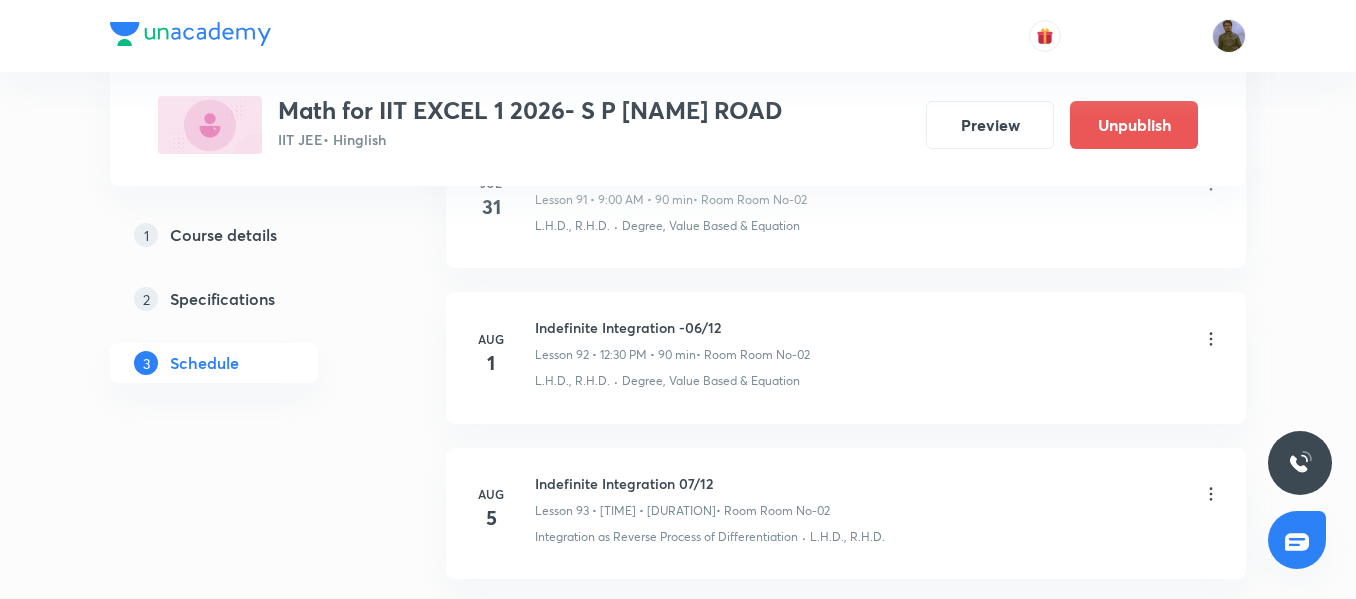 click on "Indefinite Integration 07/12" at bounding box center (682, 483) 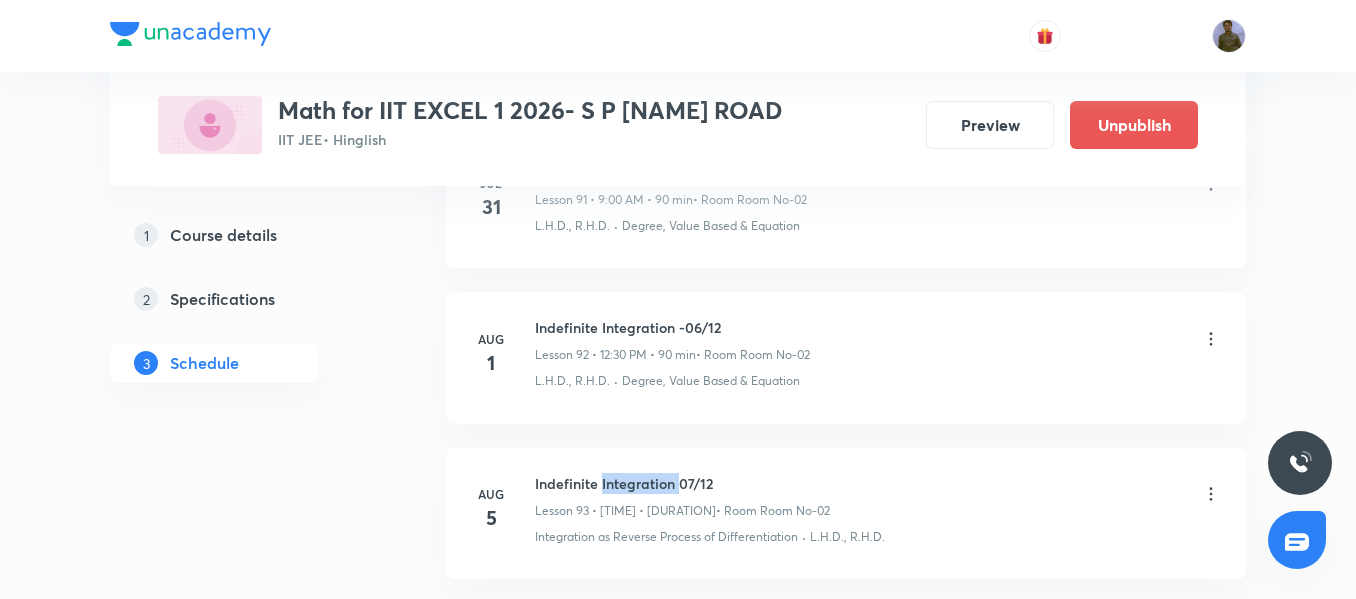 click on "Indefinite Integration 07/12" at bounding box center (682, 483) 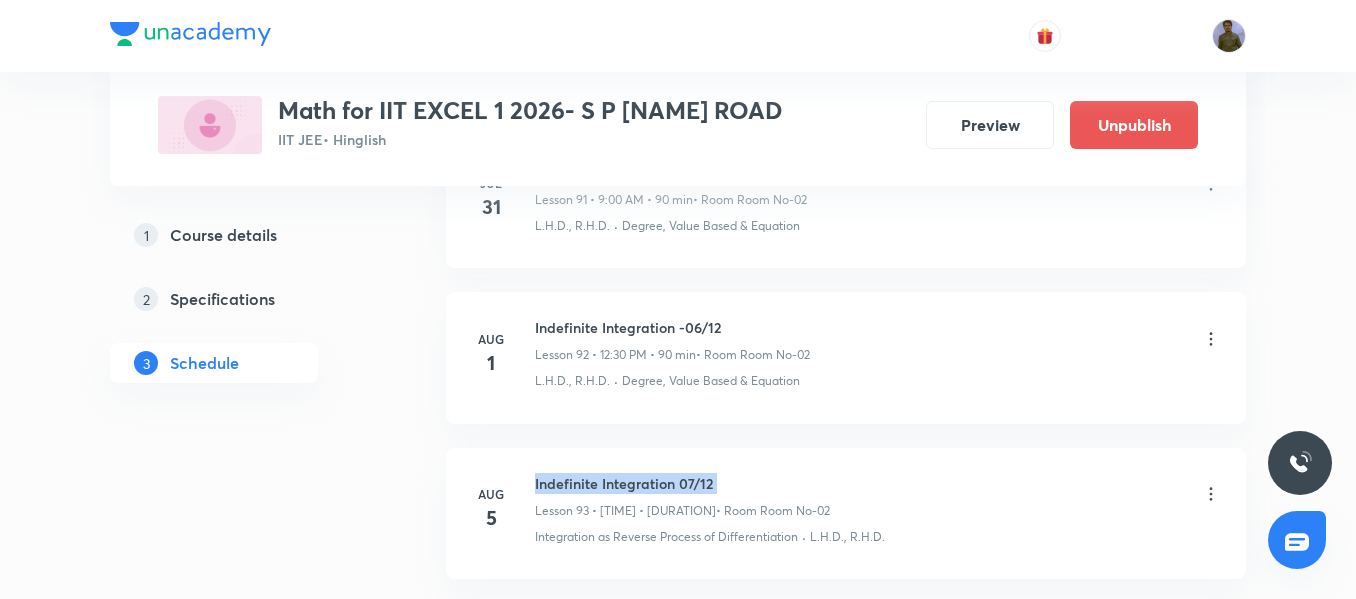click on "Indefinite Integration 07/12" at bounding box center [682, 483] 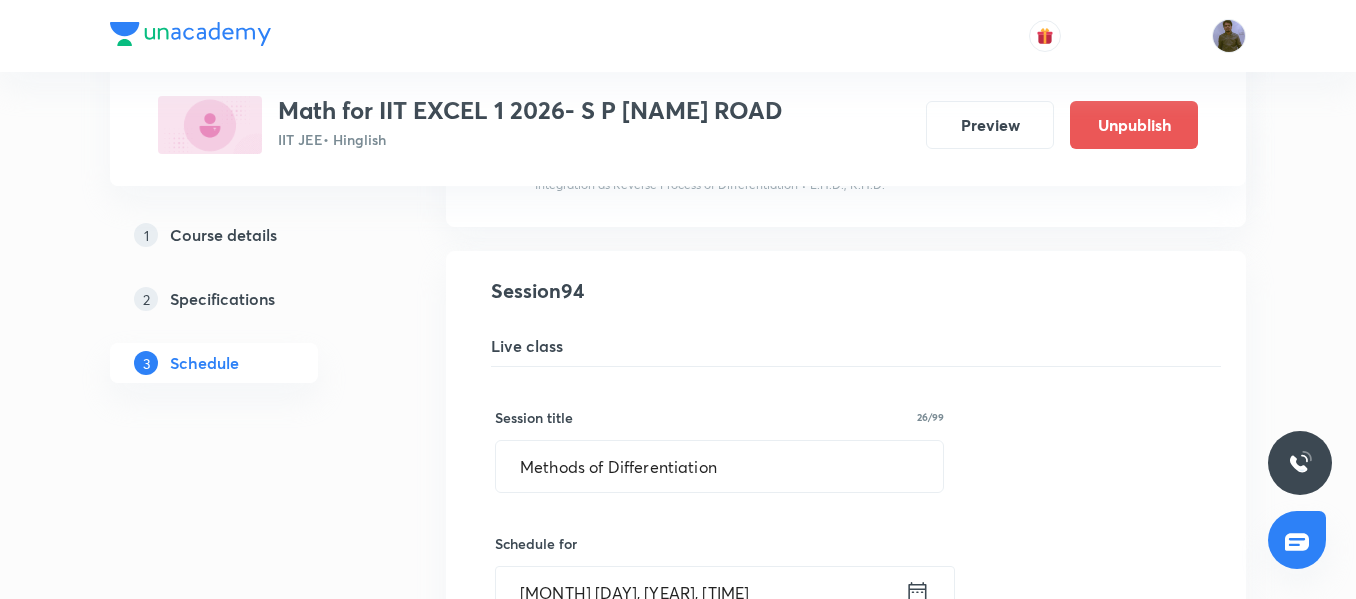 scroll, scrollTop: 14622, scrollLeft: 0, axis: vertical 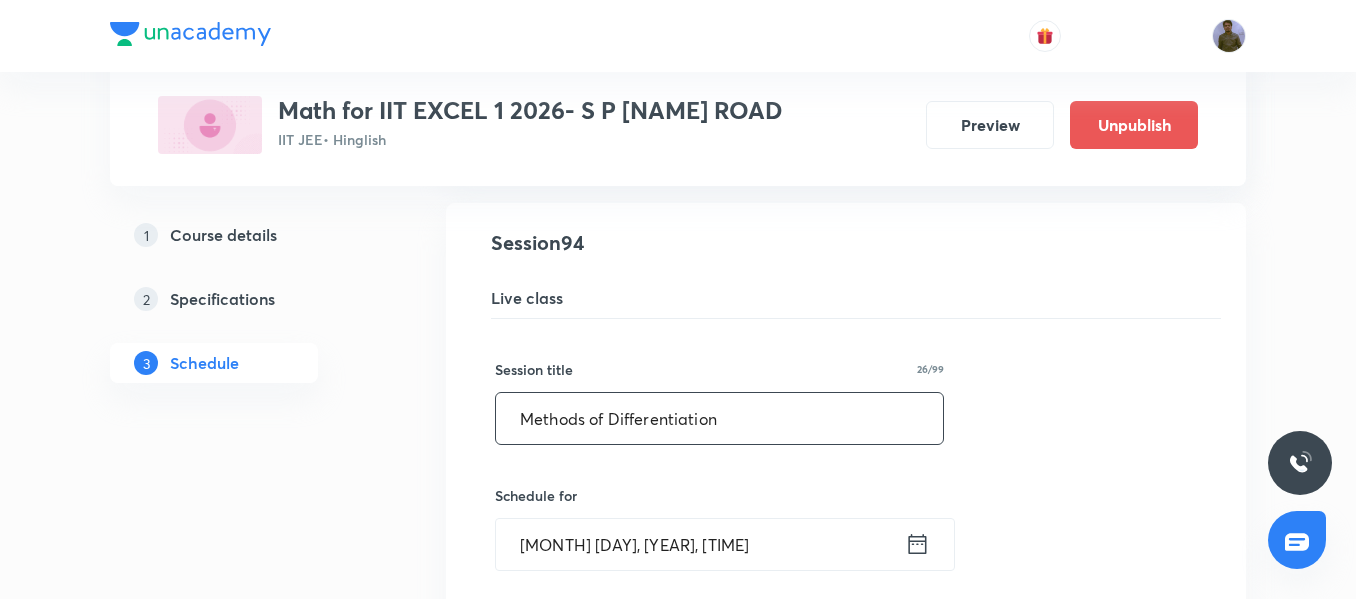 drag, startPoint x: 773, startPoint y: 421, endPoint x: 481, endPoint y: 436, distance: 292.385 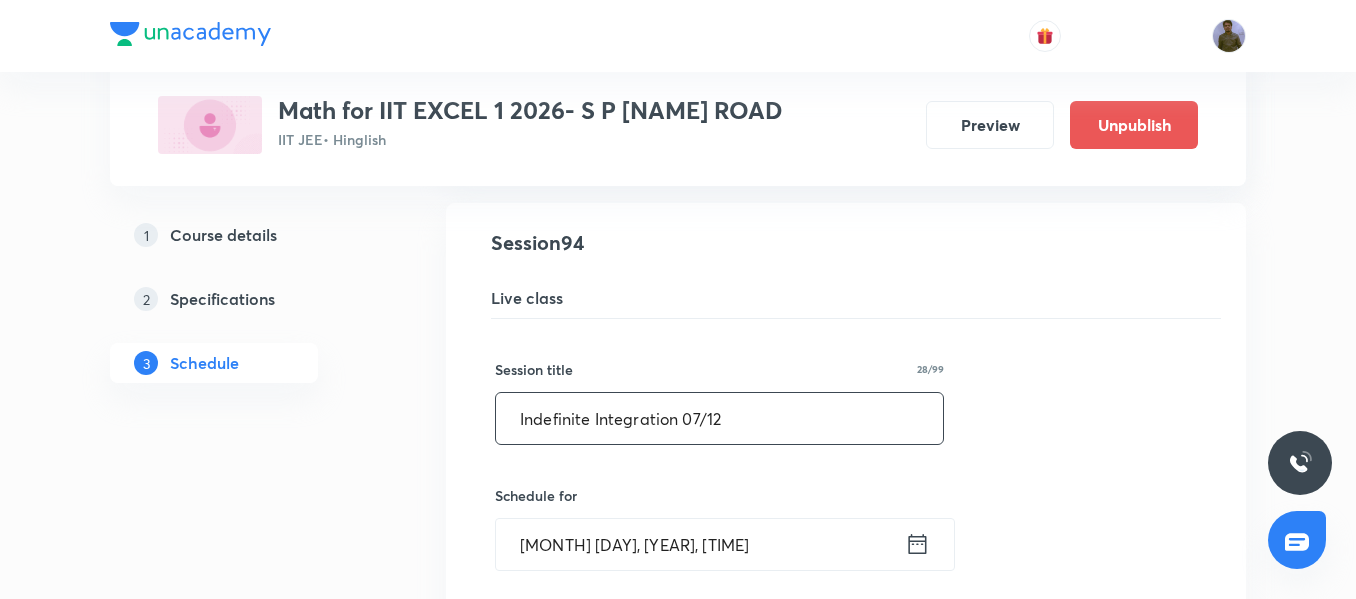 click on "Indefinite Integration 07/12" at bounding box center (719, 418) 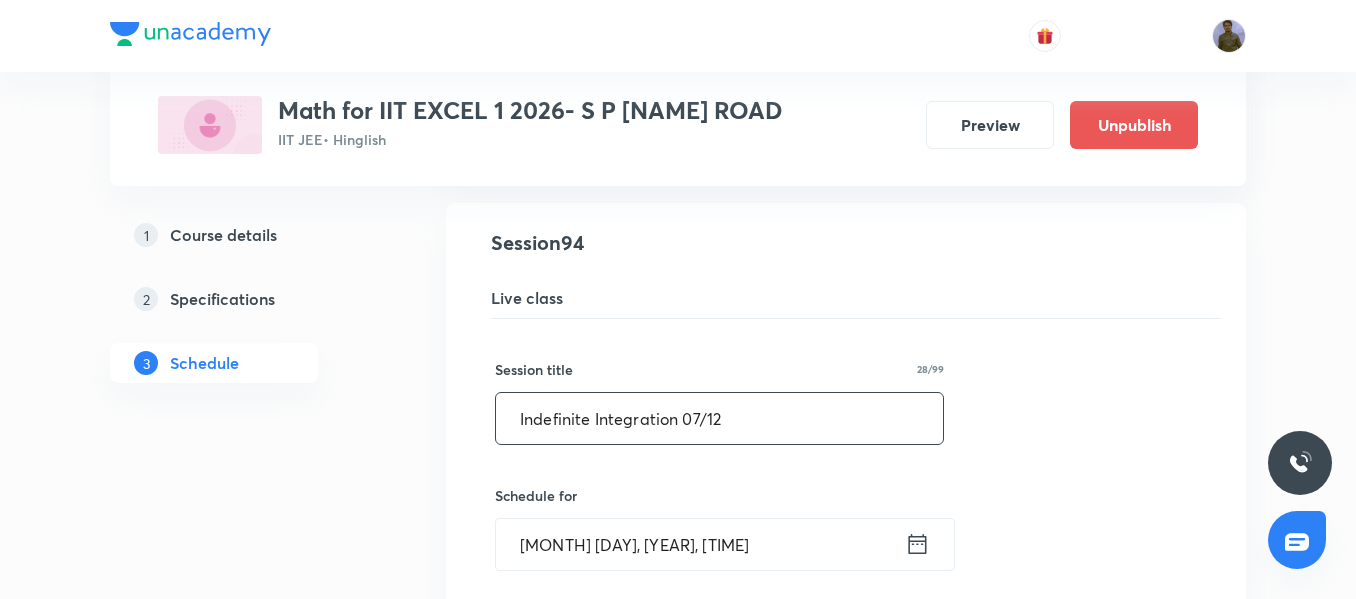 type on "Indefinite Integration 07/12" 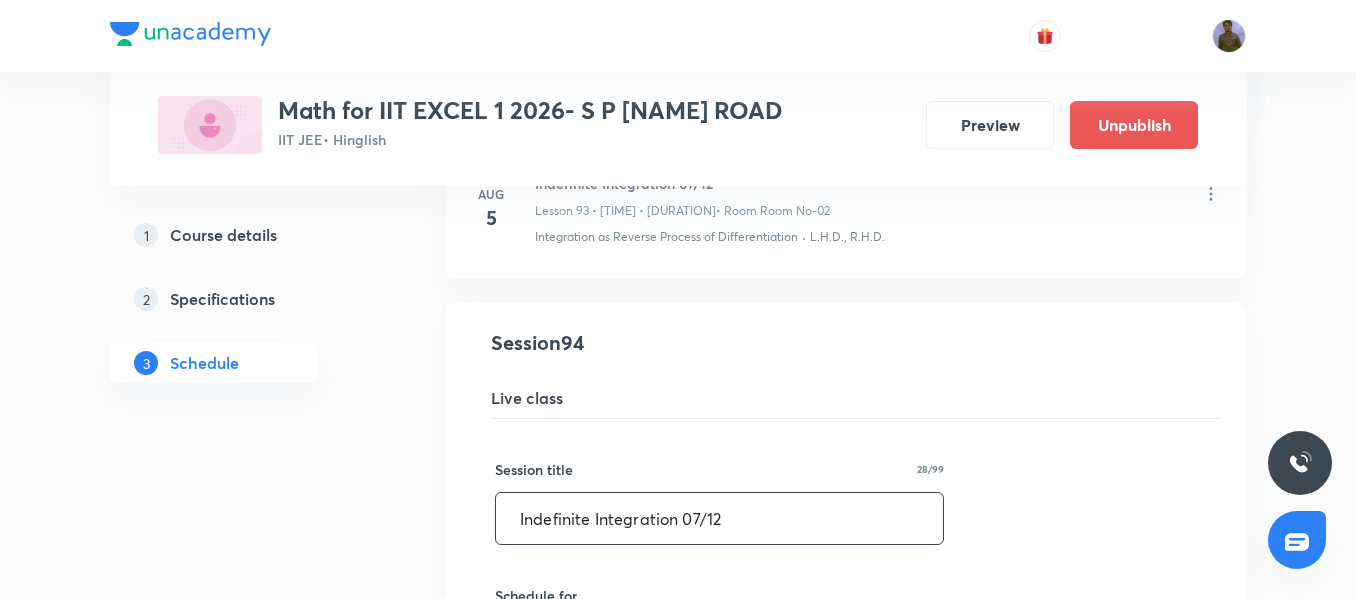click on "Aug 5 Indefinite Integration 07/12 Lesson 93 • 12:30 PM • 90 min  • Room Room No-02 Integration as Reverse Process of Differentiation · L.H.D., R.H.D." at bounding box center (846, 213) 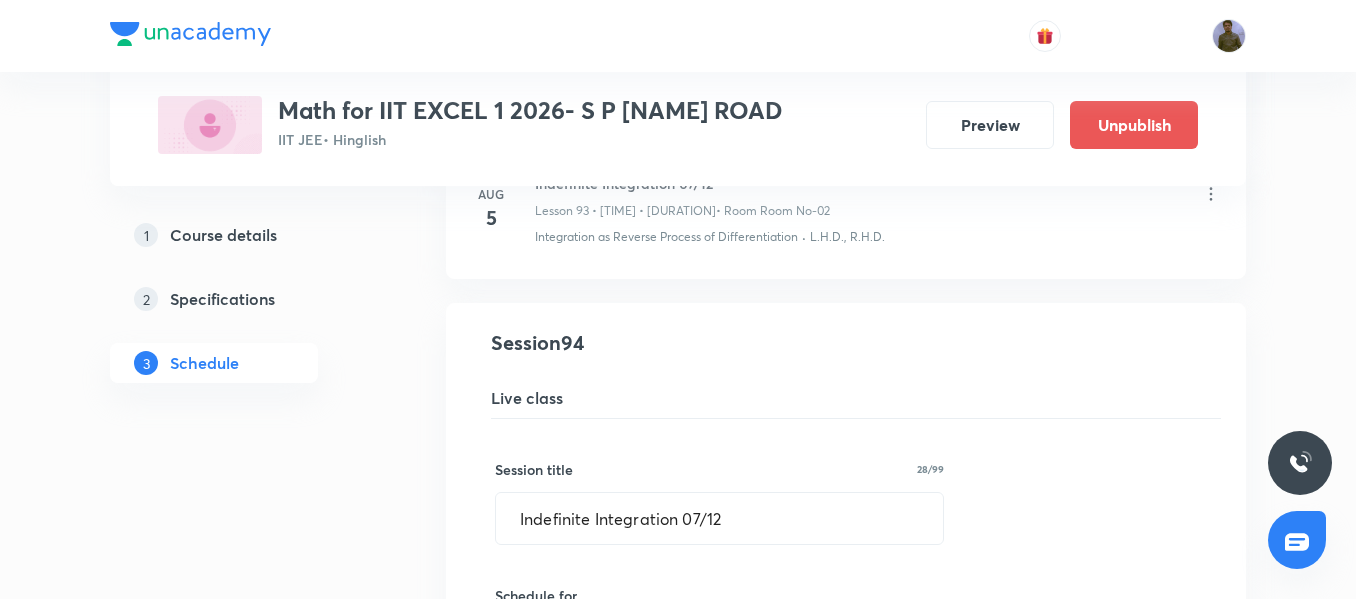 click on "Integration as Reverse Process of Differentiation" at bounding box center (666, 237) 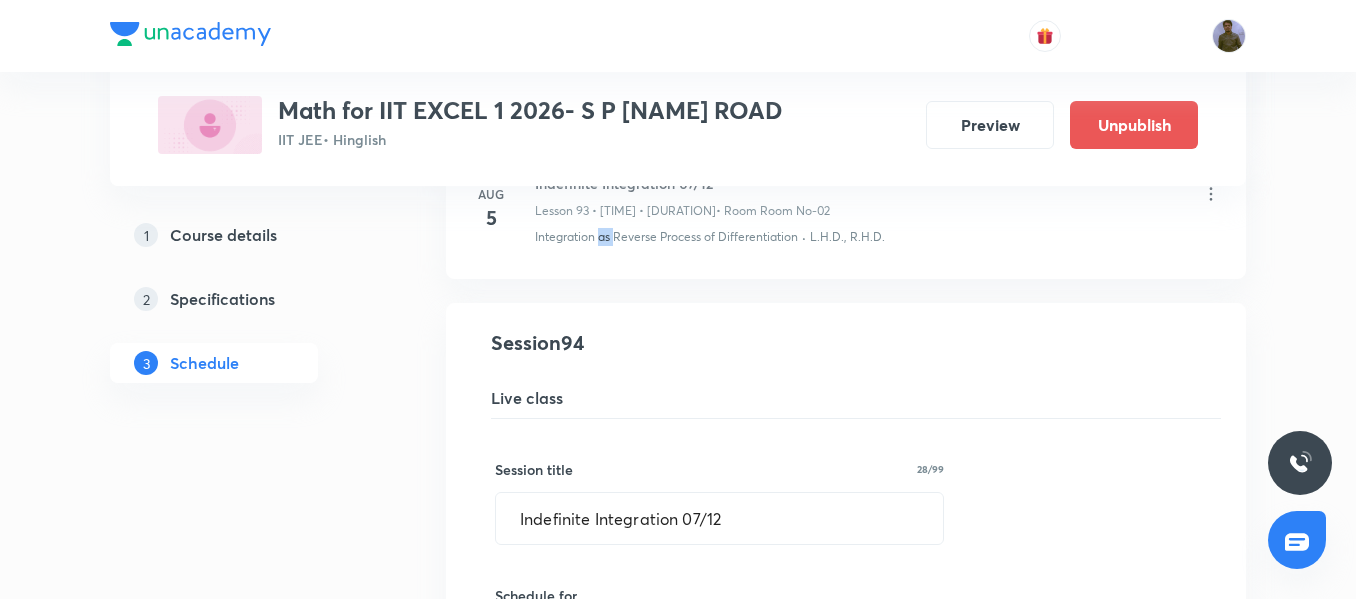 click on "Integration as Reverse Process of Differentiation" at bounding box center (666, 237) 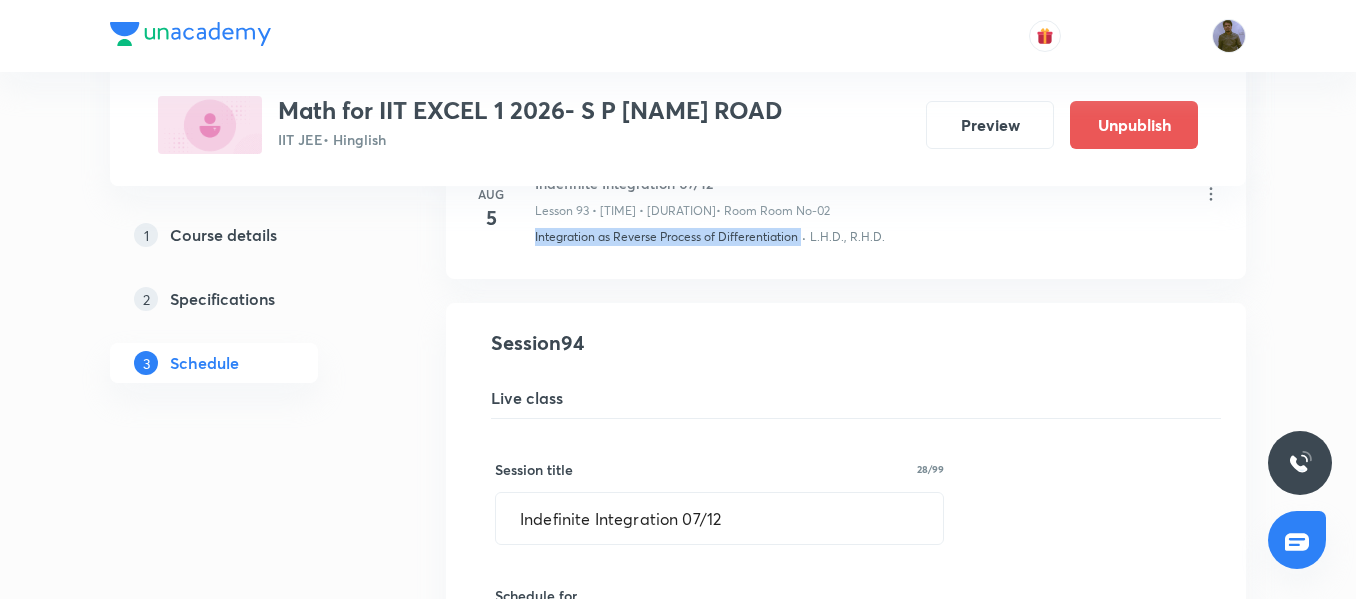 click on "Integration as Reverse Process of Differentiation" at bounding box center [666, 237] 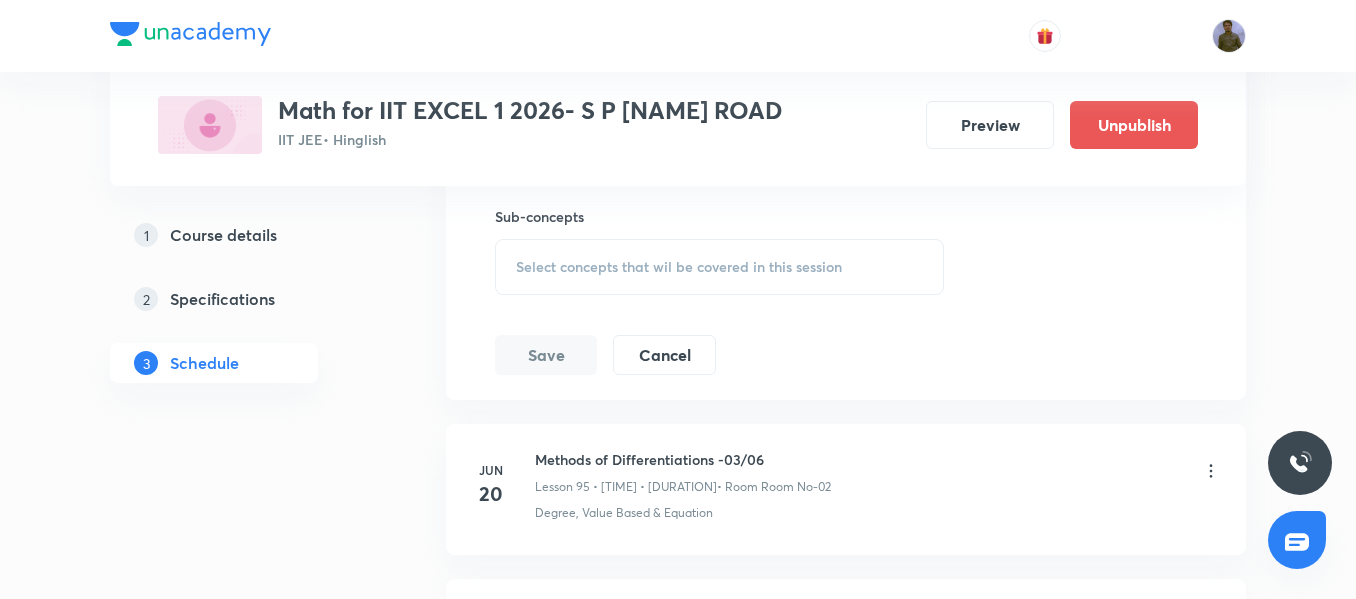 scroll, scrollTop: 15422, scrollLeft: 0, axis: vertical 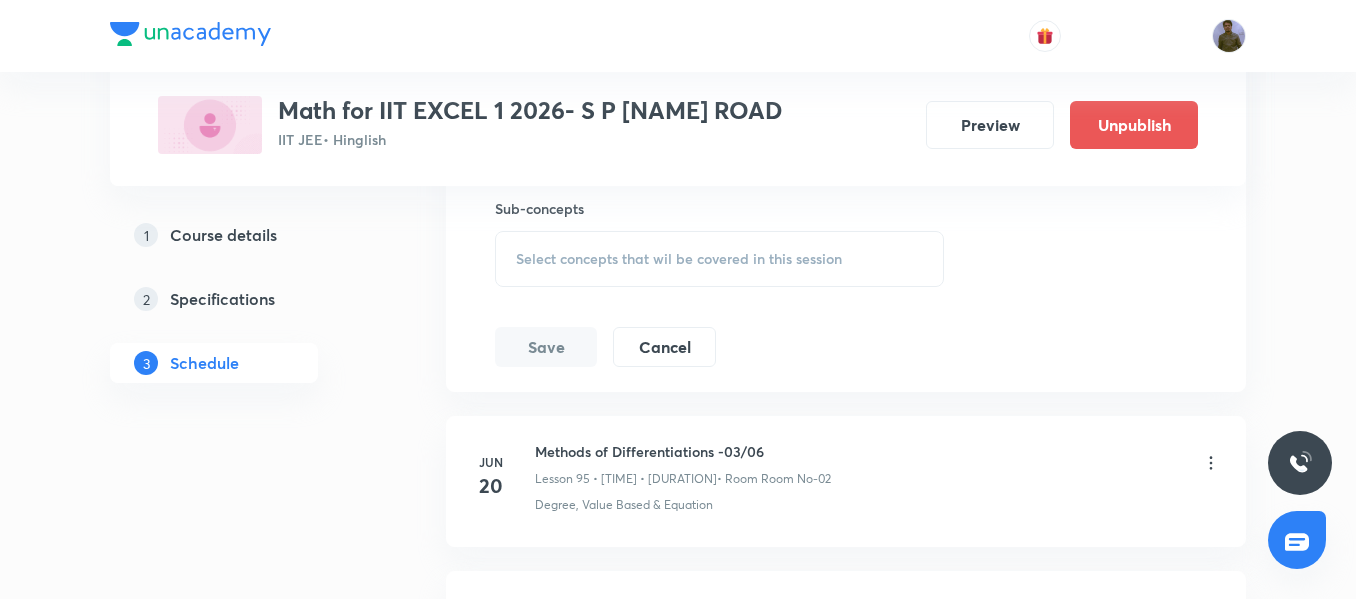 click on "Select concepts that wil be covered in this session" at bounding box center [719, 259] 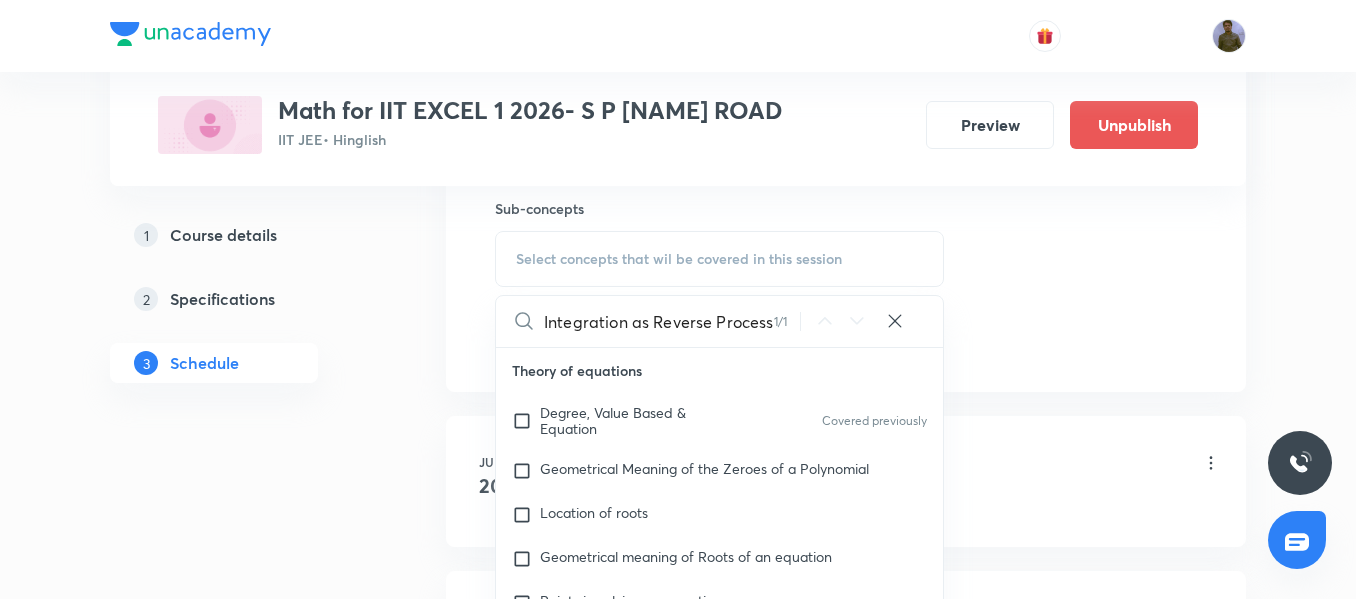 scroll, scrollTop: 0, scrollLeft: 131, axis: horizontal 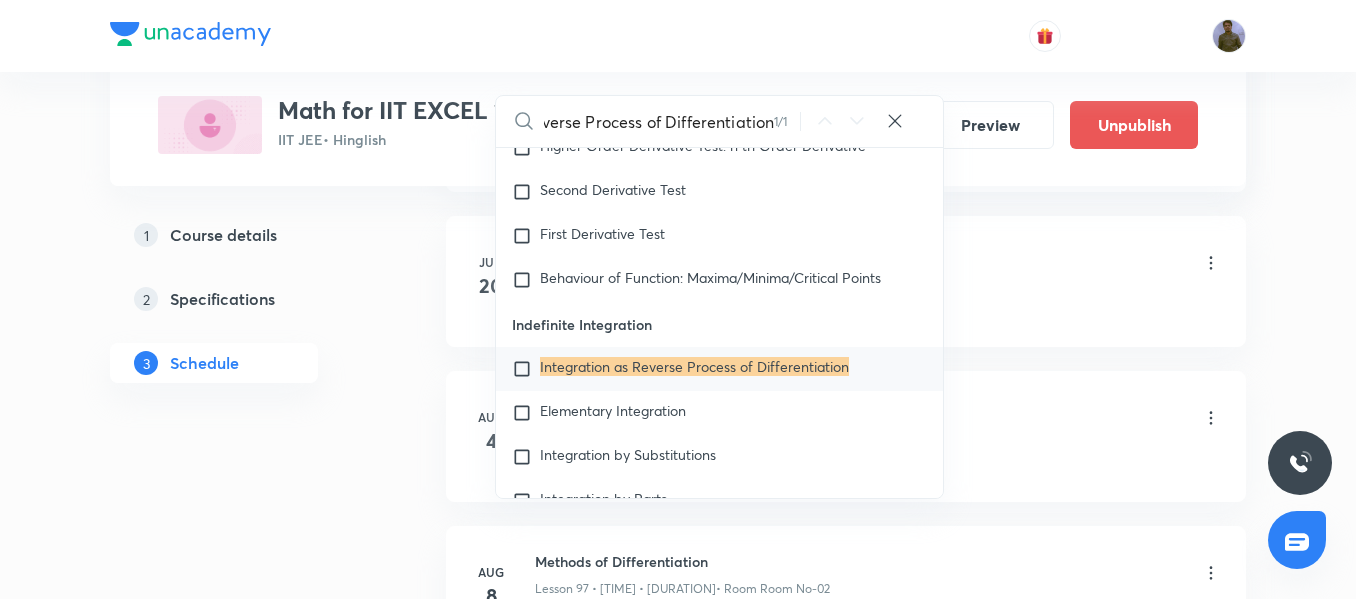 type on "Integration as Reverse Process of Differentiation" 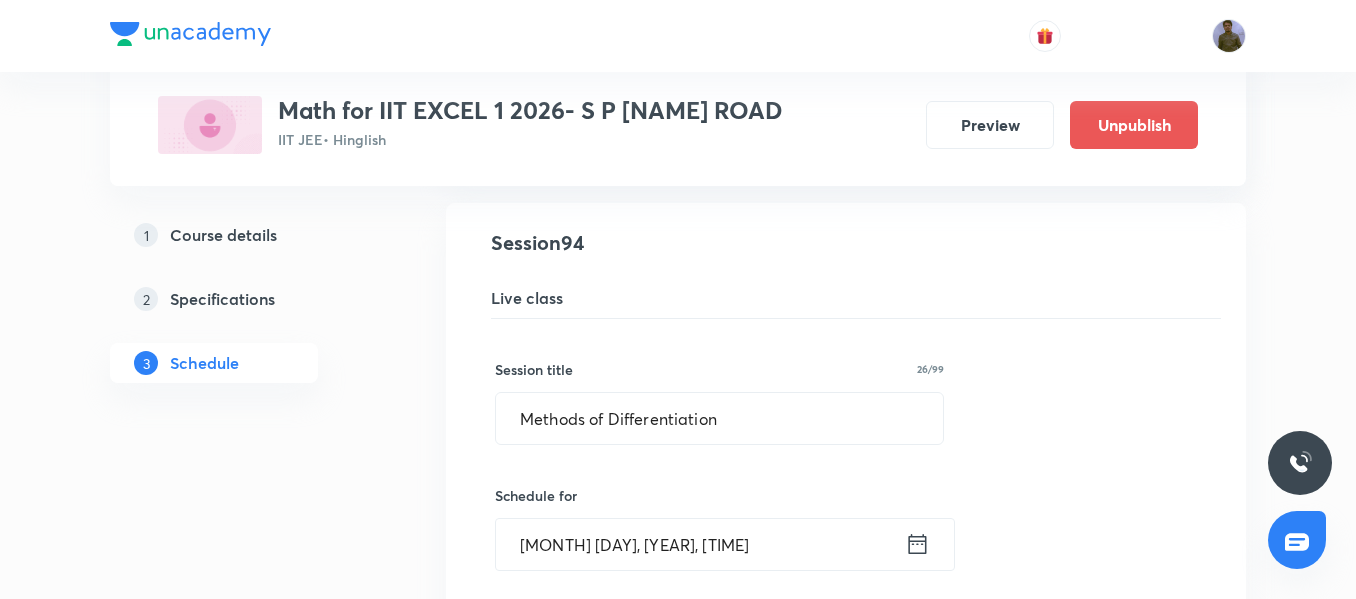 scroll, scrollTop: 14422, scrollLeft: 0, axis: vertical 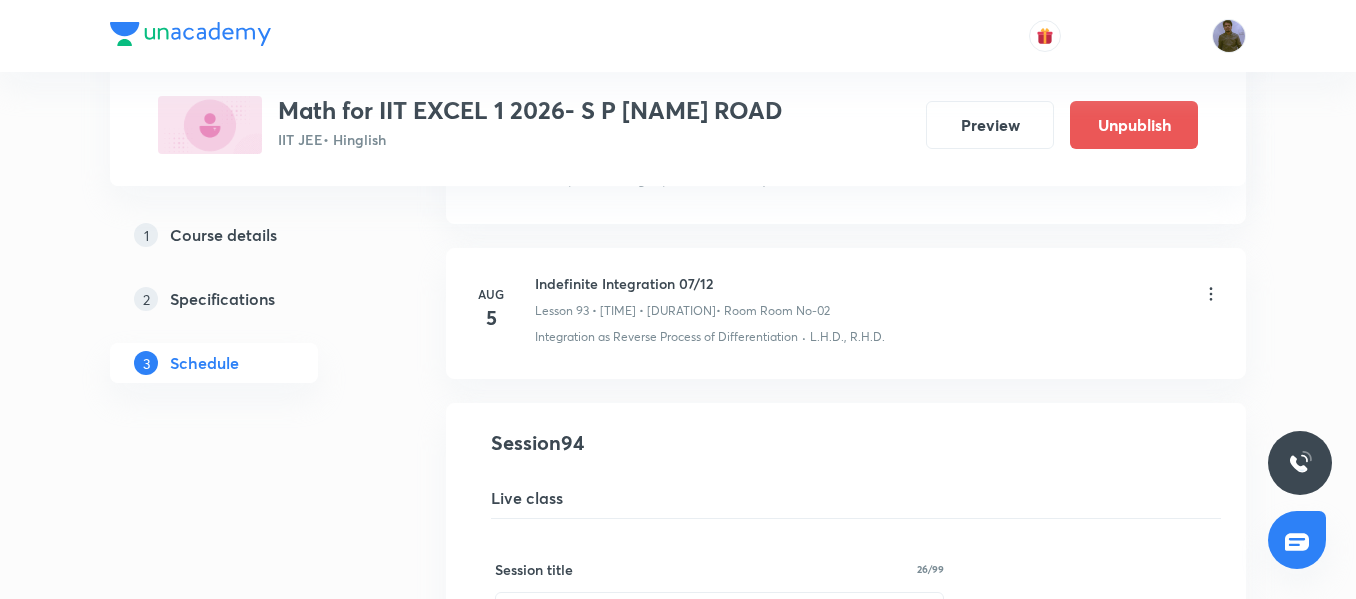 click on "Indefinite Integration 07/12" at bounding box center [682, 283] 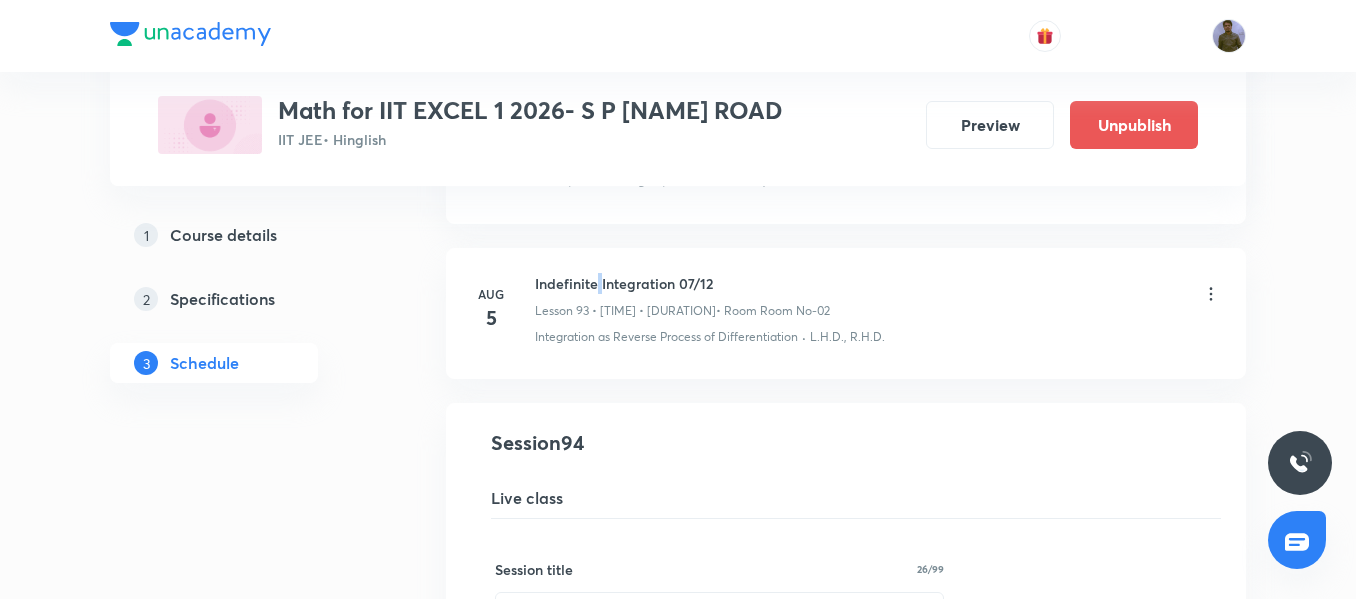 click on "Indefinite Integration 07/12" at bounding box center (682, 283) 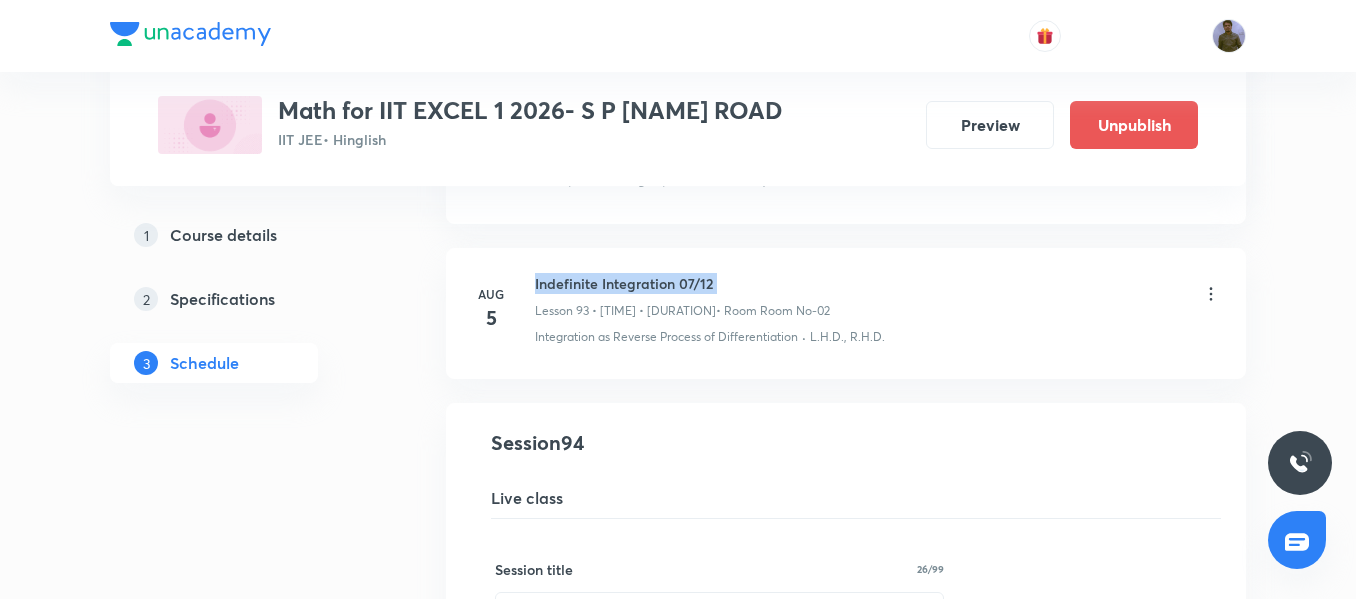 click on "Indefinite Integration 07/12" at bounding box center [682, 283] 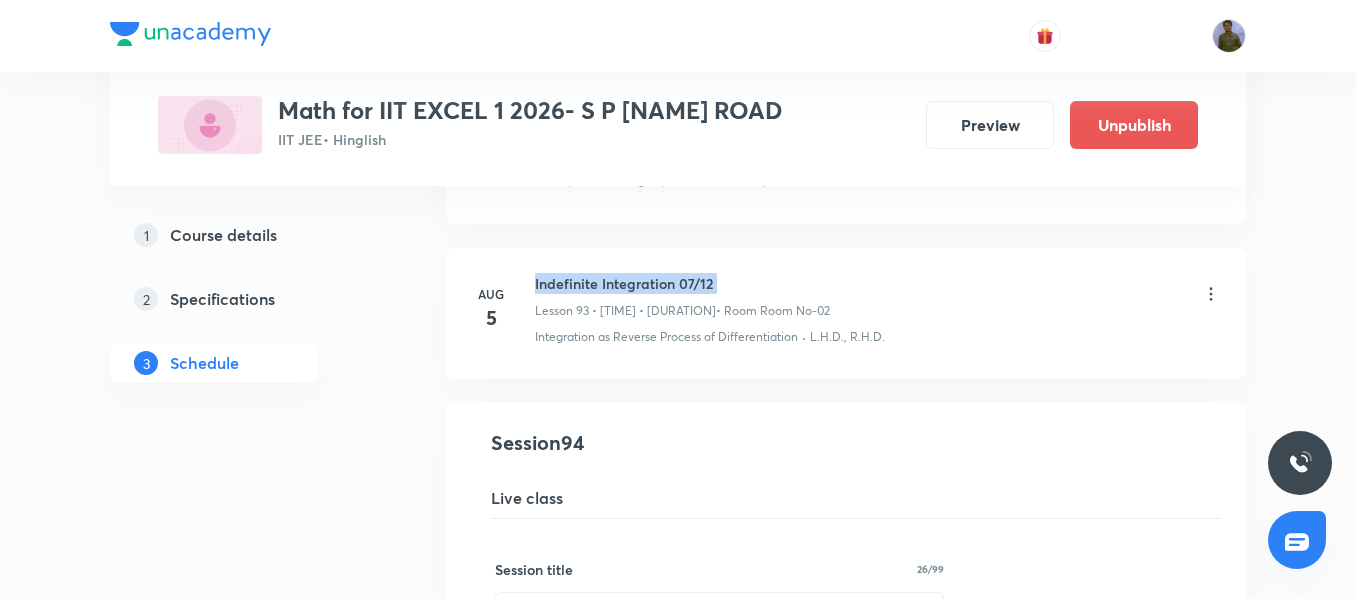 copy on "Indefinite Integration 07/12" 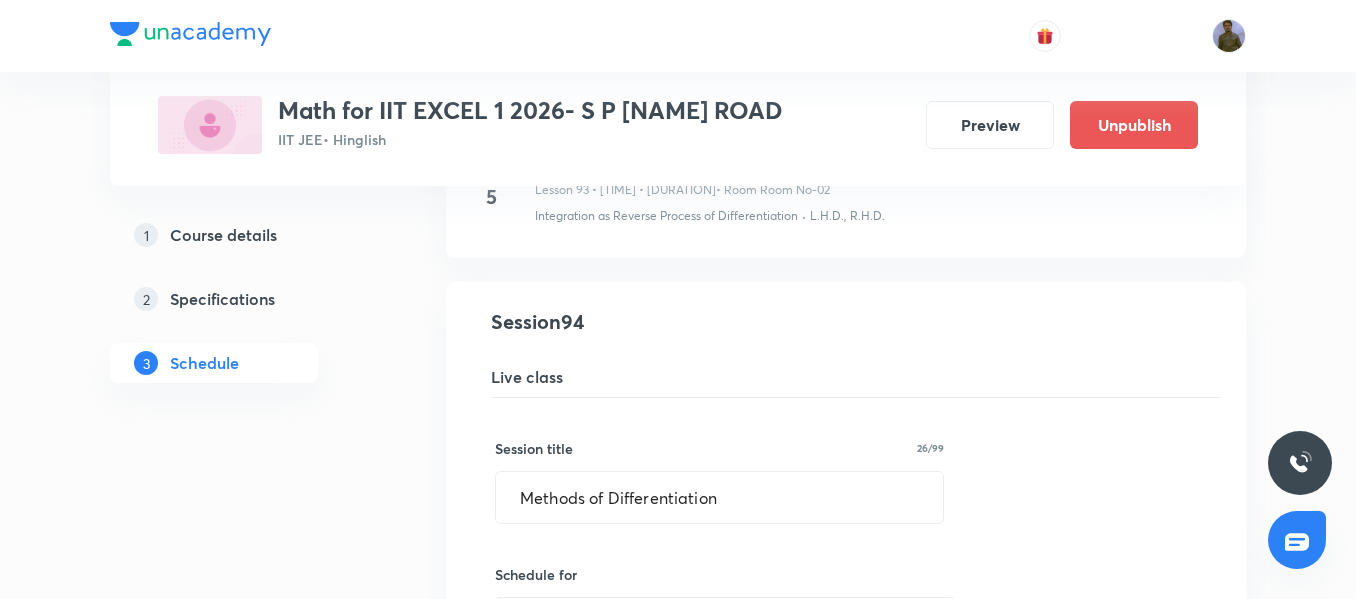 scroll, scrollTop: 14722, scrollLeft: 0, axis: vertical 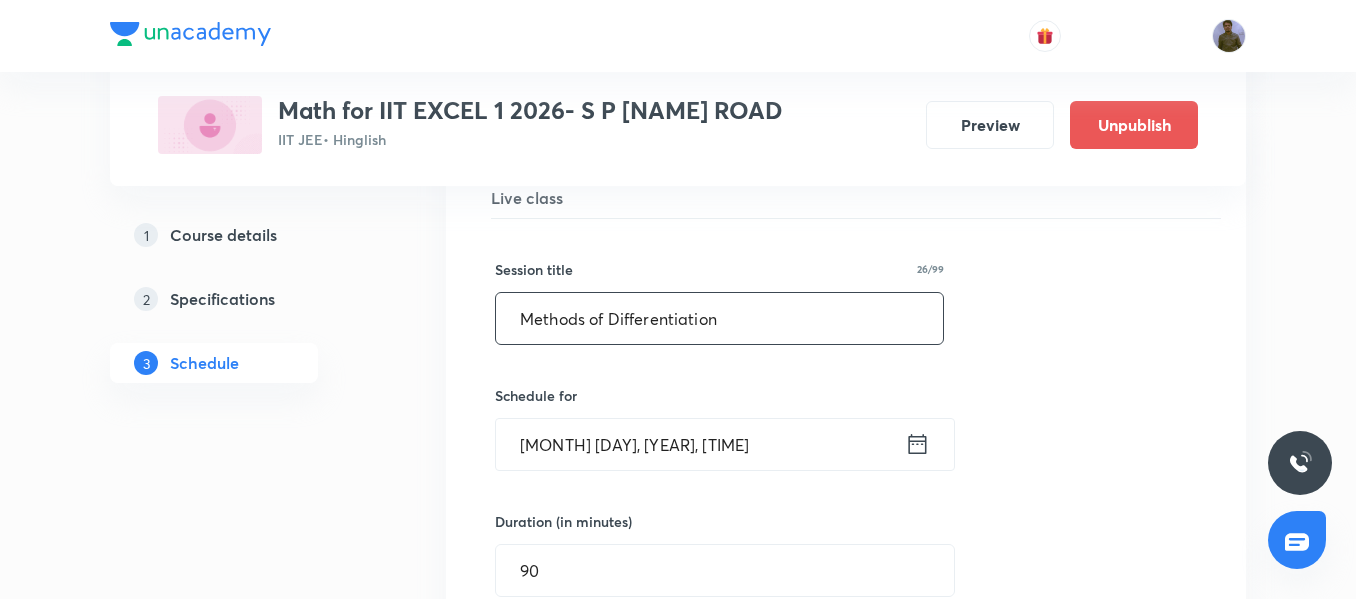 drag, startPoint x: 711, startPoint y: 322, endPoint x: 363, endPoint y: 317, distance: 348.03592 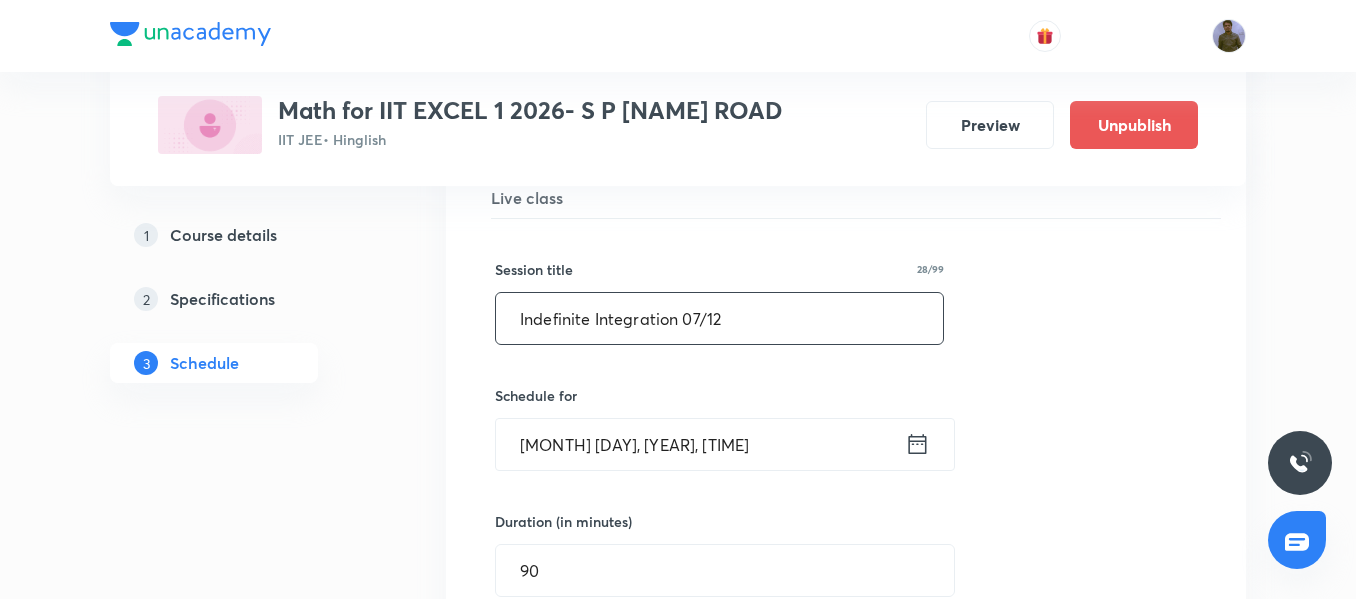 click on "Indefinite Integration 07/12" at bounding box center (719, 318) 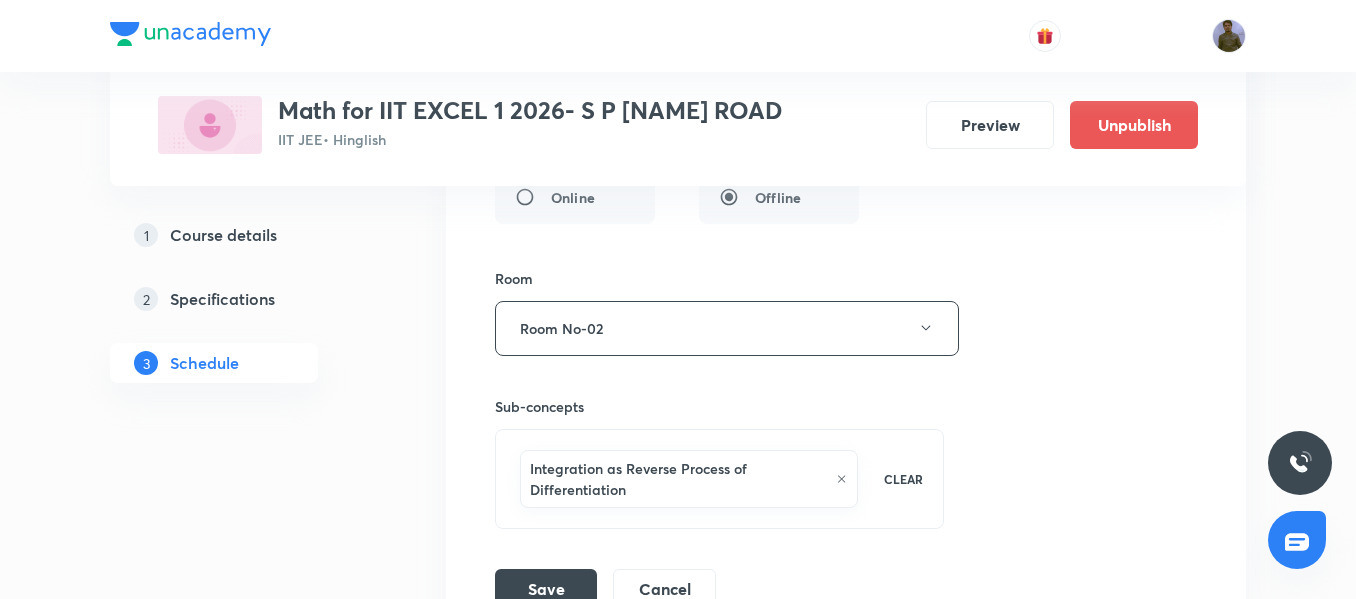 scroll, scrollTop: 15322, scrollLeft: 0, axis: vertical 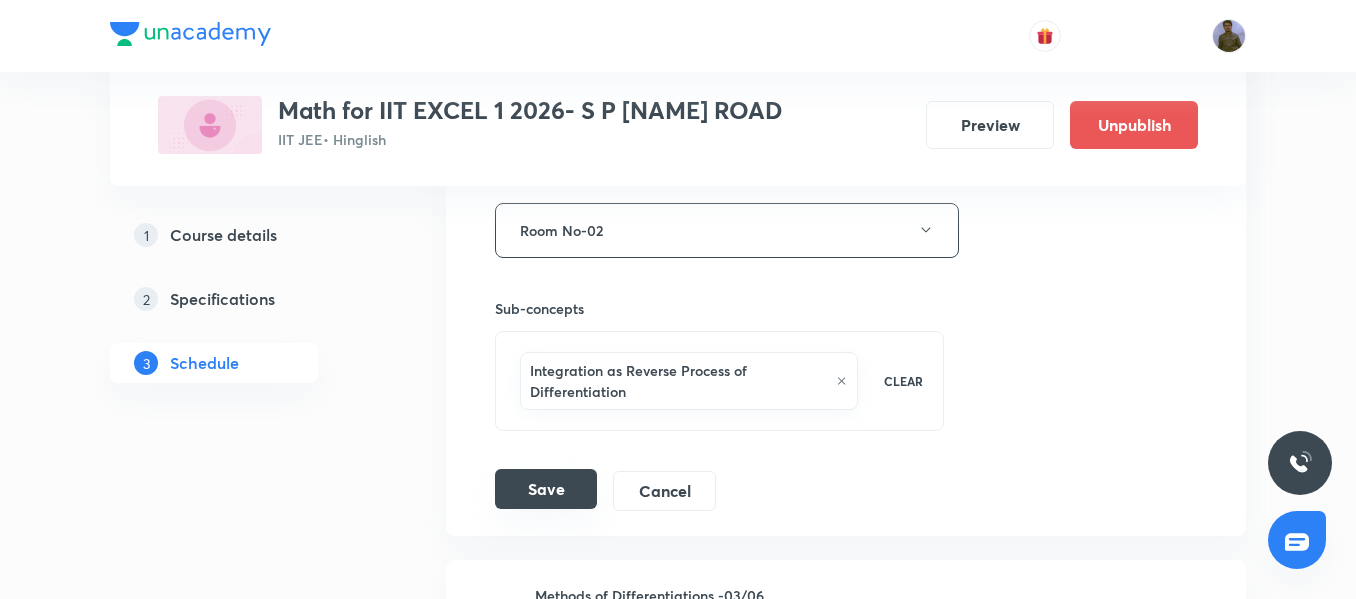 type on "Indefinite Integration 08/12" 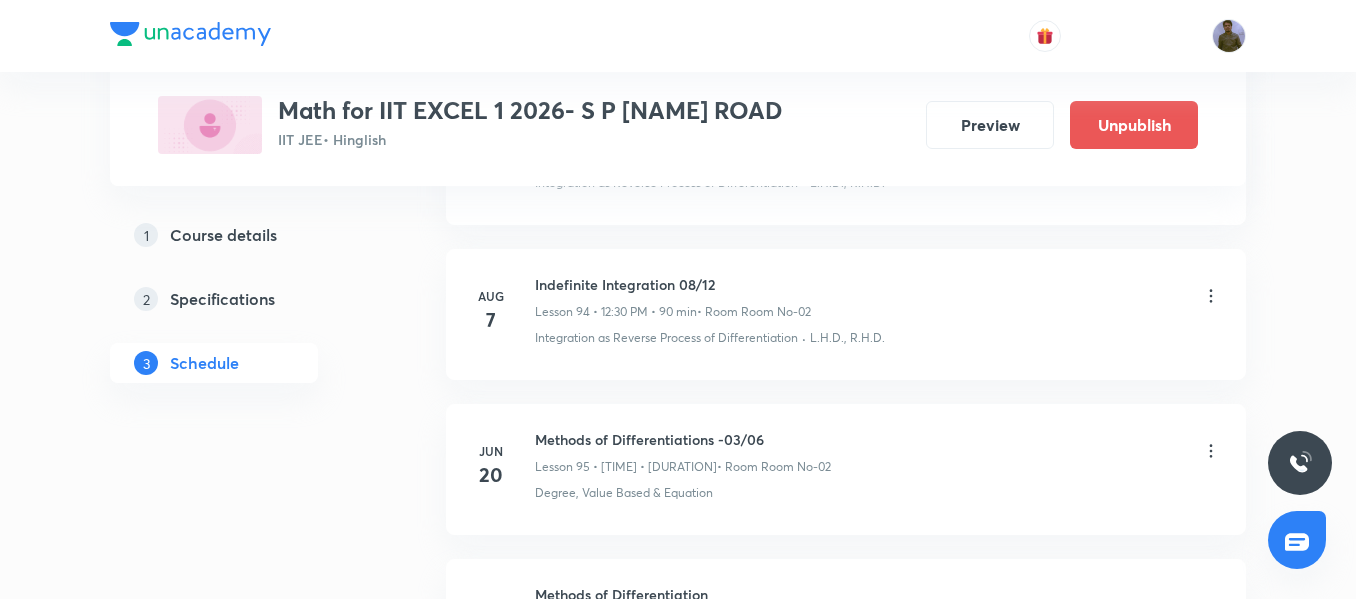 scroll, scrollTop: 14522, scrollLeft: 0, axis: vertical 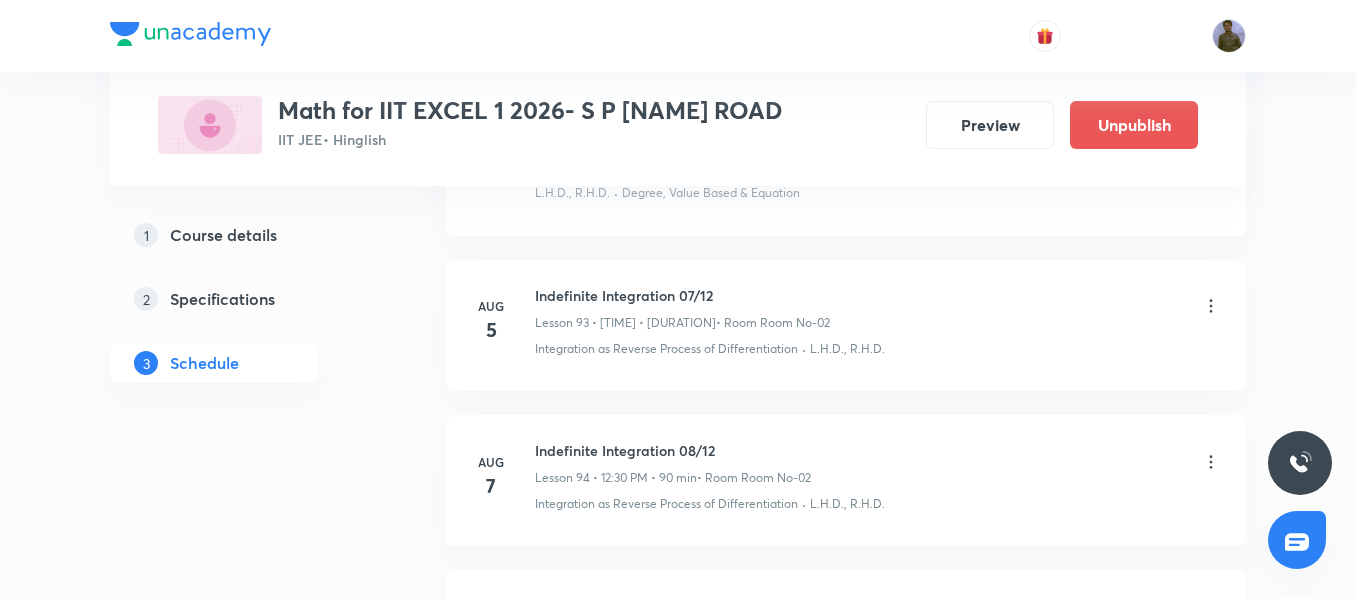 click on "Indefinite Integration 07/12" at bounding box center (682, 295) 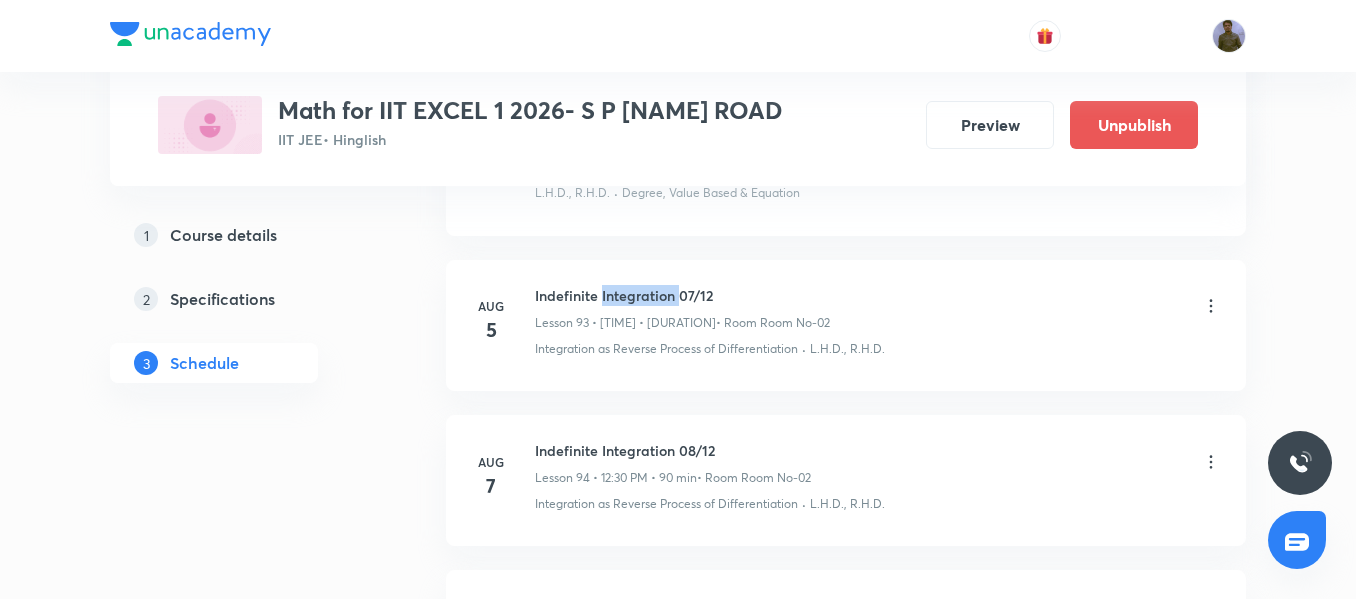 click on "Indefinite Integration 07/12" at bounding box center [682, 295] 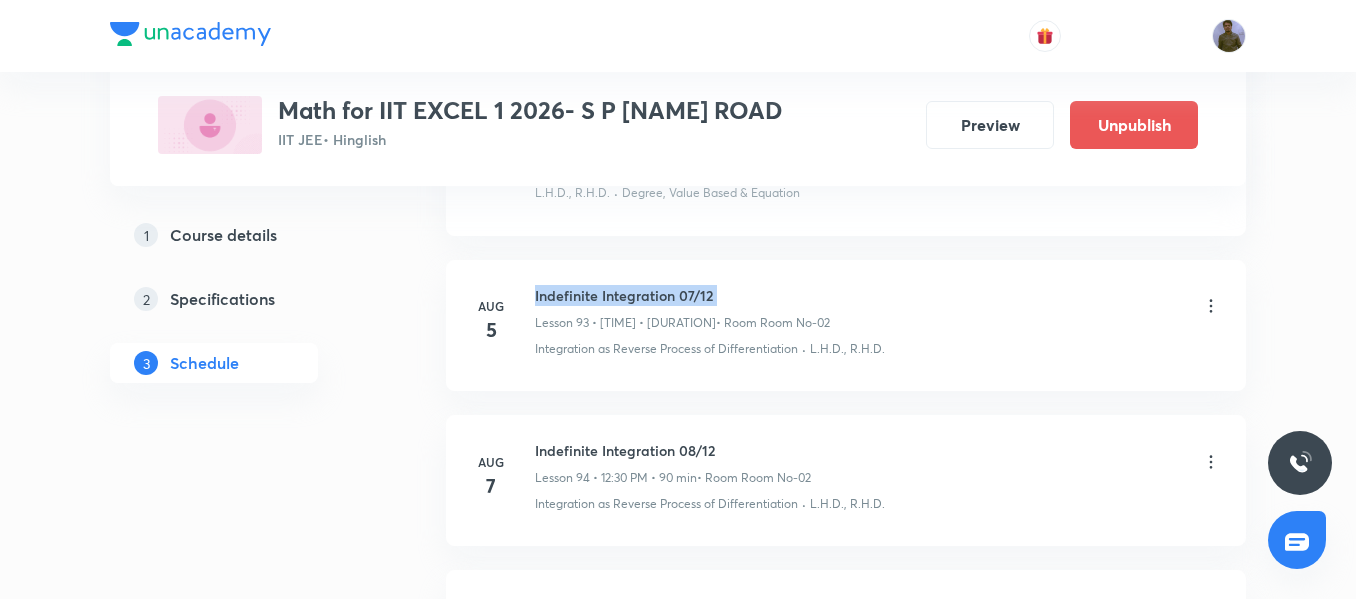 click on "Indefinite Integration 07/12" at bounding box center (682, 295) 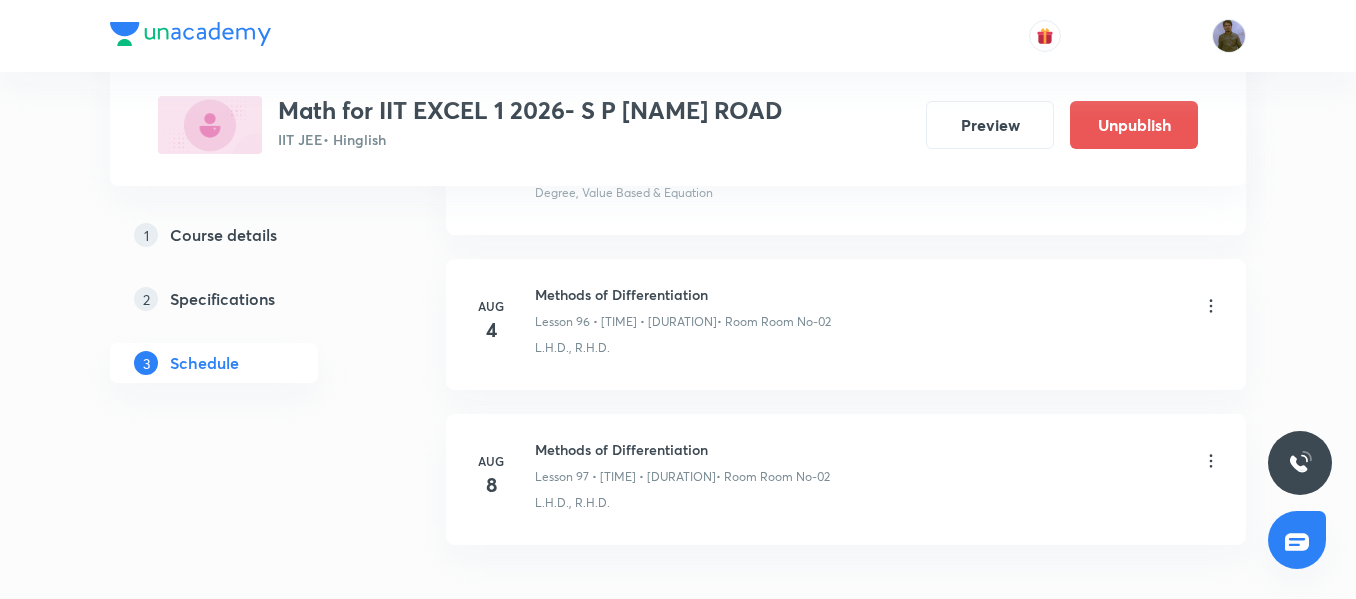 scroll, scrollTop: 15022, scrollLeft: 0, axis: vertical 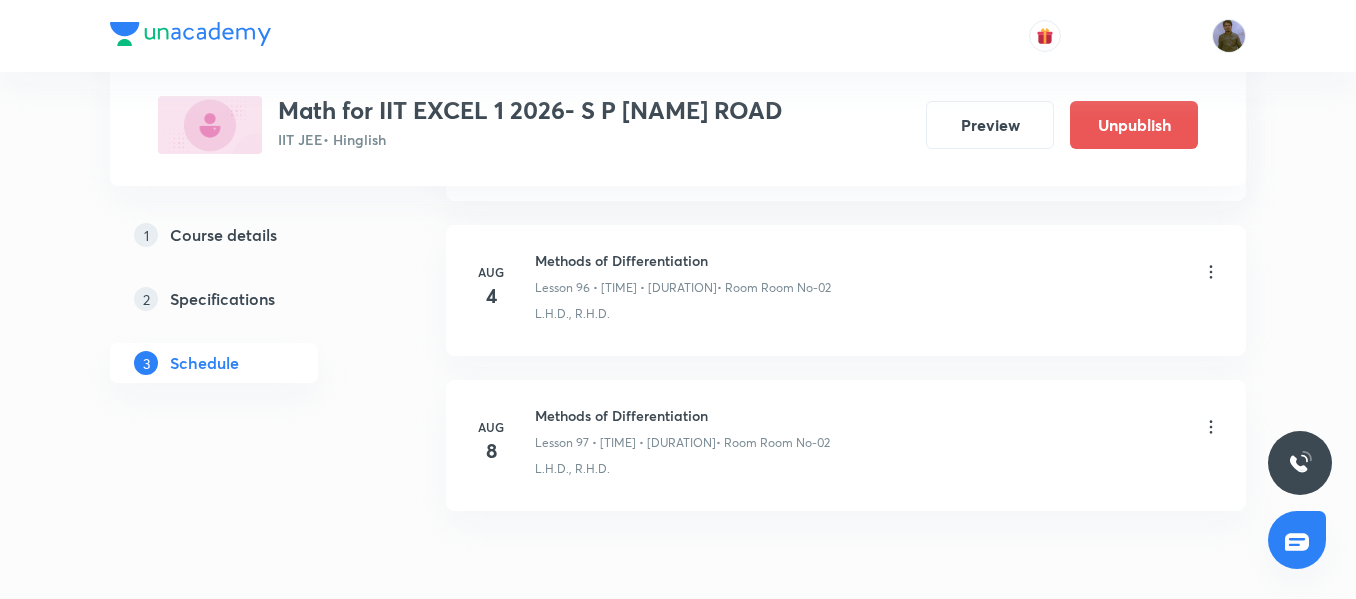 click 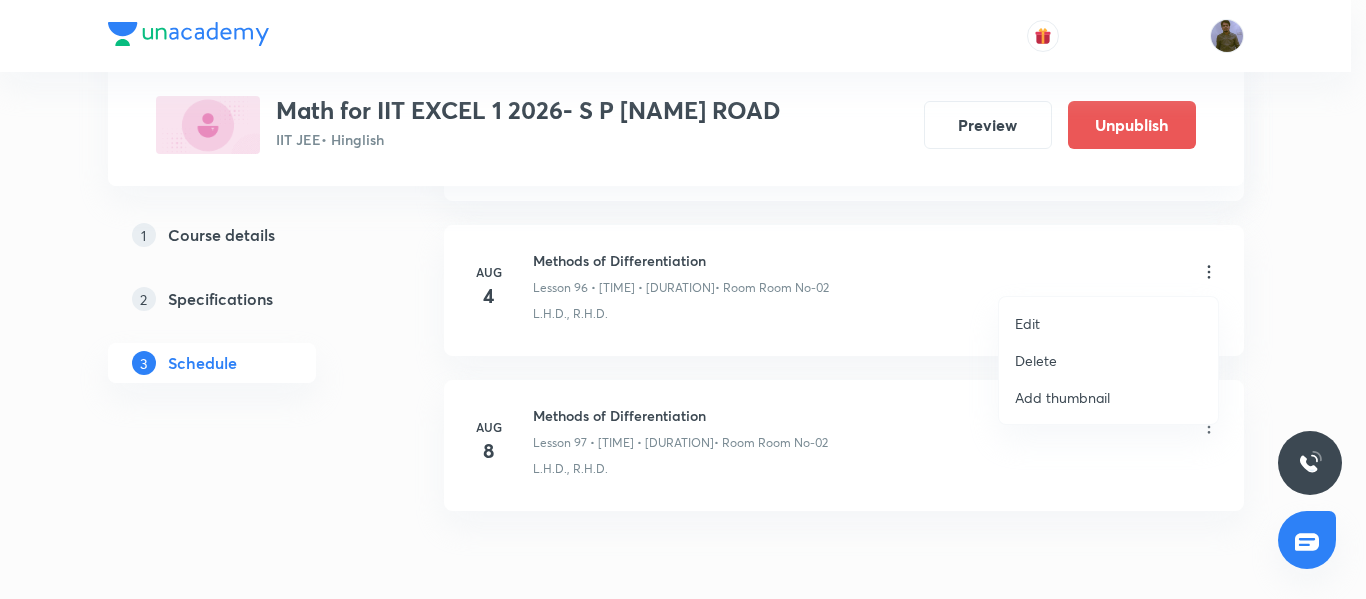 click on "Edit" at bounding box center [1108, 323] 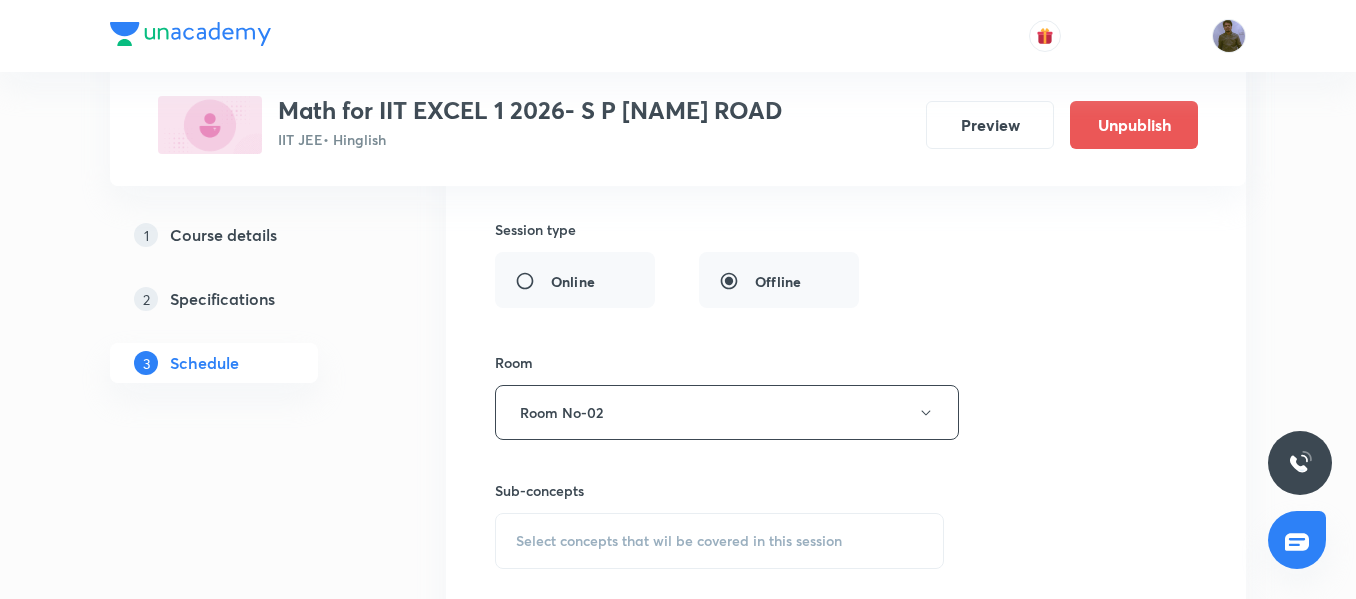 scroll, scrollTop: 15622, scrollLeft: 0, axis: vertical 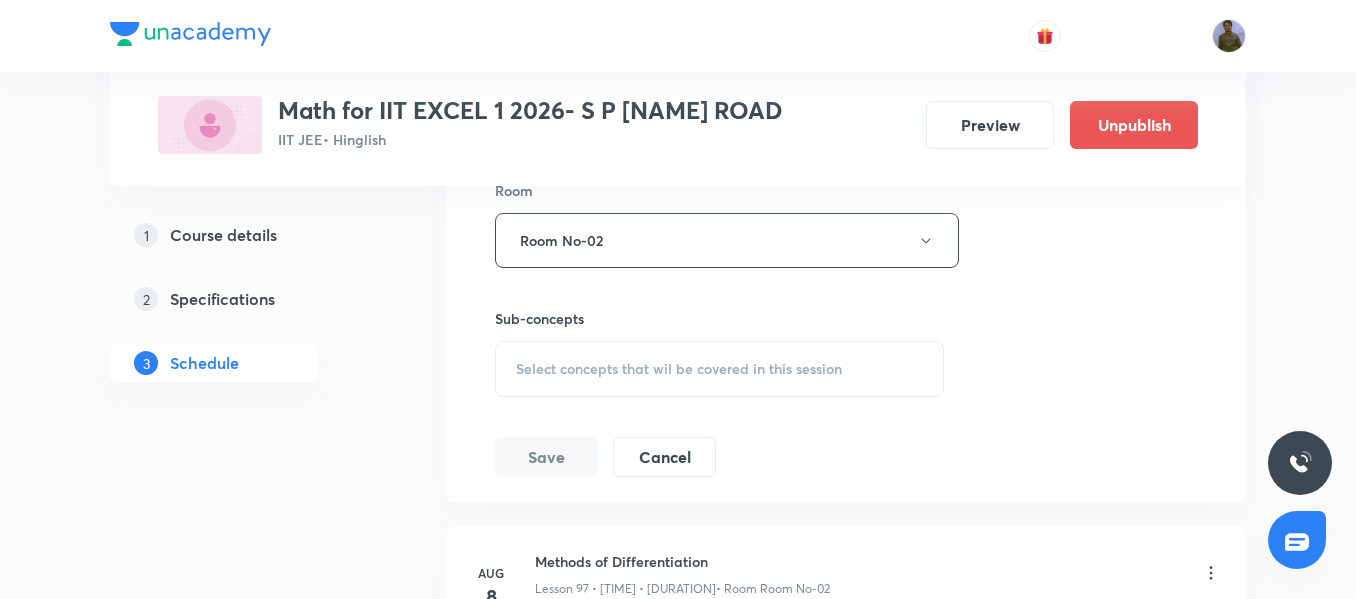click on "Select concepts that wil be covered in this session" at bounding box center (719, 369) 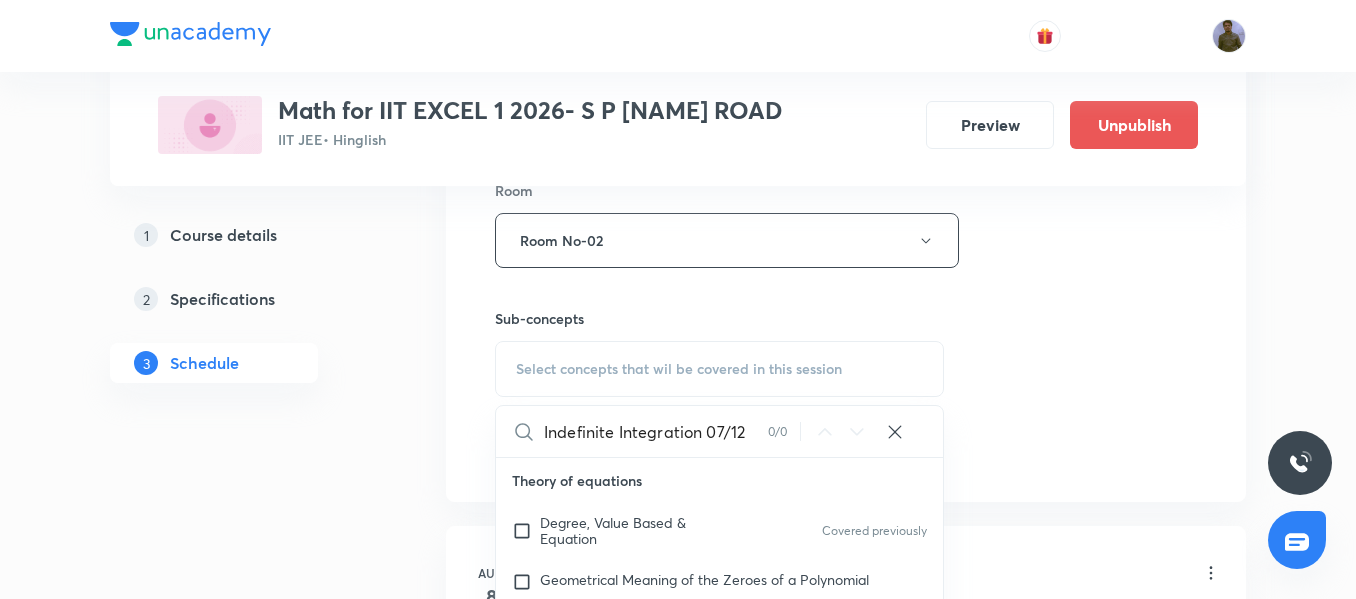 drag, startPoint x: 706, startPoint y: 426, endPoint x: 744, endPoint y: 431, distance: 38.327538 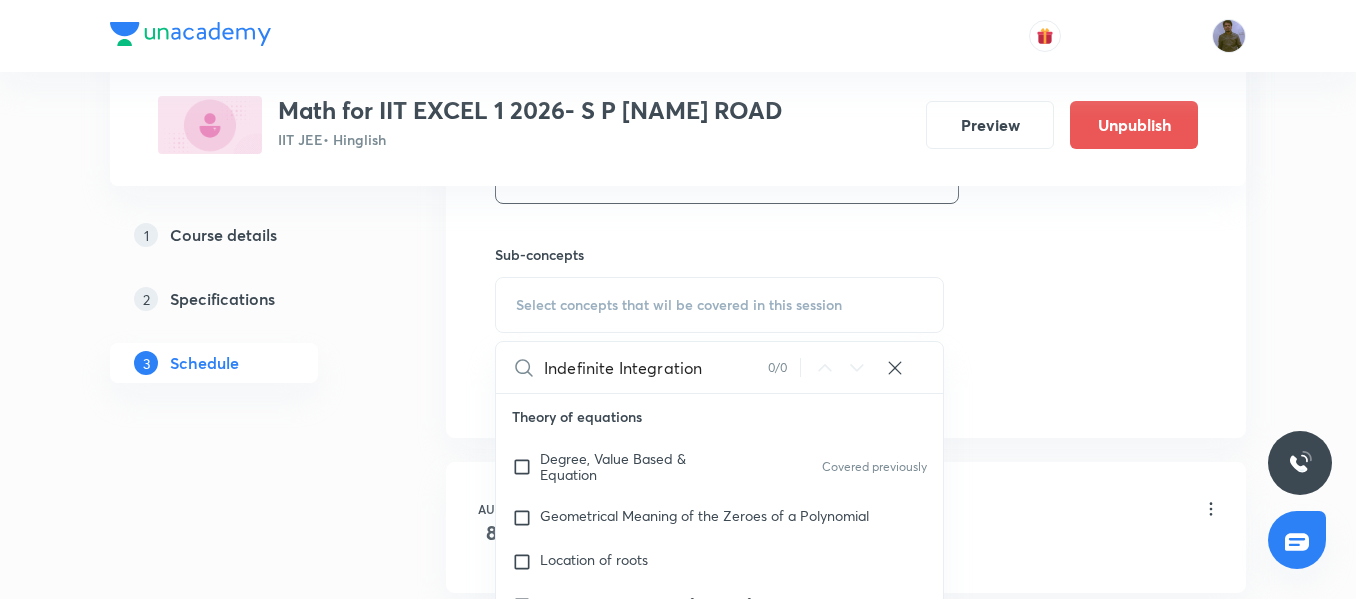 scroll, scrollTop: 15722, scrollLeft: 0, axis: vertical 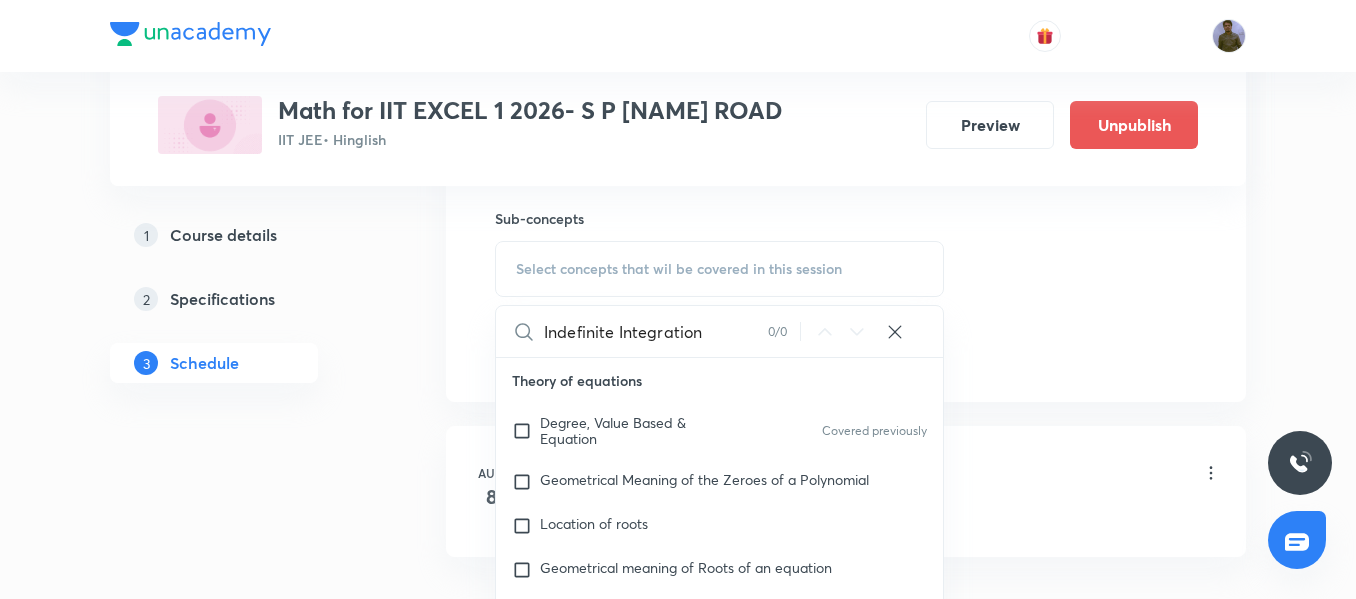 drag, startPoint x: 619, startPoint y: 337, endPoint x: 722, endPoint y: 345, distance: 103.31021 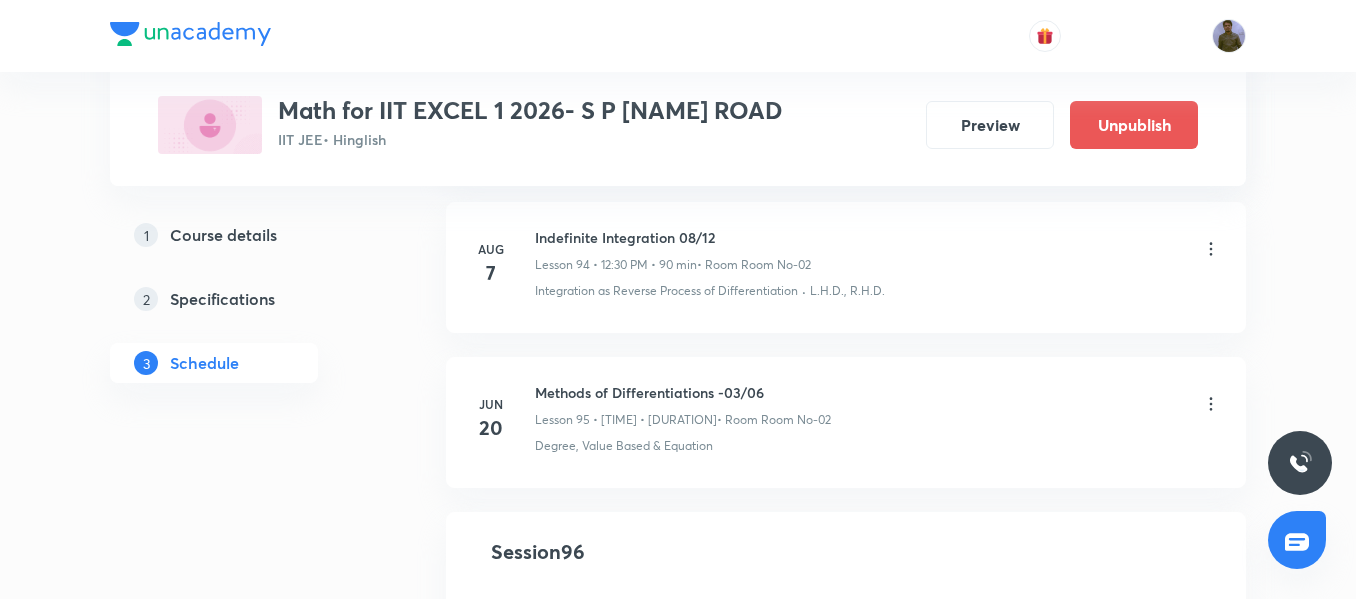 scroll, scrollTop: 14622, scrollLeft: 0, axis: vertical 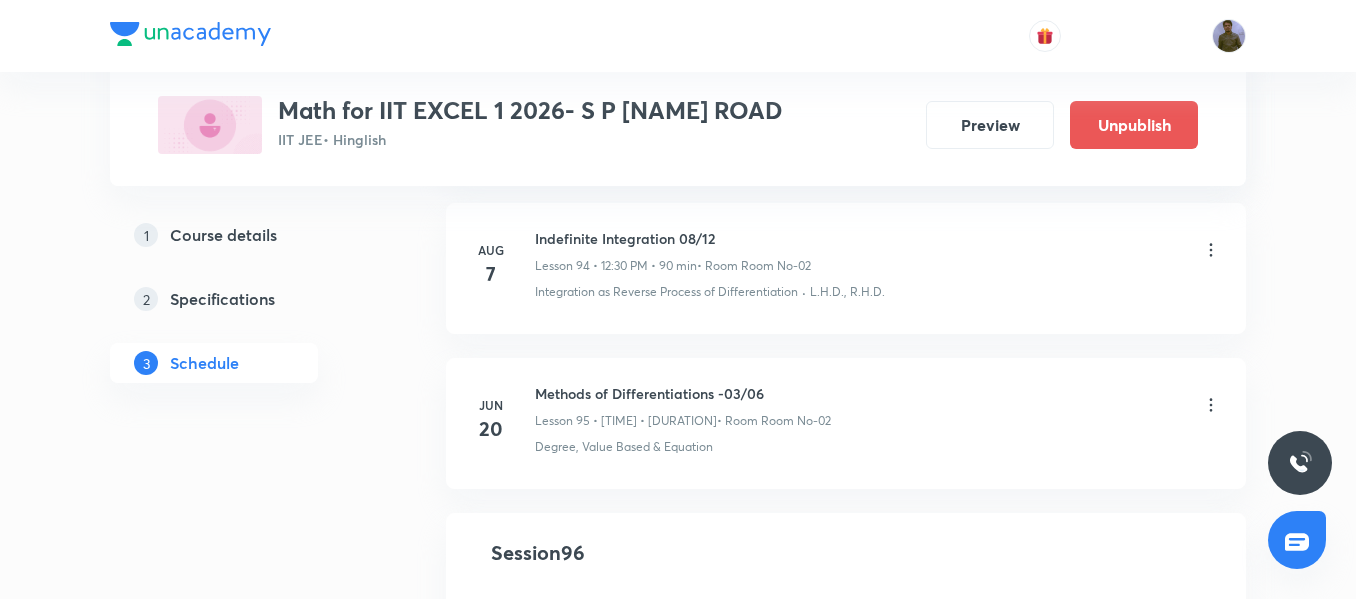 type on "Indefinite Integration" 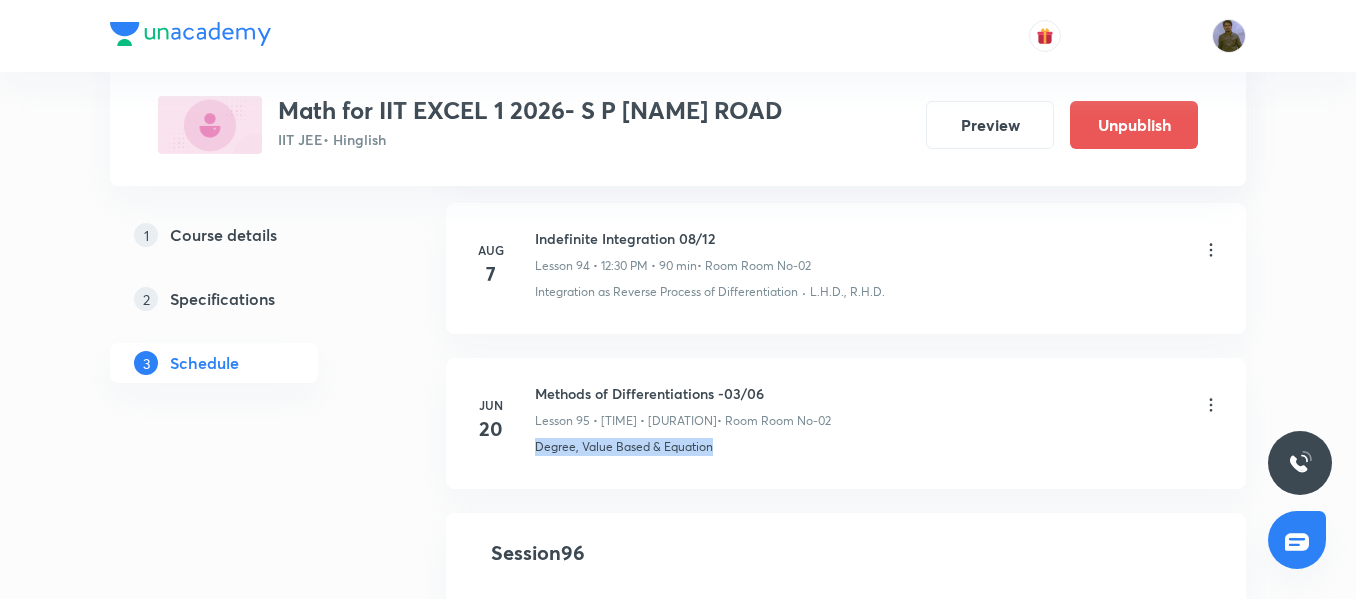 drag, startPoint x: 529, startPoint y: 453, endPoint x: 763, endPoint y: 458, distance: 234.0534 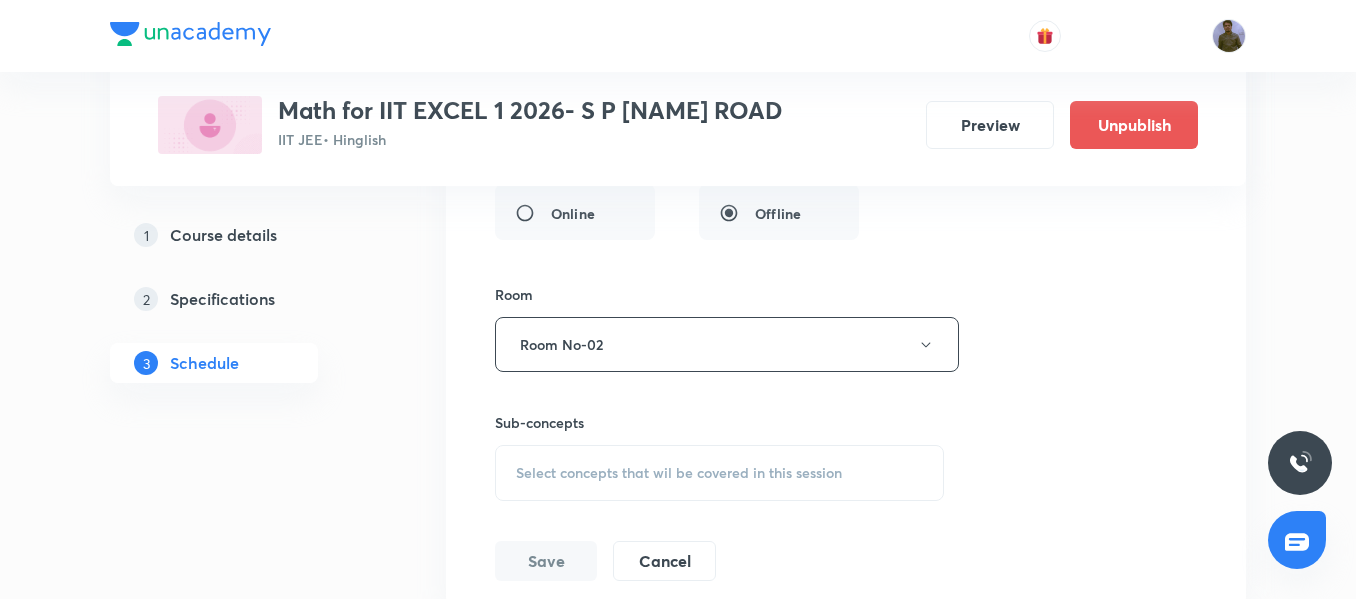 scroll, scrollTop: 15522, scrollLeft: 0, axis: vertical 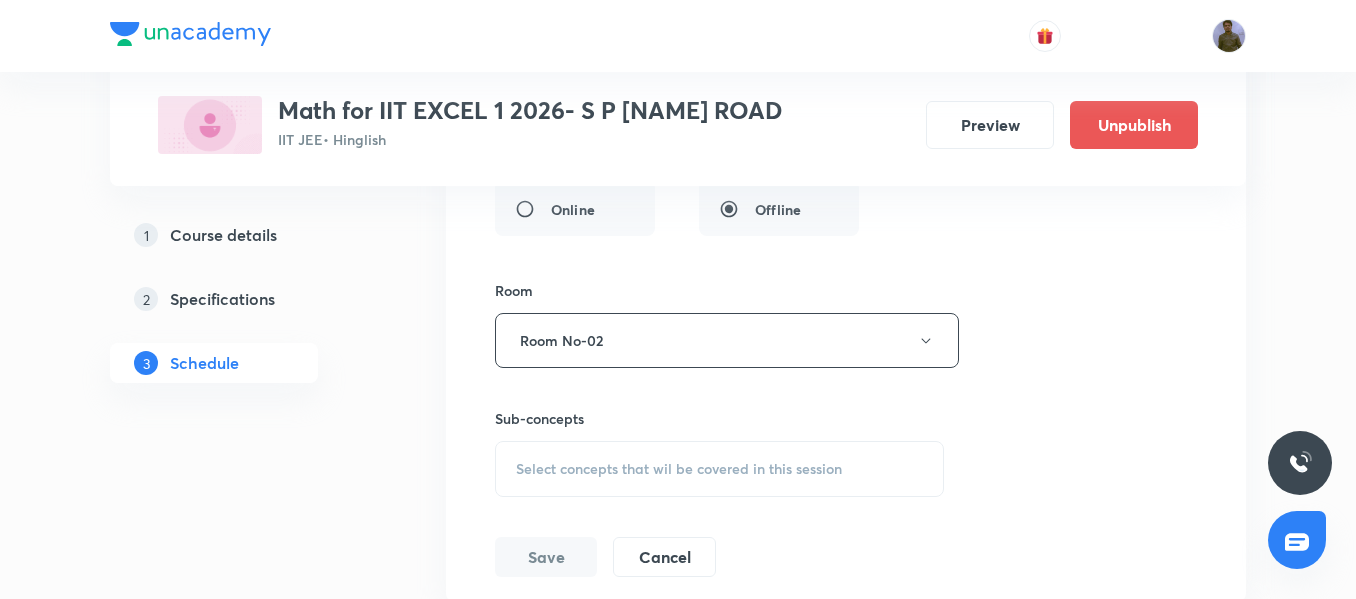 click on "Select concepts that wil be covered in this session" at bounding box center [679, 469] 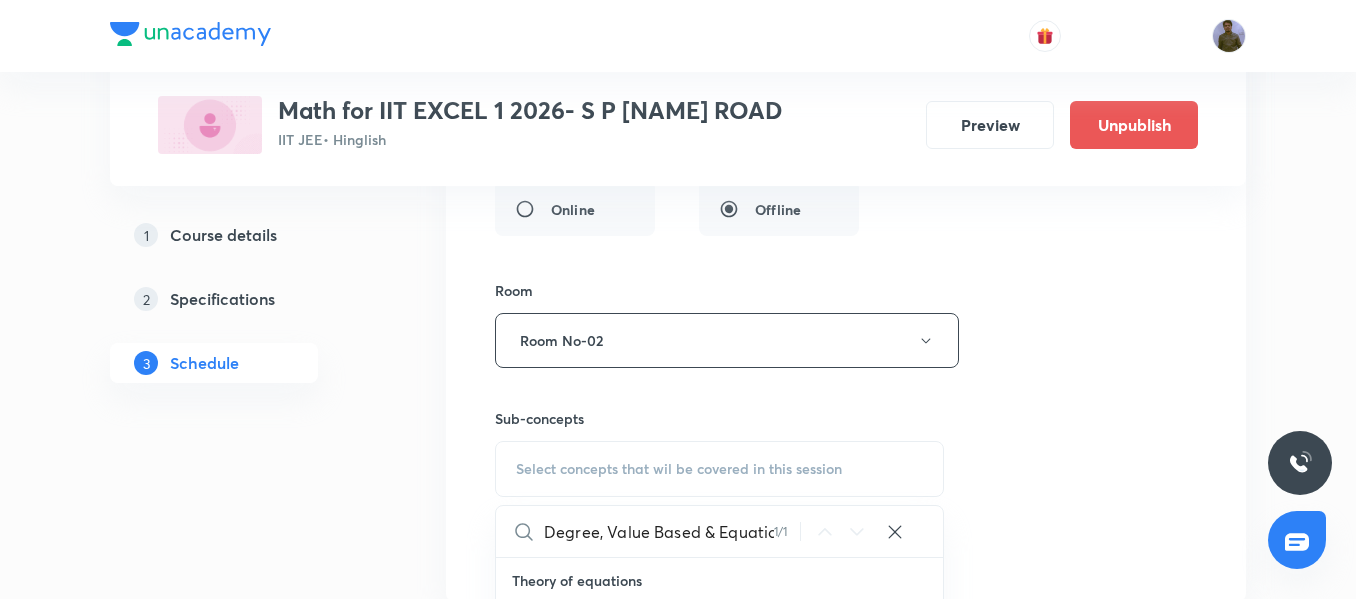 scroll, scrollTop: 0, scrollLeft: 12, axis: horizontal 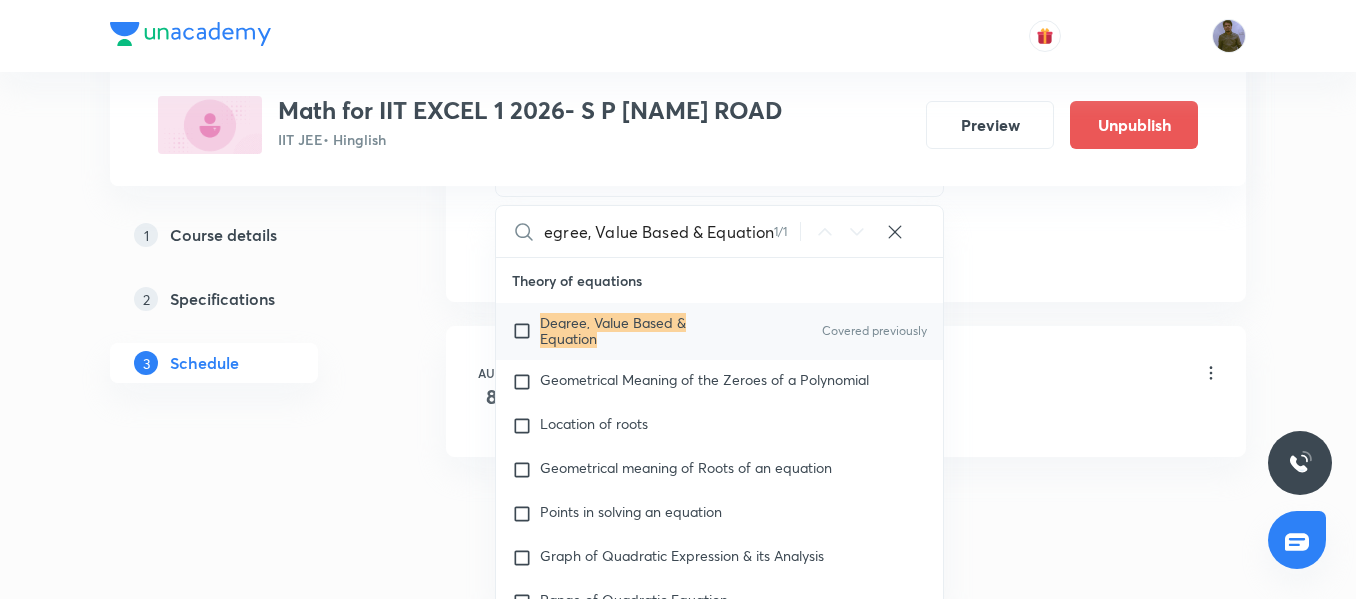 type on "Degree, Value Based & Equation" 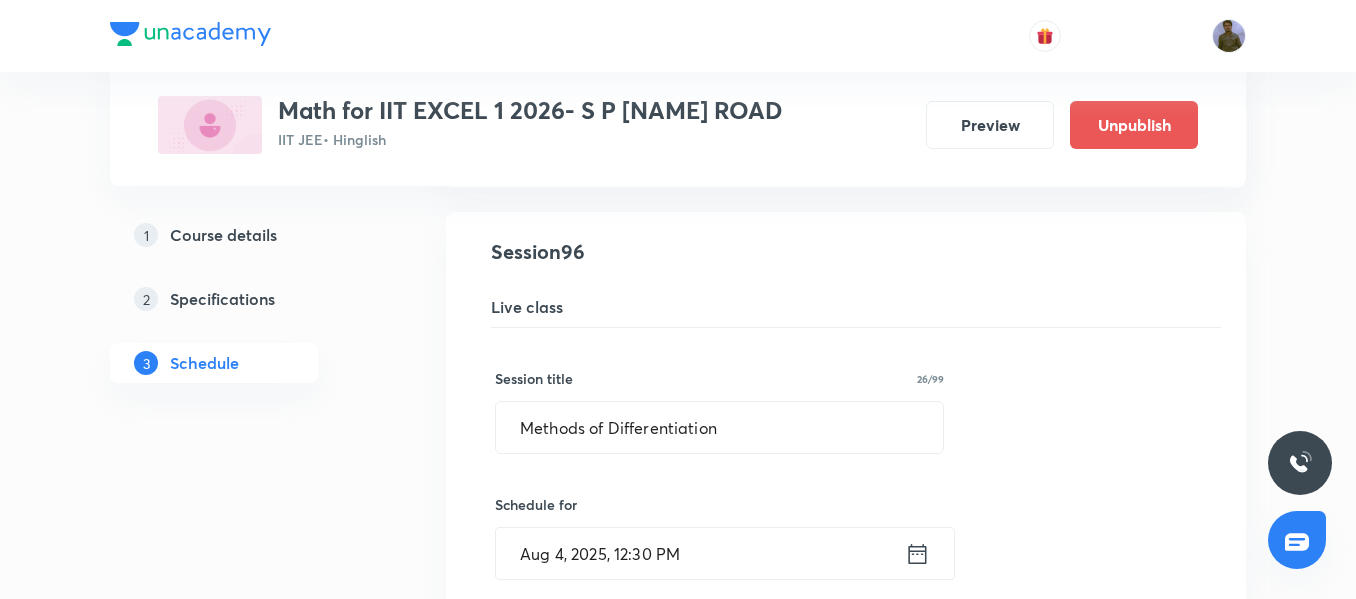 scroll, scrollTop: 14922, scrollLeft: 0, axis: vertical 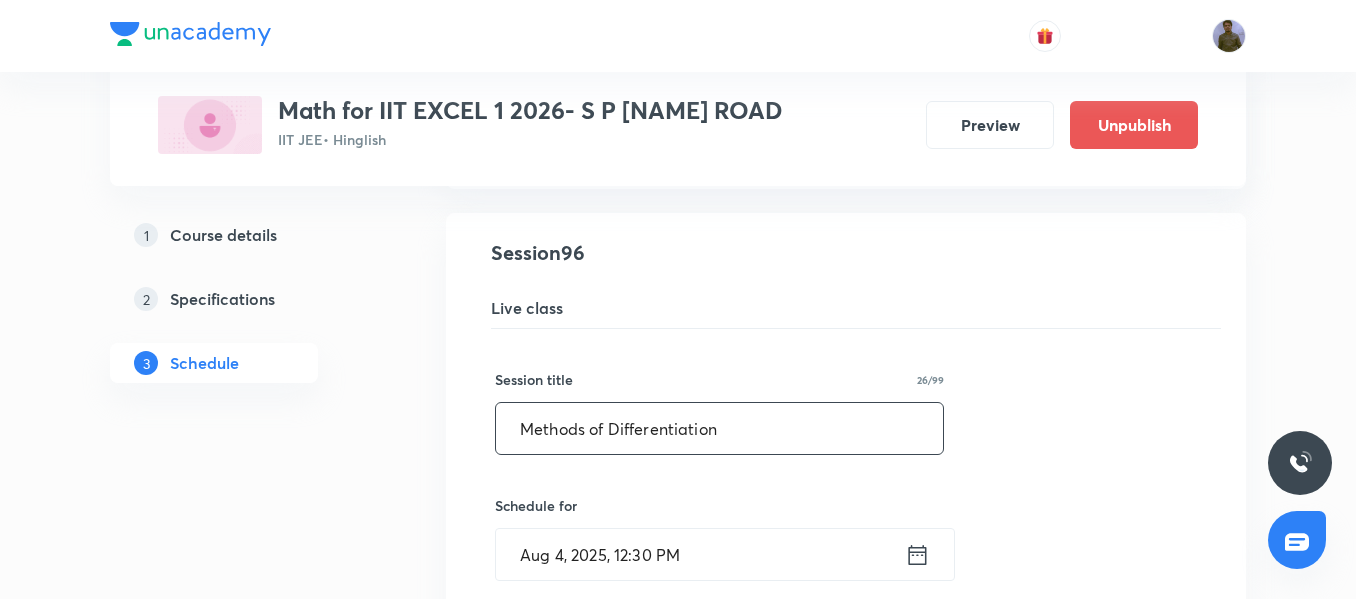 drag, startPoint x: 750, startPoint y: 426, endPoint x: 359, endPoint y: 431, distance: 391.03198 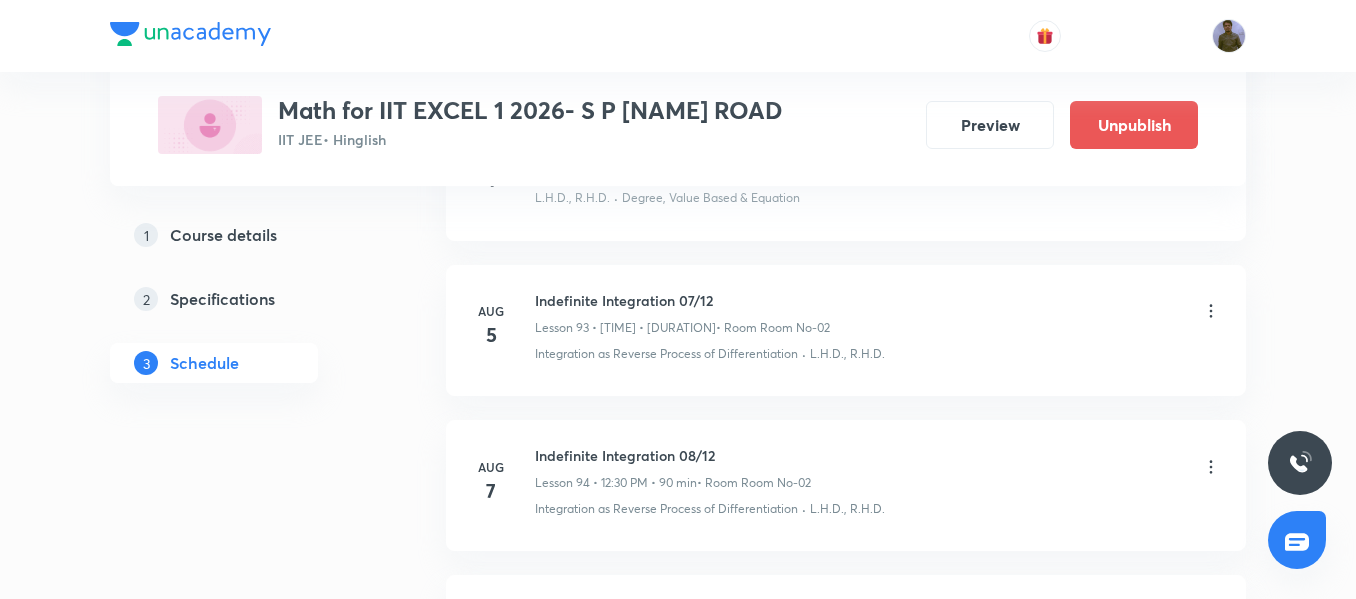 scroll, scrollTop: 14322, scrollLeft: 0, axis: vertical 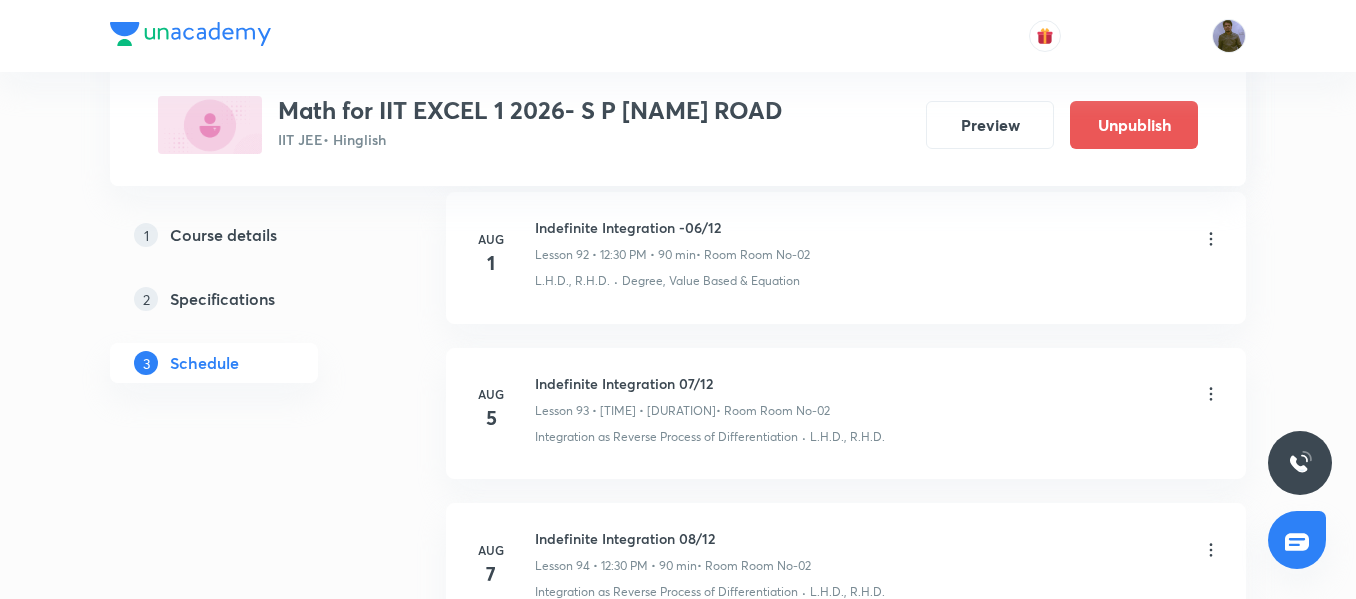 click on "Indefinite Integration 07/12" at bounding box center (682, 383) 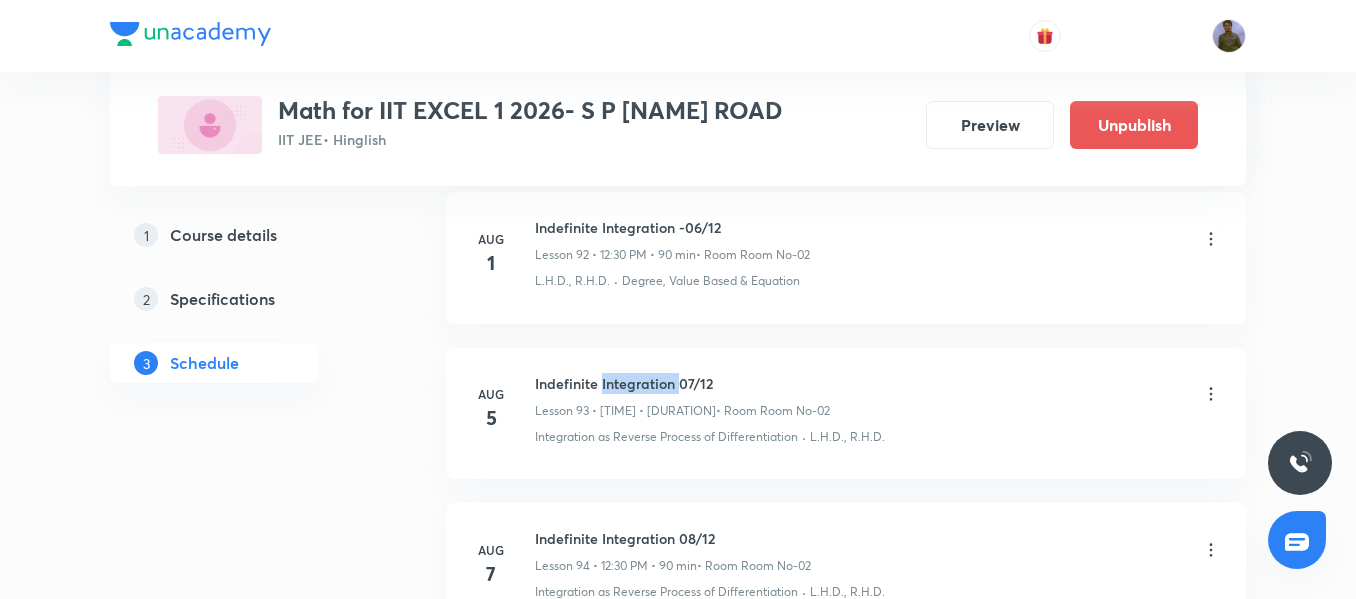 click on "Indefinite Integration 07/12" at bounding box center (682, 383) 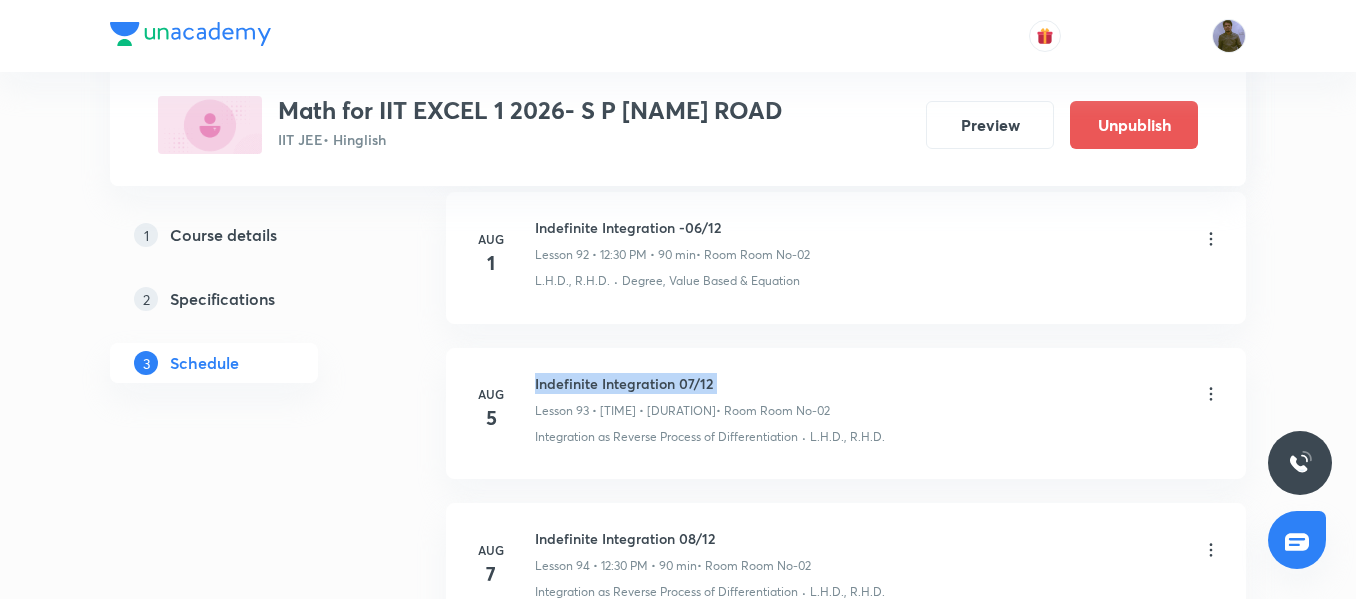 click on "Indefinite Integration 07/12" at bounding box center (682, 383) 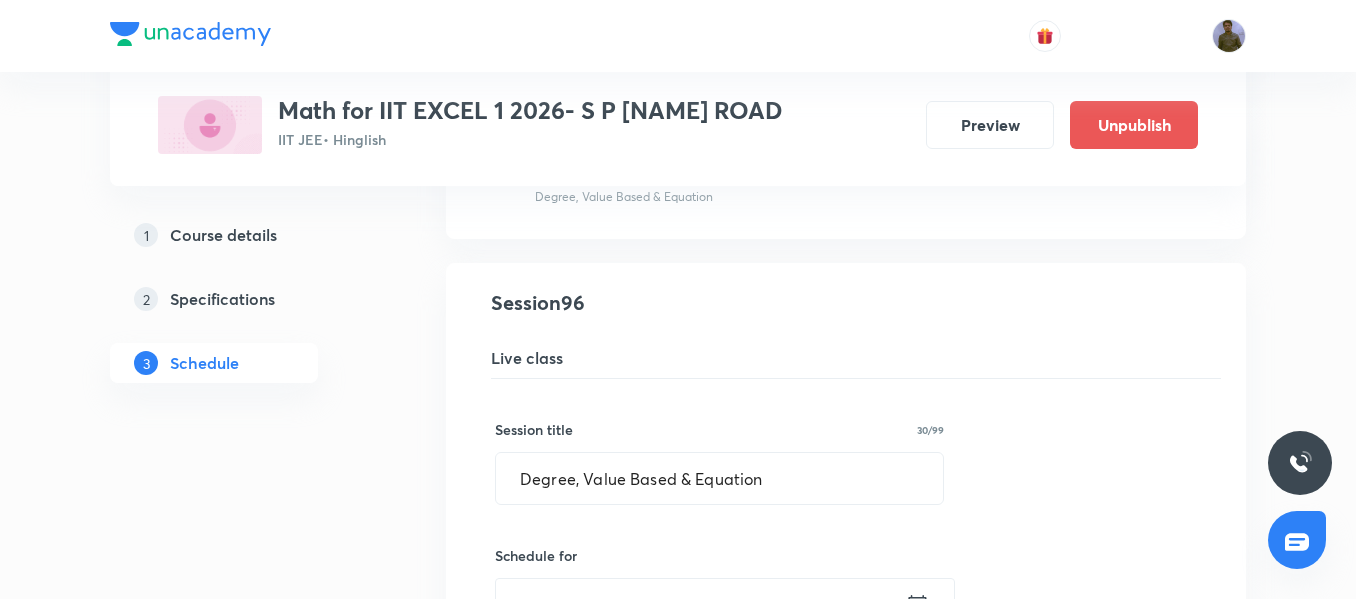 scroll, scrollTop: 14922, scrollLeft: 0, axis: vertical 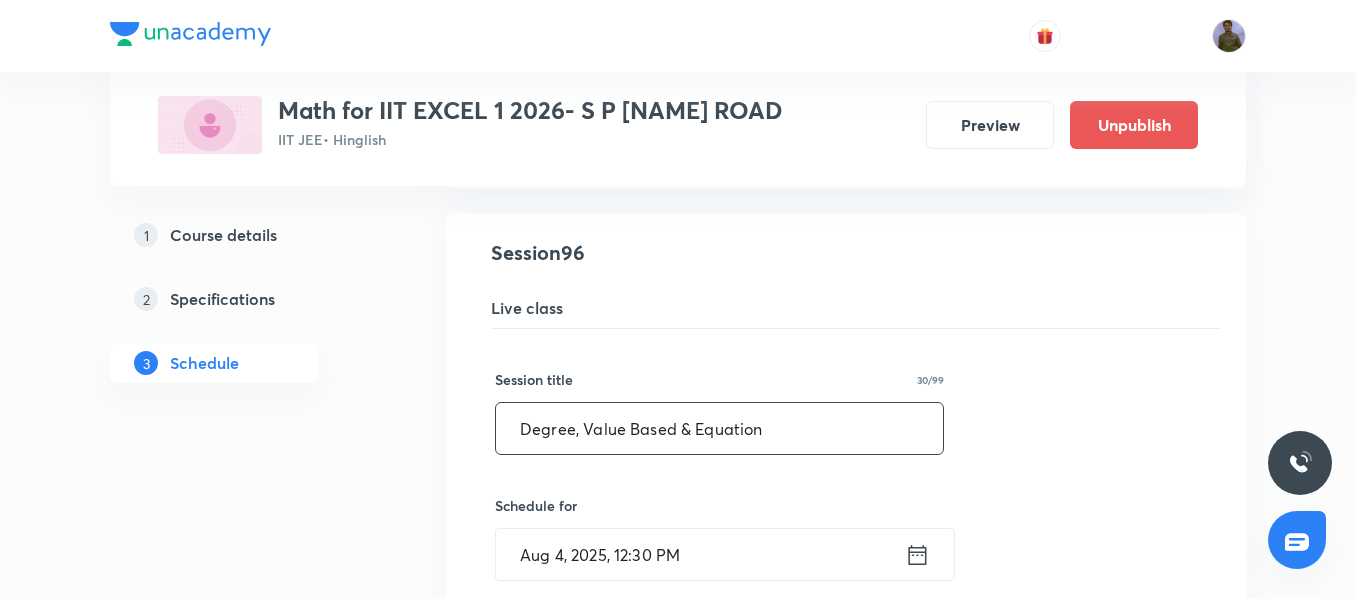 drag, startPoint x: 796, startPoint y: 440, endPoint x: 445, endPoint y: 424, distance: 351.36447 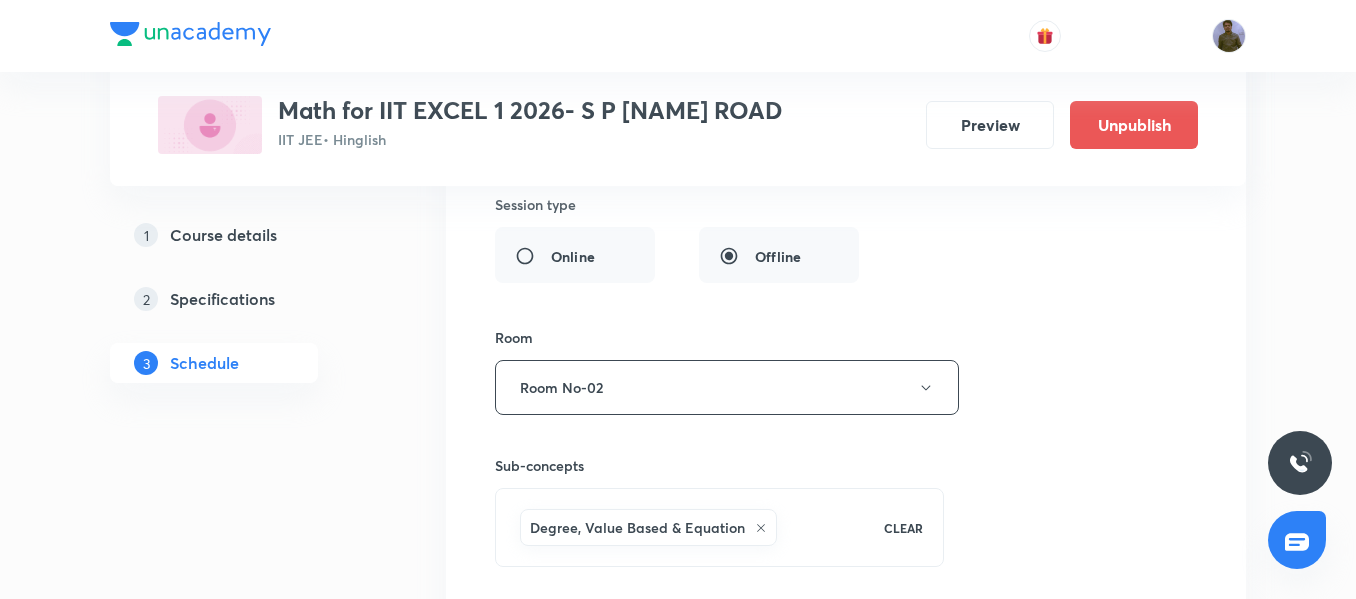 scroll, scrollTop: 15622, scrollLeft: 0, axis: vertical 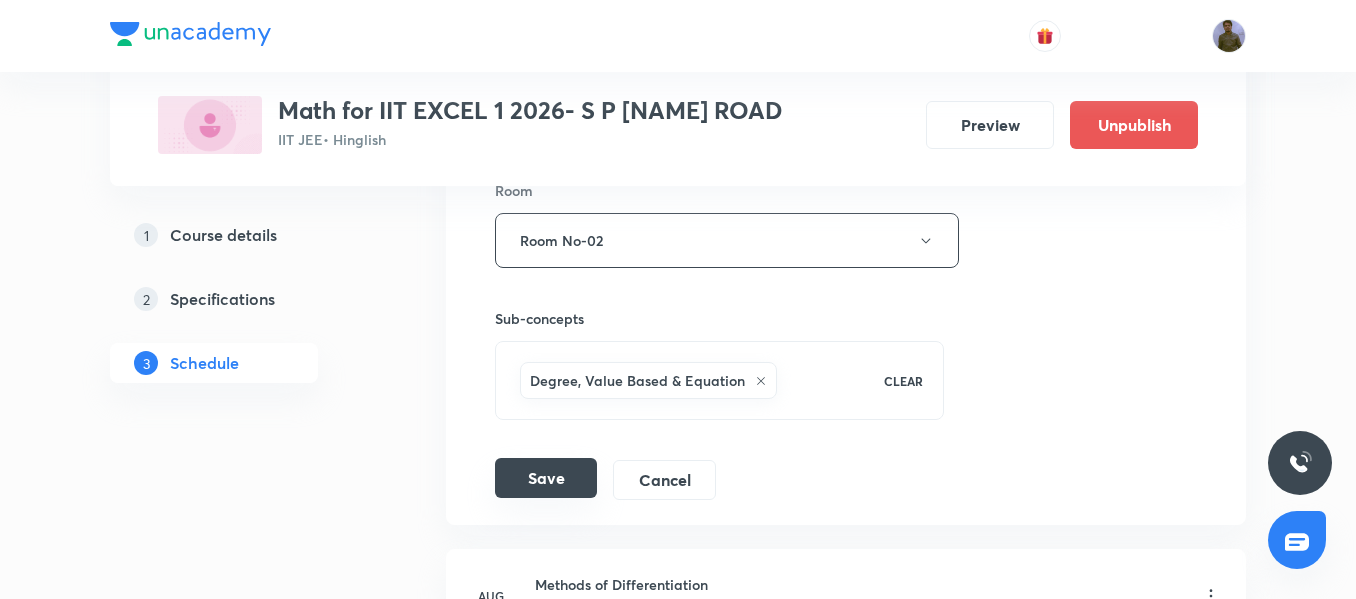 type on "Indefinite Integration 07/12" 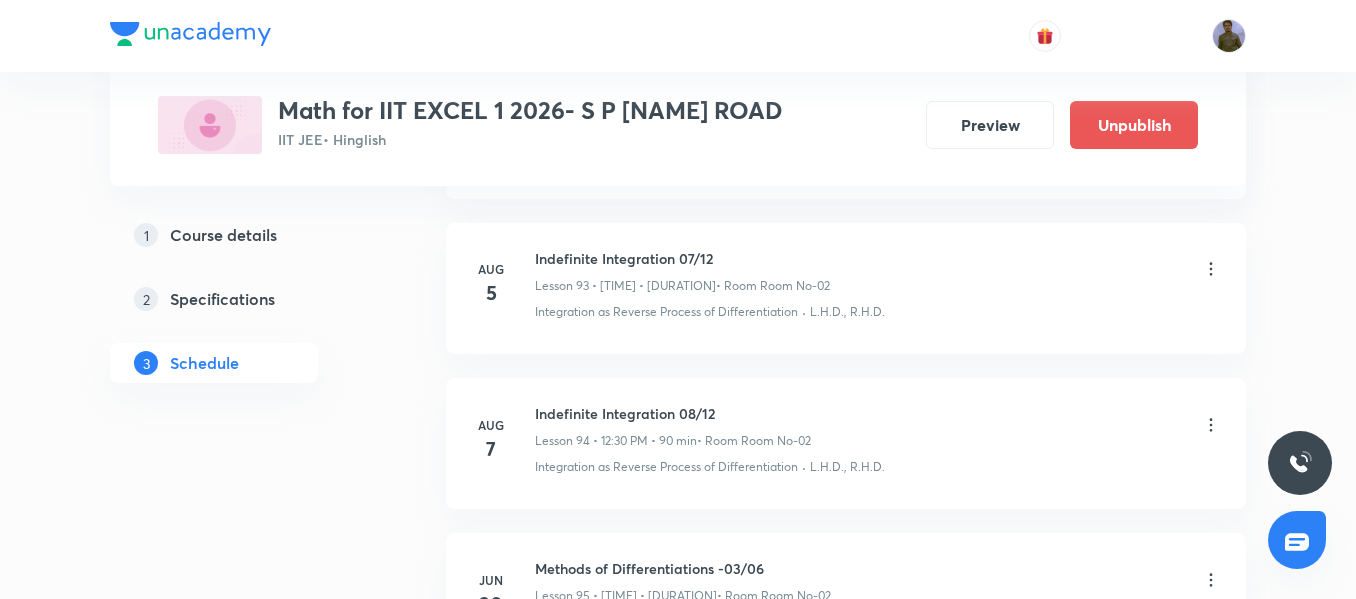 scroll, scrollTop: 14523, scrollLeft: 0, axis: vertical 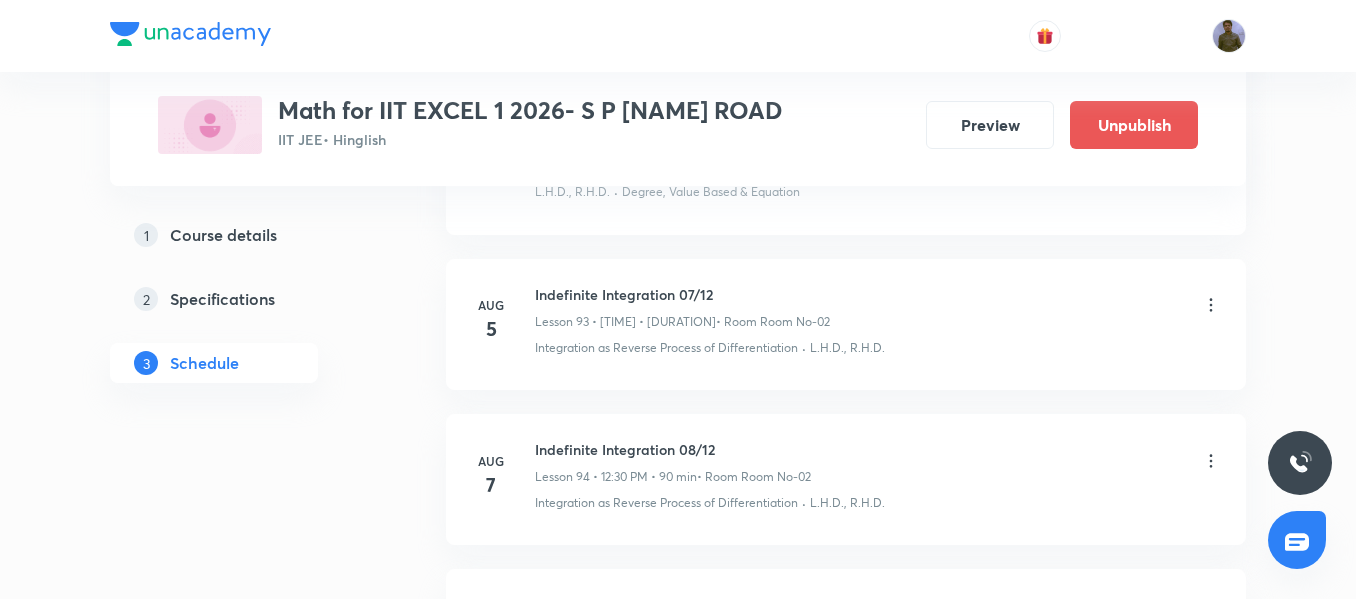 click 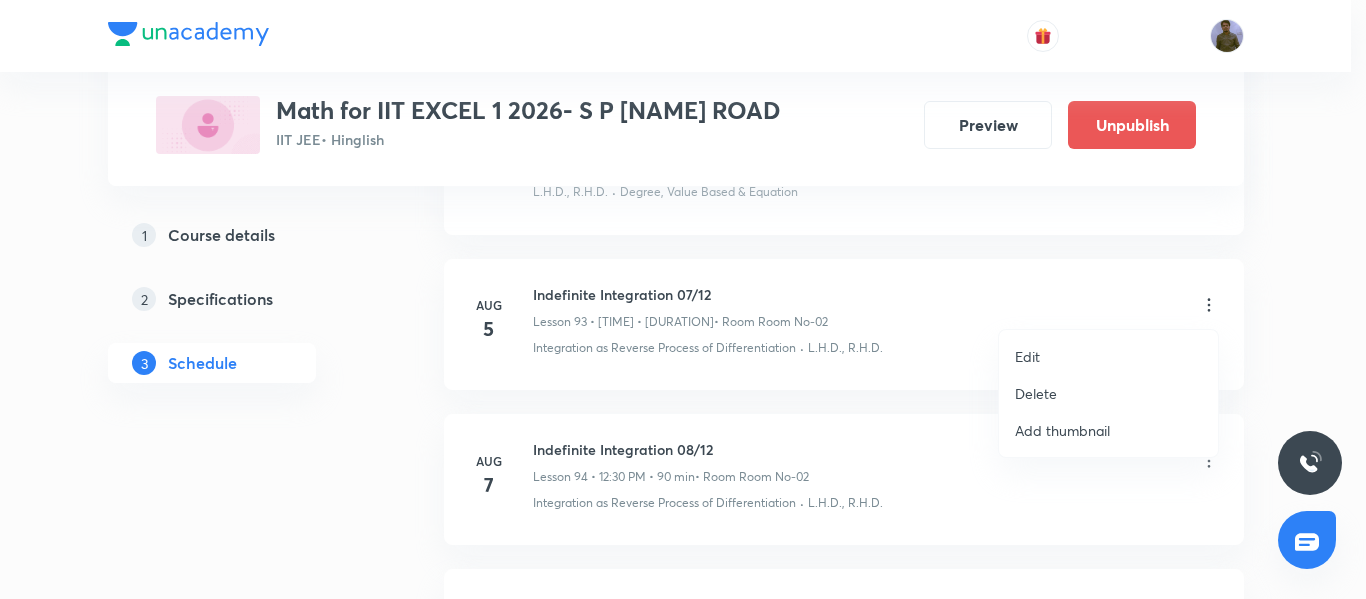 click on "Edit" at bounding box center [1108, 356] 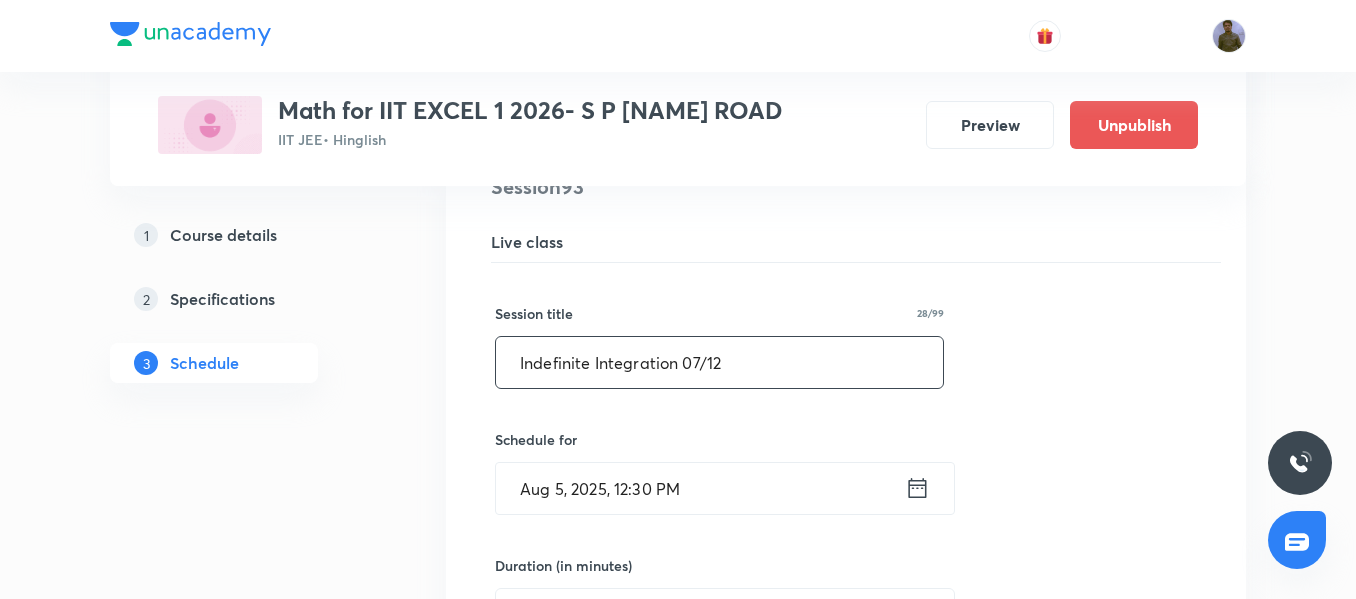 click on "Indefinite Integration 07/12" at bounding box center (719, 362) 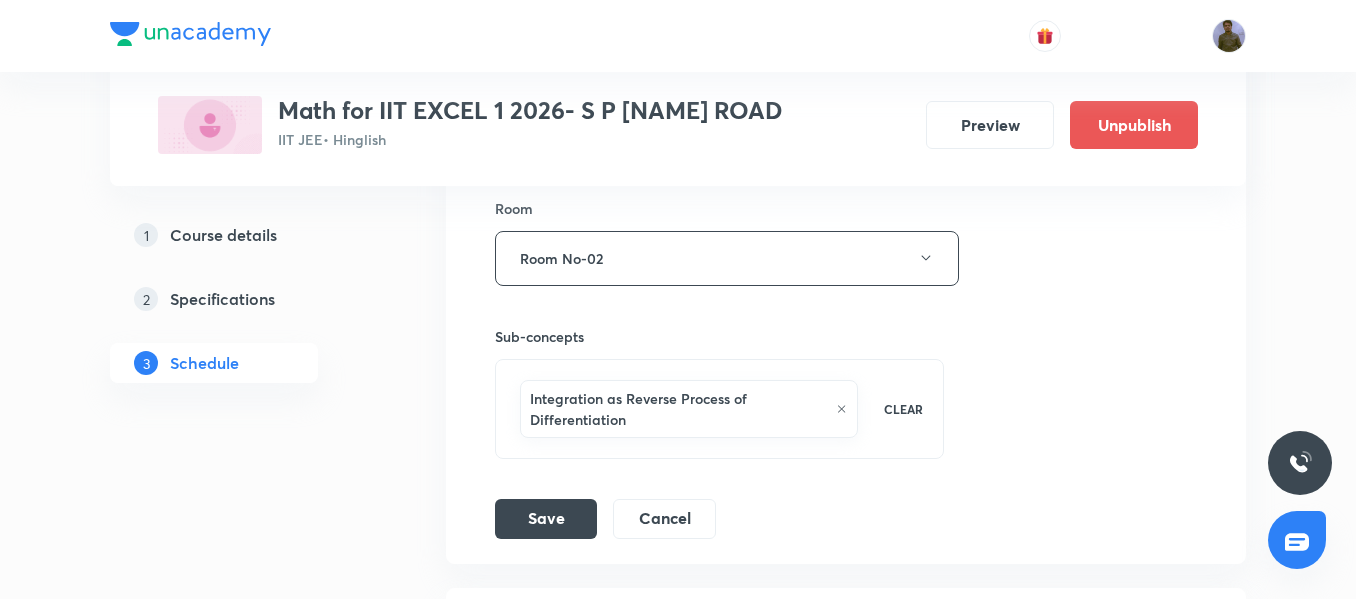 scroll, scrollTop: 15323, scrollLeft: 0, axis: vertical 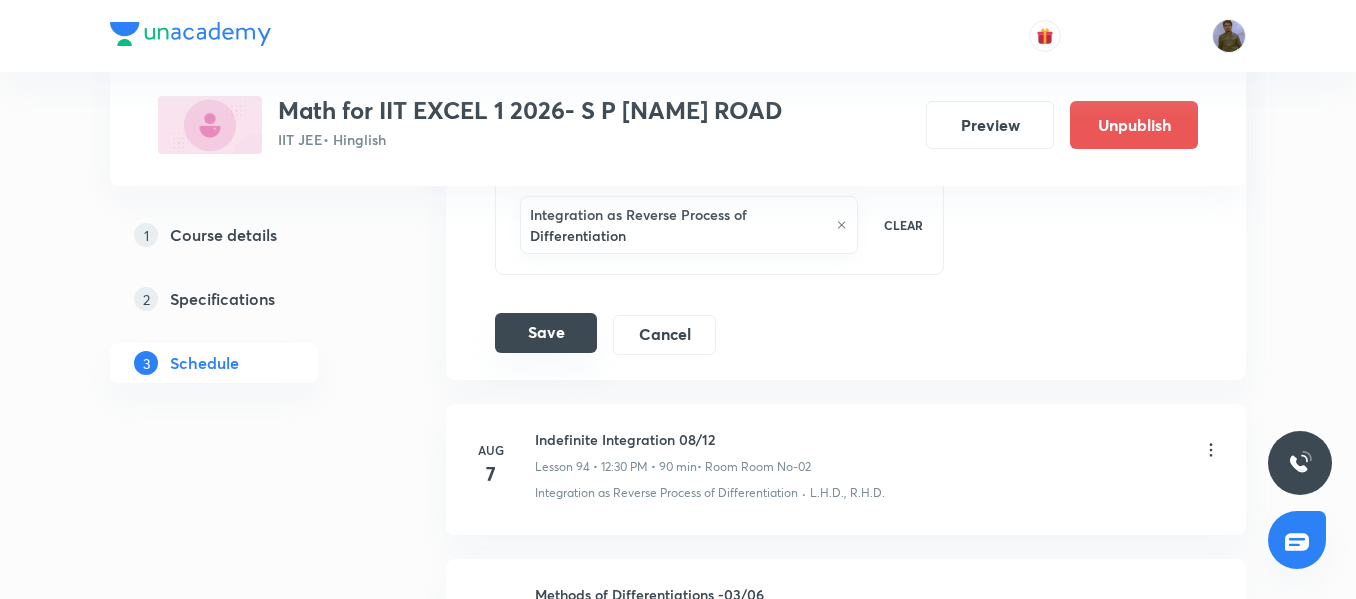 type on "Indefinite Integration 08/12" 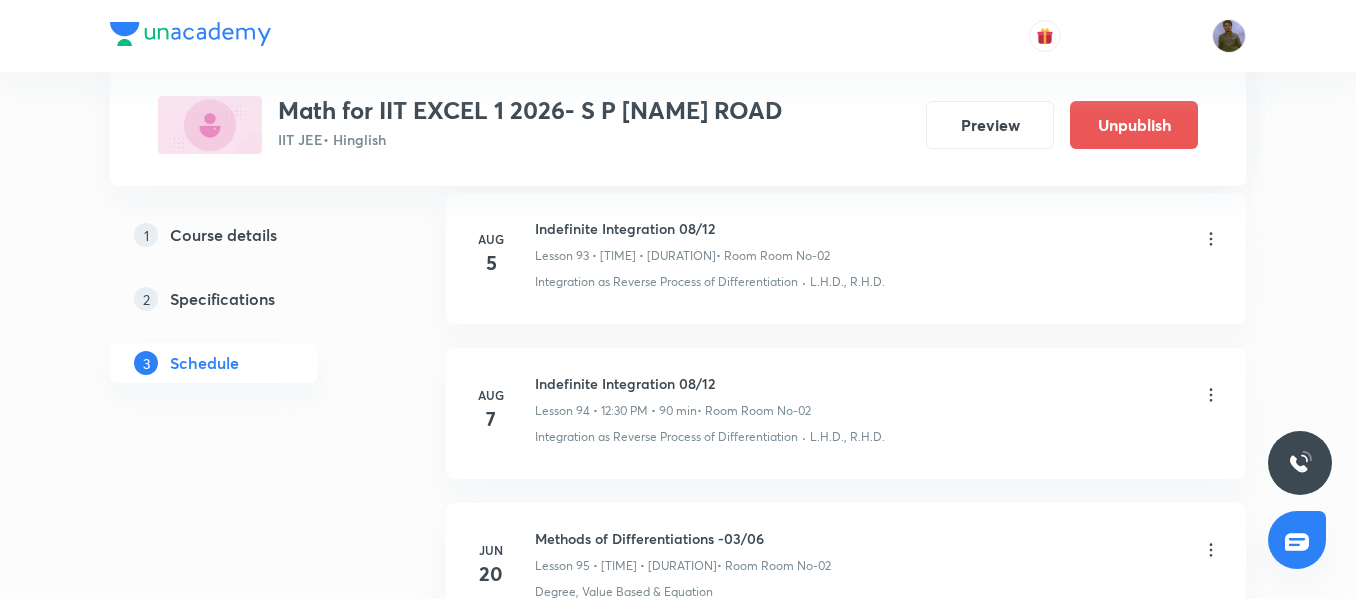 scroll, scrollTop: 14623, scrollLeft: 0, axis: vertical 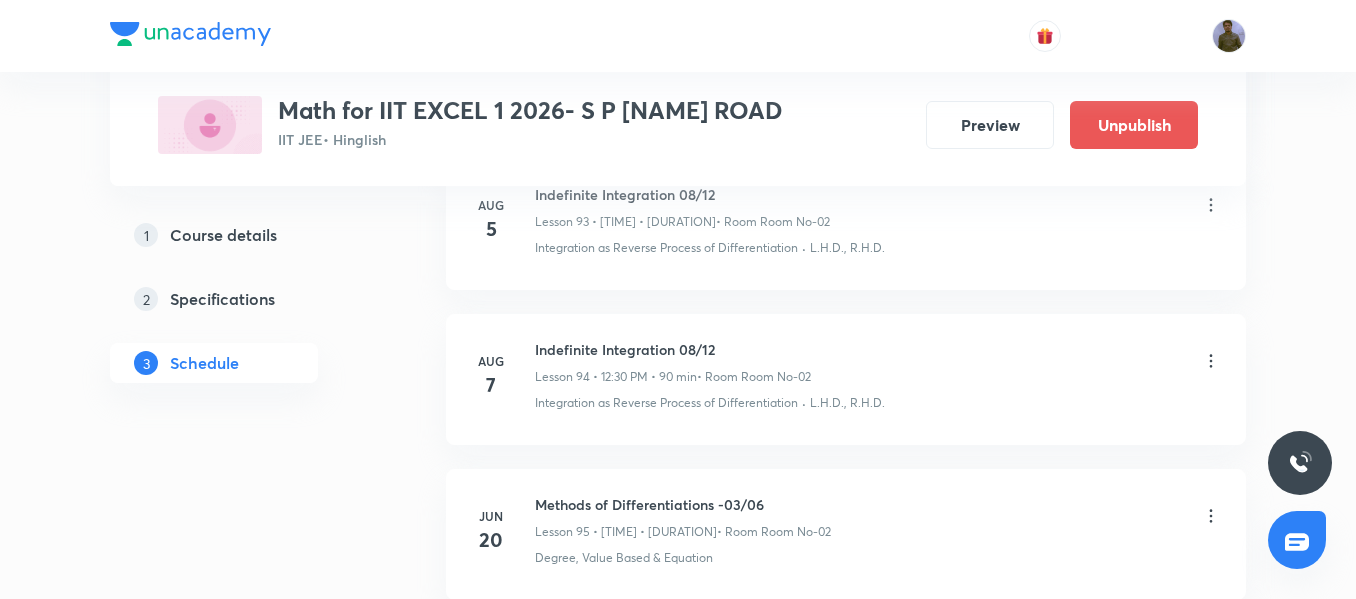 click 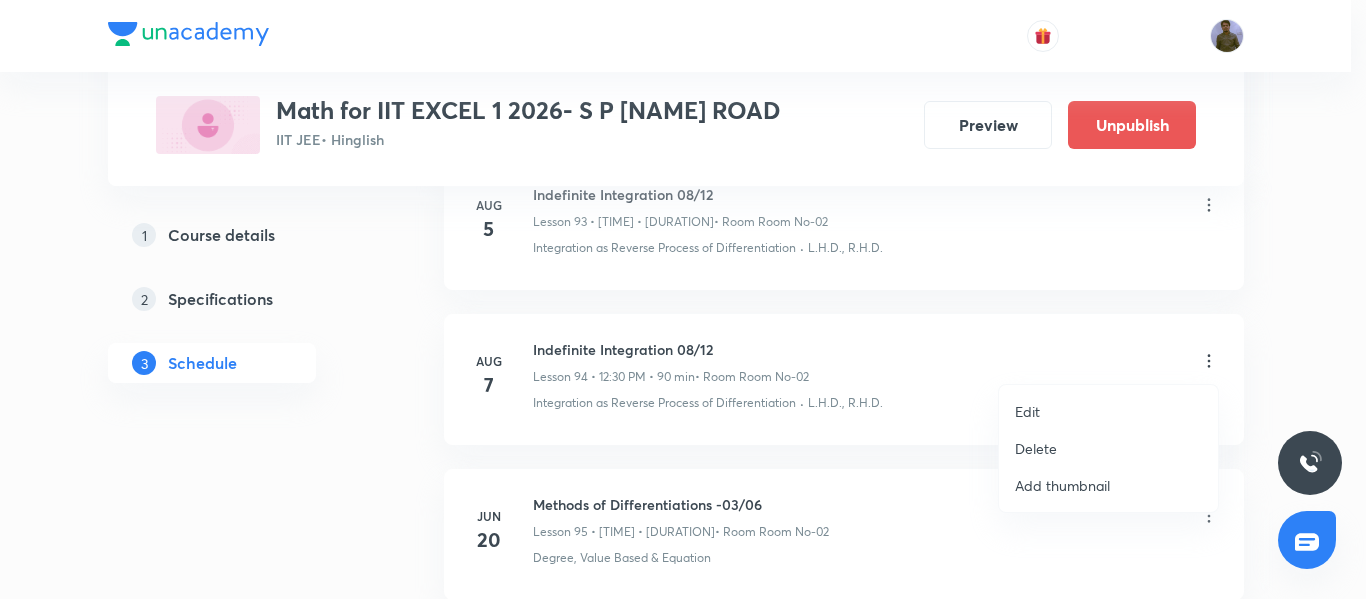 click on "Edit" at bounding box center (1108, 411) 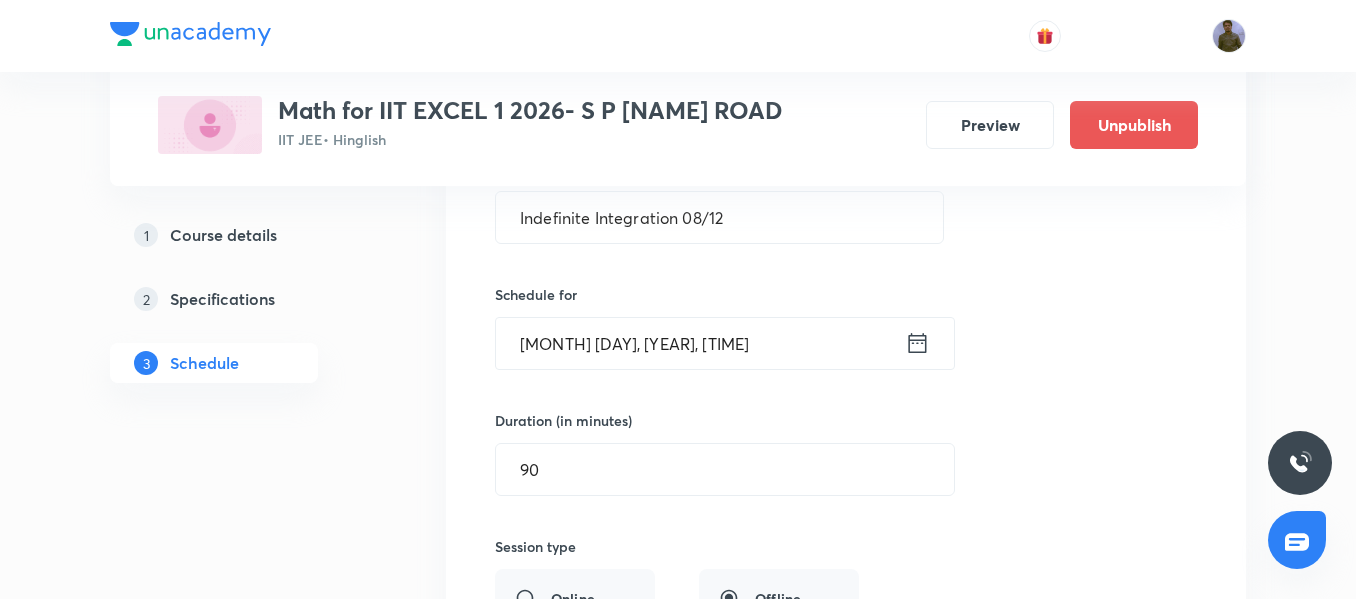 scroll, scrollTop: 14723, scrollLeft: 0, axis: vertical 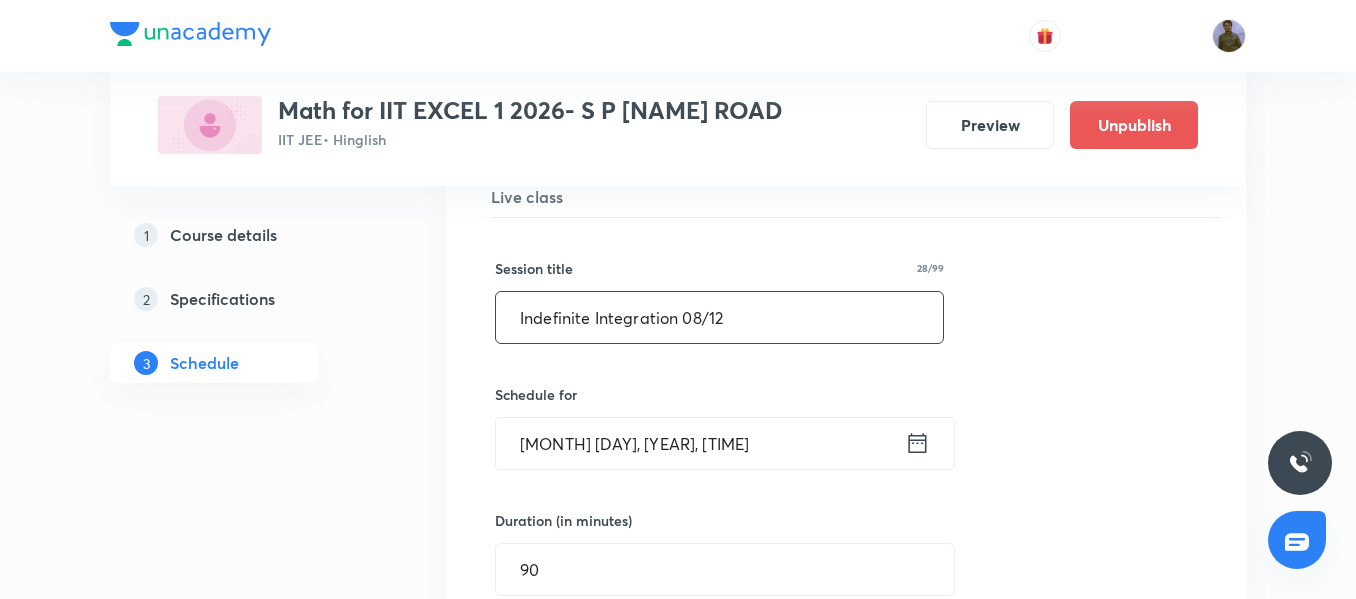 click on "Indefinite Integration 08/12" at bounding box center [719, 317] 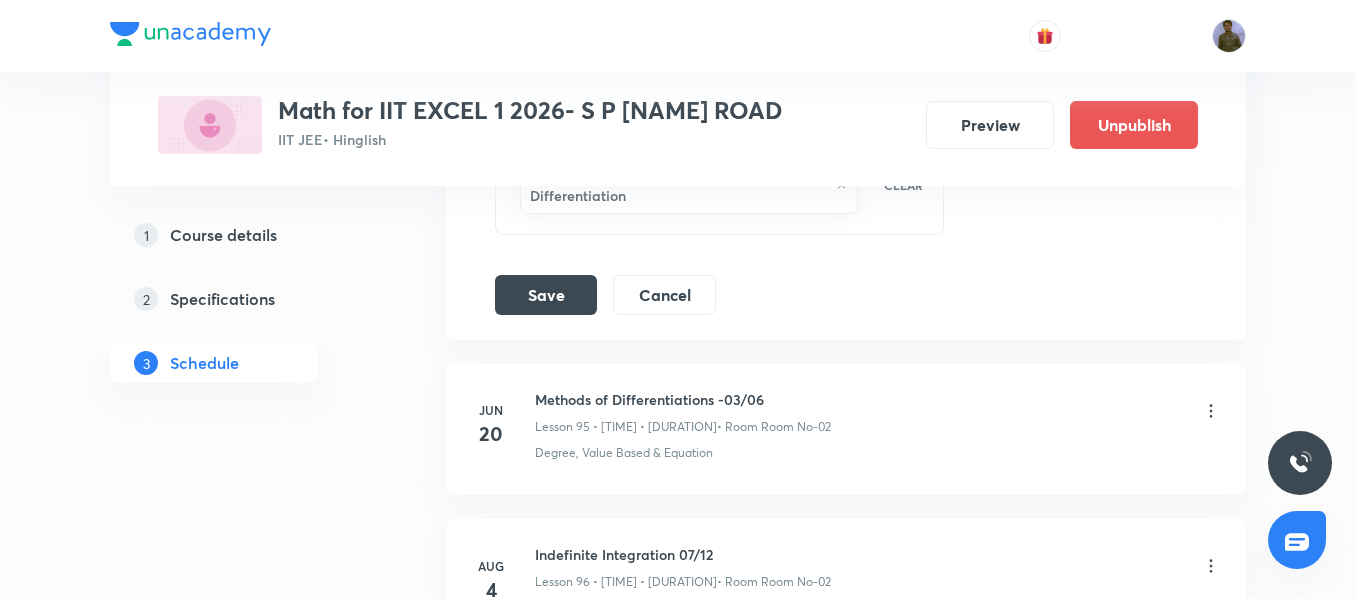 scroll, scrollTop: 15523, scrollLeft: 0, axis: vertical 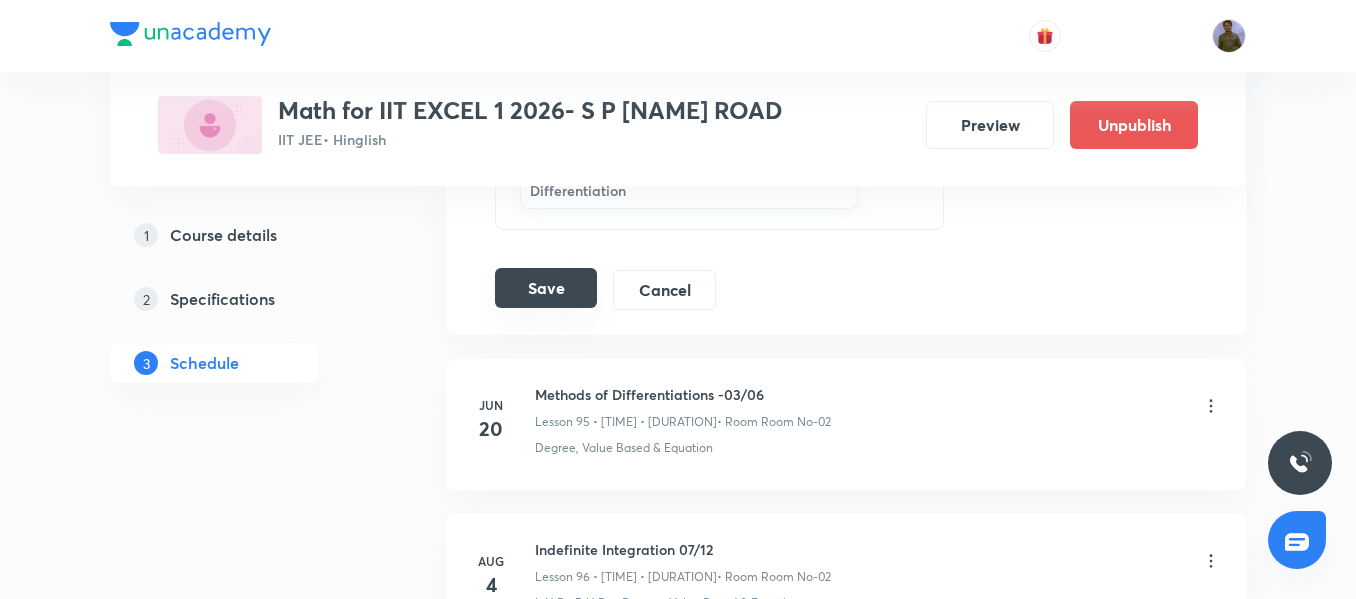 type on "Indefinite Integration 09/12" 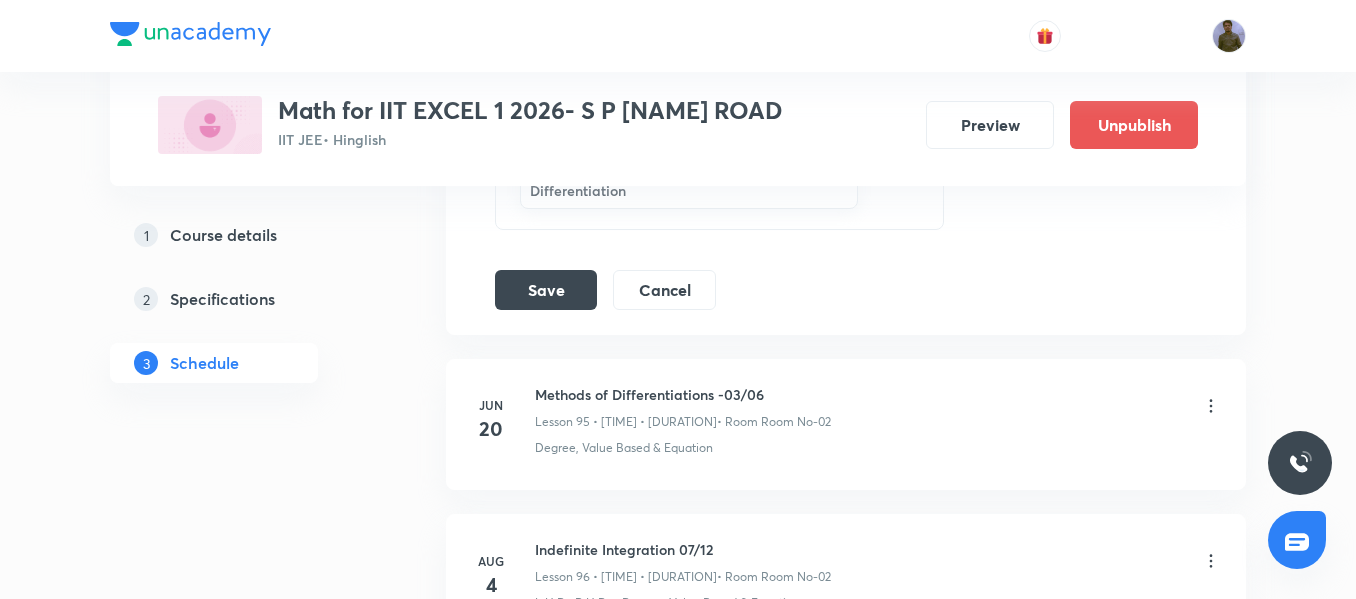 click on "Save Cancel" at bounding box center (613, 290) 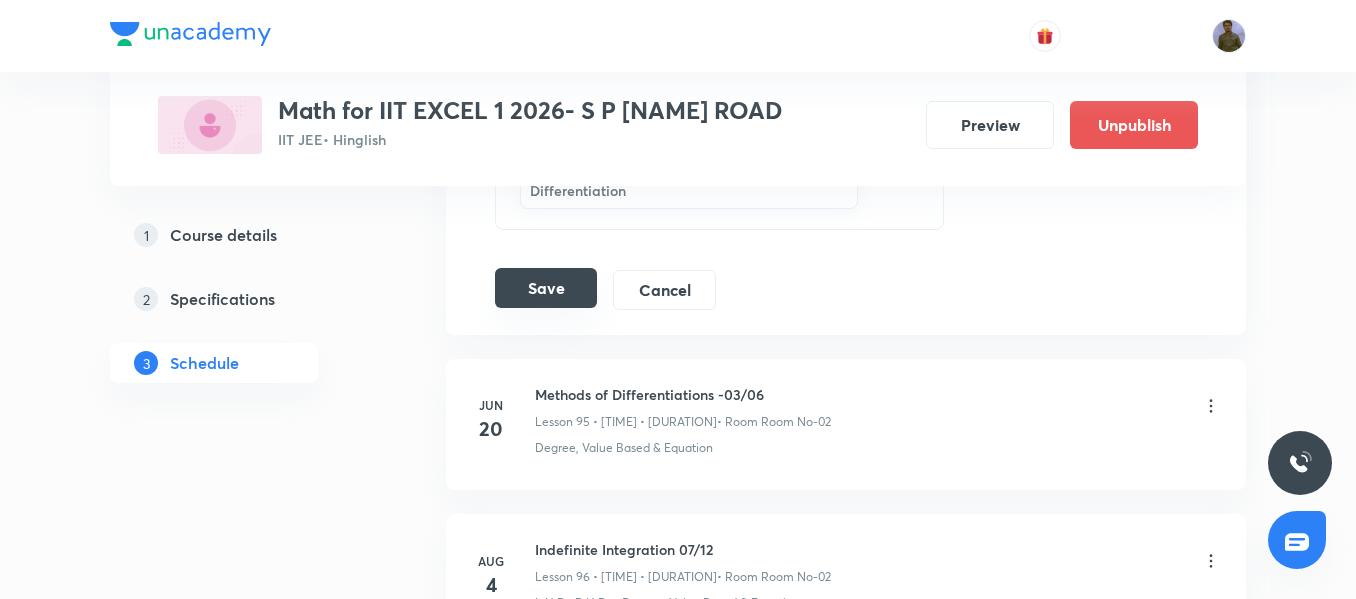 click on "Save" at bounding box center [546, 288] 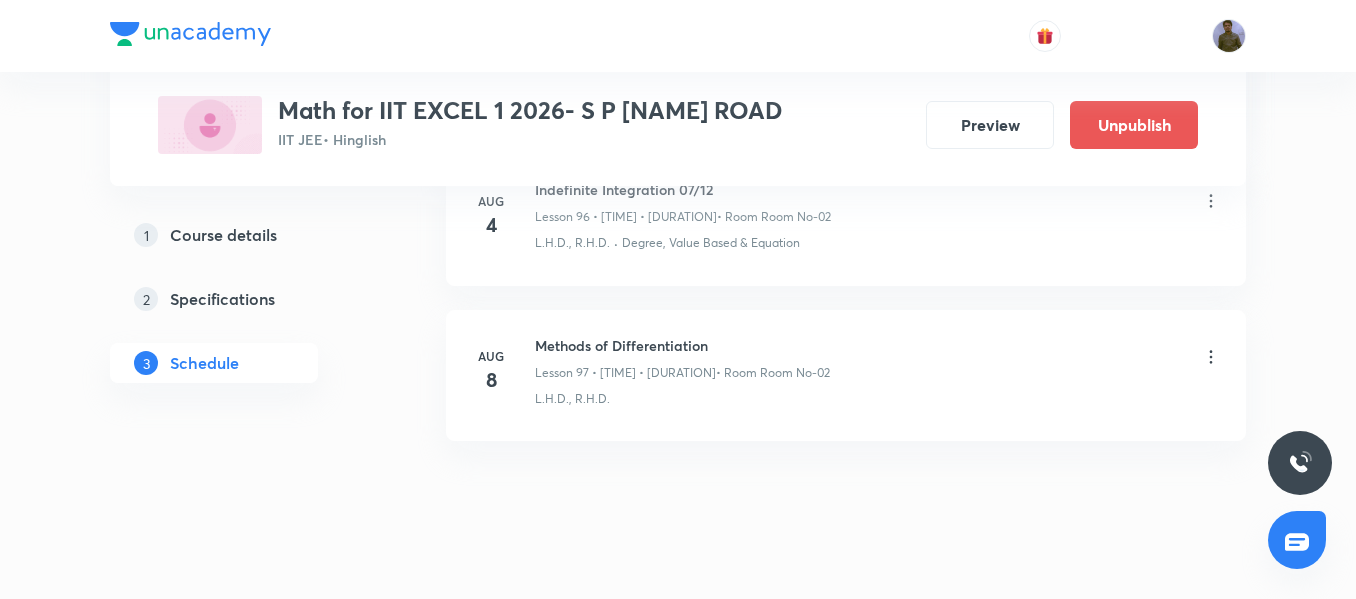 scroll, scrollTop: 15123, scrollLeft: 0, axis: vertical 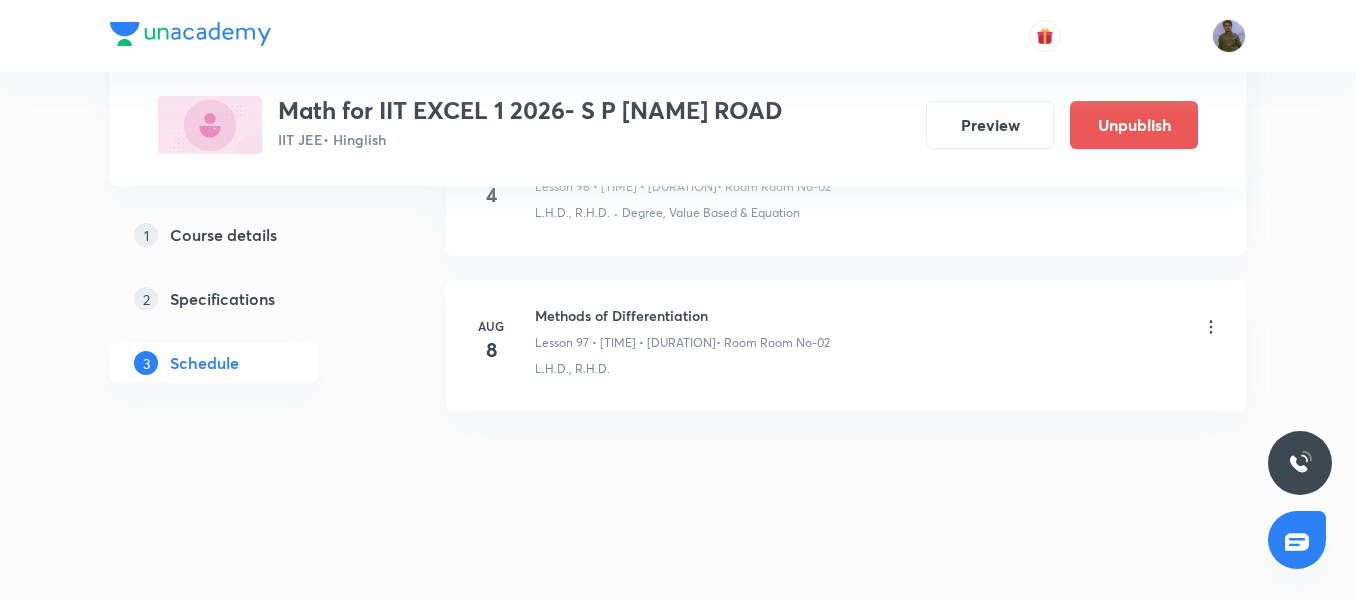 click 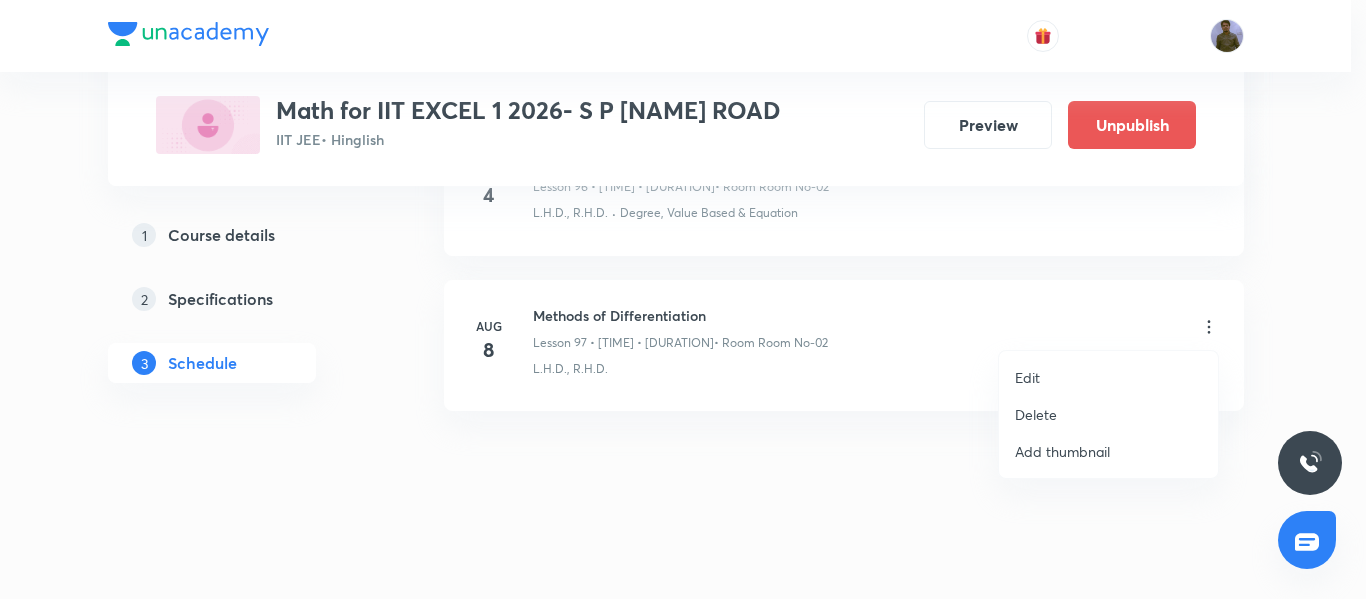 click on "Edit" at bounding box center (1108, 377) 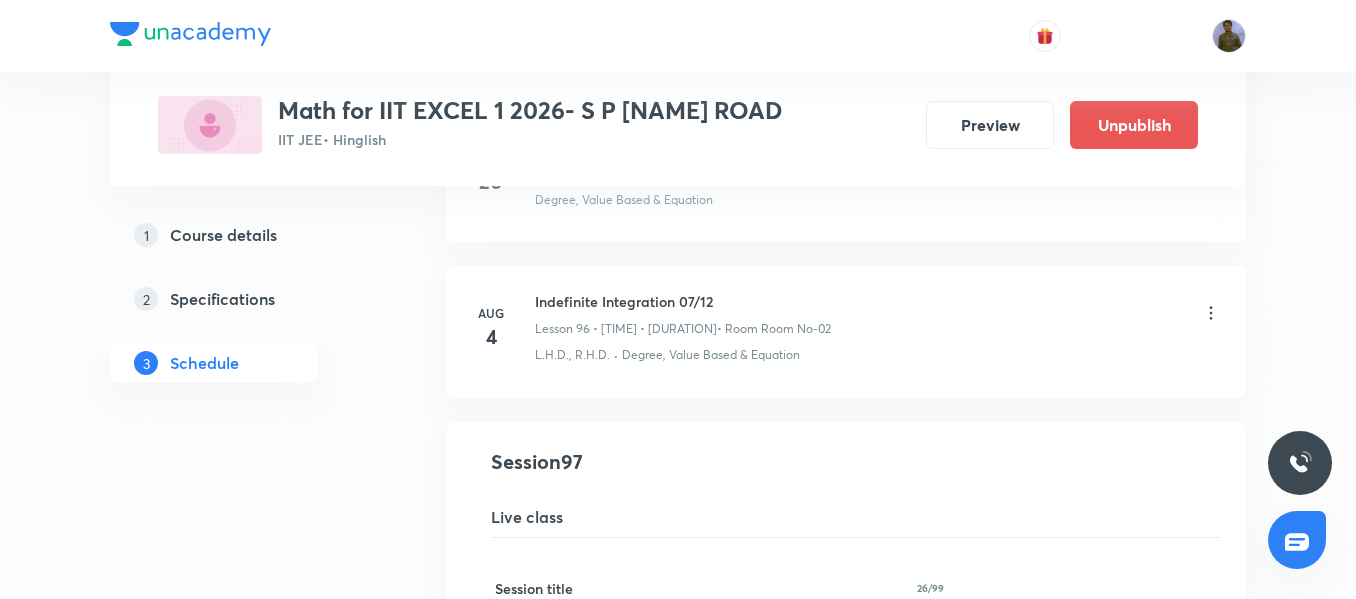 scroll, scrollTop: 14769, scrollLeft: 0, axis: vertical 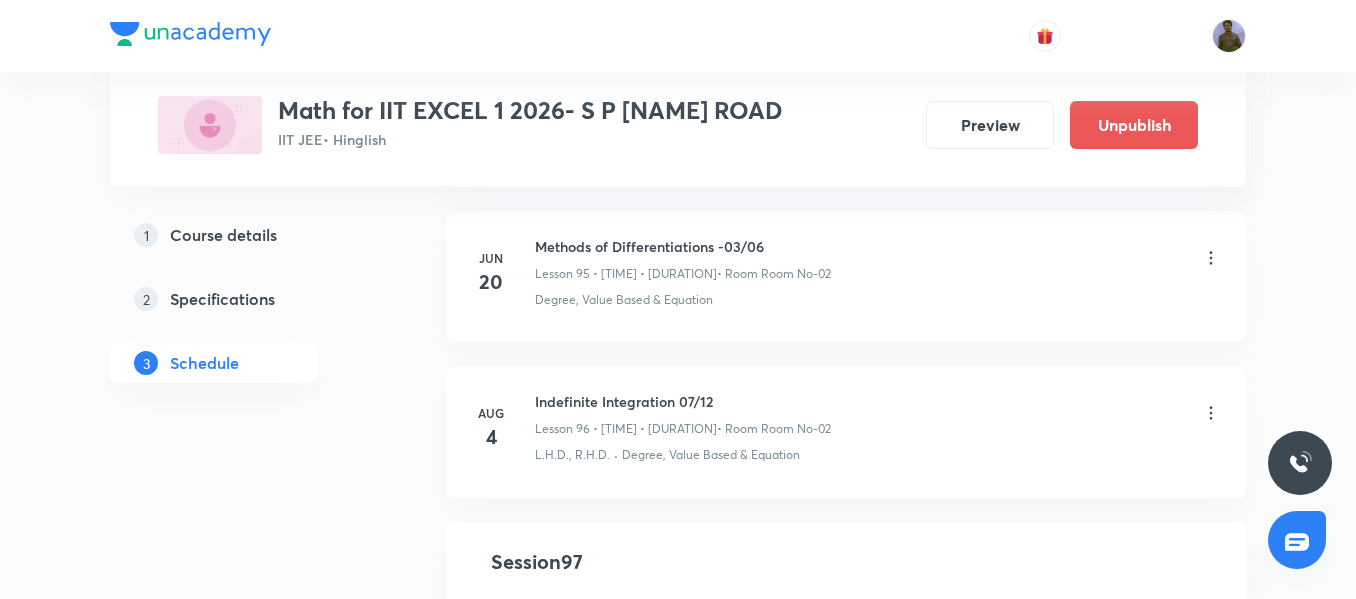 click on "Indefinite Integration 07/12" at bounding box center [683, 401] 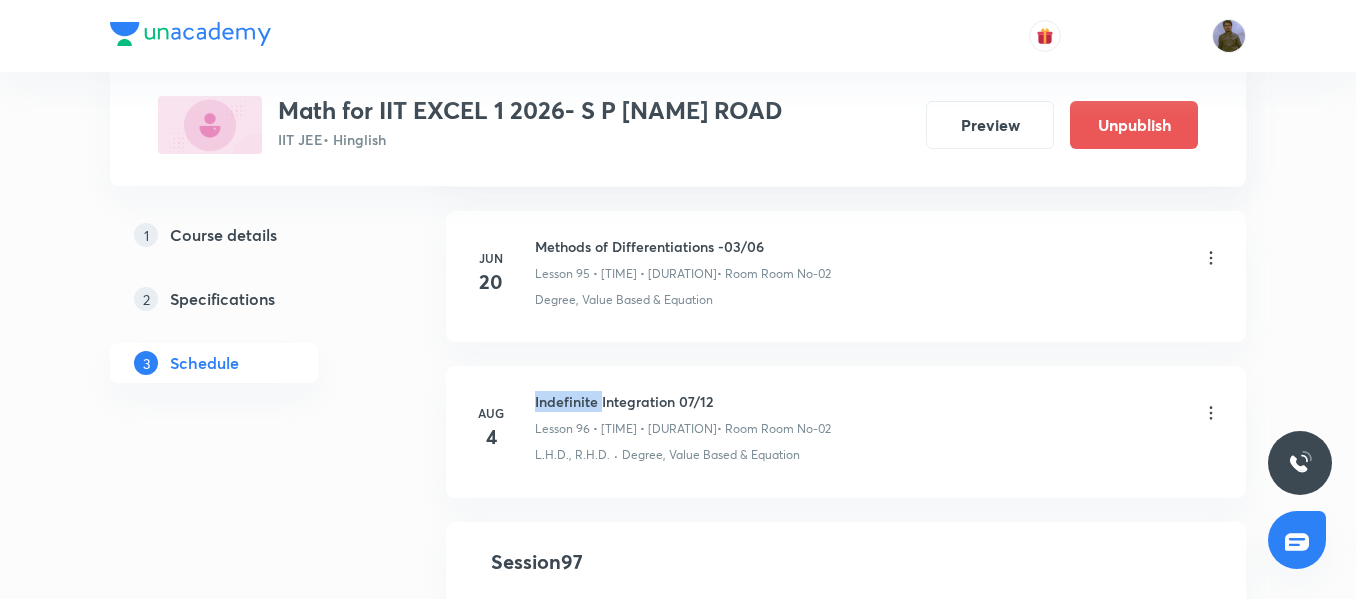 click on "Indefinite Integration 07/12" at bounding box center (683, 401) 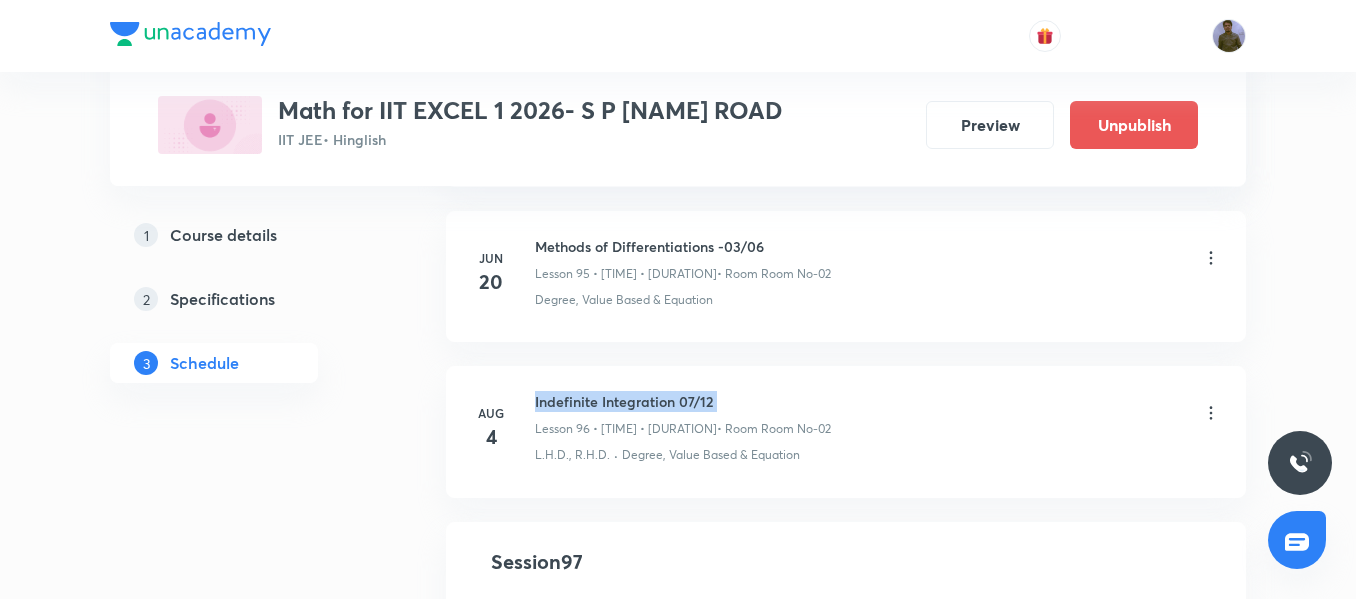 click on "Indefinite Integration 07/12" at bounding box center [683, 401] 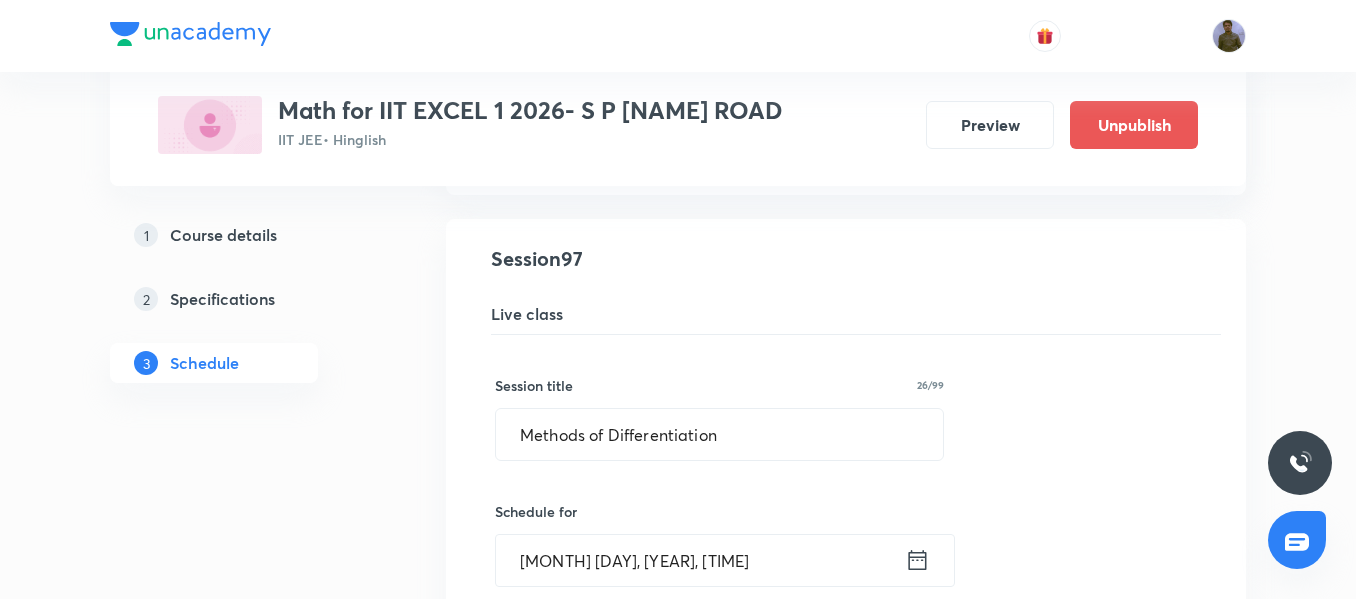 scroll, scrollTop: 15169, scrollLeft: 0, axis: vertical 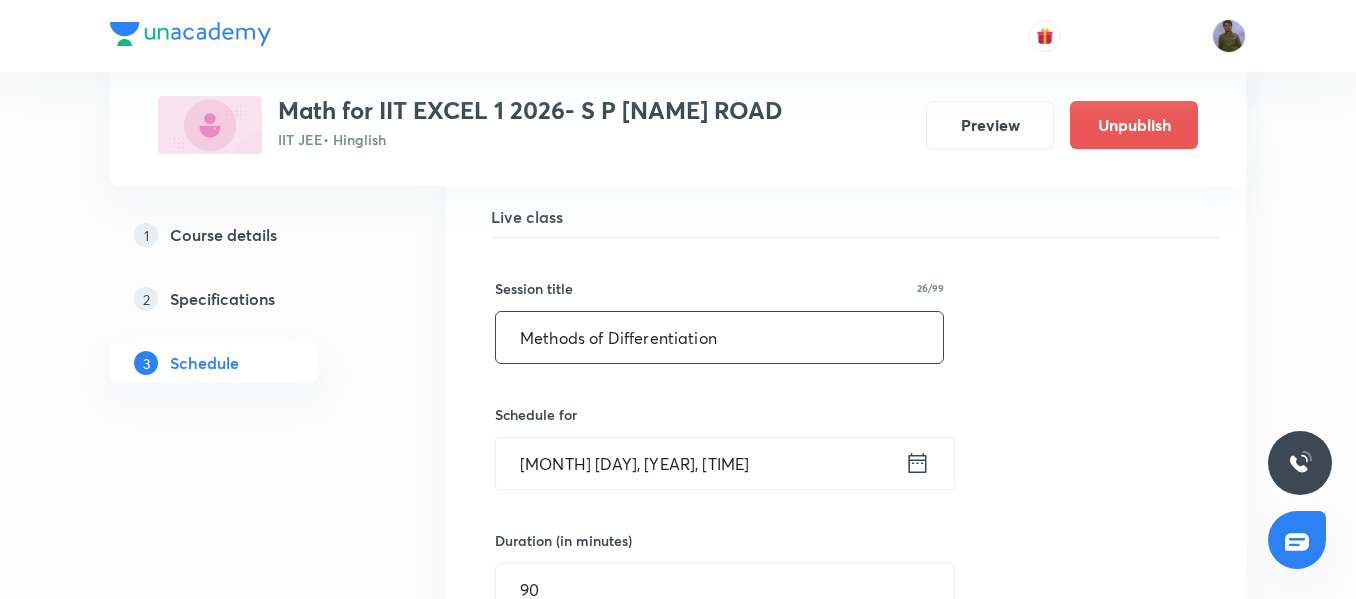 drag, startPoint x: 757, startPoint y: 343, endPoint x: 470, endPoint y: 351, distance: 287.11148 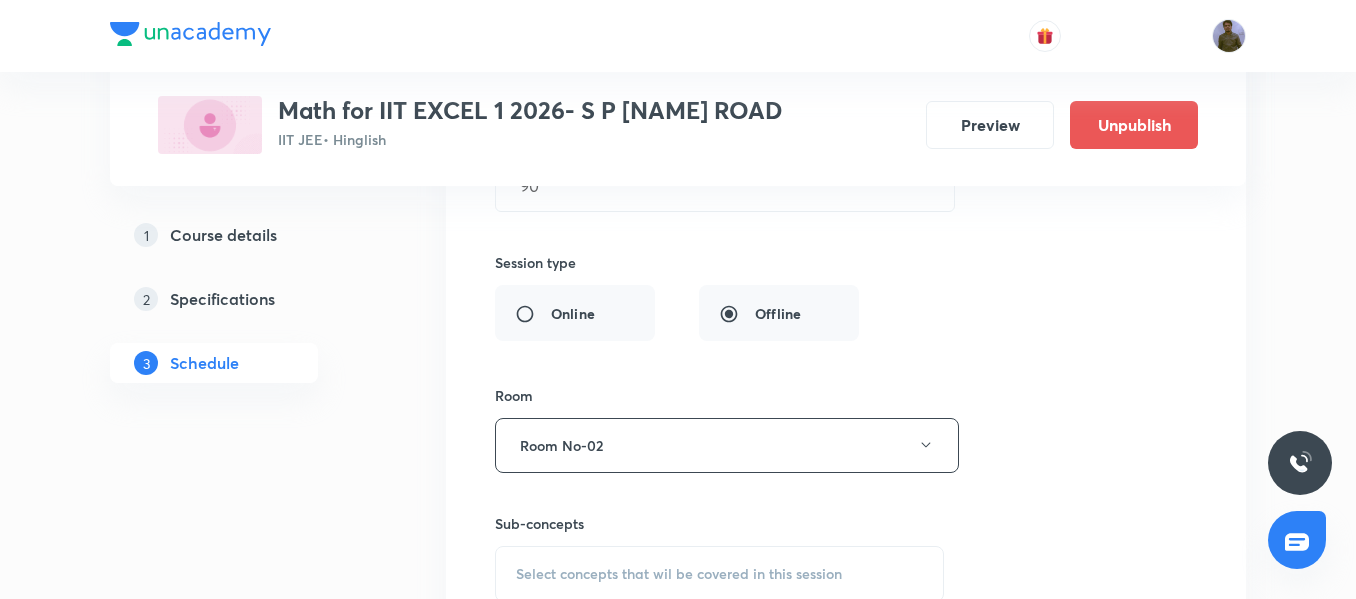 scroll, scrollTop: 15669, scrollLeft: 0, axis: vertical 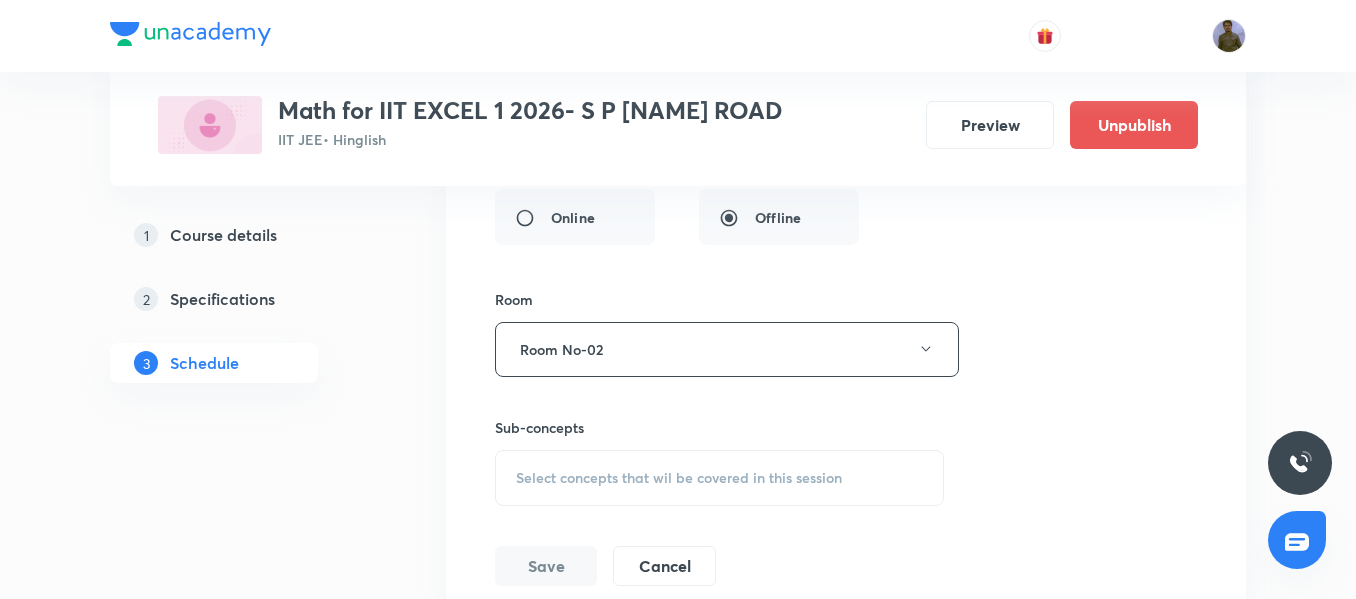 type on "Indefinite Integration 07/12" 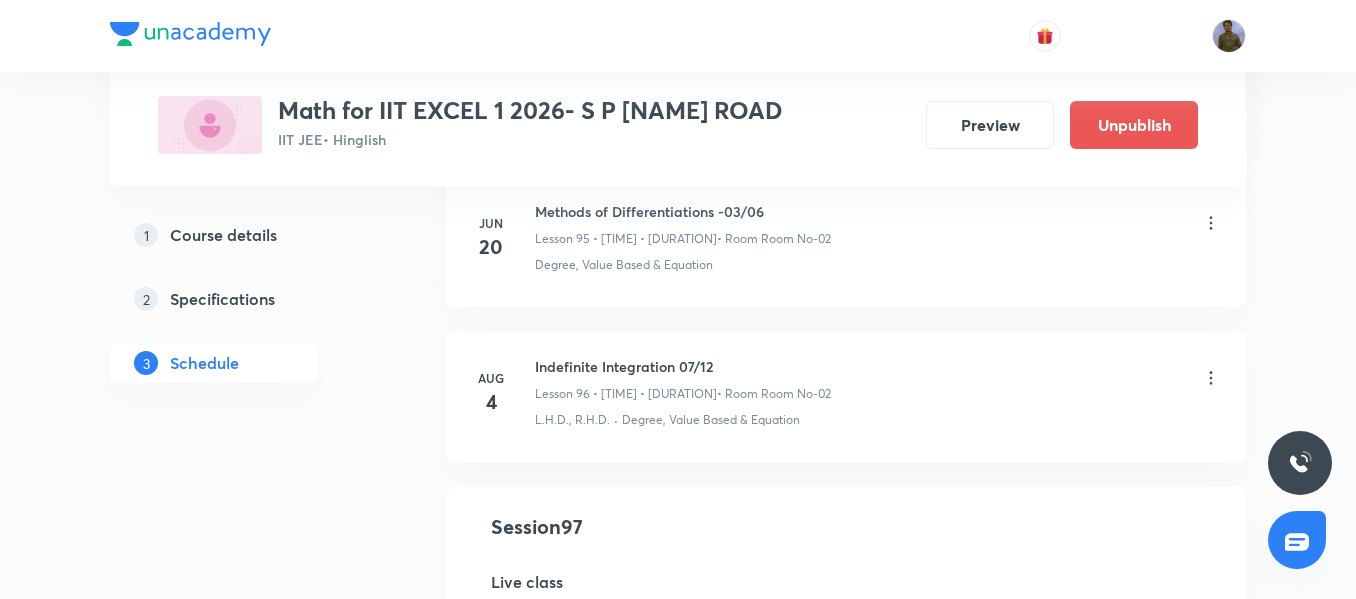 scroll, scrollTop: 14769, scrollLeft: 0, axis: vertical 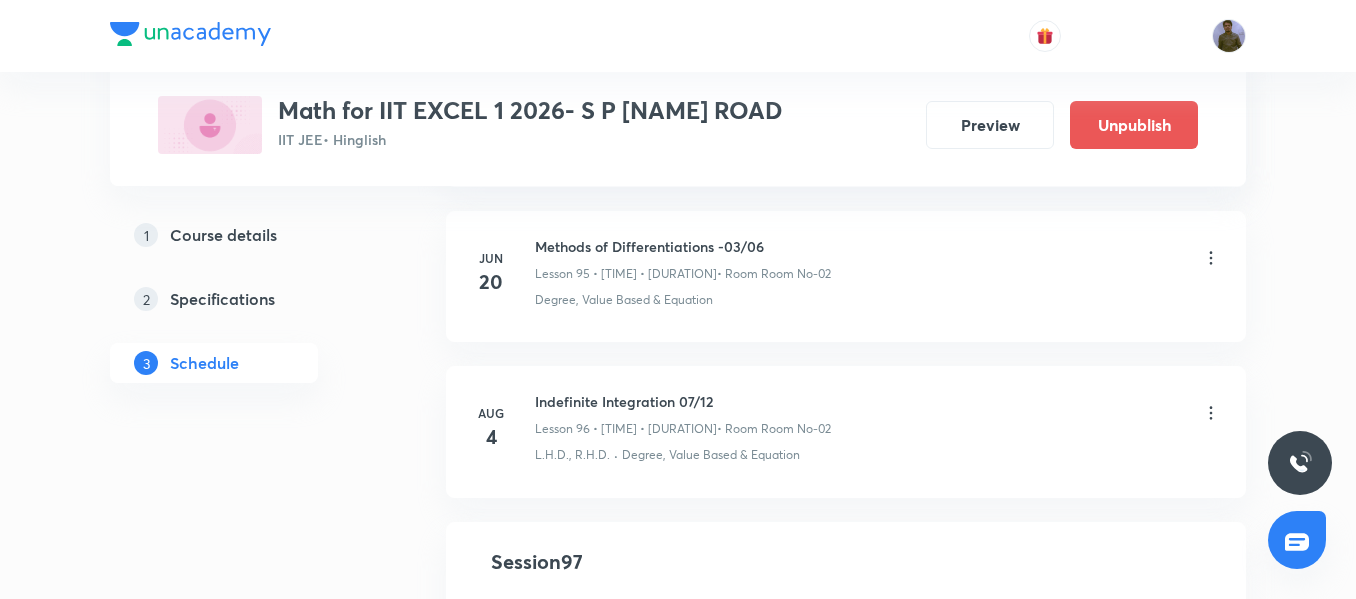 type on "Indefinite Integration 07/12" 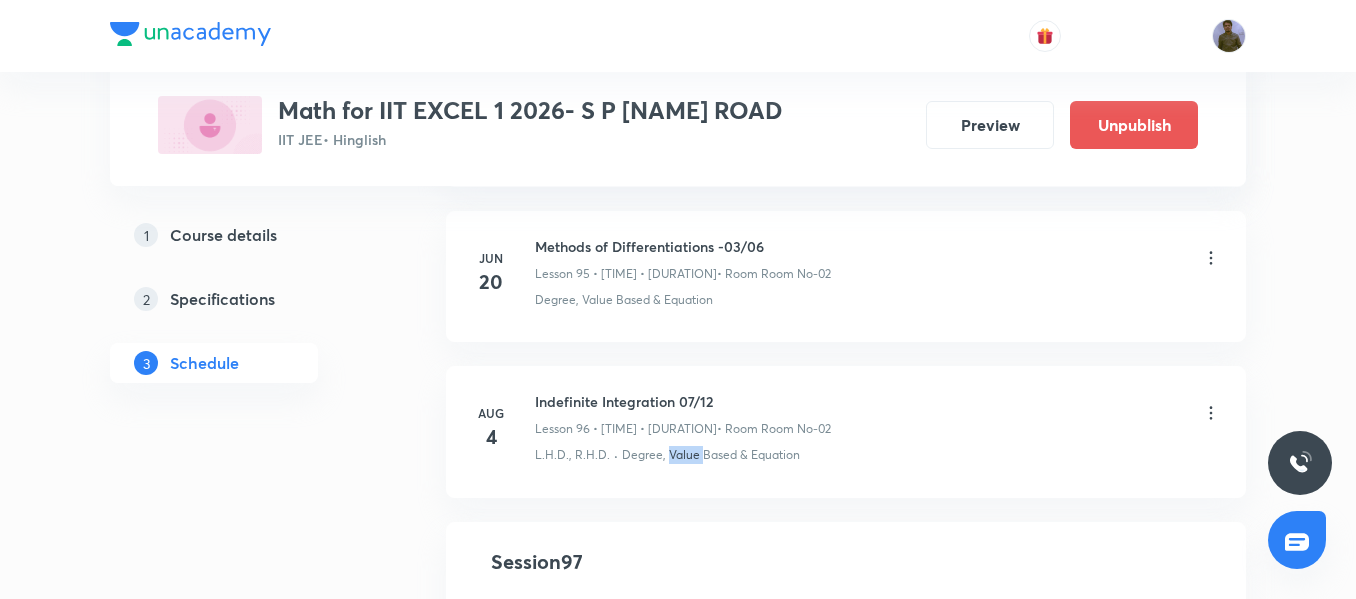 click on "Degree, Value Based & Equation" at bounding box center (711, 455) 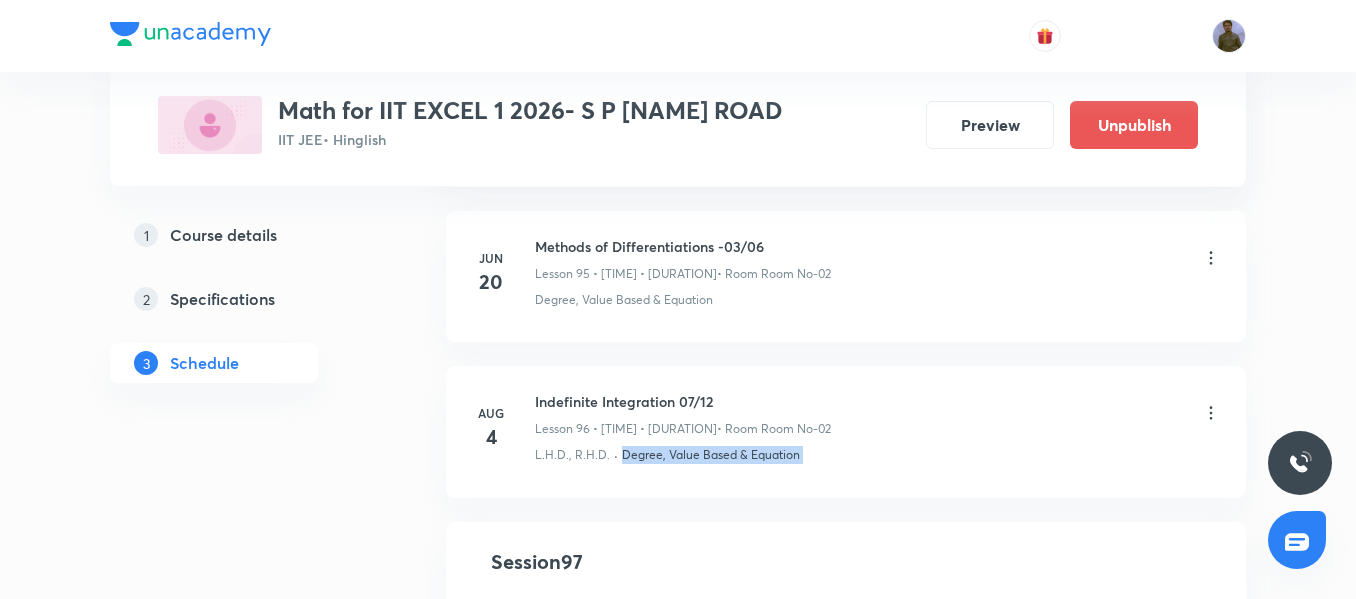 click on "Degree, Value Based & Equation" at bounding box center [711, 455] 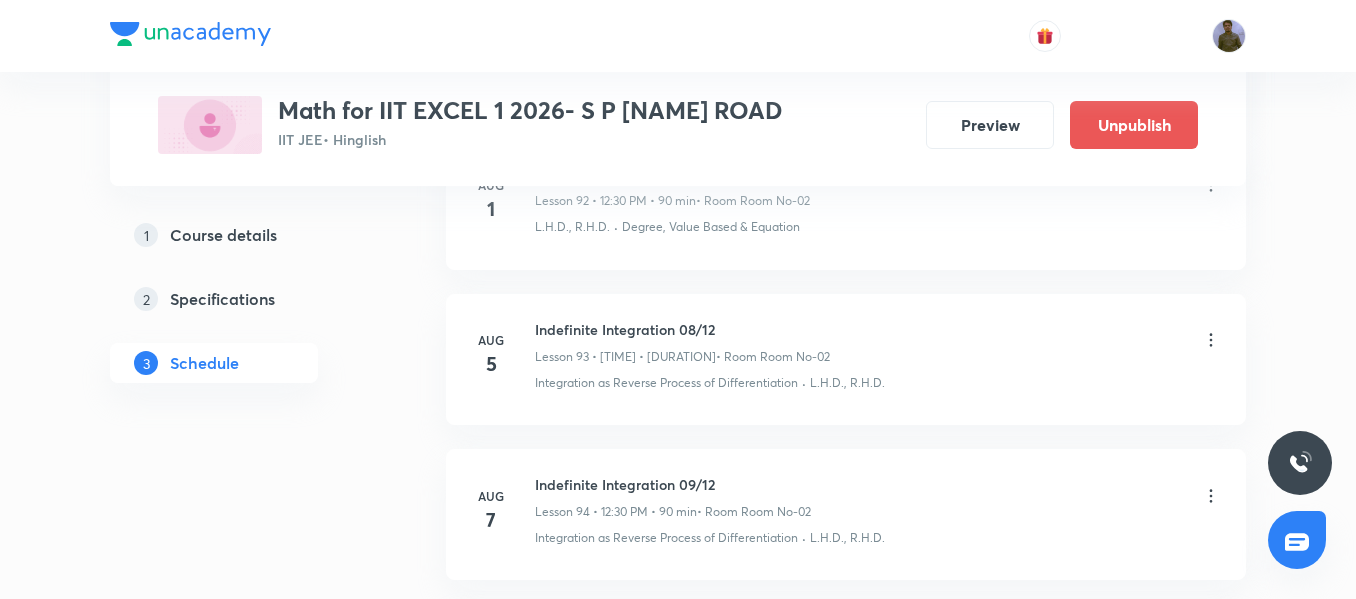 scroll, scrollTop: 14369, scrollLeft: 0, axis: vertical 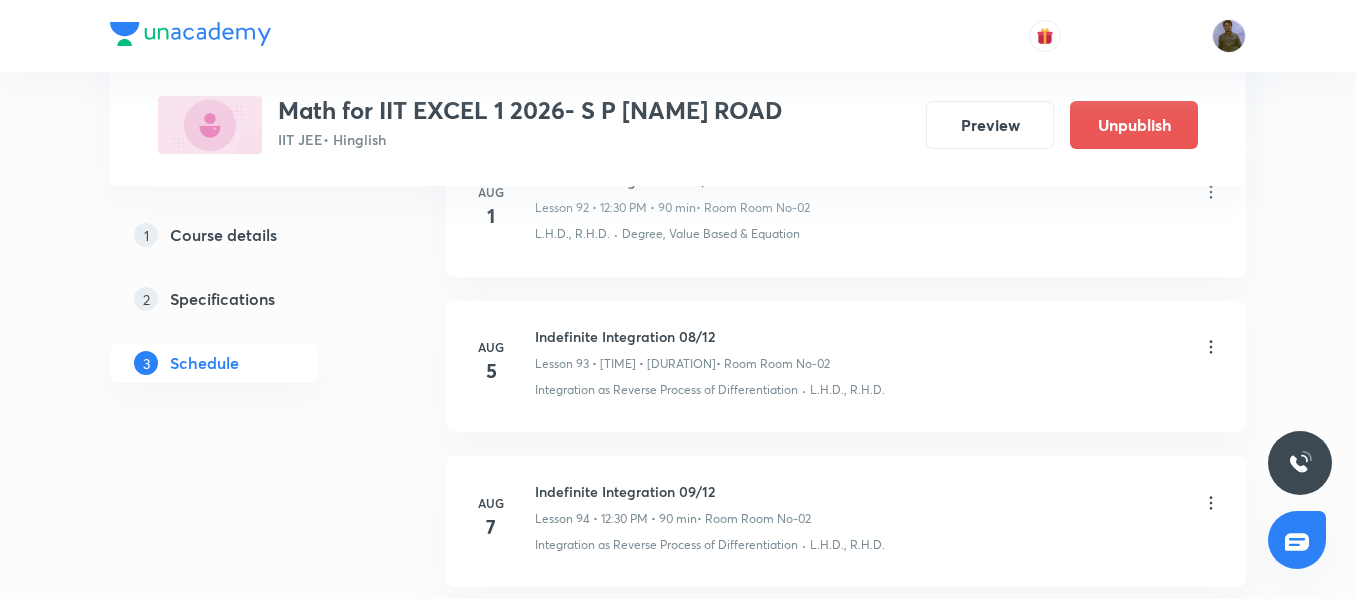 click on "Aug 5 Indefinite Integration 08/12 Lesson 93 • 12:30 PM • 90 min  • Room Room No-02 Integration as Reverse Process of Differentiation · L.H.D., R.H.D." at bounding box center (846, 366) 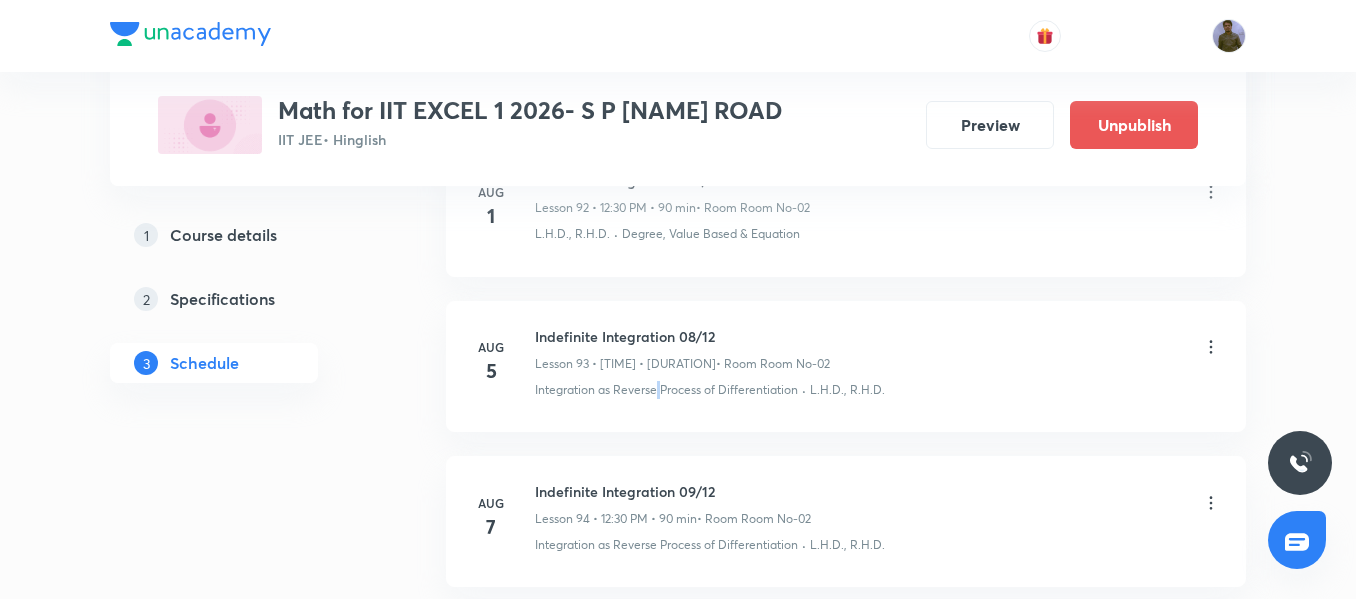 click on "Aug 5 Indefinite Integration 08/12 Lesson 93 • 12:30 PM • 90 min  • Room Room No-02 Integration as Reverse Process of Differentiation · L.H.D., R.H.D." at bounding box center [846, 366] 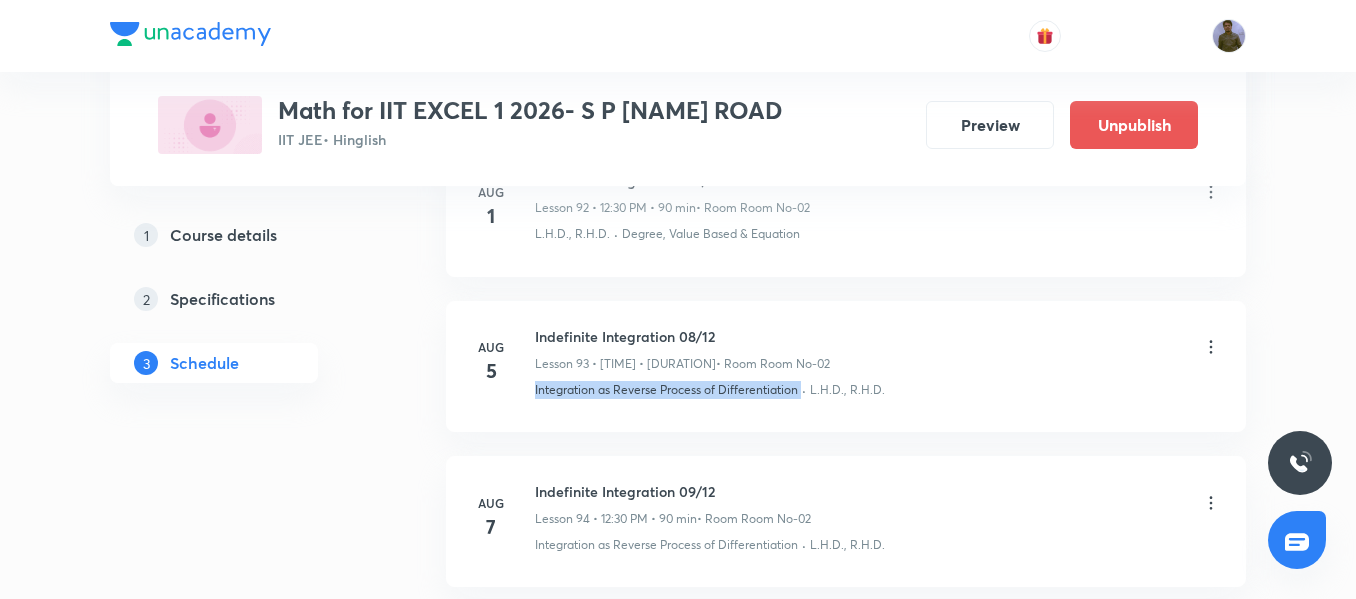 click on "Aug 5 Indefinite Integration 08/12 Lesson 93 • 12:30 PM • 90 min  • Room Room No-02 Integration as Reverse Process of Differentiation · L.H.D., R.H.D." at bounding box center [846, 366] 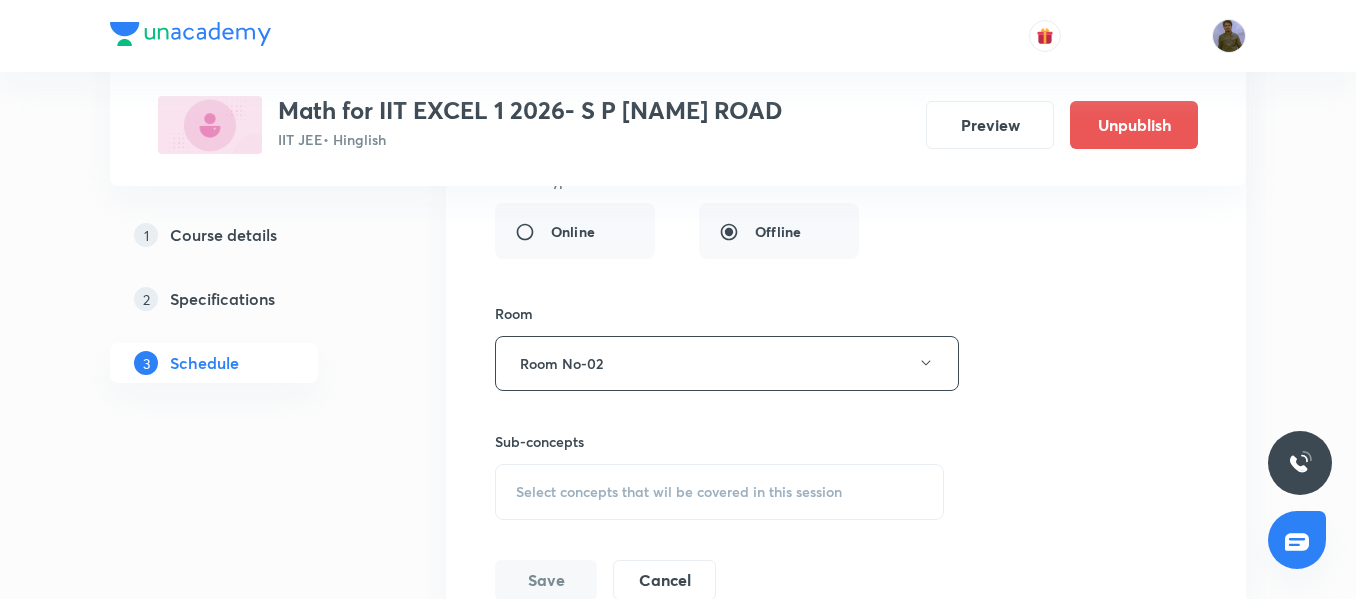 scroll, scrollTop: 15769, scrollLeft: 0, axis: vertical 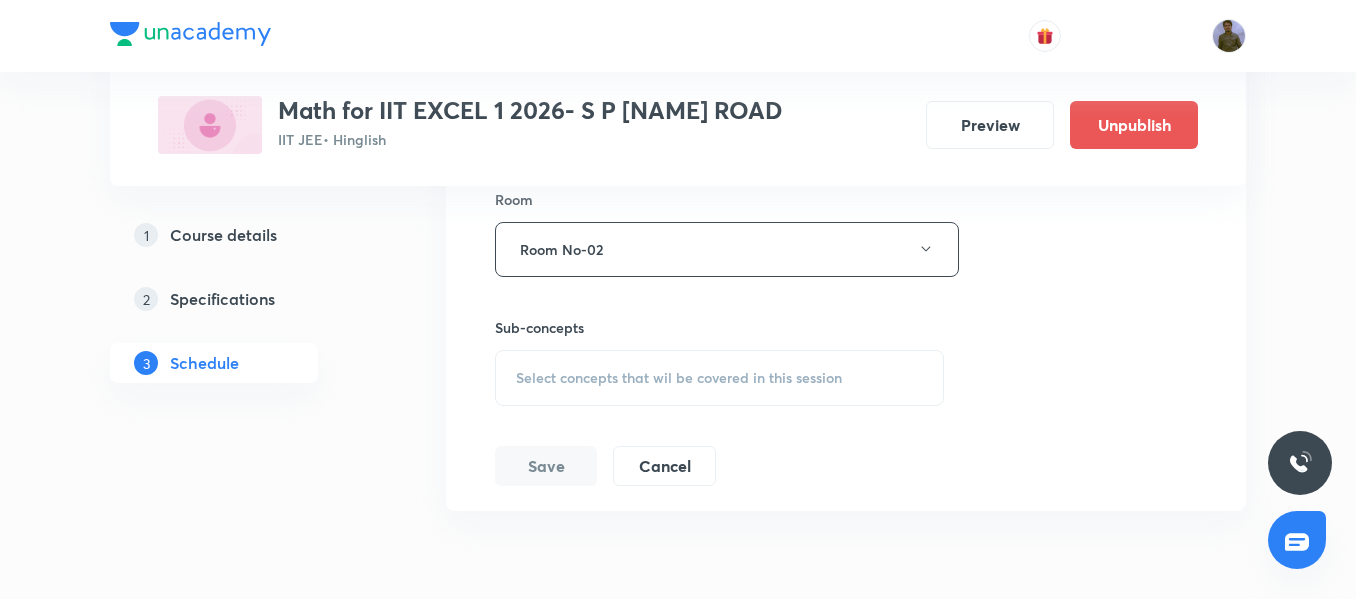 click on "Select concepts that wil be covered in this session" at bounding box center (679, 378) 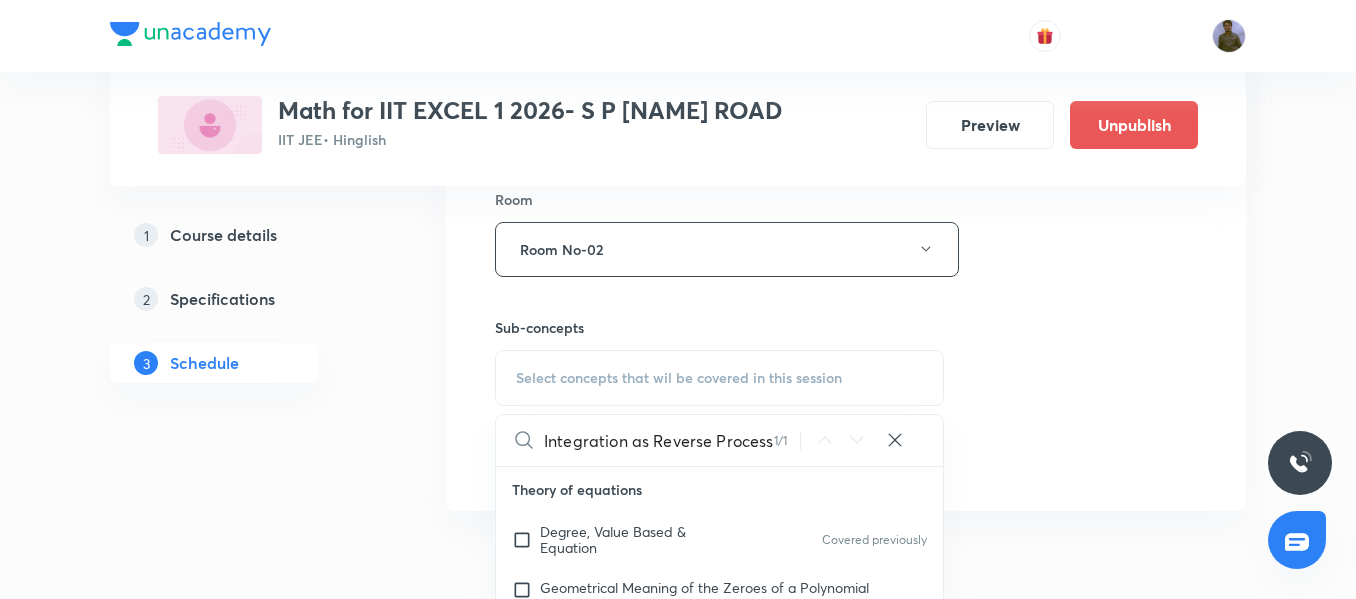 scroll, scrollTop: 0, scrollLeft: 131, axis: horizontal 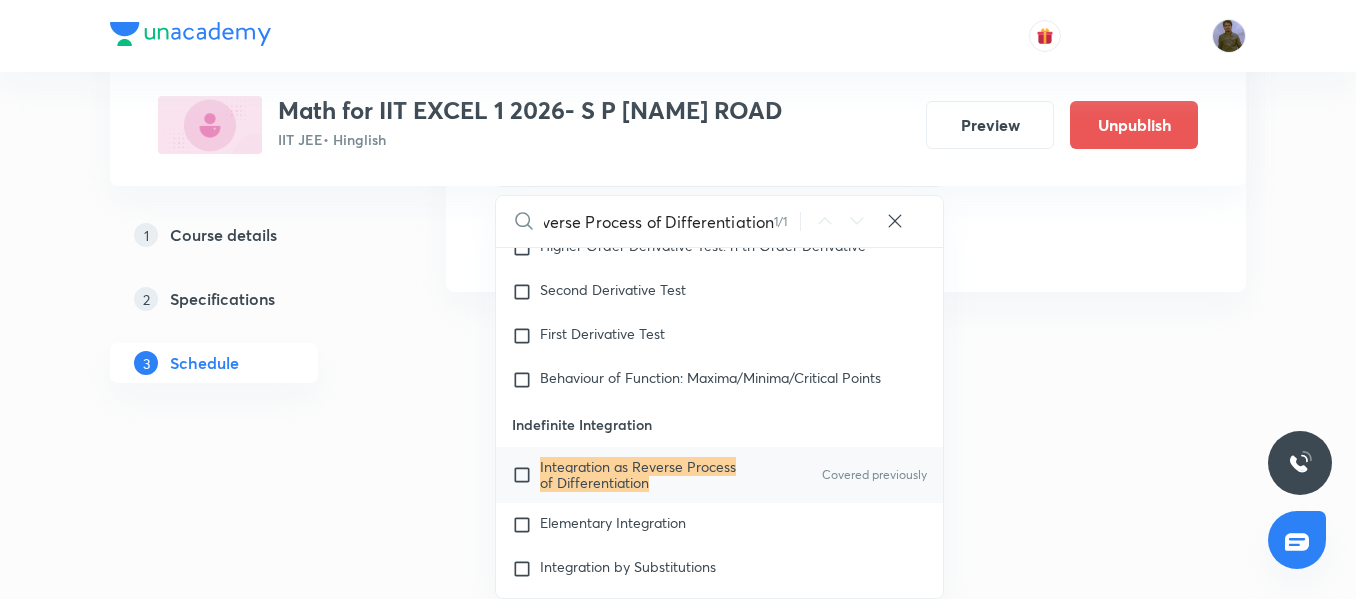 type on "Integration as Reverse Process of Differentiation" 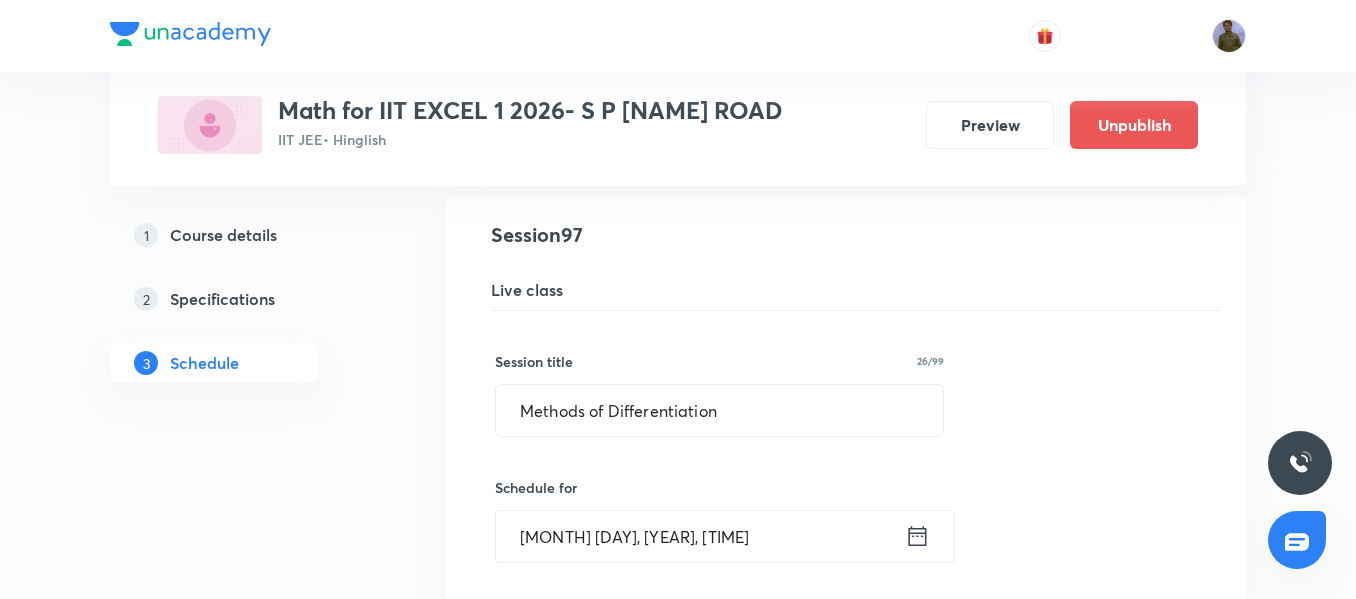 scroll, scrollTop: 15213, scrollLeft: 0, axis: vertical 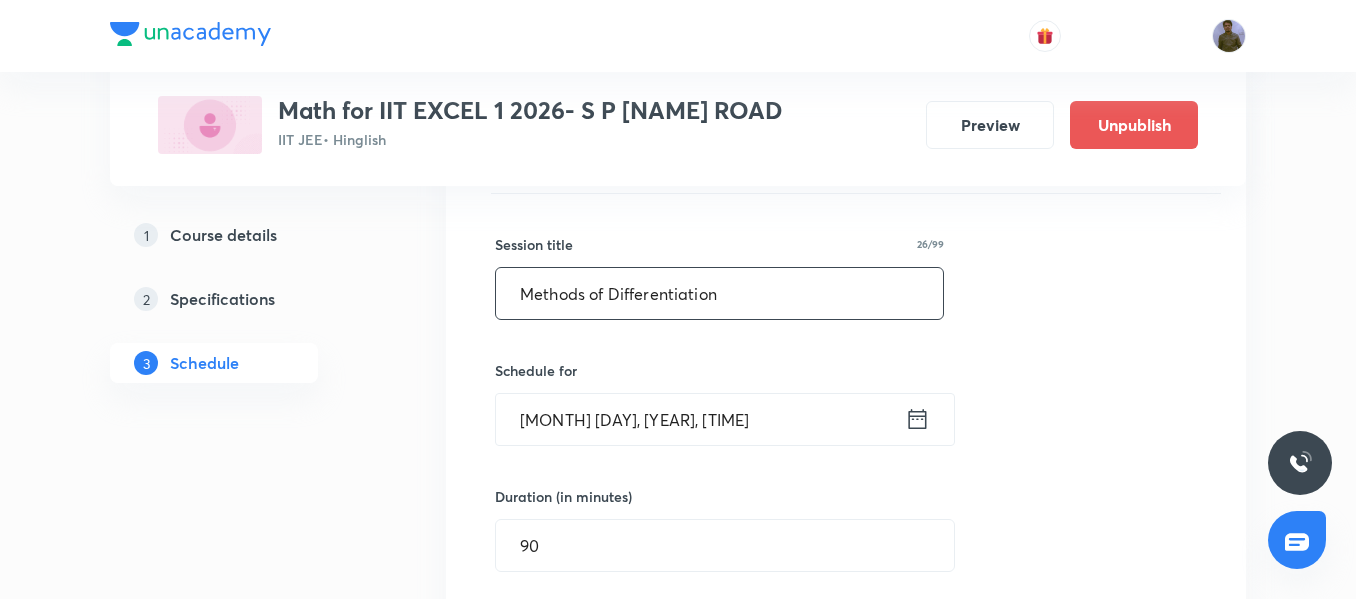 drag, startPoint x: 740, startPoint y: 301, endPoint x: 489, endPoint y: 308, distance: 251.0976 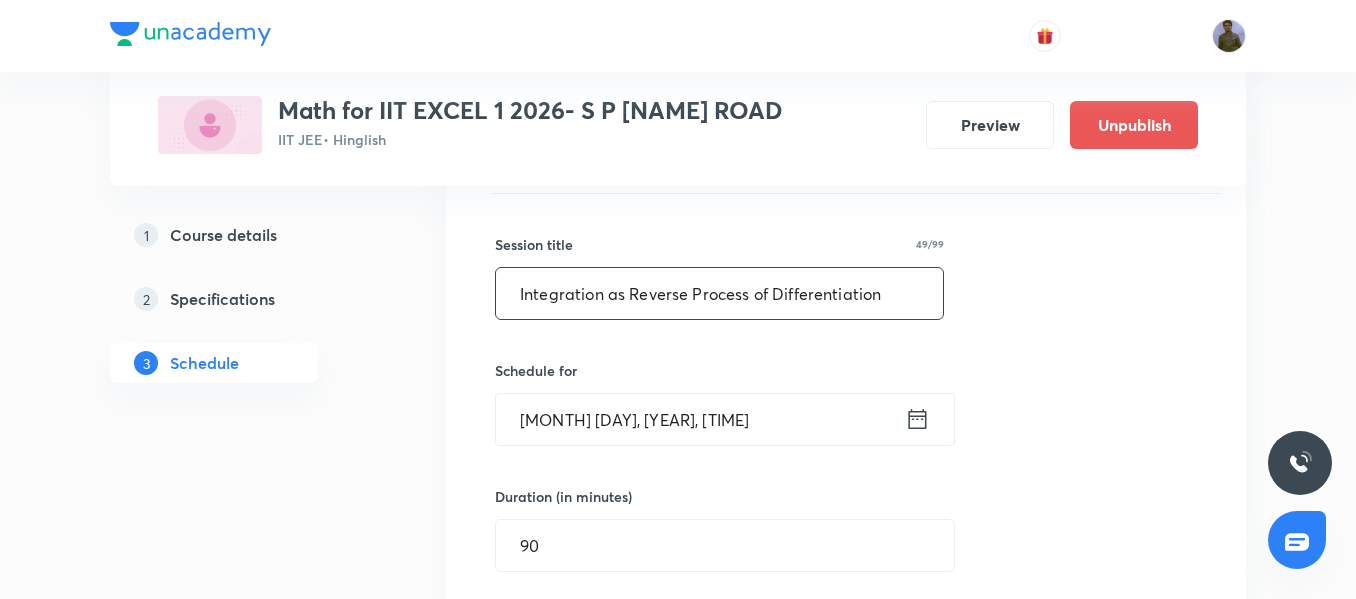 click on "Integration as Reverse Process of Differentiation" at bounding box center (719, 293) 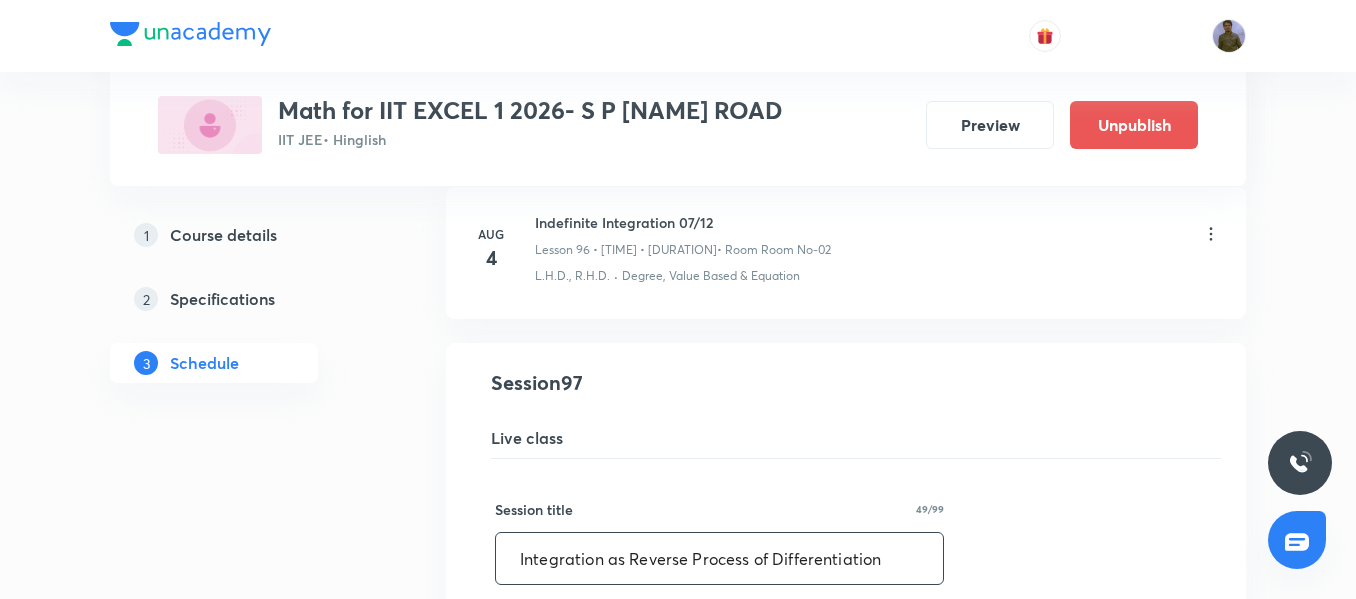 scroll, scrollTop: 14913, scrollLeft: 0, axis: vertical 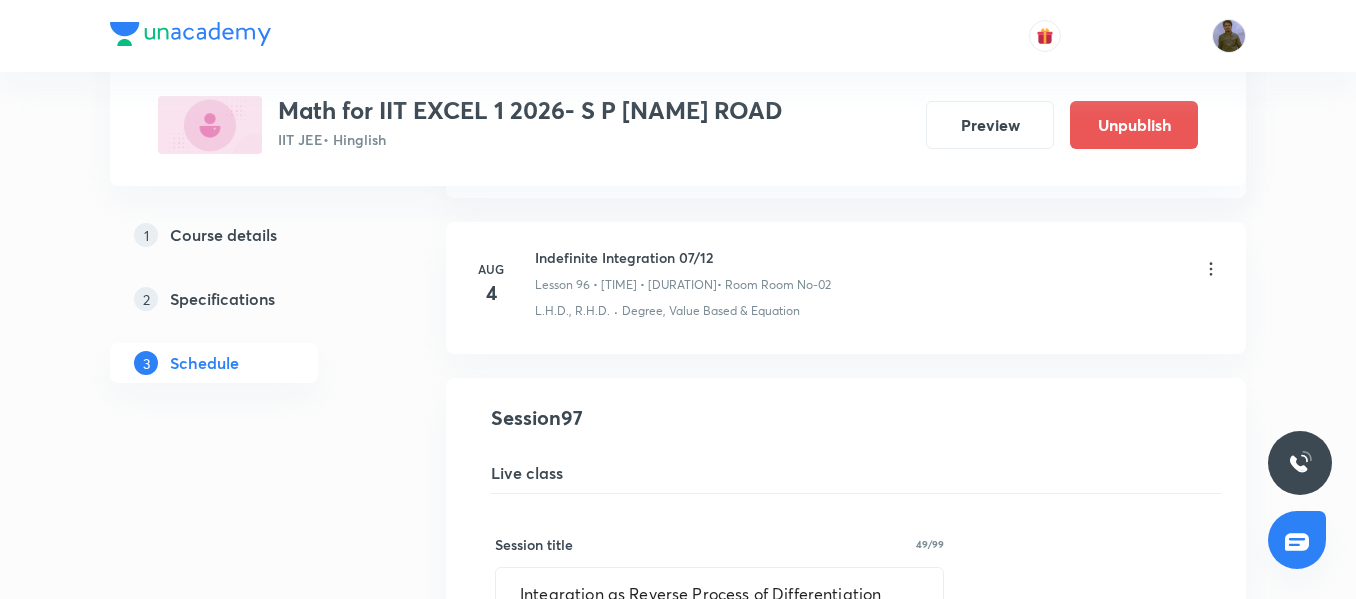 click on "Indefinite Integration 07/12" at bounding box center (683, 257) 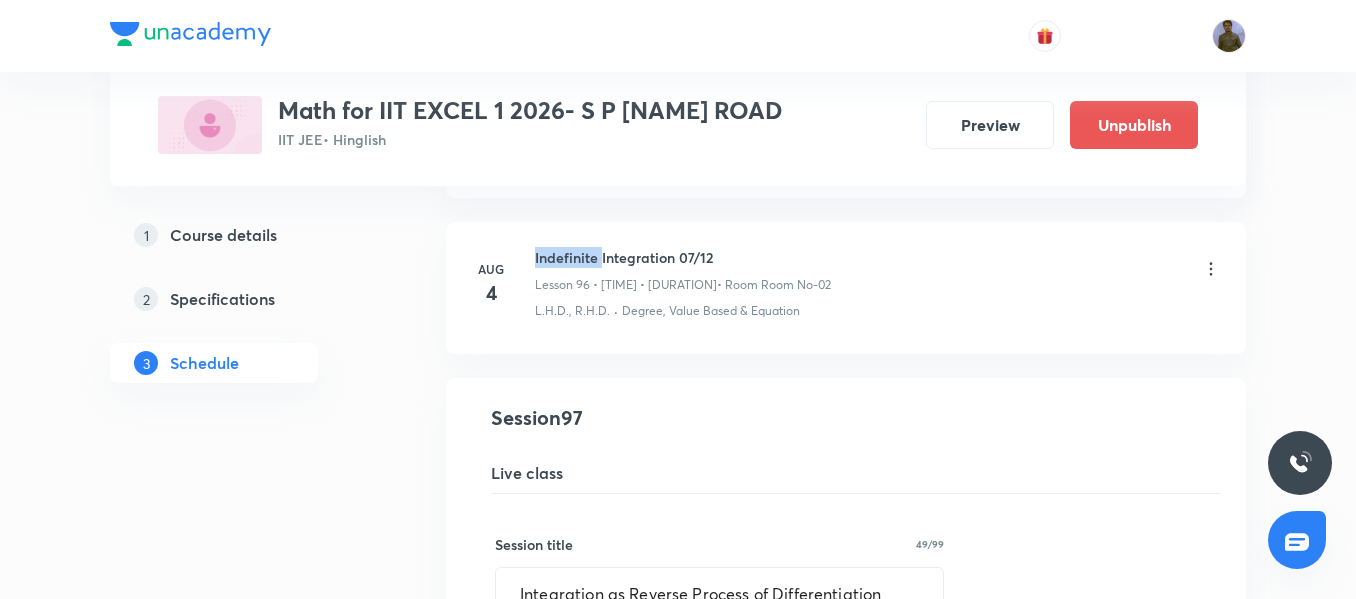 click on "Indefinite Integration 07/12" at bounding box center [683, 257] 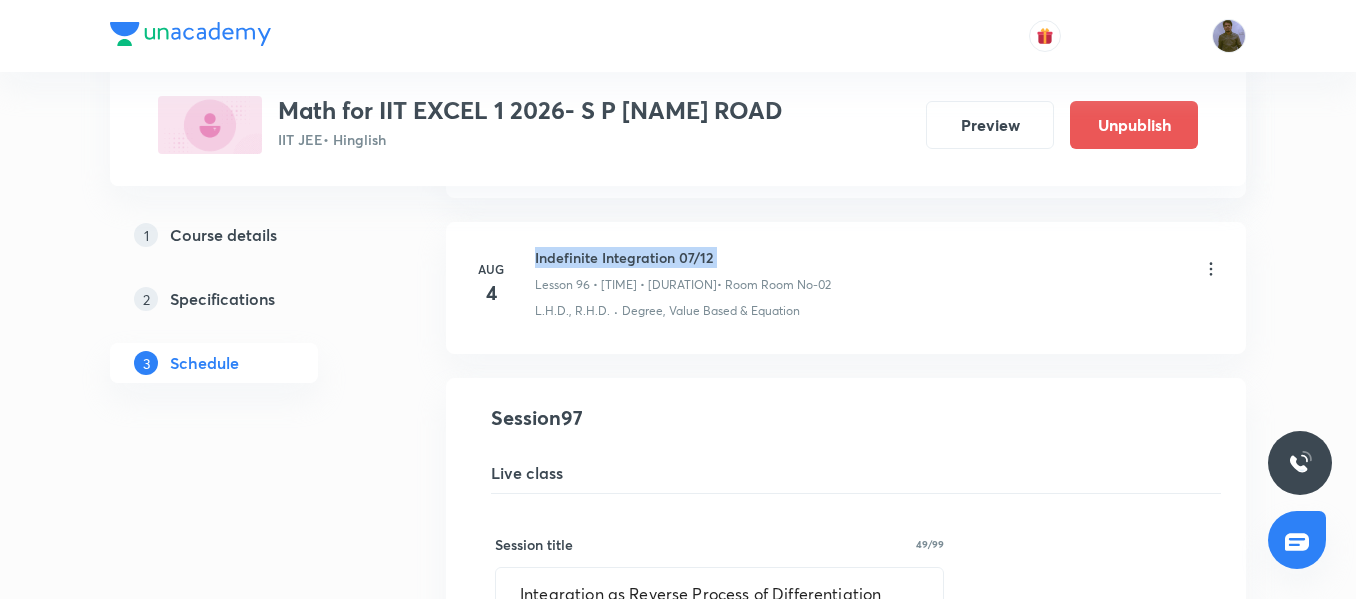 click on "Indefinite Integration 07/12" at bounding box center [683, 257] 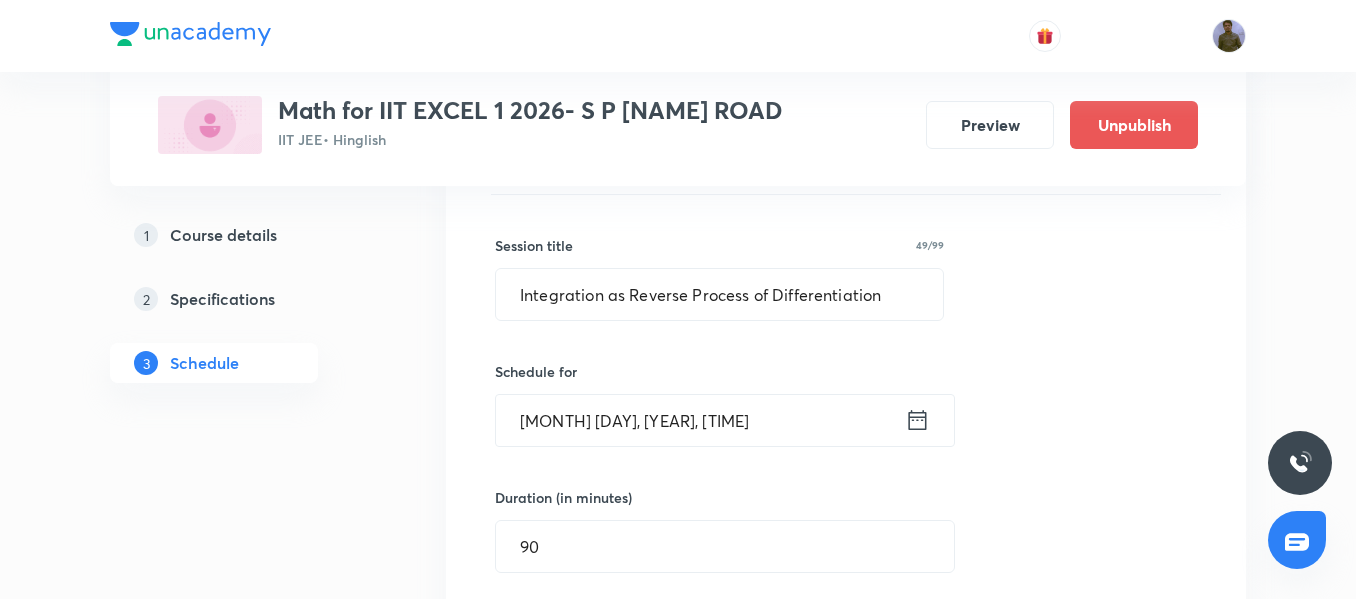 scroll, scrollTop: 15213, scrollLeft: 0, axis: vertical 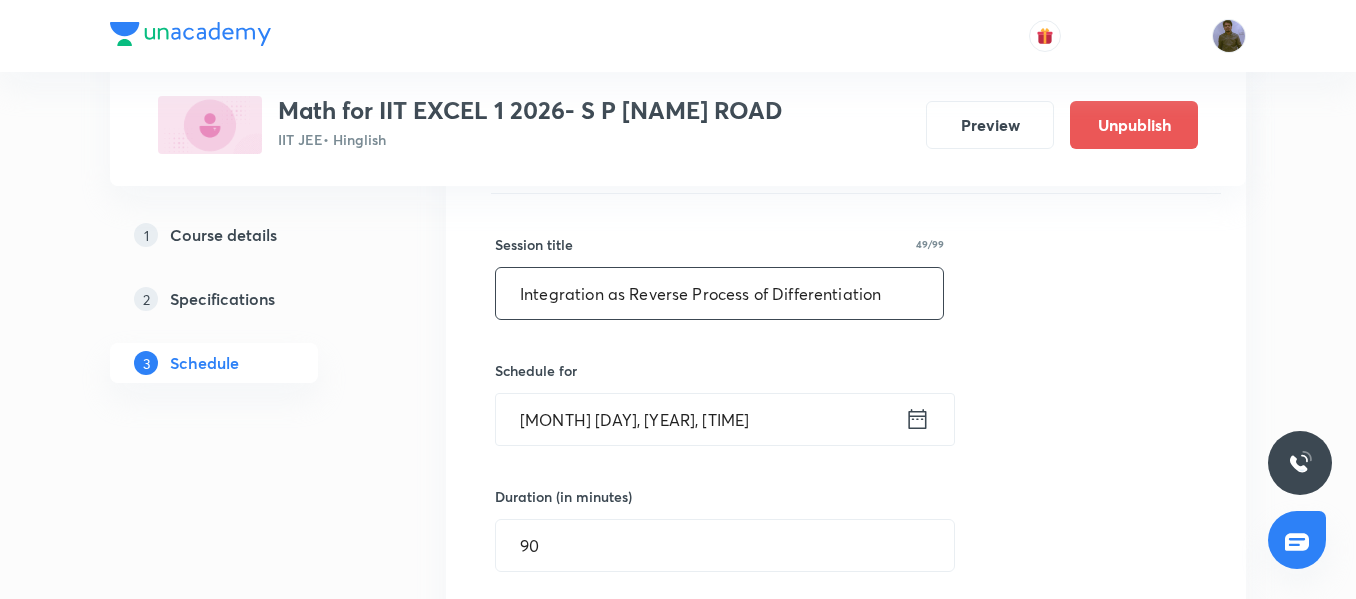 click on "Integration as Reverse Process of Differentiation" at bounding box center [719, 293] 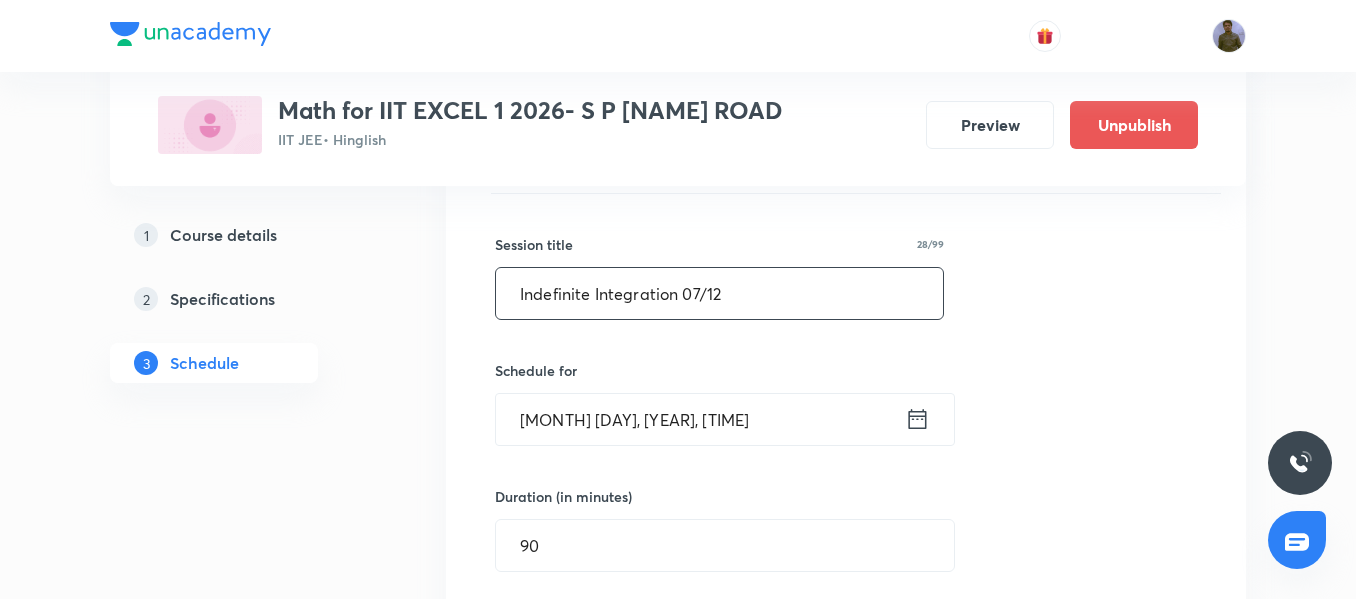 click on "Indefinite Integration 07/12" at bounding box center [719, 293] 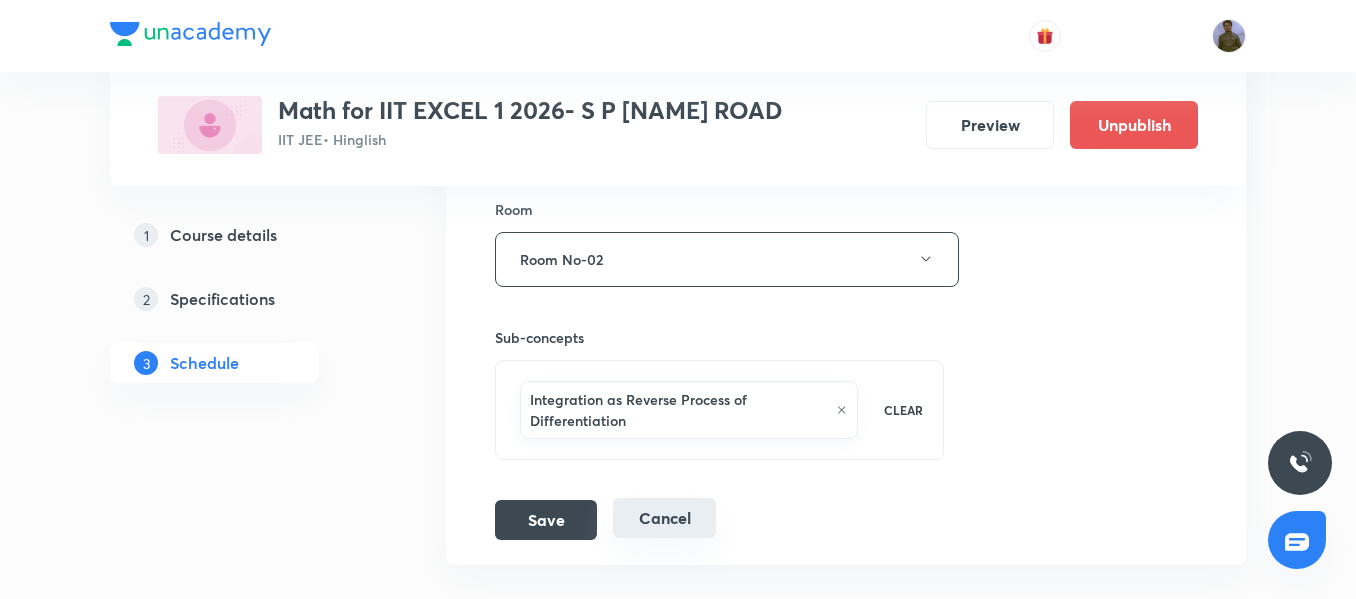 scroll, scrollTop: 15913, scrollLeft: 0, axis: vertical 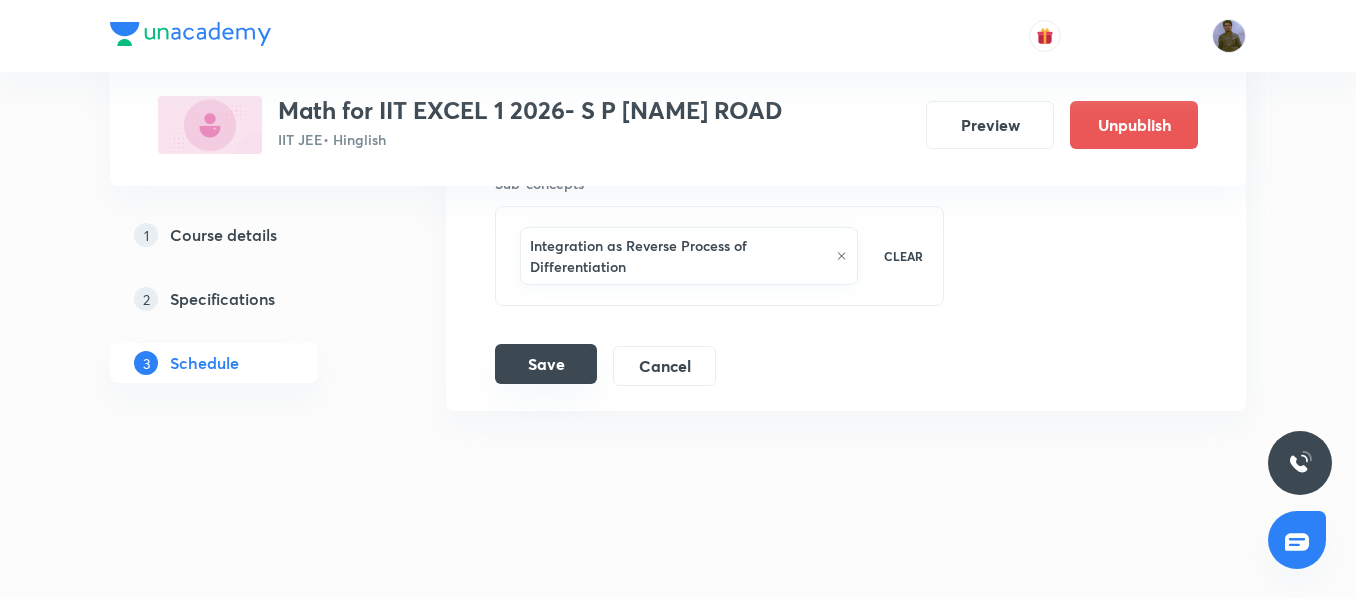 type on "Indefinite Integration 10/12" 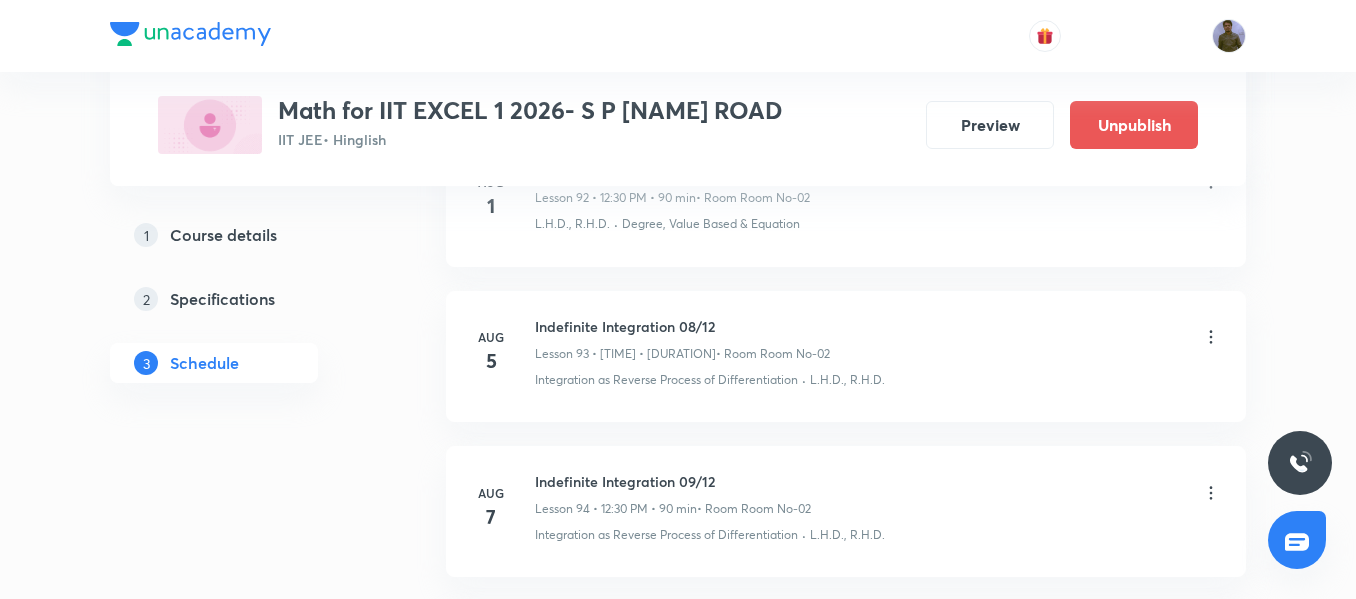 scroll, scrollTop: 14523, scrollLeft: 0, axis: vertical 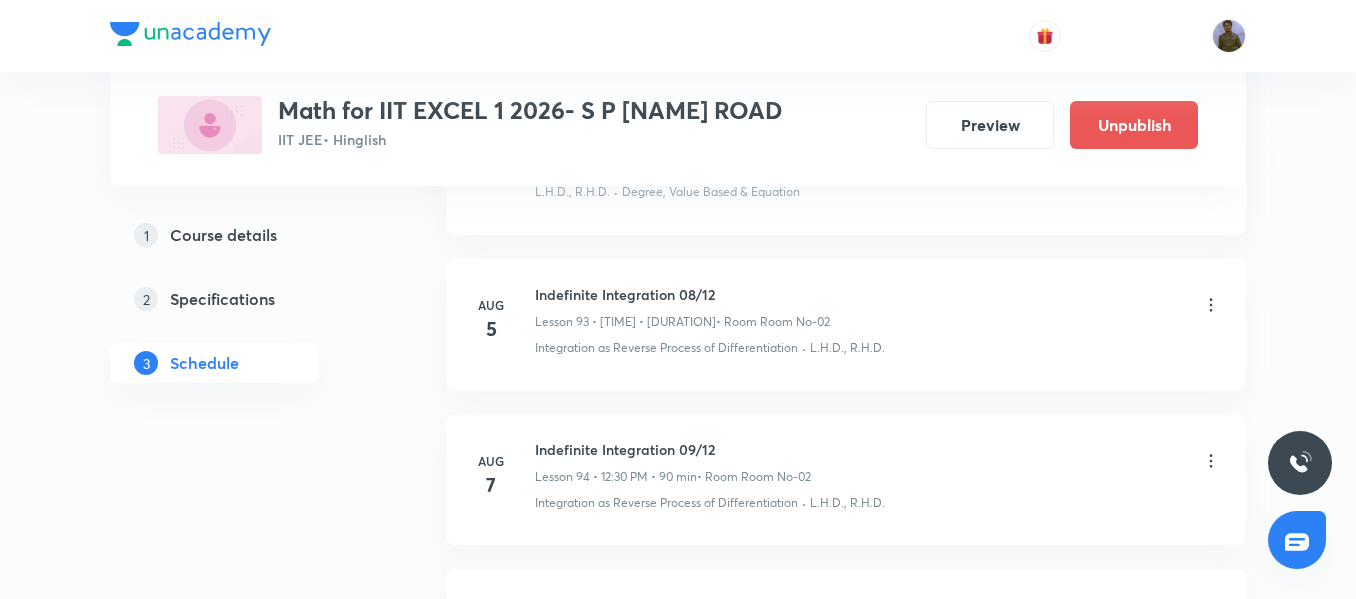 click on "Aug 7" at bounding box center (503, 476) 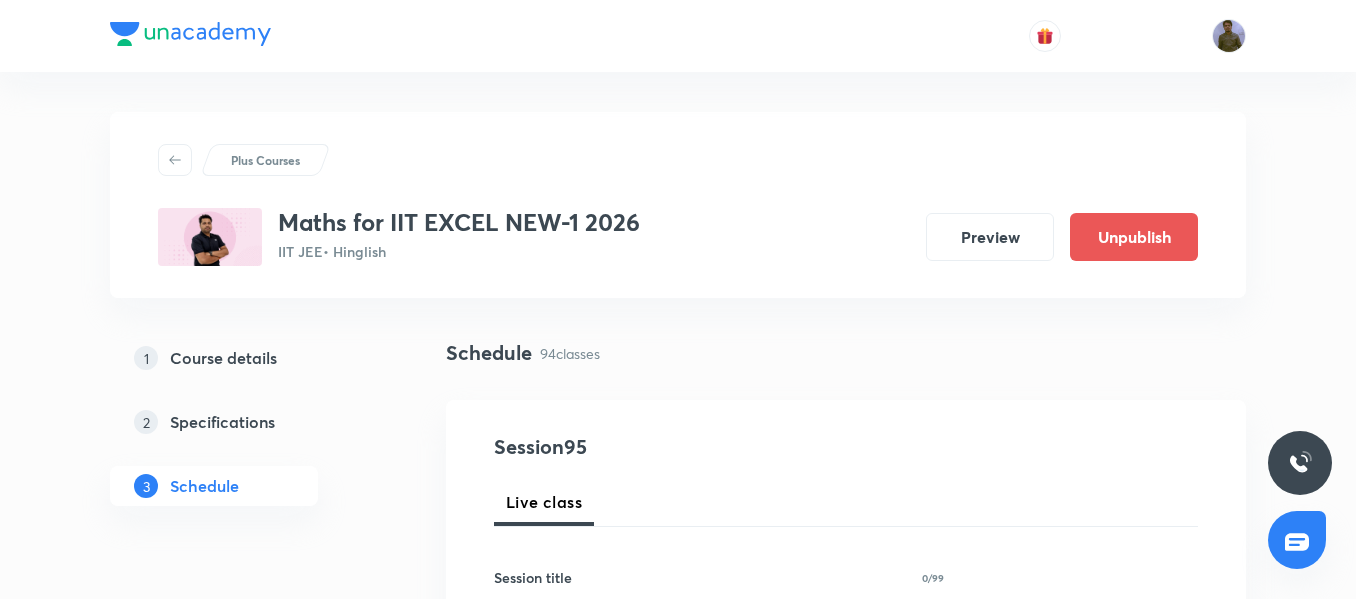 scroll, scrollTop: 400, scrollLeft: 0, axis: vertical 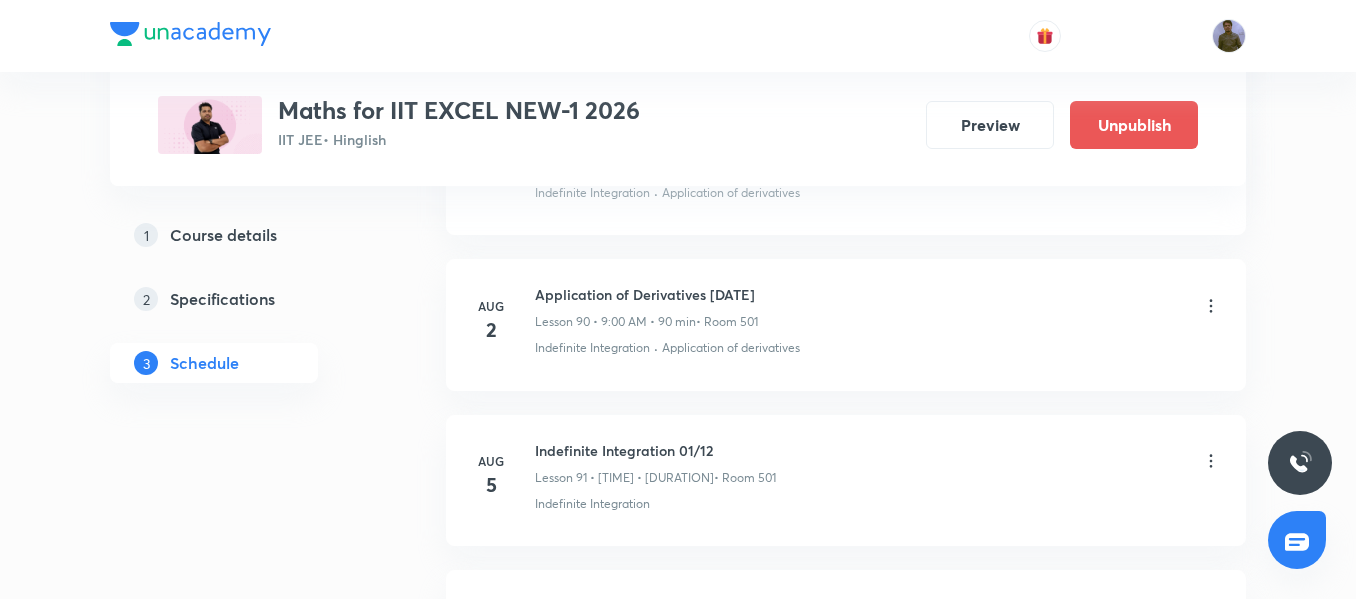 click on "Application of Derivatives 11/08" at bounding box center (646, 294) 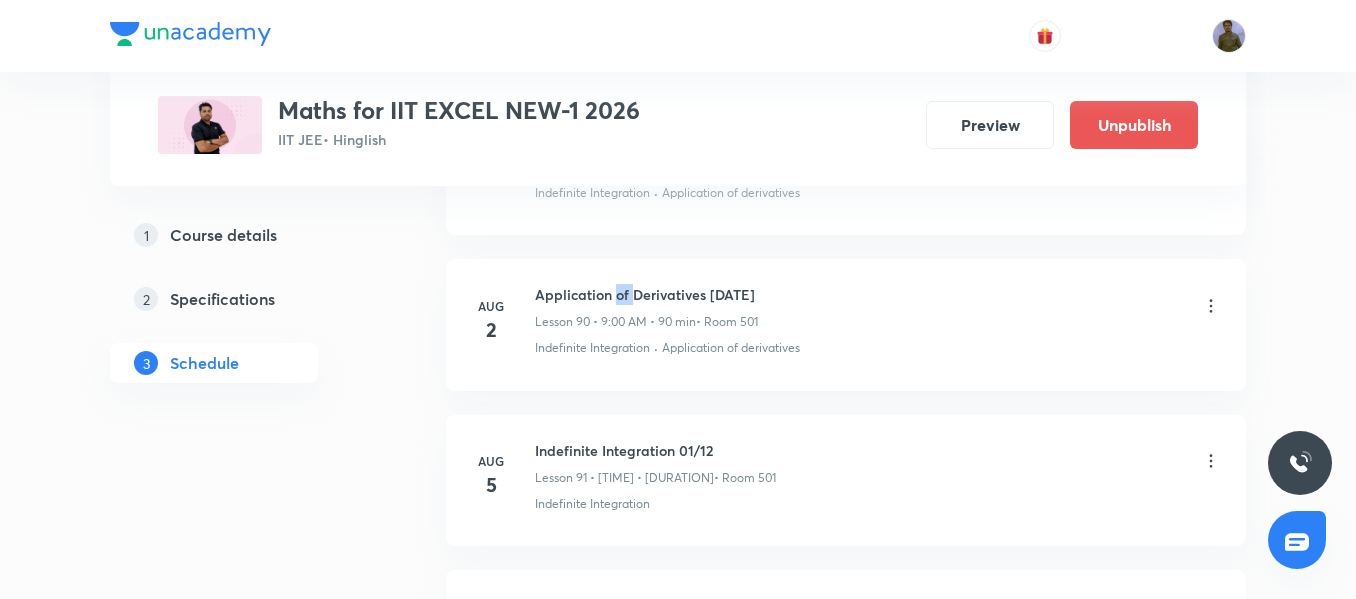 click on "Application of Derivatives 11/08" at bounding box center [646, 294] 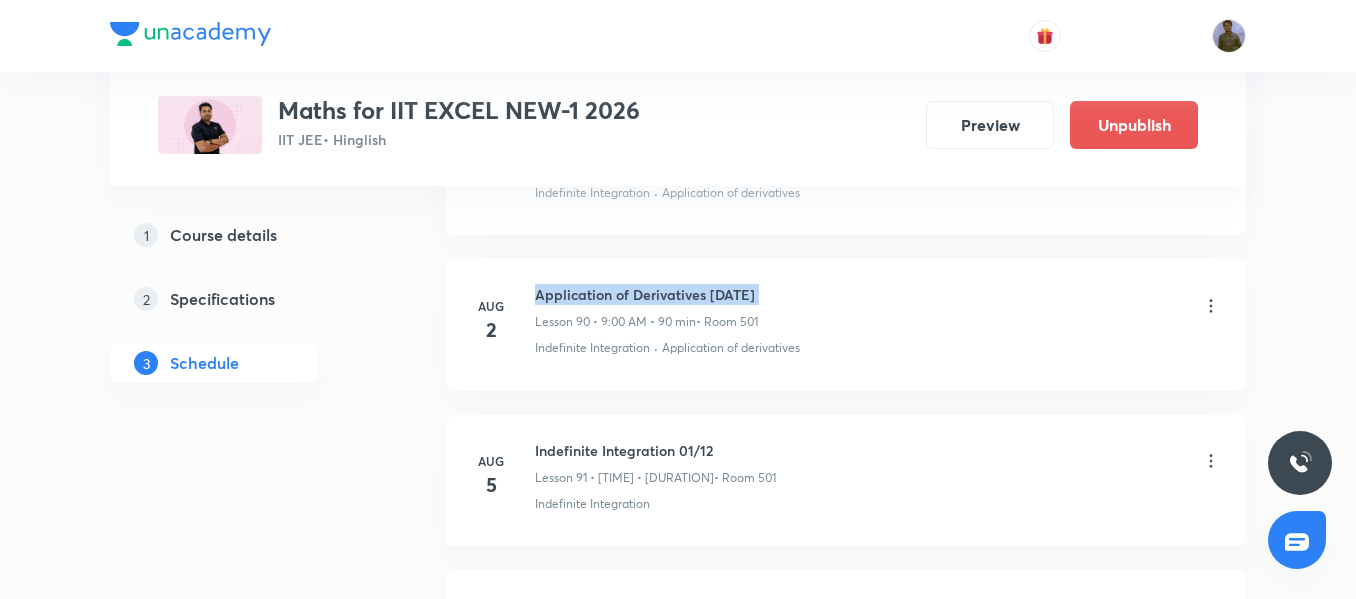 click on "Application of Derivatives 11/08" at bounding box center [646, 294] 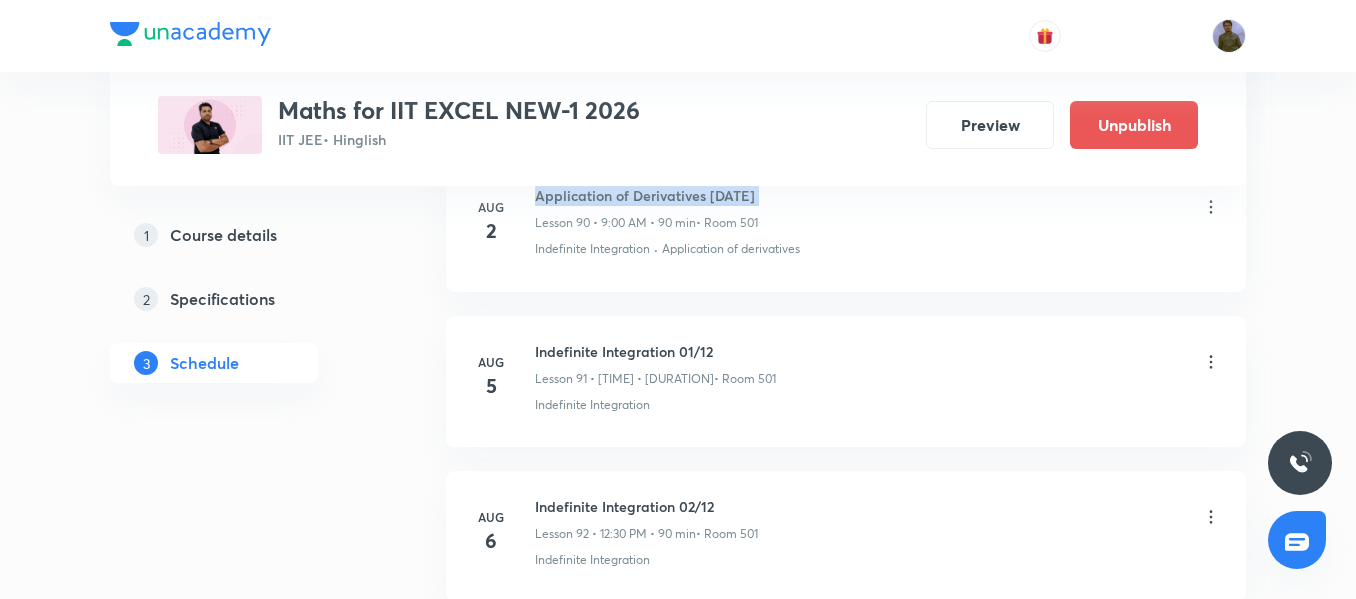 scroll, scrollTop: 15076, scrollLeft: 0, axis: vertical 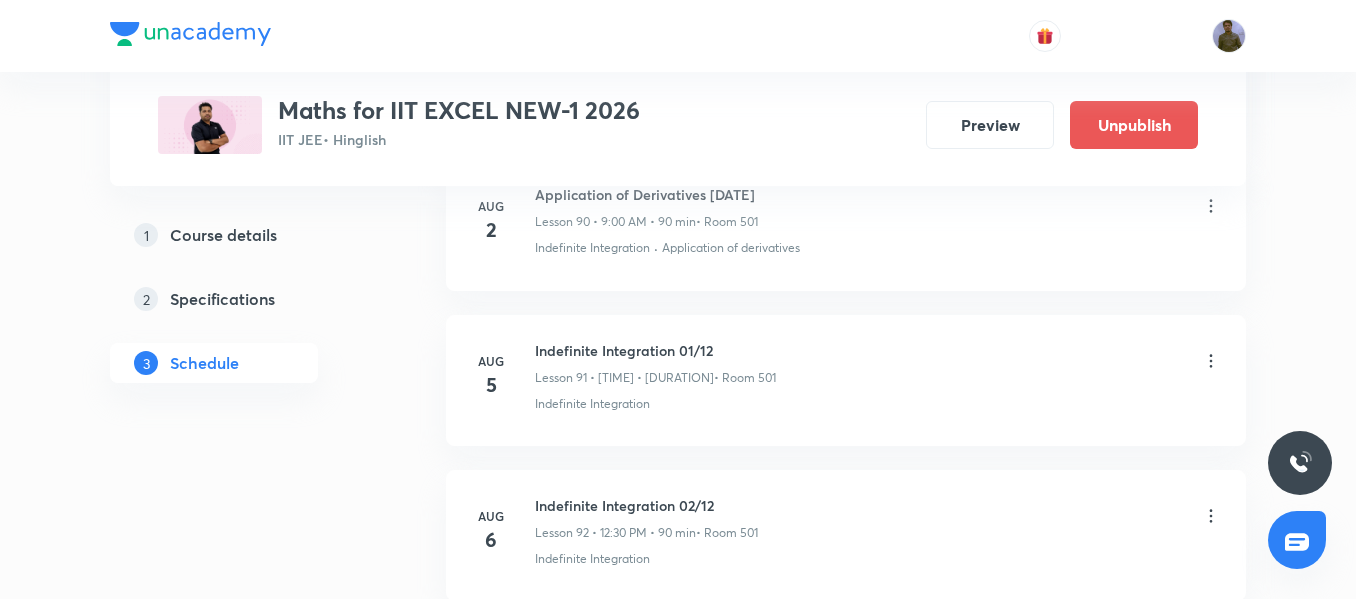 click 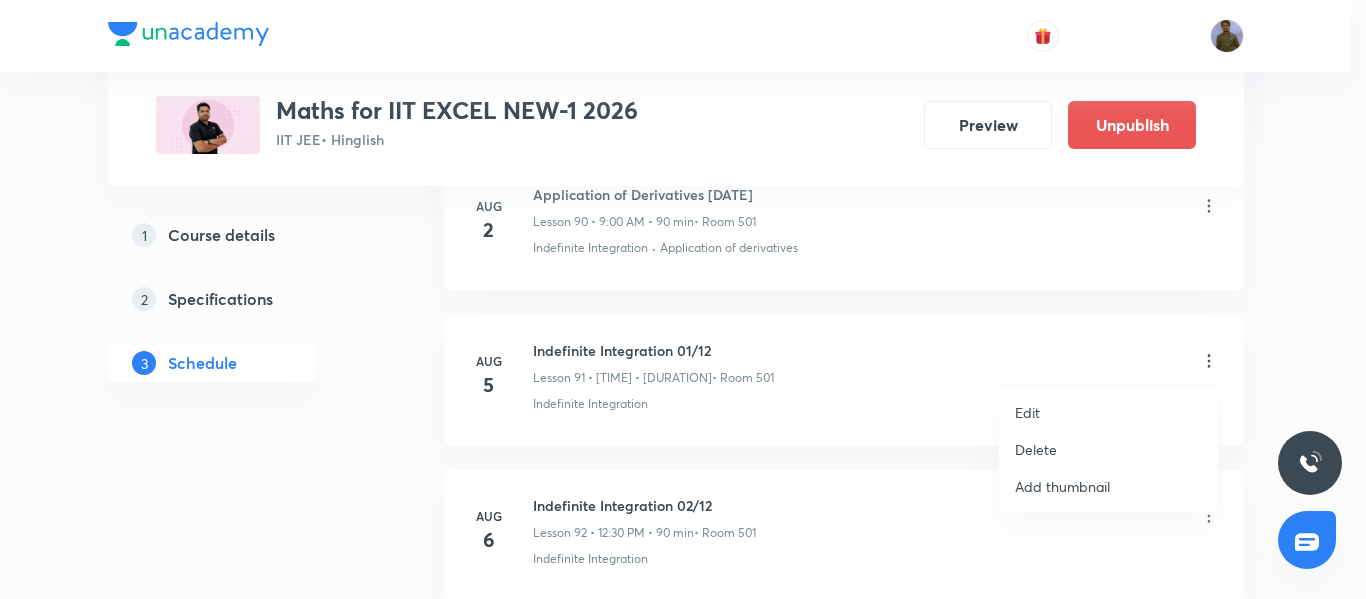 click on "Edit" at bounding box center (1108, 412) 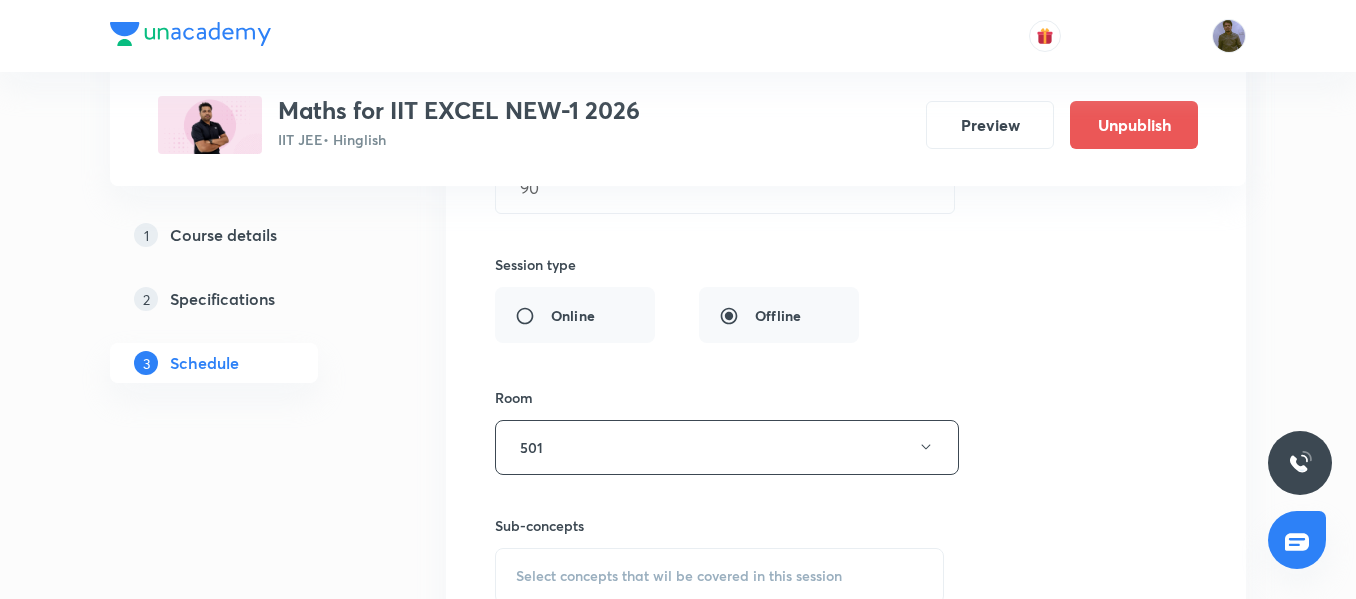 scroll, scrollTop: 14876, scrollLeft: 0, axis: vertical 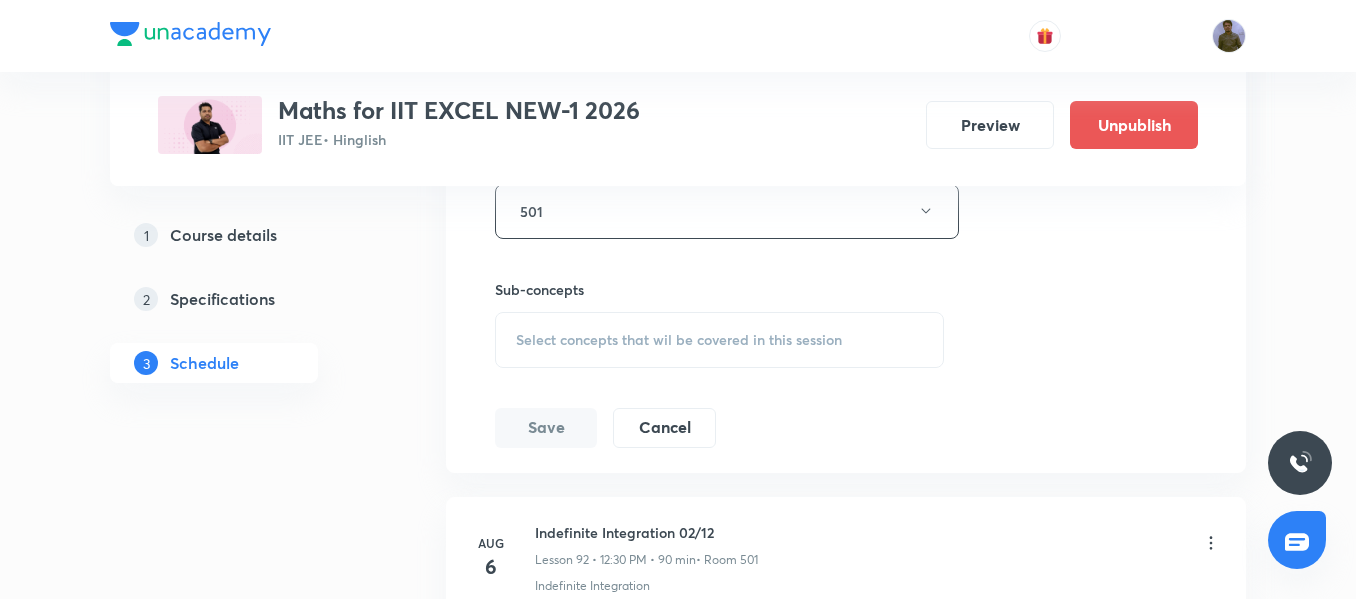 click on "Select concepts that wil be covered in this session" at bounding box center [679, 340] 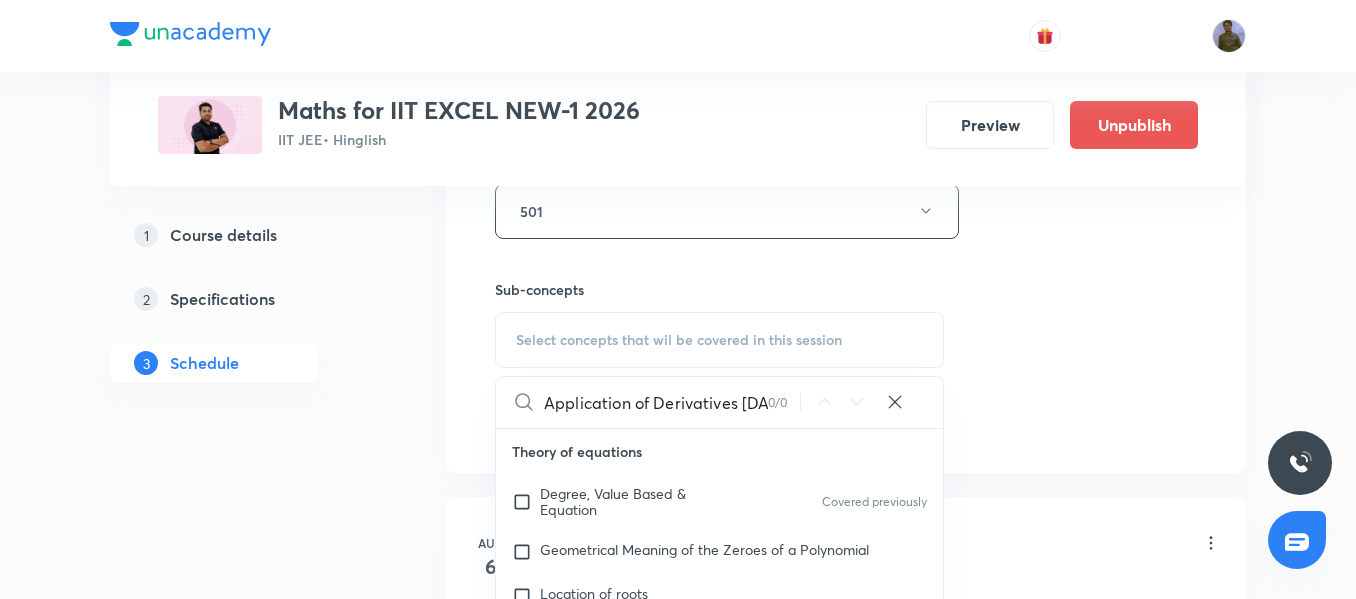 scroll, scrollTop: 0, scrollLeft: 12, axis: horizontal 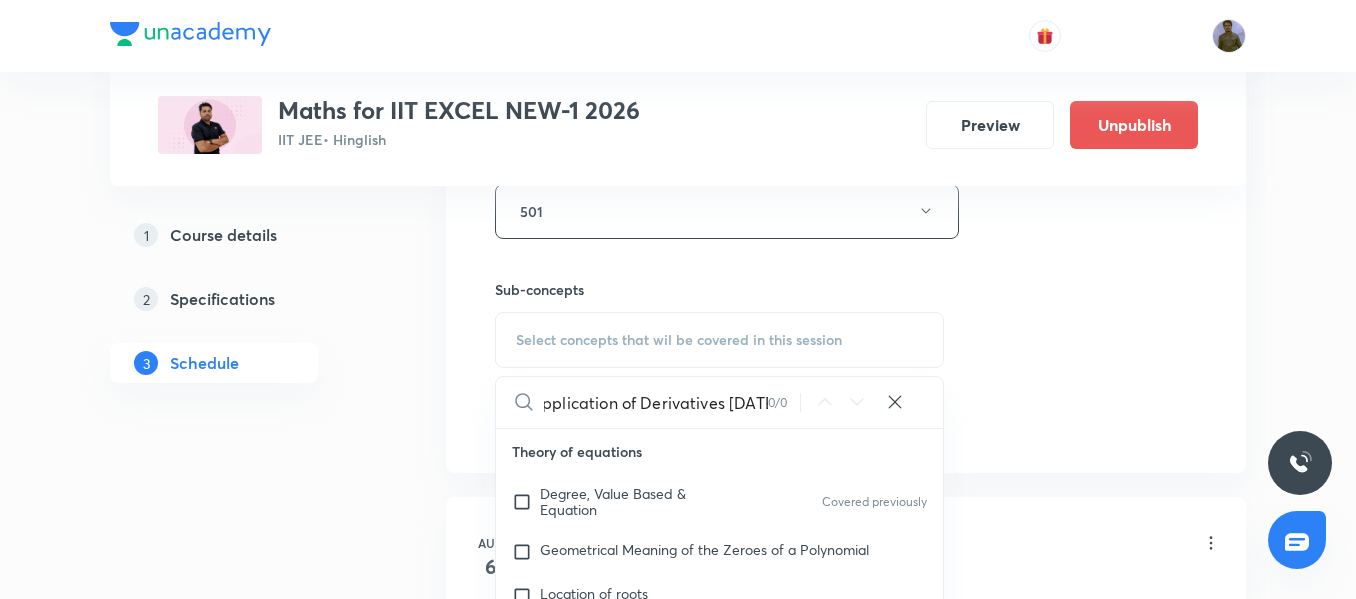 drag, startPoint x: 726, startPoint y: 408, endPoint x: 820, endPoint y: 414, distance: 94.19129 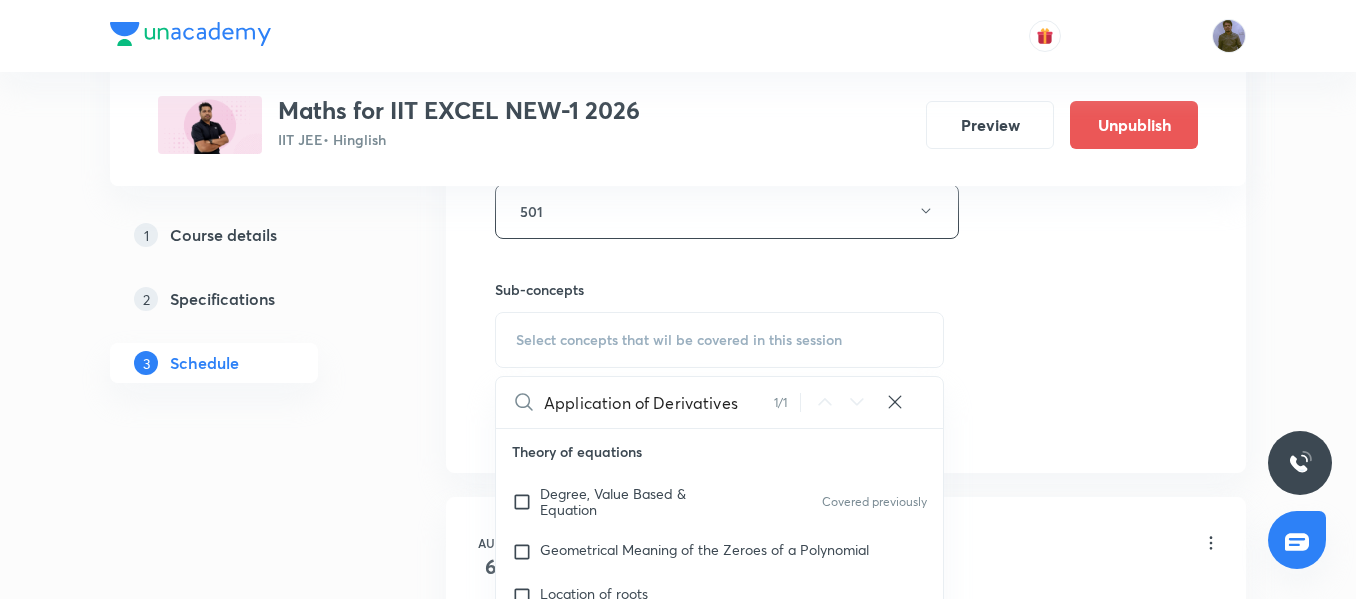 scroll, scrollTop: 0, scrollLeft: 0, axis: both 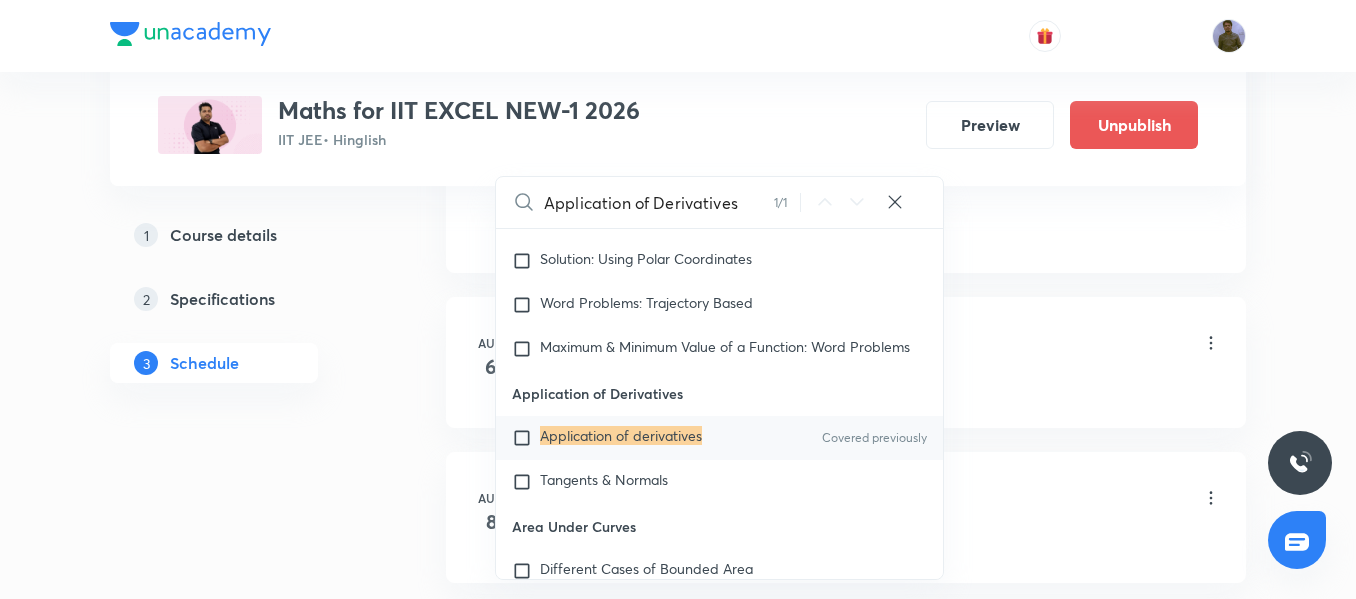 type on "Application of Derivatives" 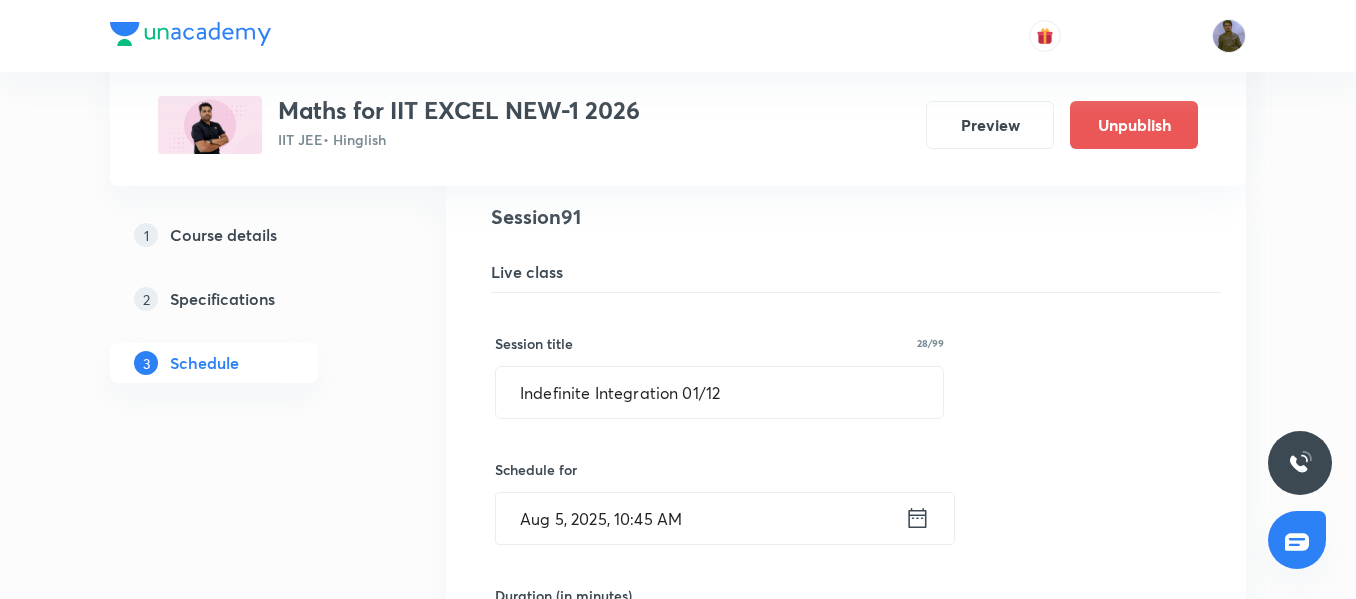 scroll, scrollTop: 14176, scrollLeft: 0, axis: vertical 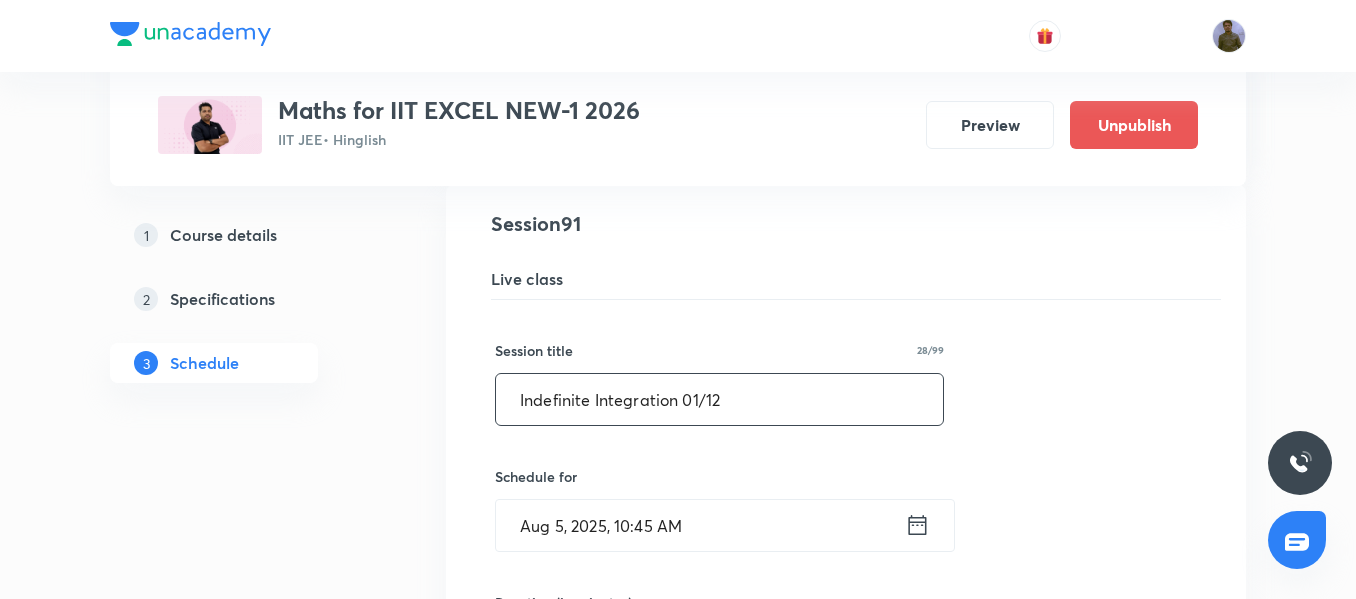 drag, startPoint x: 768, startPoint y: 395, endPoint x: 480, endPoint y: 403, distance: 288.11108 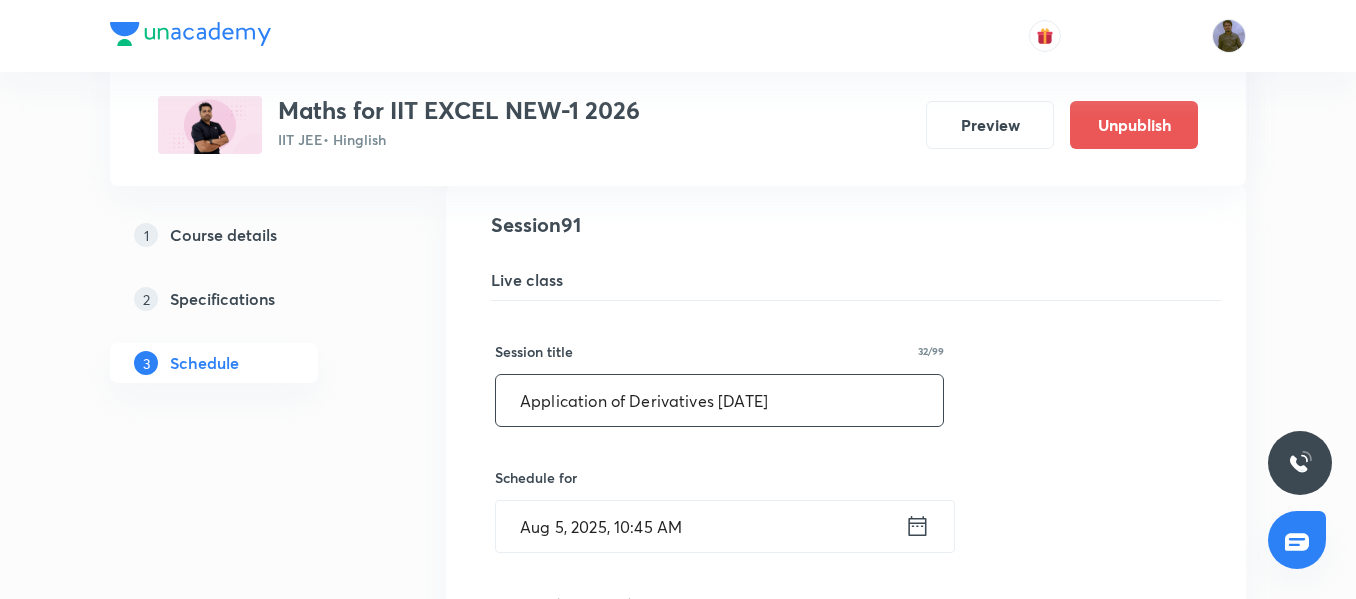 scroll, scrollTop: 14176, scrollLeft: 0, axis: vertical 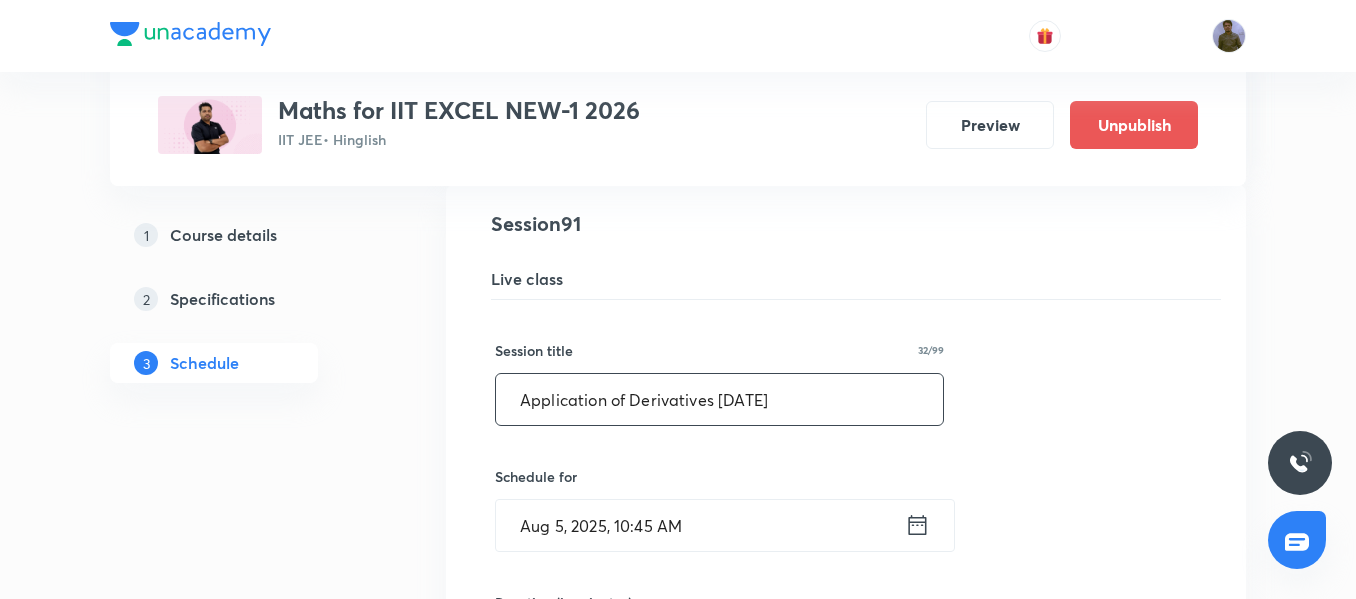 click on "Application of Derivatives 11/08" at bounding box center [719, 399] 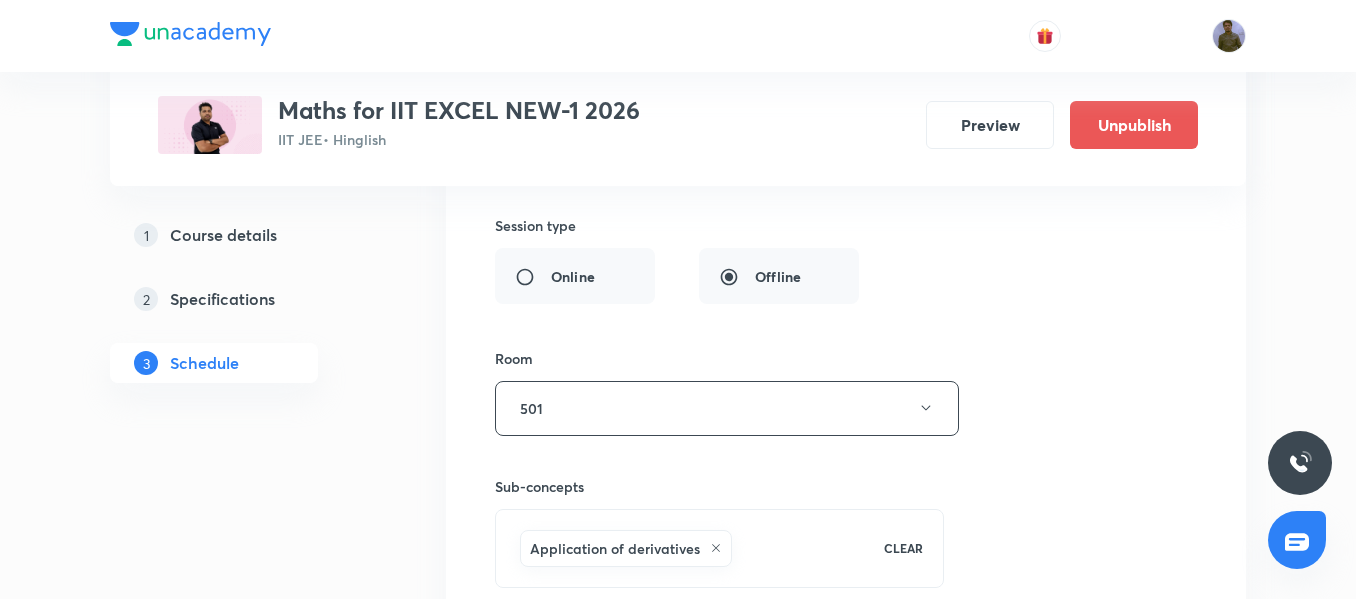 scroll, scrollTop: 14776, scrollLeft: 0, axis: vertical 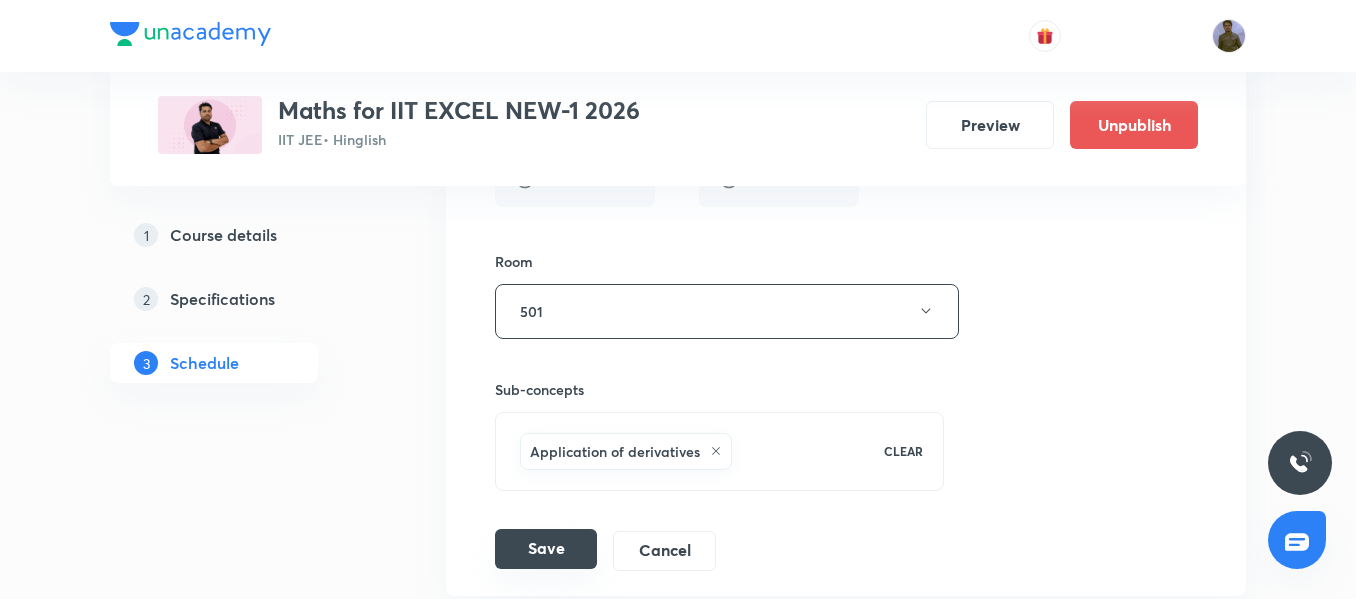 type on "Application of Derivatives 12/08" 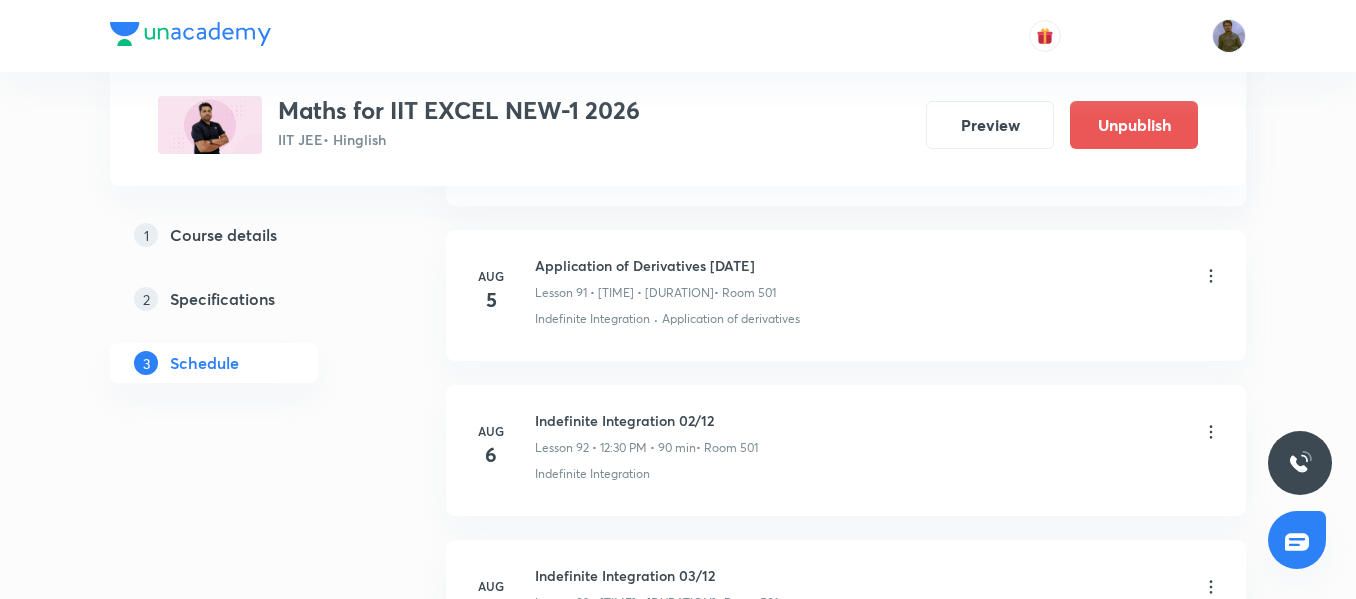 scroll, scrollTop: 14257, scrollLeft: 0, axis: vertical 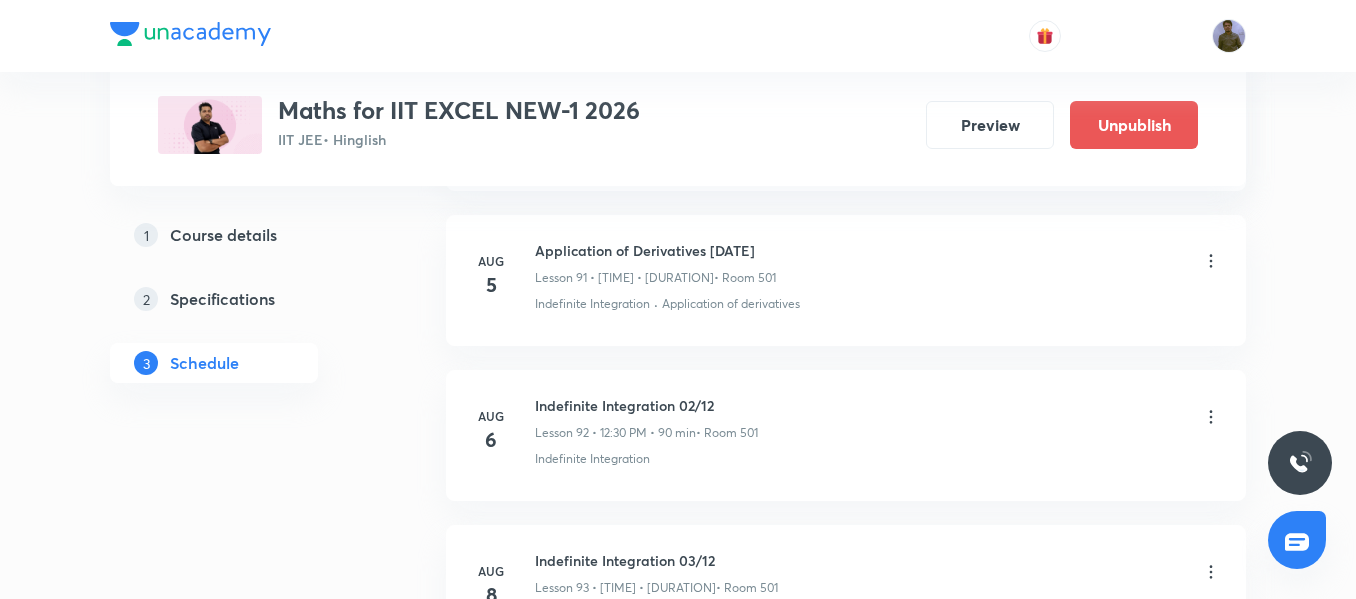 click 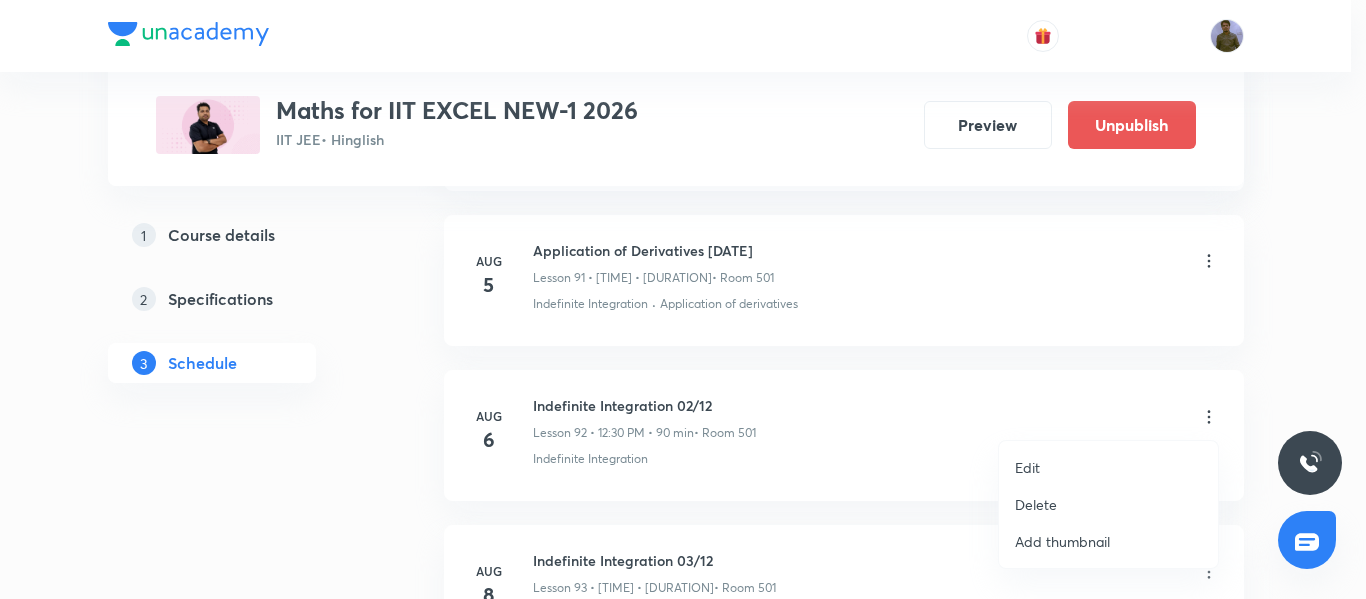 click on "Edit" at bounding box center [1108, 467] 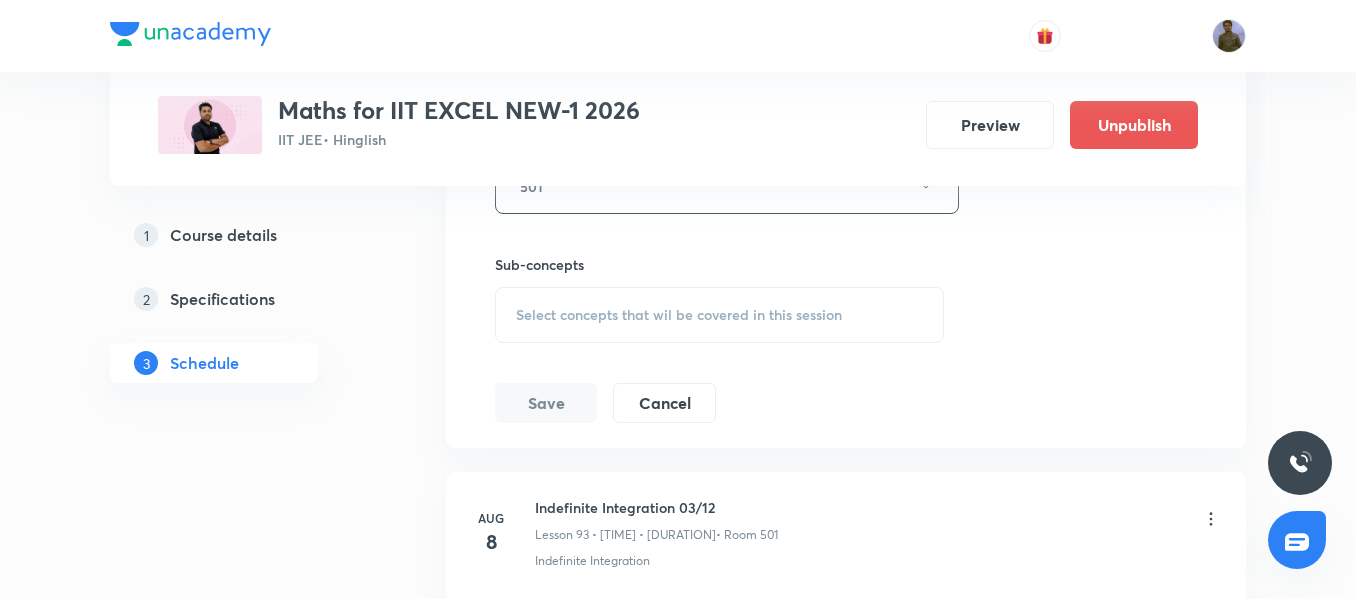scroll, scrollTop: 15057, scrollLeft: 0, axis: vertical 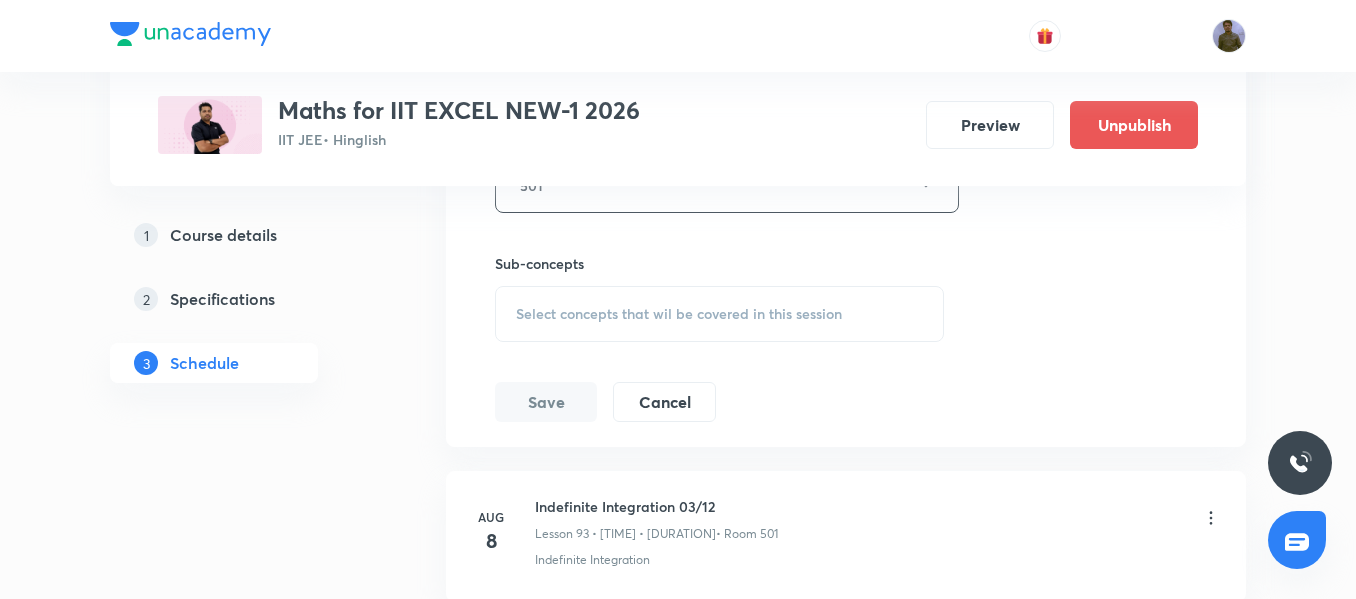 click on "Select concepts that wil be covered in this session" at bounding box center [719, 314] 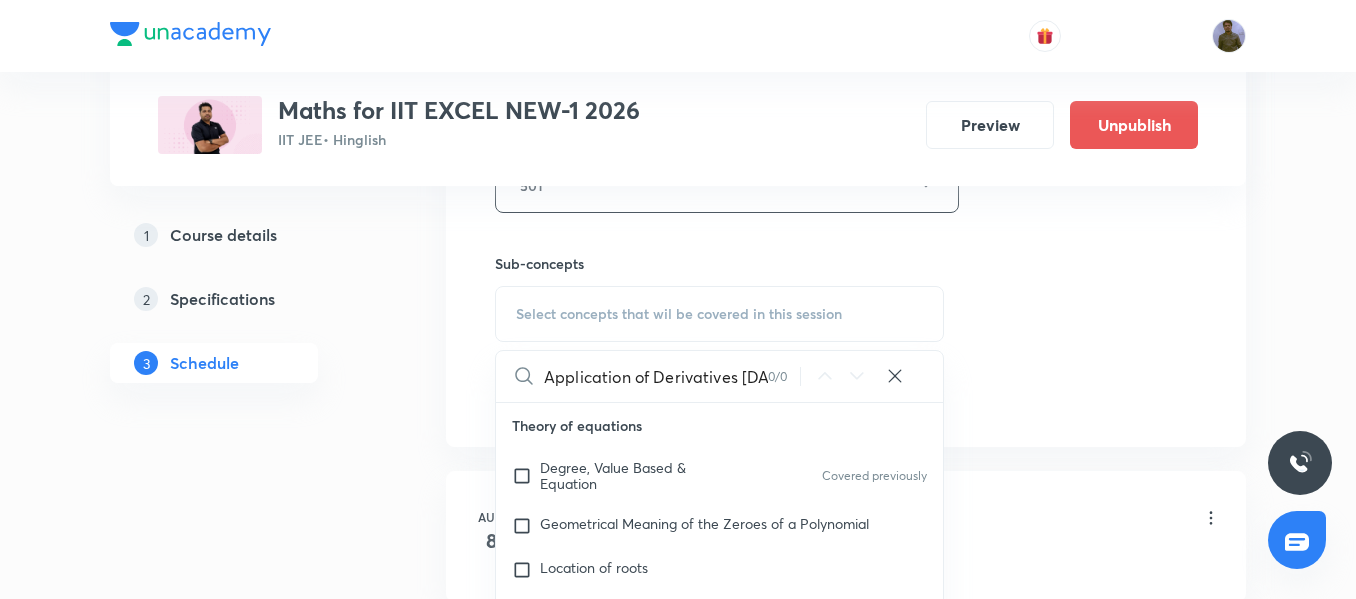 scroll, scrollTop: 0, scrollLeft: 12, axis: horizontal 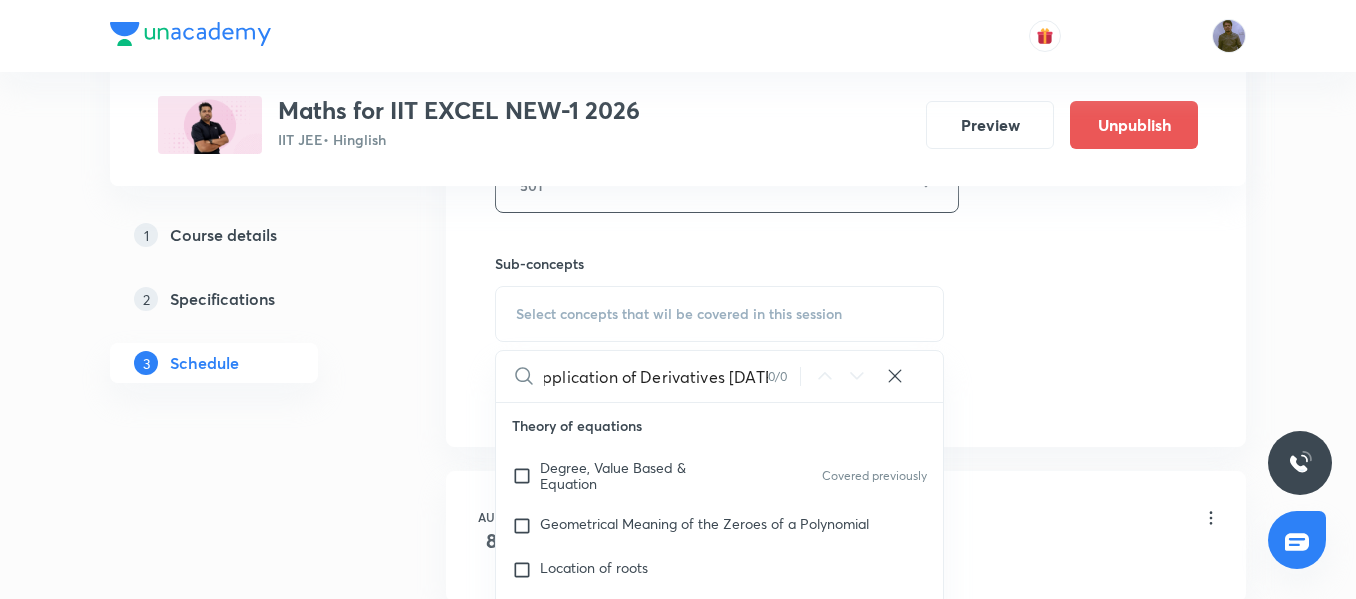drag, startPoint x: 725, startPoint y: 379, endPoint x: 780, endPoint y: 395, distance: 57.280014 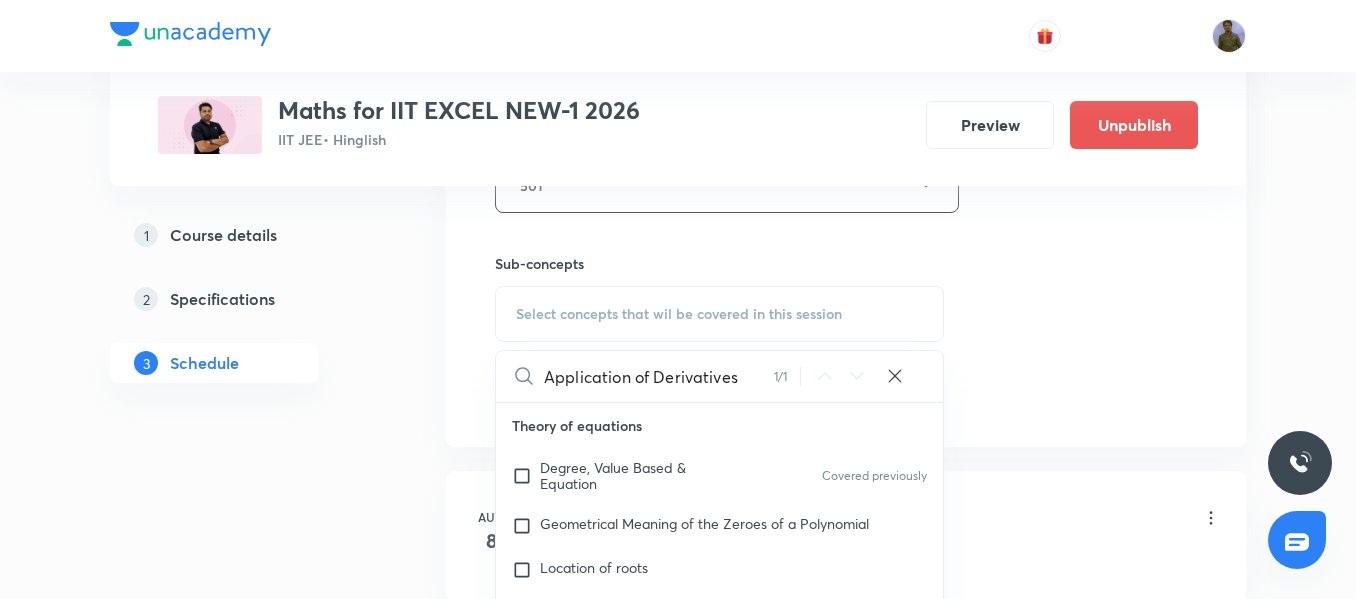 scroll, scrollTop: 0, scrollLeft: 0, axis: both 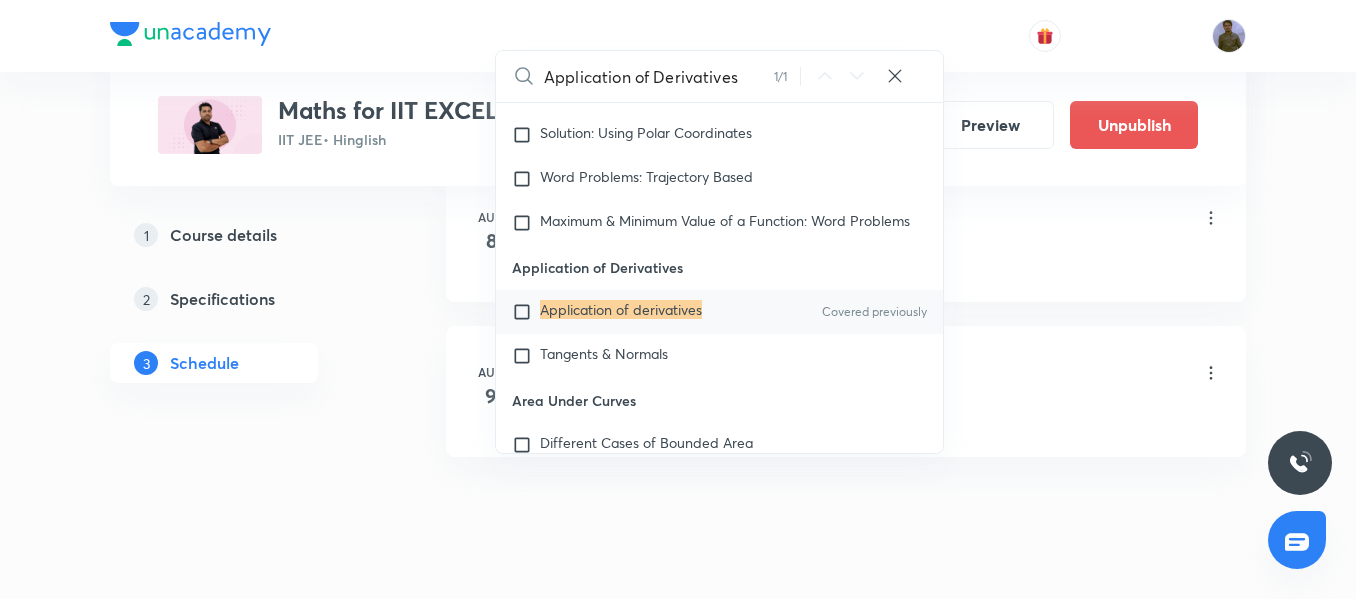 type on "Application of Derivatives" 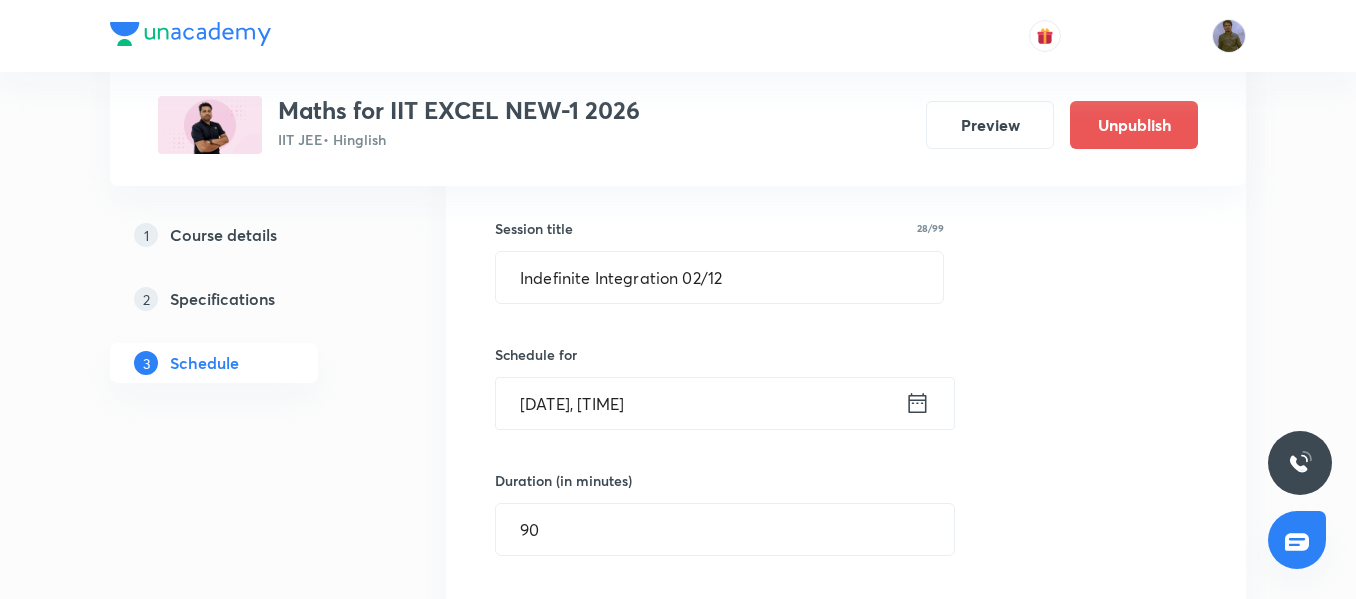 scroll, scrollTop: 14357, scrollLeft: 0, axis: vertical 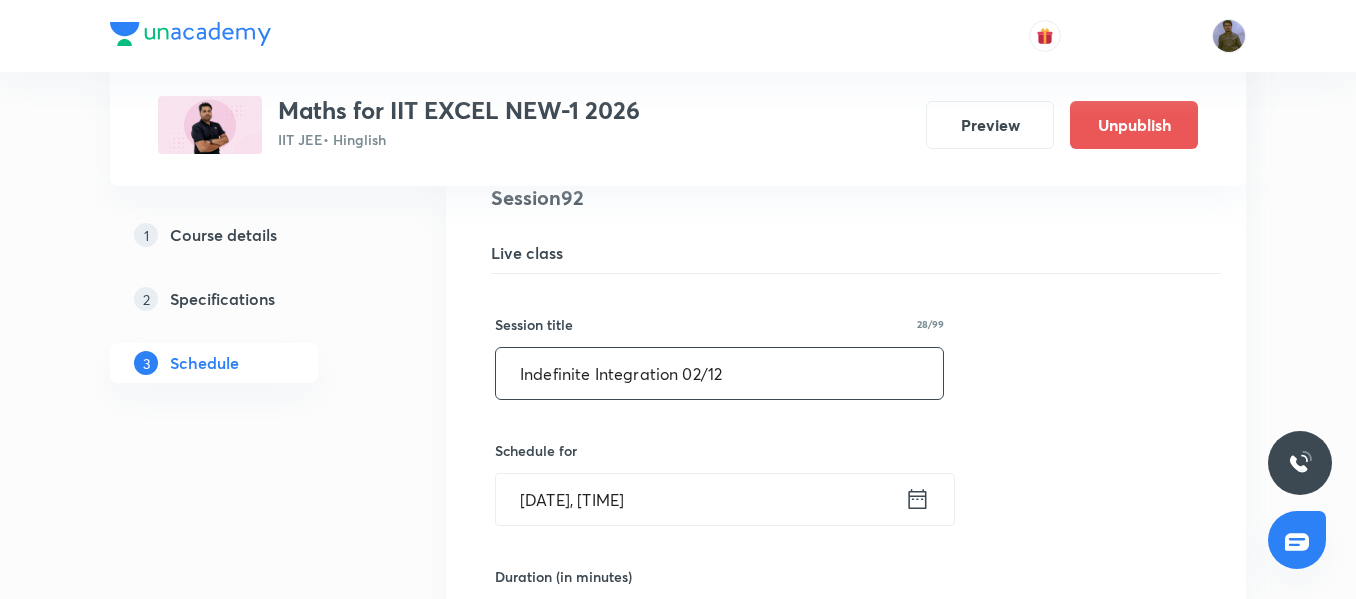 drag, startPoint x: 757, startPoint y: 367, endPoint x: 397, endPoint y: 389, distance: 360.6716 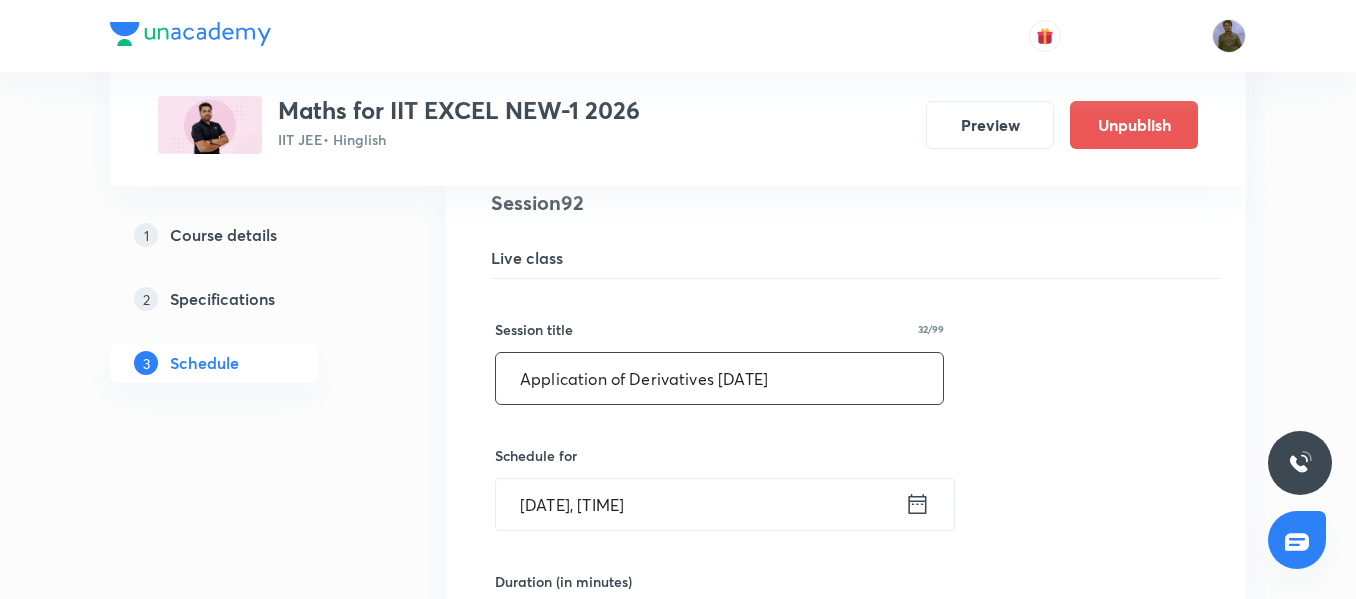 scroll, scrollTop: 14357, scrollLeft: 0, axis: vertical 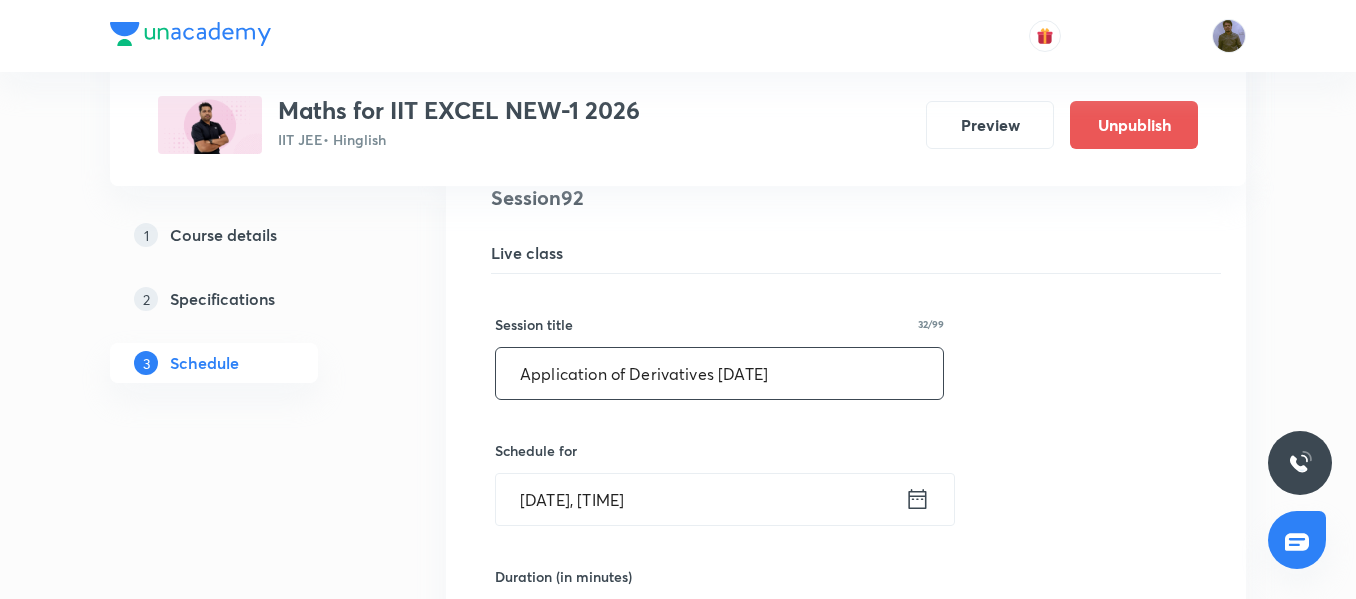 click on "Application of Derivatives 11/08" at bounding box center [719, 373] 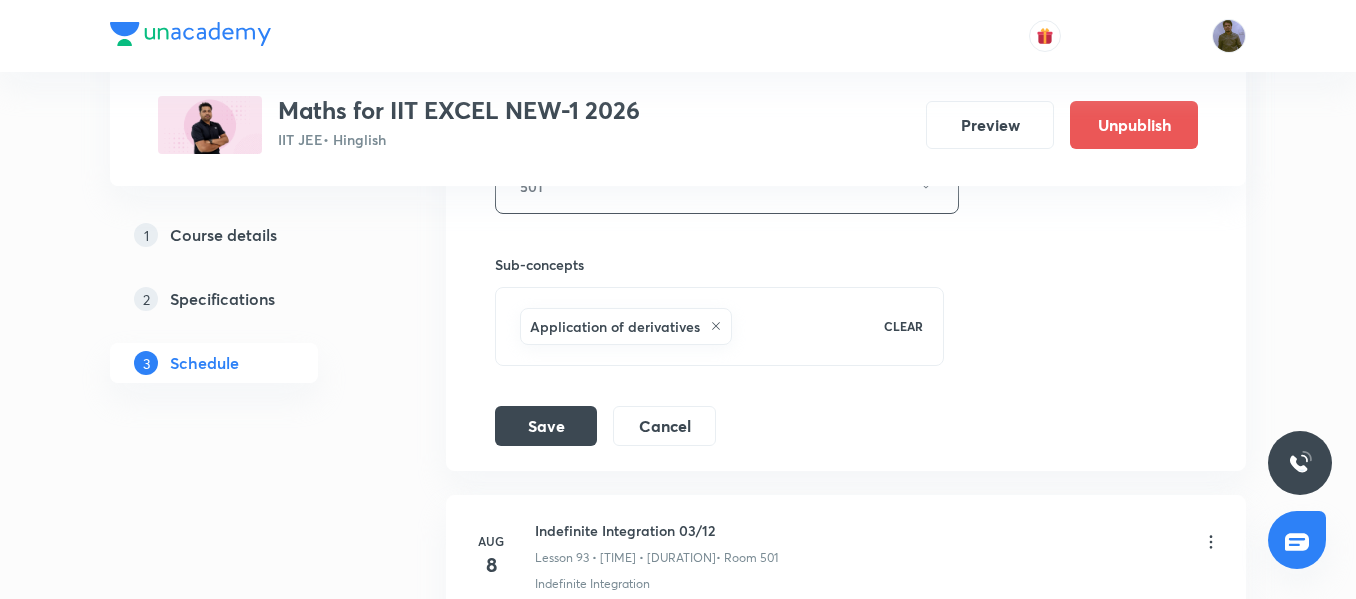 scroll, scrollTop: 15057, scrollLeft: 0, axis: vertical 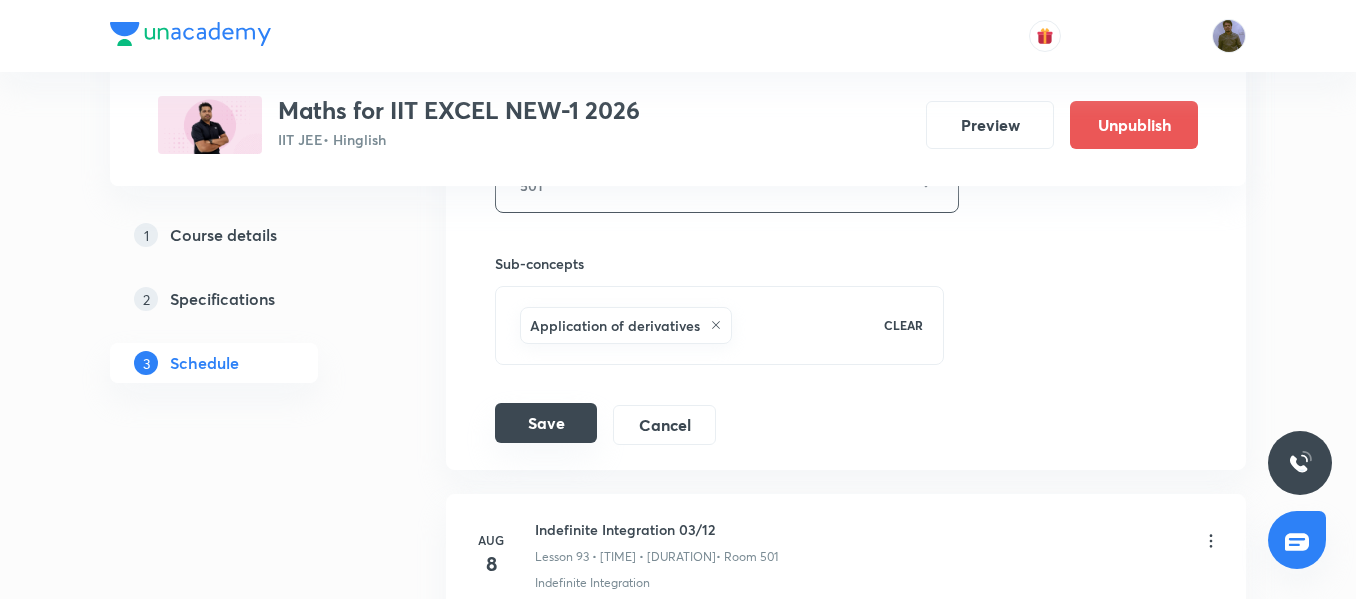 type on "Application of Derivatives 13/08" 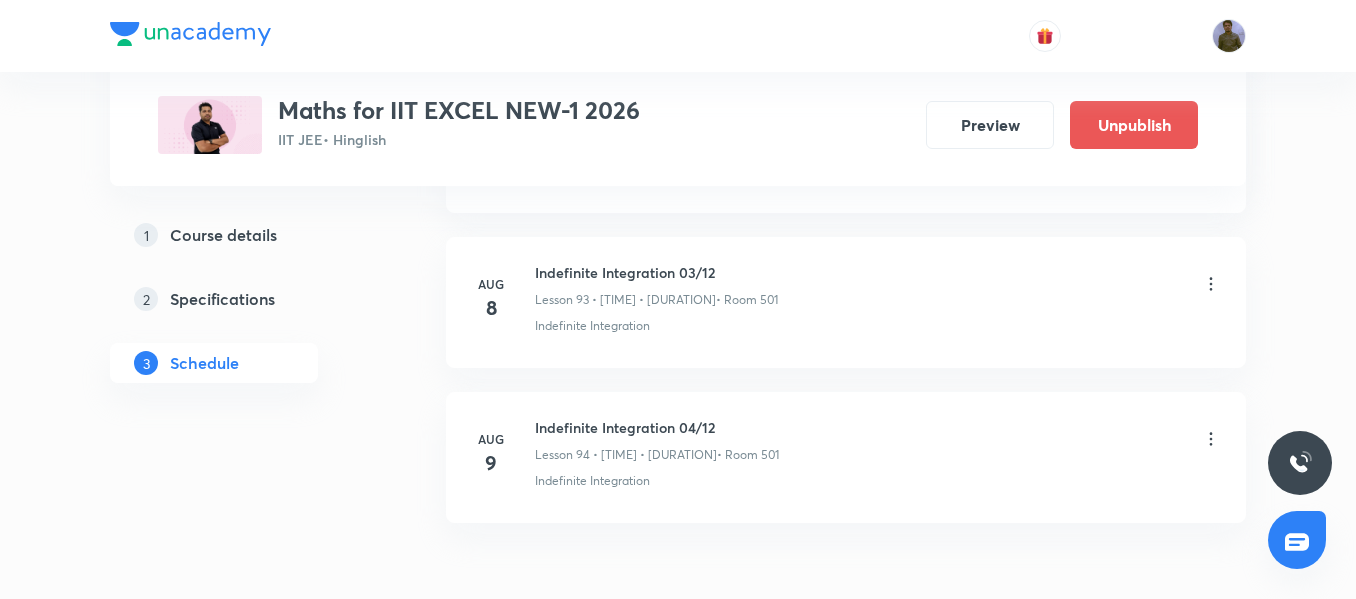 scroll, scrollTop: 14557, scrollLeft: 0, axis: vertical 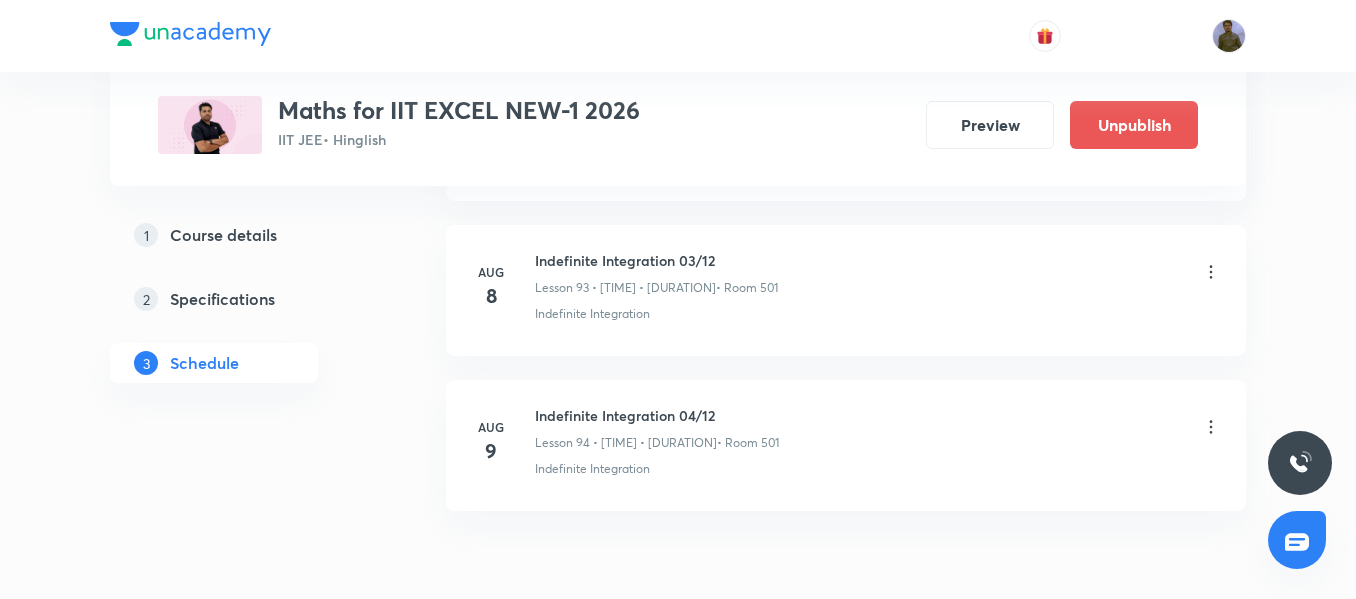 click 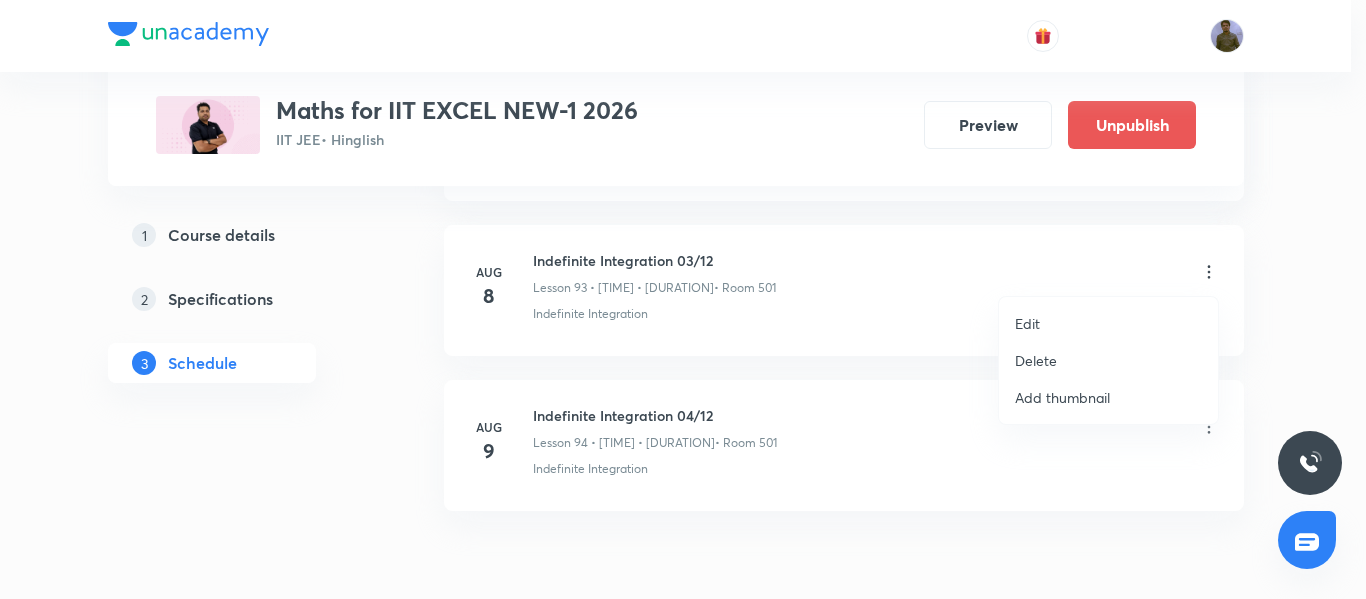 click on "Edit" at bounding box center (1027, 323) 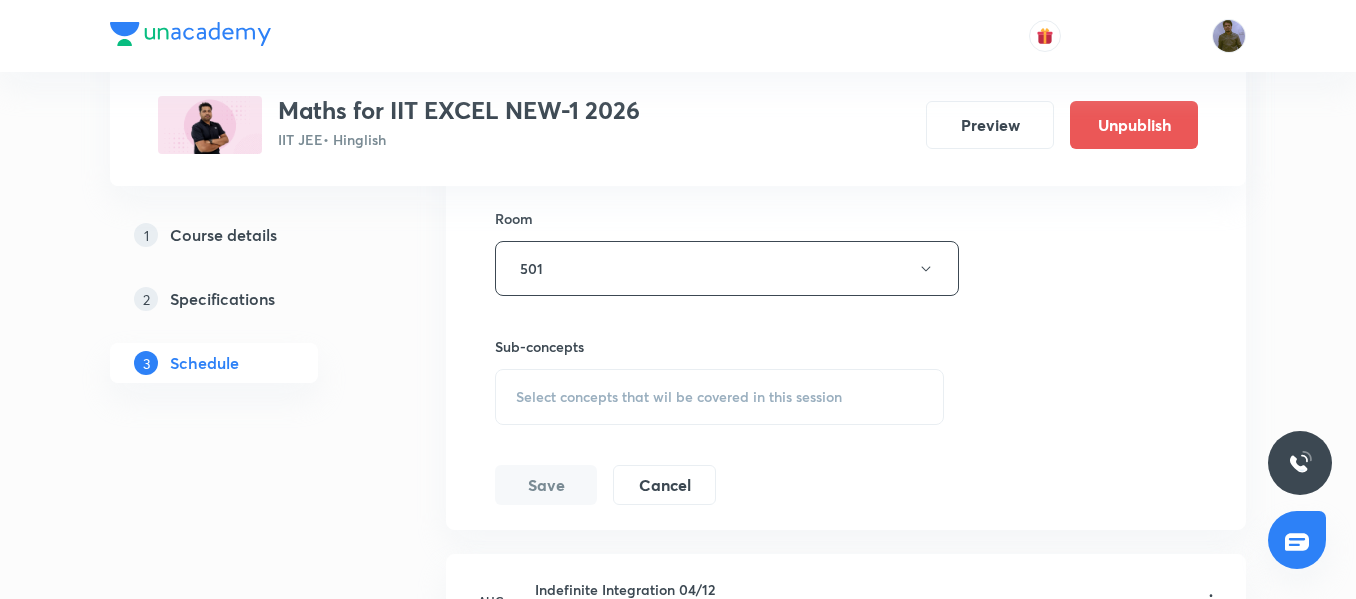scroll, scrollTop: 15157, scrollLeft: 0, axis: vertical 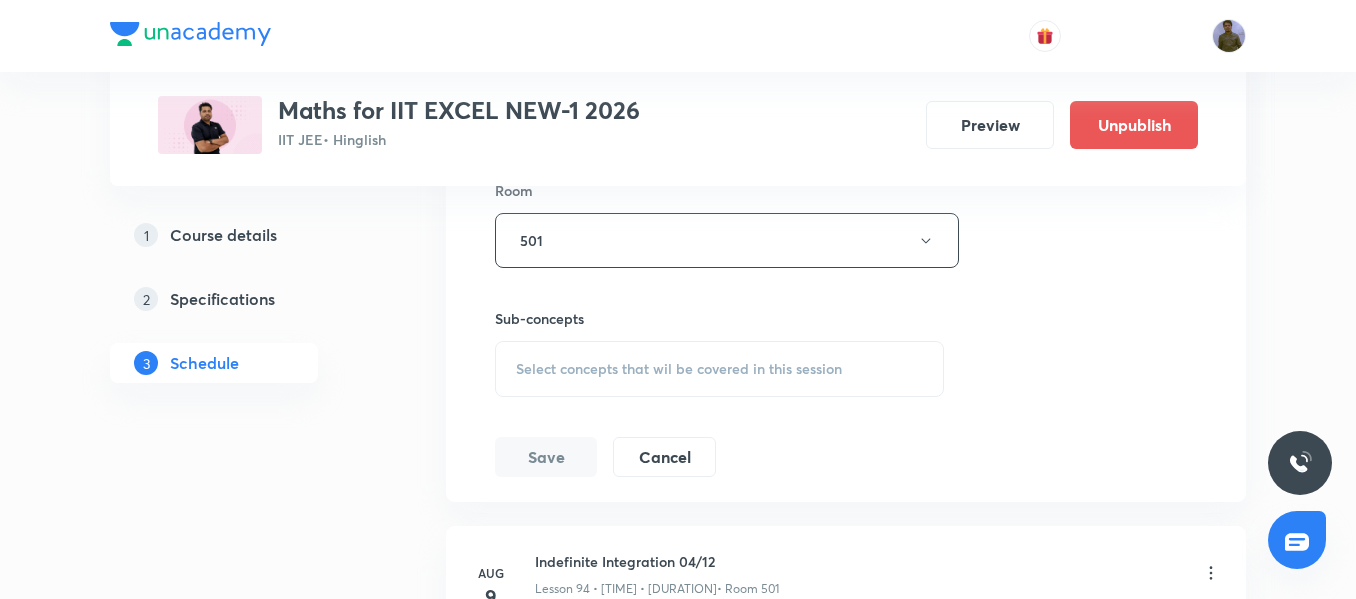 click on "Select concepts that wil be covered in this session" at bounding box center [679, 369] 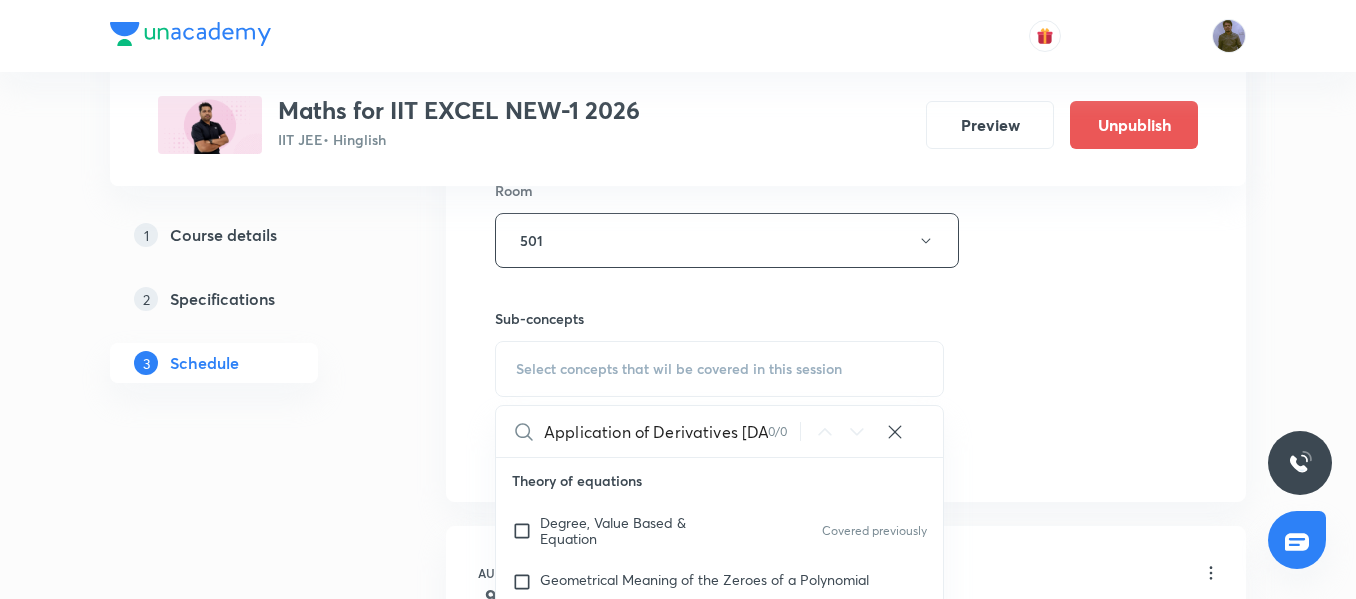 scroll, scrollTop: 0, scrollLeft: 12, axis: horizontal 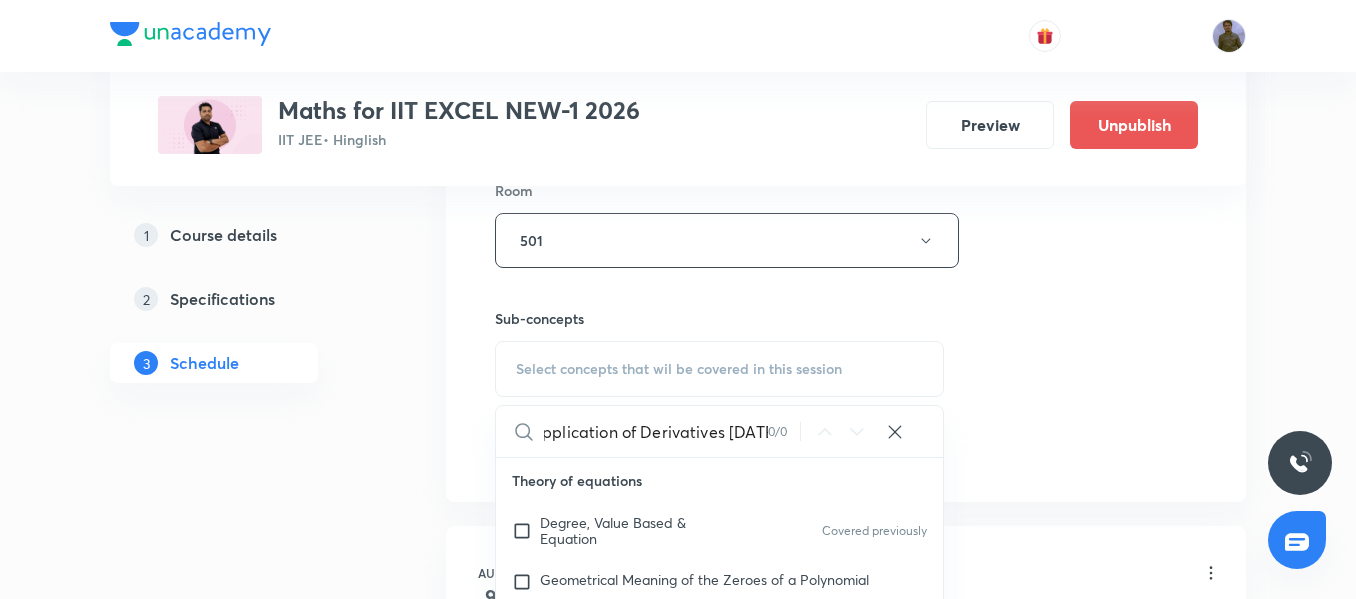 drag, startPoint x: 732, startPoint y: 433, endPoint x: 839, endPoint y: 450, distance: 108.34205 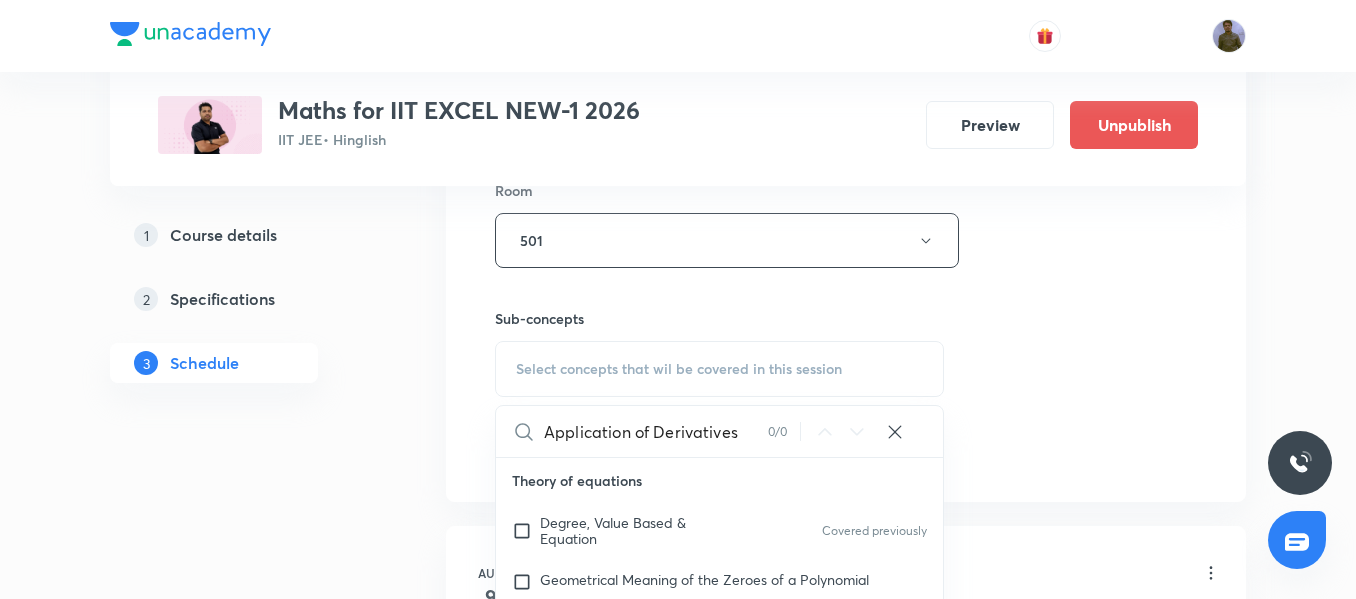 scroll, scrollTop: 0, scrollLeft: 0, axis: both 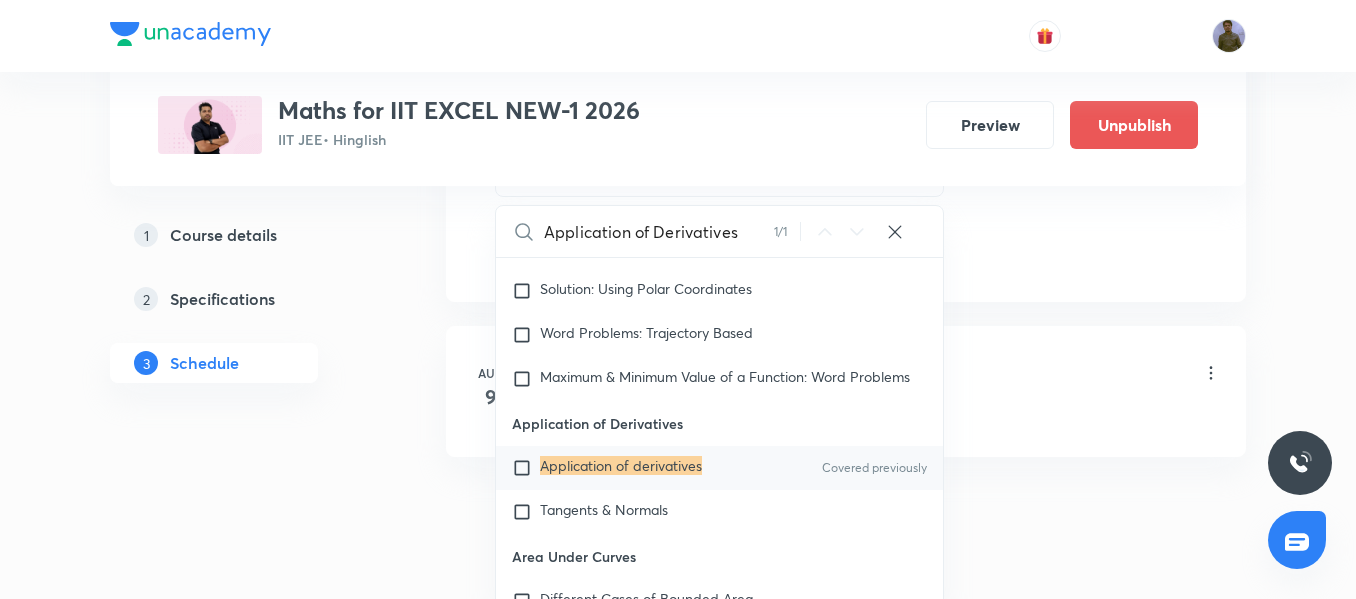 type on "Application of Derivatives" 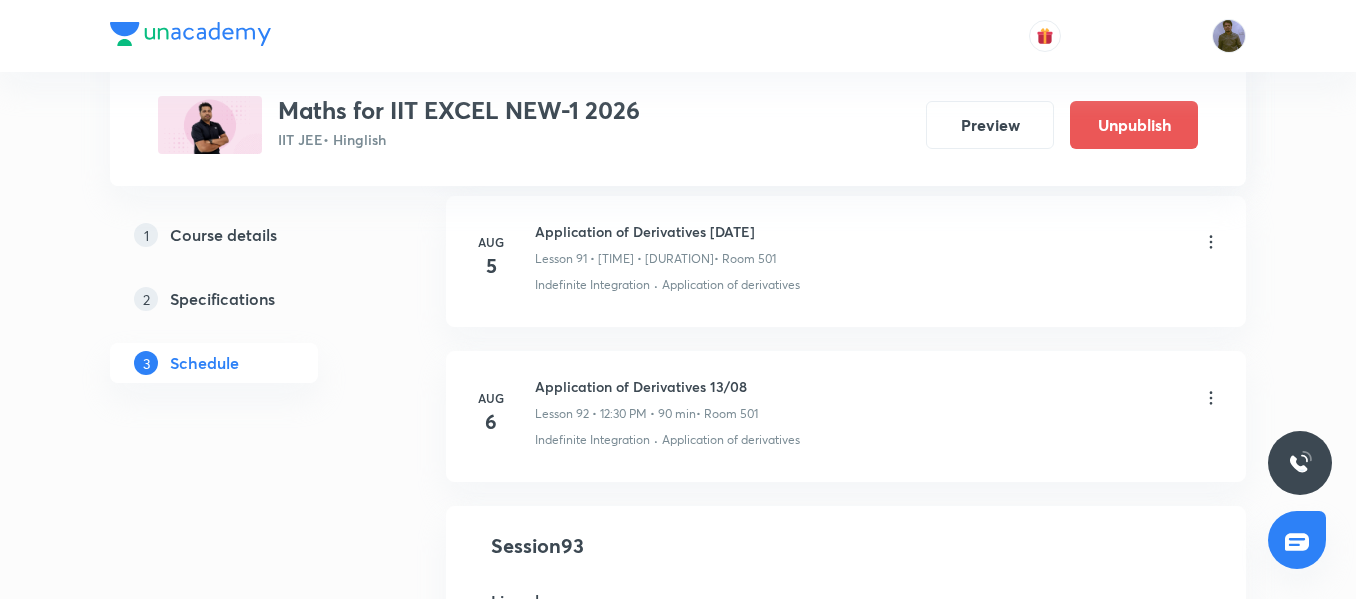 scroll, scrollTop: 14157, scrollLeft: 0, axis: vertical 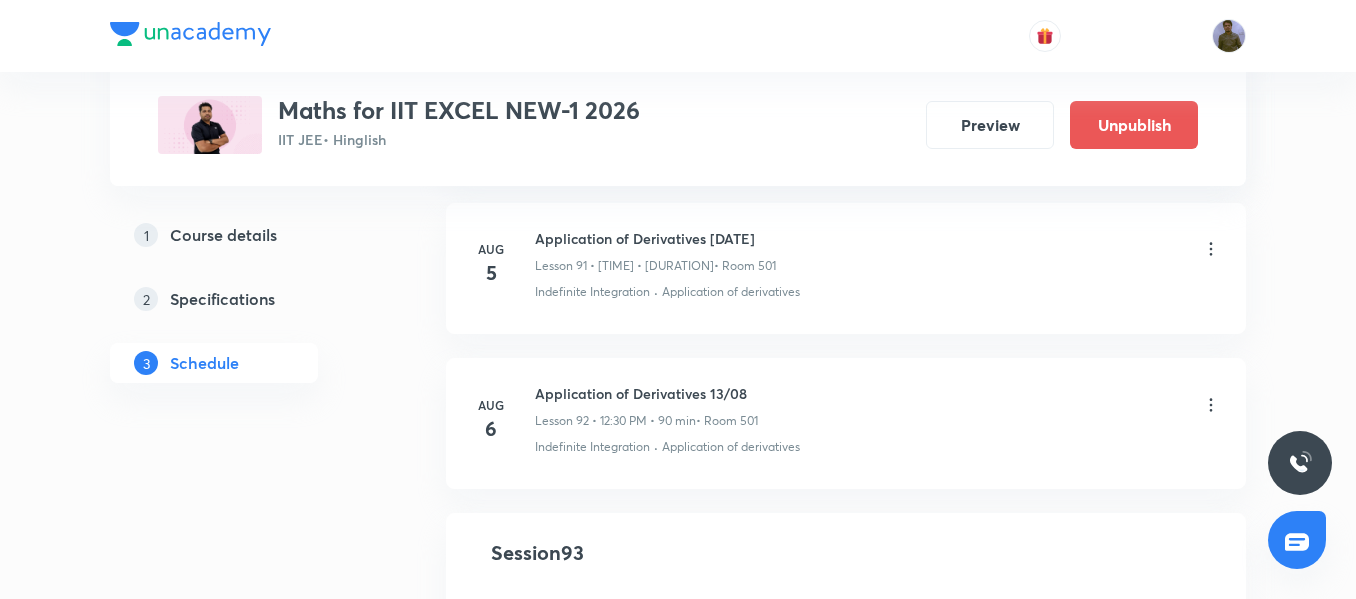 click on "Application of Derivatives 13/08" at bounding box center (646, 393) 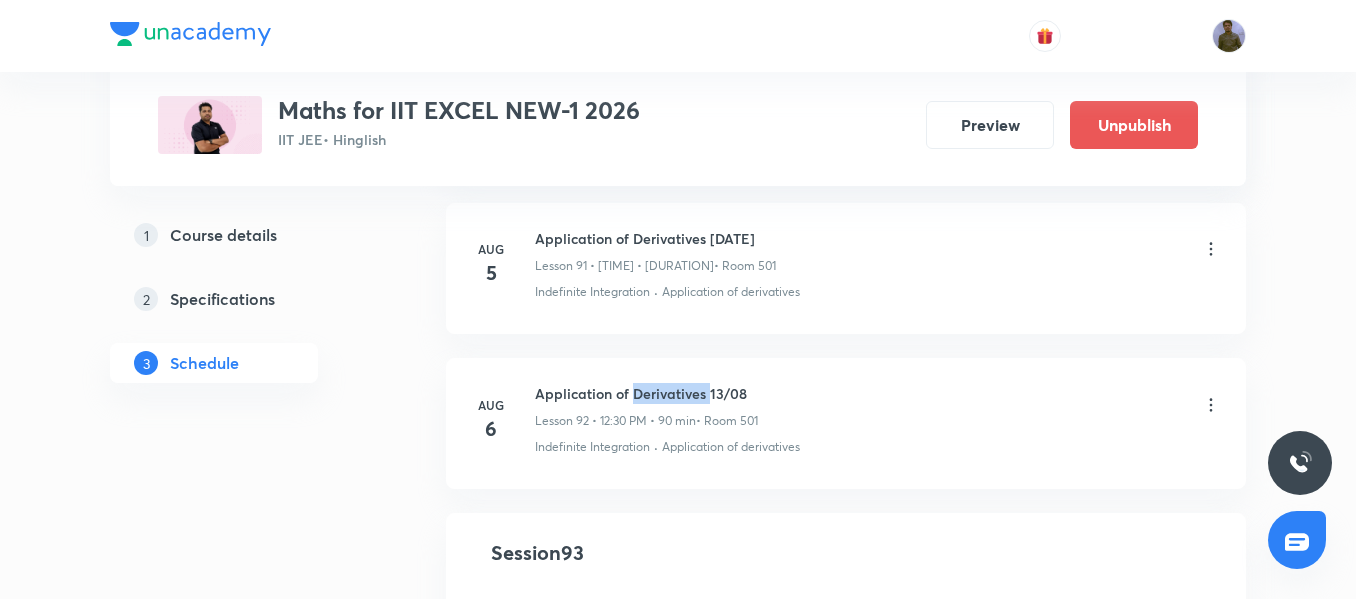 click on "Application of Derivatives 13/08" at bounding box center [646, 393] 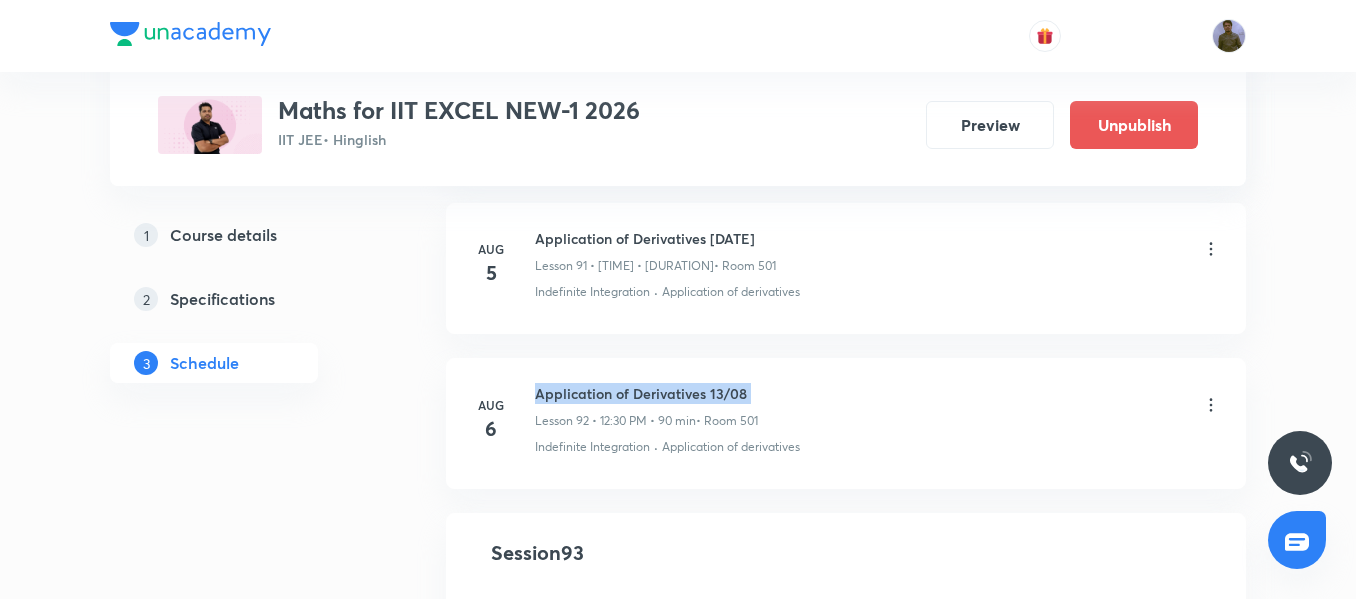 click on "Application of Derivatives 13/08" at bounding box center [646, 393] 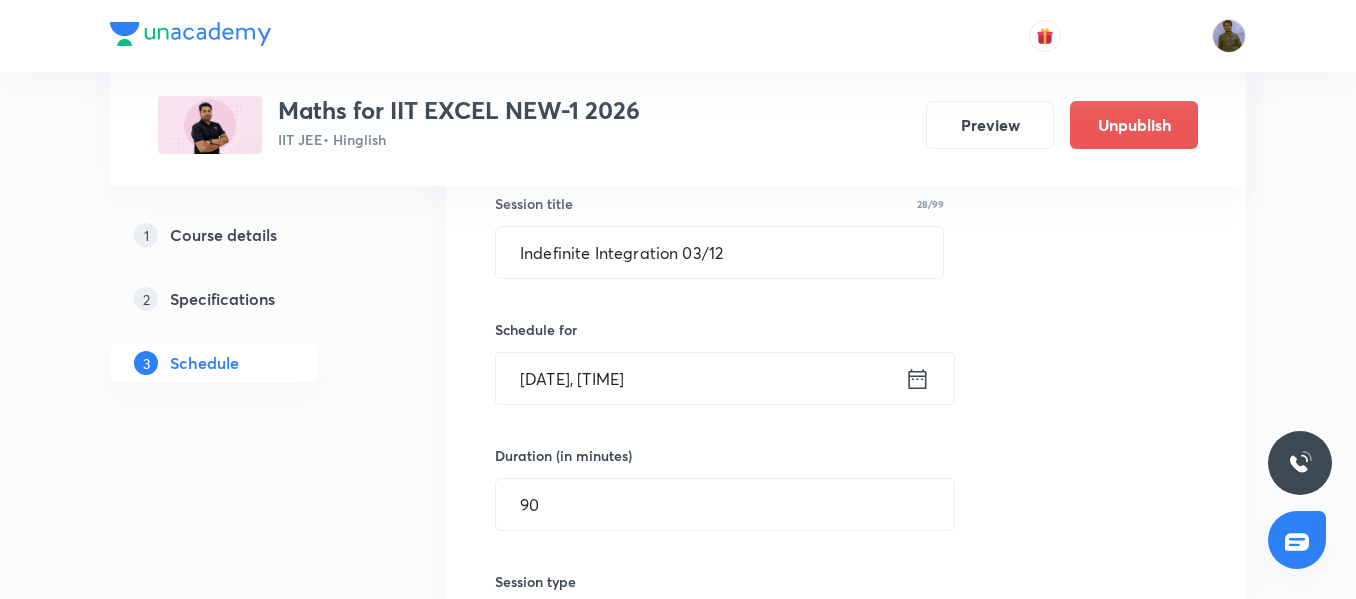 scroll, scrollTop: 14657, scrollLeft: 0, axis: vertical 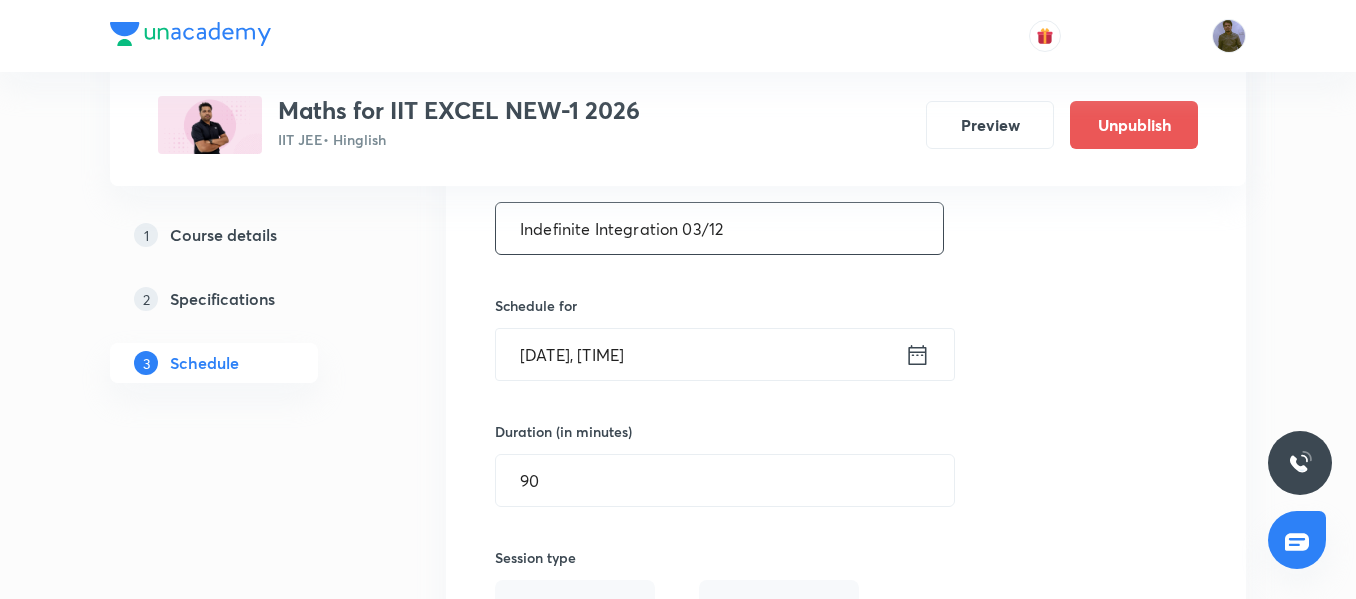 drag, startPoint x: 793, startPoint y: 218, endPoint x: 515, endPoint y: 232, distance: 278.3523 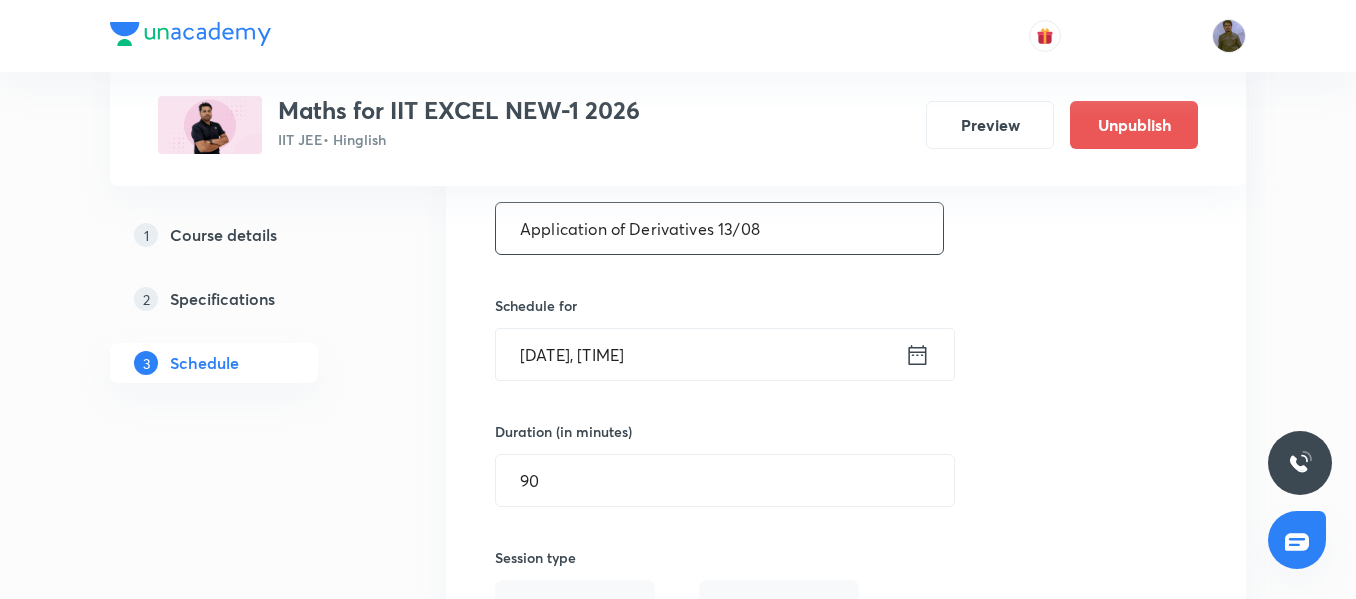 click on "Application of Derivatives 13/08" at bounding box center [719, 228] 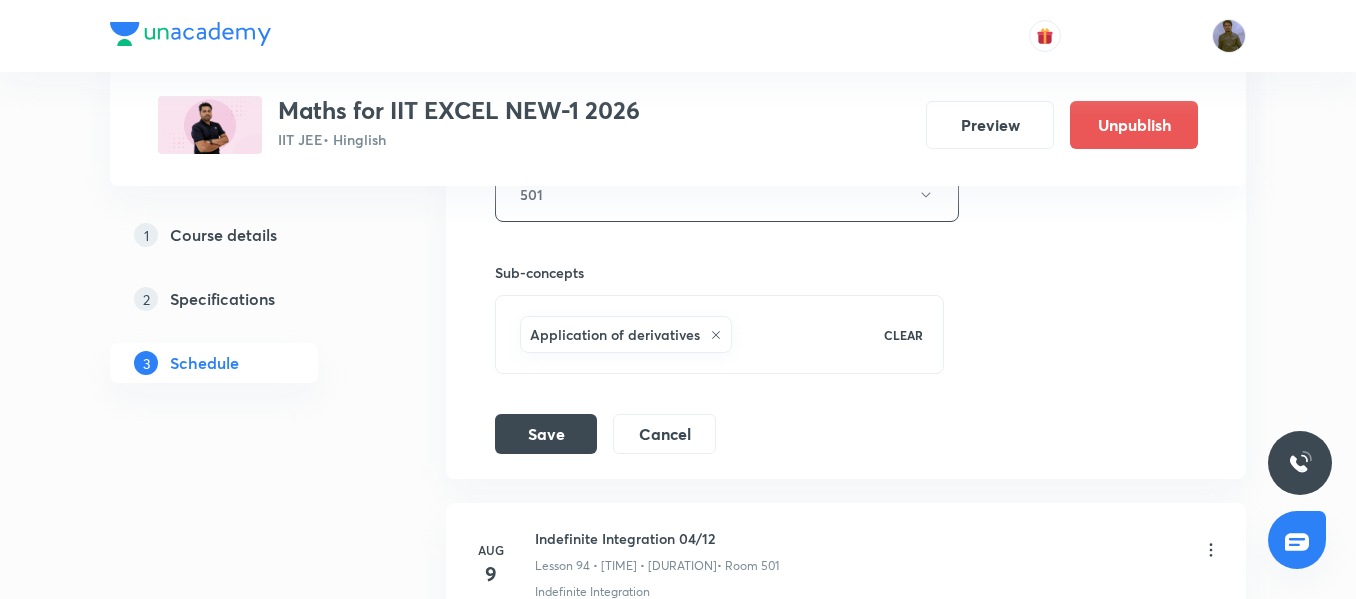 scroll, scrollTop: 15357, scrollLeft: 0, axis: vertical 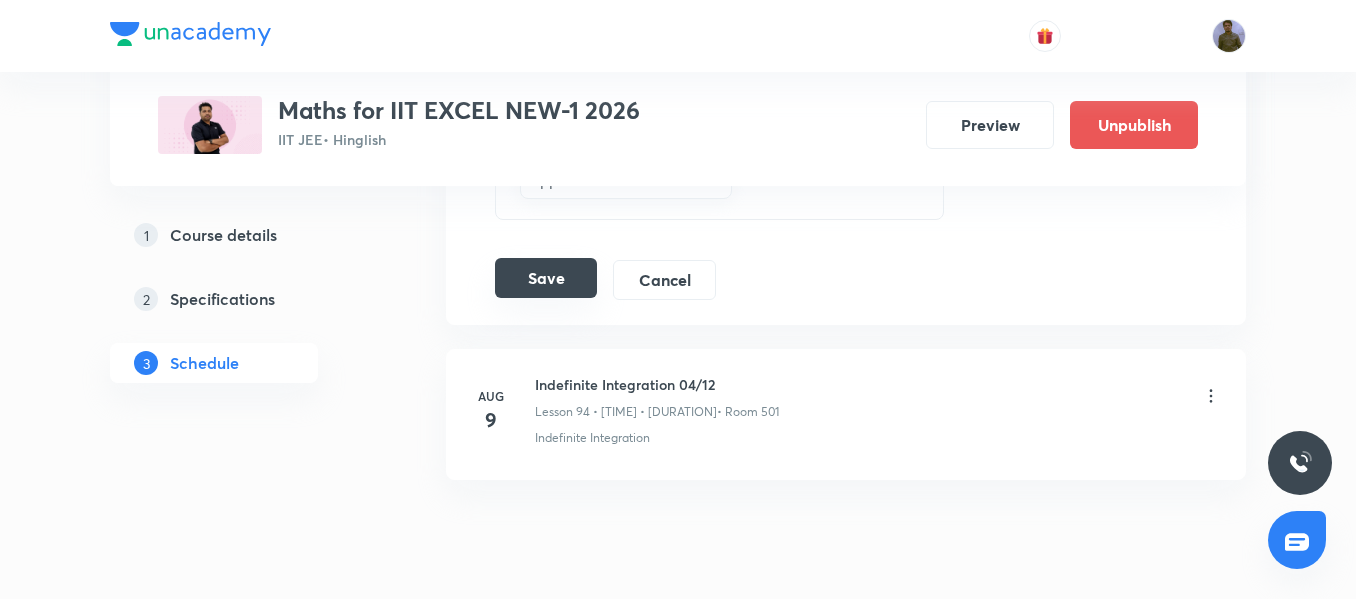 type on "Application of Derivatives 14/08" 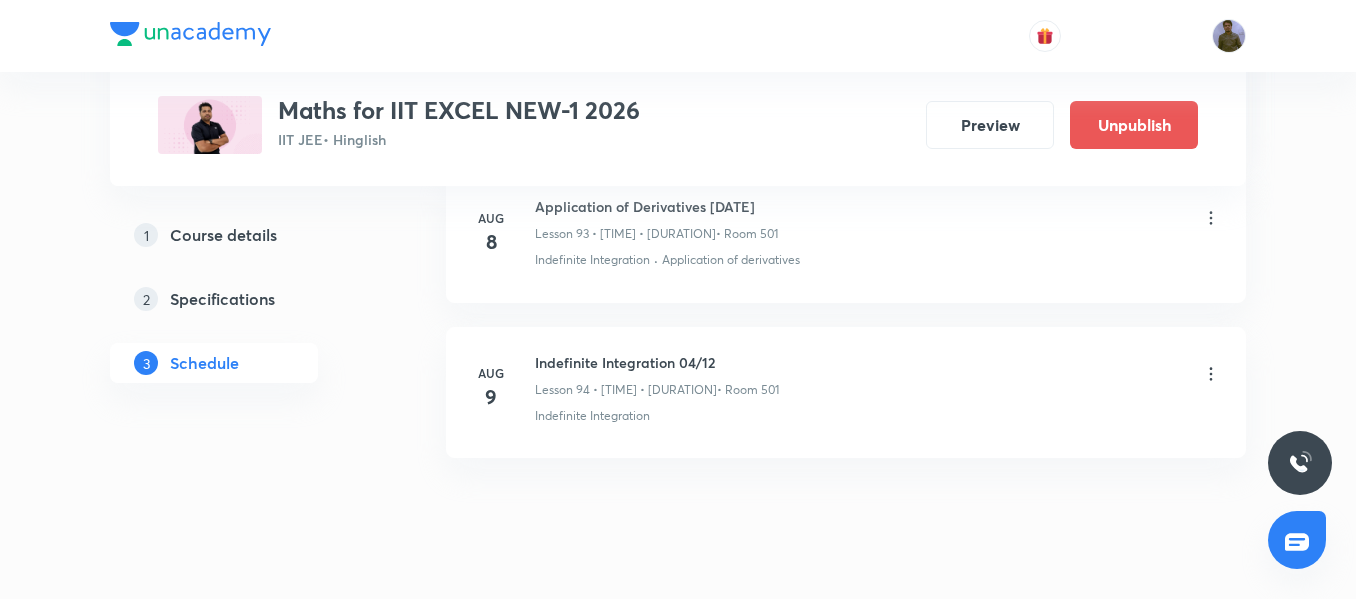 scroll, scrollTop: 14657, scrollLeft: 0, axis: vertical 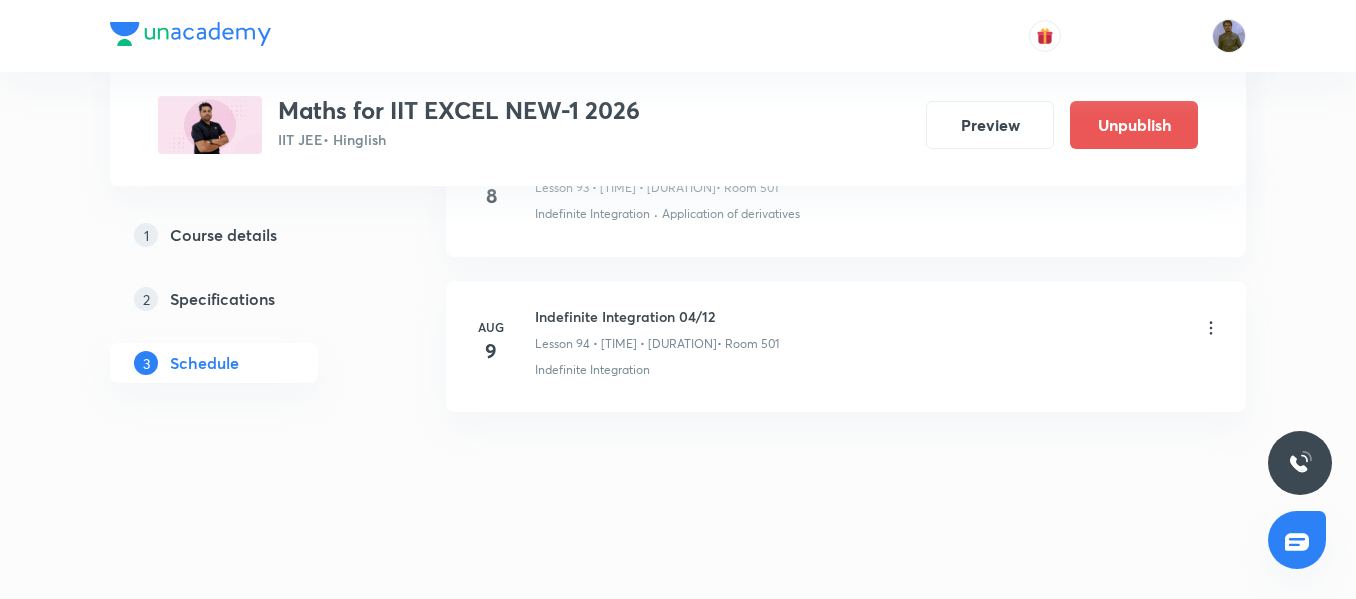 click 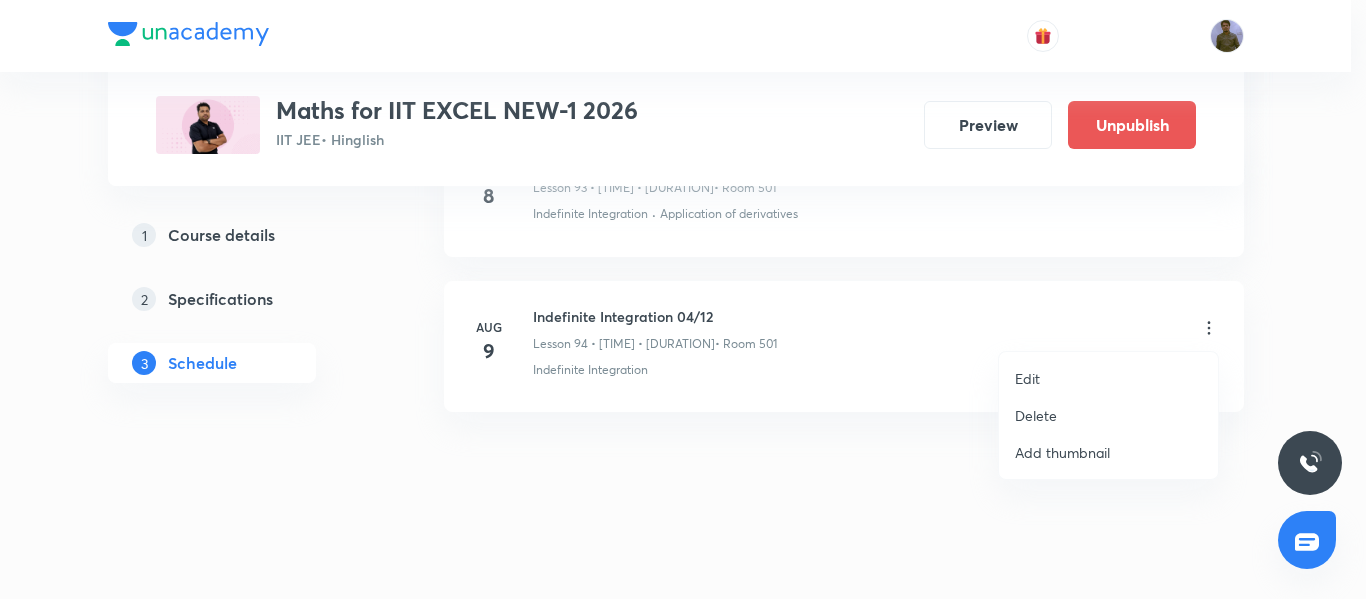 click on "Edit" at bounding box center [1027, 378] 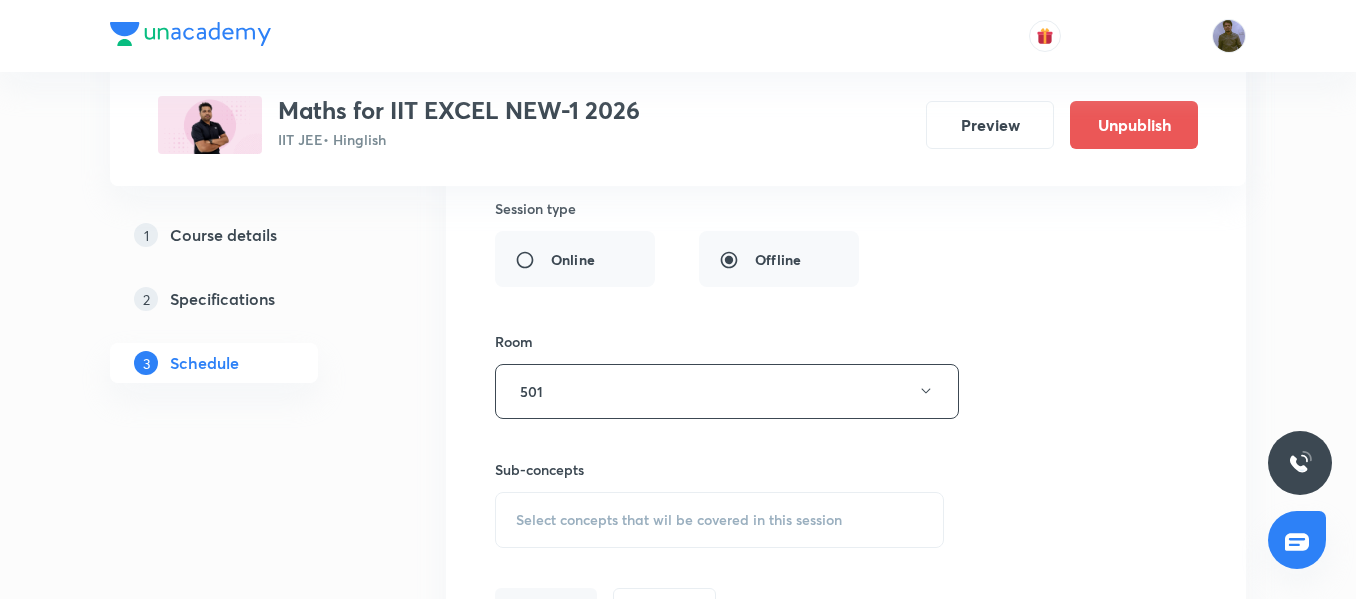 scroll, scrollTop: 15257, scrollLeft: 0, axis: vertical 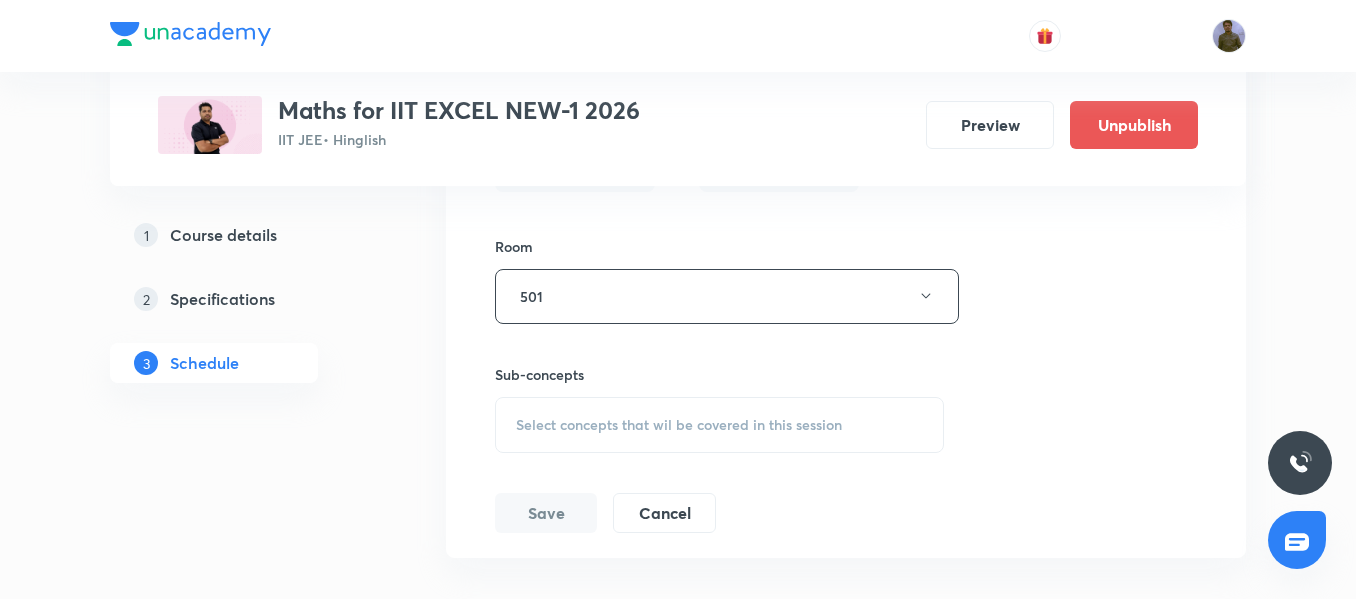 click on "Select concepts that wil be covered in this session" at bounding box center (719, 425) 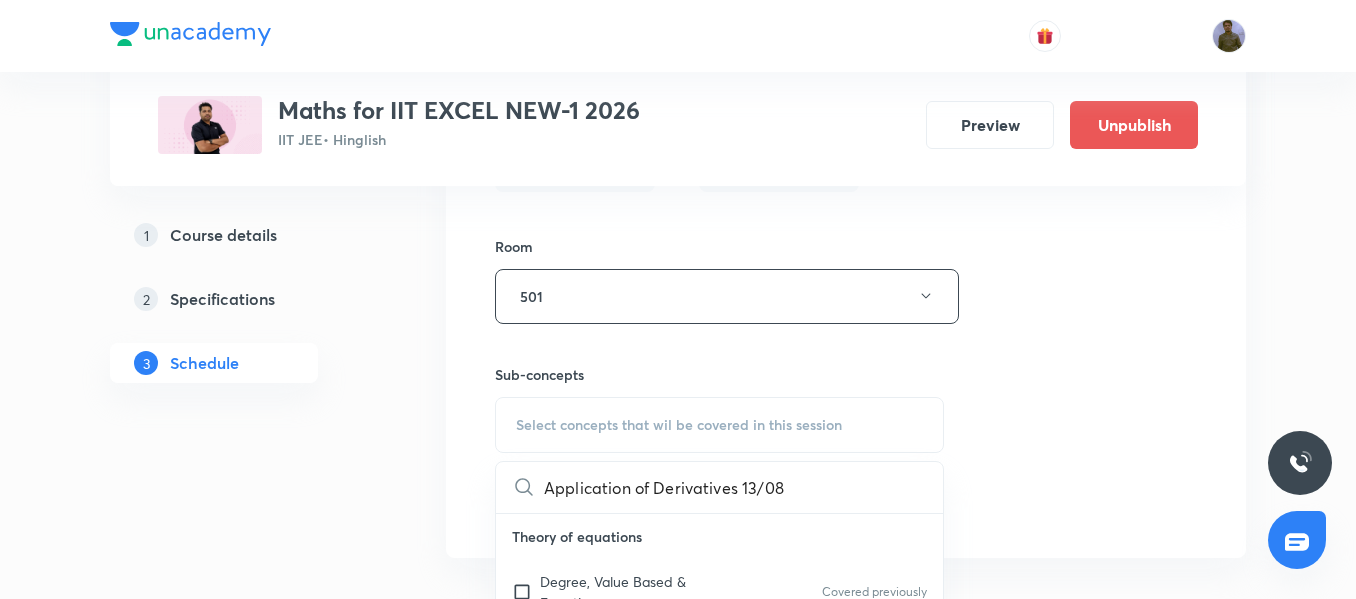 scroll, scrollTop: 0, scrollLeft: 15, axis: horizontal 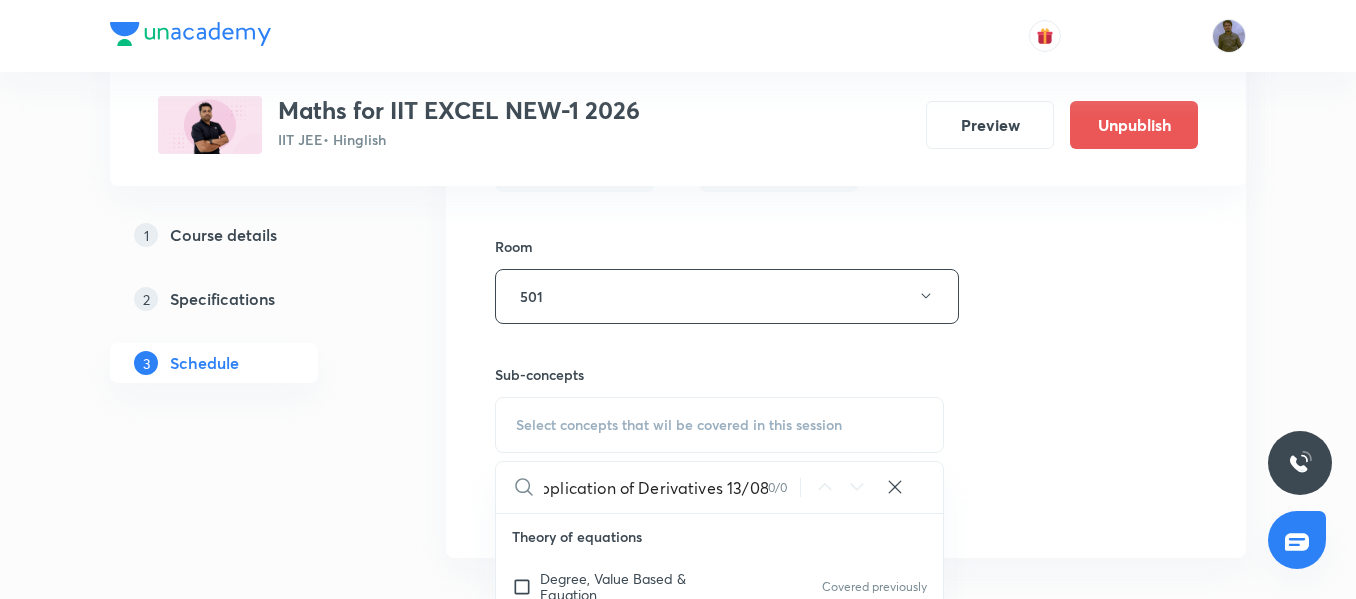 drag, startPoint x: 722, startPoint y: 475, endPoint x: 777, endPoint y: 488, distance: 56.515484 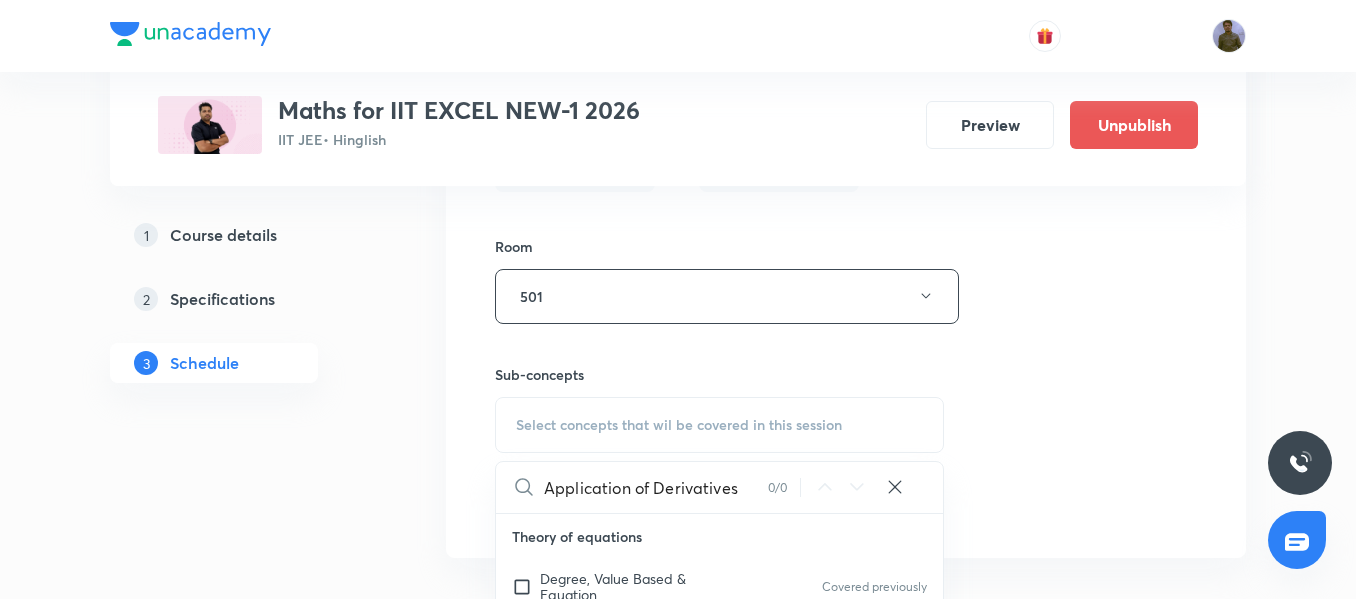 scroll, scrollTop: 0, scrollLeft: 0, axis: both 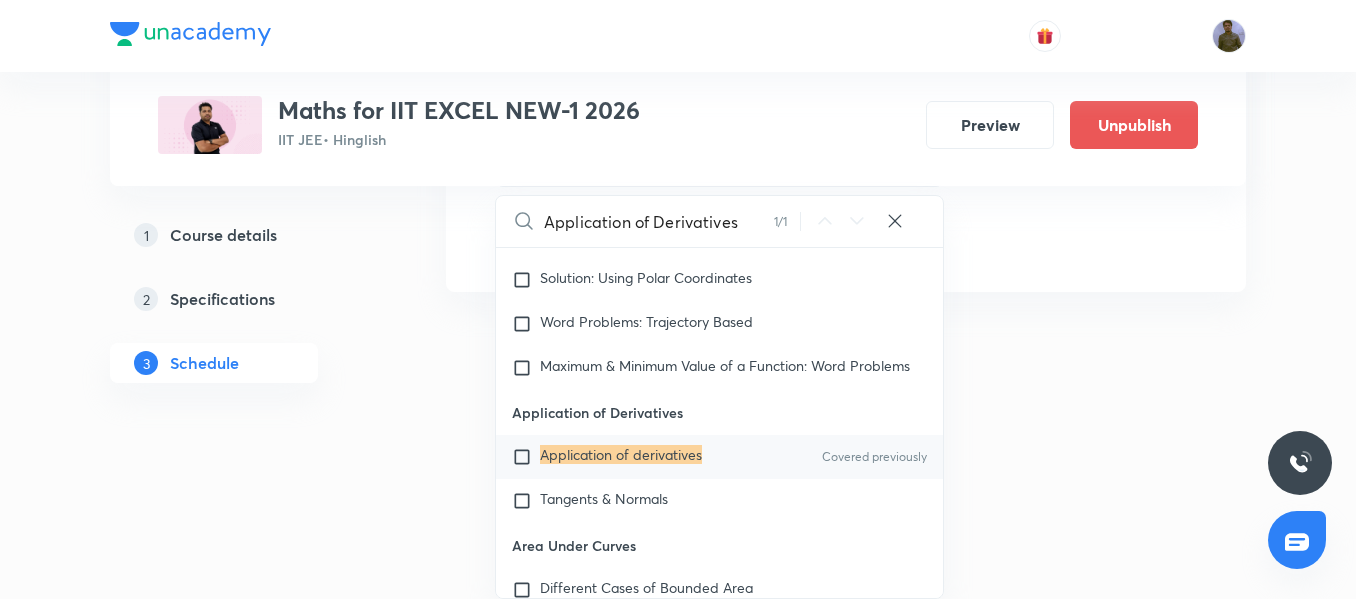 type on "Application of Derivatives" 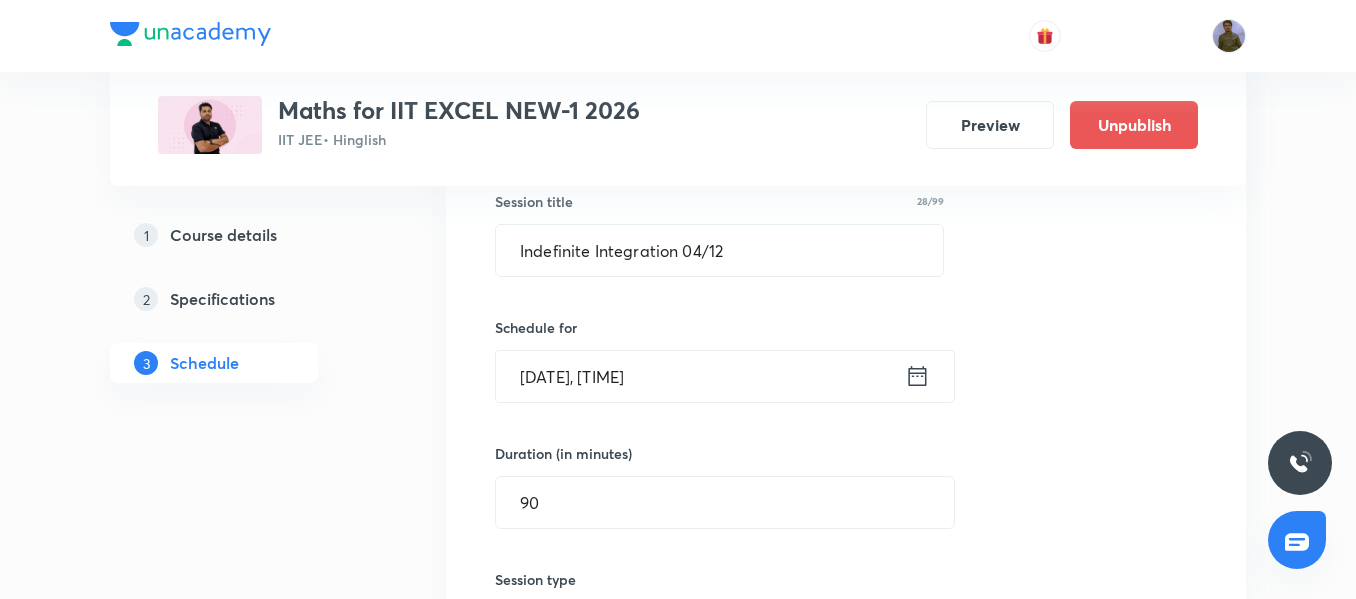 scroll, scrollTop: 14727, scrollLeft: 0, axis: vertical 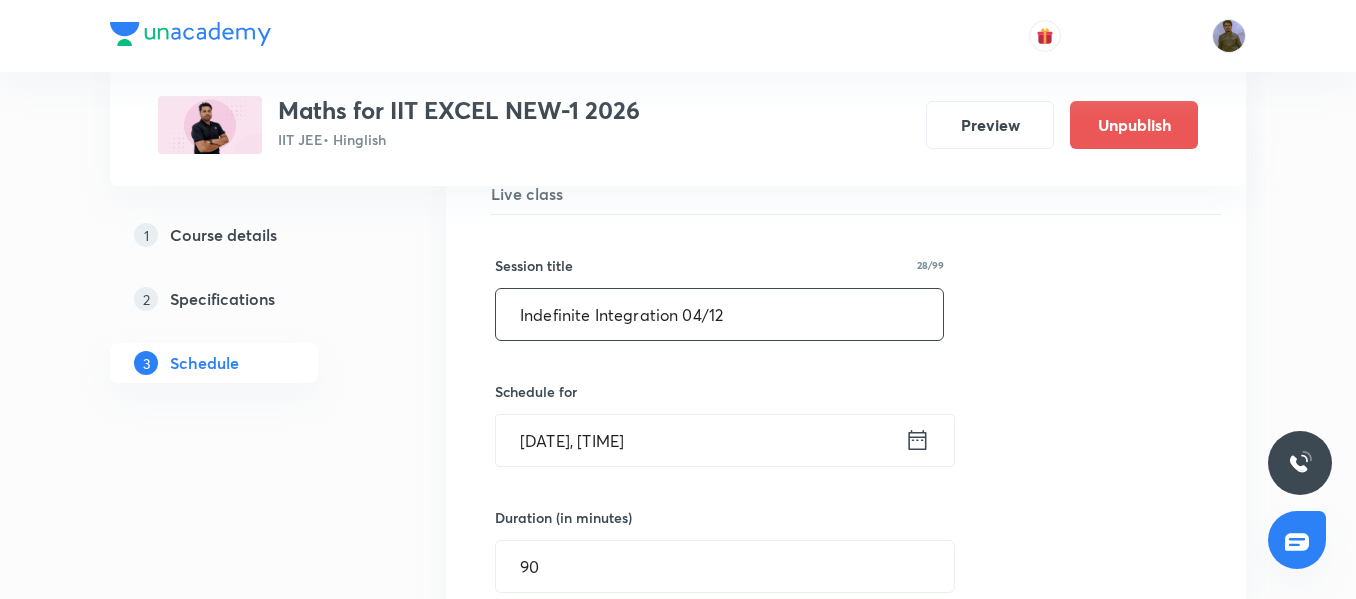 drag, startPoint x: 614, startPoint y: 309, endPoint x: 420, endPoint y: 291, distance: 194.83327 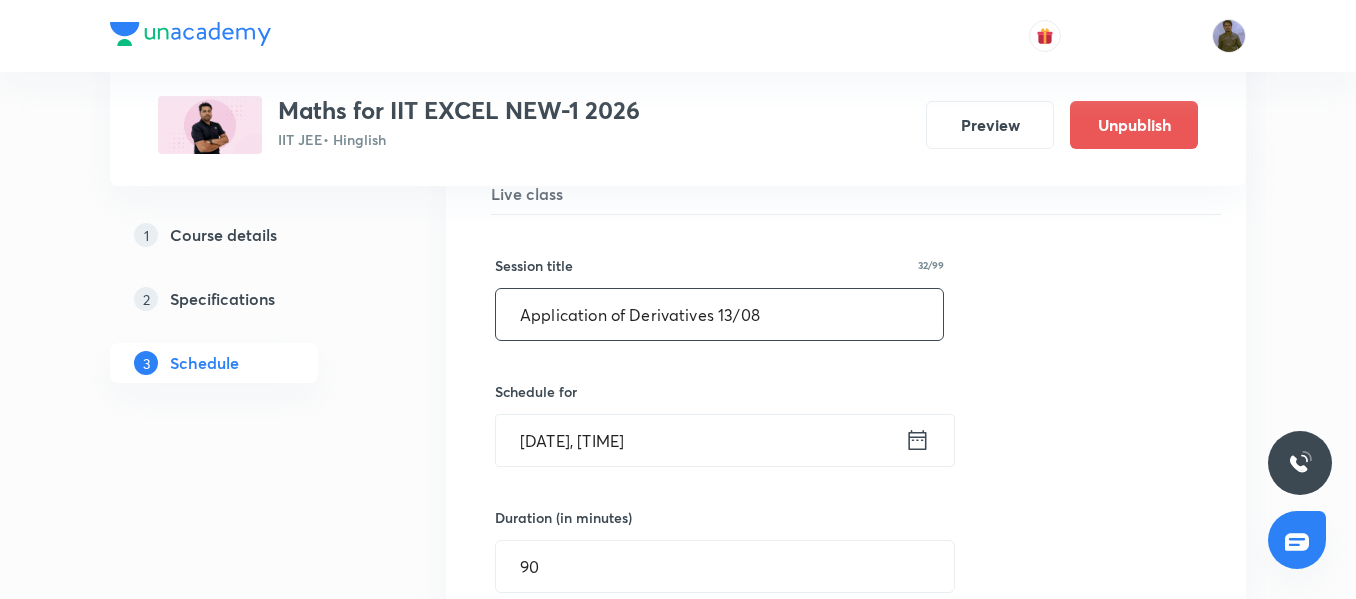 click on "Application of Derivatives 13/08" at bounding box center [719, 314] 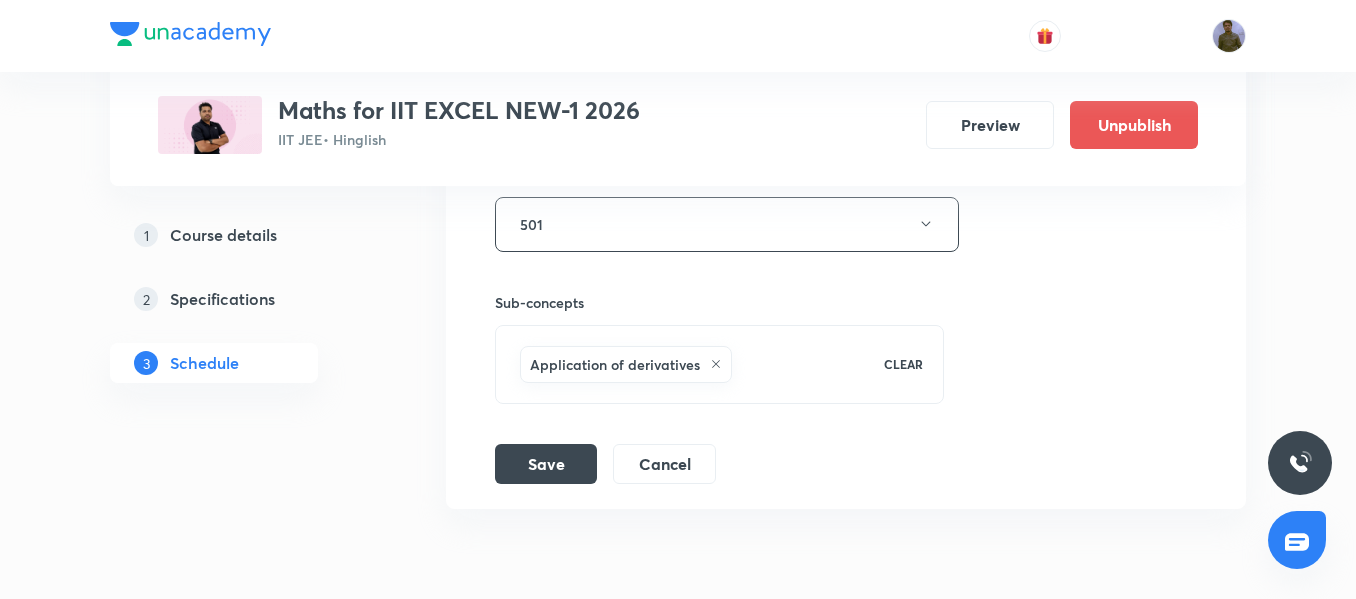 scroll, scrollTop: 15427, scrollLeft: 0, axis: vertical 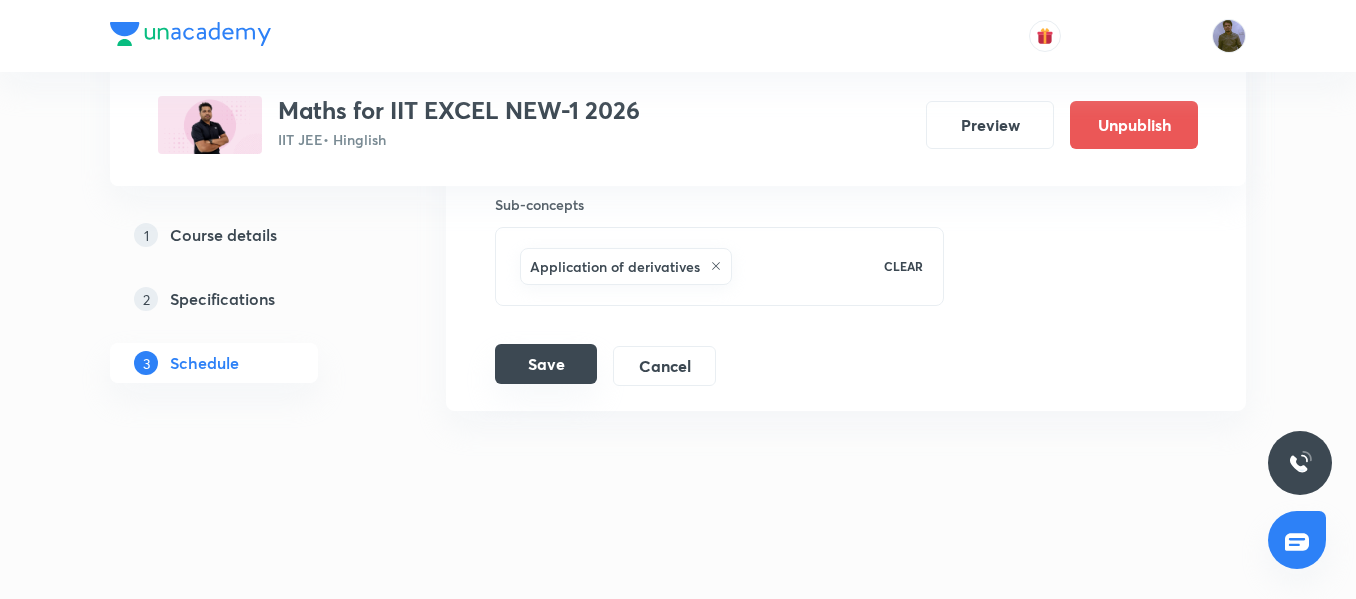 type on "Application of Derivatives 15/08" 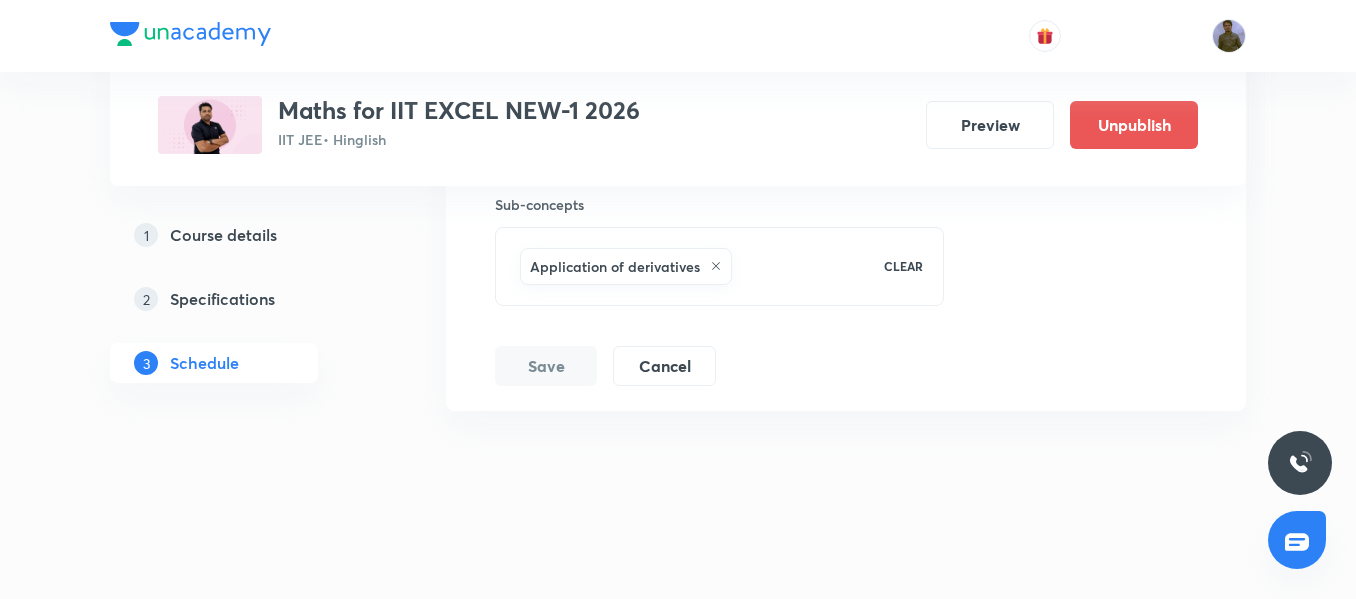 scroll, scrollTop: 15327, scrollLeft: 0, axis: vertical 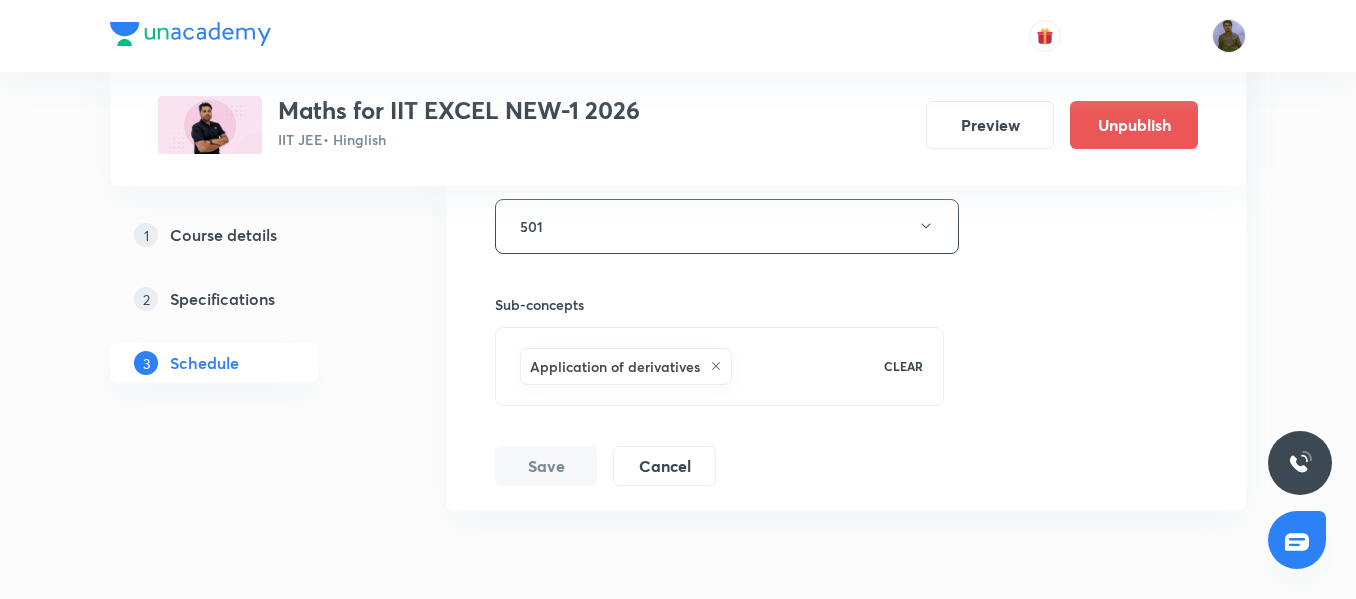 click on "Indefinite Integration 04/12 Lesson 94  • Room 501 Indefinite Integration Session  94 Live class Session title 32/99 Application of Derivatives 15/08 ​ Schedule for Aug 9, 2025, 9:00 AM ​ Duration (in minutes) 90 ​   Session type Online Offline Room 501 Sub-concepts Application of derivatives CLEAR Save Cancel" at bounding box center (846, 5) 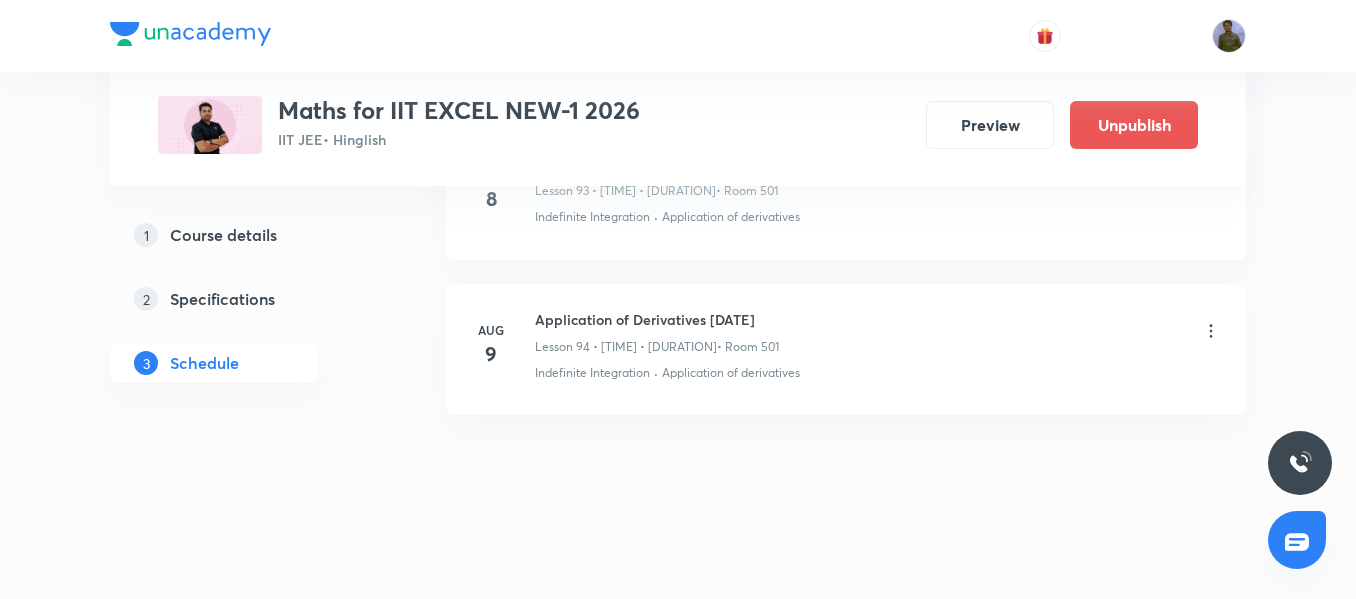 scroll, scrollTop: 14658, scrollLeft: 0, axis: vertical 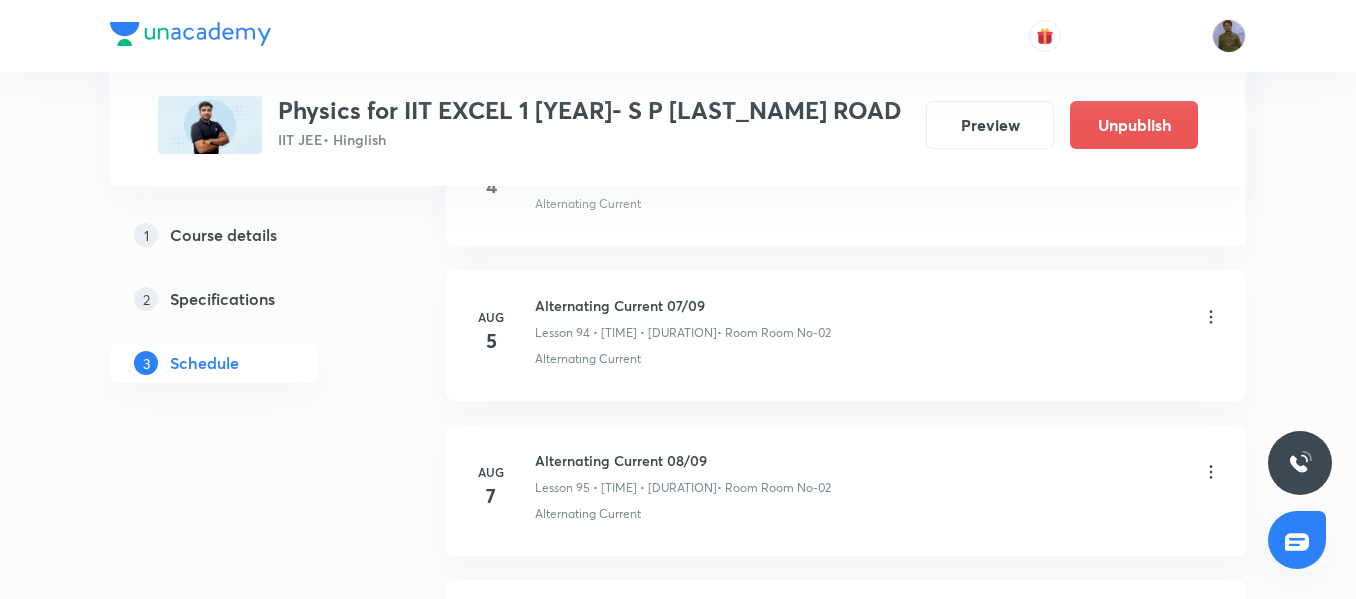 click 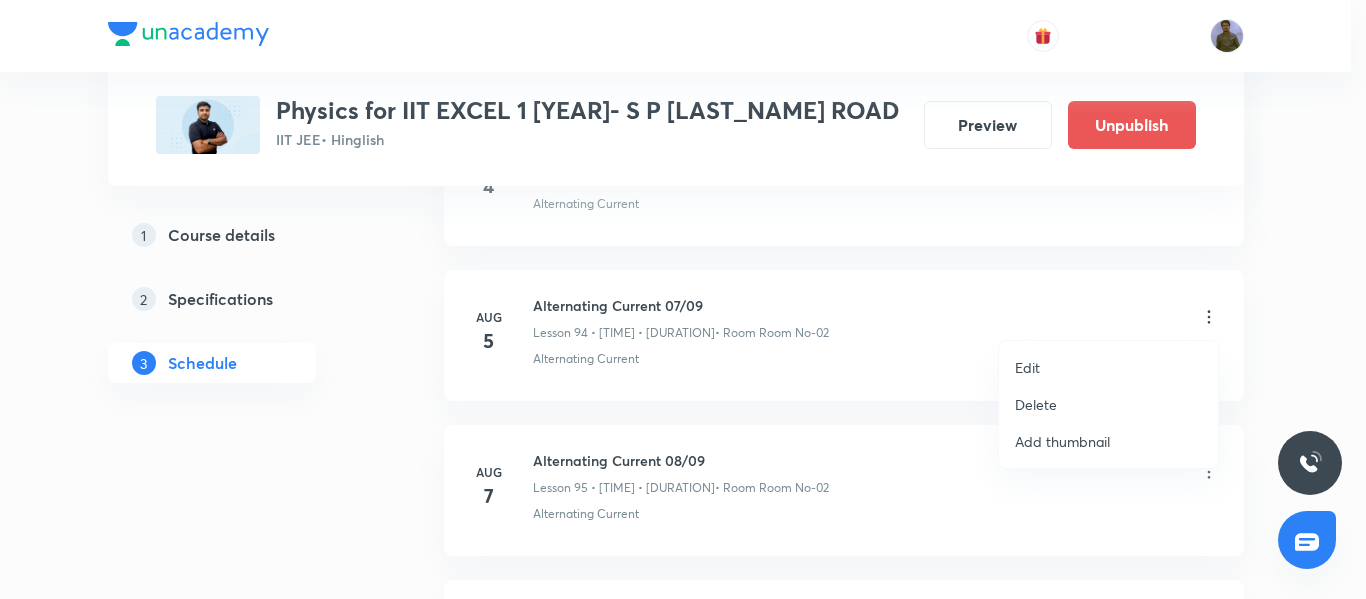 click on "Delete" at bounding box center (1036, 404) 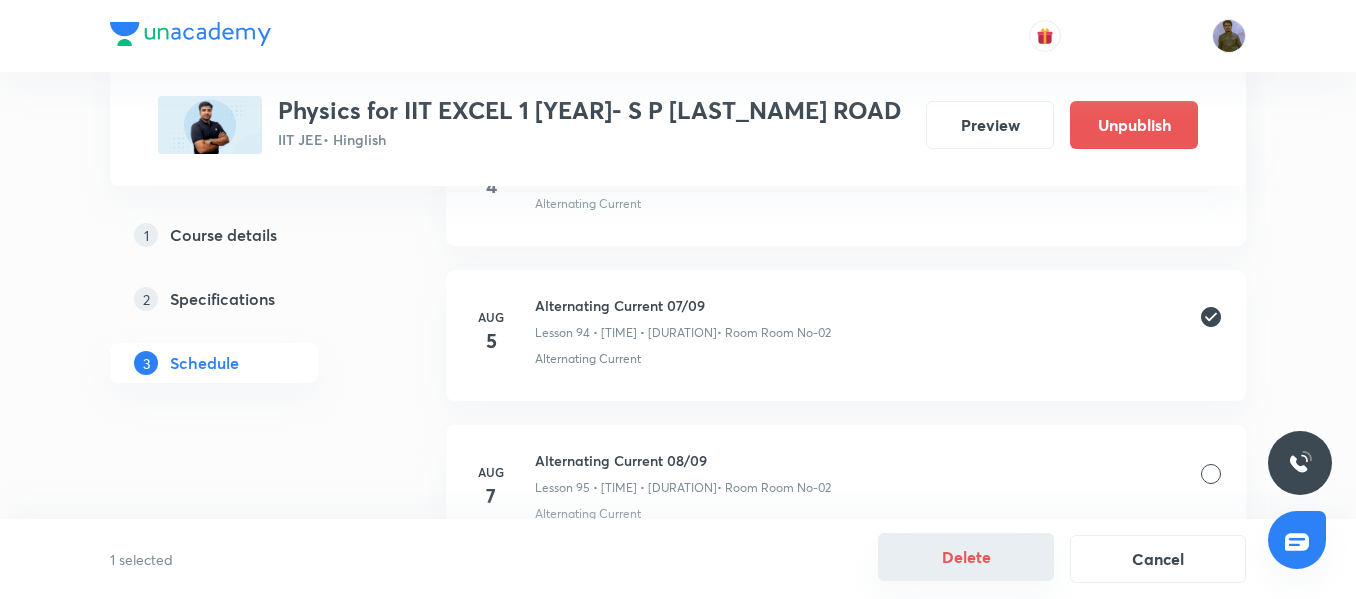 click on "Delete" at bounding box center (966, 557) 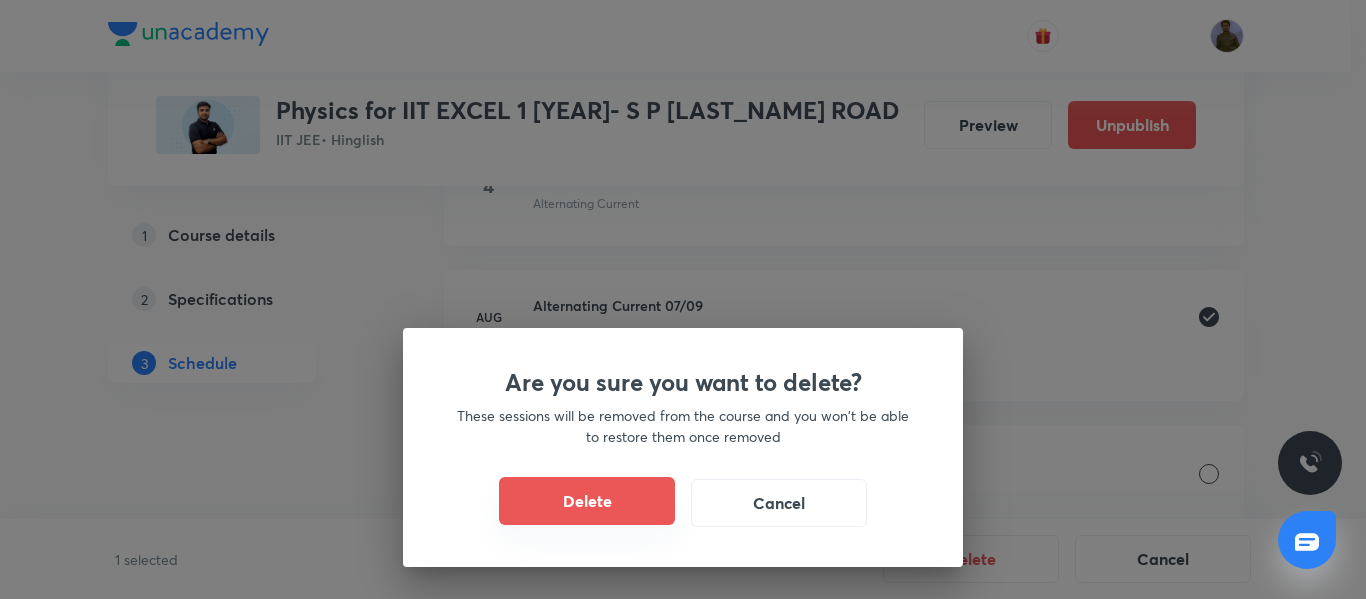 click on "Delete" at bounding box center (587, 501) 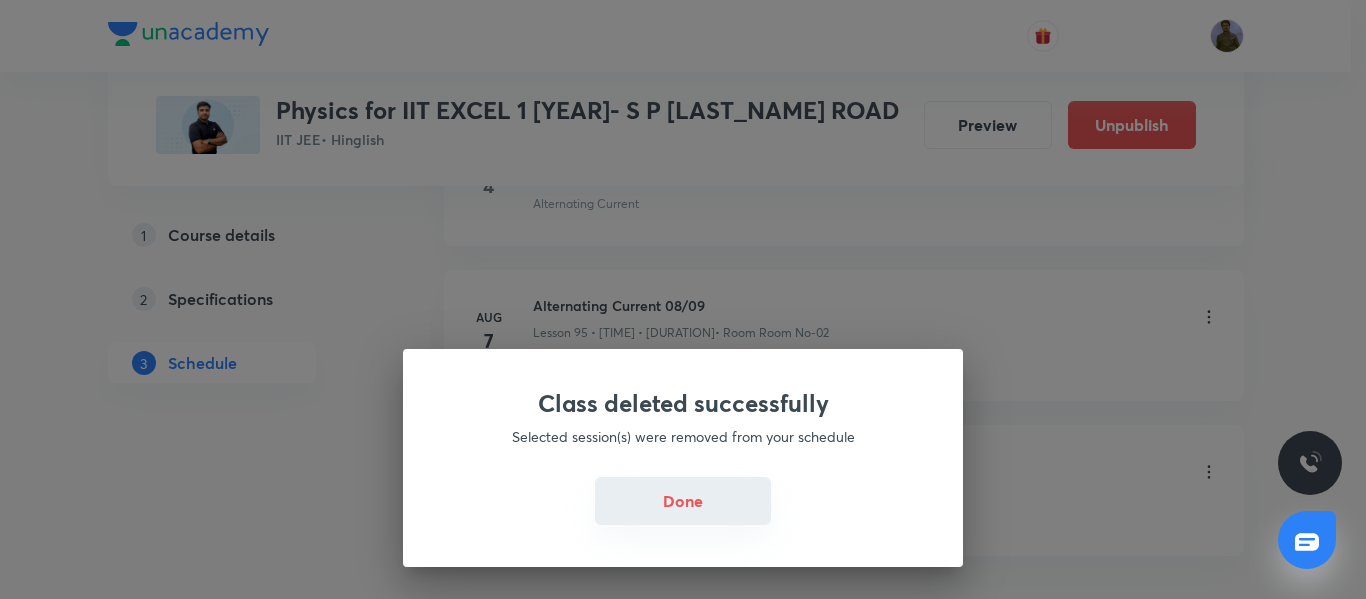 click on "Done" at bounding box center [683, 501] 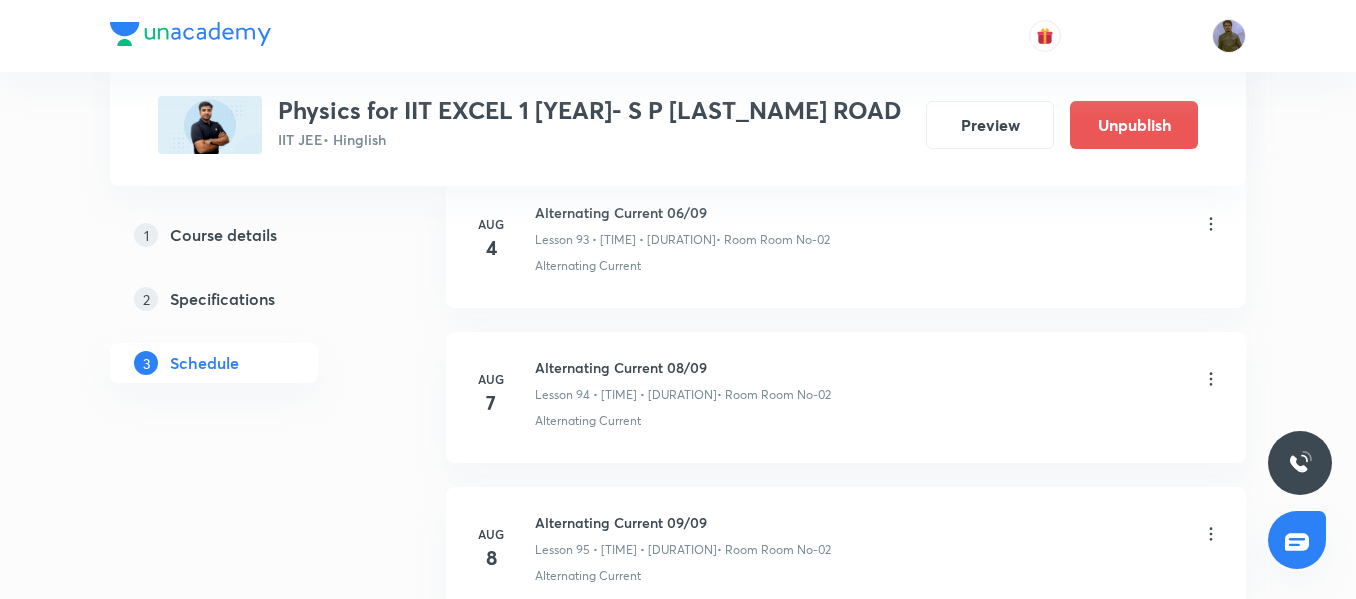 scroll, scrollTop: 15529, scrollLeft: 0, axis: vertical 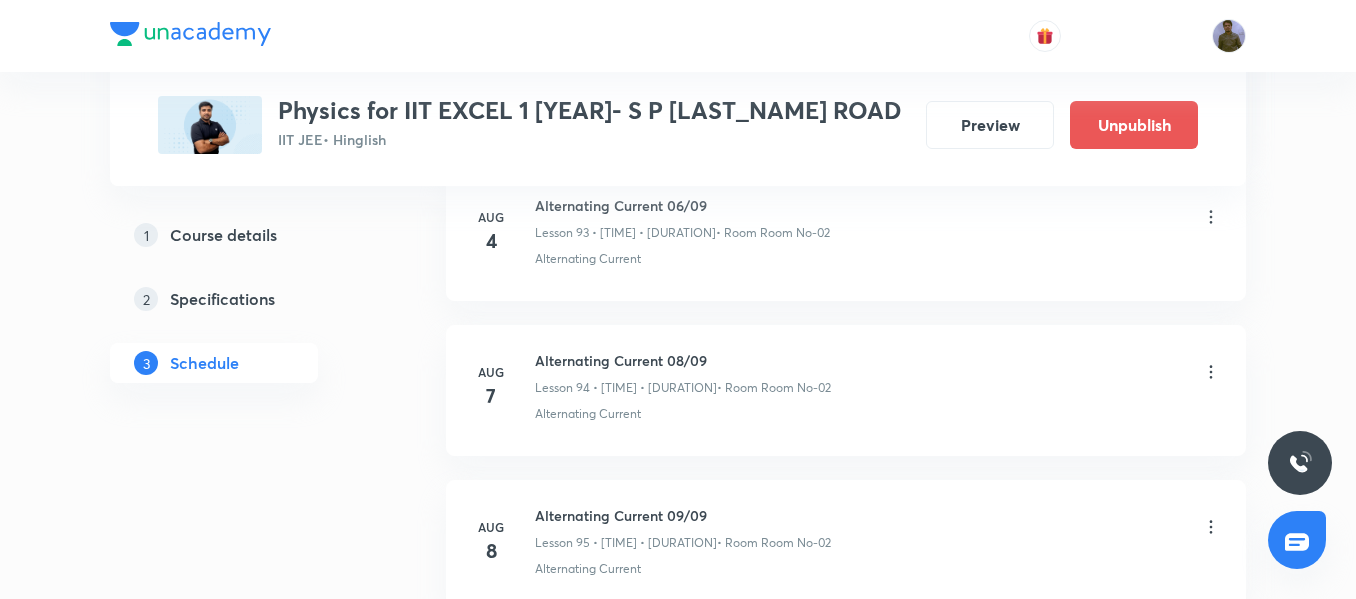 click 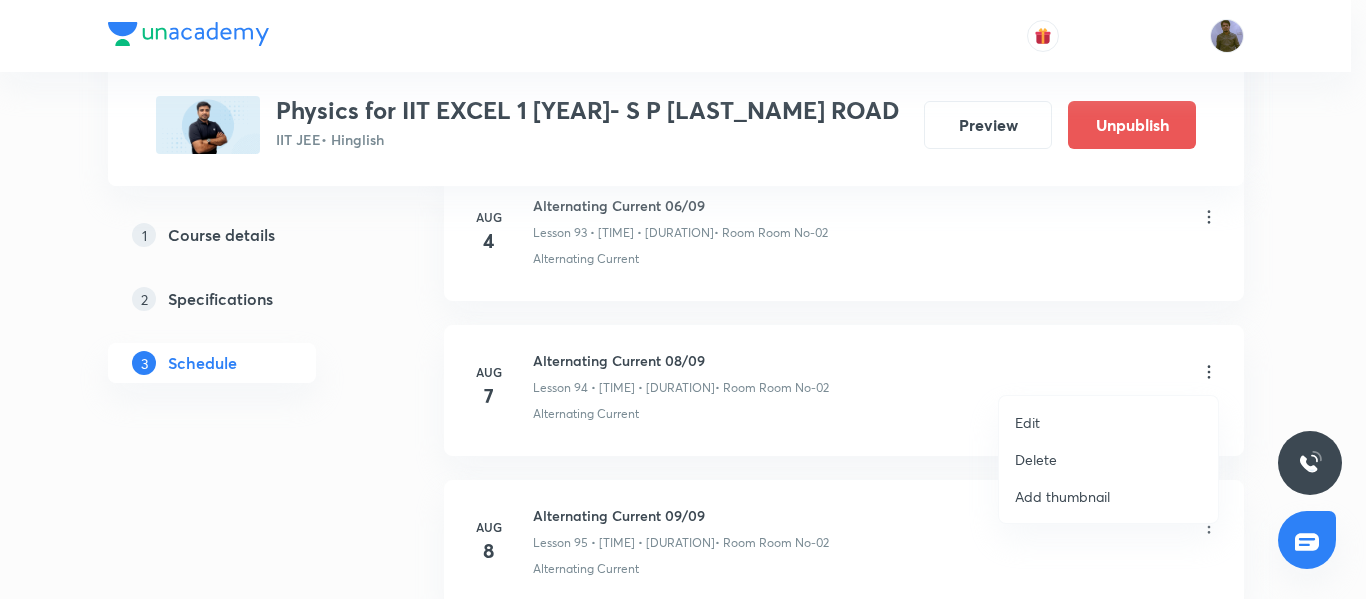 click on "Edit" at bounding box center [1108, 422] 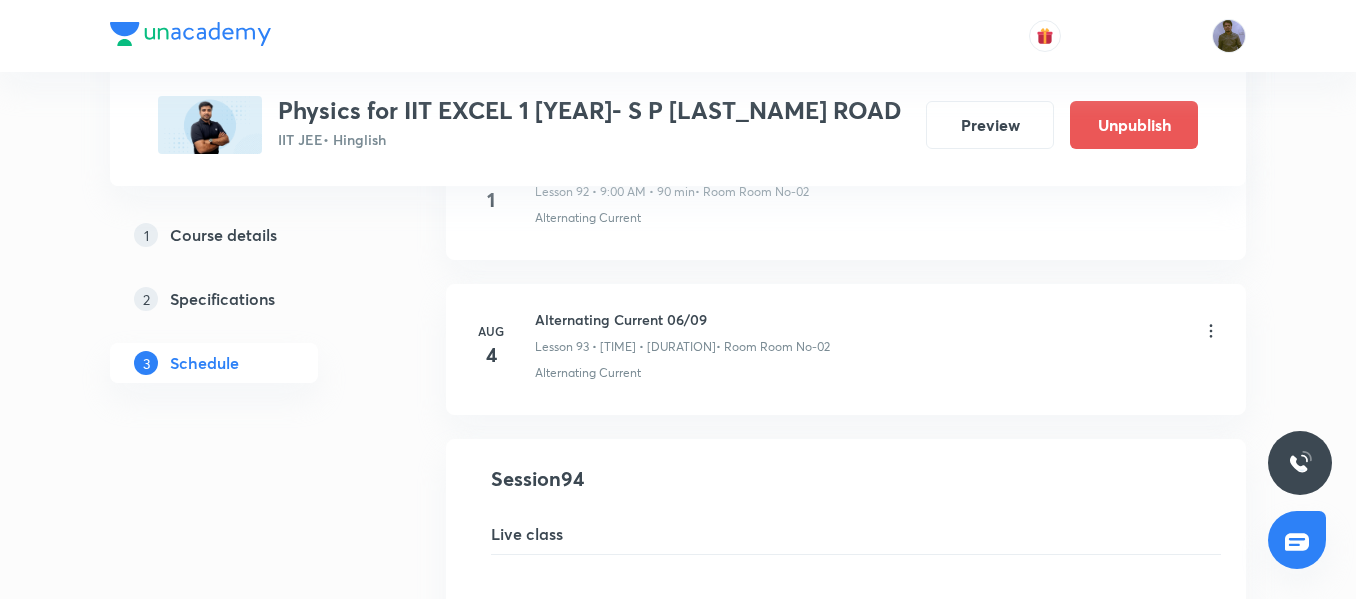 scroll, scrollTop: 14229, scrollLeft: 0, axis: vertical 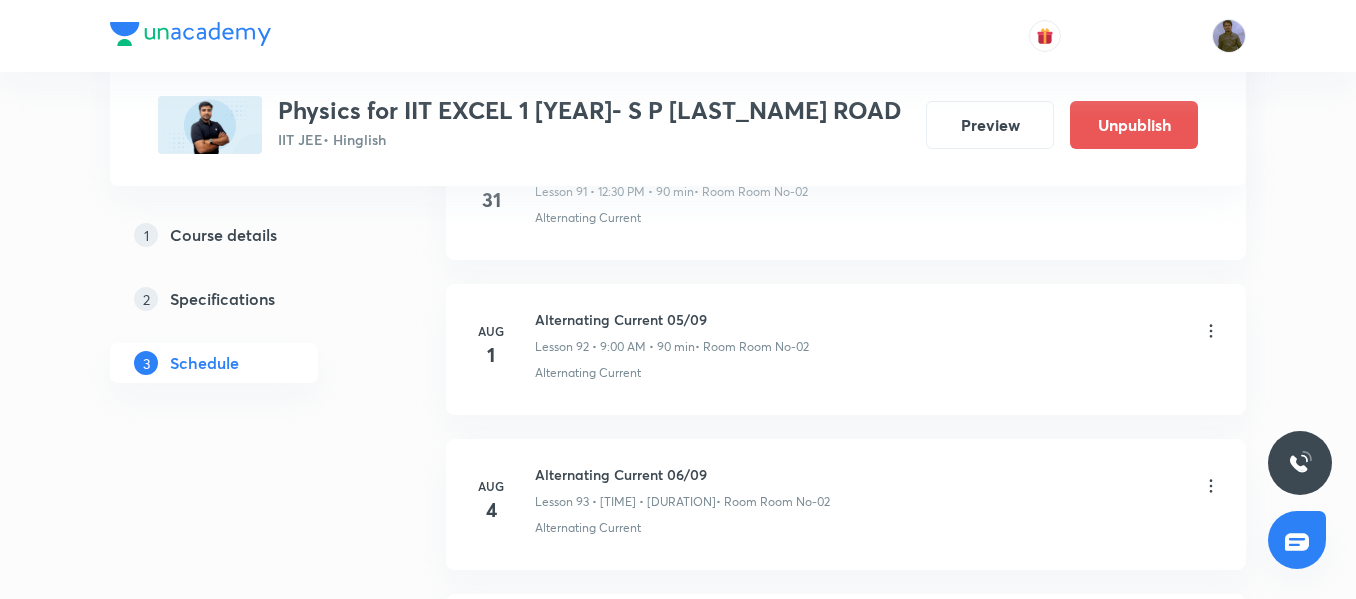 click on "Alternating Current 06/09" at bounding box center (682, 474) 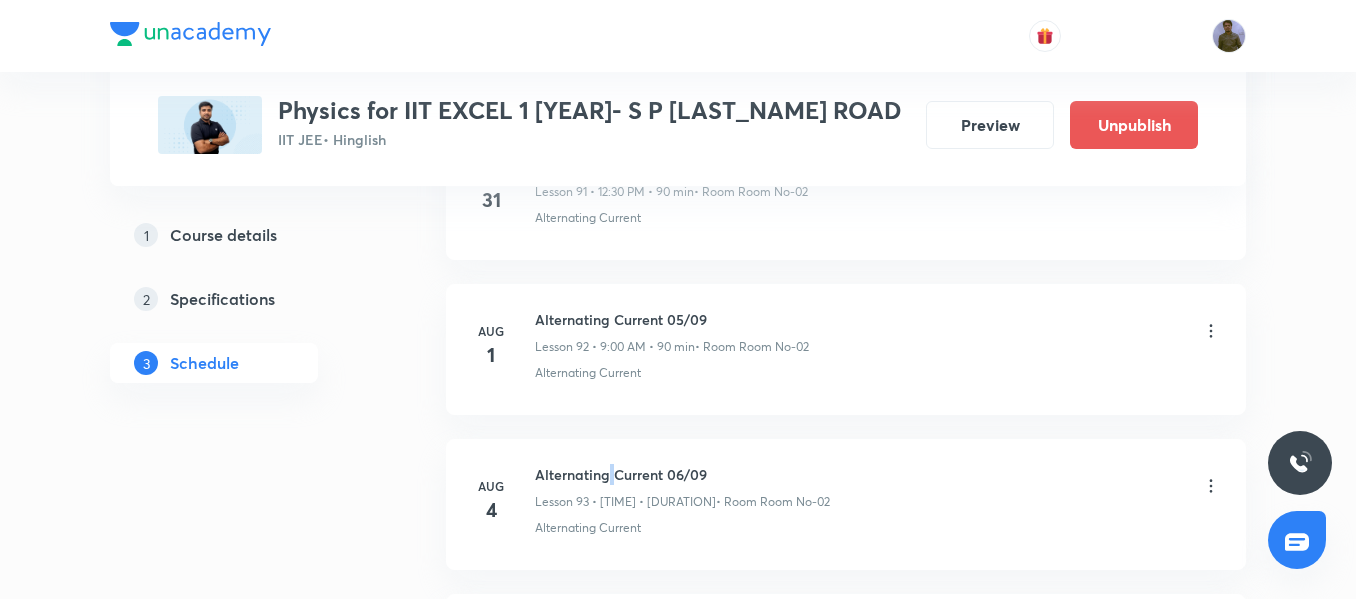 click on "Alternating Current 06/09" at bounding box center (682, 474) 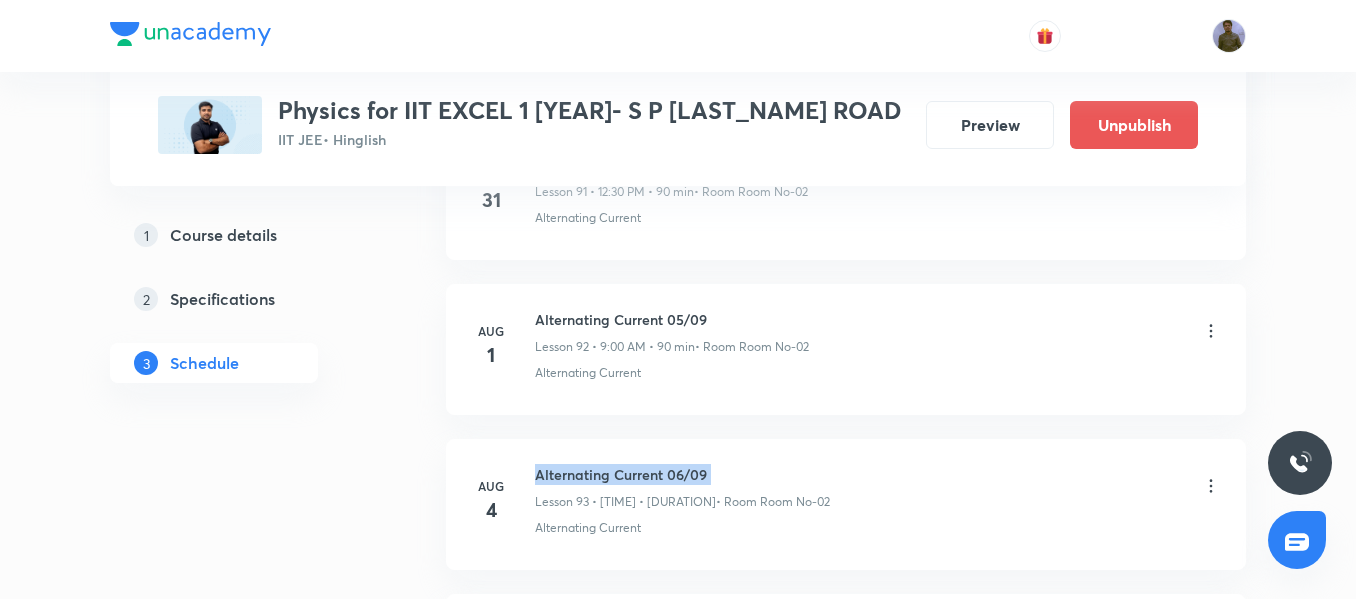 click on "Alternating Current 06/09" at bounding box center [682, 474] 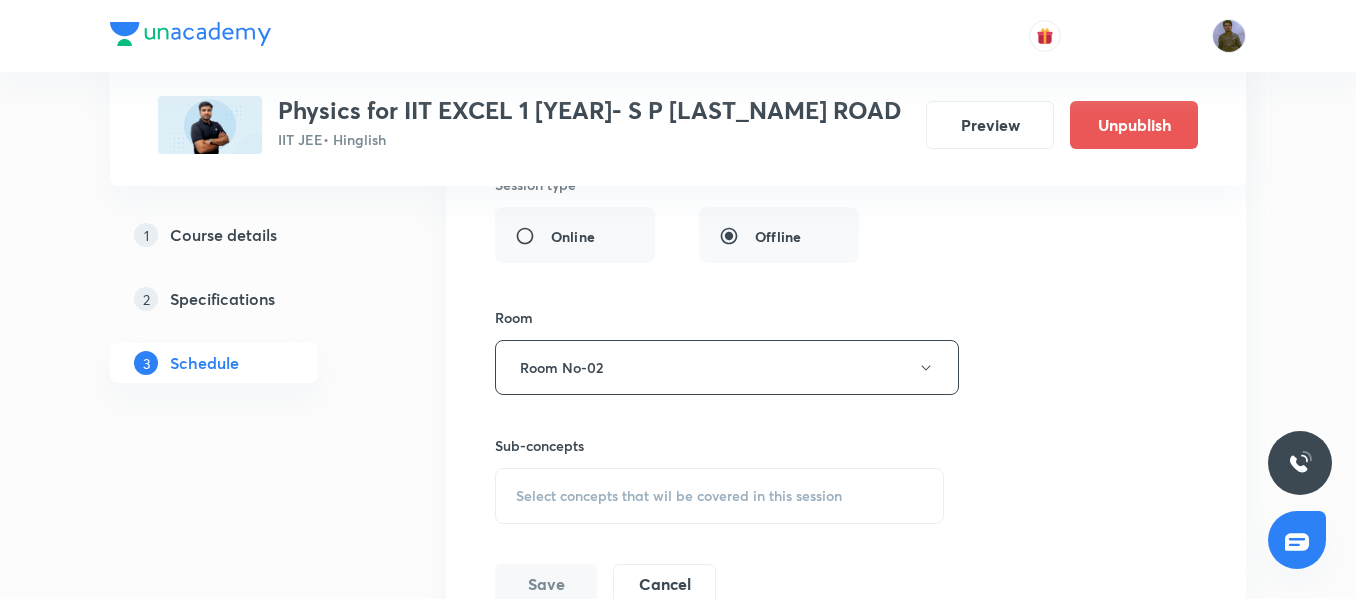 scroll, scrollTop: 15229, scrollLeft: 0, axis: vertical 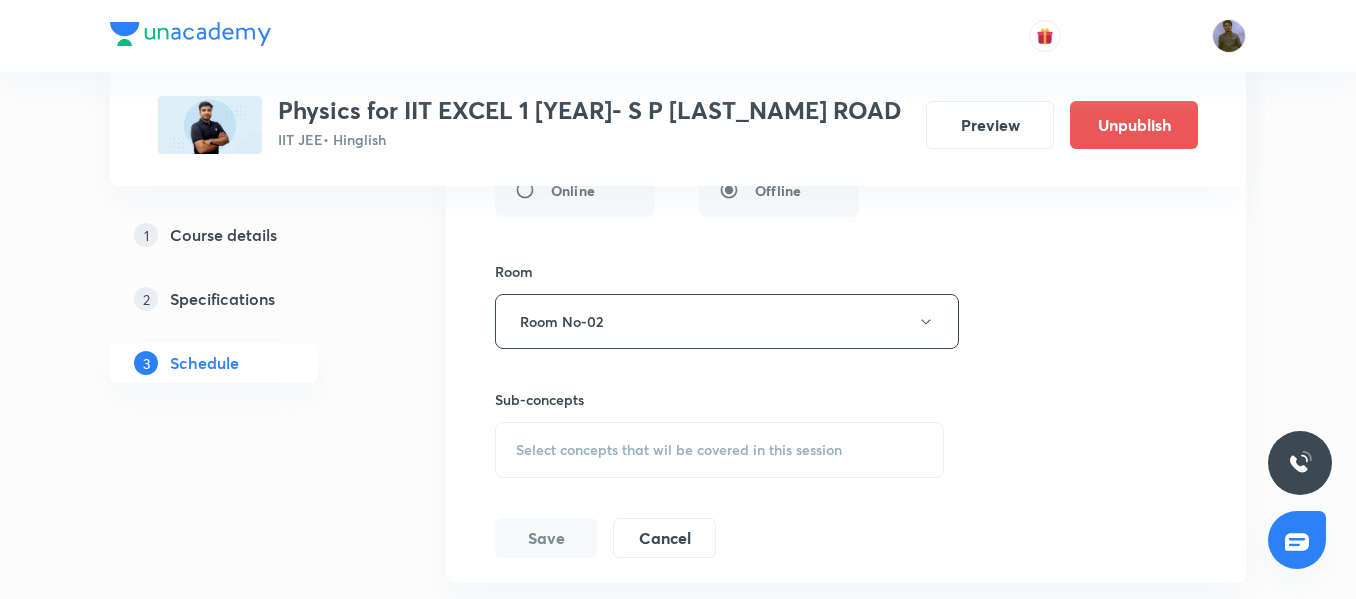 click on "Select concepts that wil be covered in this session" at bounding box center (679, 450) 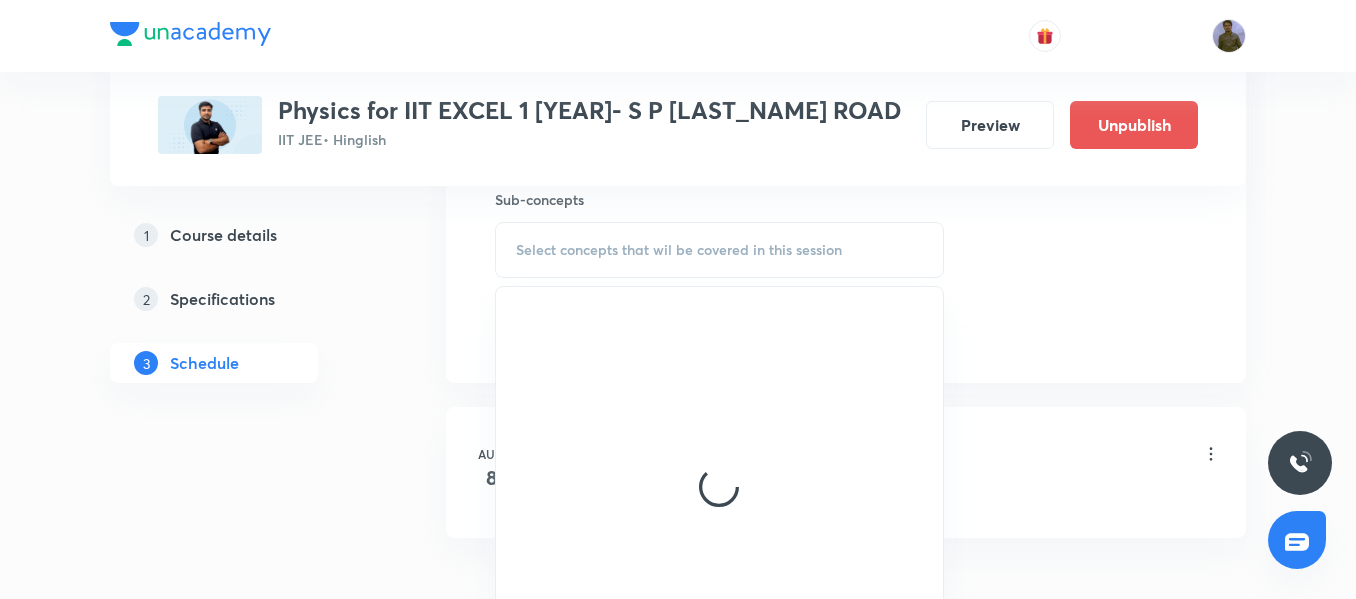 scroll, scrollTop: 15329, scrollLeft: 0, axis: vertical 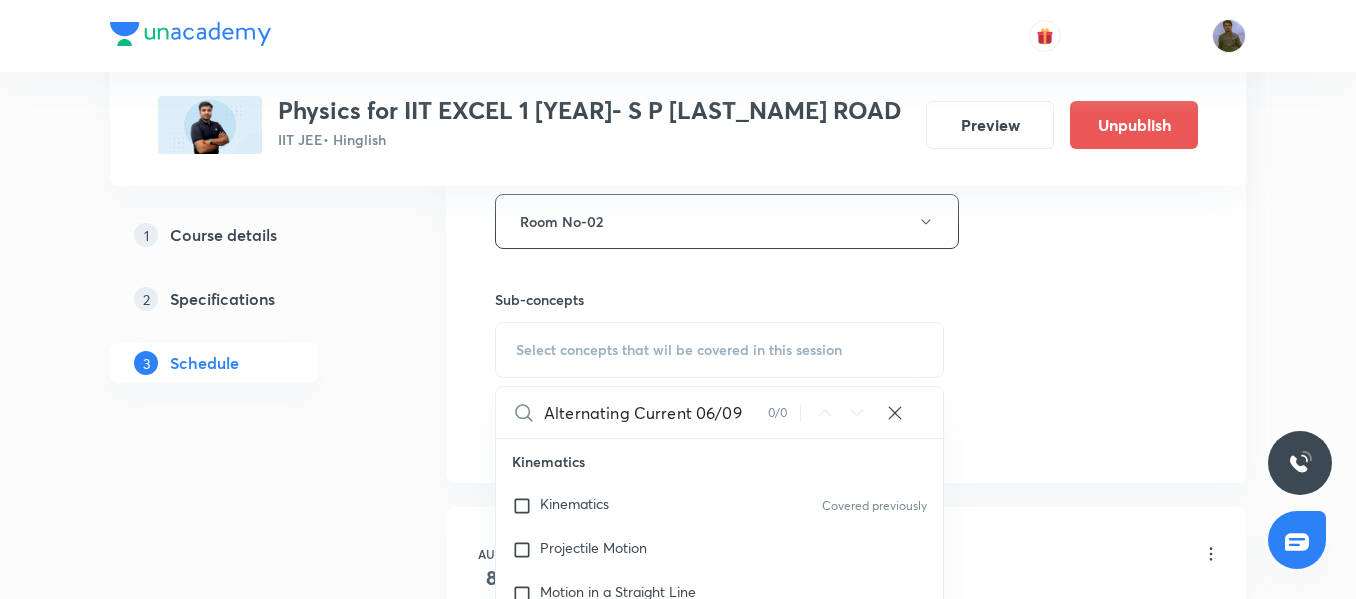 drag, startPoint x: 704, startPoint y: 412, endPoint x: 743, endPoint y: 413, distance: 39.012817 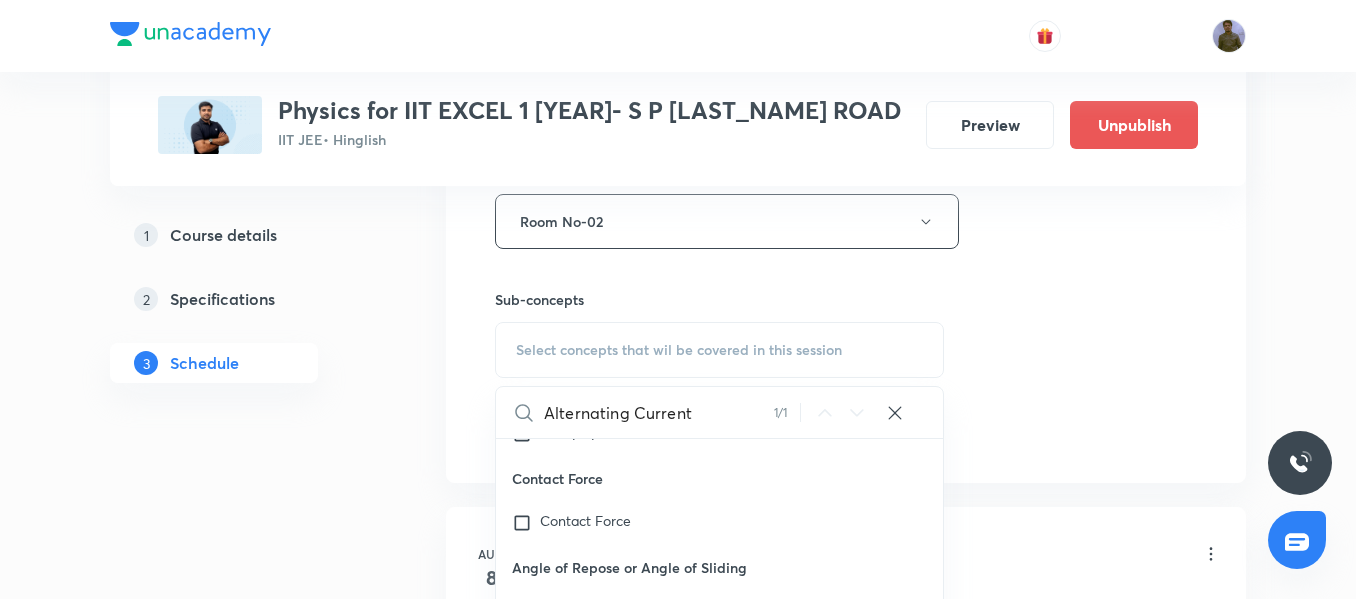 scroll, scrollTop: 44136, scrollLeft: 0, axis: vertical 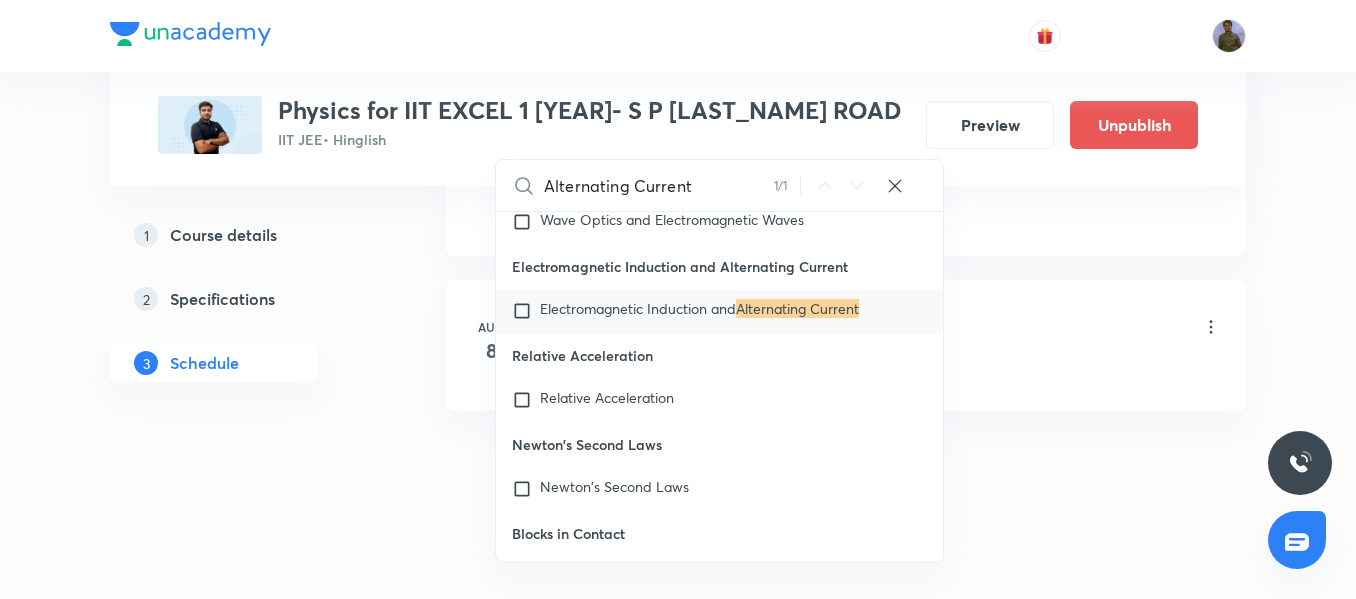 type on "Alternating Current" 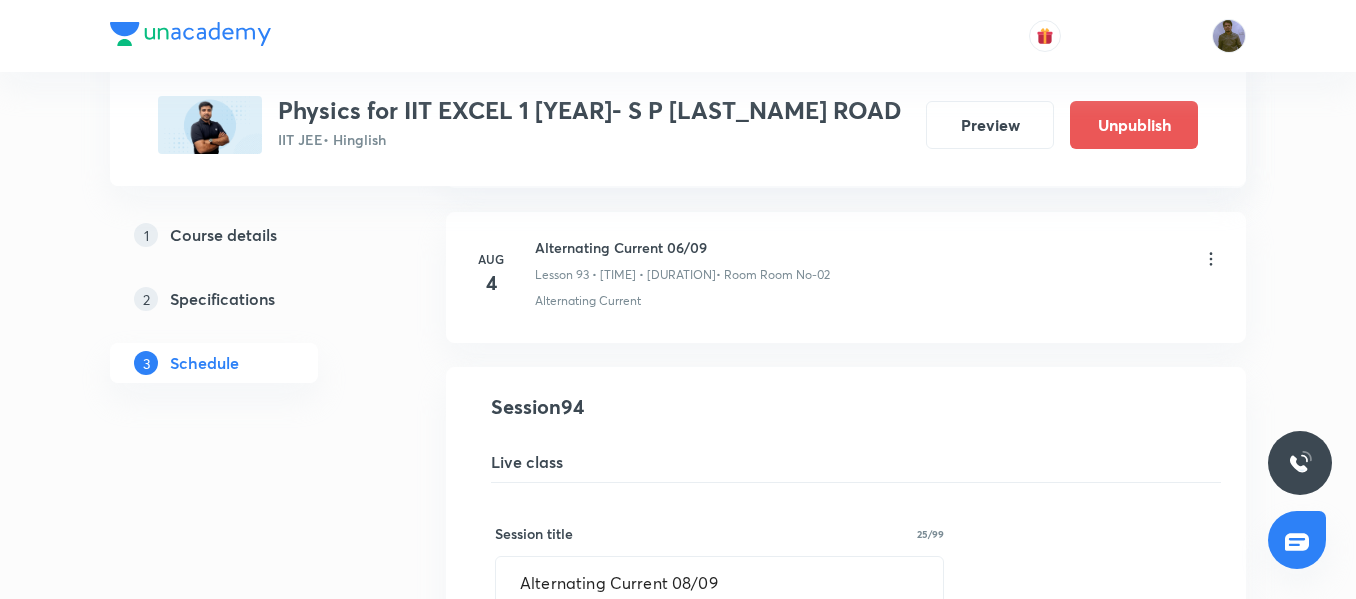 scroll, scrollTop: 14556, scrollLeft: 0, axis: vertical 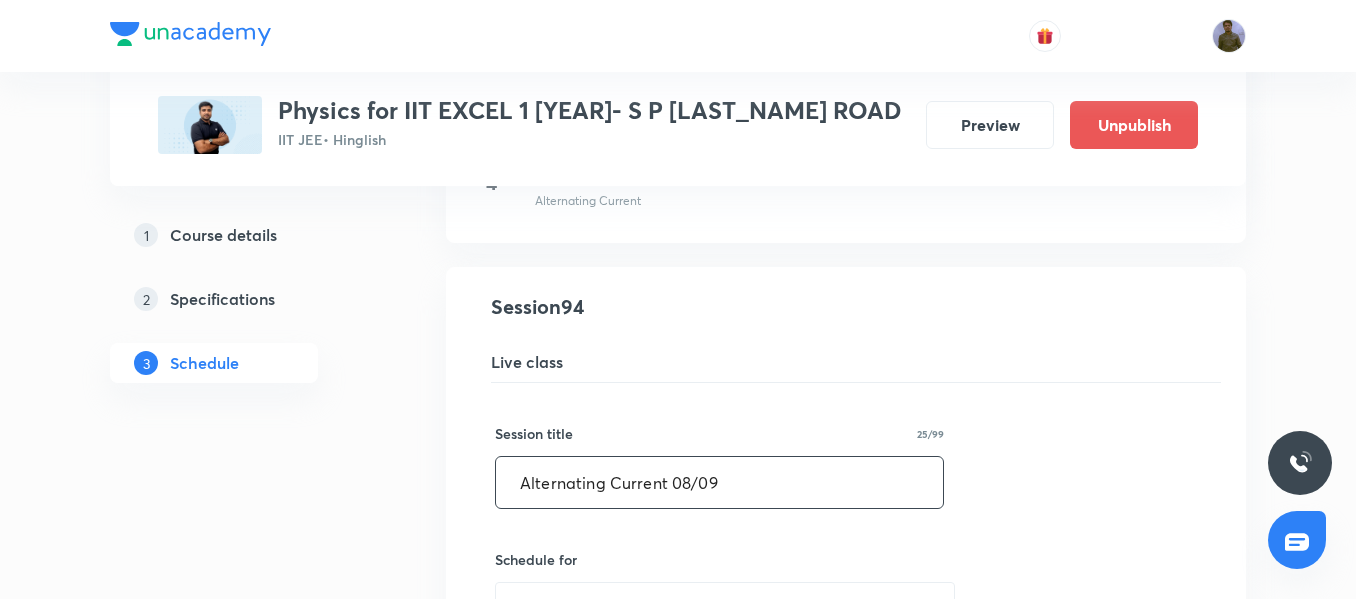 click on "Alternating Current 08/09" at bounding box center [719, 482] 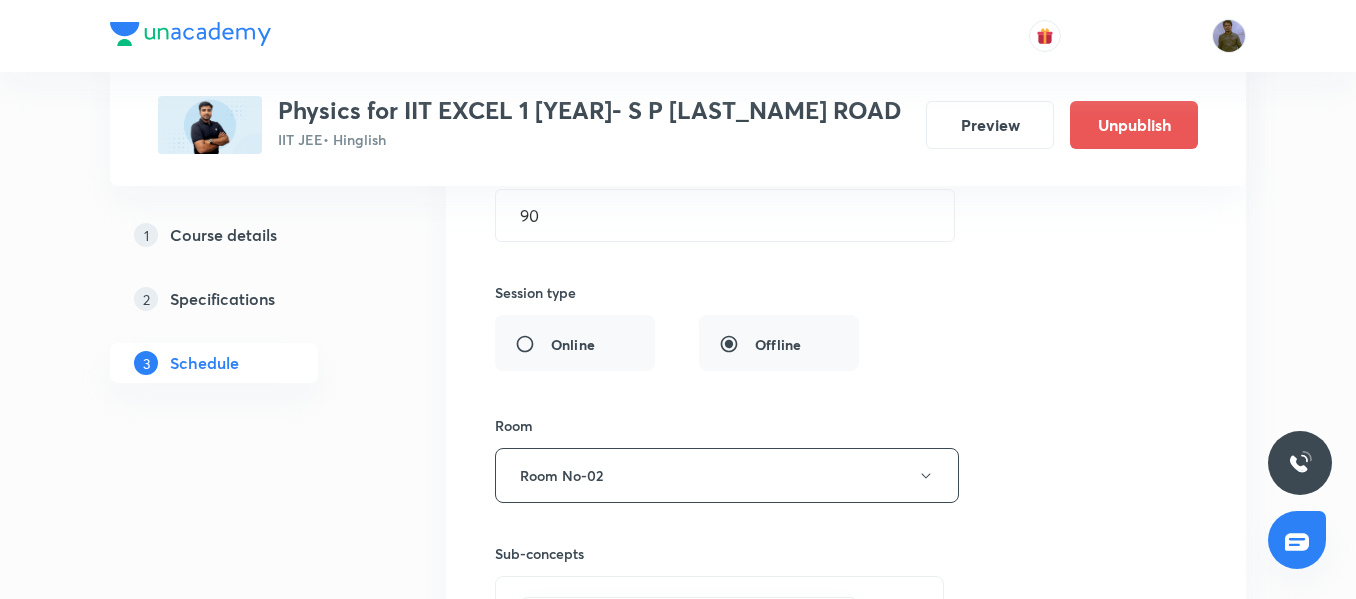 scroll, scrollTop: 15356, scrollLeft: 0, axis: vertical 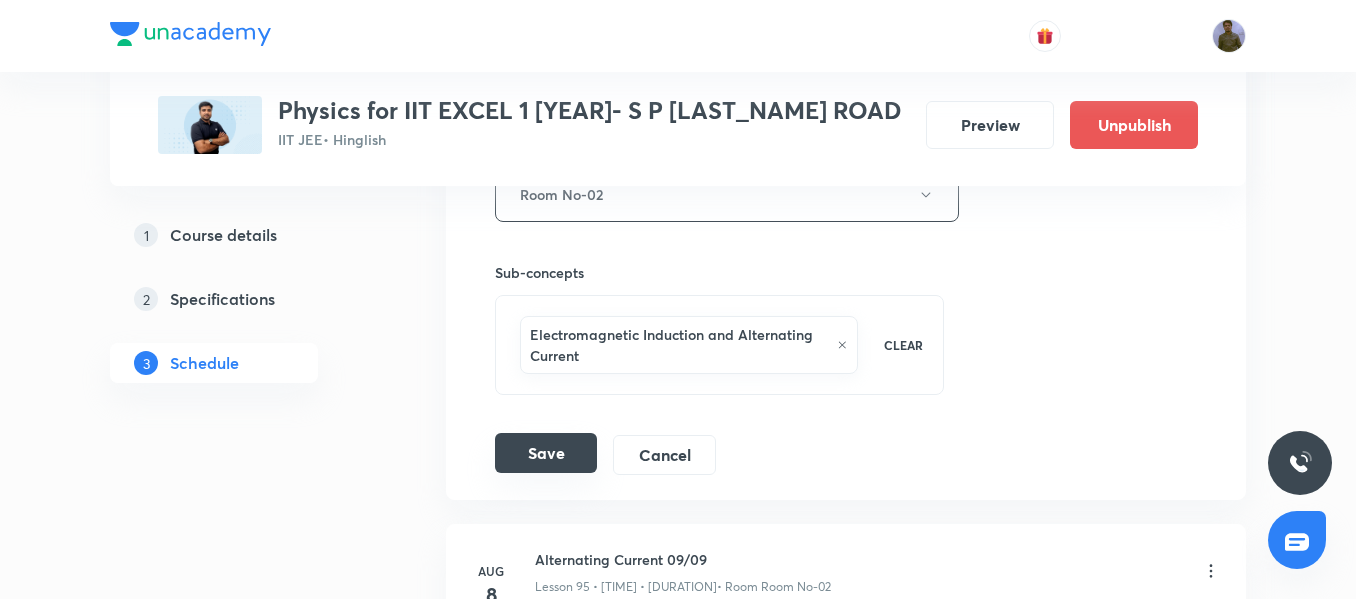 type on "Alternating Current 07/09" 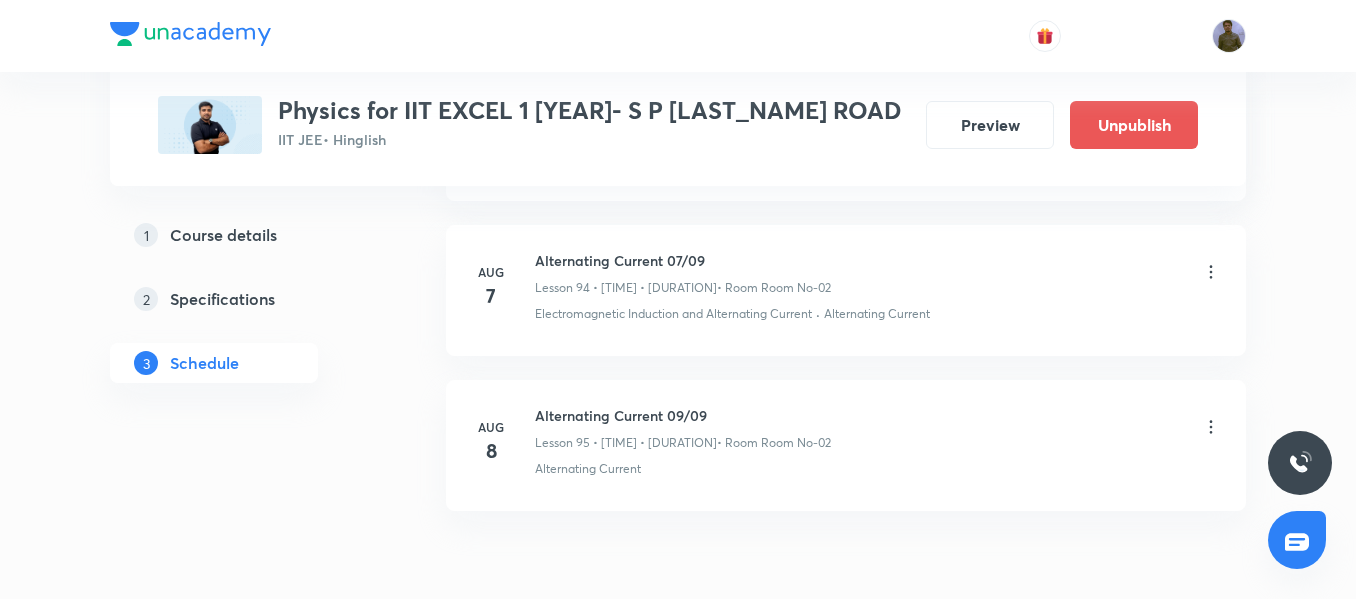 scroll, scrollTop: 14810, scrollLeft: 0, axis: vertical 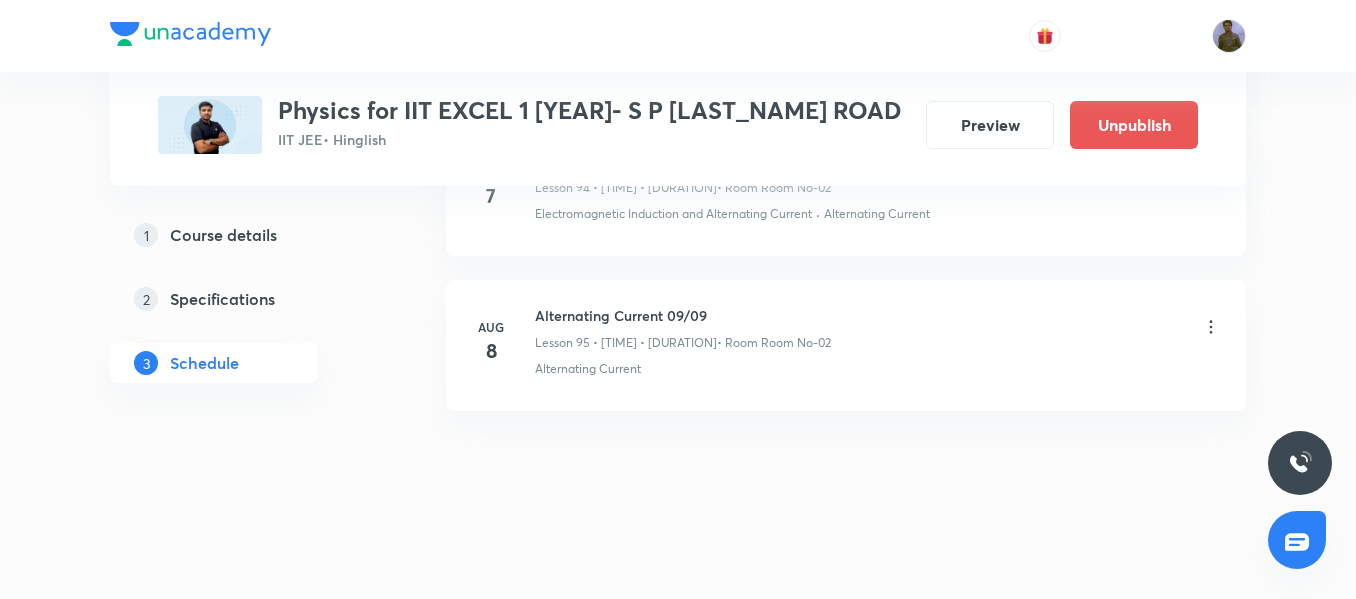 click 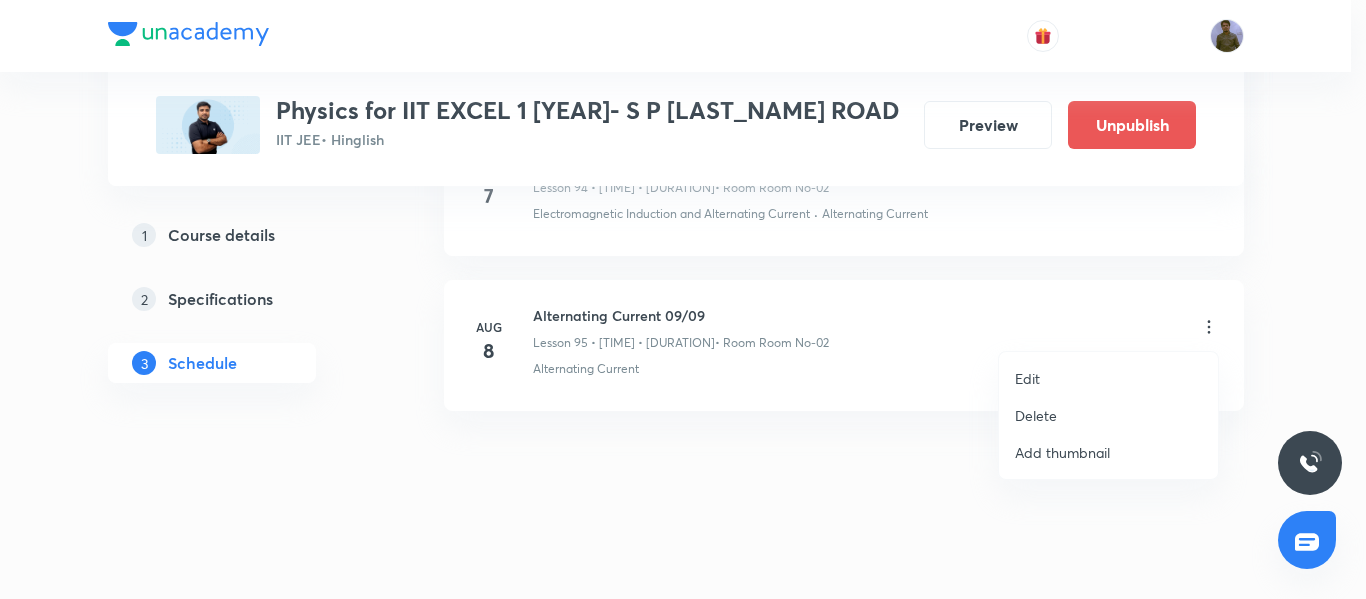 click on "Edit" at bounding box center (1108, 378) 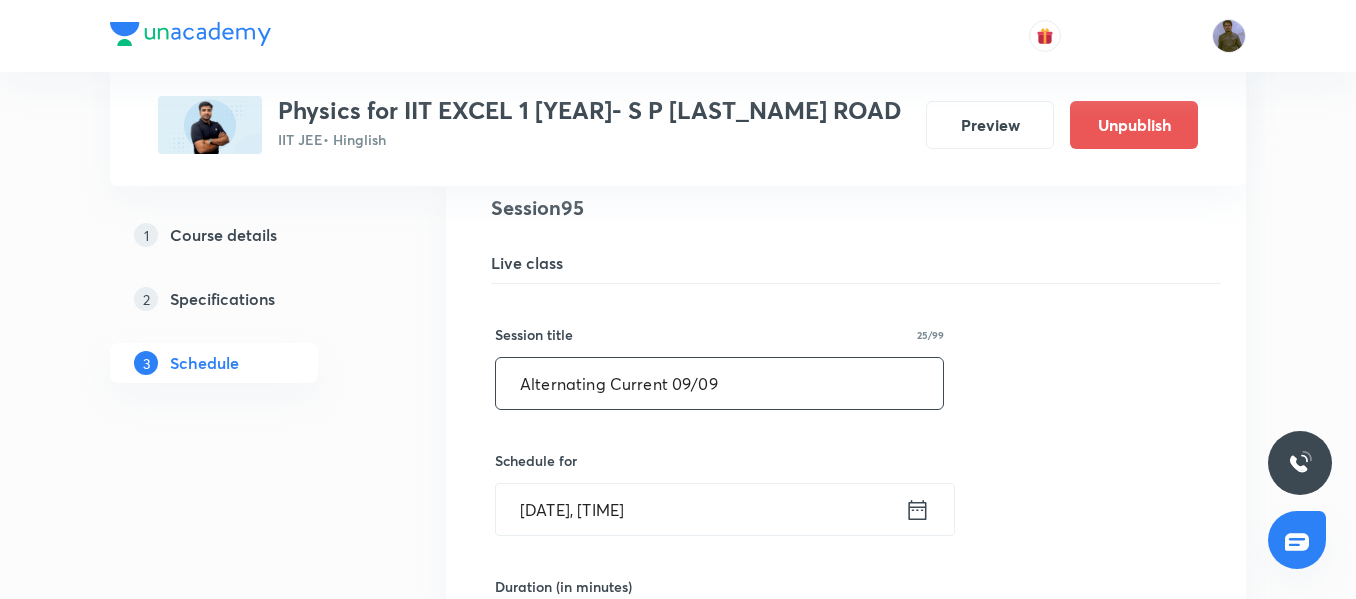 click on "Alternating Current 09/09" at bounding box center (719, 383) 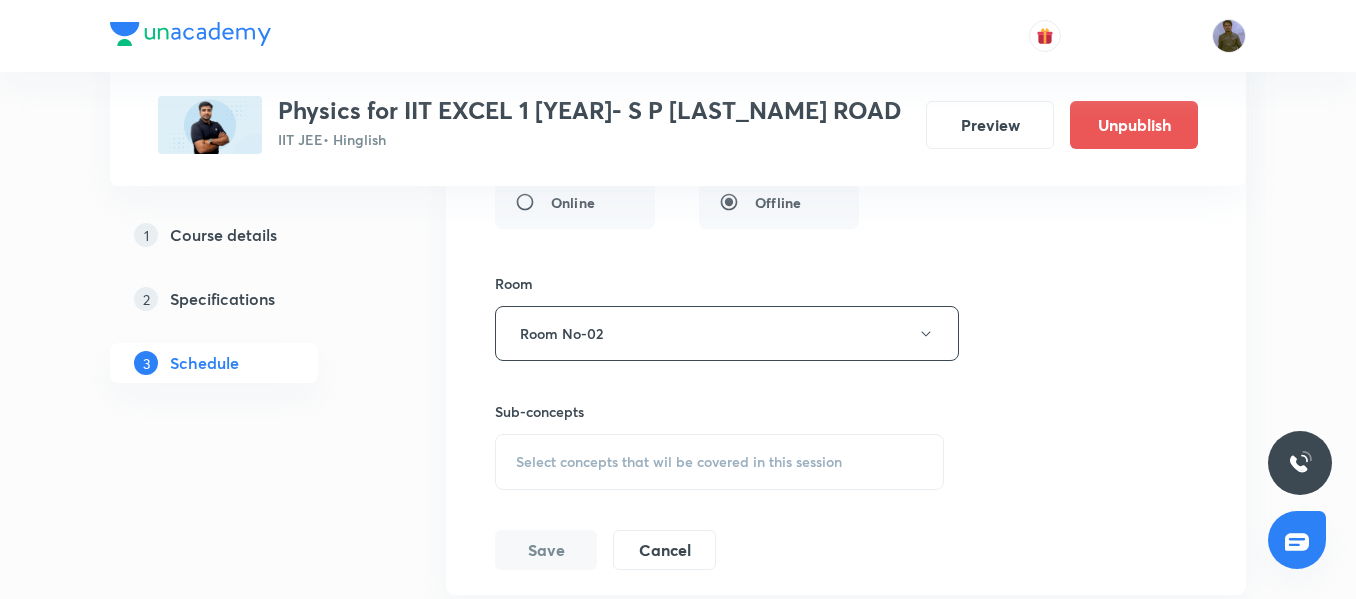 scroll, scrollTop: 15410, scrollLeft: 0, axis: vertical 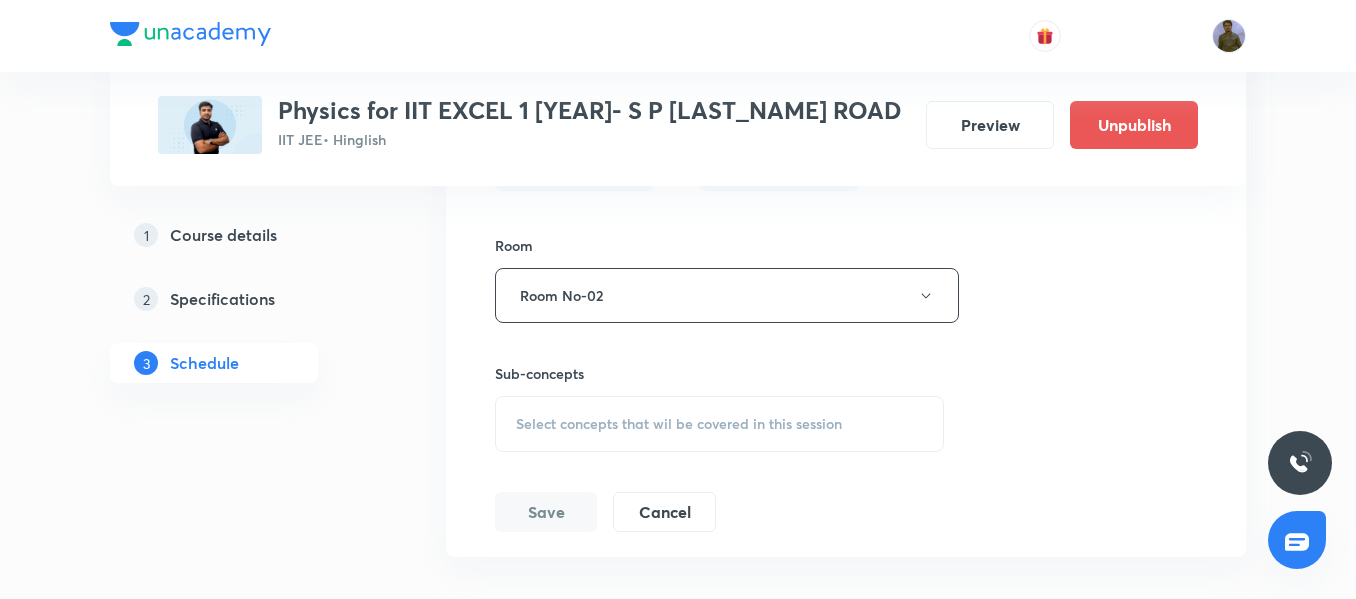 click on "Select concepts that wil be covered in this session" at bounding box center (719, 424) 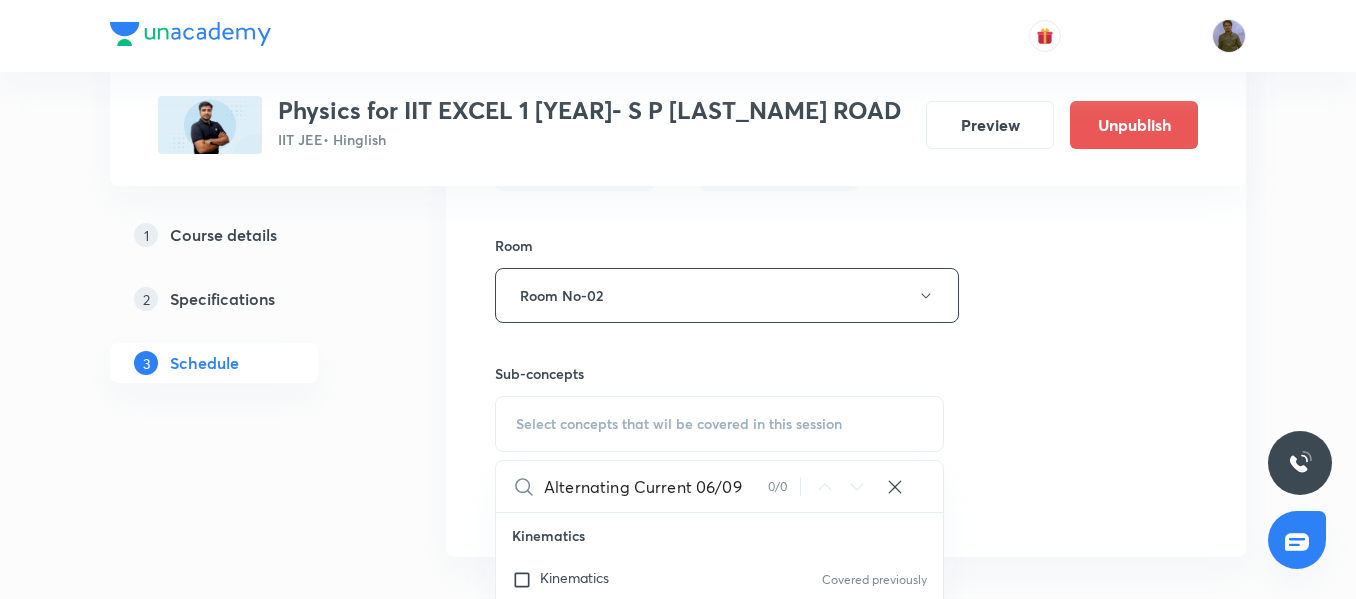 drag, startPoint x: 697, startPoint y: 483, endPoint x: 736, endPoint y: 488, distance: 39.319206 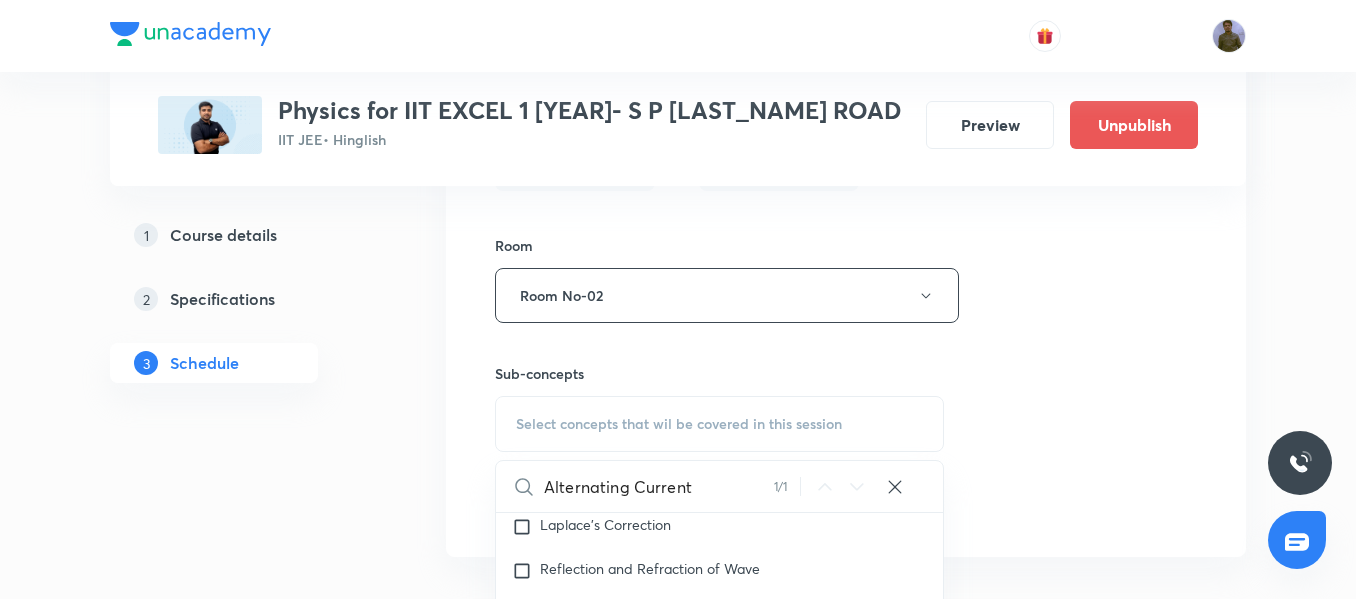 scroll, scrollTop: 24866, scrollLeft: 0, axis: vertical 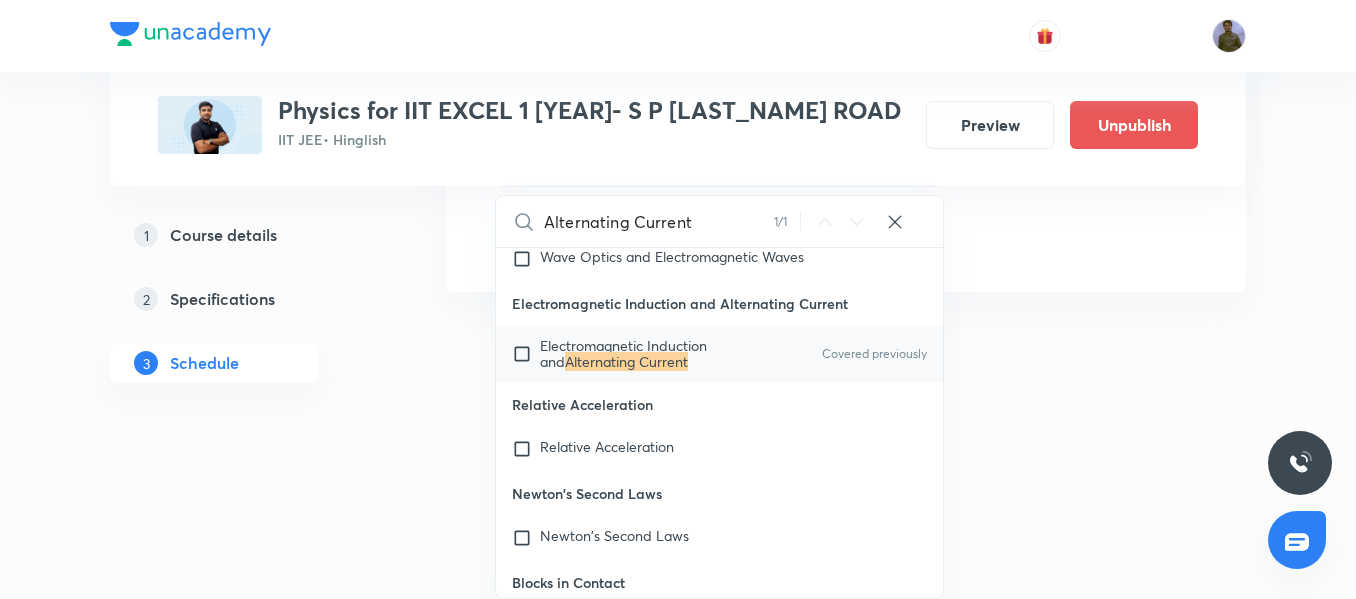 type on "Alternating Current" 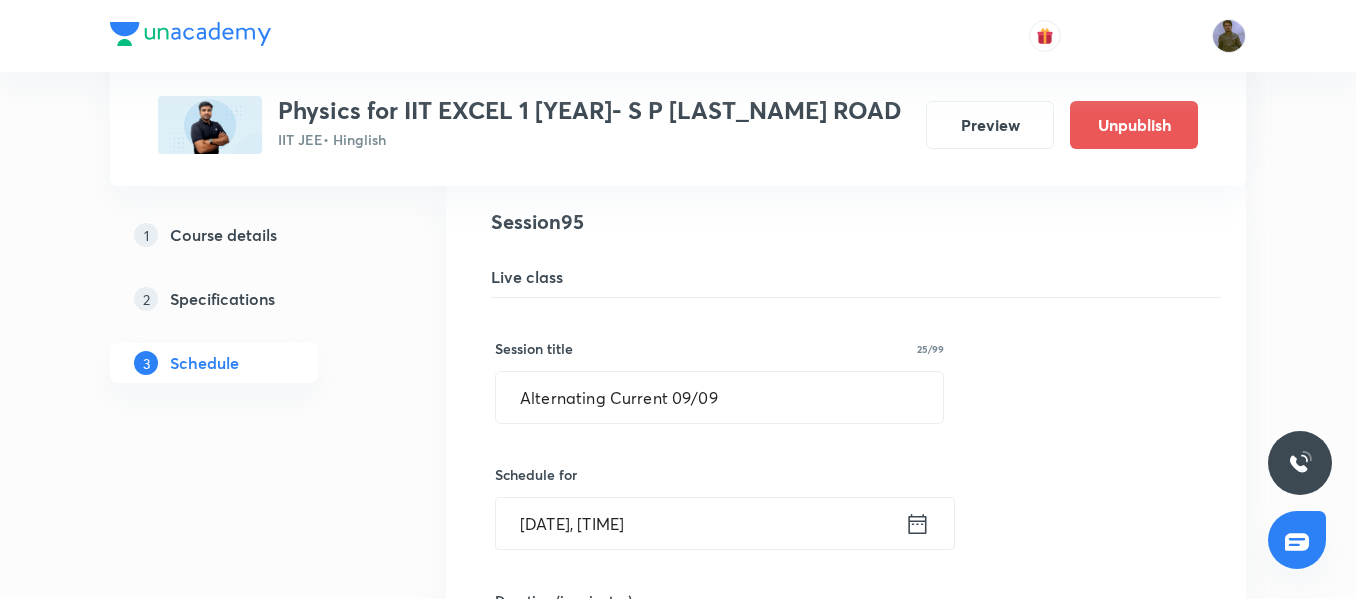 scroll, scrollTop: 14800, scrollLeft: 0, axis: vertical 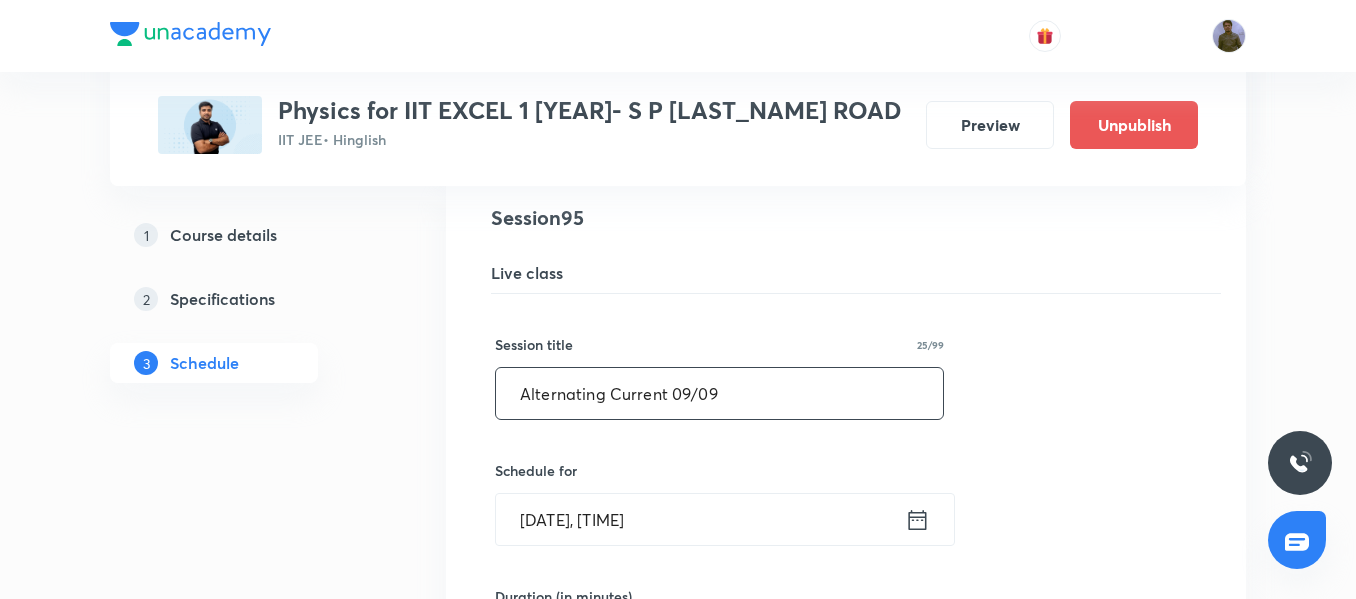 click on "Alternating Current 09/09" at bounding box center (719, 393) 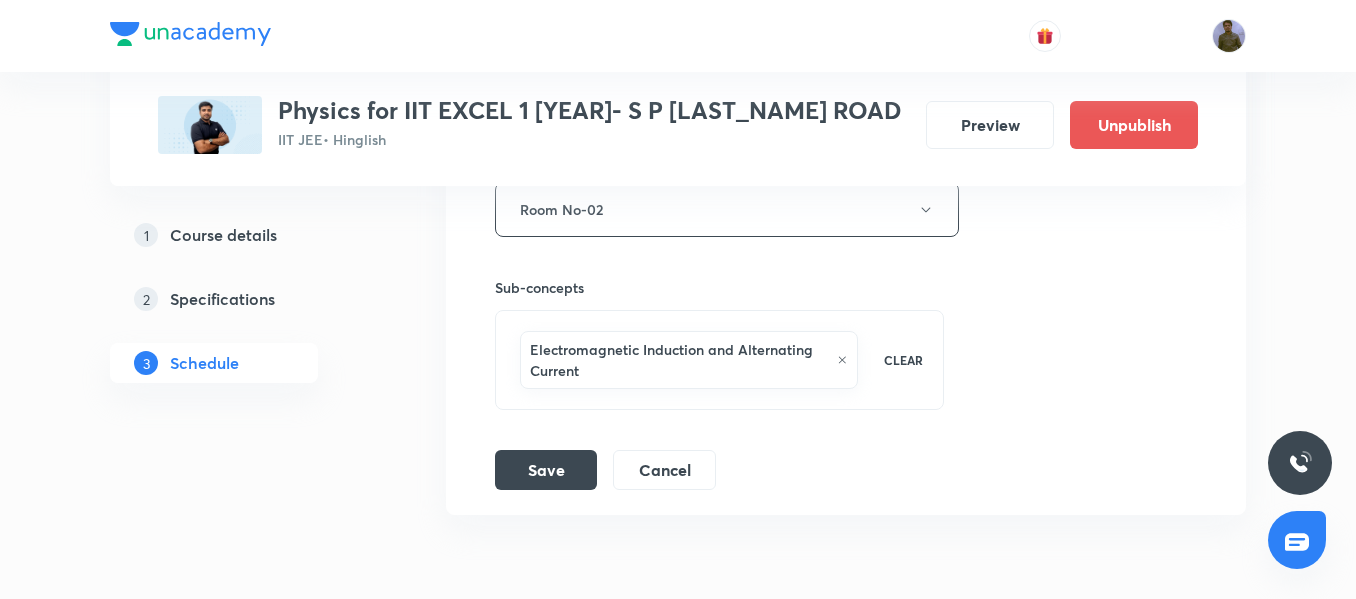 scroll, scrollTop: 15500, scrollLeft: 0, axis: vertical 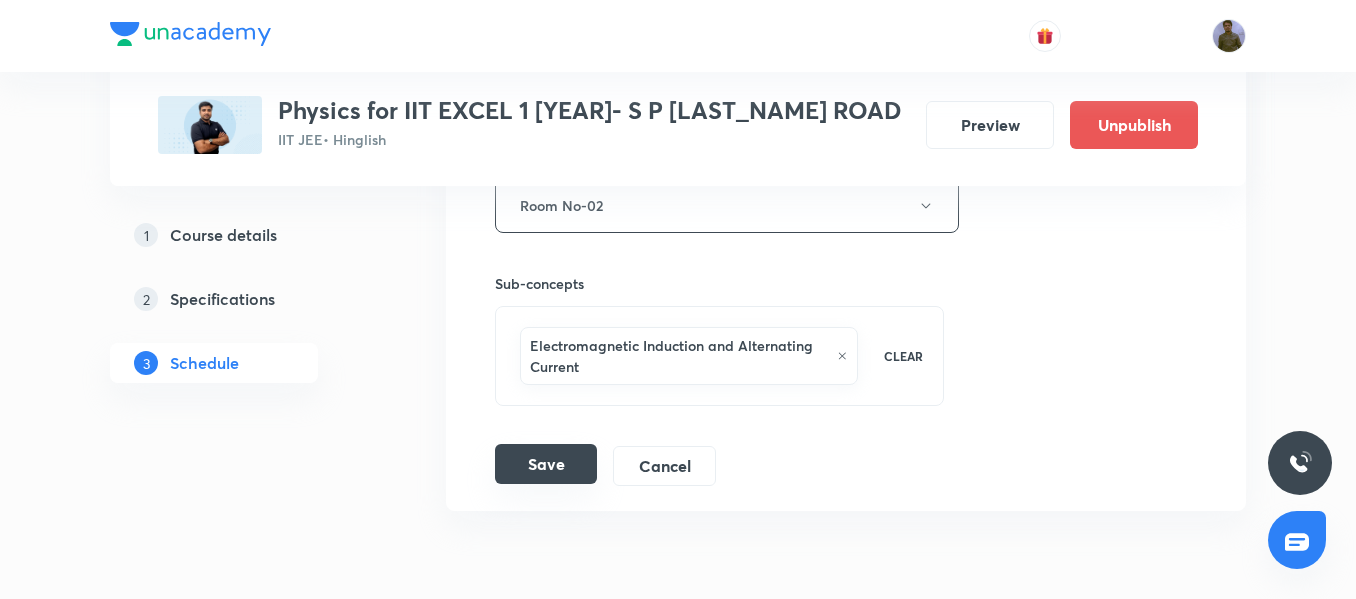 type on "Alternating Current 08/09" 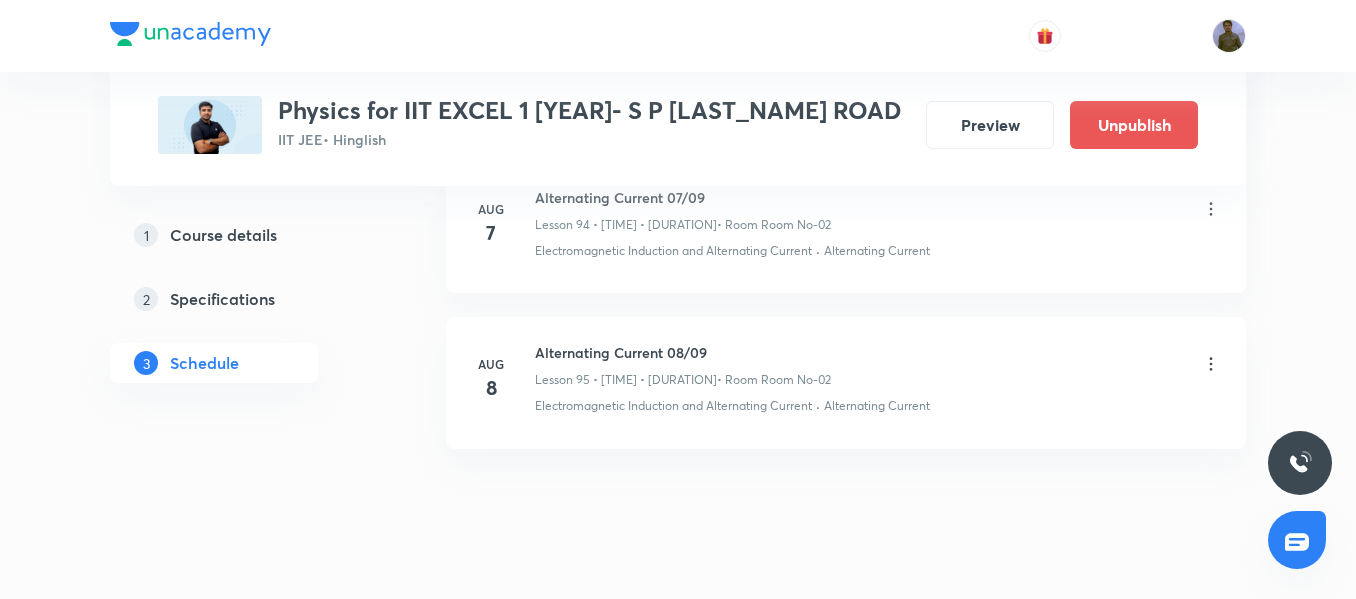 scroll, scrollTop: 14811, scrollLeft: 0, axis: vertical 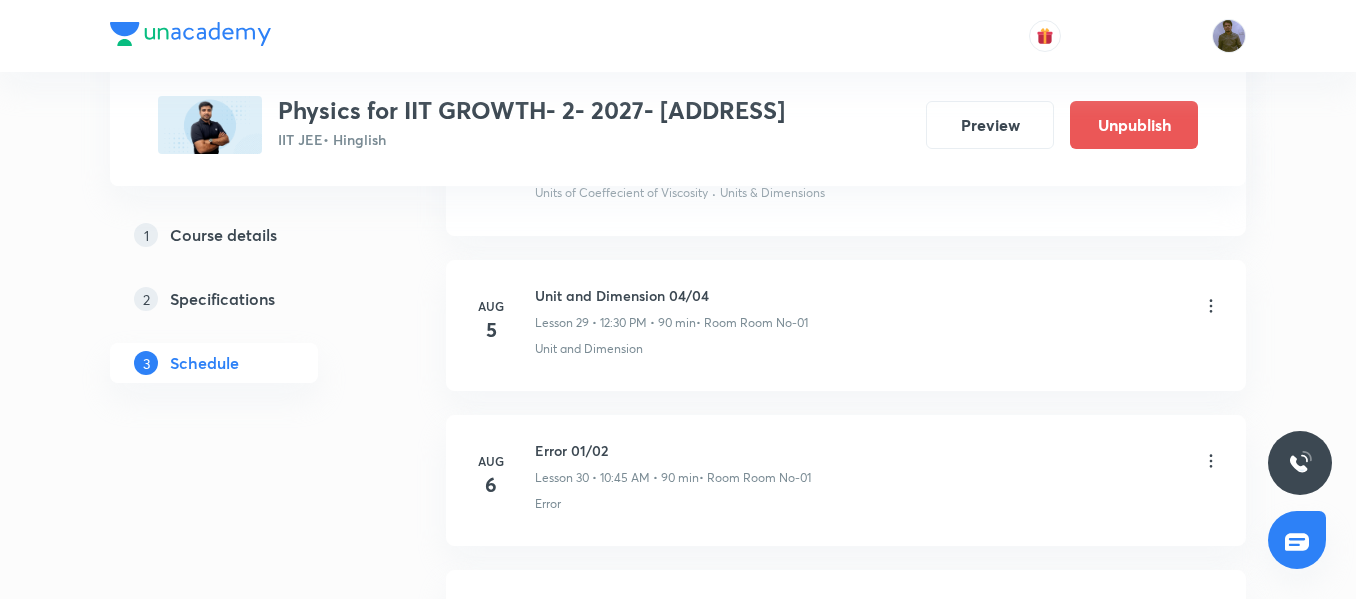 click 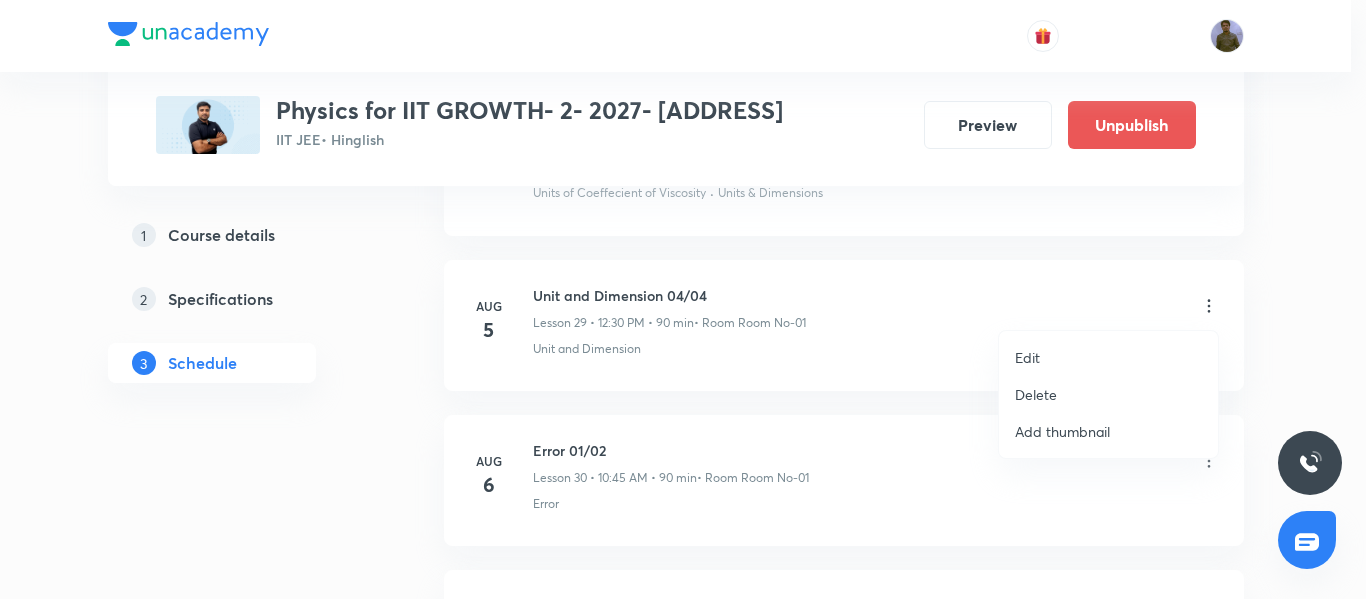 click on "Delete" at bounding box center [1036, 394] 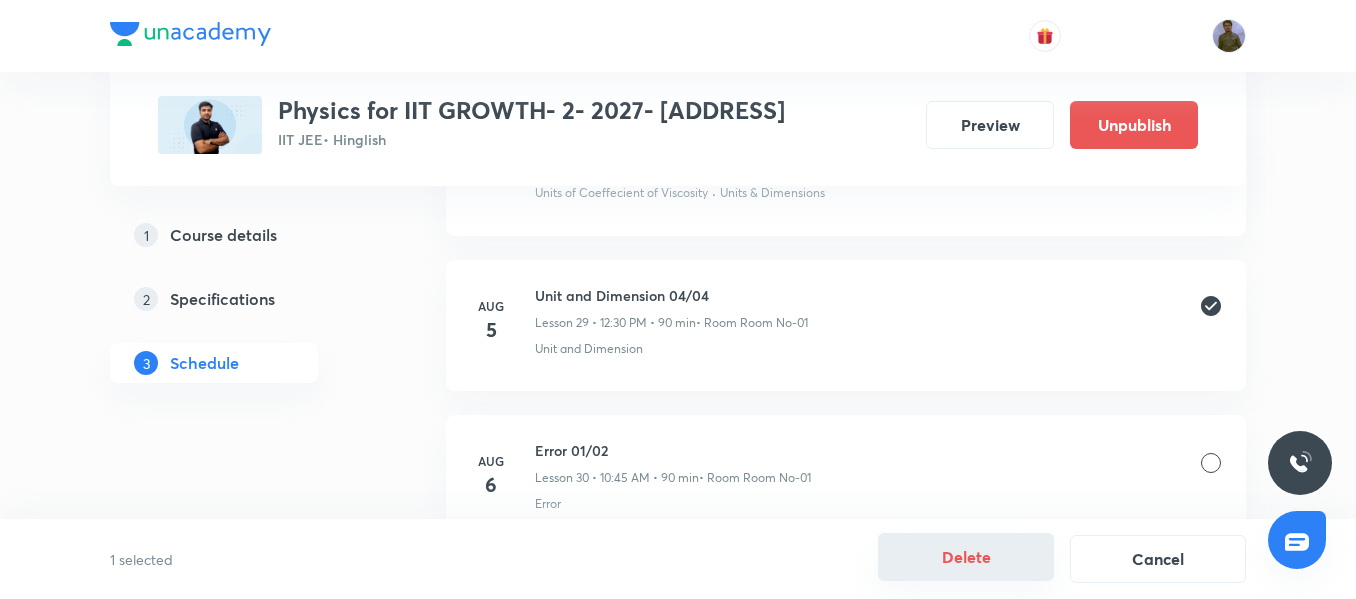 click on "Delete" at bounding box center (966, 557) 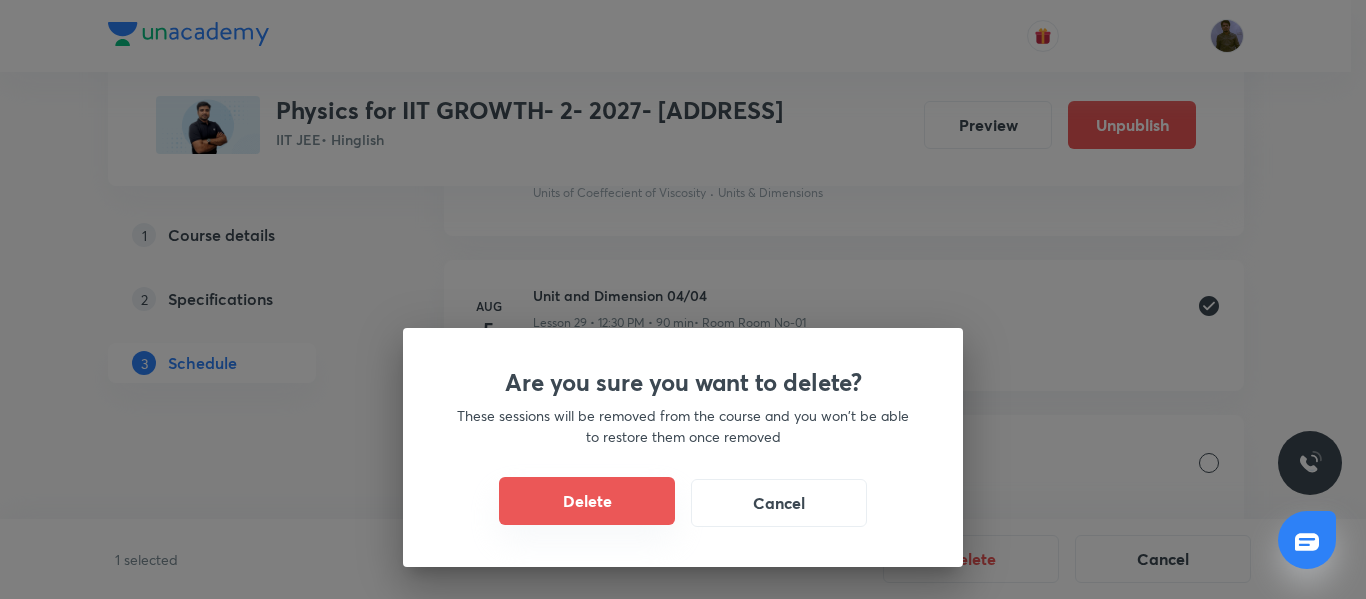 click on "Delete Cancel" at bounding box center (683, 503) 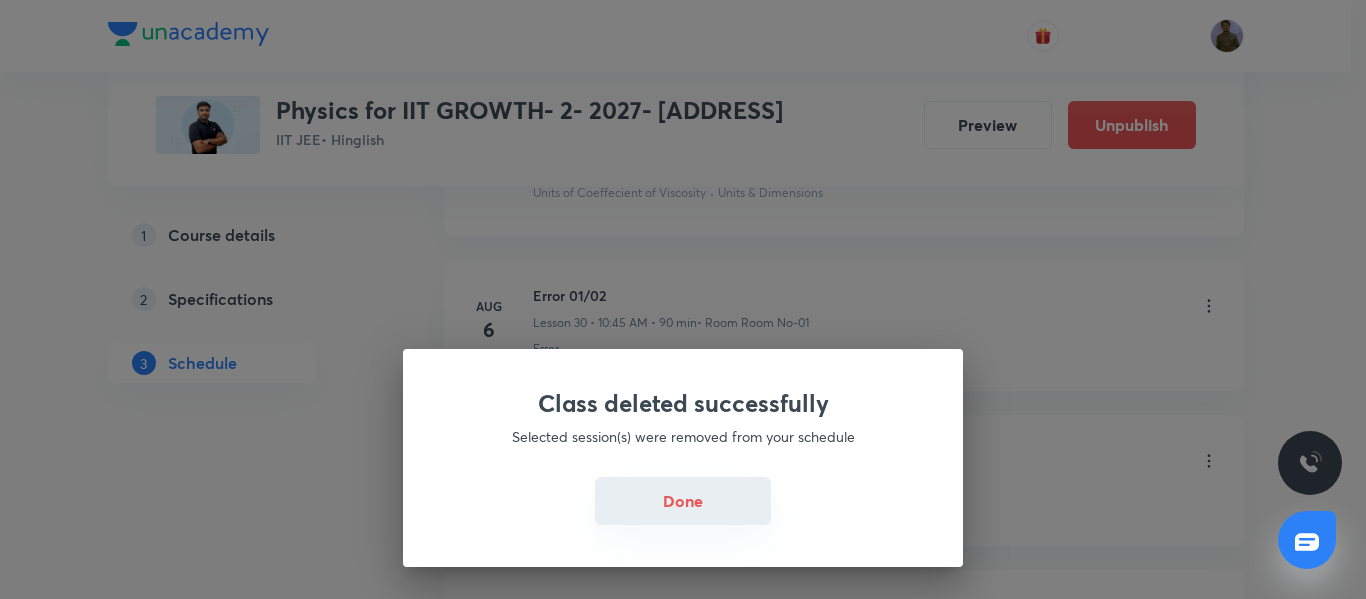 click on "Done" at bounding box center [683, 501] 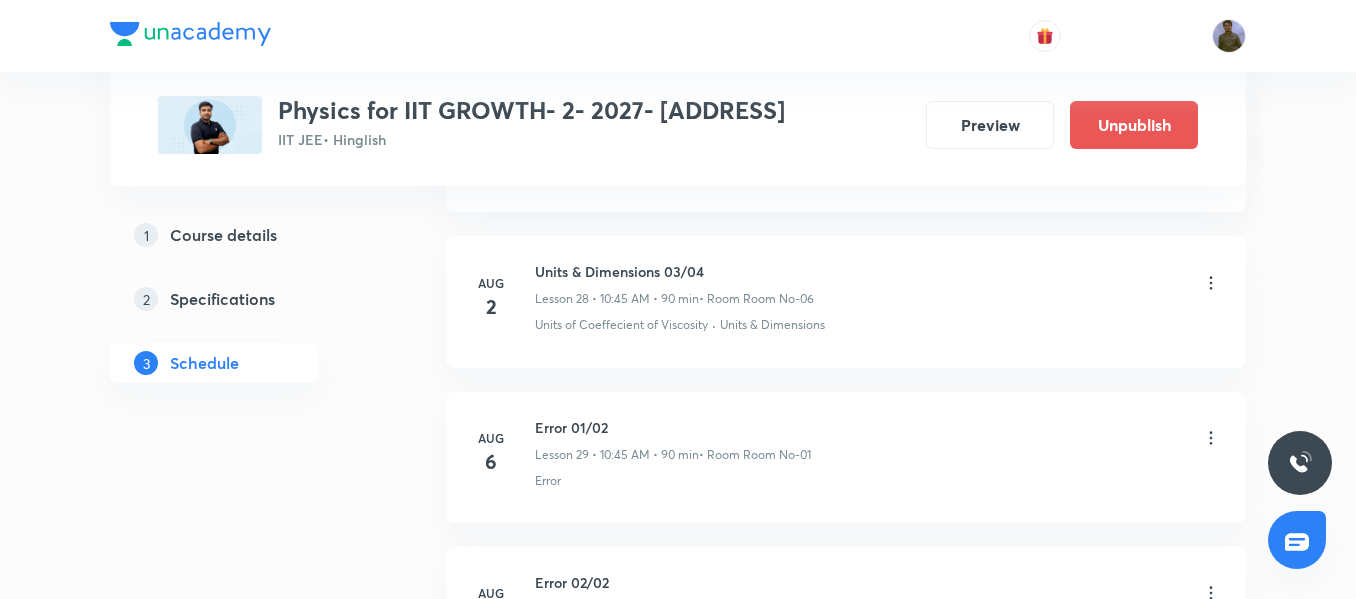 scroll, scrollTop: 5421, scrollLeft: 0, axis: vertical 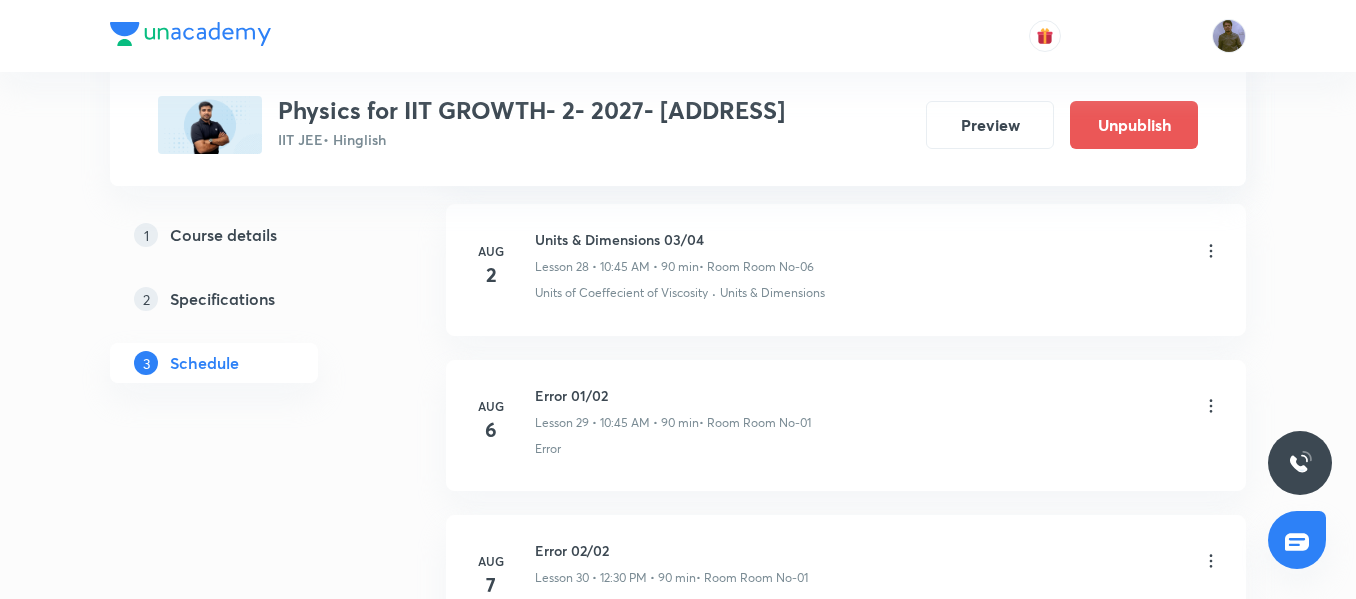 click on "Units & Dimensions 03/04" at bounding box center (674, 239) 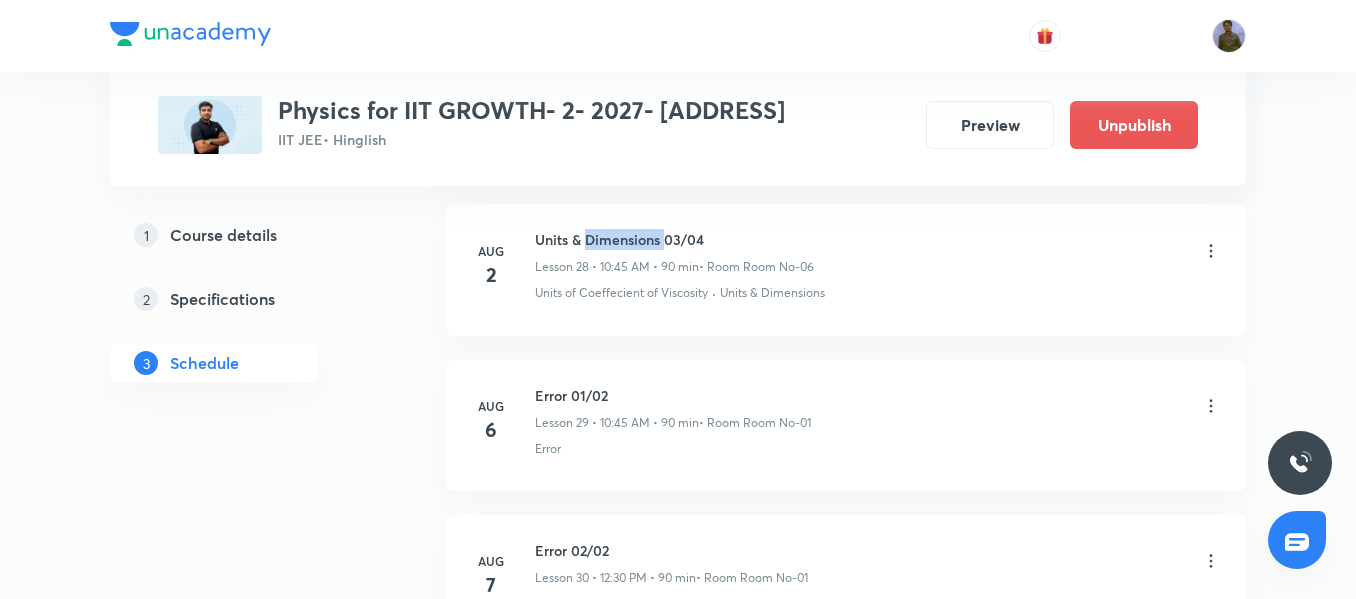 click on "Units & Dimensions 03/04" at bounding box center [674, 239] 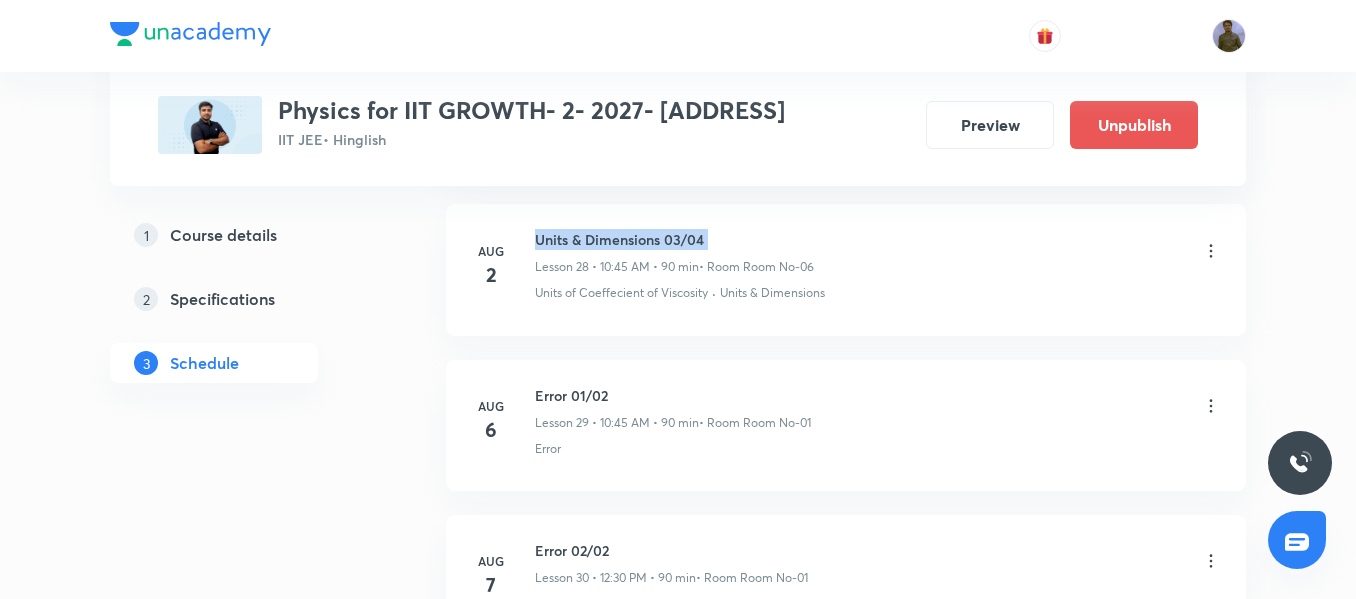 click on "Units & Dimensions 03/04" at bounding box center [674, 239] 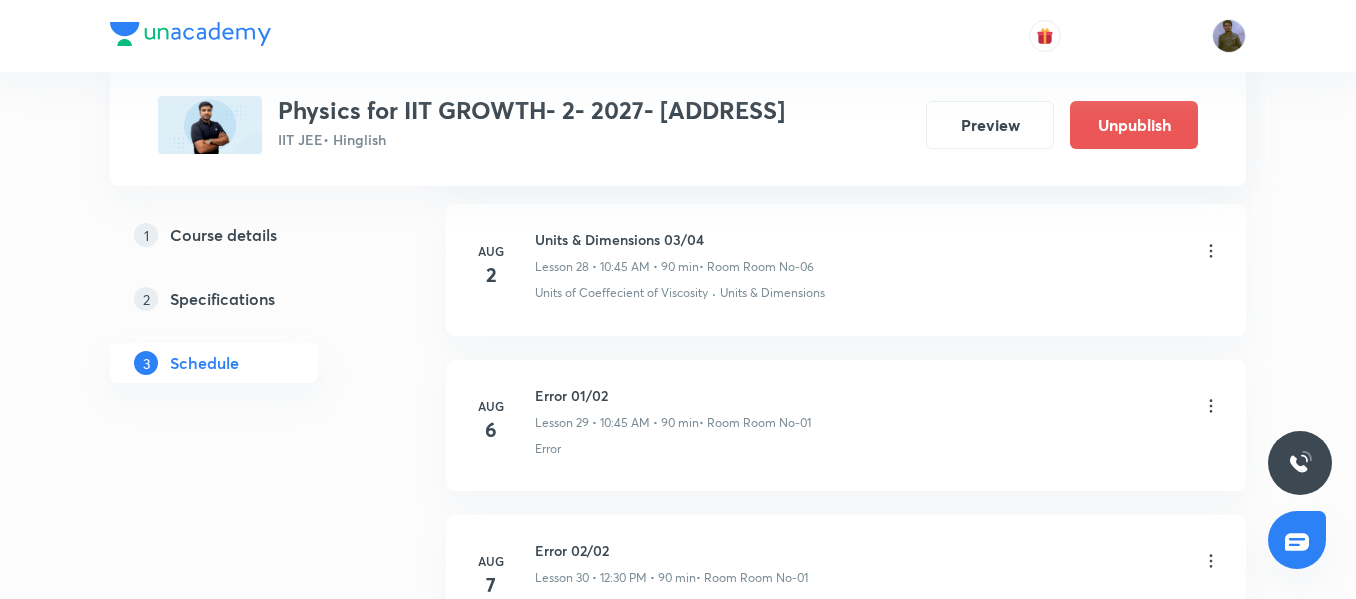 click 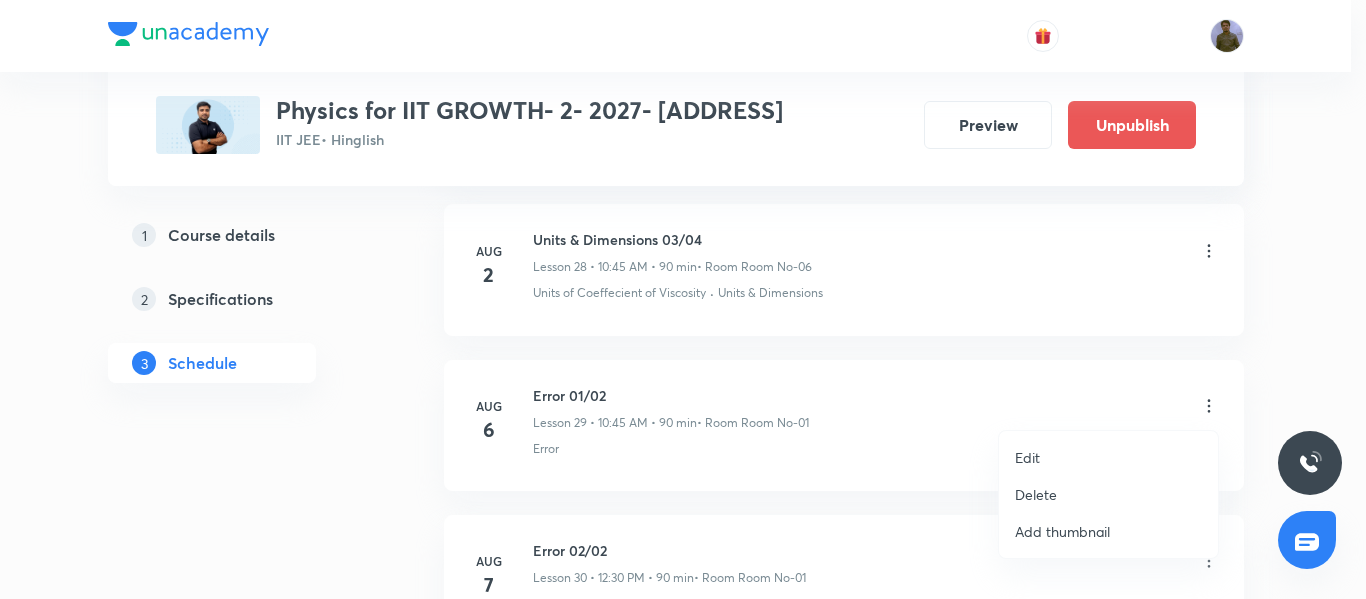 click on "Edit" at bounding box center [1108, 457] 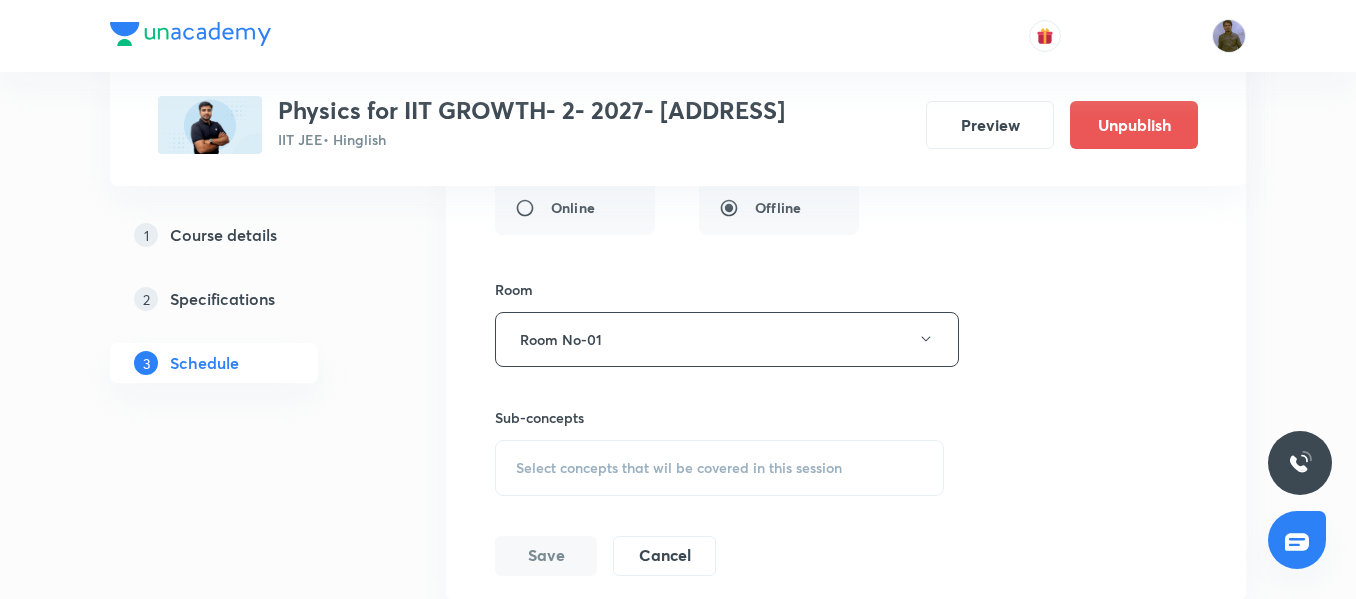 scroll, scrollTop: 5121, scrollLeft: 0, axis: vertical 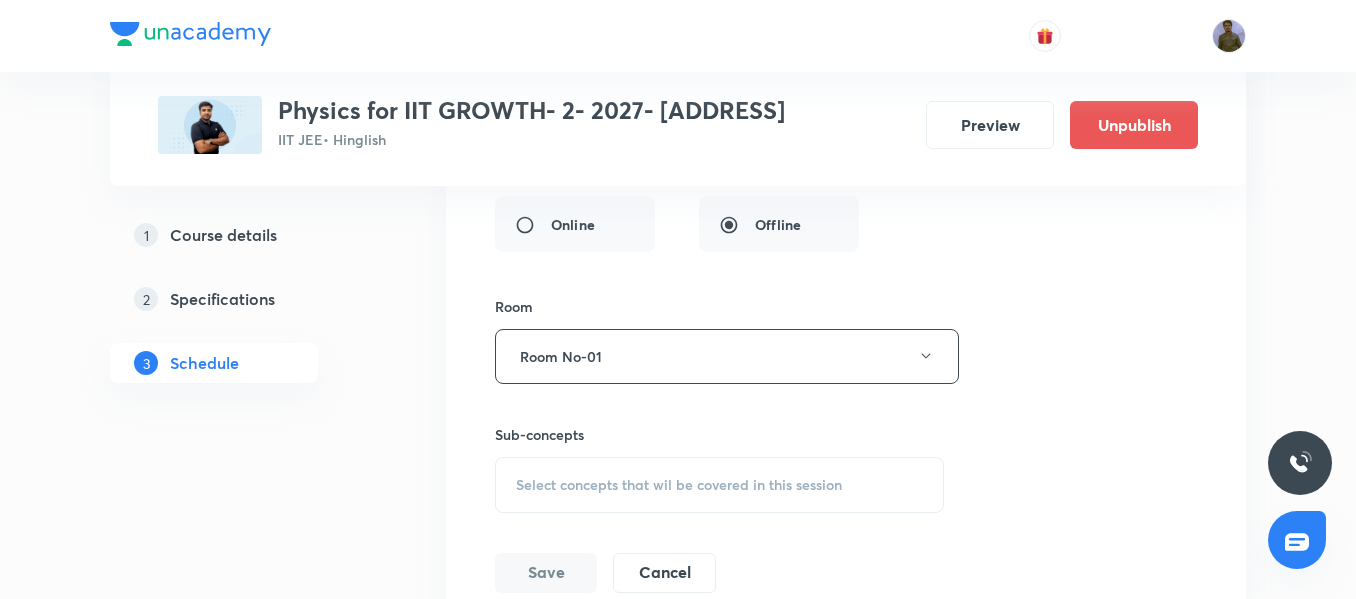 click on "Select concepts that wil be covered in this session" at bounding box center [719, 485] 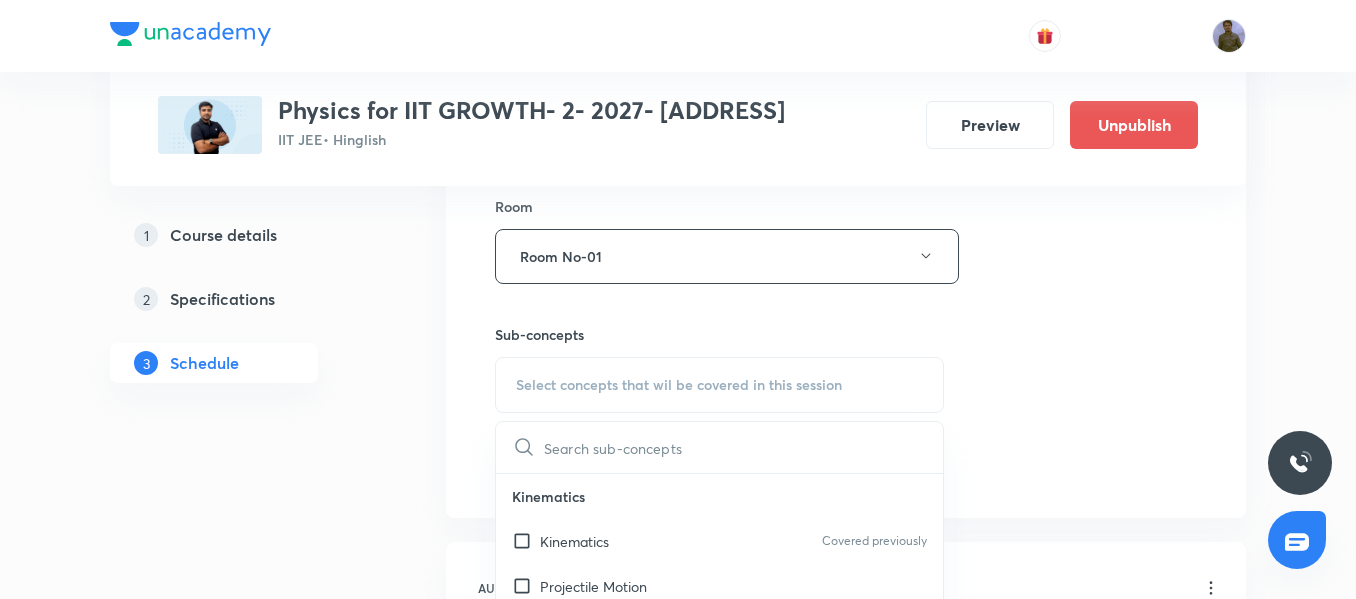scroll, scrollTop: 5321, scrollLeft: 0, axis: vertical 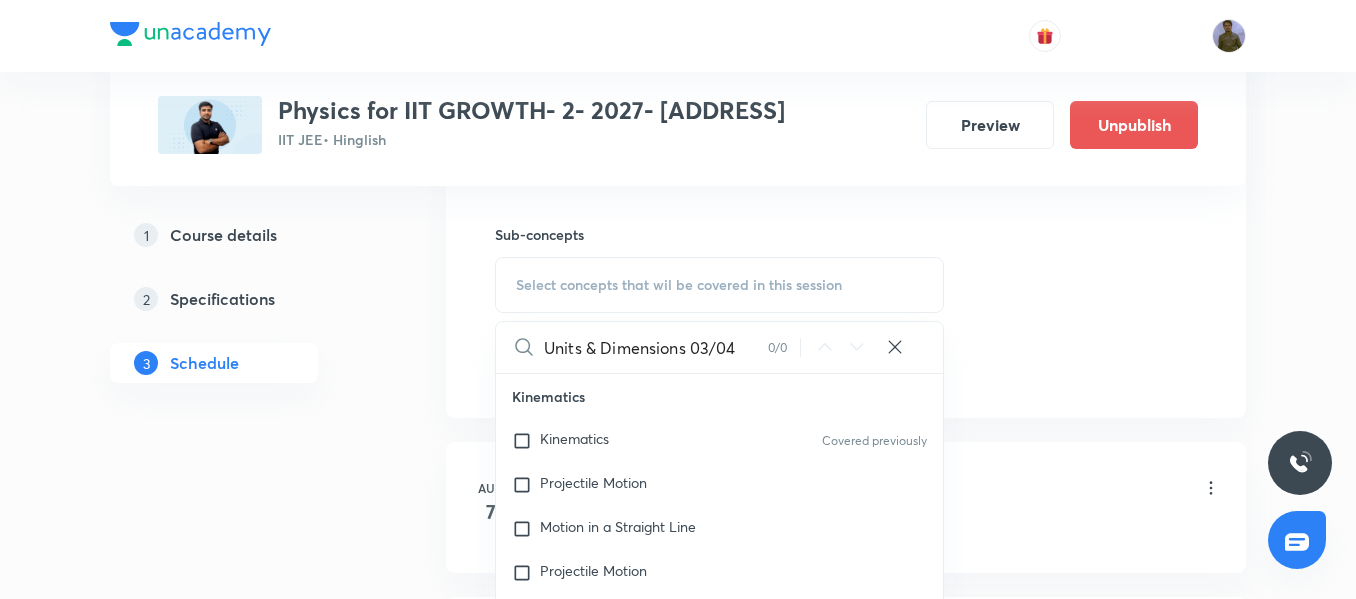 drag, startPoint x: 694, startPoint y: 350, endPoint x: 756, endPoint y: 356, distance: 62.289646 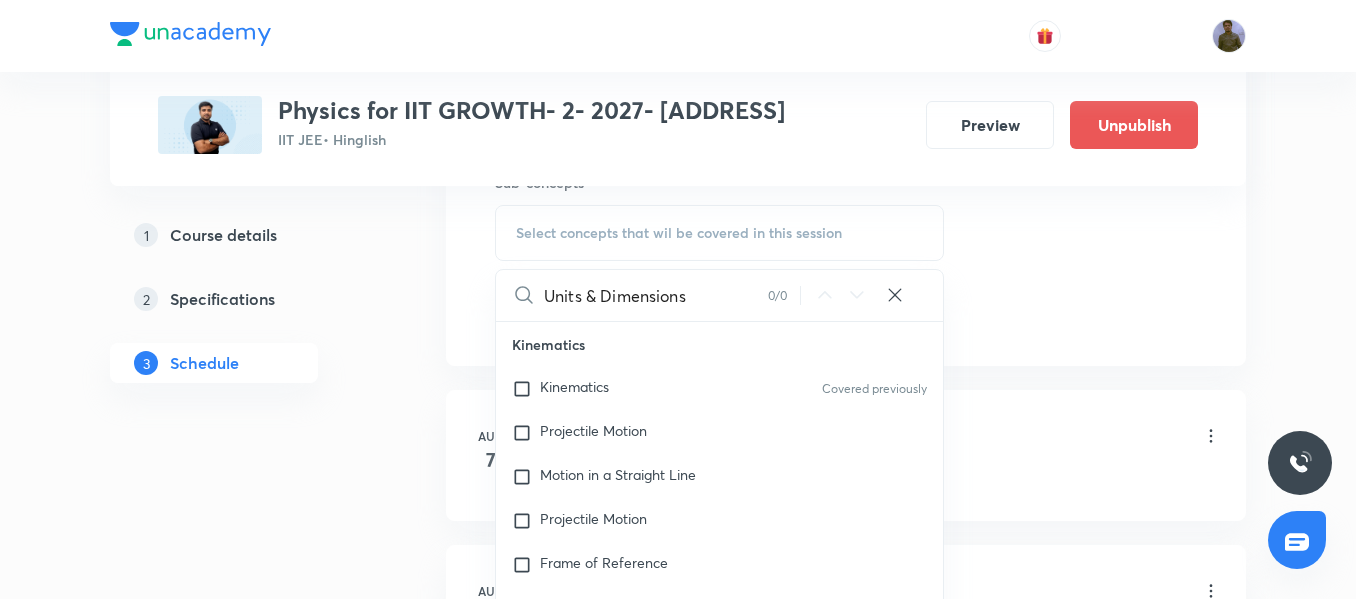 scroll, scrollTop: 5421, scrollLeft: 0, axis: vertical 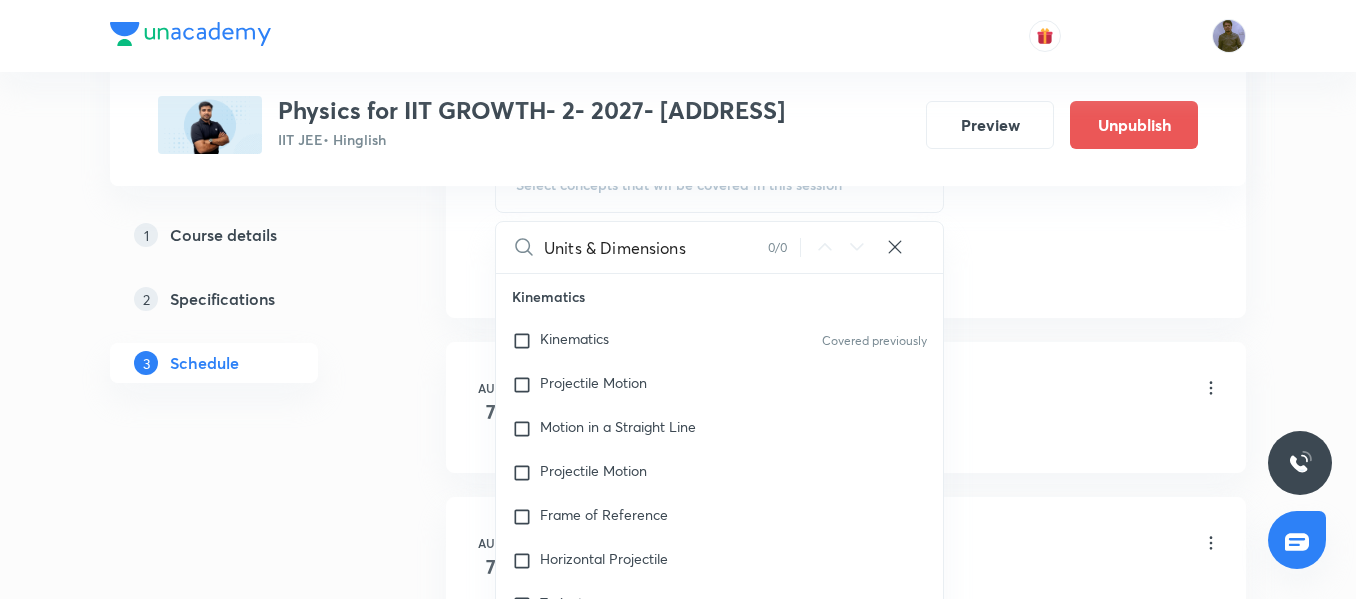 drag, startPoint x: 584, startPoint y: 247, endPoint x: 742, endPoint y: 256, distance: 158.25612 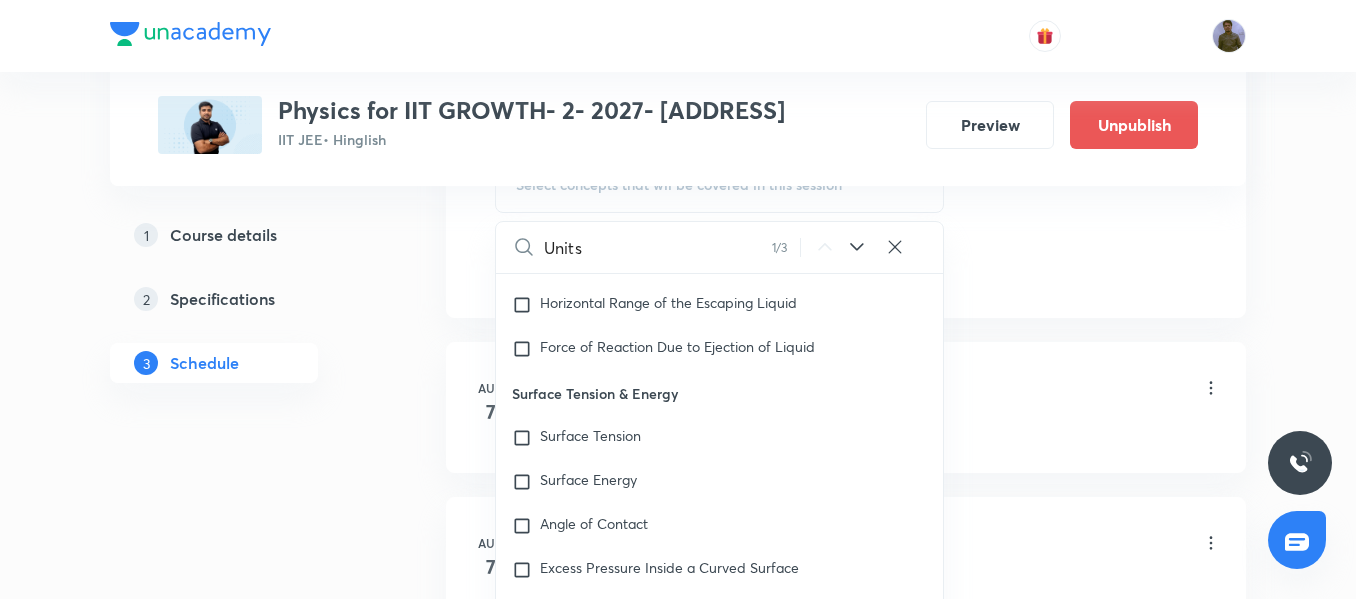 scroll, scrollTop: 9459, scrollLeft: 0, axis: vertical 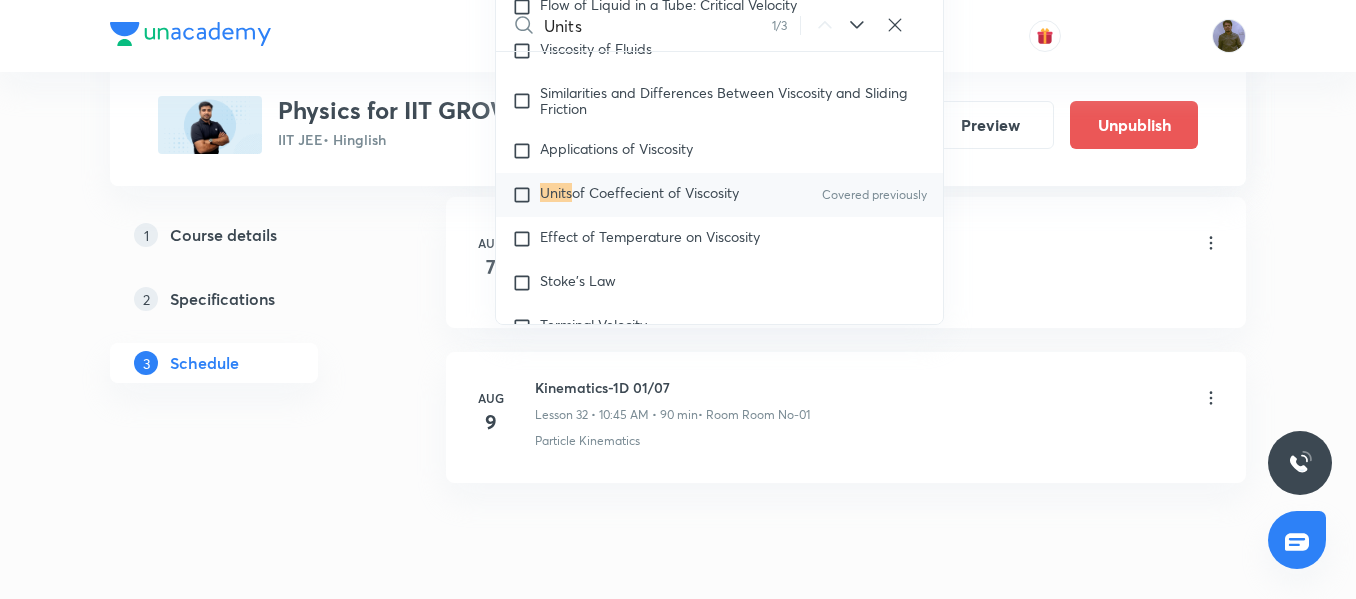 type on "Units" 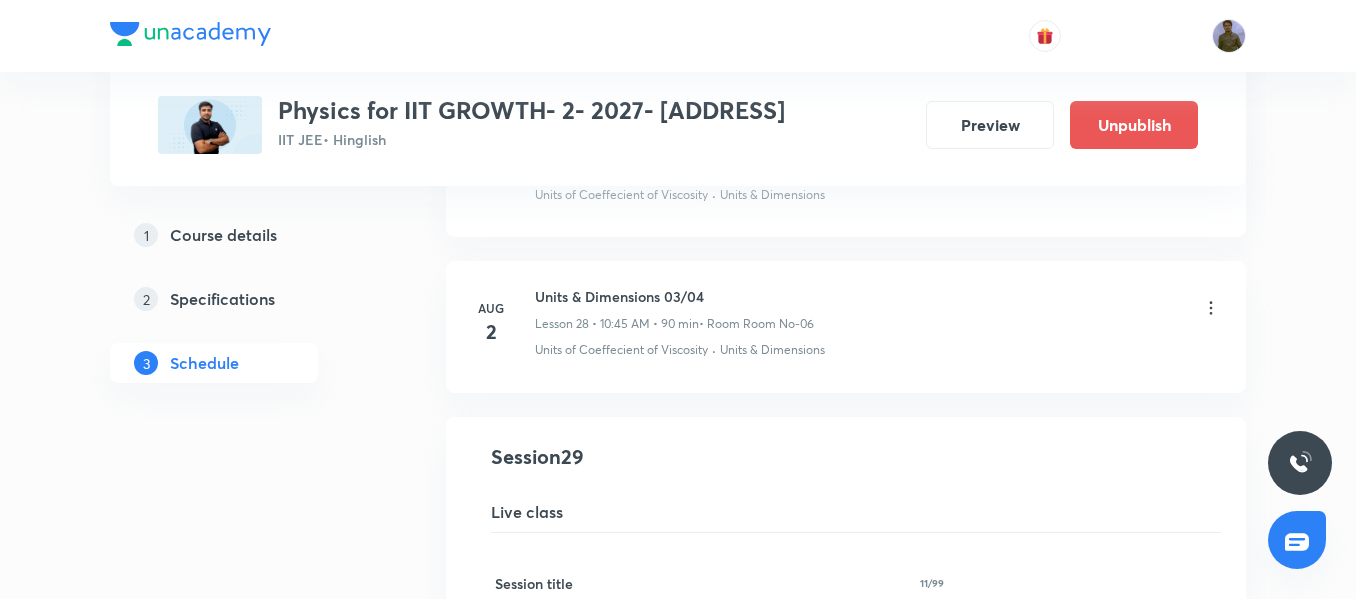 scroll, scrollTop: 4321, scrollLeft: 0, axis: vertical 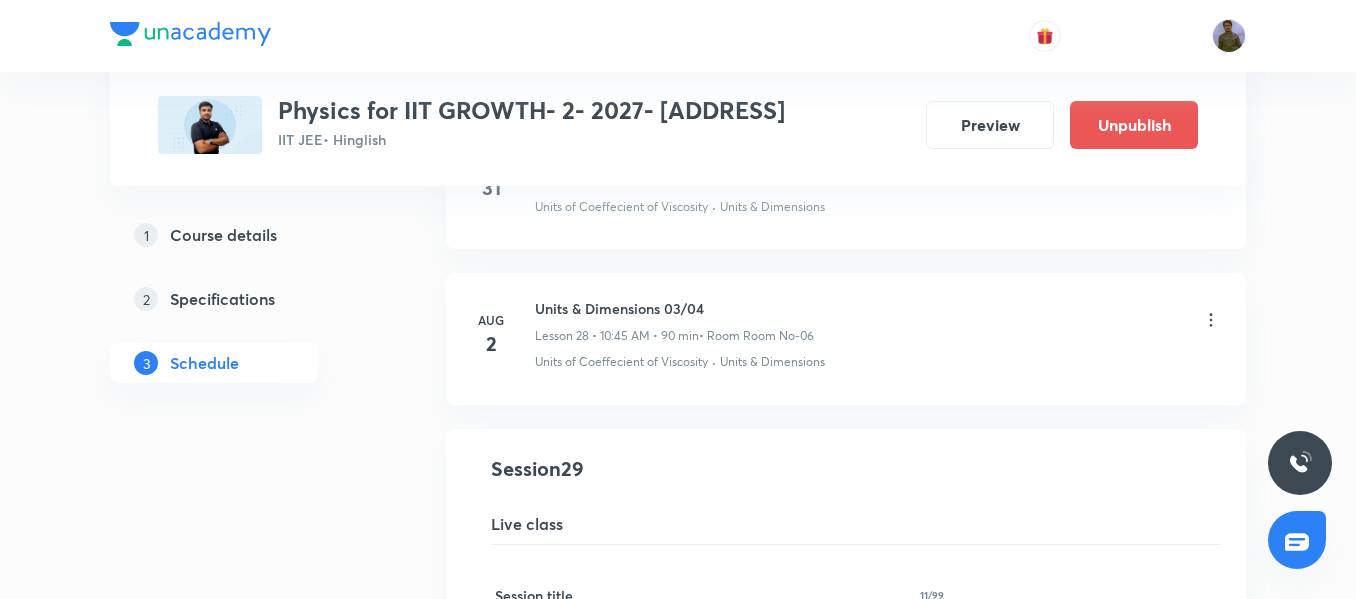 click on "Units & Dimensions 03/04" at bounding box center (674, 308) 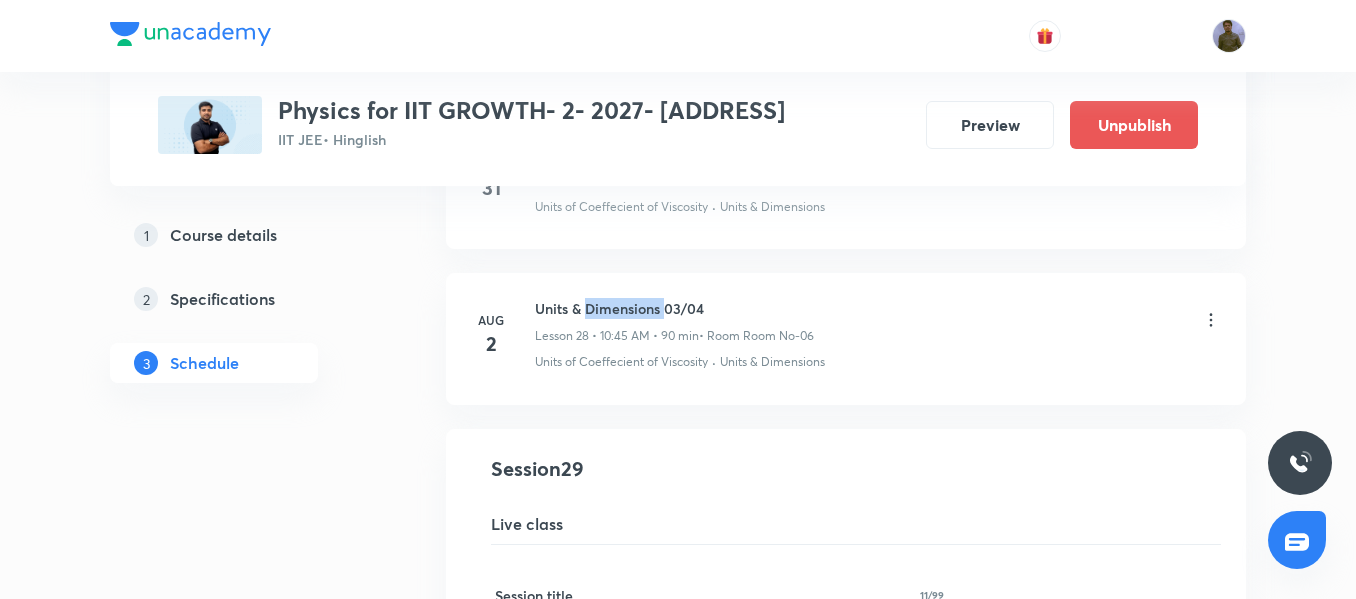 click on "Units & Dimensions 03/04" at bounding box center (674, 308) 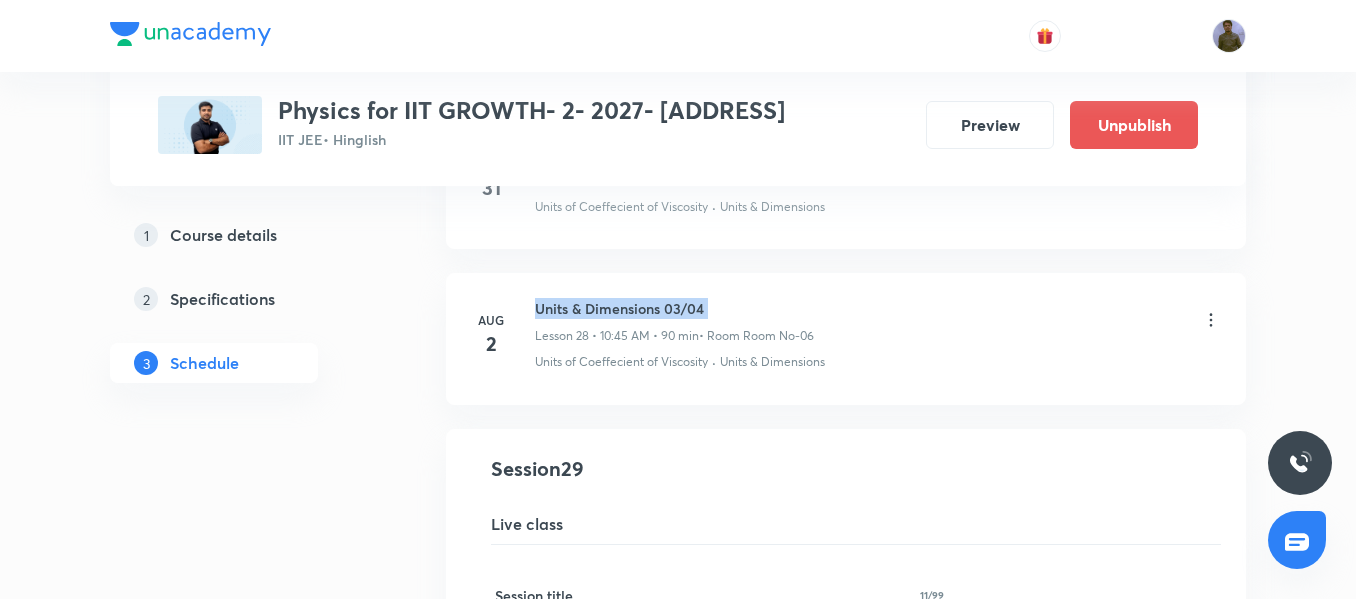 click on "Units & Dimensions 03/04" at bounding box center [674, 308] 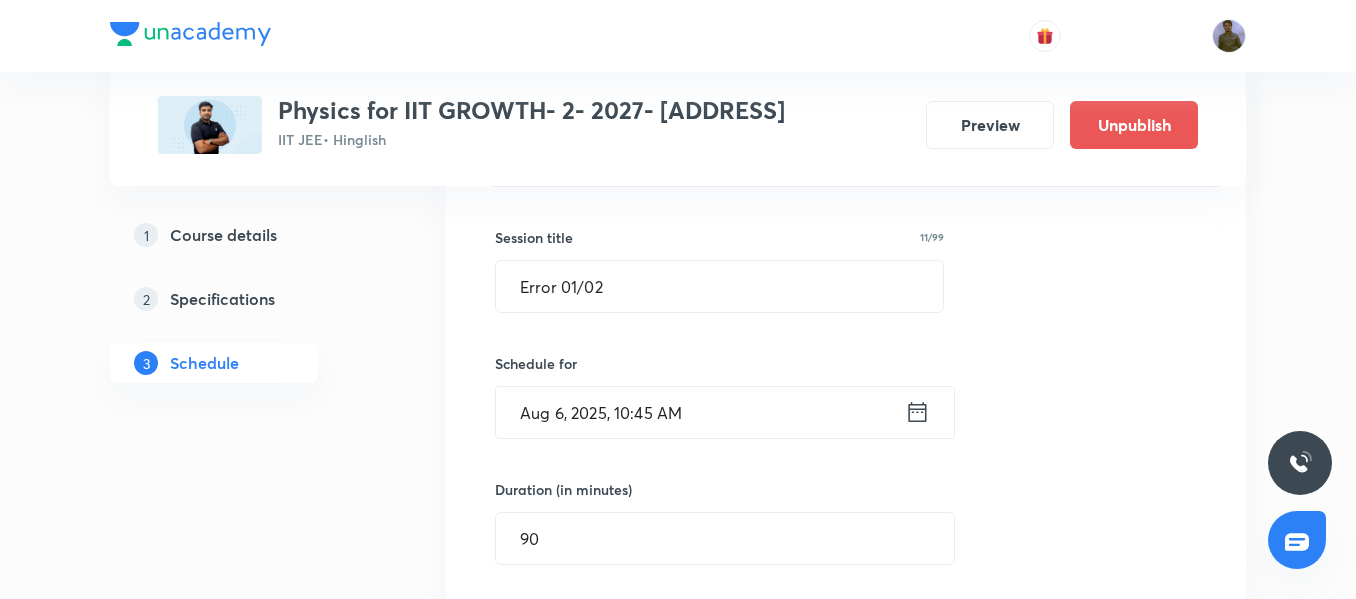scroll, scrollTop: 4721, scrollLeft: 0, axis: vertical 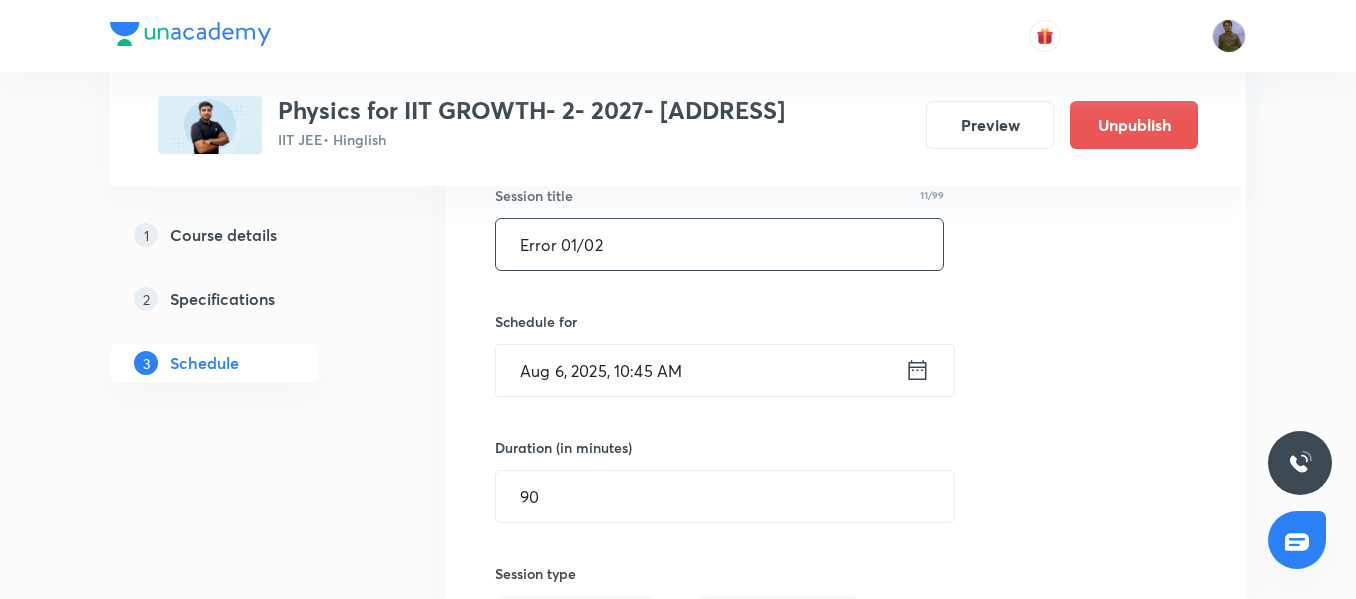 drag, startPoint x: 640, startPoint y: 264, endPoint x: 492, endPoint y: 250, distance: 148.66069 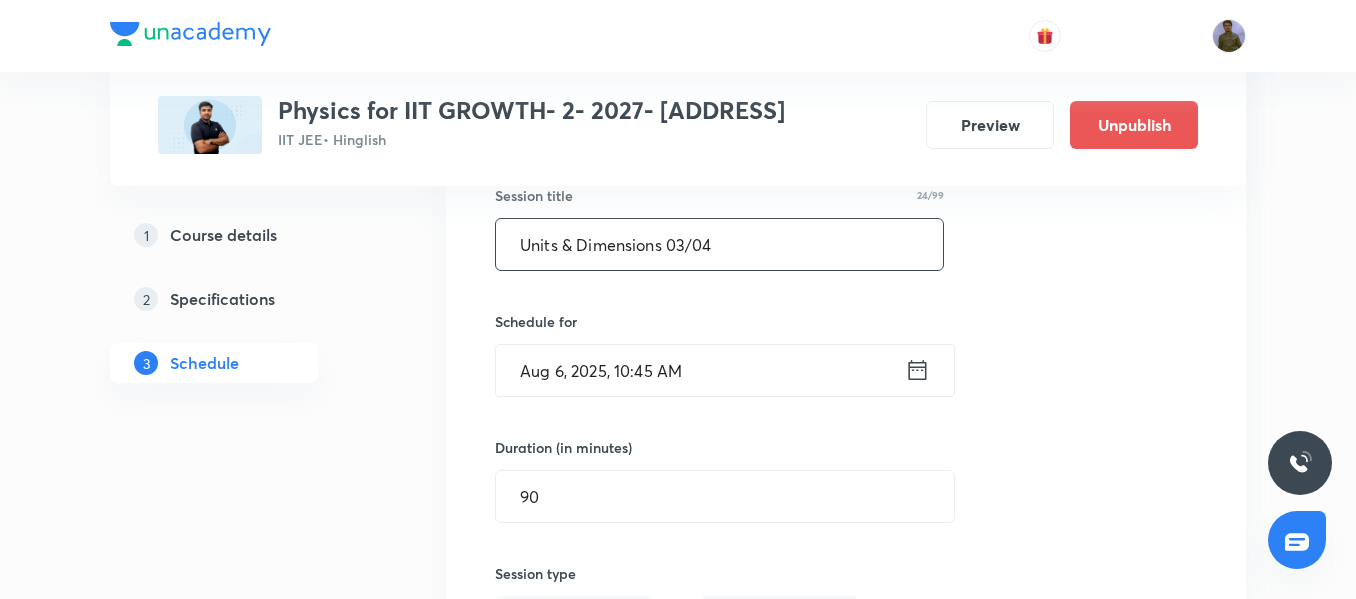 click on "Units & Dimensions 03/04" at bounding box center [719, 244] 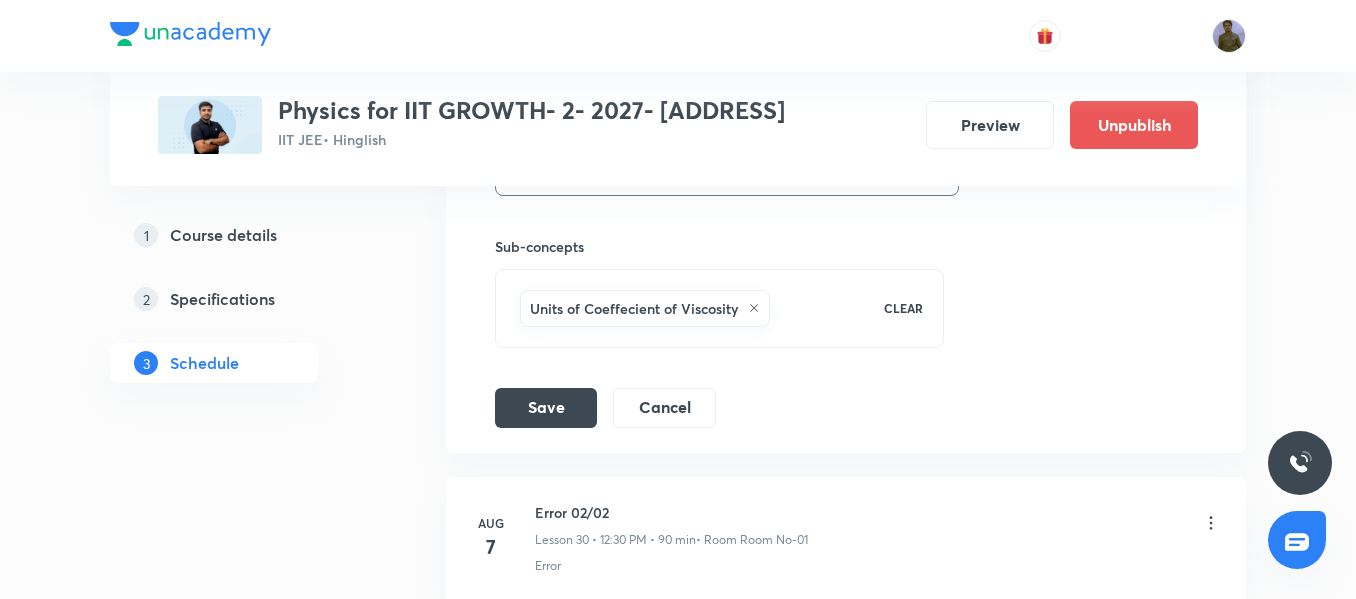 scroll, scrollTop: 5521, scrollLeft: 0, axis: vertical 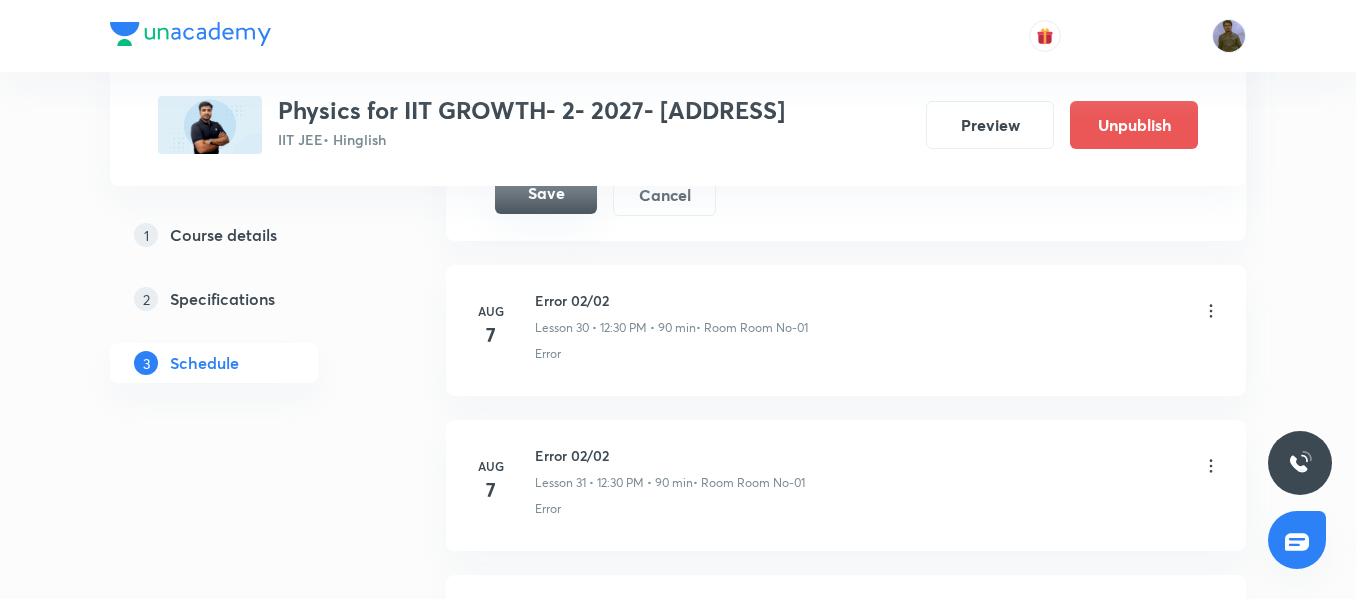 type on "Units & Dimensions 04/04" 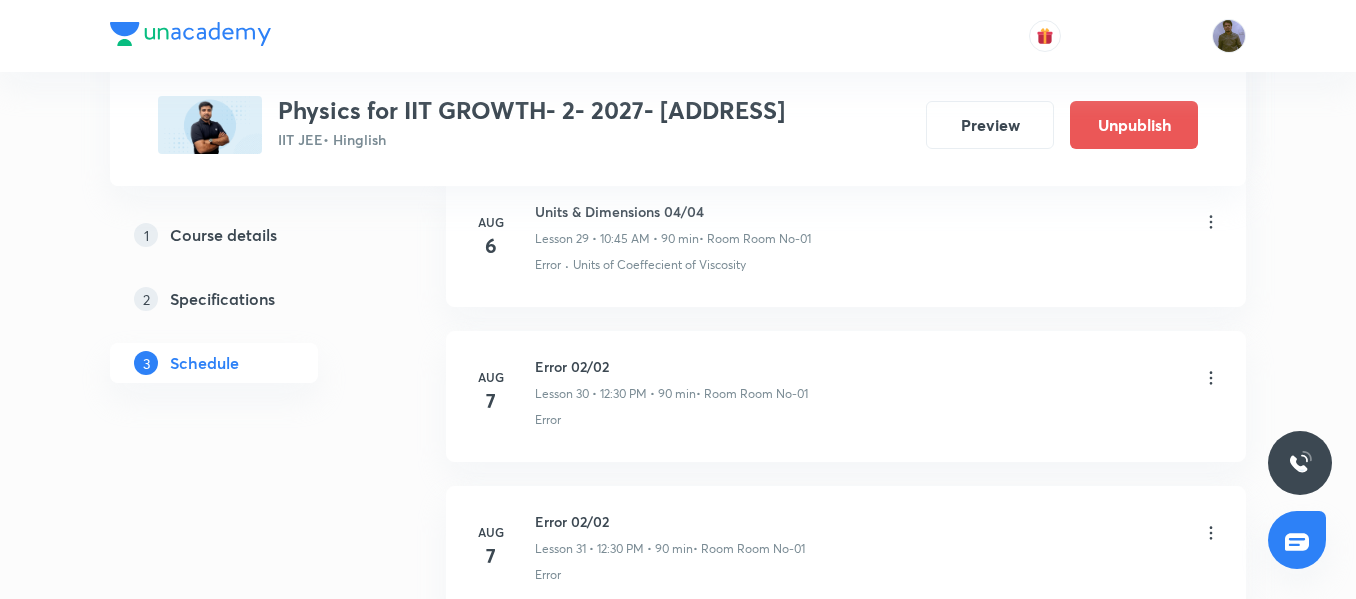 scroll, scrollTop: 4721, scrollLeft: 0, axis: vertical 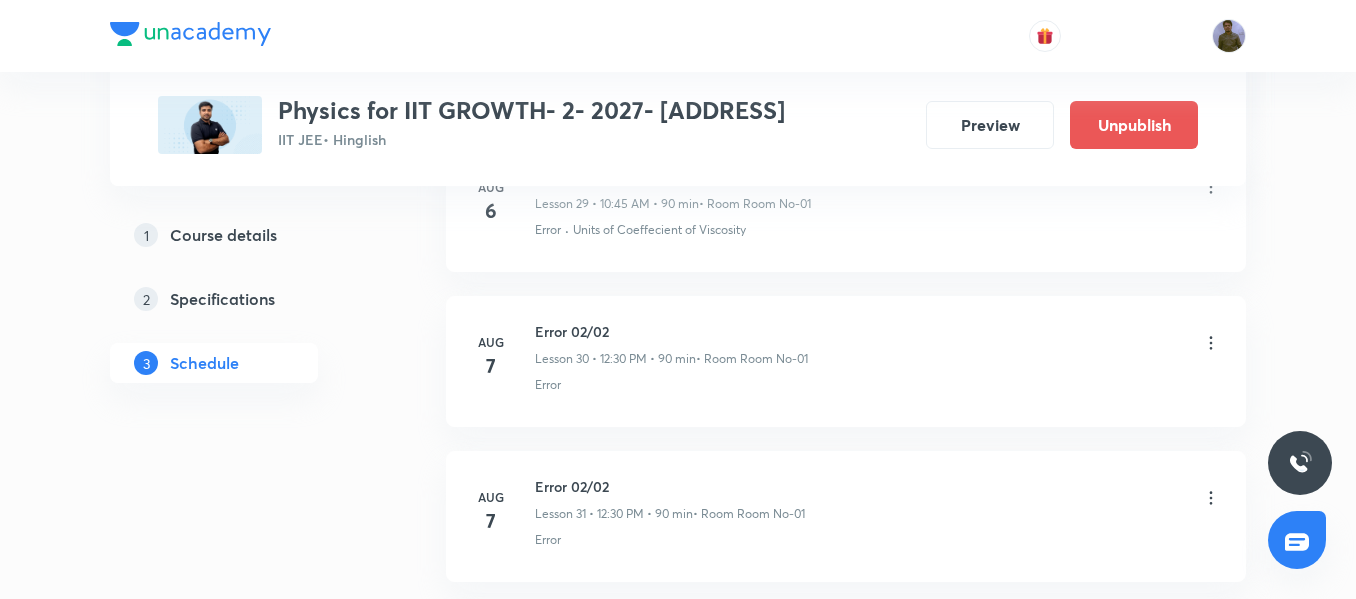 click 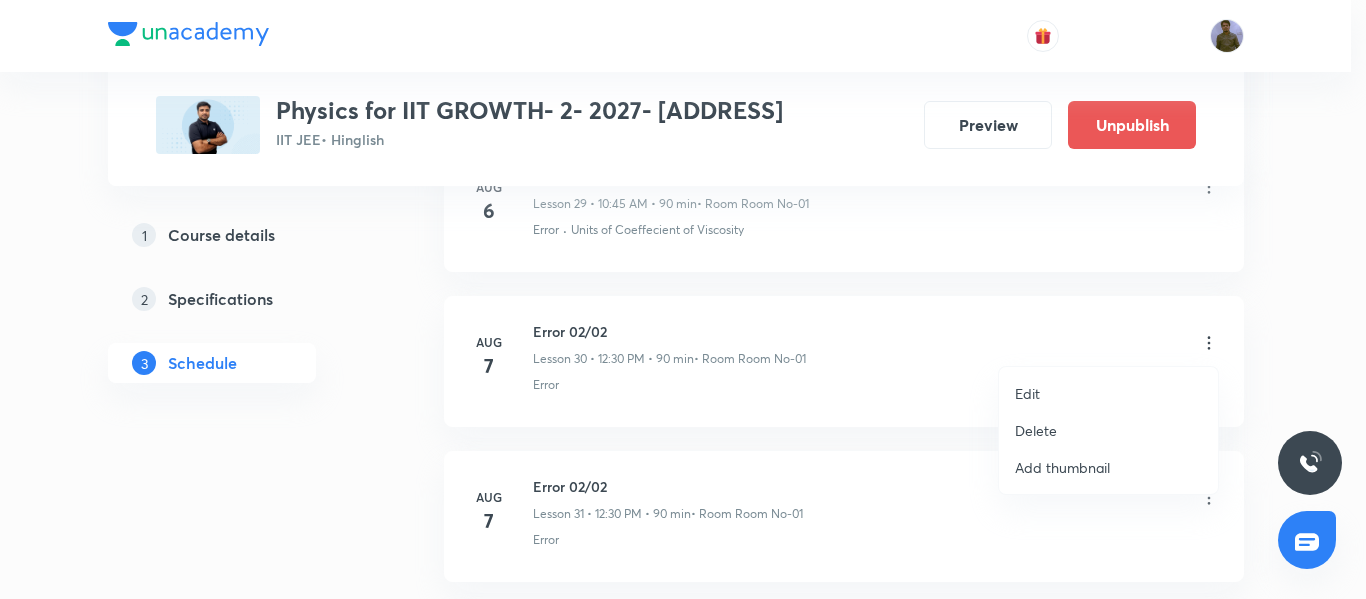 click on "Edit" at bounding box center (1108, 393) 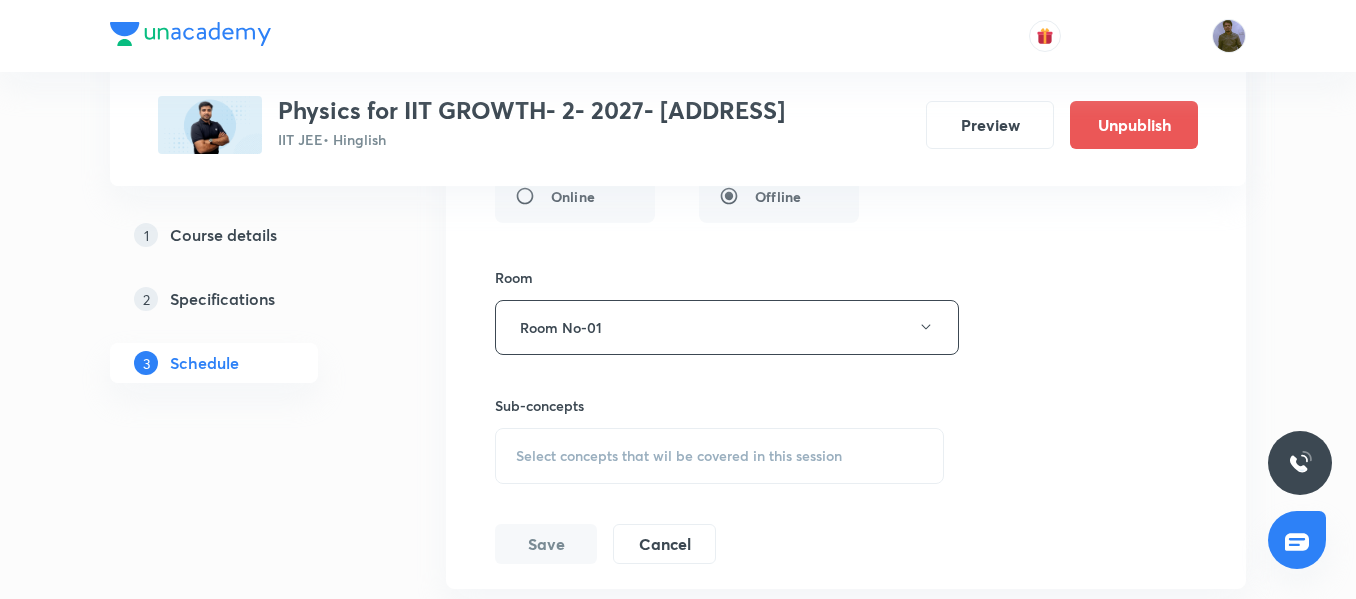 scroll, scrollTop: 5321, scrollLeft: 0, axis: vertical 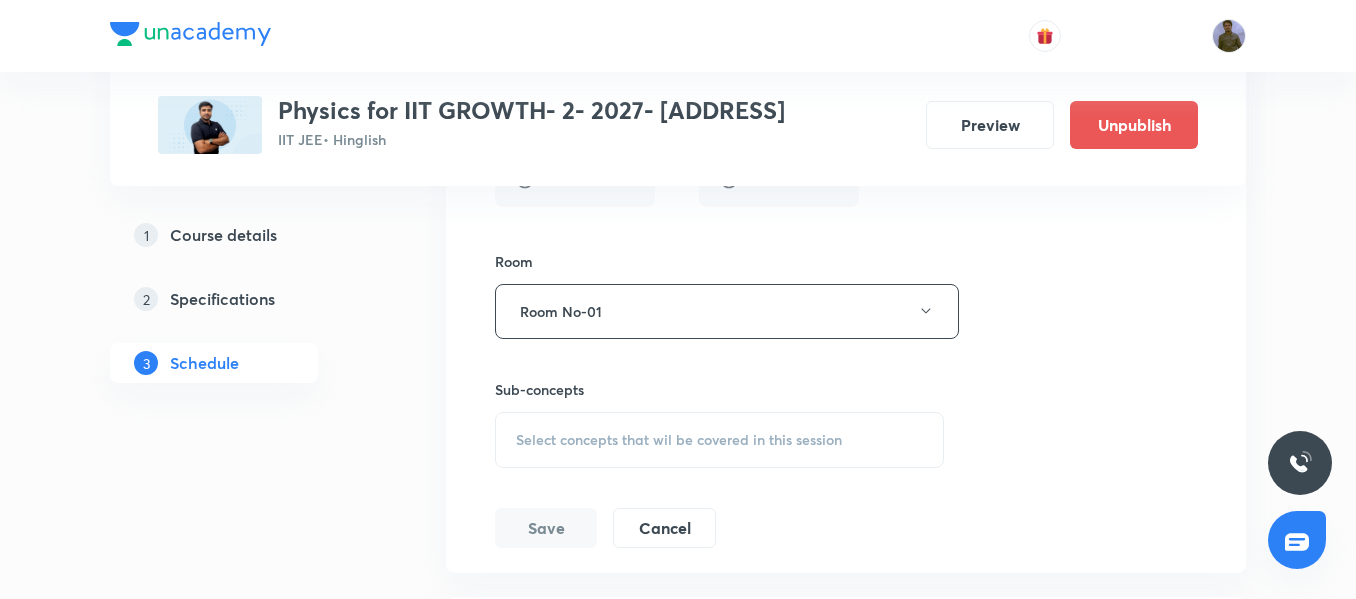 click on "Sub-concepts Select concepts that wil be covered in this session" at bounding box center [719, 423] 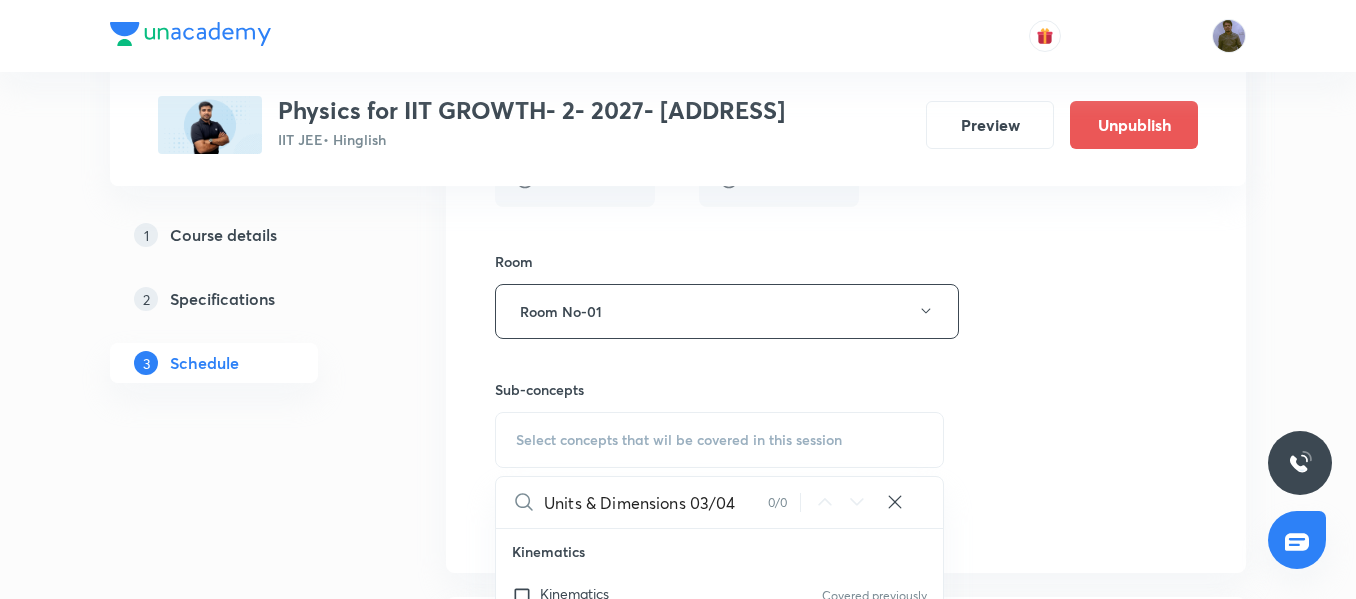 click on "Units & Dimensions 03/04" at bounding box center (656, 502) 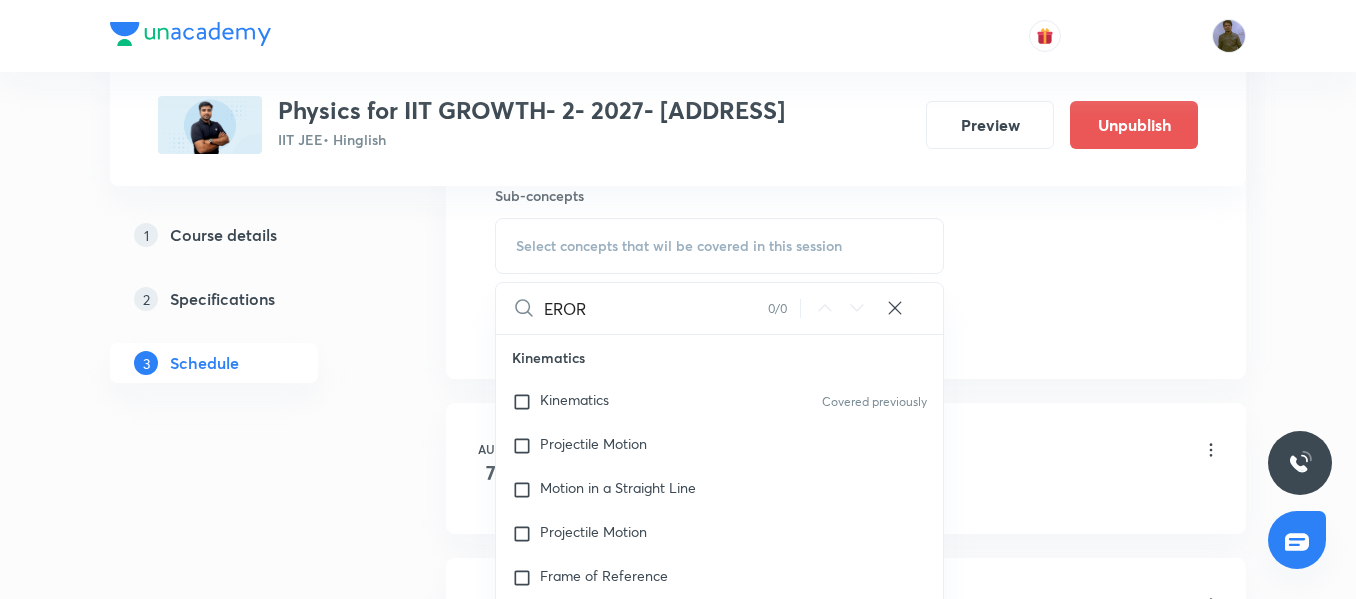 scroll, scrollTop: 5521, scrollLeft: 0, axis: vertical 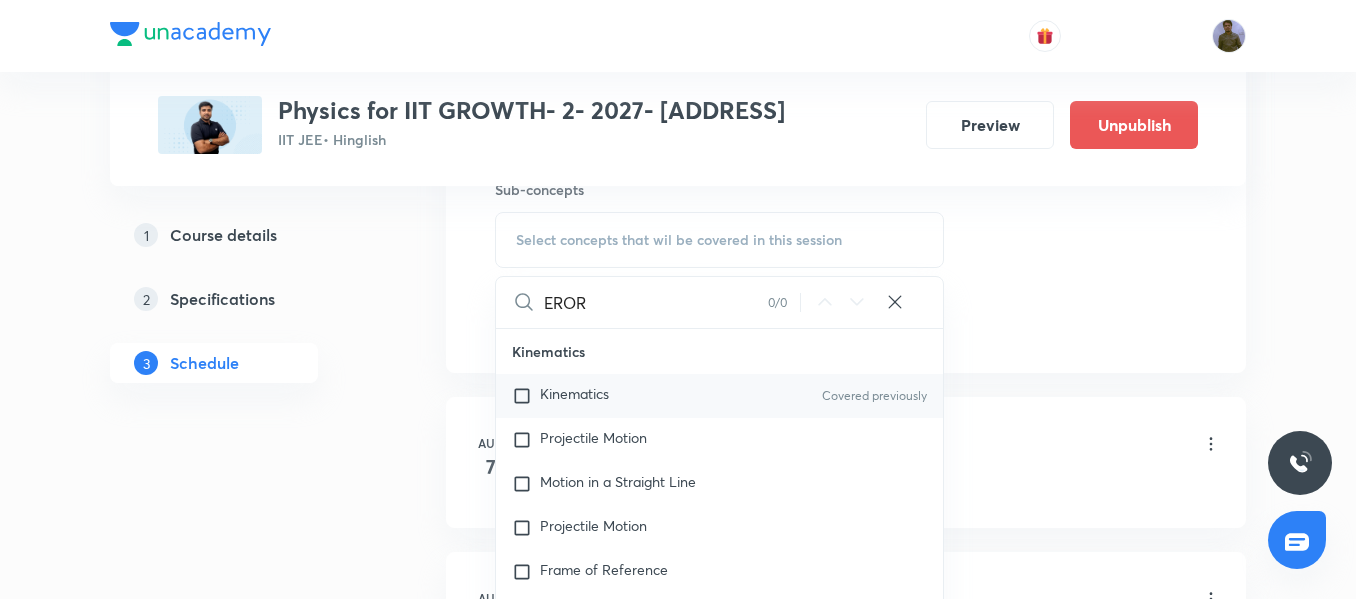 type on "EROR" 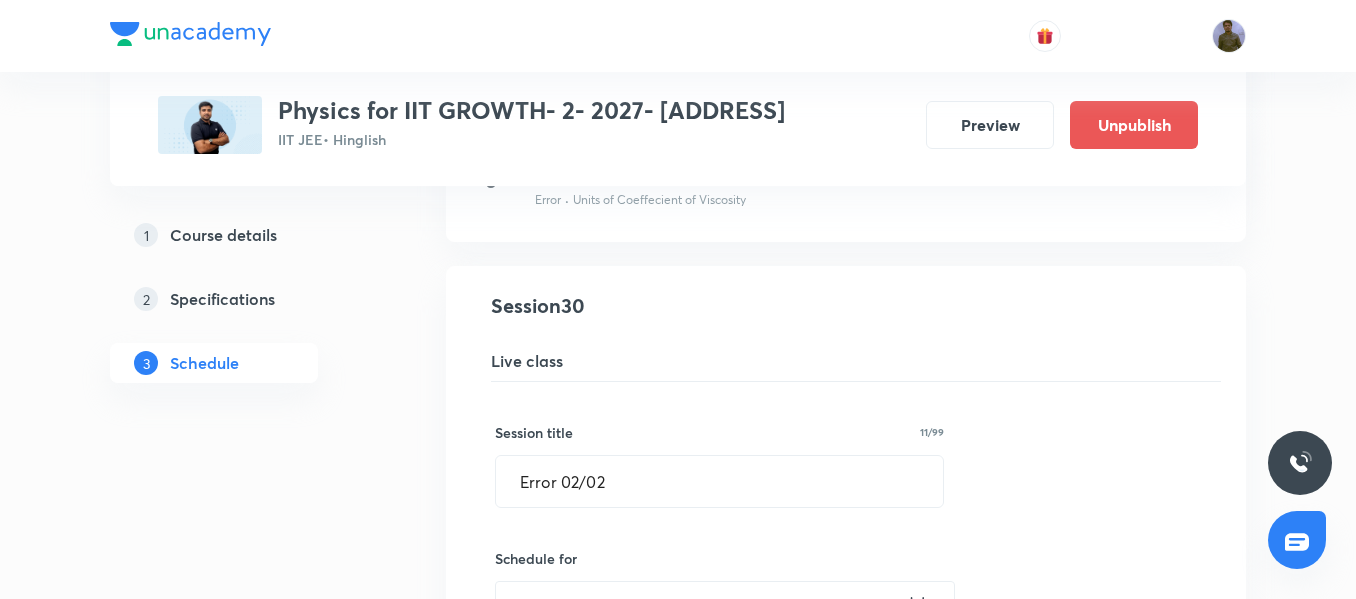 scroll, scrollTop: 4621, scrollLeft: 0, axis: vertical 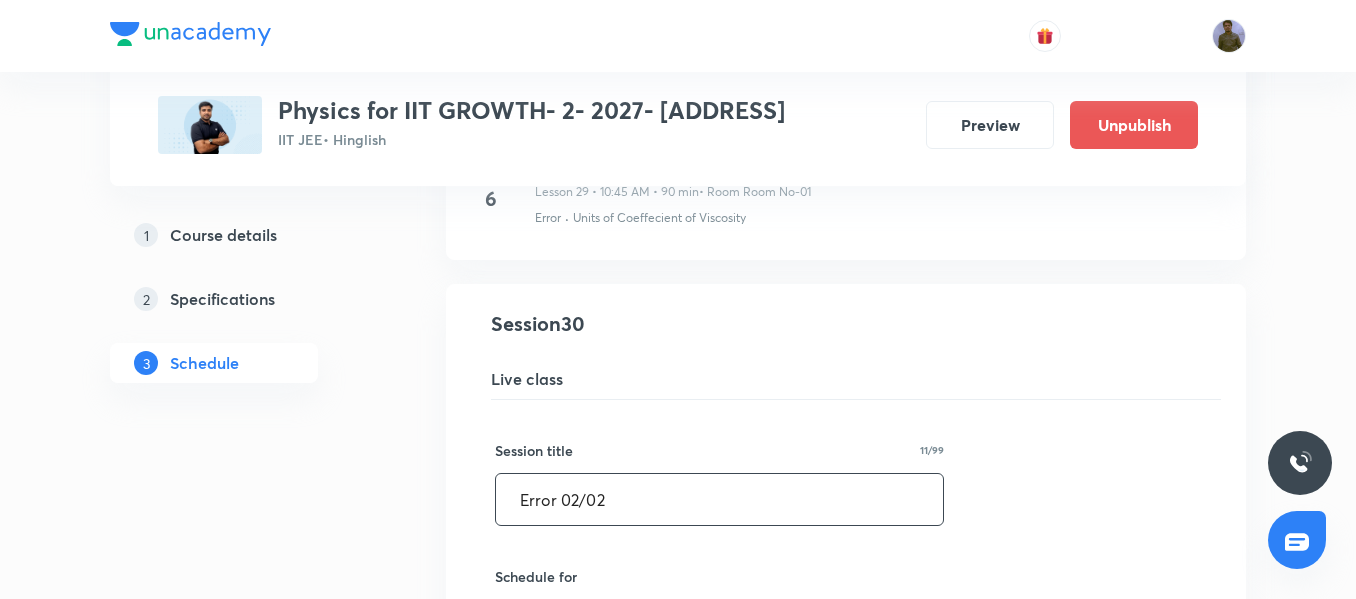 click on "Error 02/02" at bounding box center [719, 499] 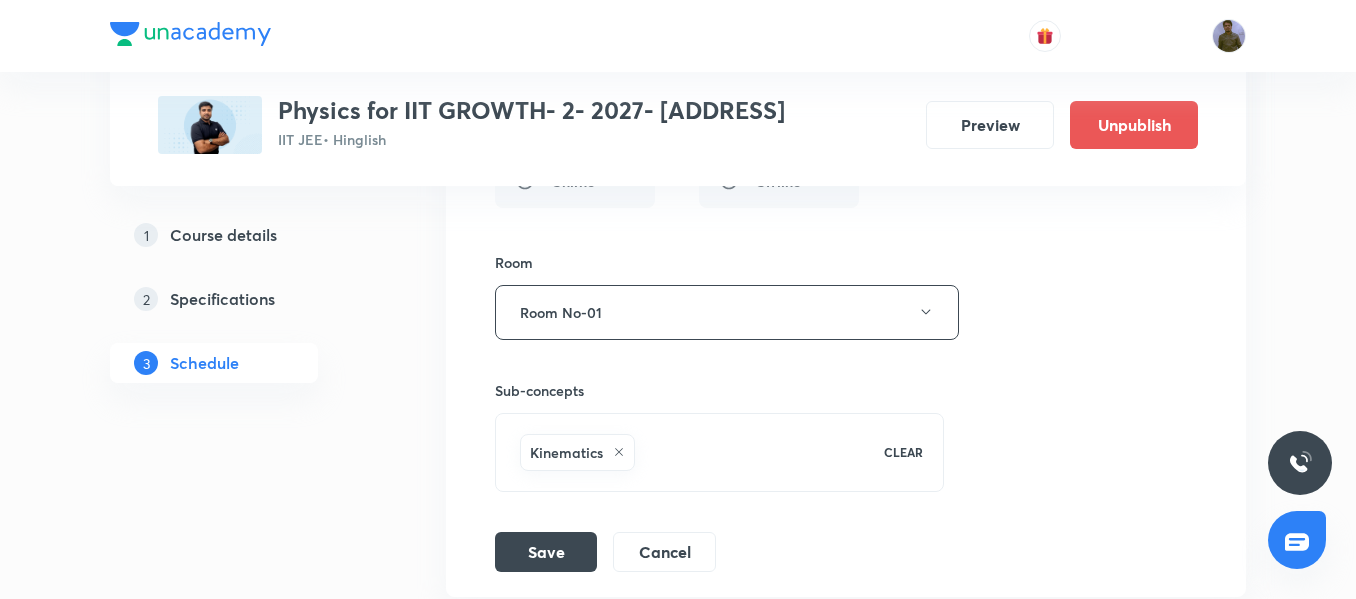 scroll, scrollTop: 5321, scrollLeft: 0, axis: vertical 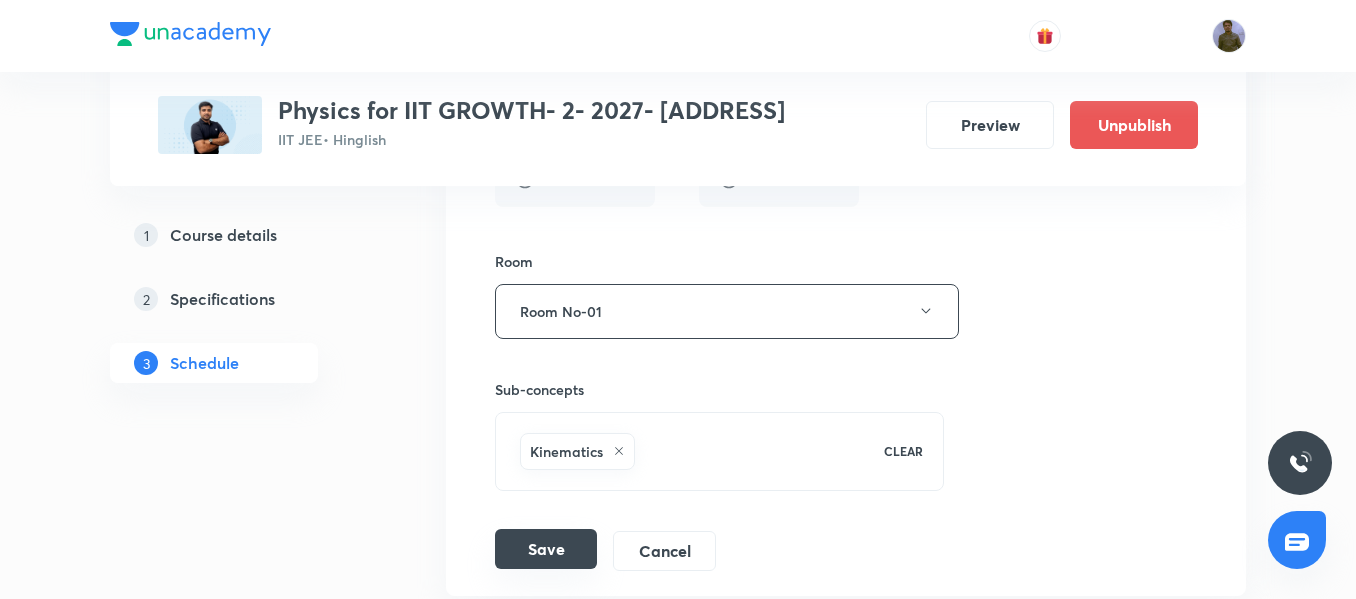 type on "Error 01/02" 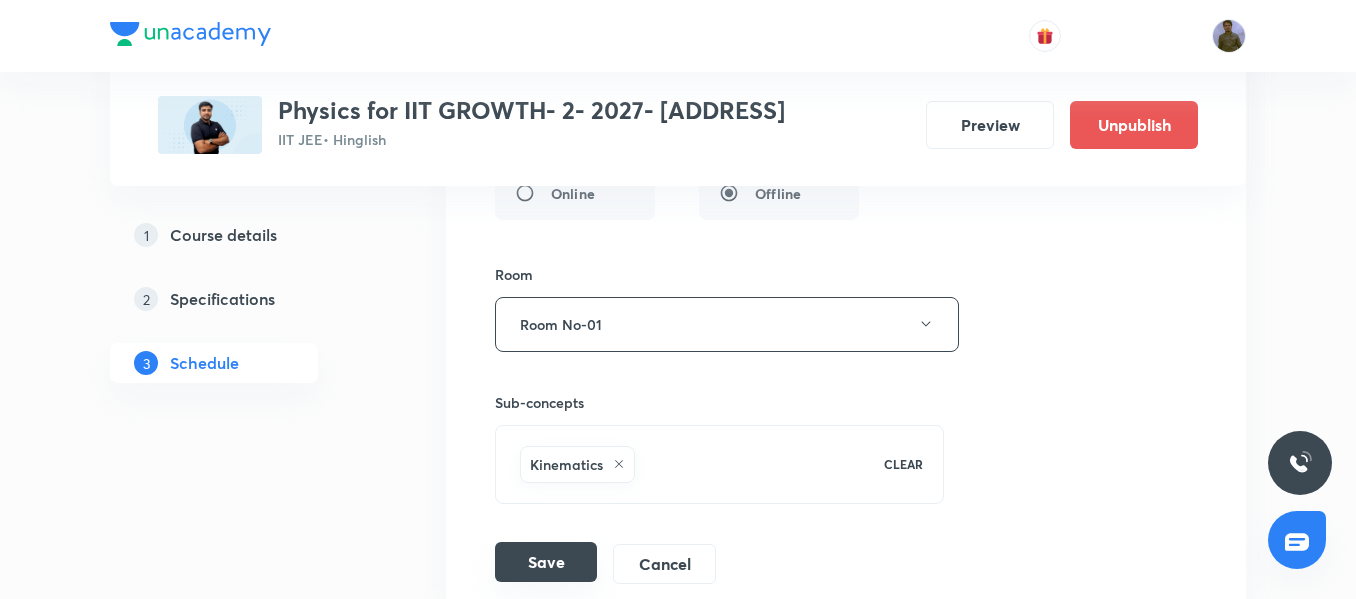 click on "Save" at bounding box center [546, 562] 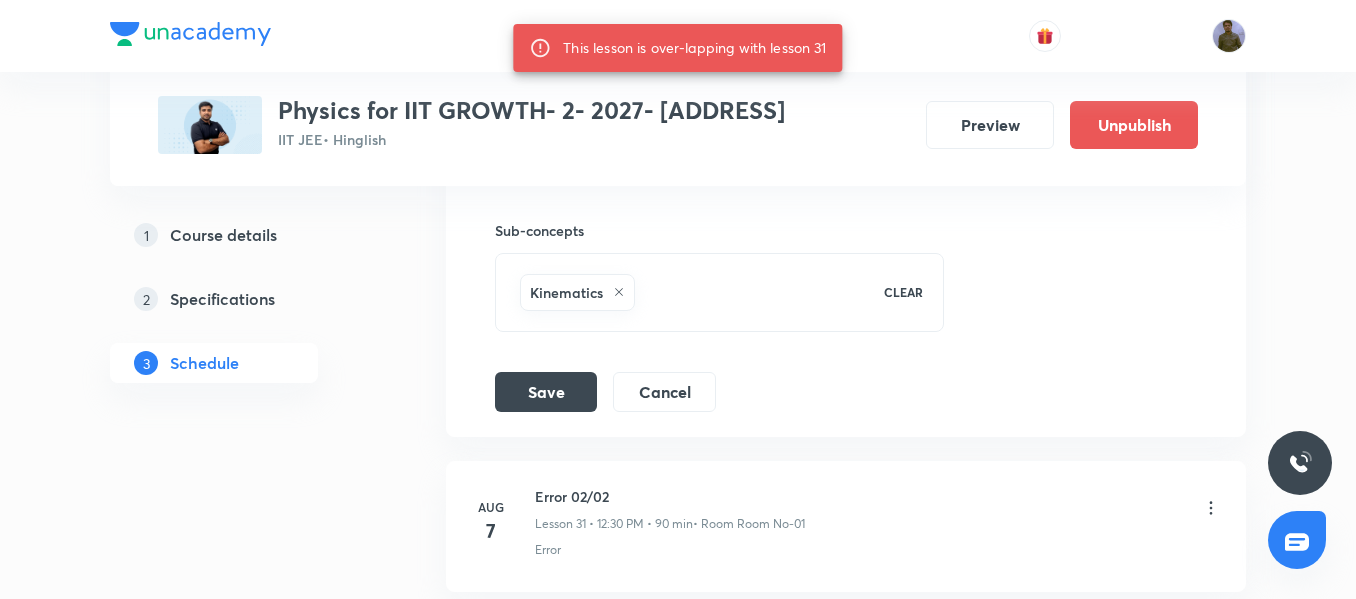 scroll, scrollTop: 5521, scrollLeft: 0, axis: vertical 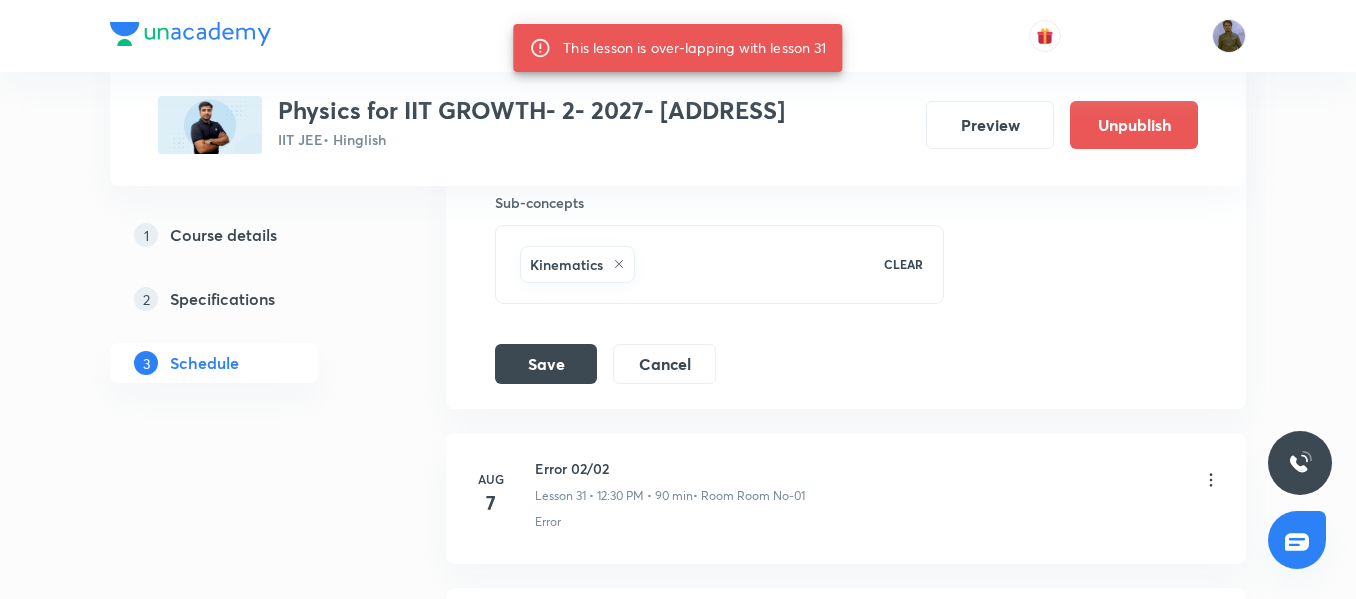 click 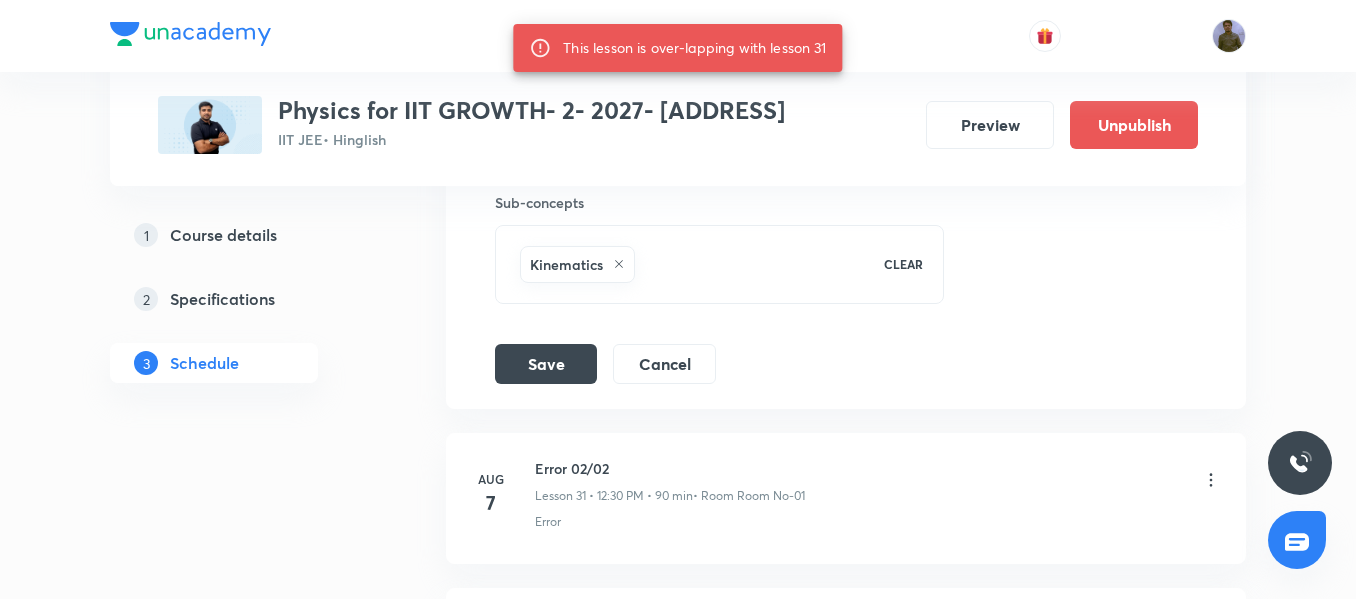 click 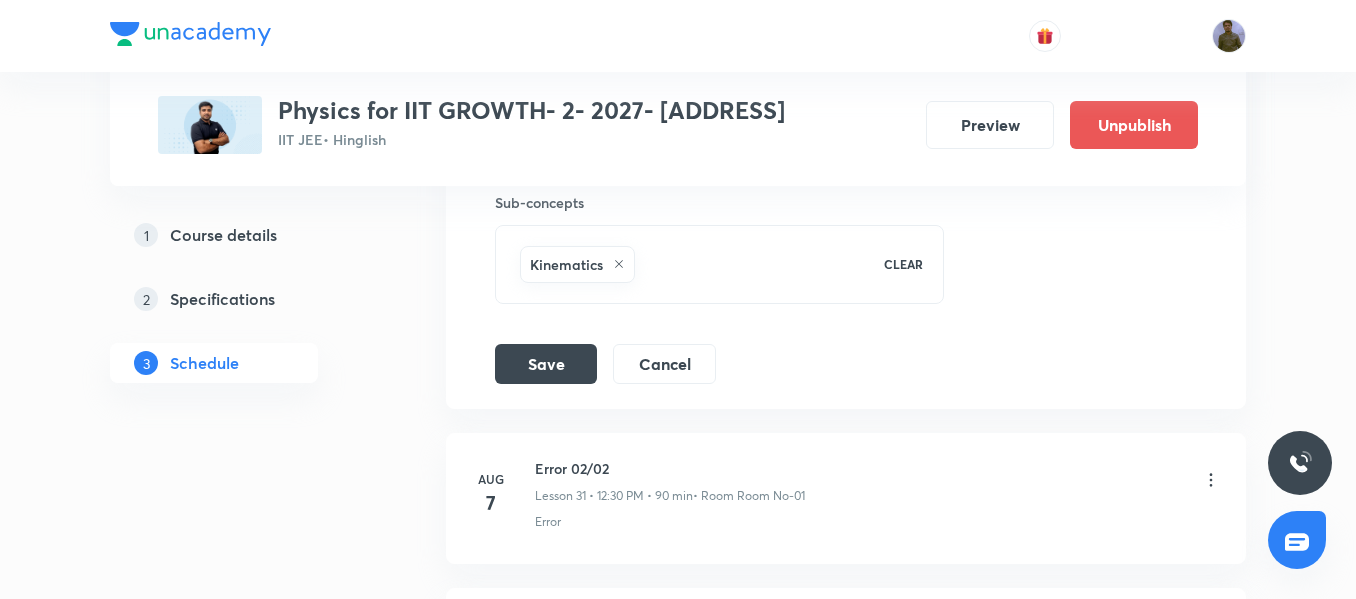 click 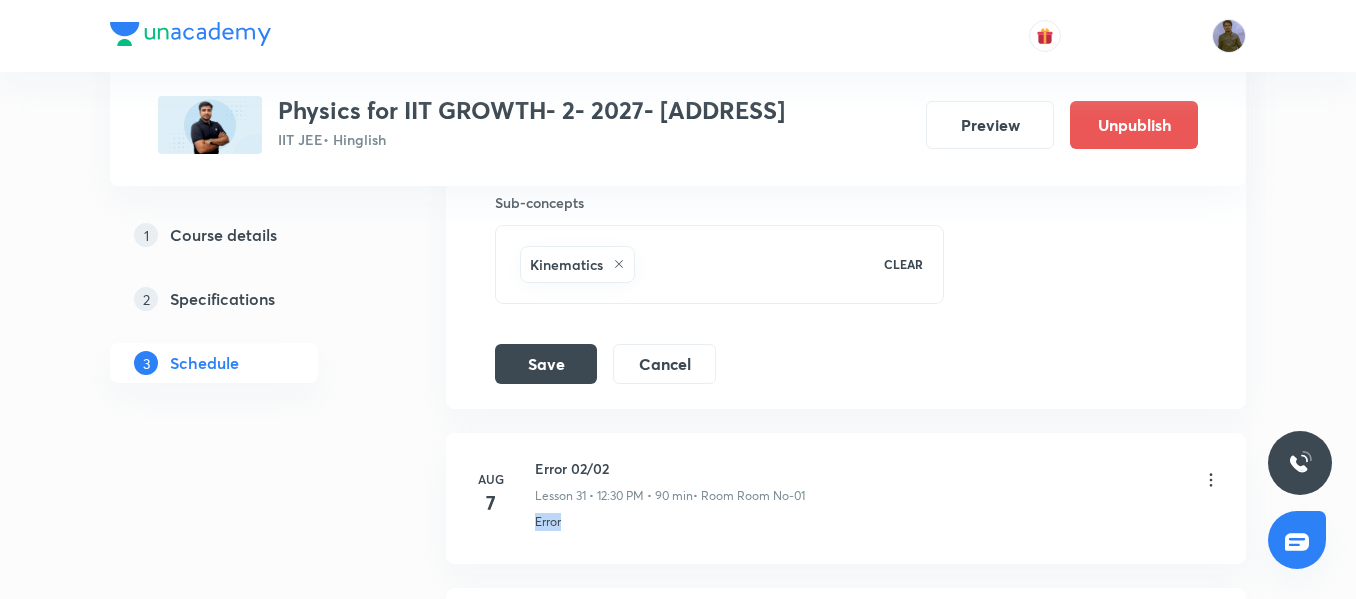 click 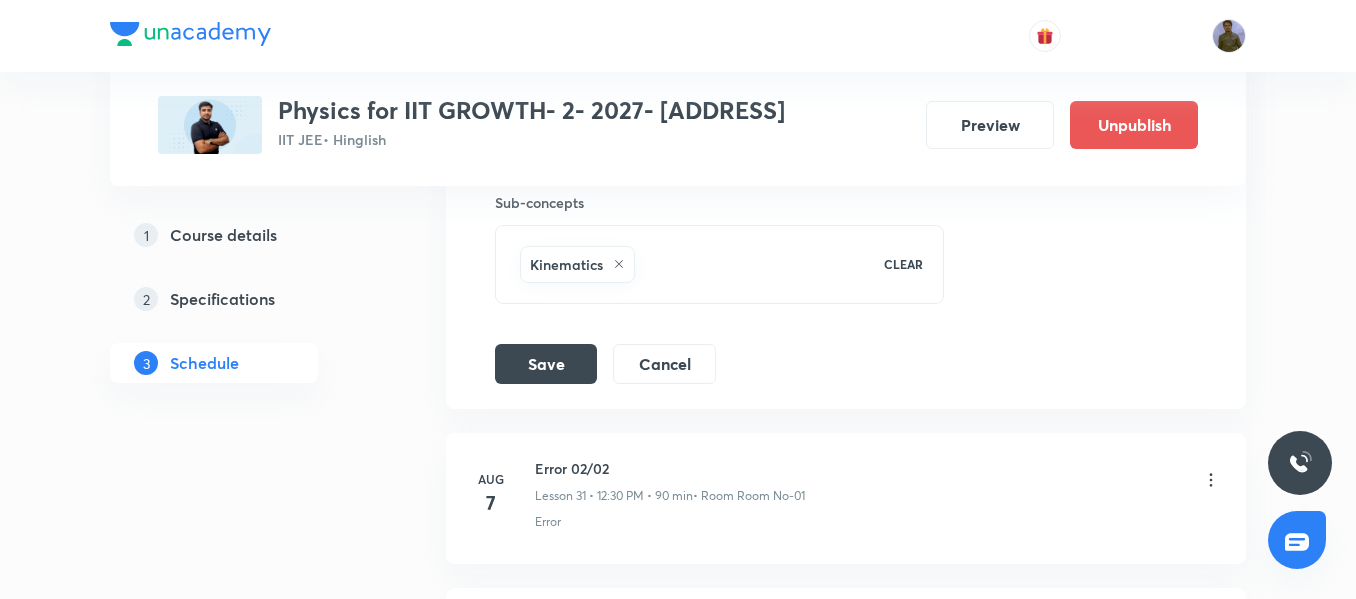 click 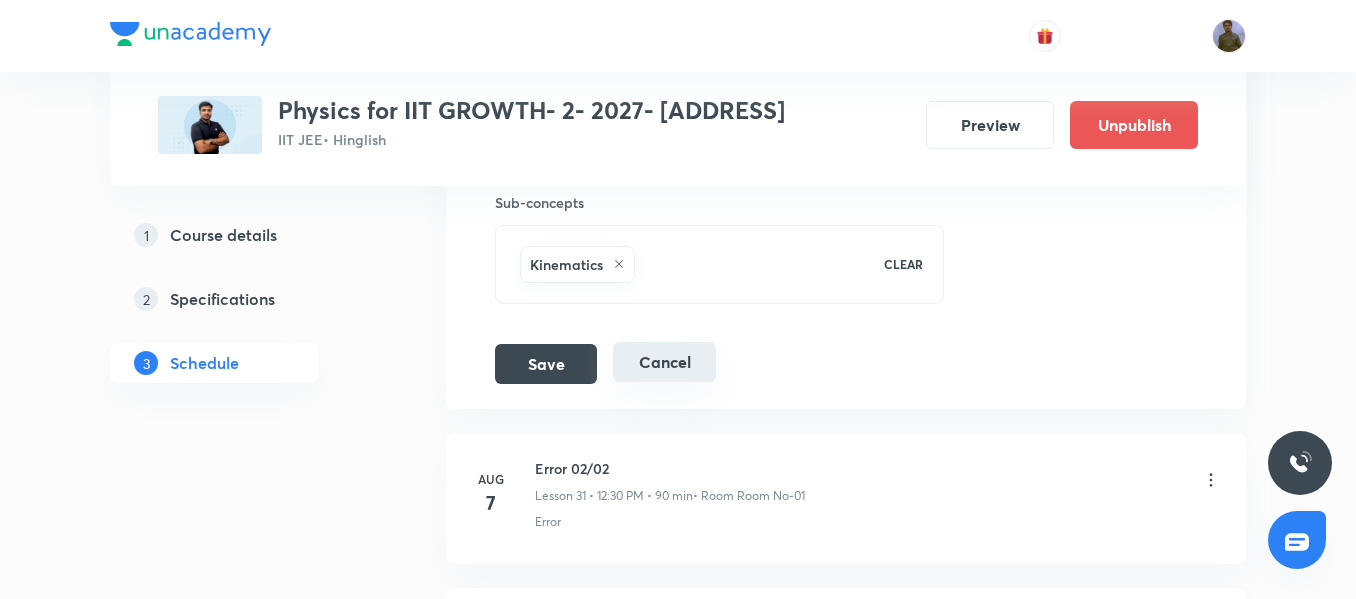 click on "Cancel" at bounding box center [664, 362] 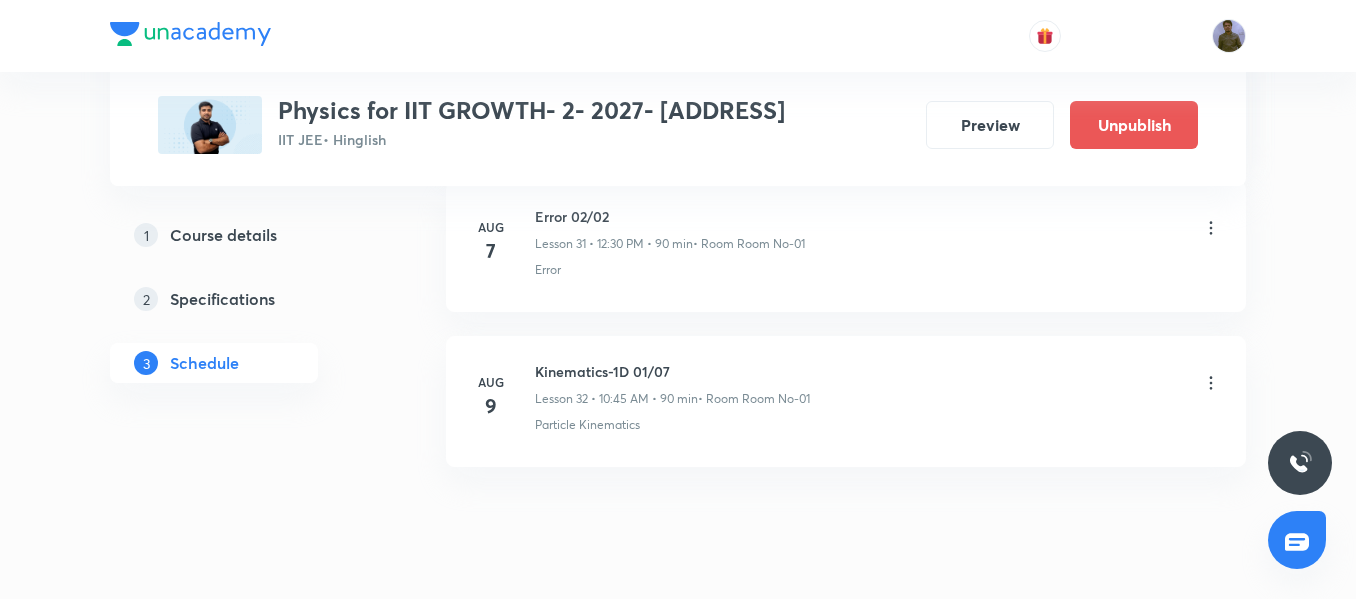scroll, scrollTop: 4947, scrollLeft: 0, axis: vertical 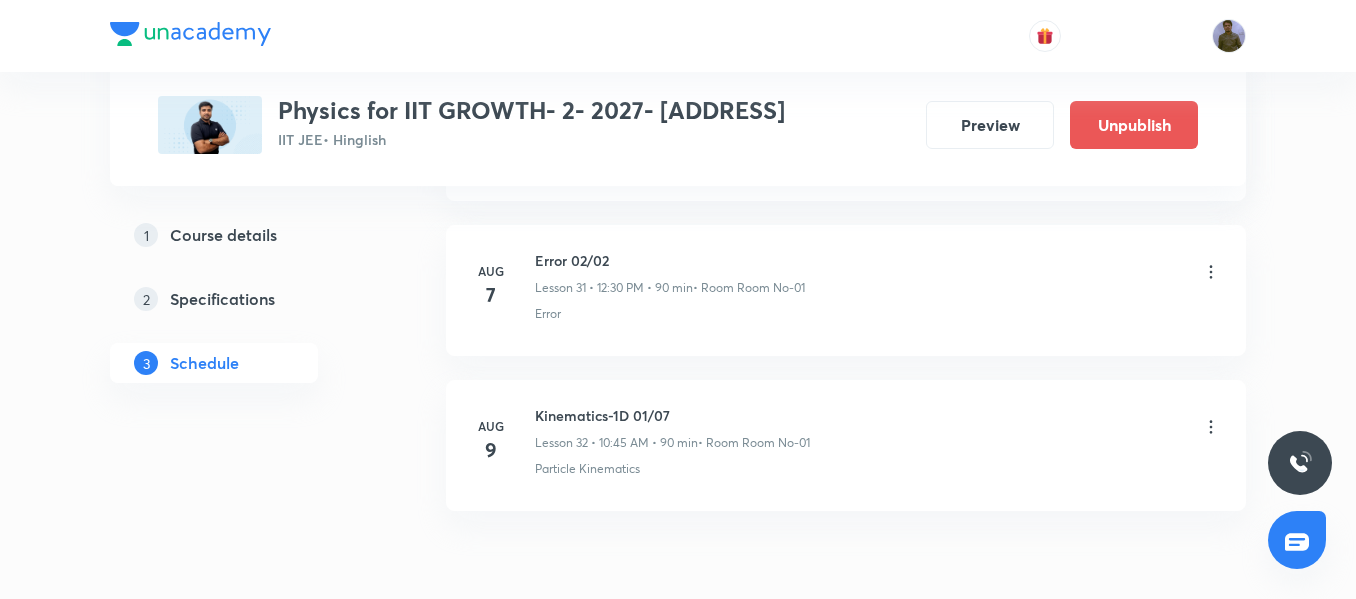 click 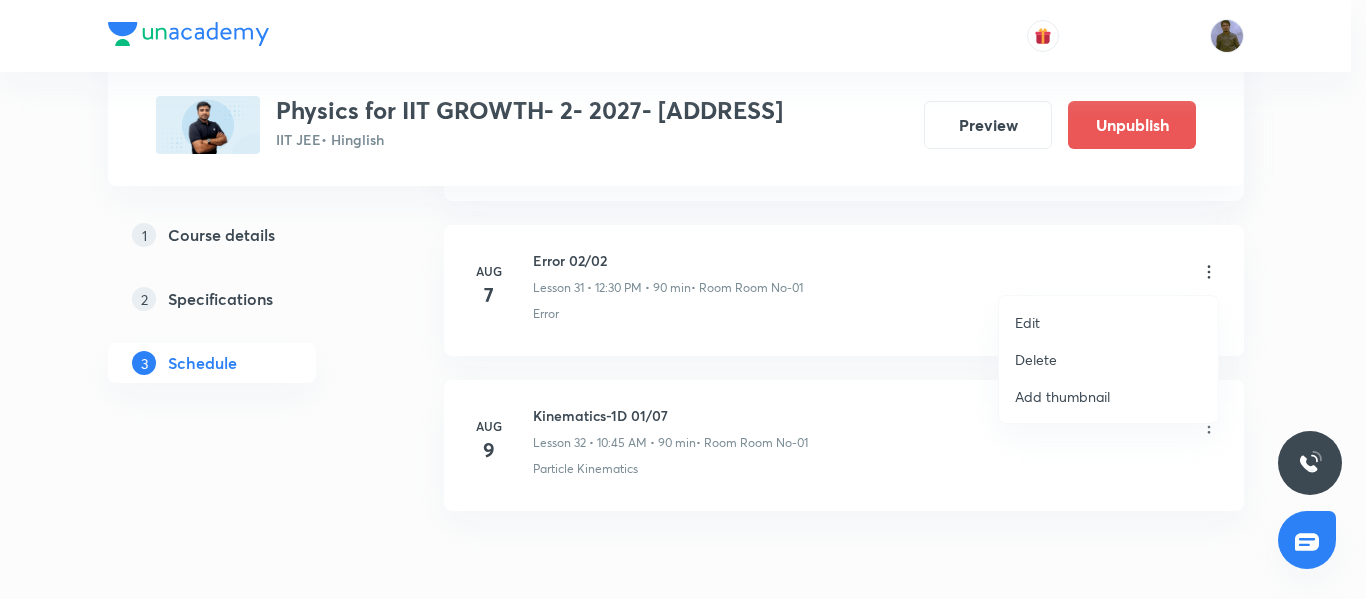 click on "Delete" at bounding box center [1036, 359] 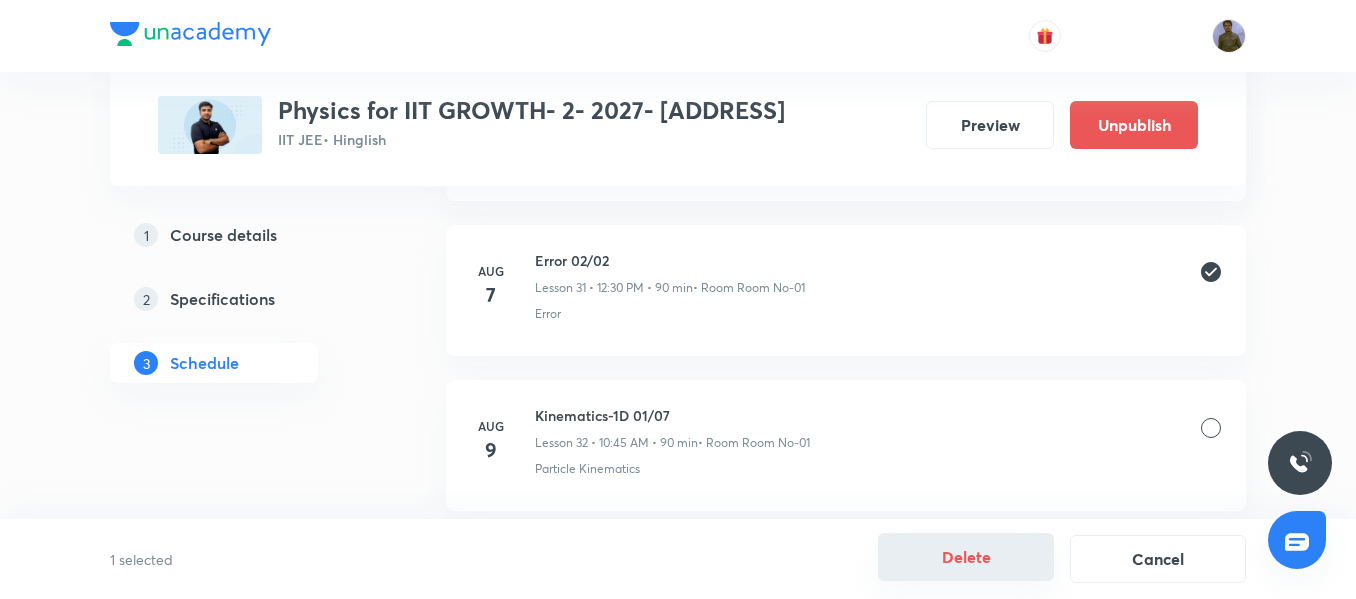 click on "Delete" at bounding box center [966, 557] 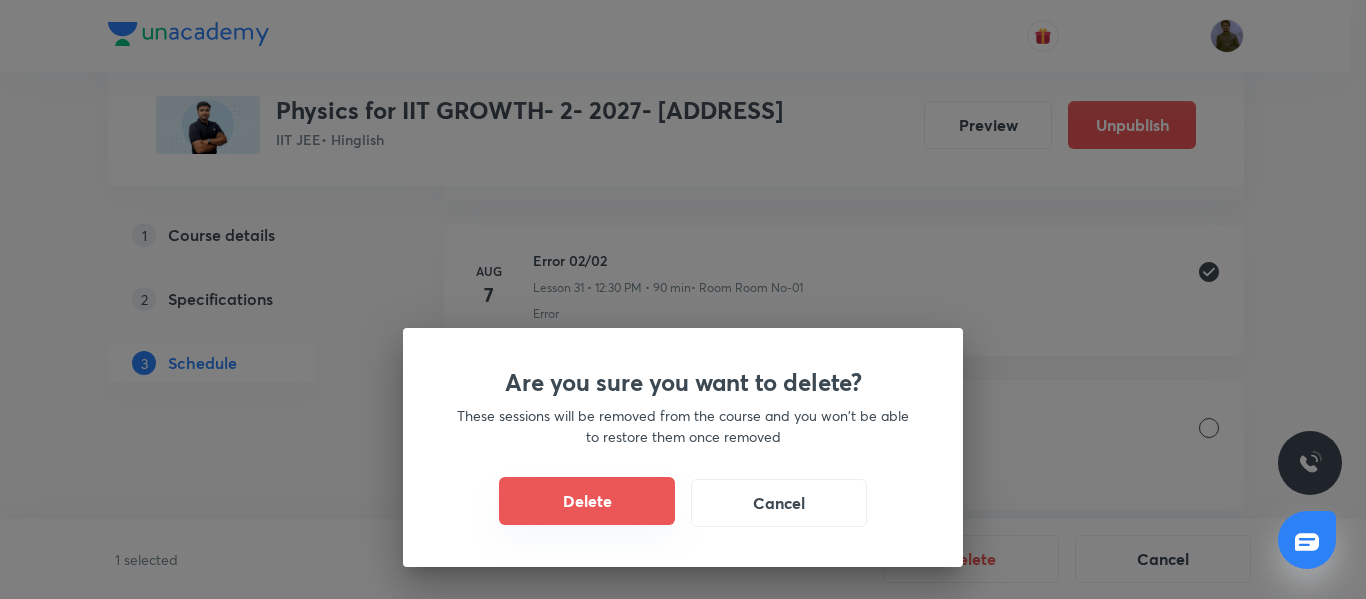 click on "Delete" at bounding box center (587, 501) 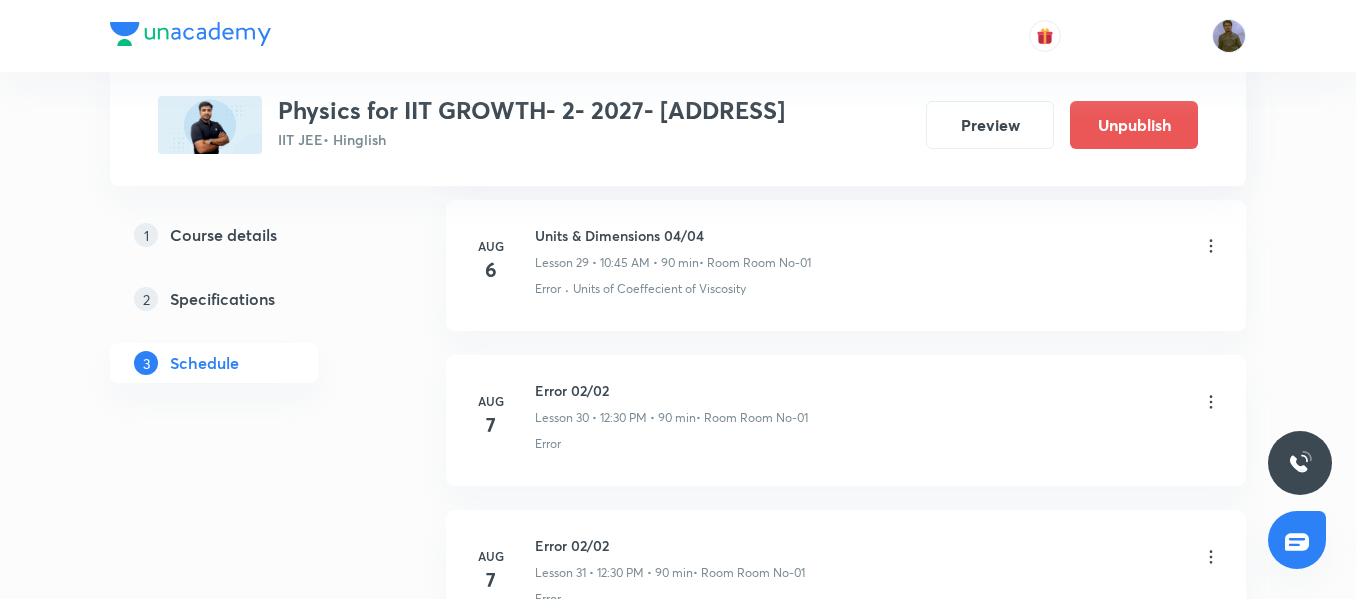scroll, scrollTop: 4547, scrollLeft: 0, axis: vertical 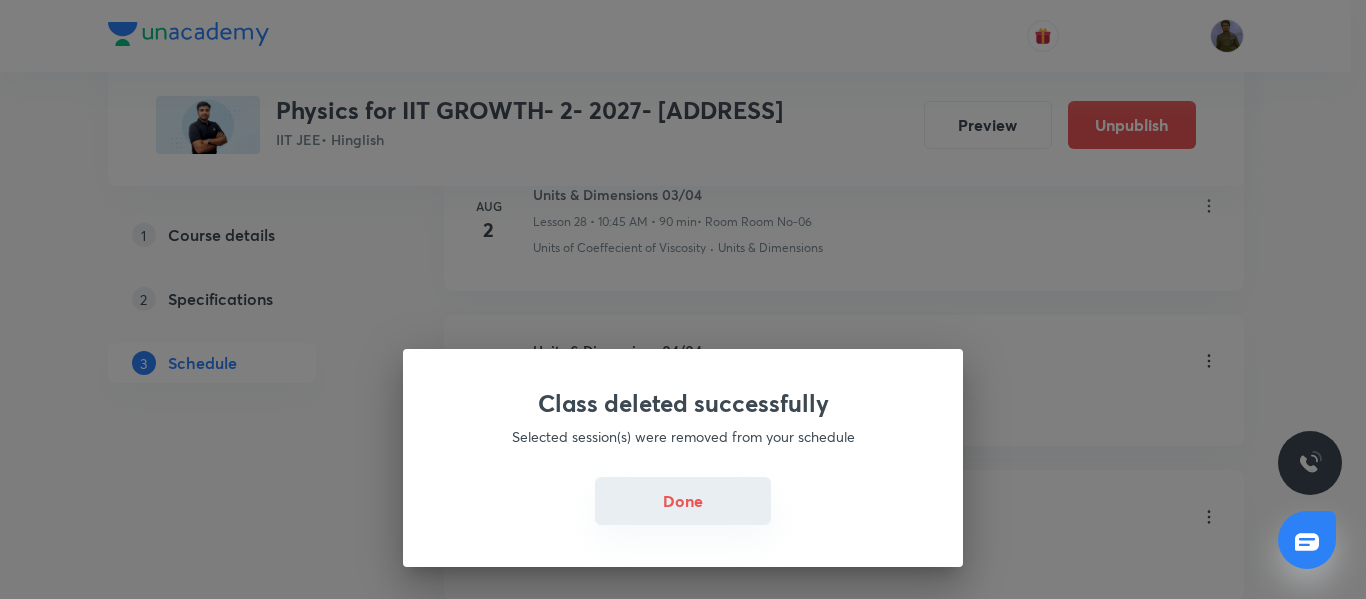 click on "Done" at bounding box center (683, 501) 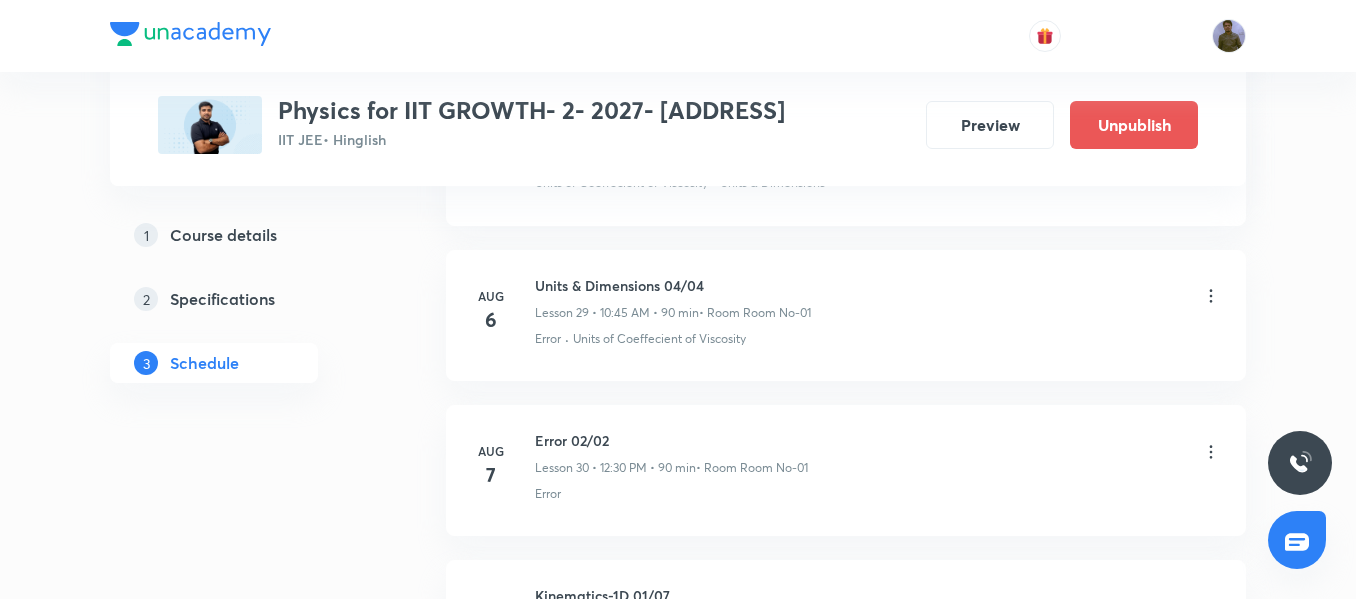 scroll, scrollTop: 4647, scrollLeft: 0, axis: vertical 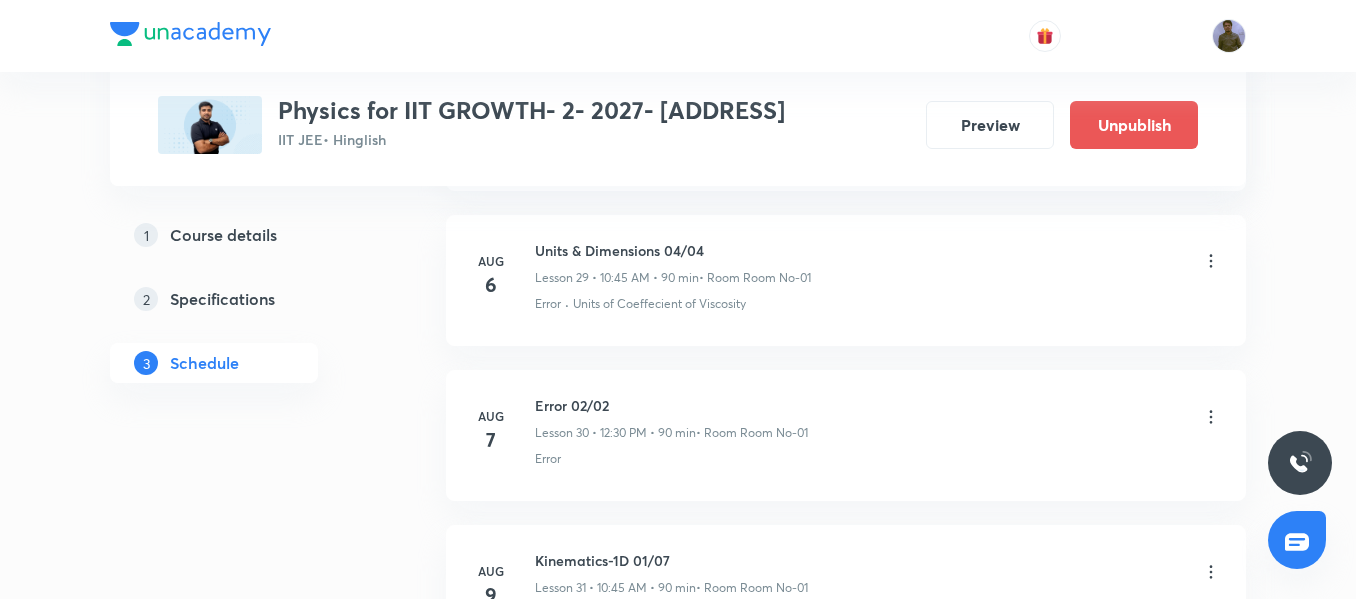click 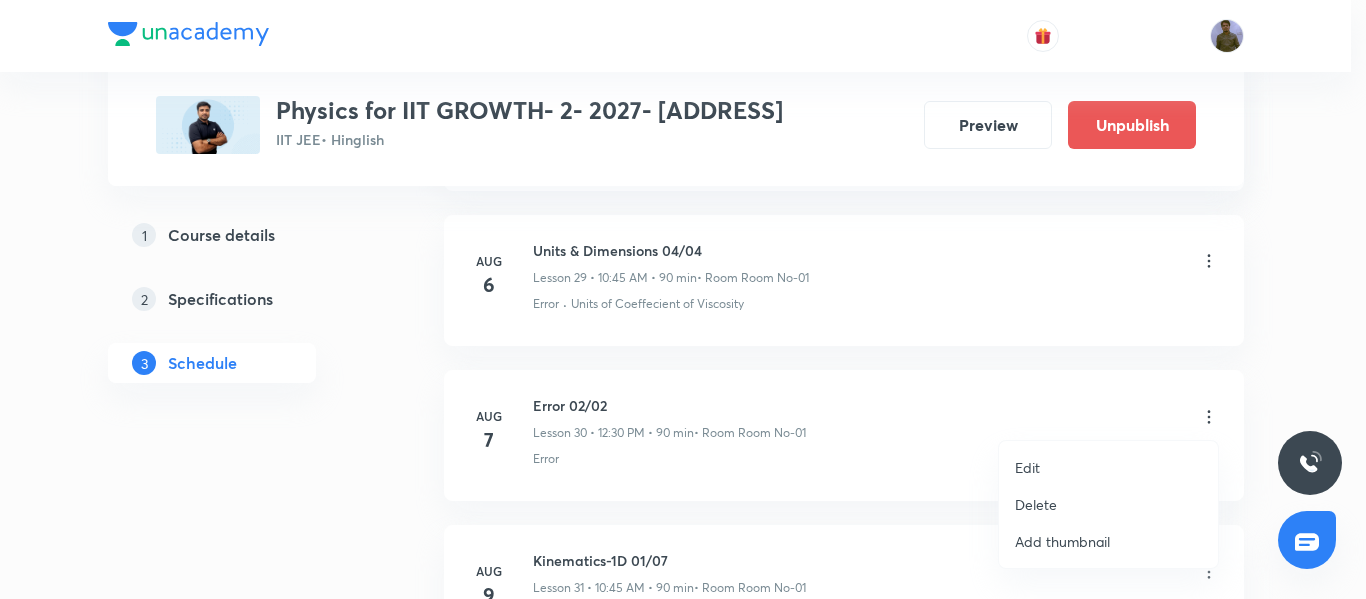 click on "Edit" at bounding box center [1108, 467] 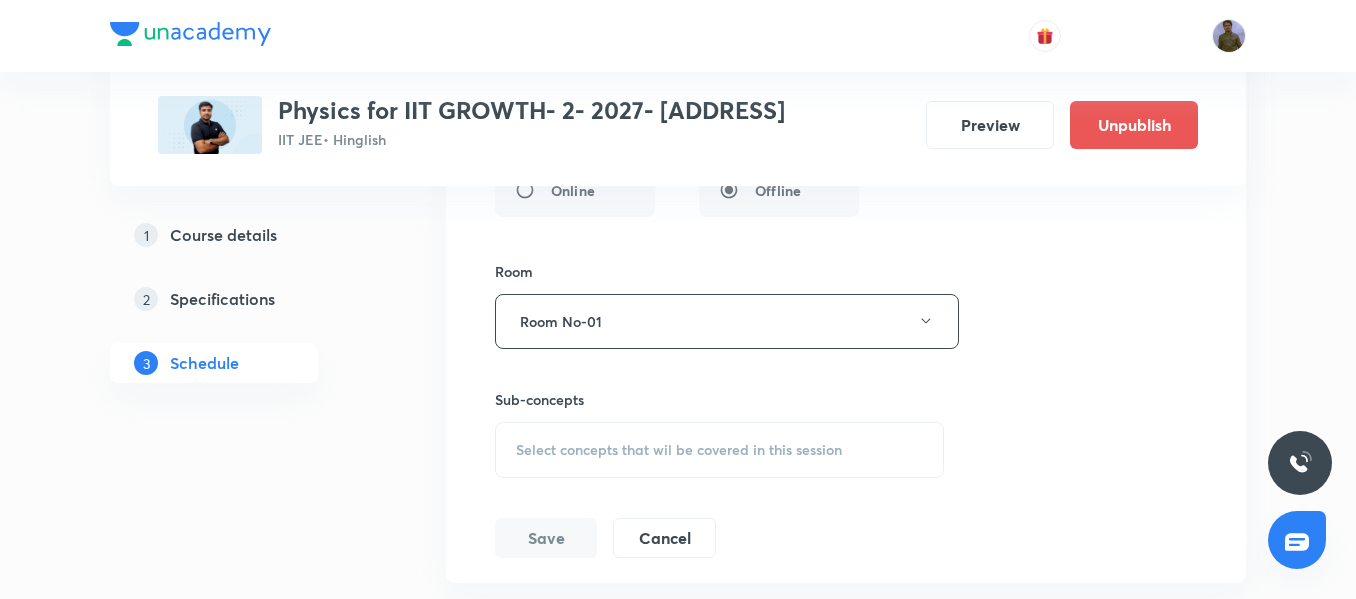 scroll, scrollTop: 5347, scrollLeft: 0, axis: vertical 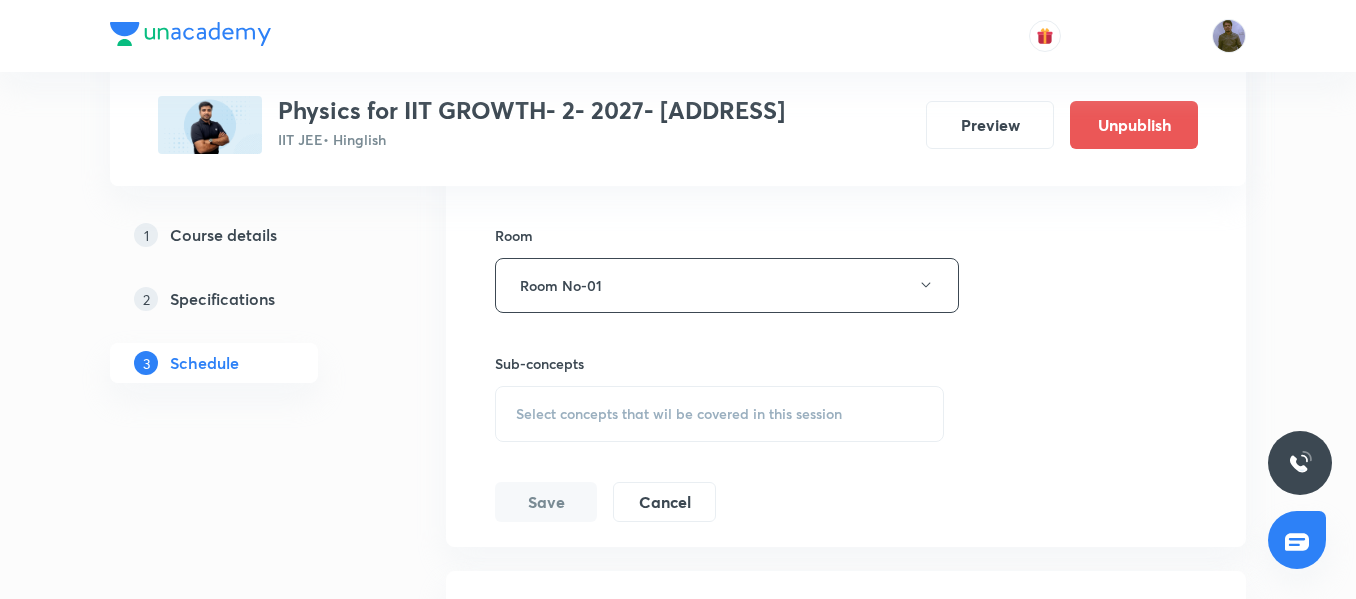 click on "Select concepts that wil be covered in this session" at bounding box center (719, 414) 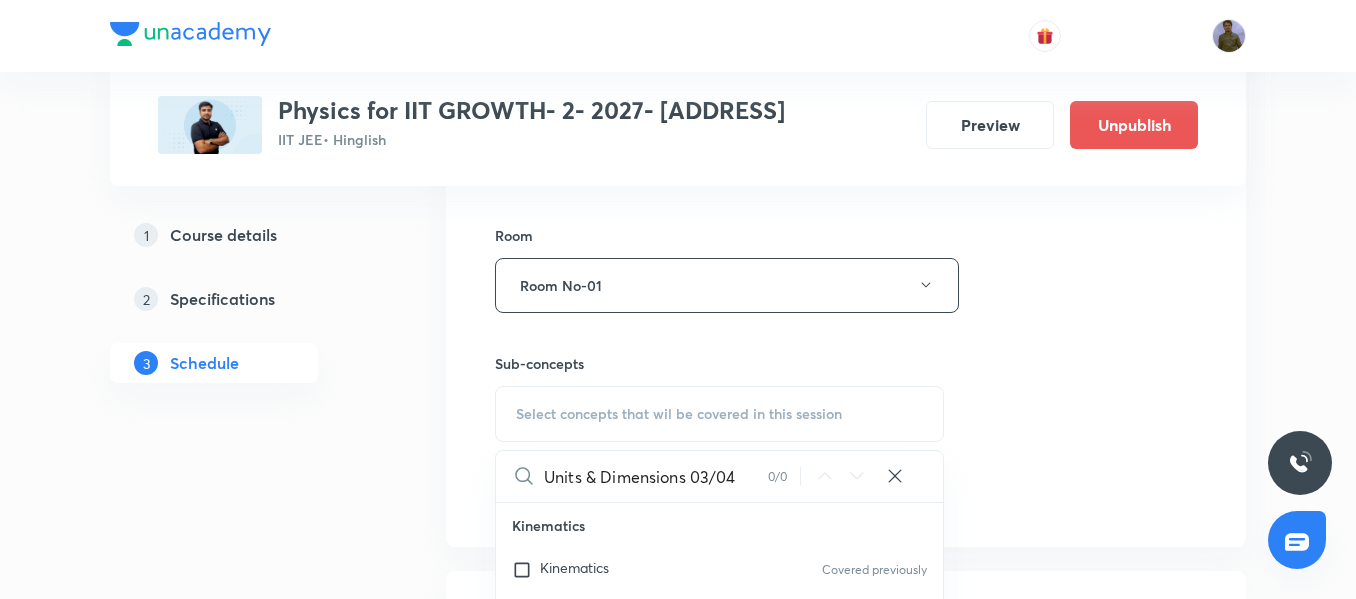 click on "Units & Dimensions 03/04" at bounding box center [656, 476] 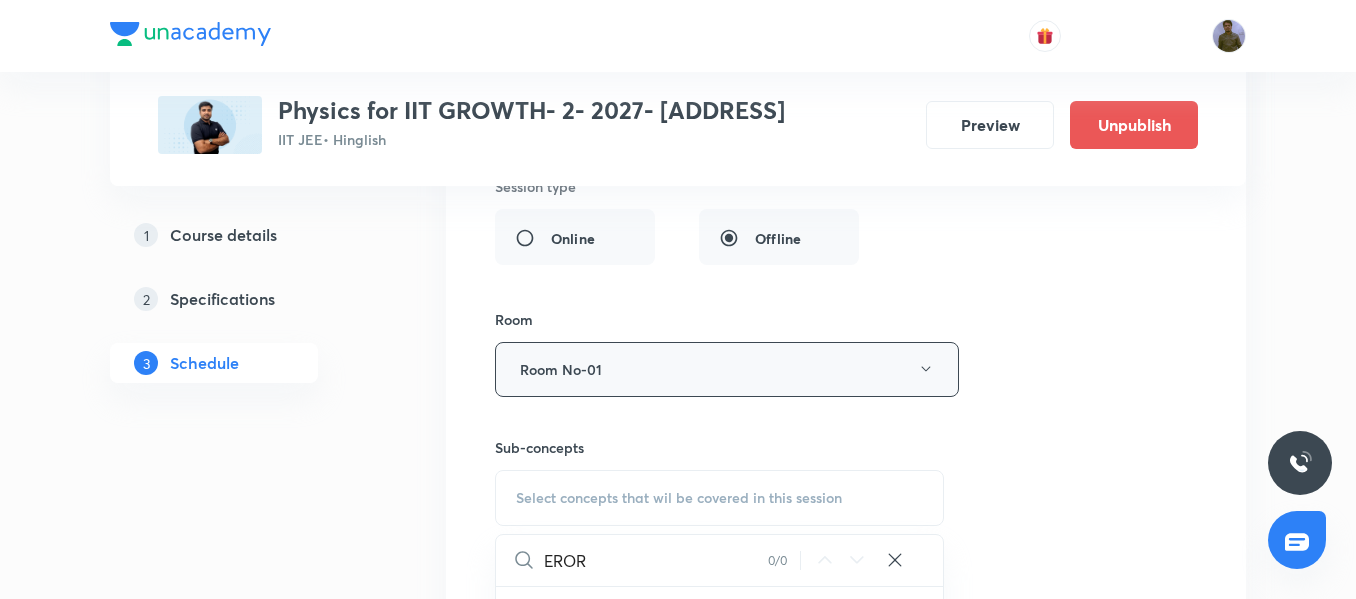 scroll, scrollTop: 5447, scrollLeft: 0, axis: vertical 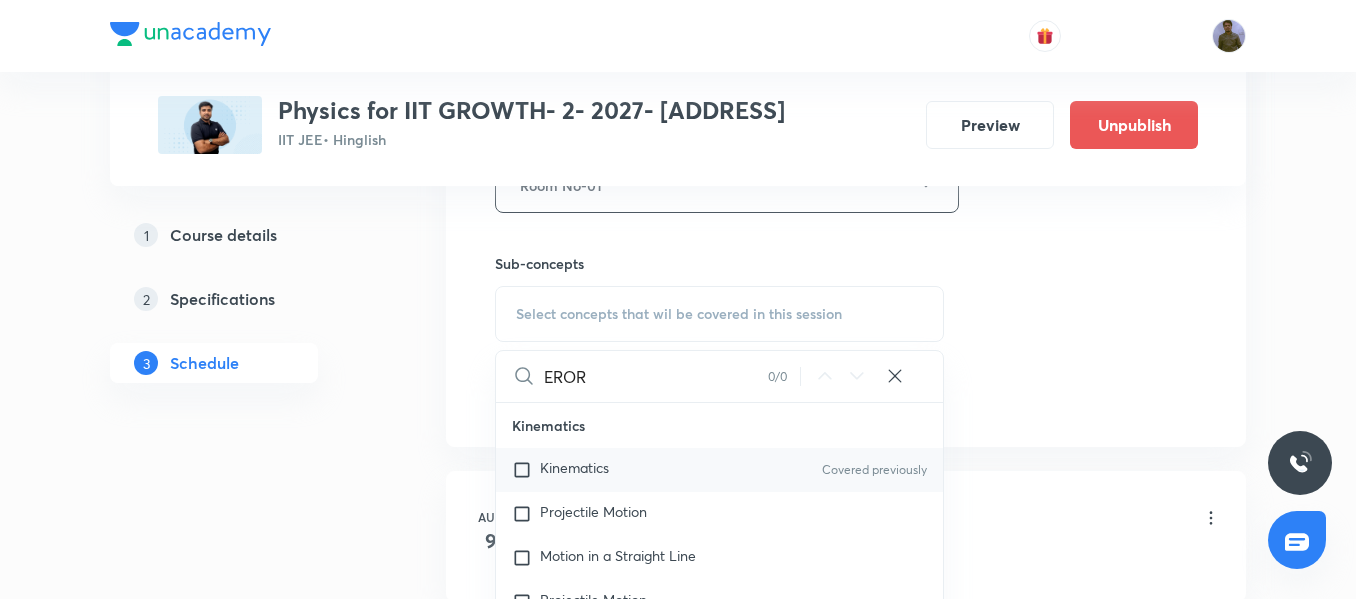 type on "EROR" 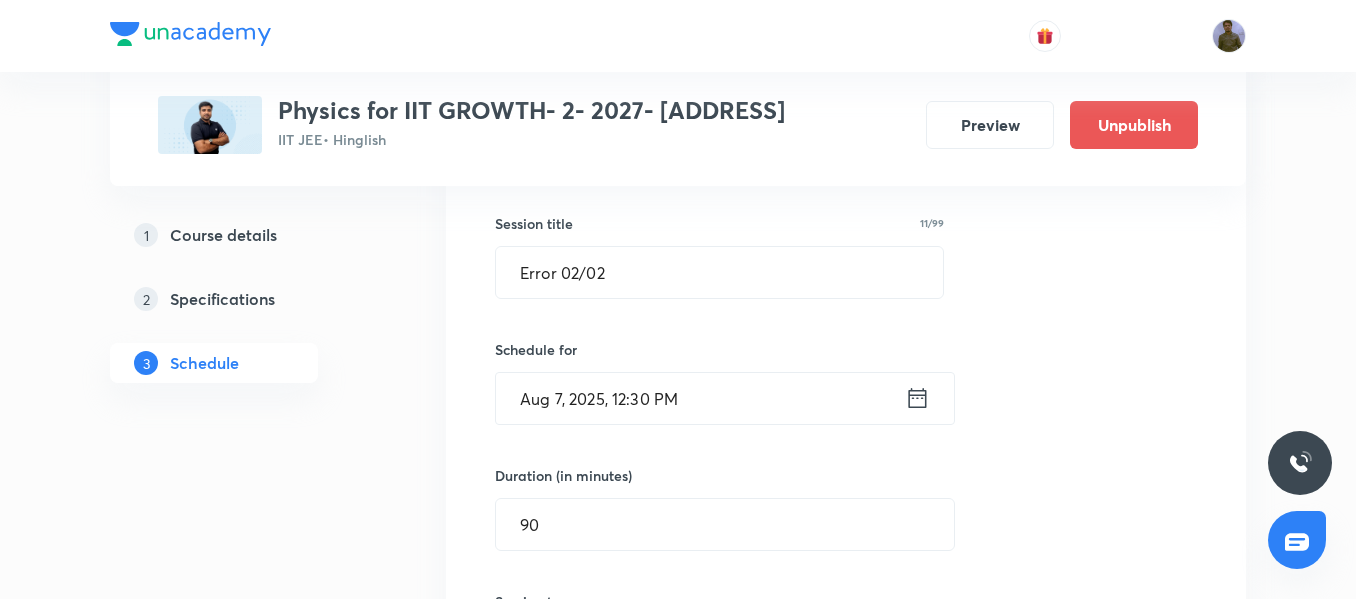 scroll, scrollTop: 4847, scrollLeft: 0, axis: vertical 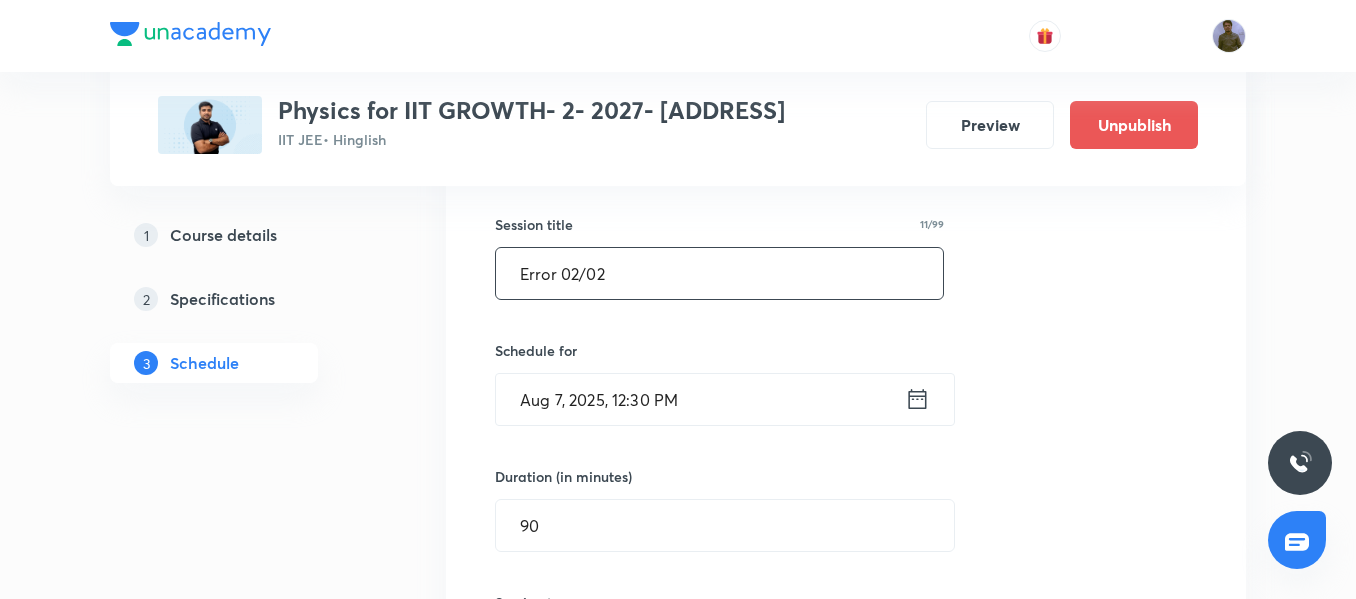 click on "Error 02/02" at bounding box center (719, 273) 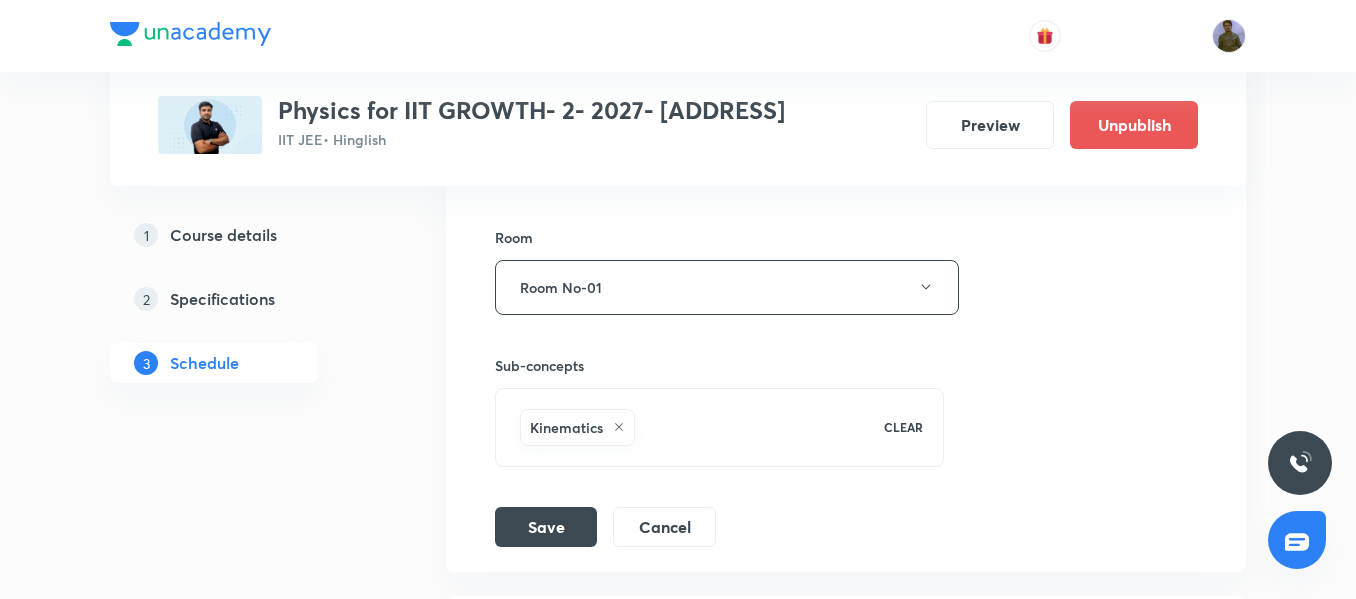 scroll, scrollTop: 5447, scrollLeft: 0, axis: vertical 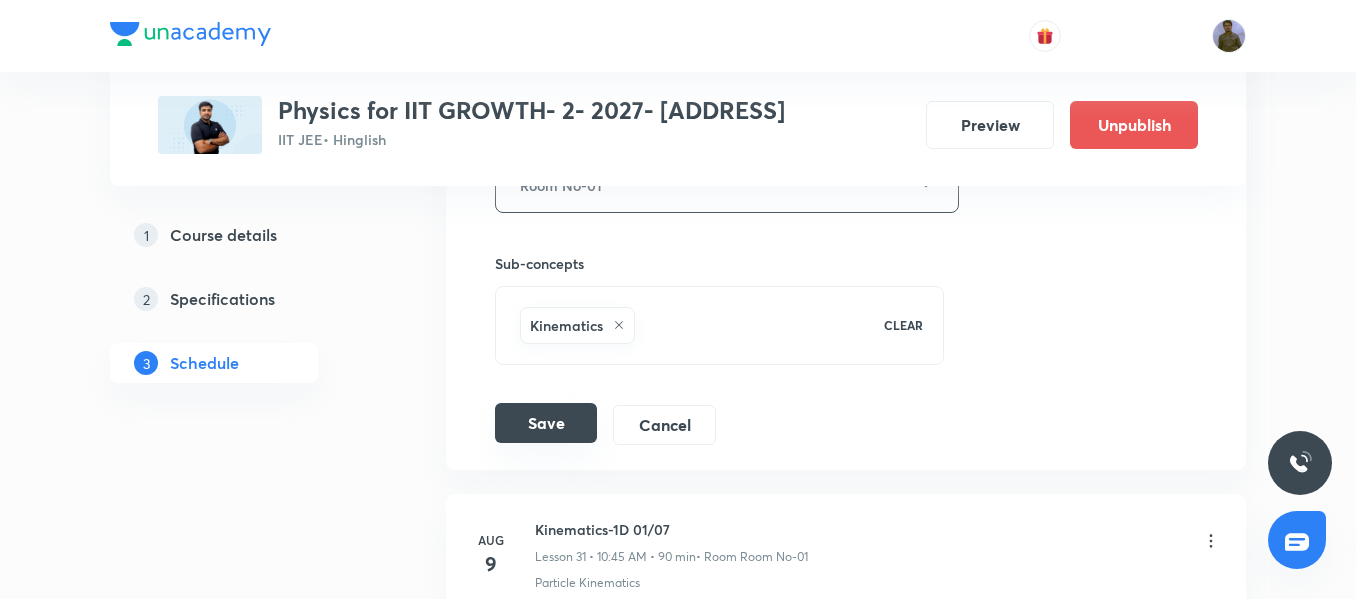 type on "Error 01/02" 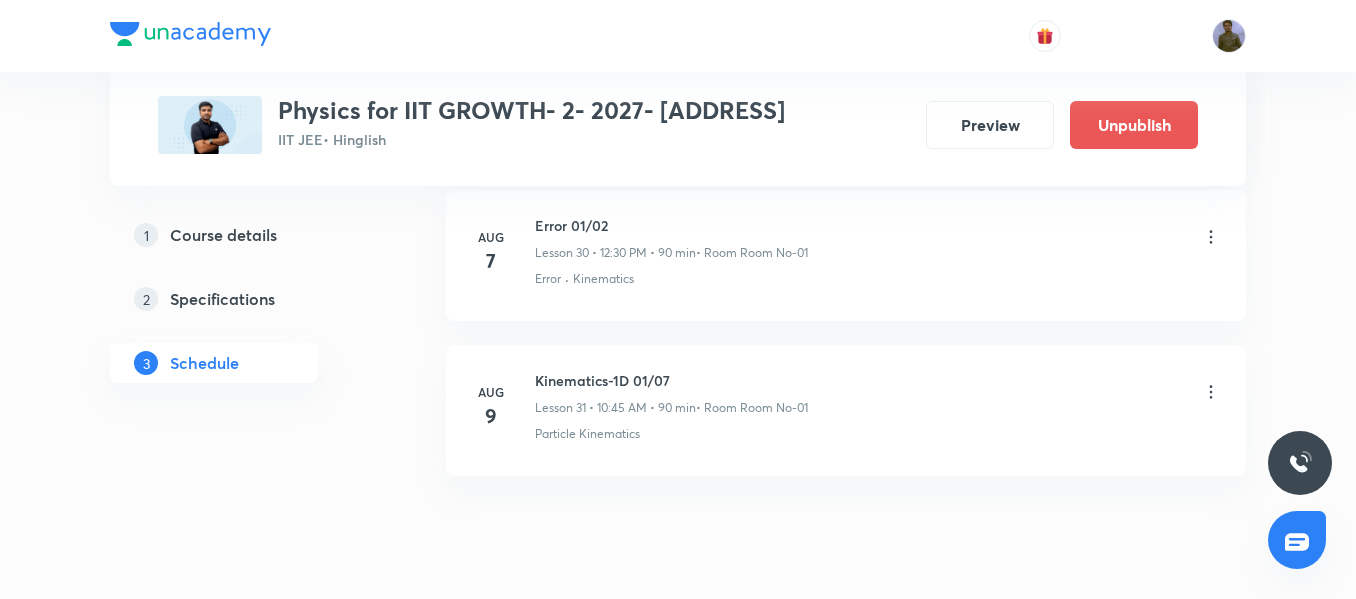scroll, scrollTop: 4792, scrollLeft: 0, axis: vertical 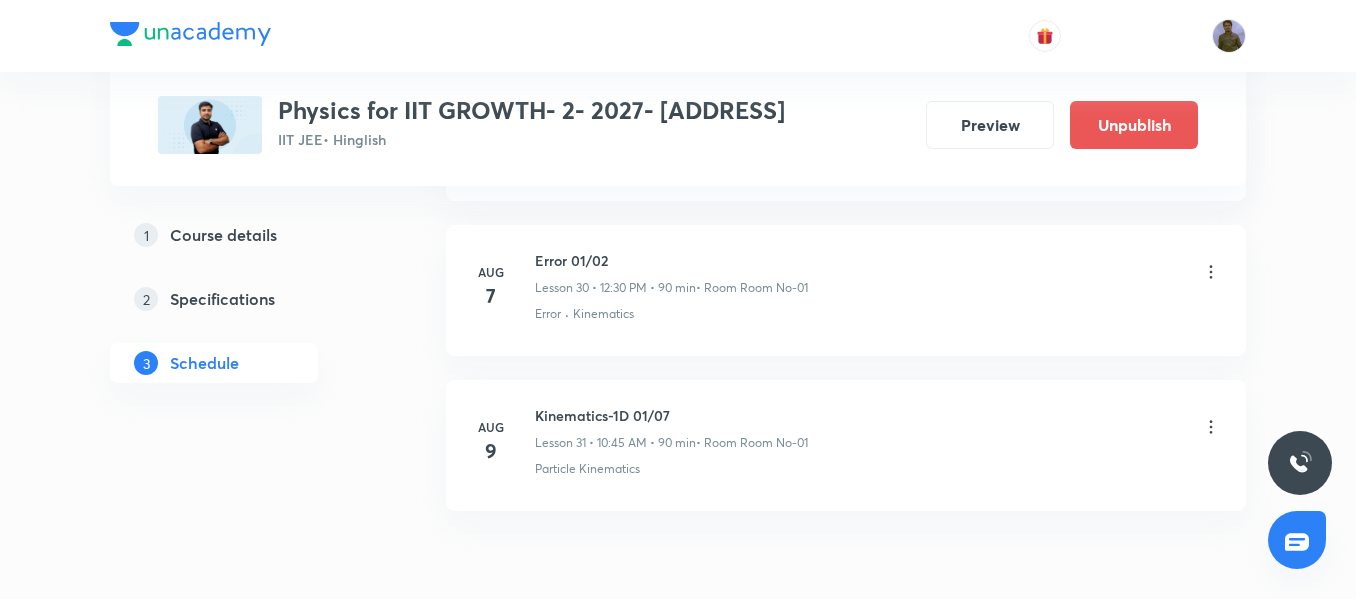 click 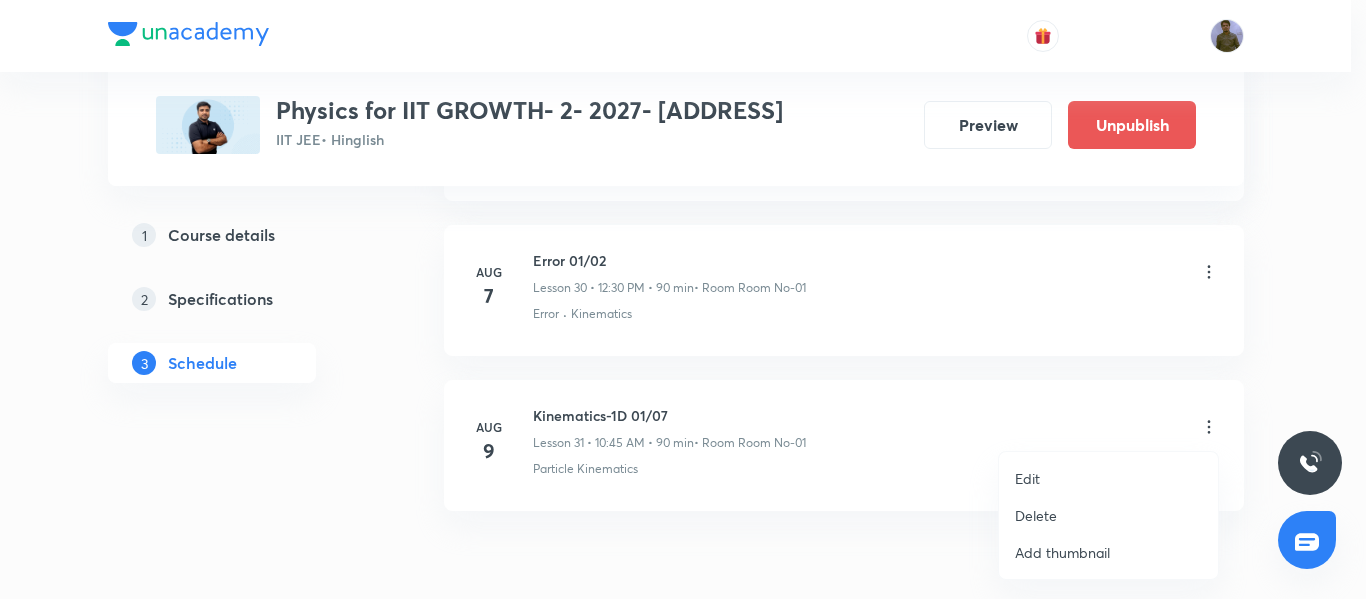 click on "Edit" at bounding box center (1108, 478) 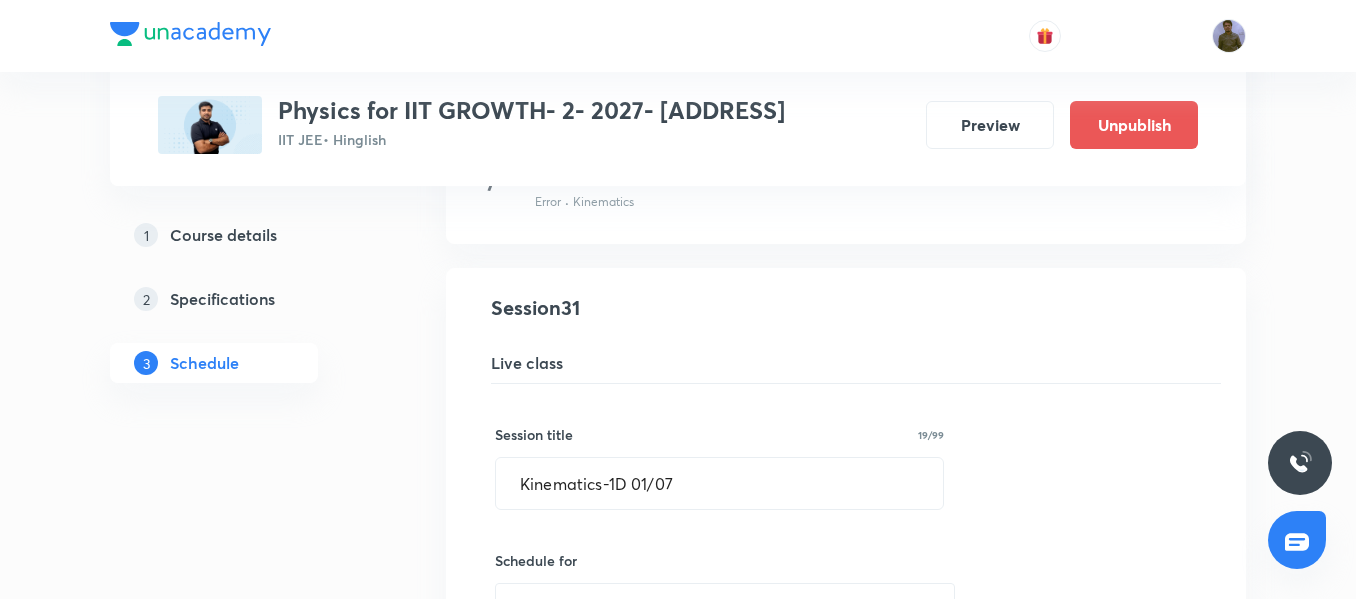 scroll, scrollTop: 4692, scrollLeft: 0, axis: vertical 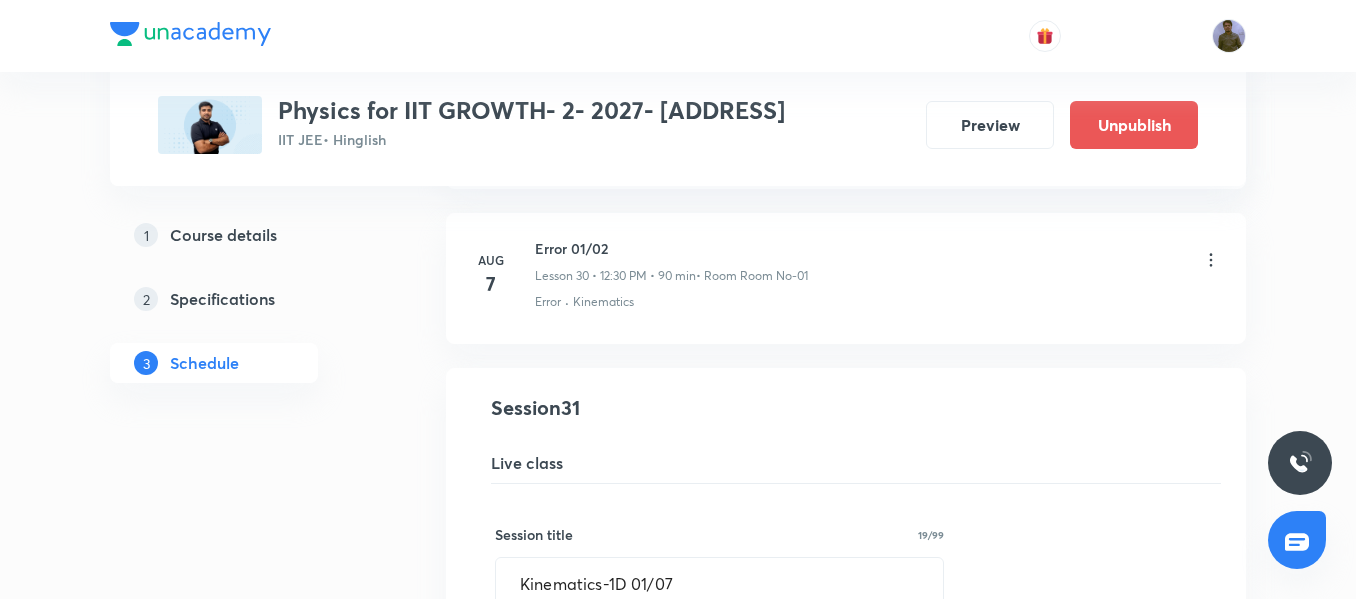 click on "Error 01/02" at bounding box center (671, 248) 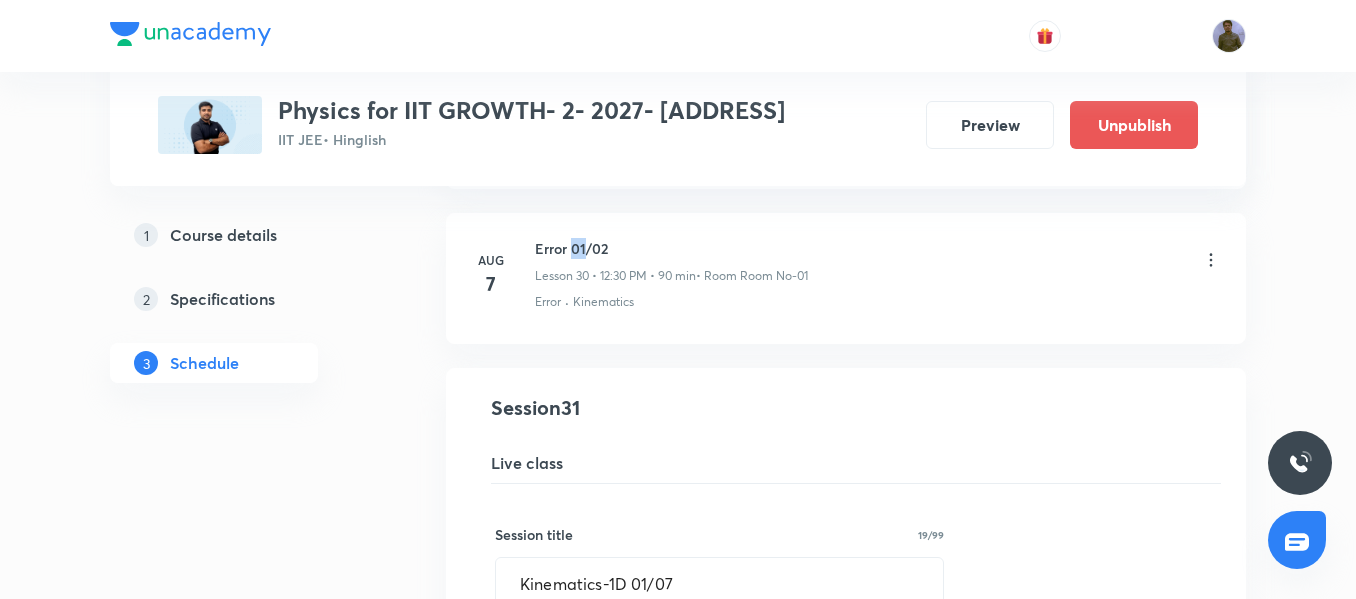 click on "Error 01/02" at bounding box center (671, 248) 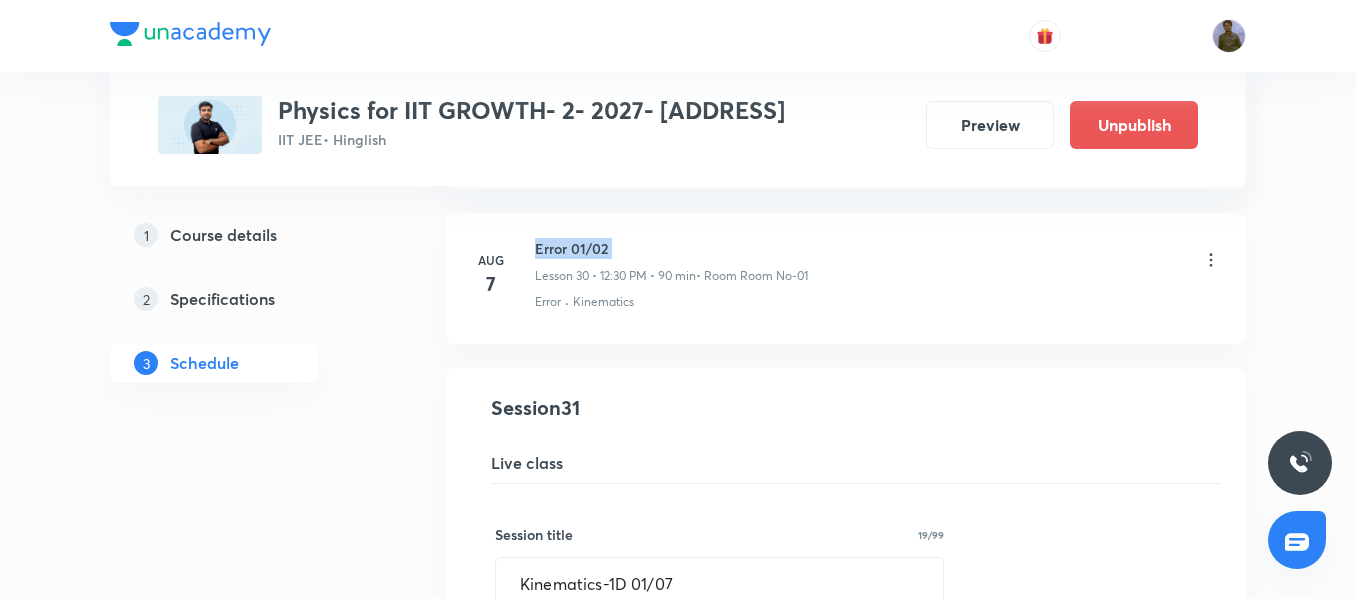 click on "Error 01/02" at bounding box center [671, 248] 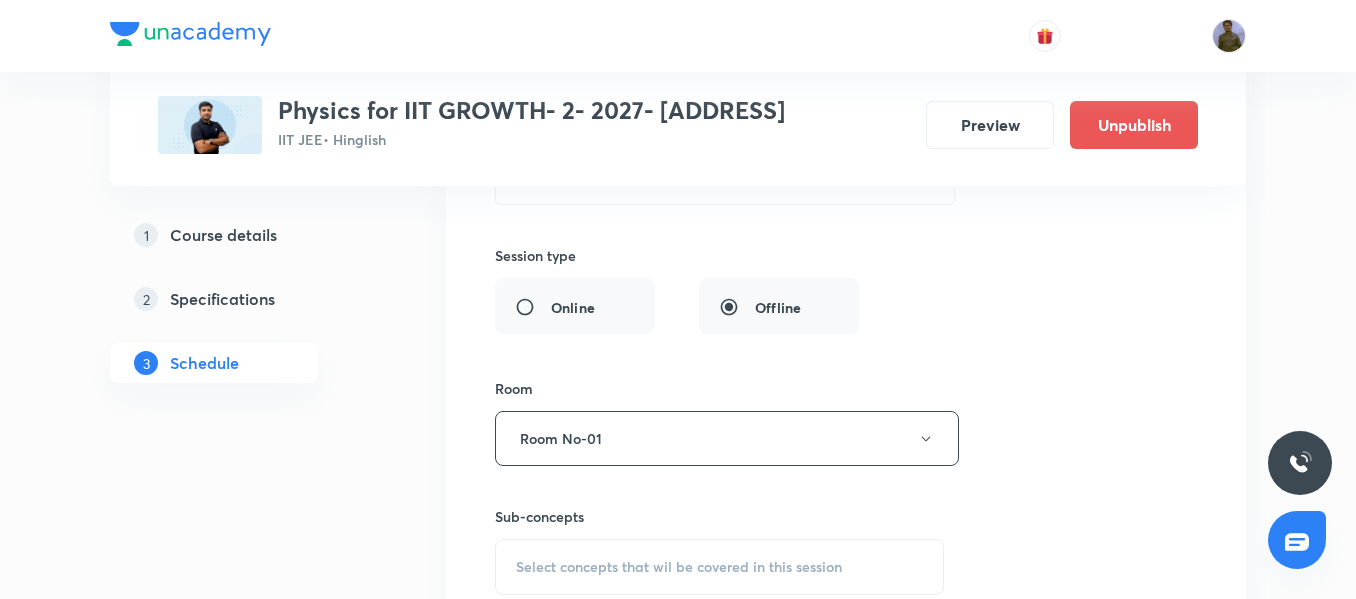 scroll, scrollTop: 5492, scrollLeft: 0, axis: vertical 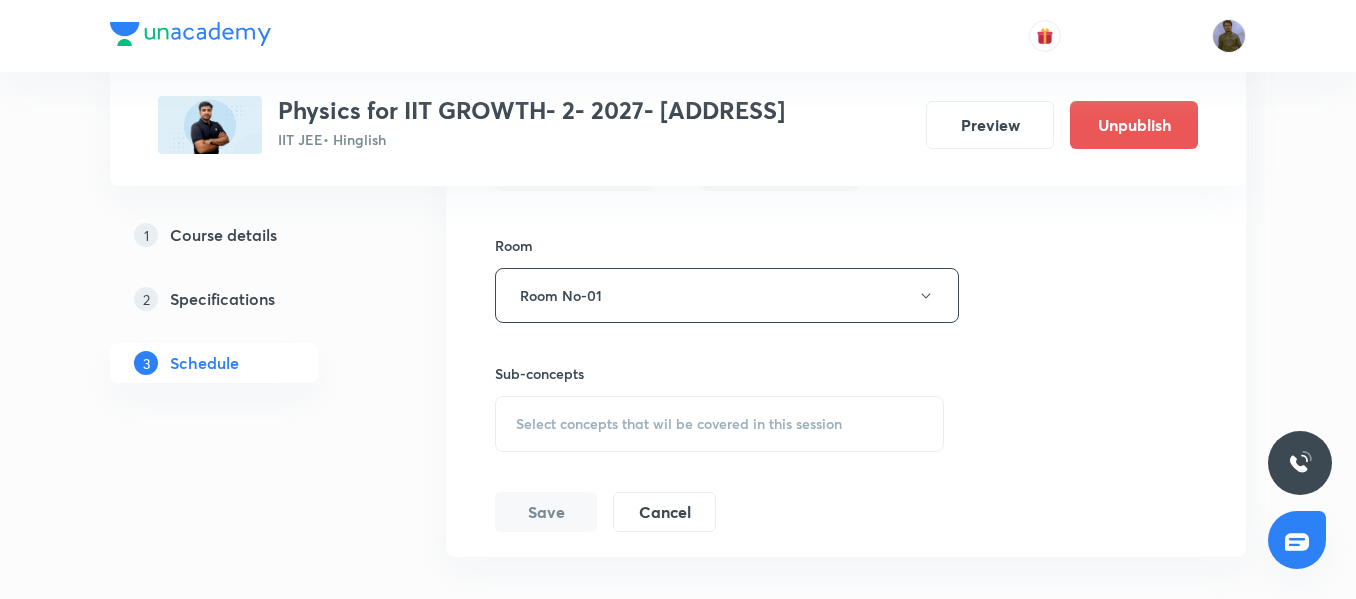 click on "Select concepts that wil be covered in this session" at bounding box center (719, 424) 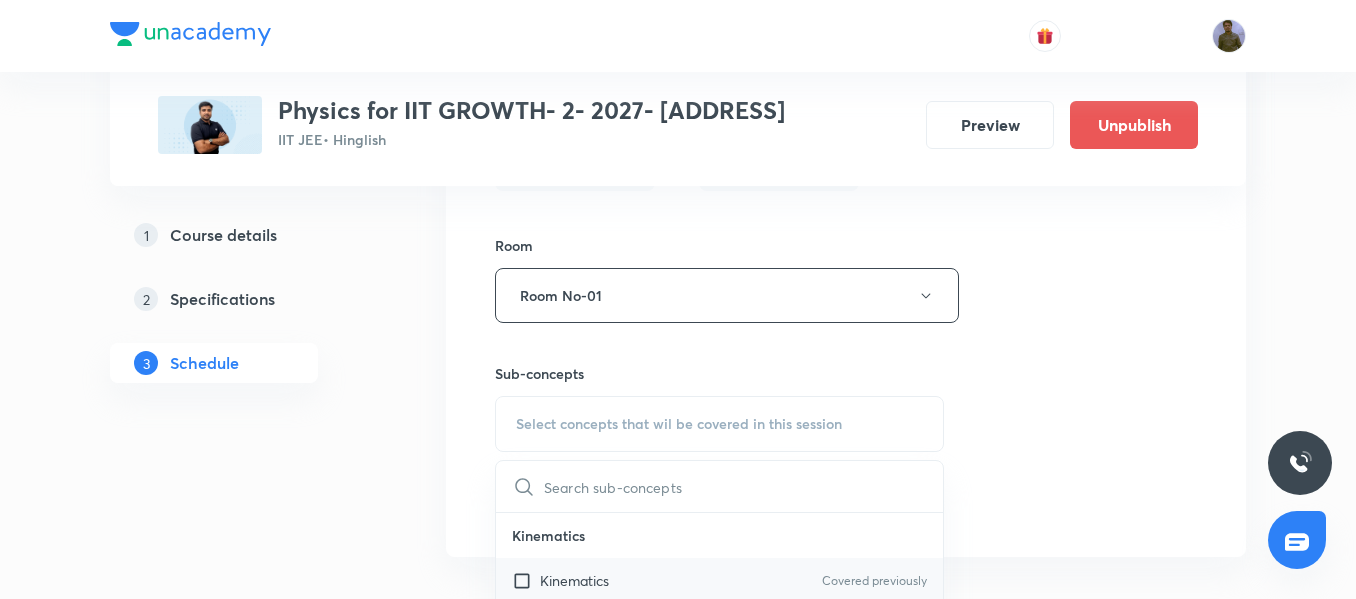 click on "Kinematics" at bounding box center (574, 580) 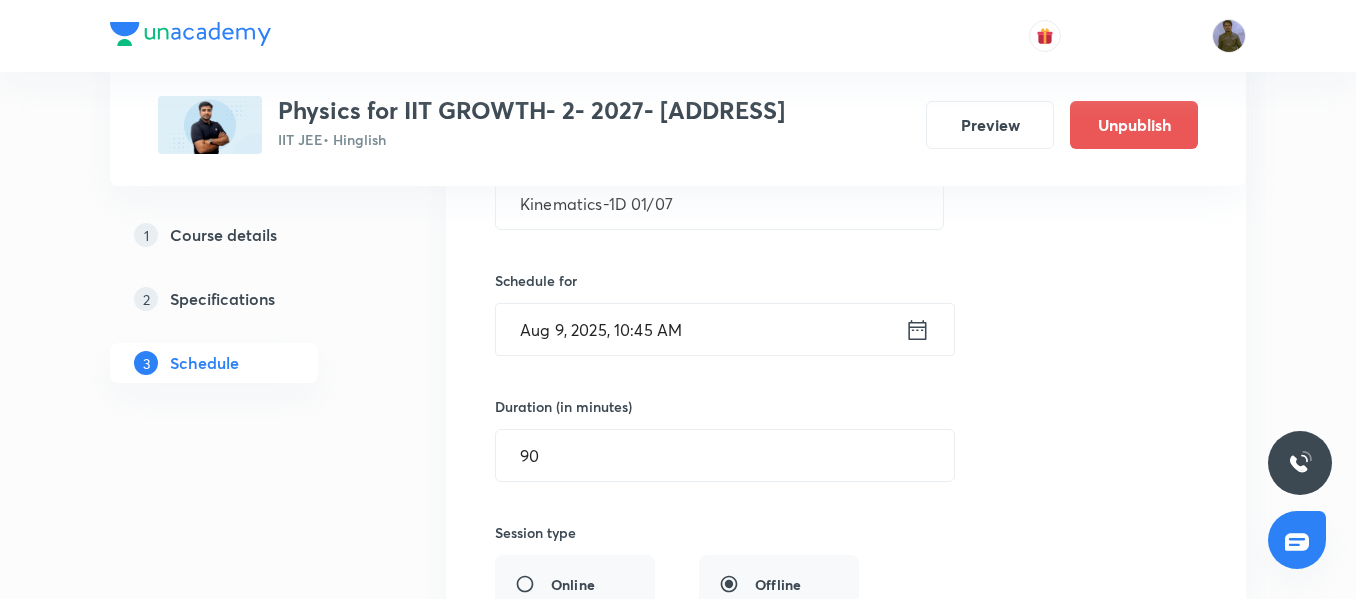 scroll, scrollTop: 4892, scrollLeft: 0, axis: vertical 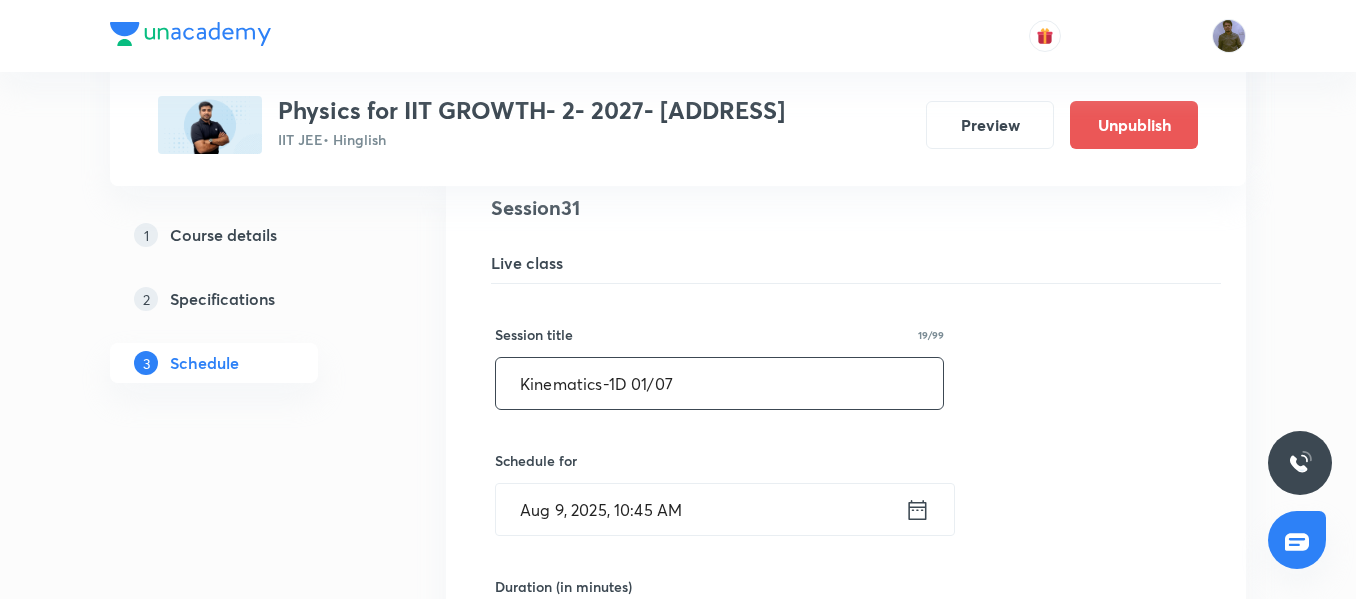 drag, startPoint x: 684, startPoint y: 405, endPoint x: 393, endPoint y: 385, distance: 291.68646 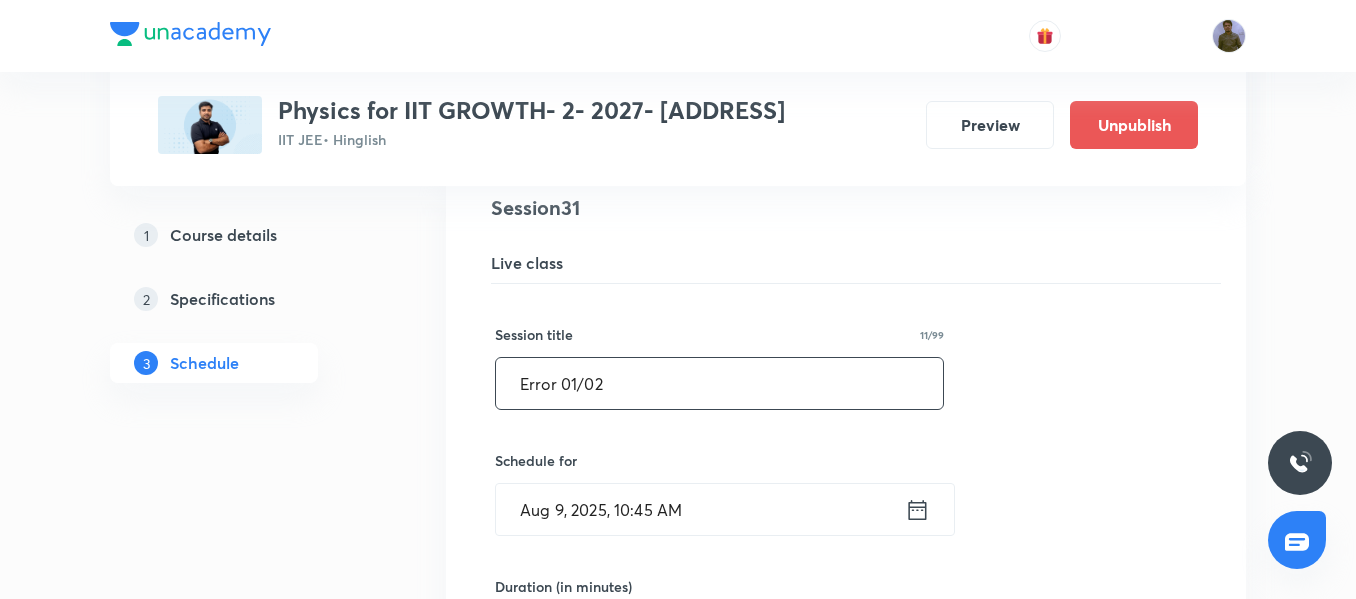 click on "Error 01/02" at bounding box center [719, 383] 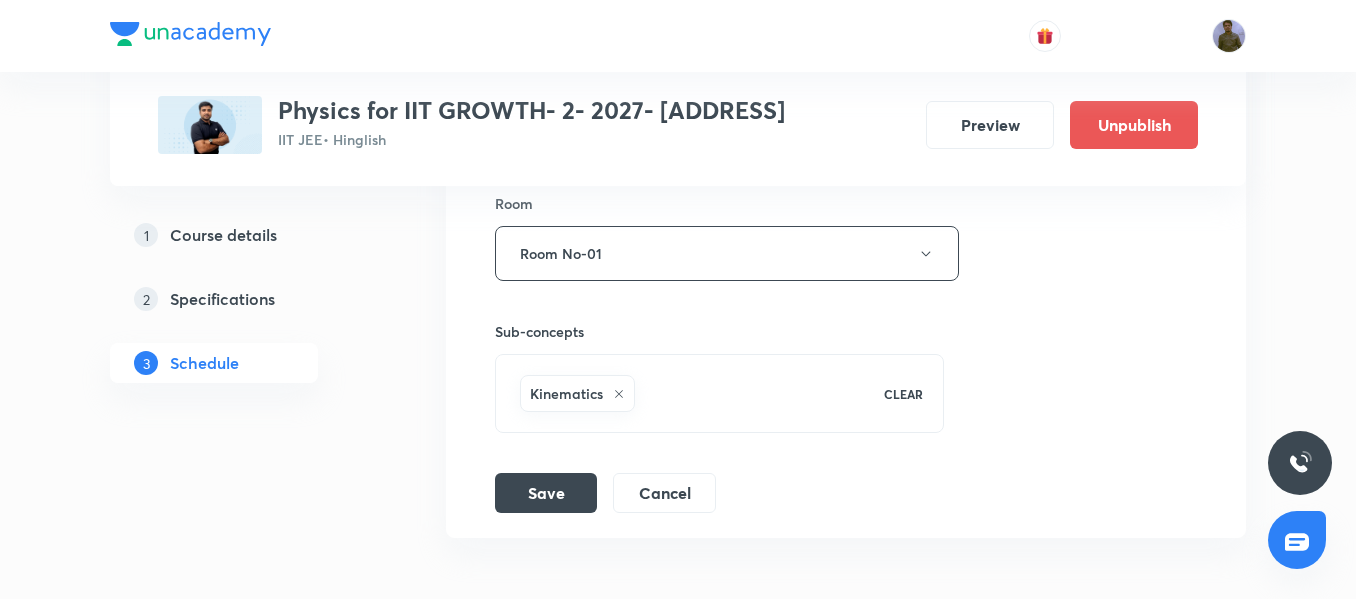 scroll, scrollTop: 5661, scrollLeft: 0, axis: vertical 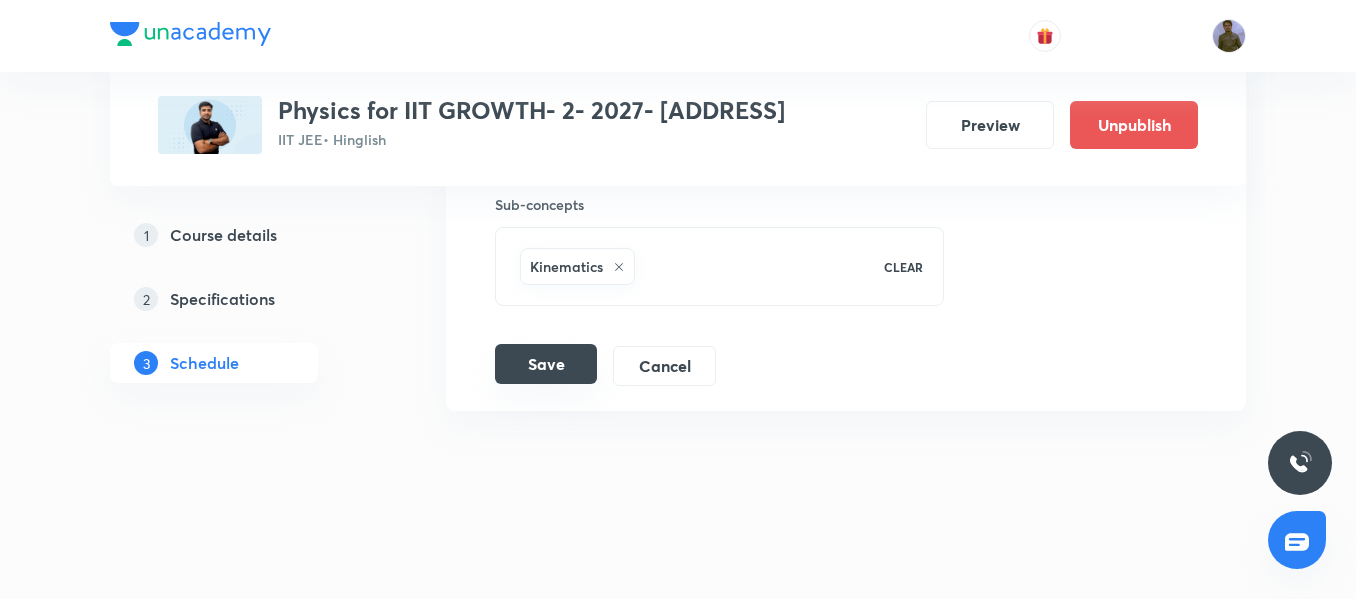 type on "Error 02/02" 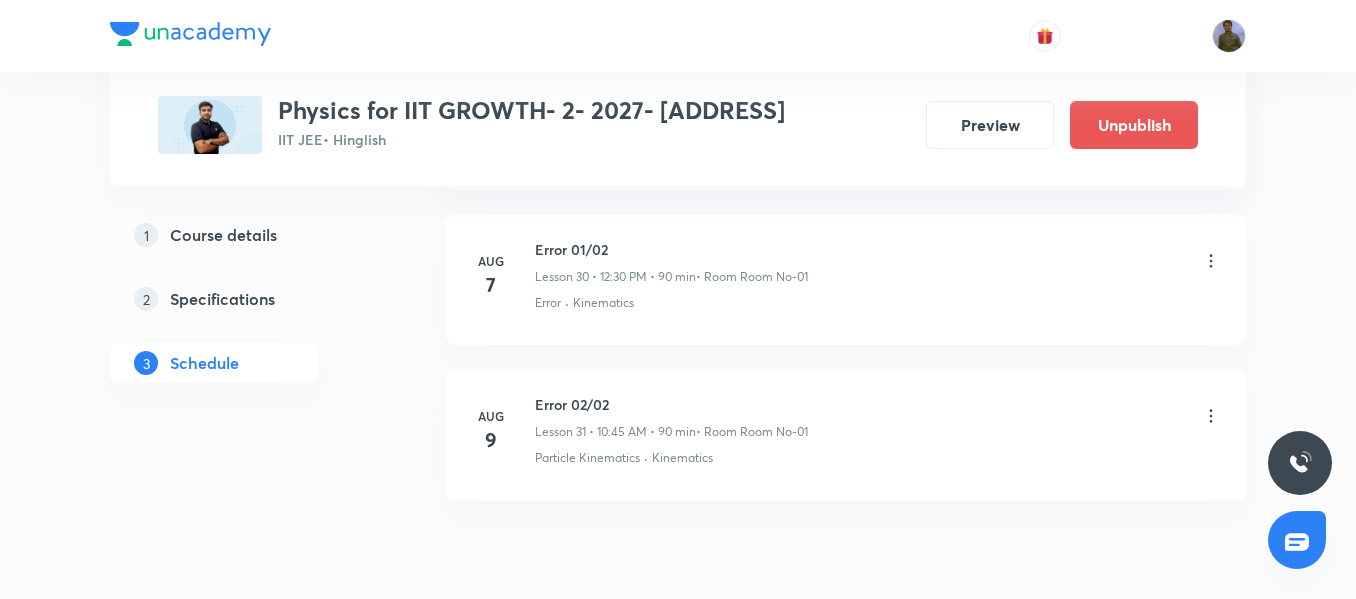 scroll, scrollTop: 4893, scrollLeft: 0, axis: vertical 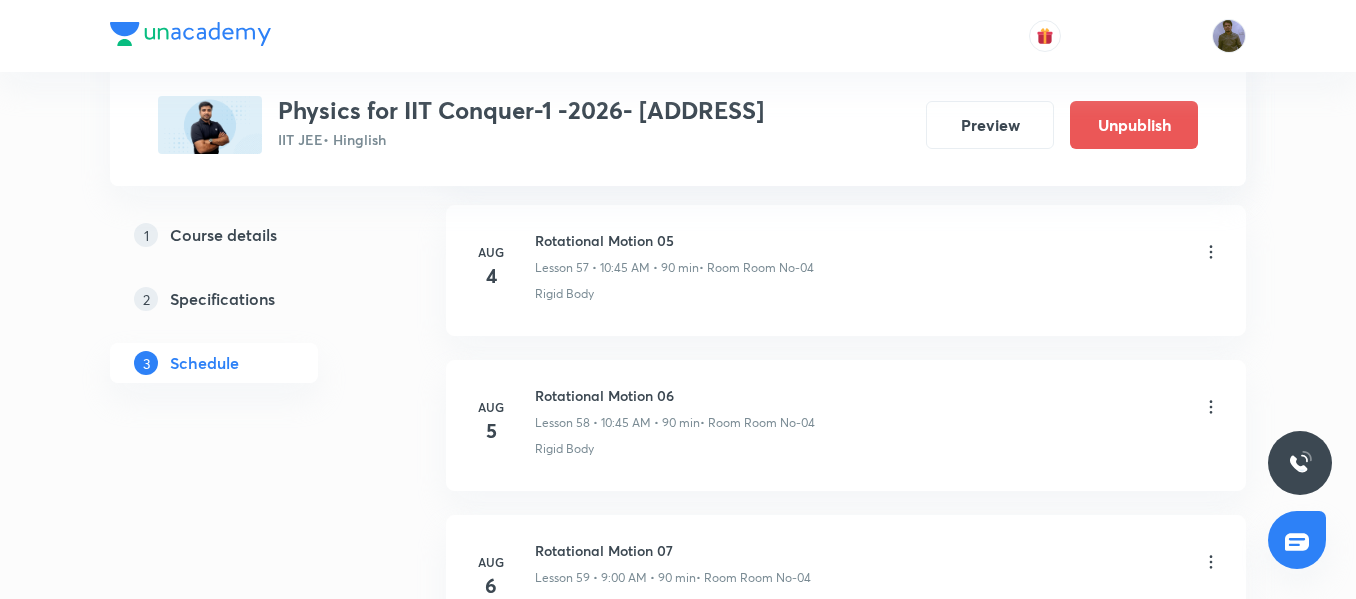 click 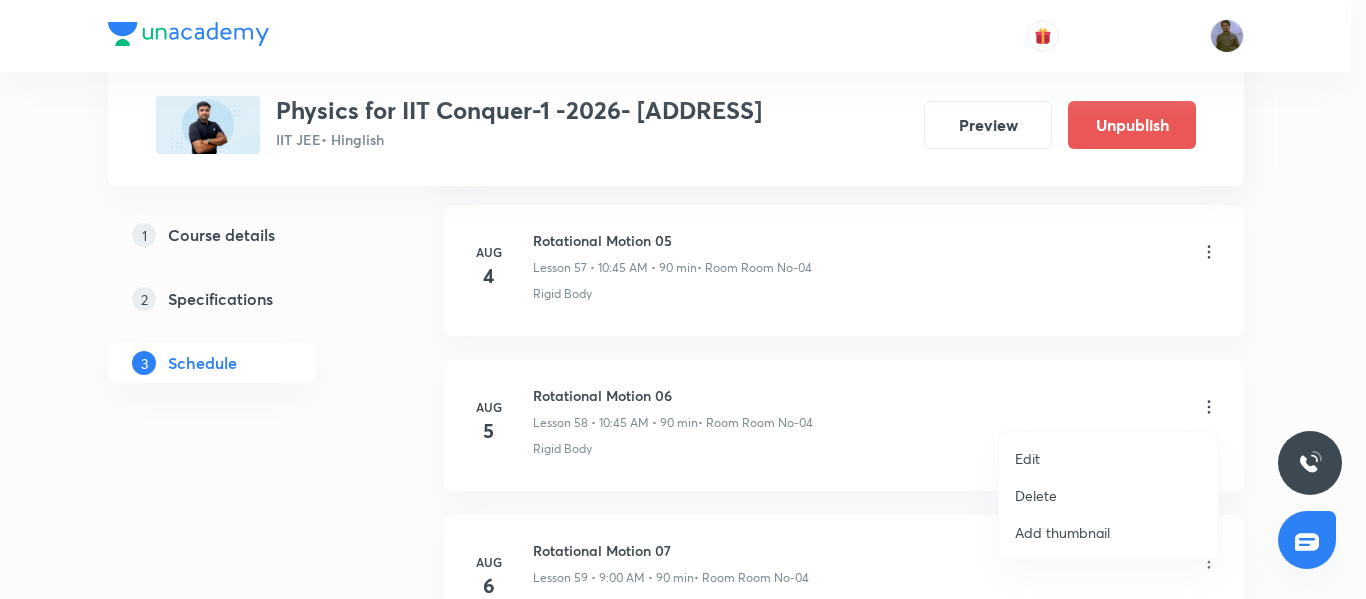 click on "Delete" at bounding box center (1036, 495) 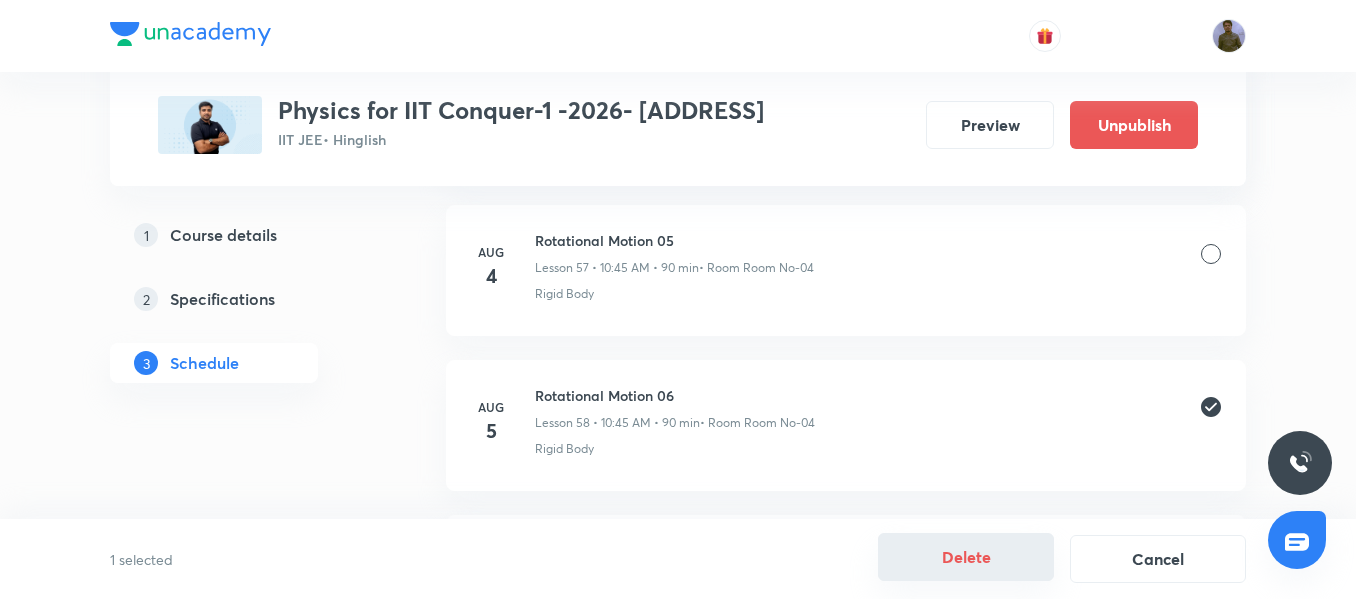 click on "Delete" at bounding box center [966, 557] 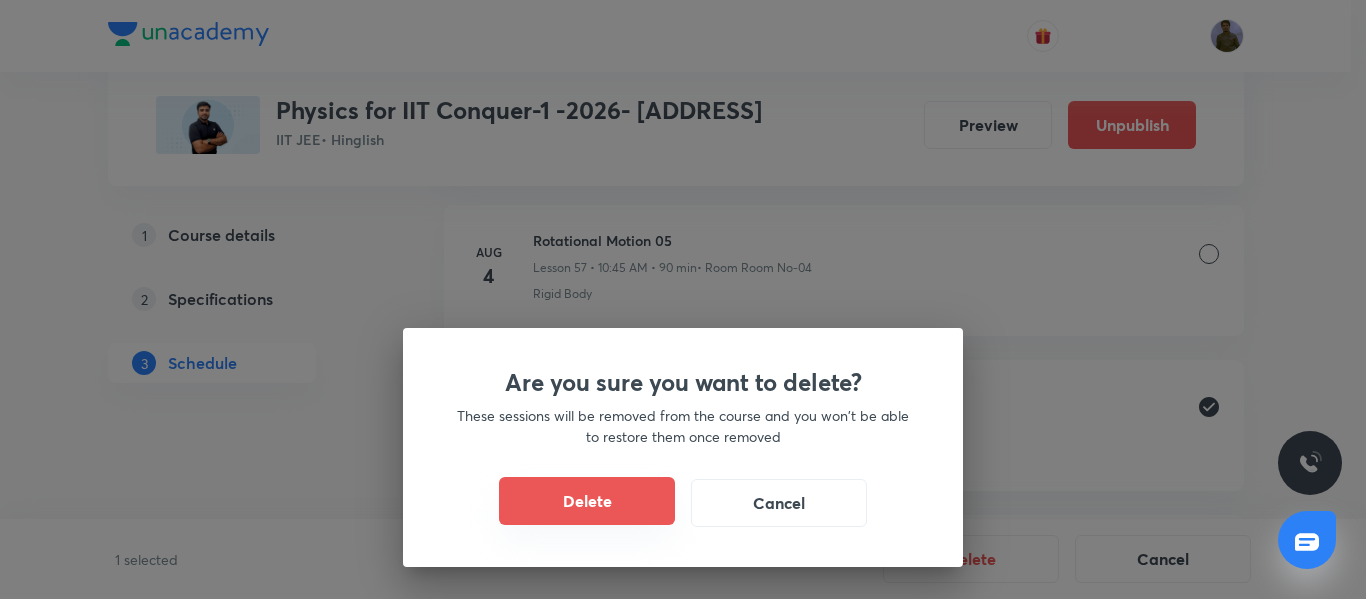 click on "Delete" at bounding box center [587, 501] 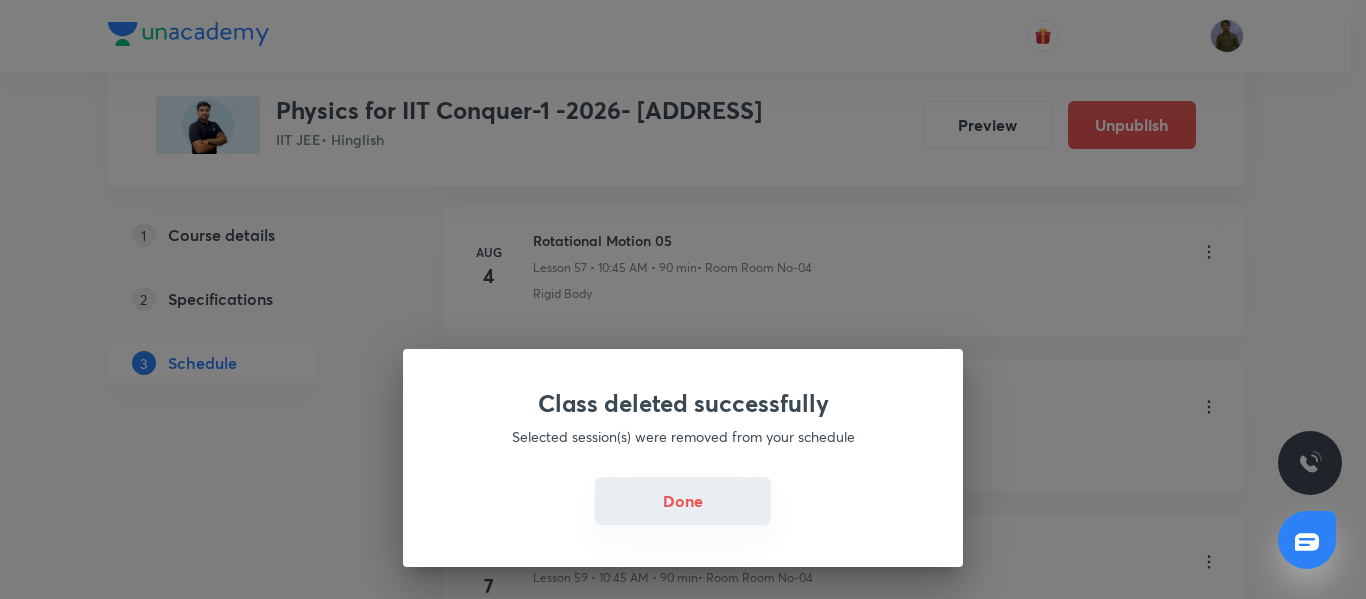 click on "Done" at bounding box center [683, 501] 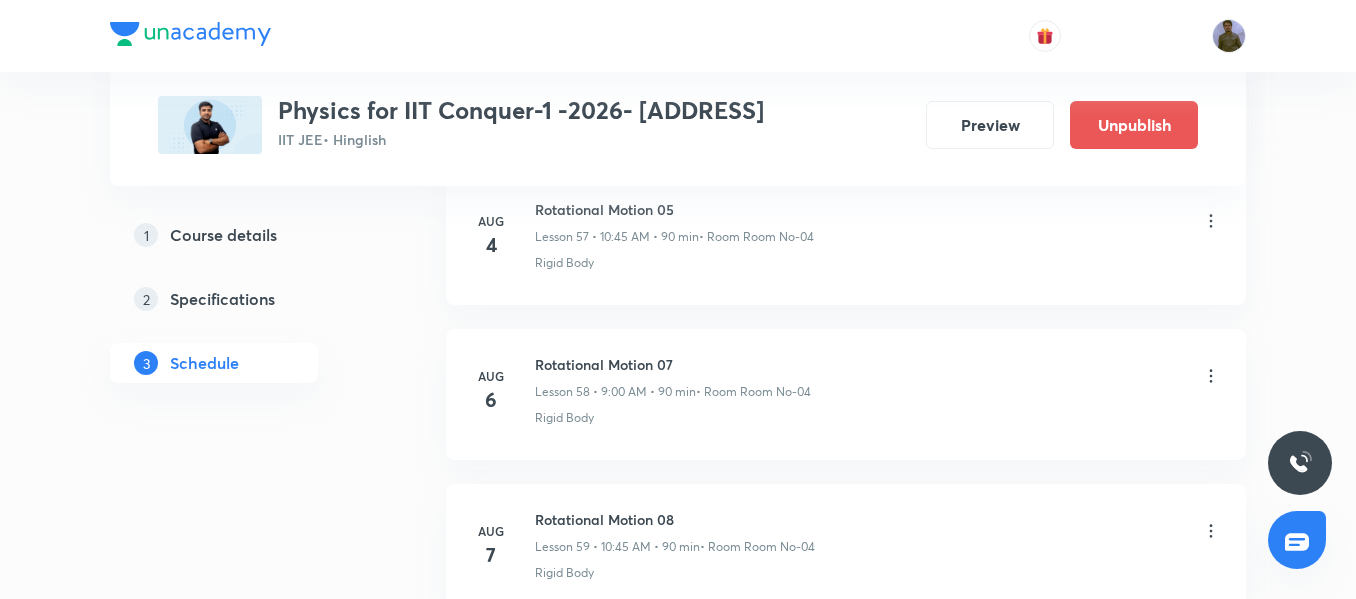 scroll, scrollTop: 9916, scrollLeft: 0, axis: vertical 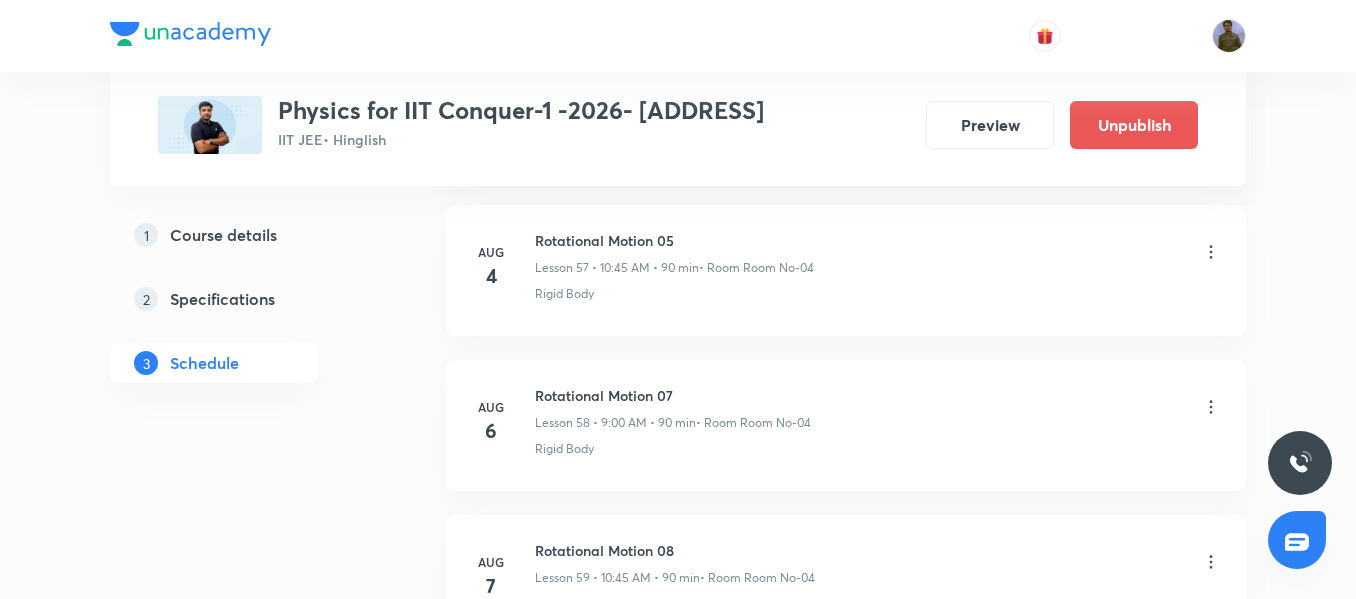 click on "Rigid Body" at bounding box center [564, 449] 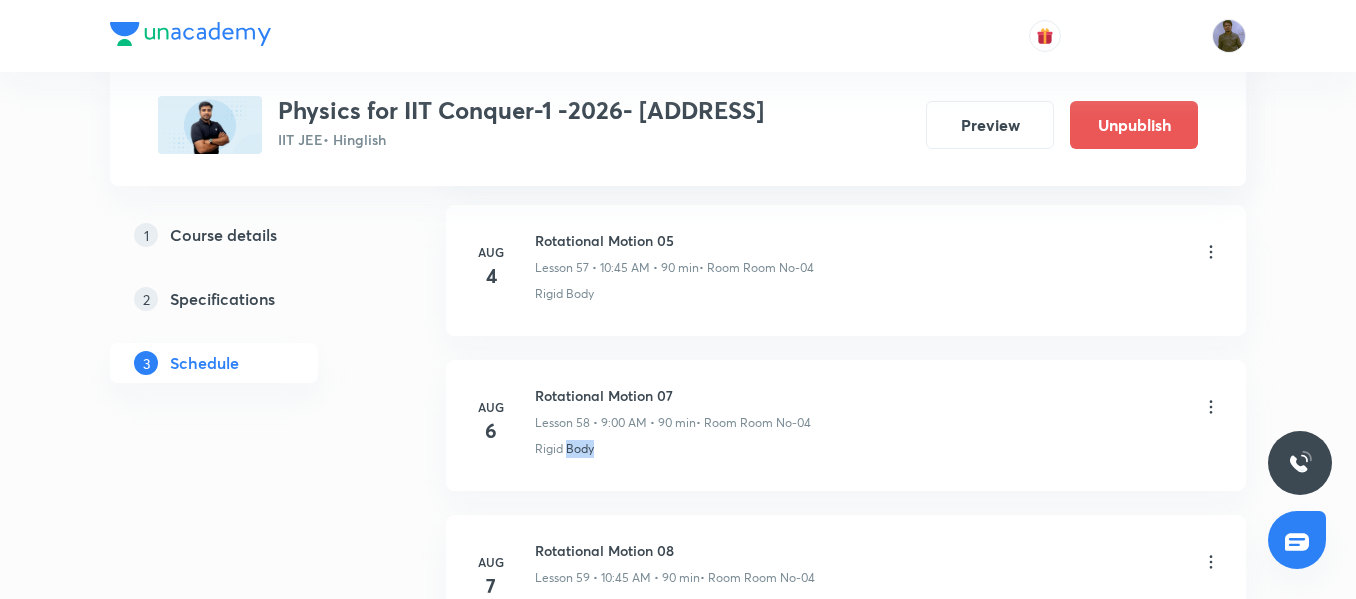 click on "Rigid Body" at bounding box center [564, 449] 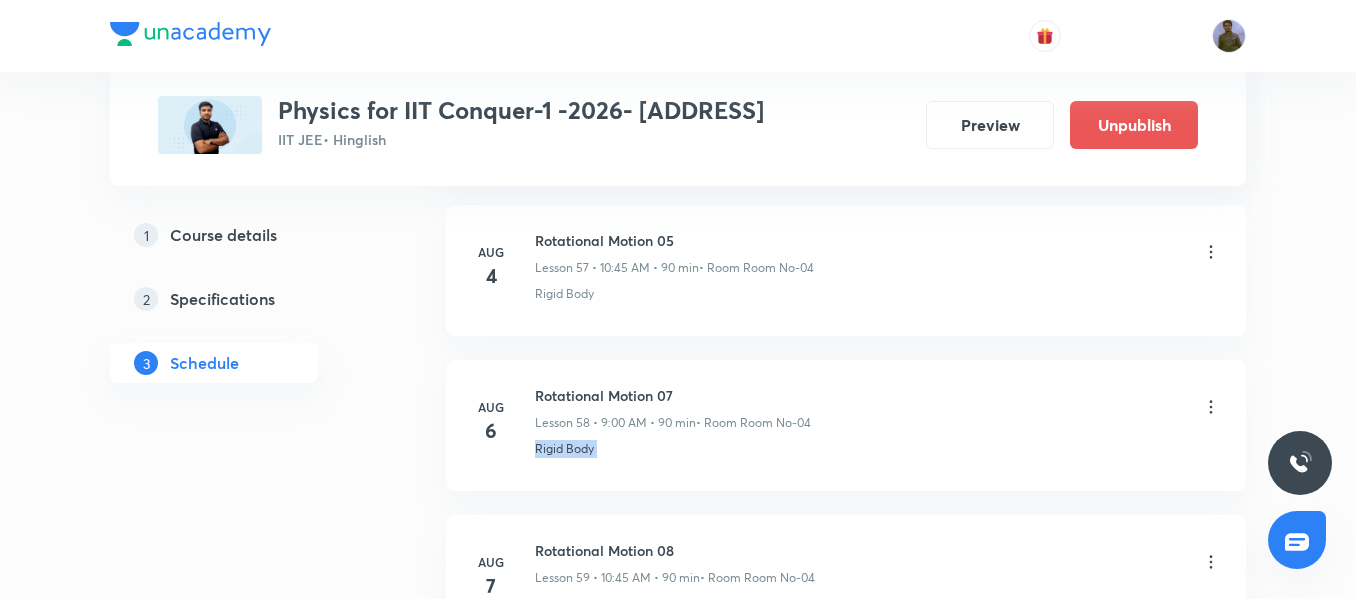 click on "Rigid Body" at bounding box center (564, 449) 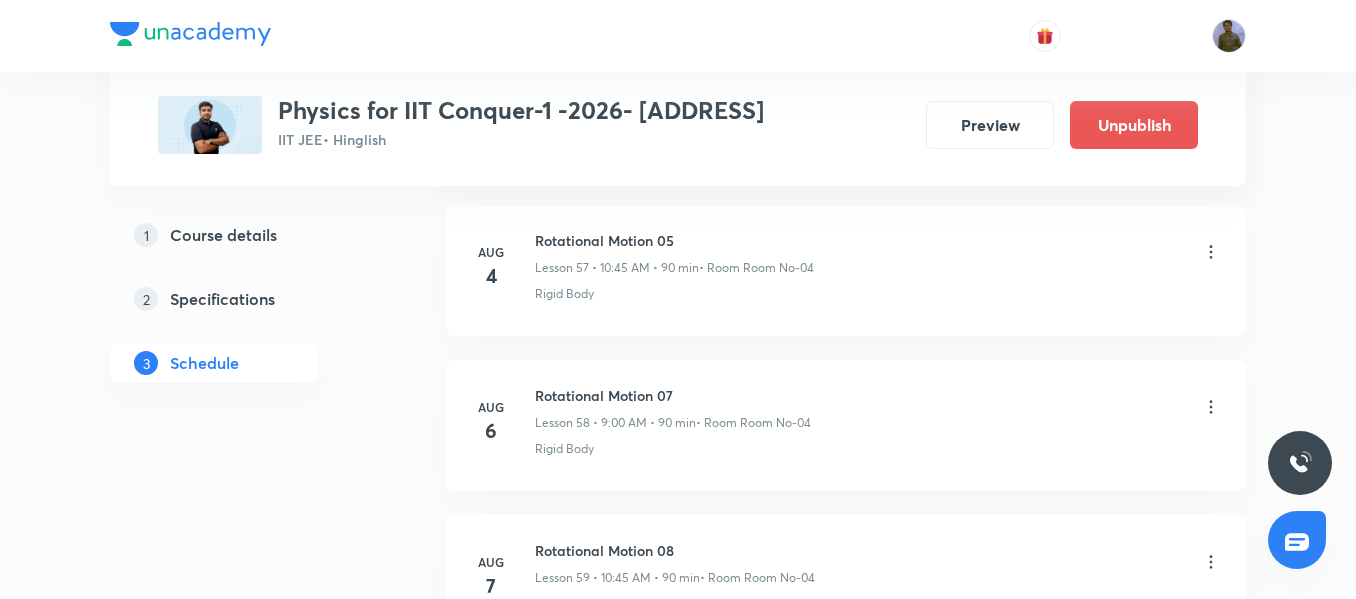 click 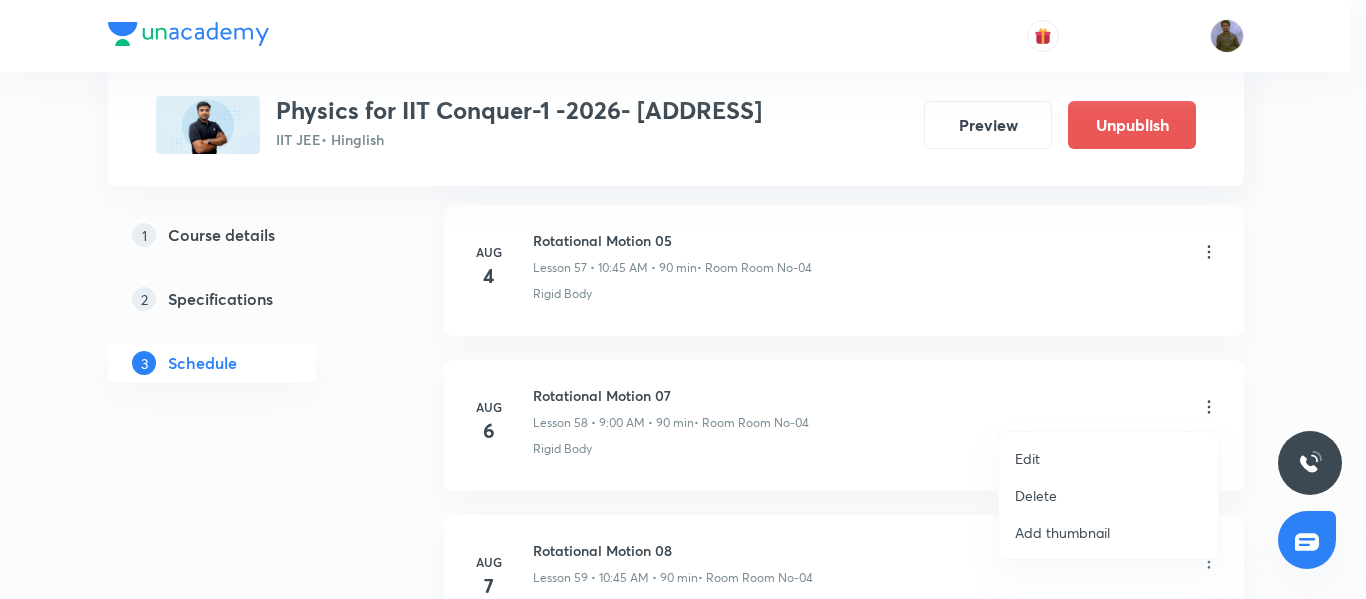 click on "Edit" at bounding box center (1108, 458) 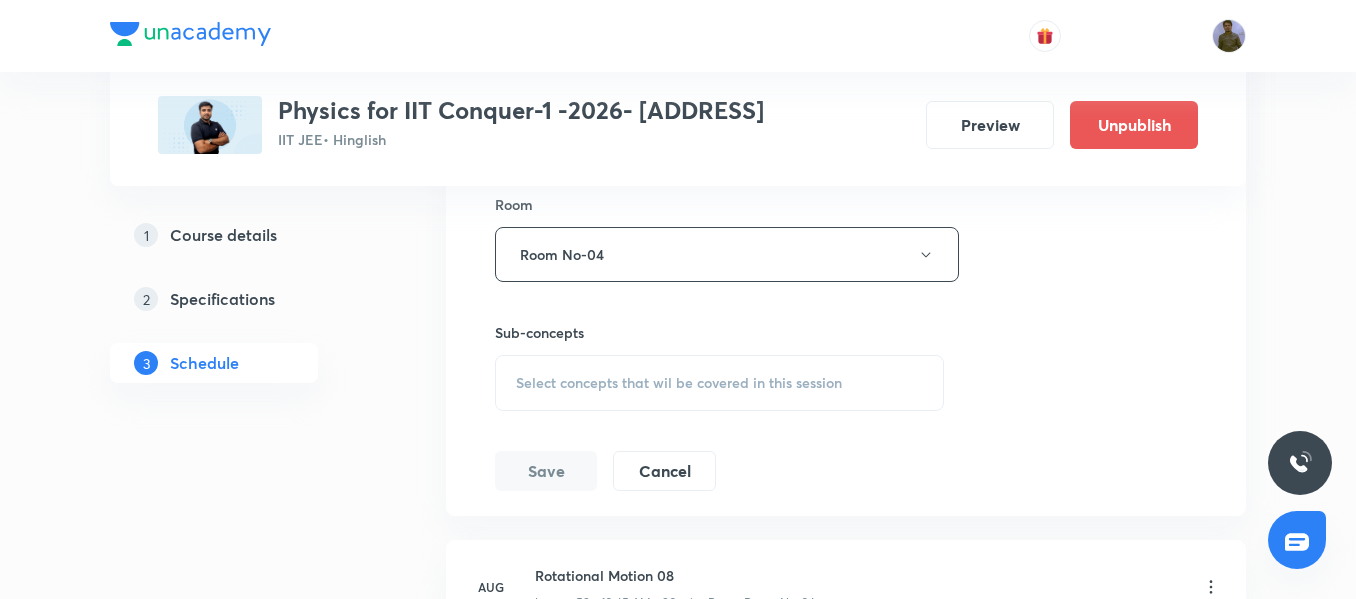 scroll, scrollTop: 9716, scrollLeft: 0, axis: vertical 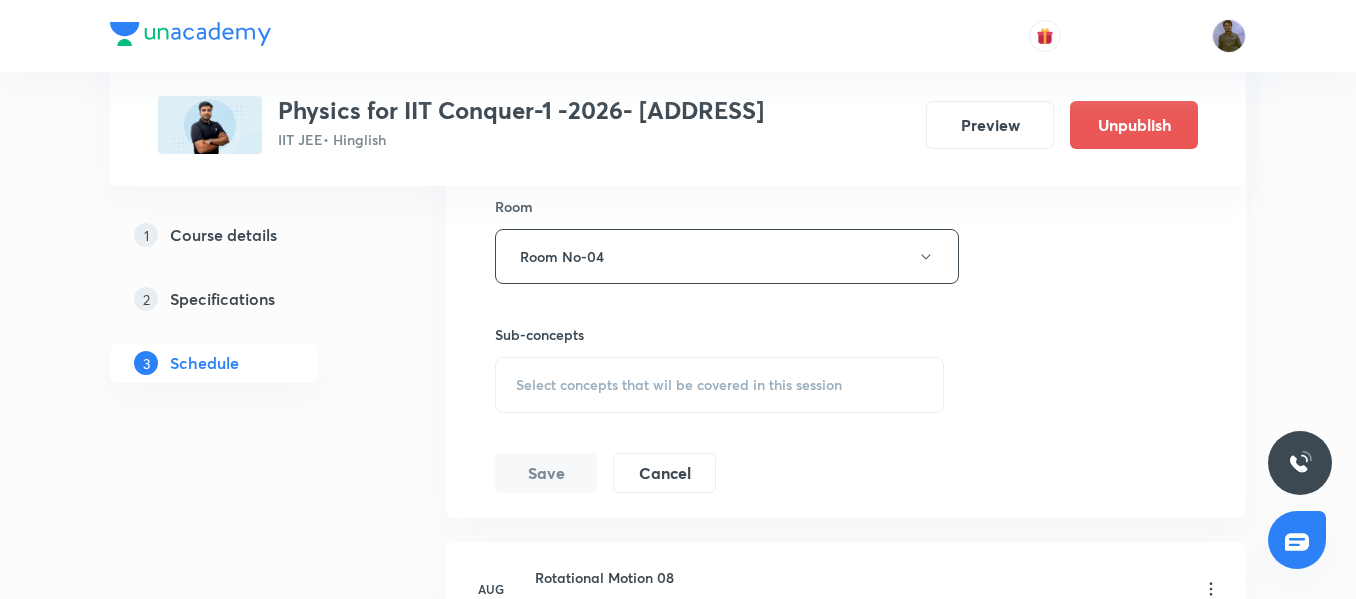 click on "Select concepts that wil be covered in this session" at bounding box center (679, 385) 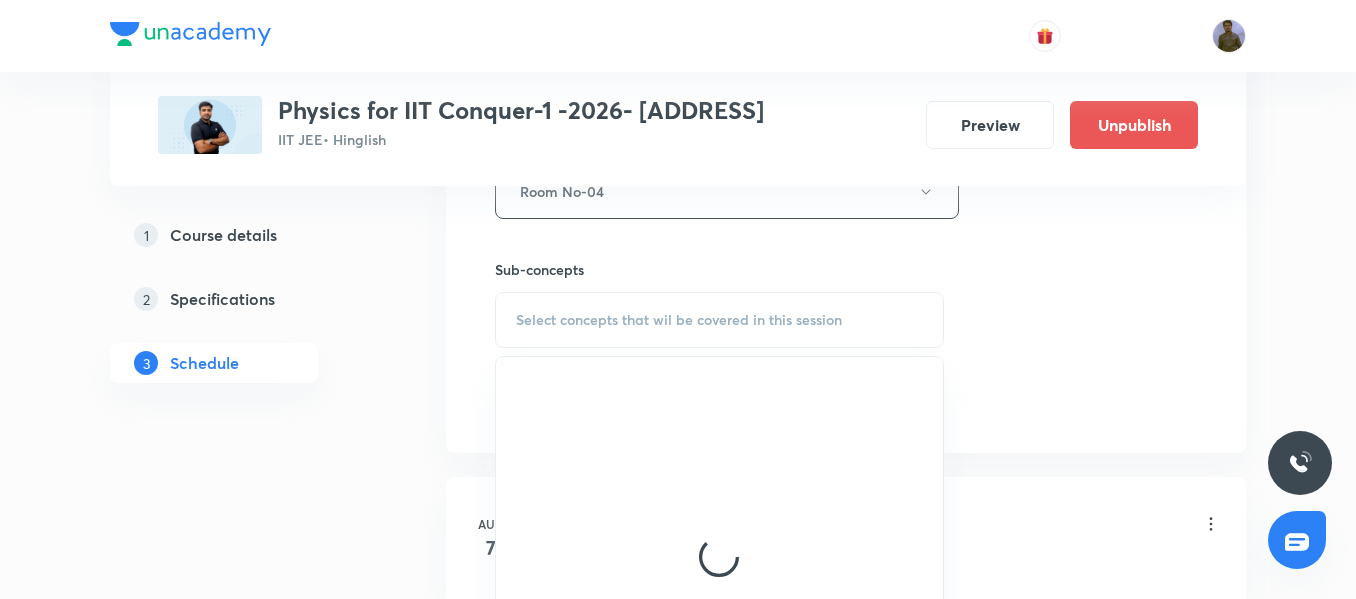 scroll, scrollTop: 9816, scrollLeft: 0, axis: vertical 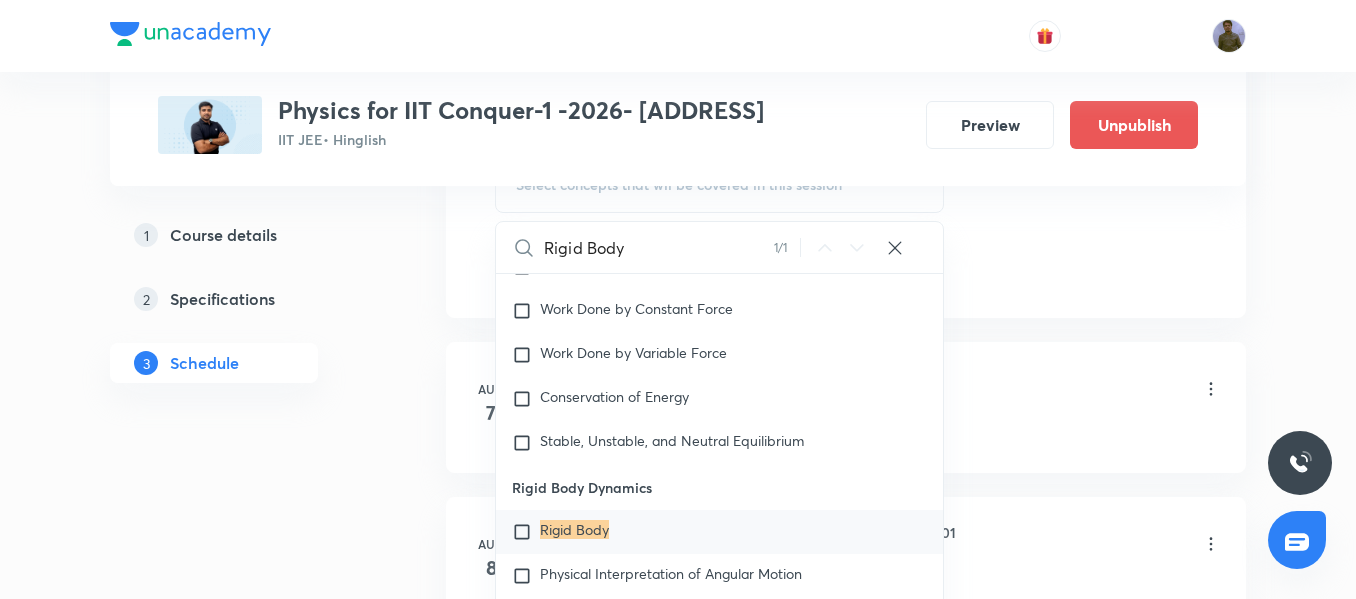 type on "Rigid Body" 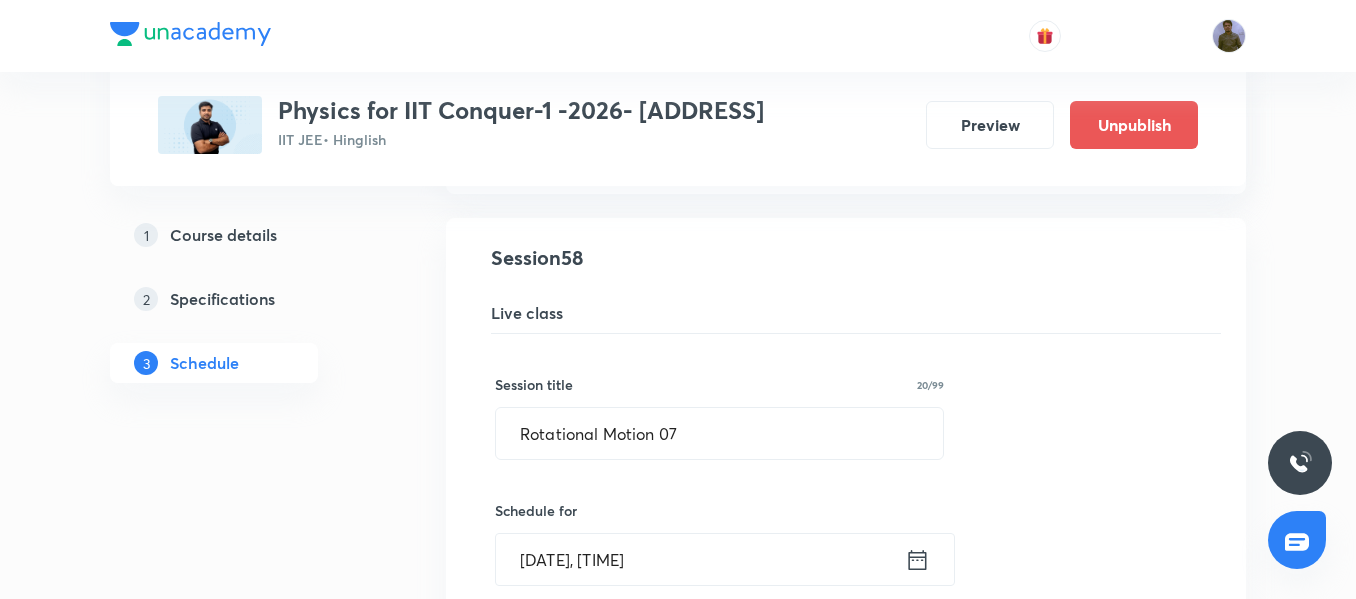scroll, scrollTop: 9016, scrollLeft: 0, axis: vertical 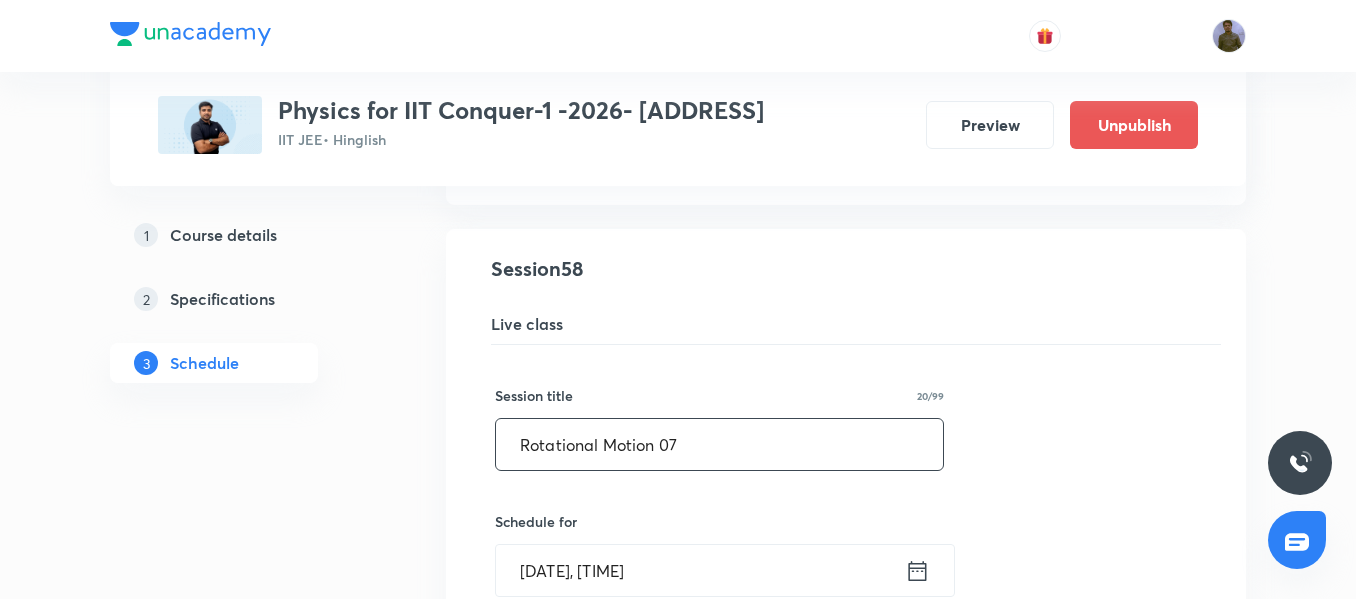 click on "Rotational Motion 07" at bounding box center (719, 444) 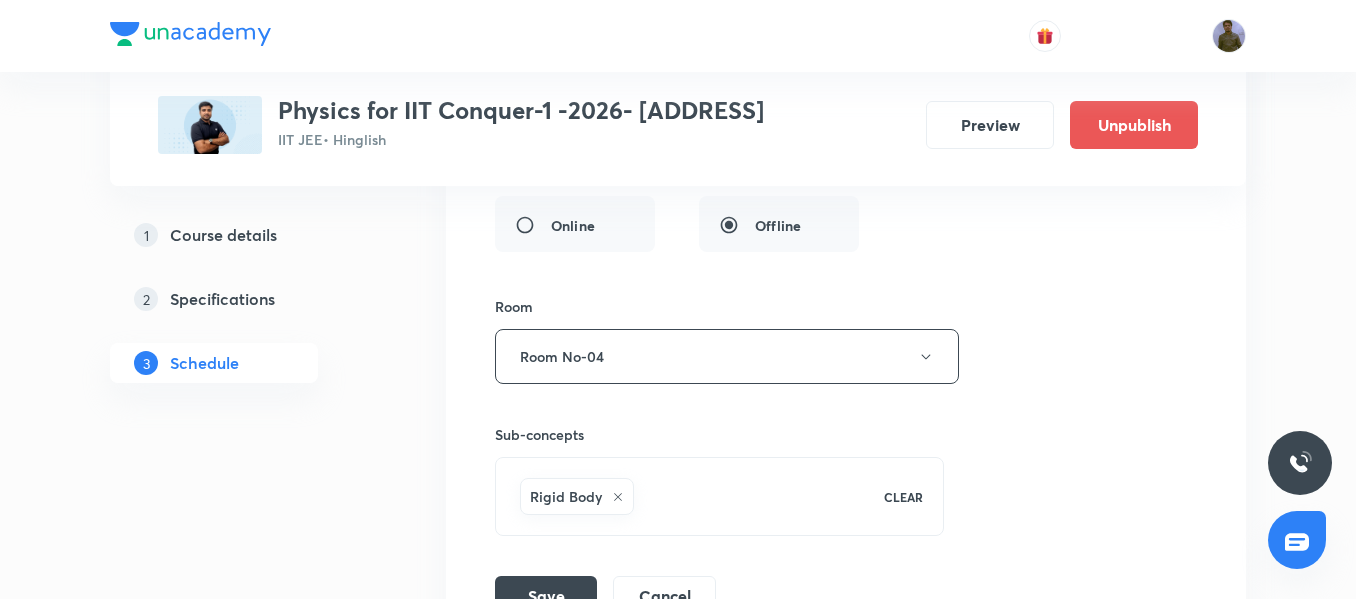 scroll, scrollTop: 9716, scrollLeft: 0, axis: vertical 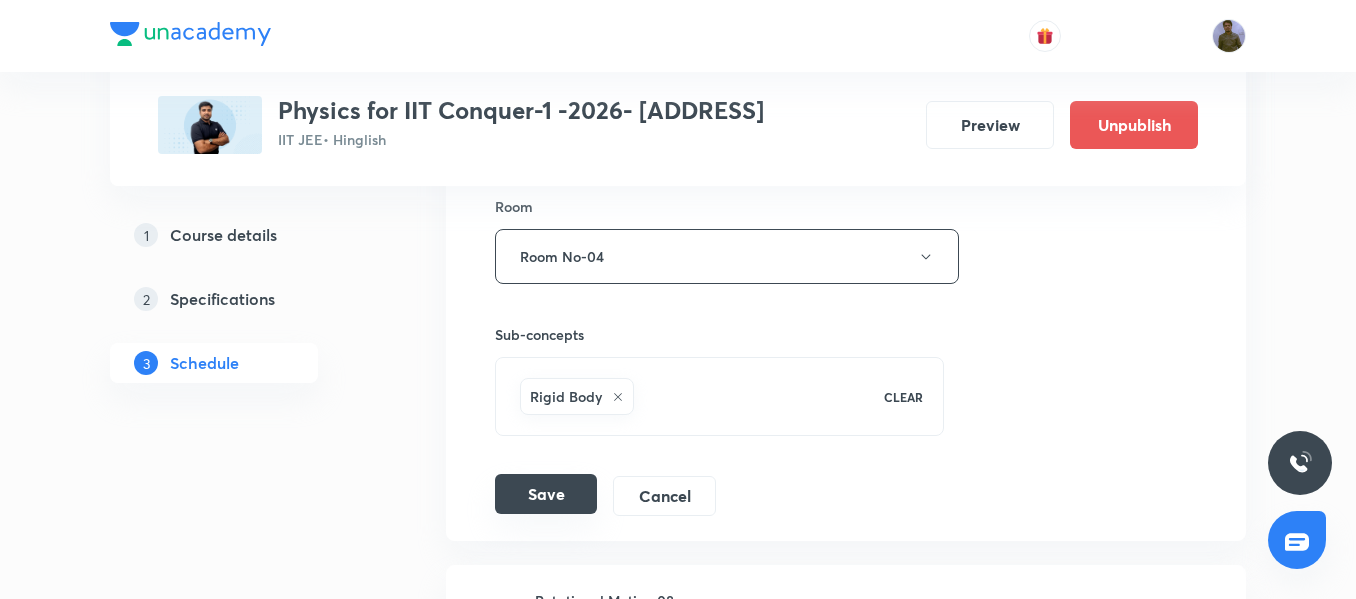 type on "Rotational Motion 06" 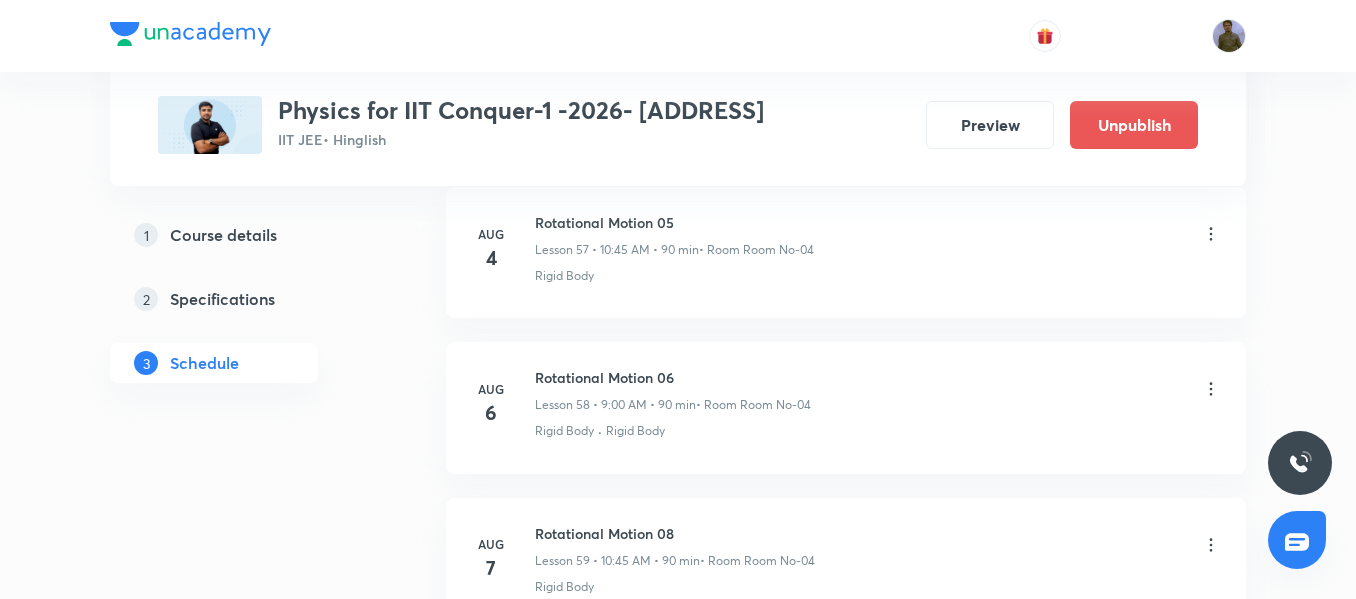 scroll, scrollTop: 9142, scrollLeft: 0, axis: vertical 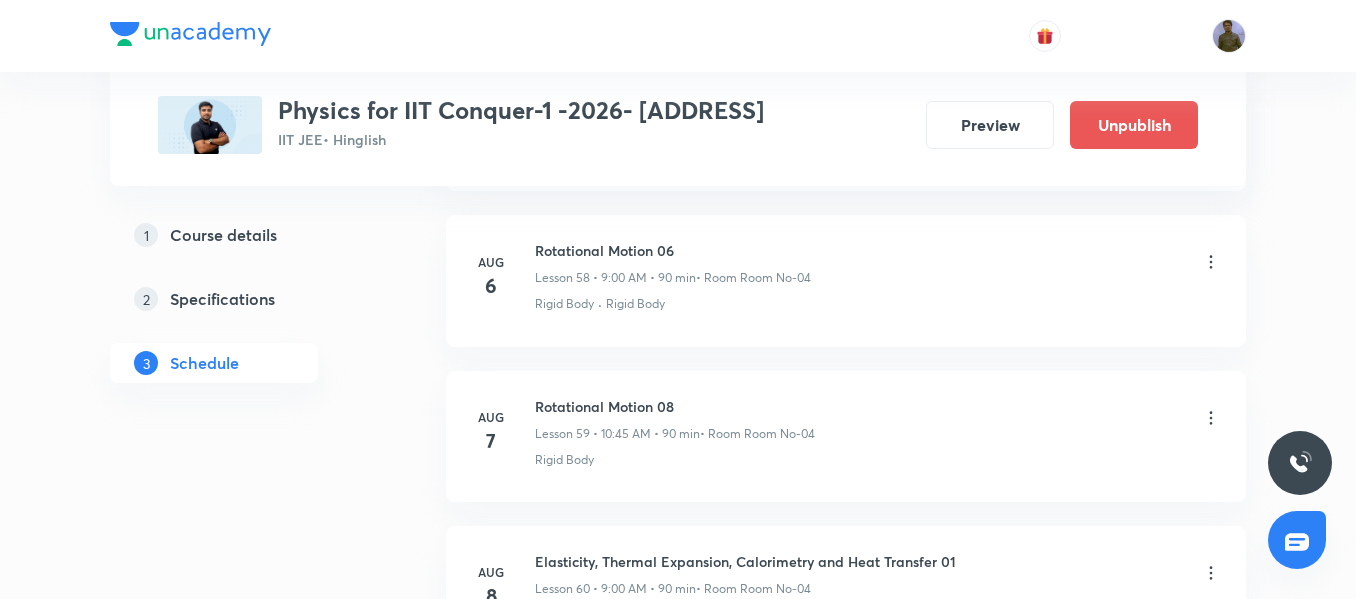 click 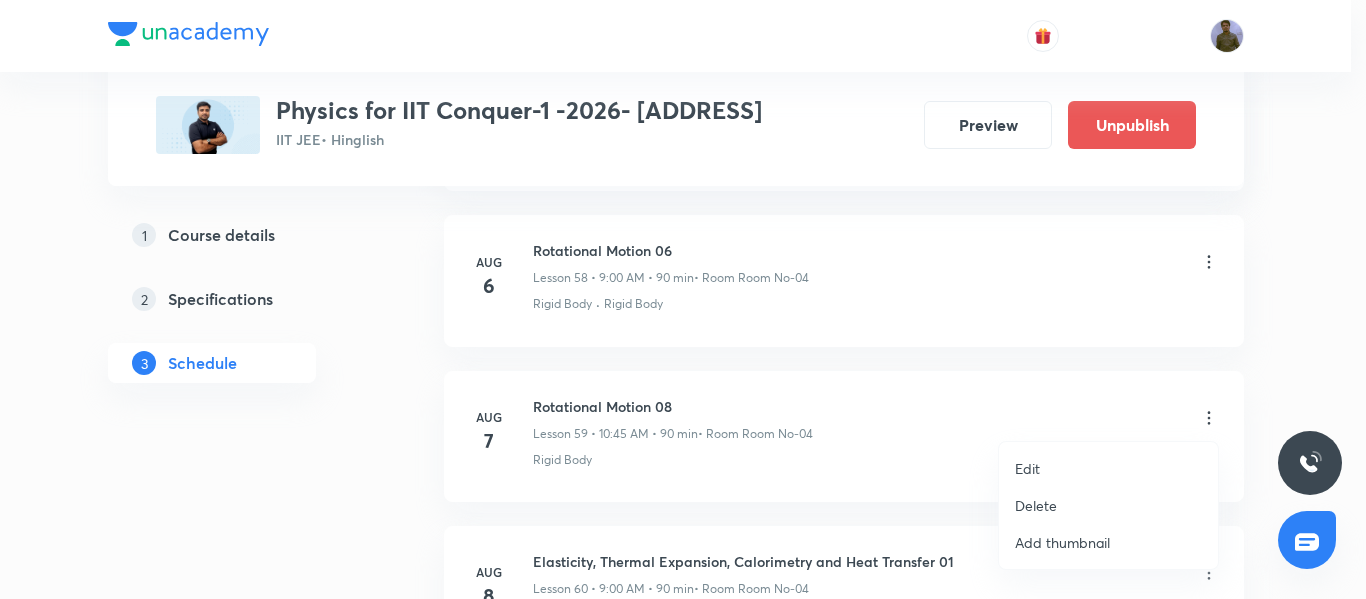 click on "Edit" at bounding box center [1027, 468] 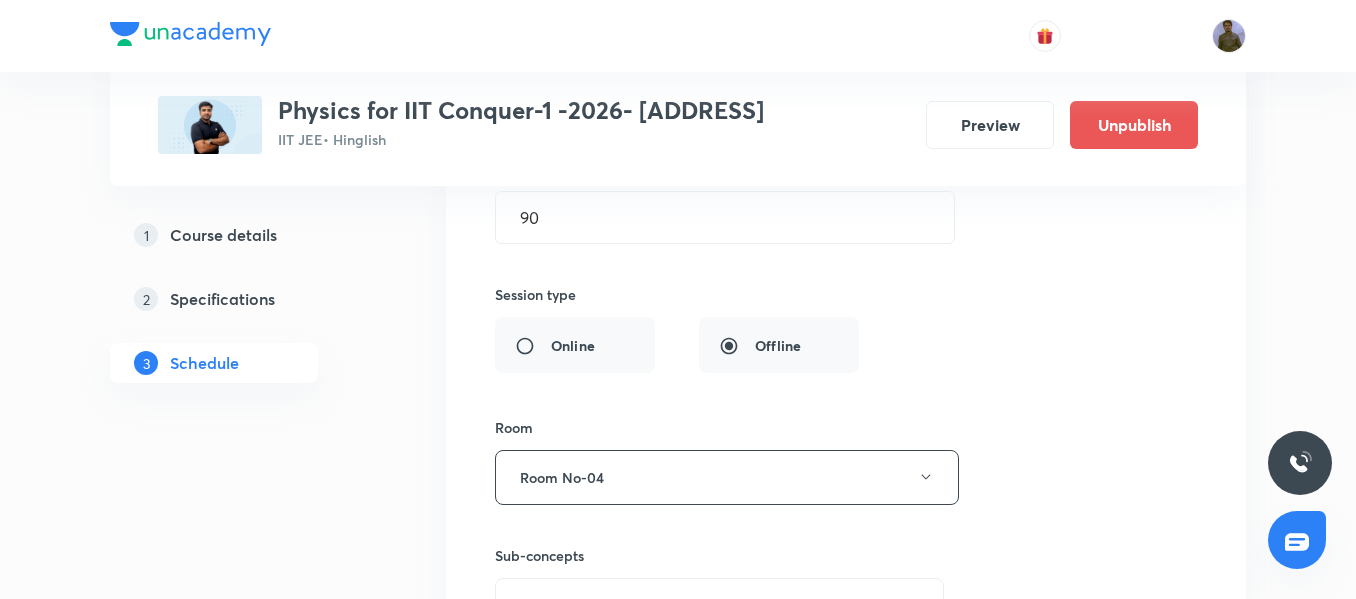 scroll, scrollTop: 9842, scrollLeft: 0, axis: vertical 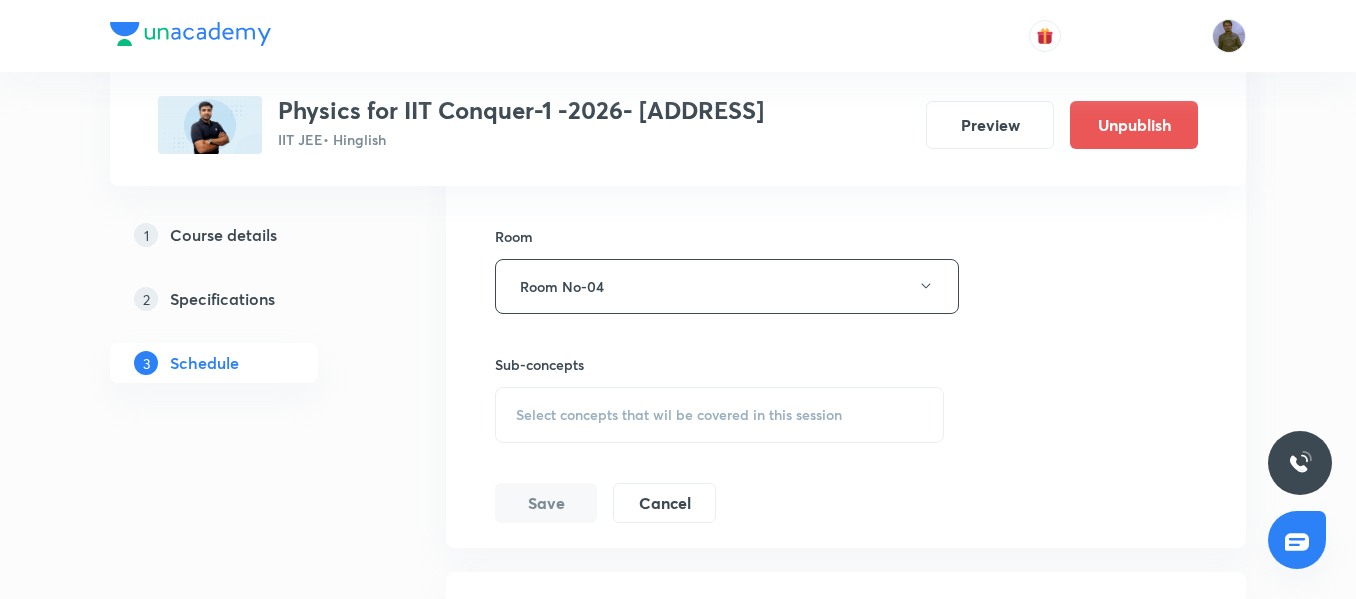 click on "Select concepts that wil be covered in this session" at bounding box center (719, 415) 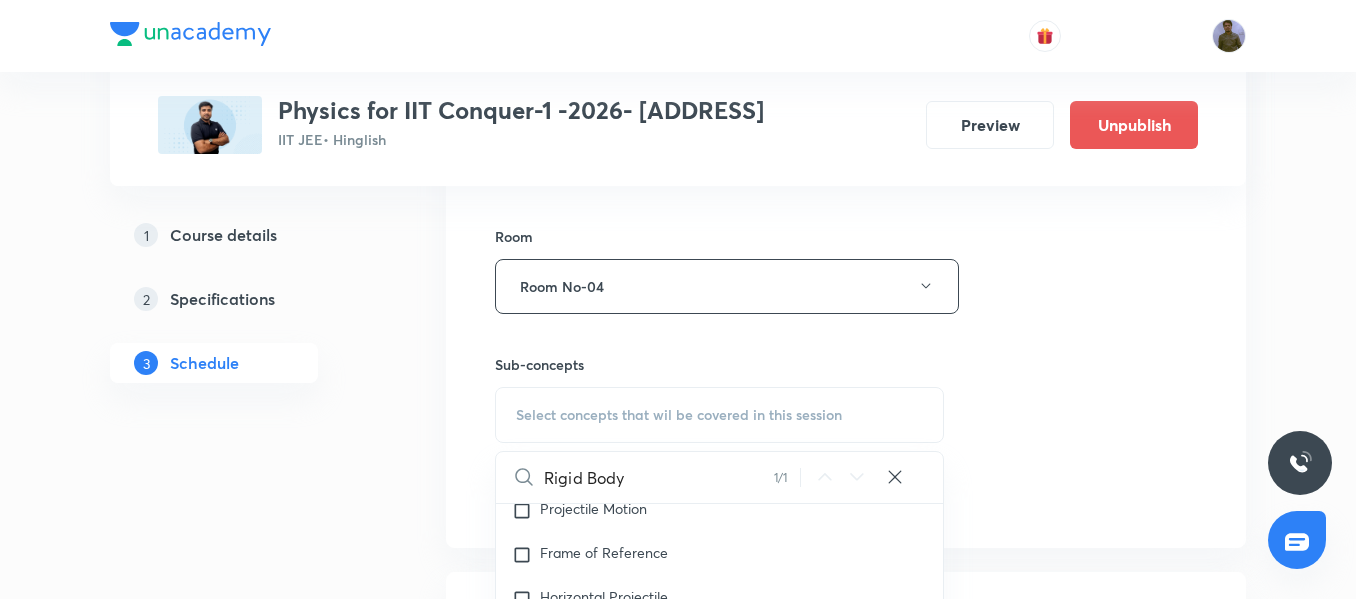 scroll, scrollTop: 793, scrollLeft: 0, axis: vertical 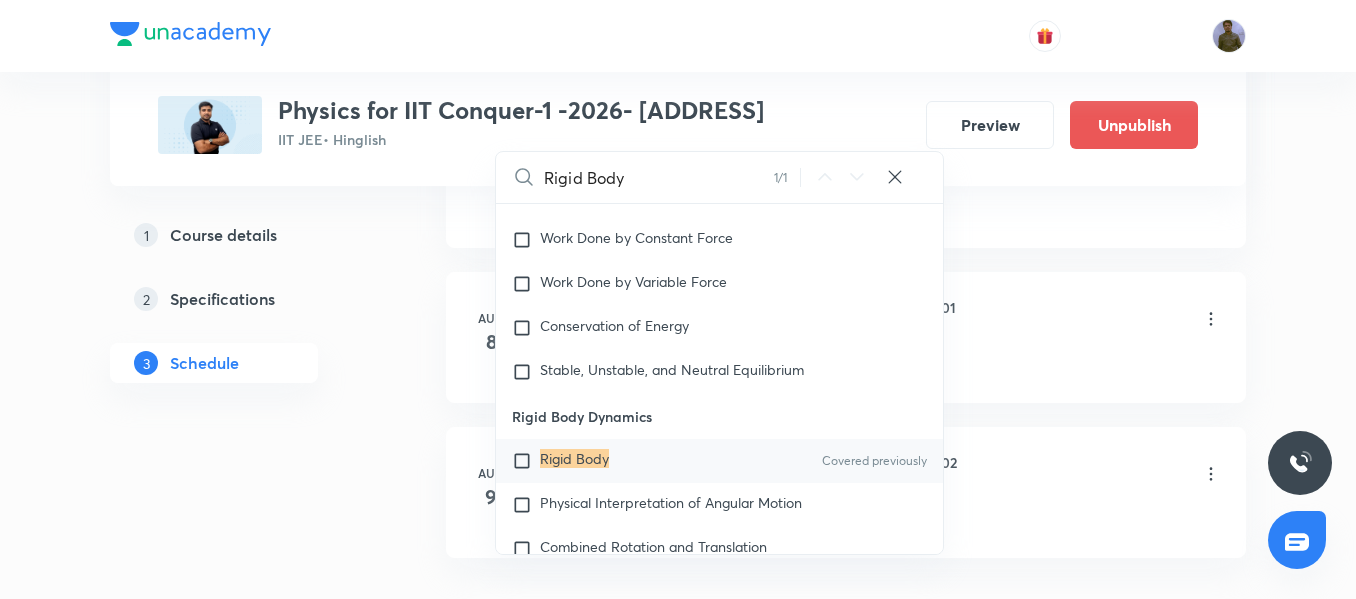 type on "Rigid Body" 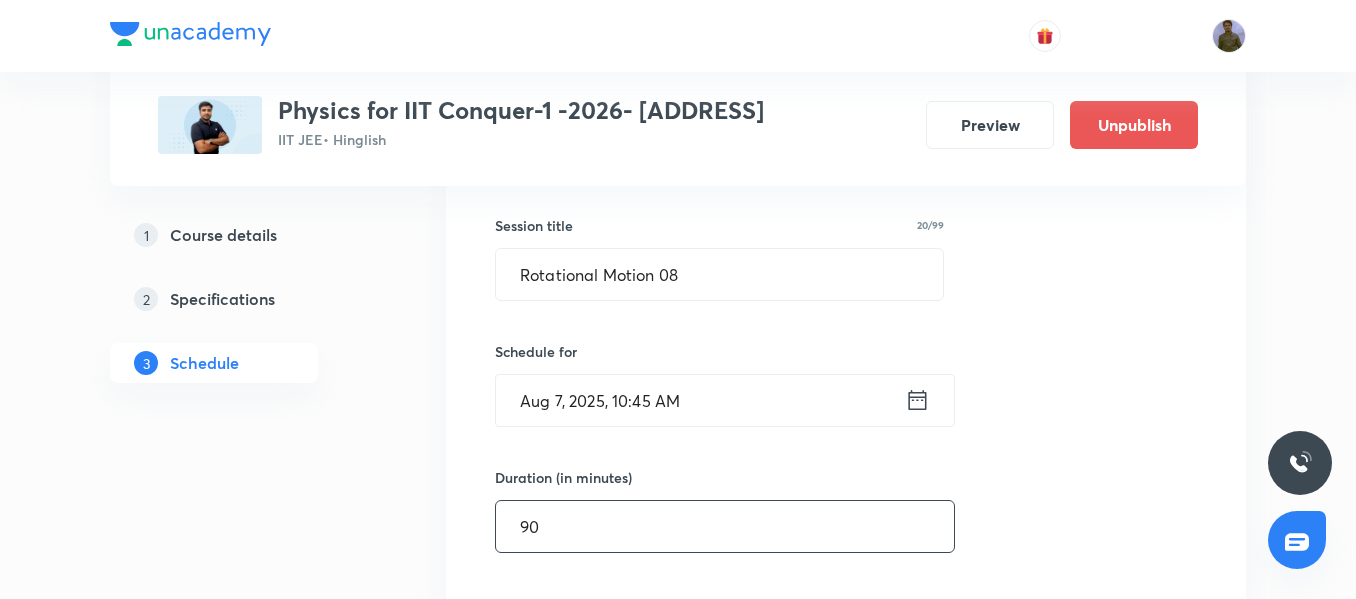 scroll, scrollTop: 9242, scrollLeft: 0, axis: vertical 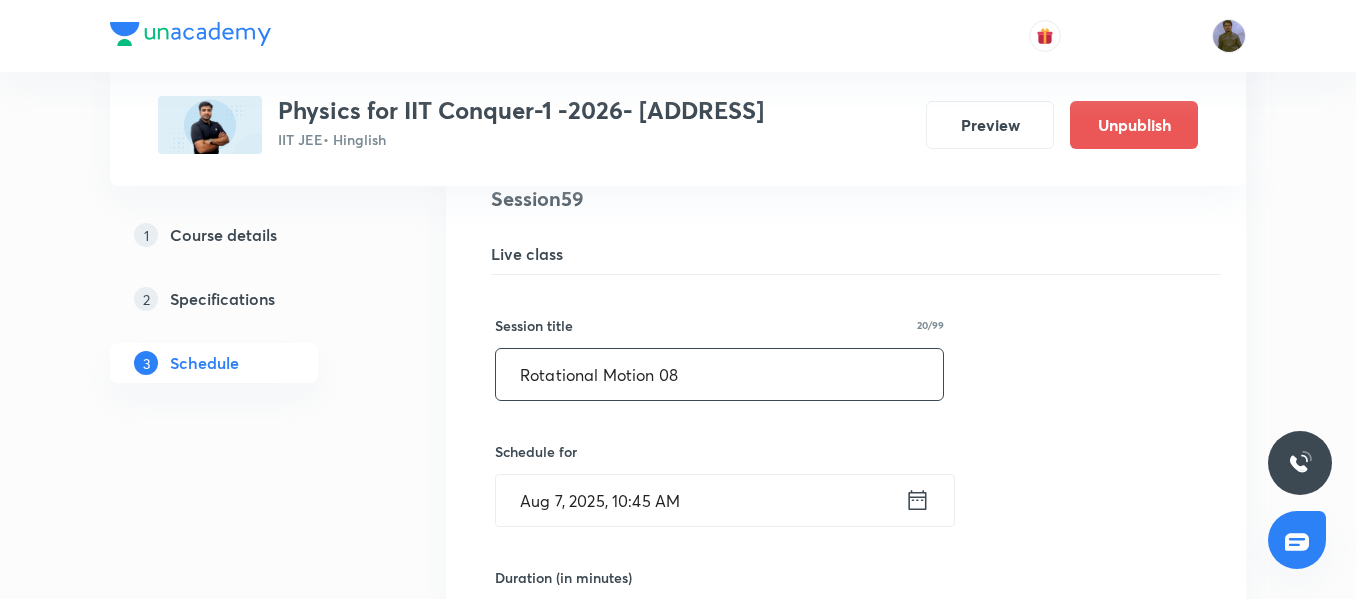 click on "Rotational Motion 08" at bounding box center [719, 374] 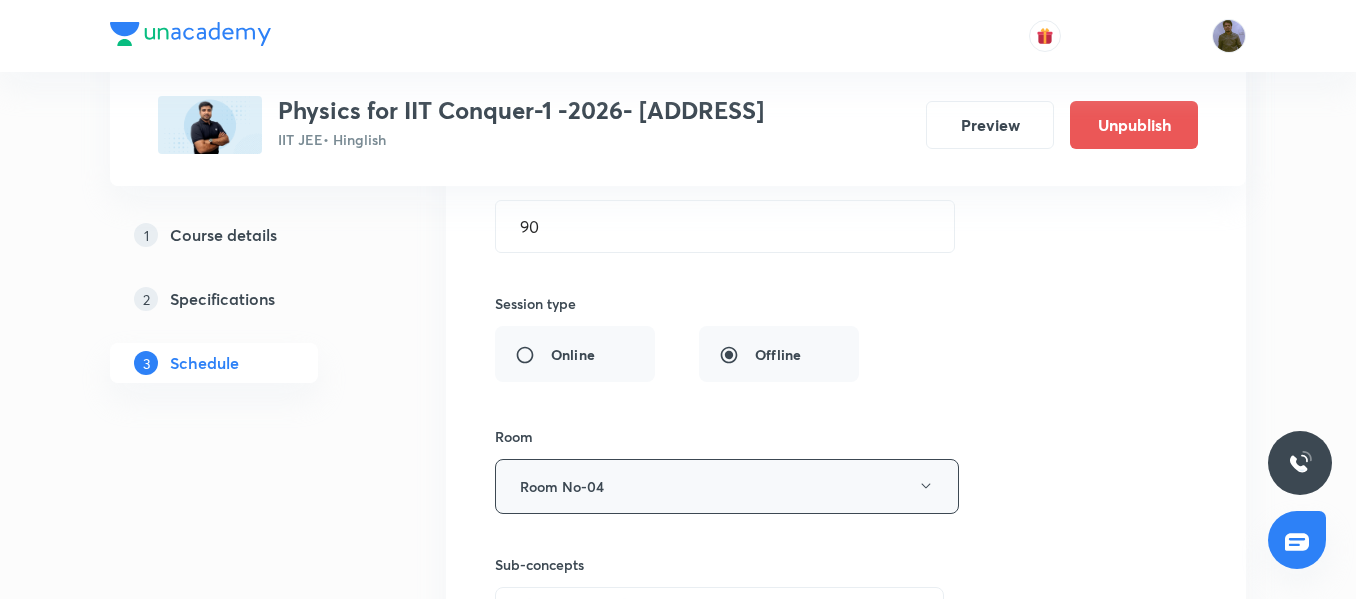 scroll, scrollTop: 9842, scrollLeft: 0, axis: vertical 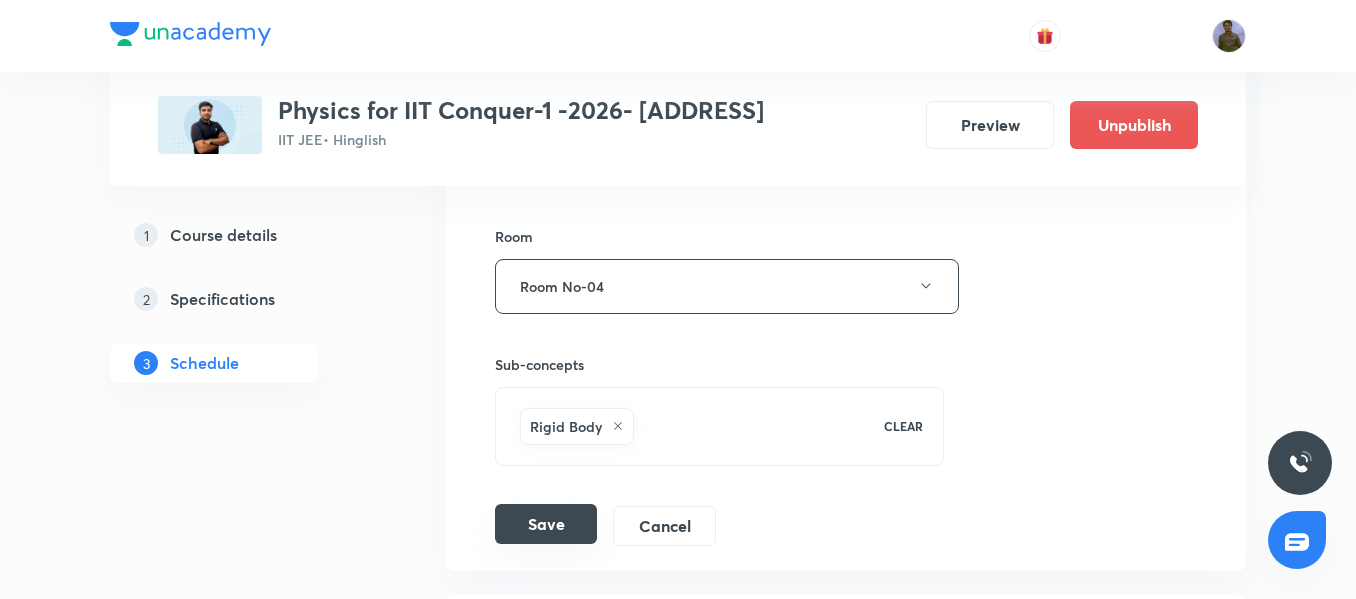 type on "Rotational Motion 07" 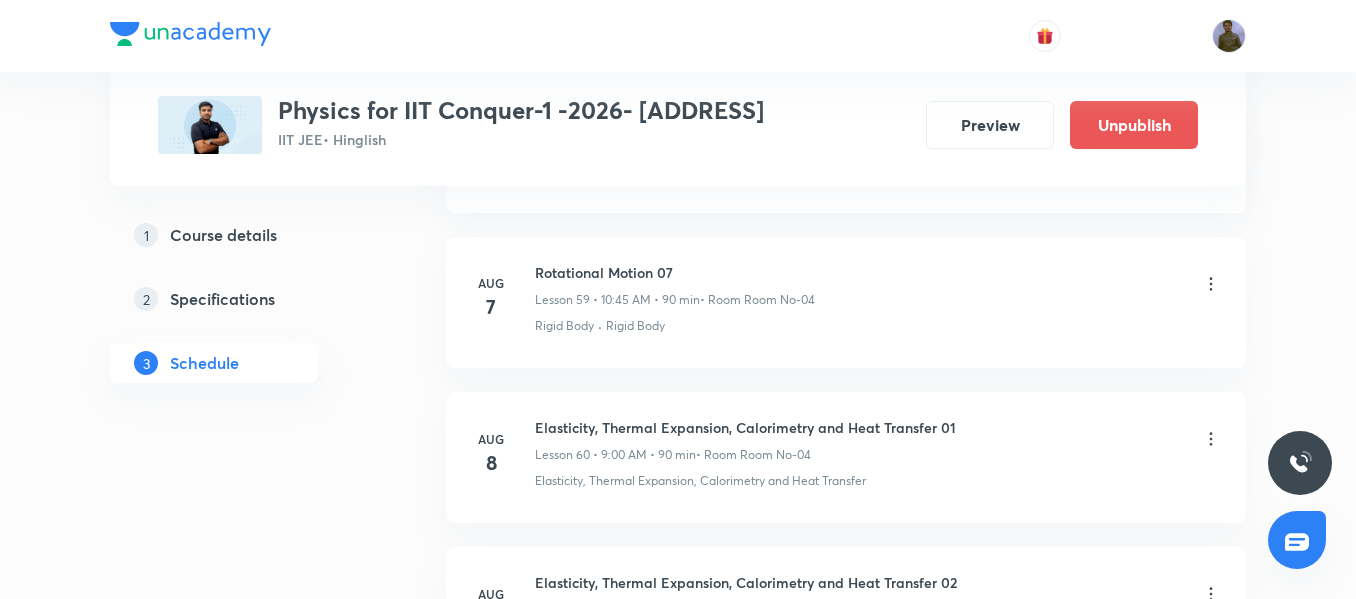 scroll, scrollTop: 9243, scrollLeft: 0, axis: vertical 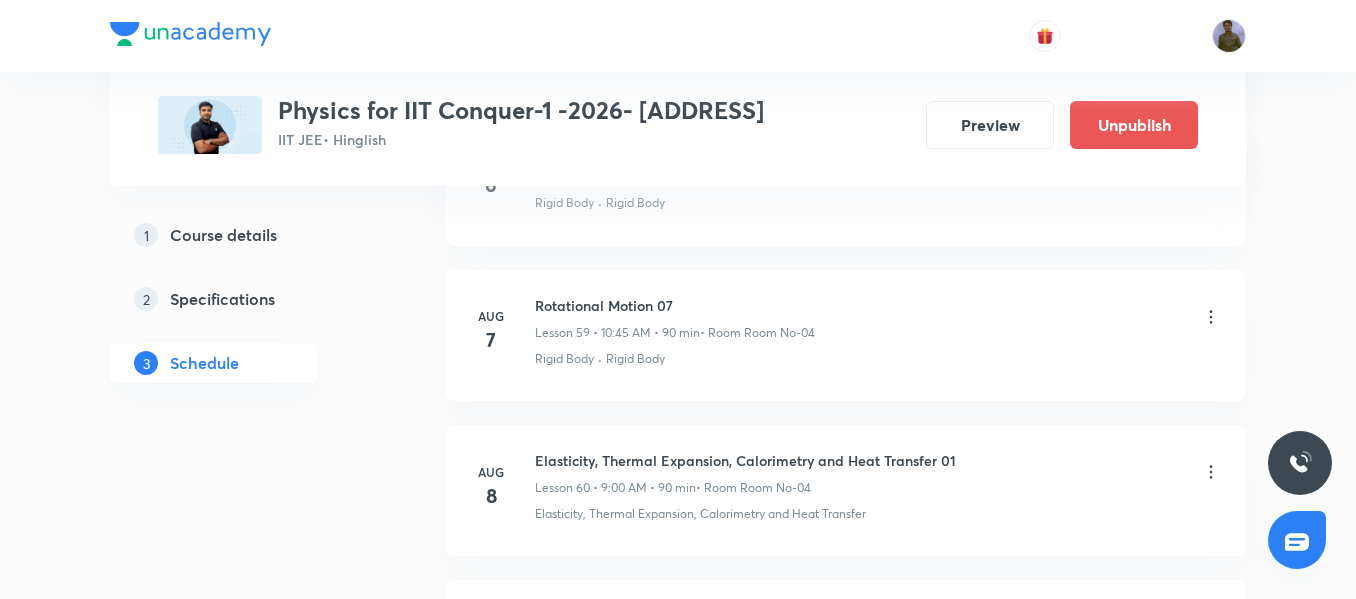 click on "Rotational Motion 07" at bounding box center (675, 305) 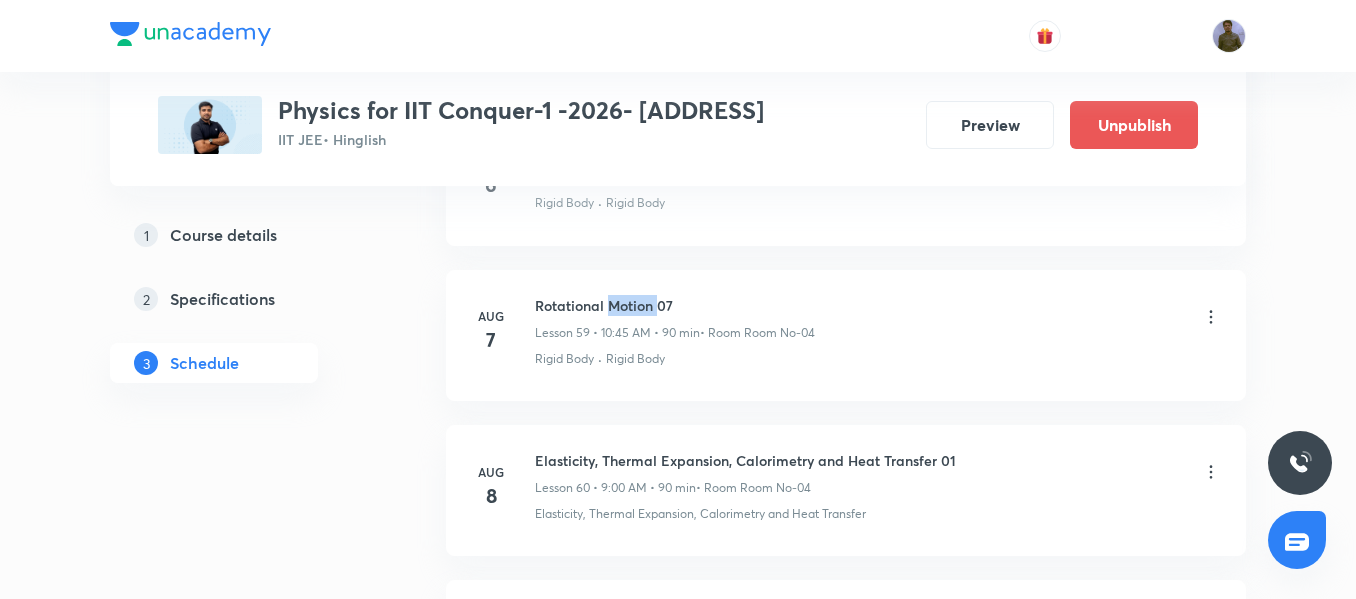 click on "Rotational Motion 07" at bounding box center (675, 305) 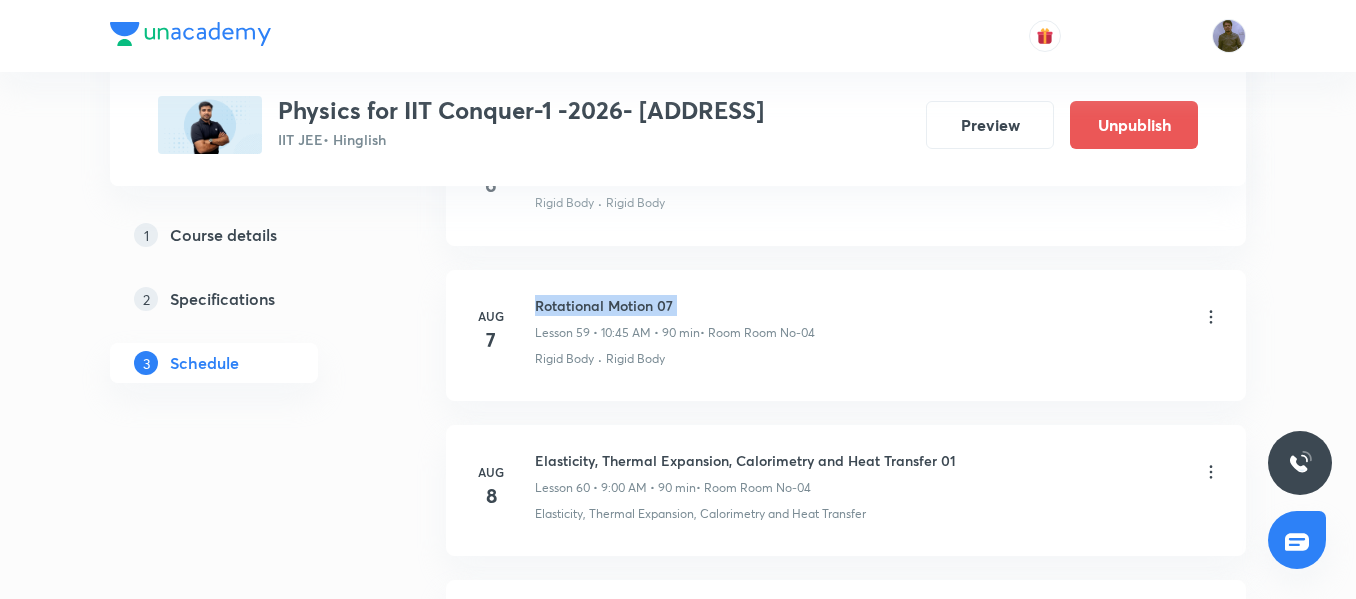 click on "Rotational Motion 07" at bounding box center [675, 305] 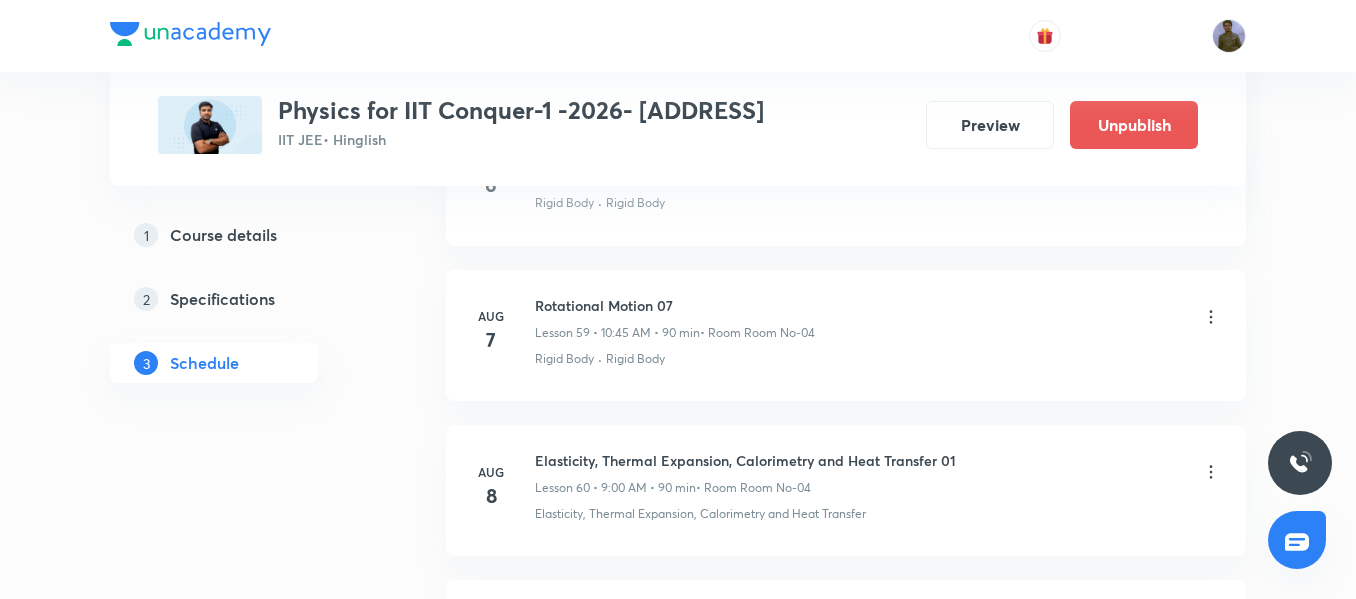 click on "Elasticity, Thermal Expansion, Calorimetry and Heat Transfer 01 Lesson 60 • 9:00 AM • 90 min  • Room Room No-04" at bounding box center (878, 473) 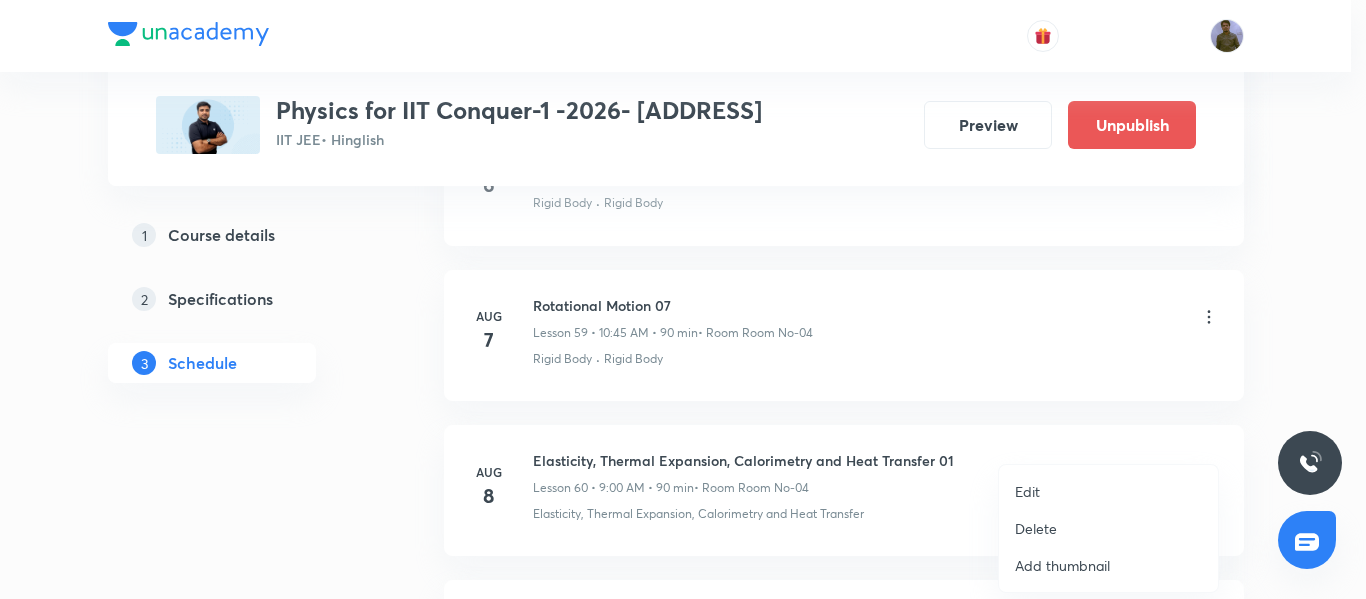 click on "Edit" at bounding box center (1108, 491) 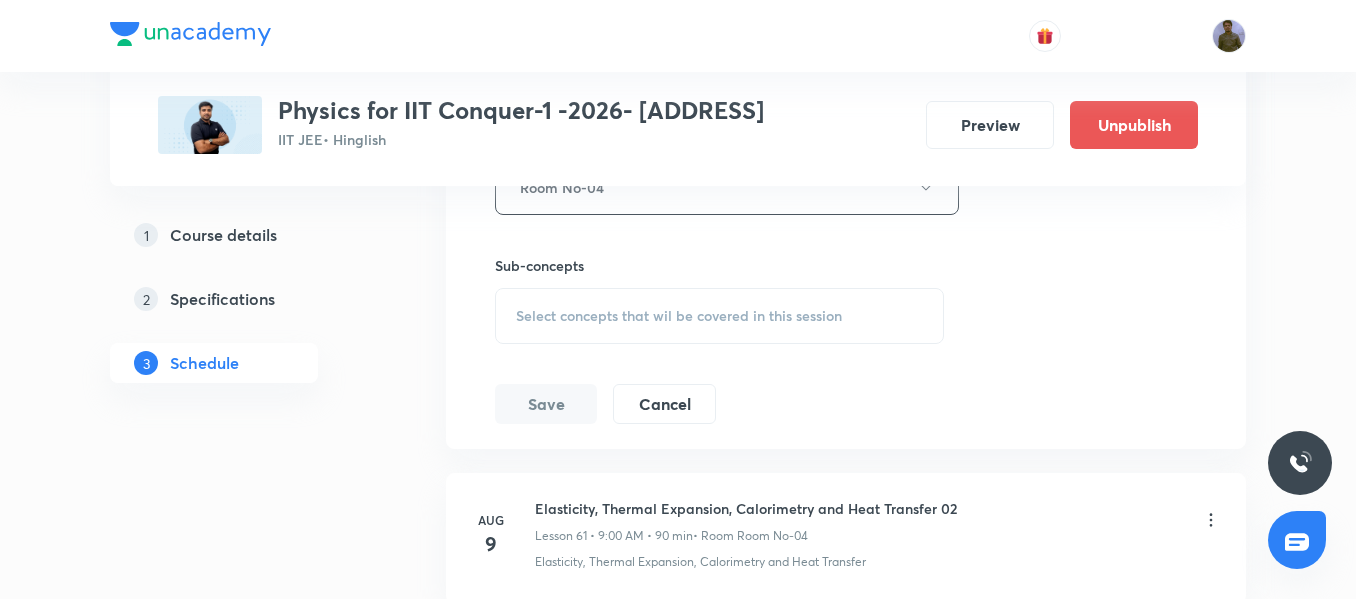 scroll, scrollTop: 10089, scrollLeft: 0, axis: vertical 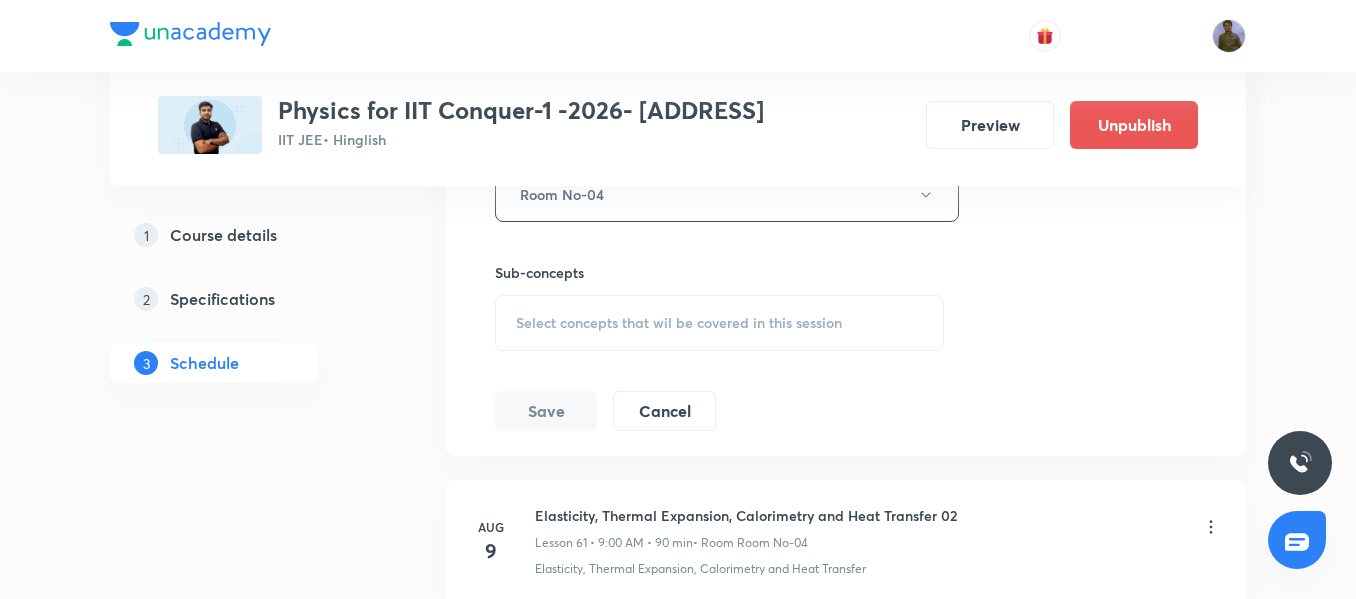 click on "Sub-concepts Select concepts that wil be covered in this session" at bounding box center [719, 306] 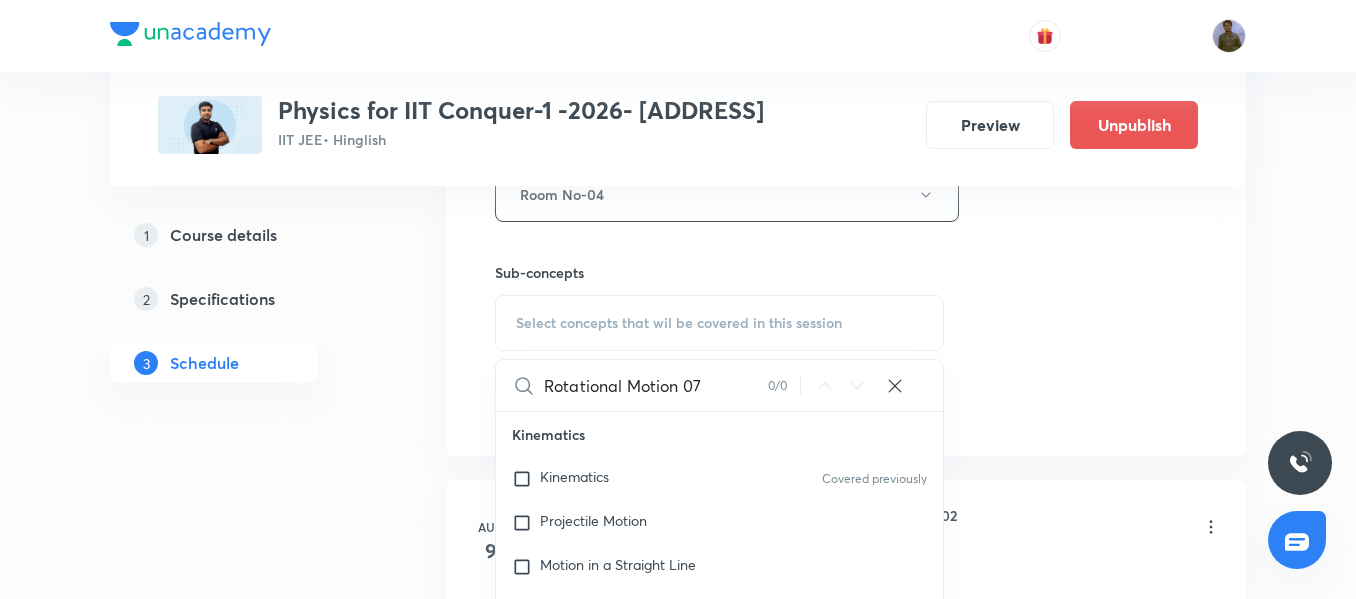 click on "Rotational Motion 07" at bounding box center (656, 385) 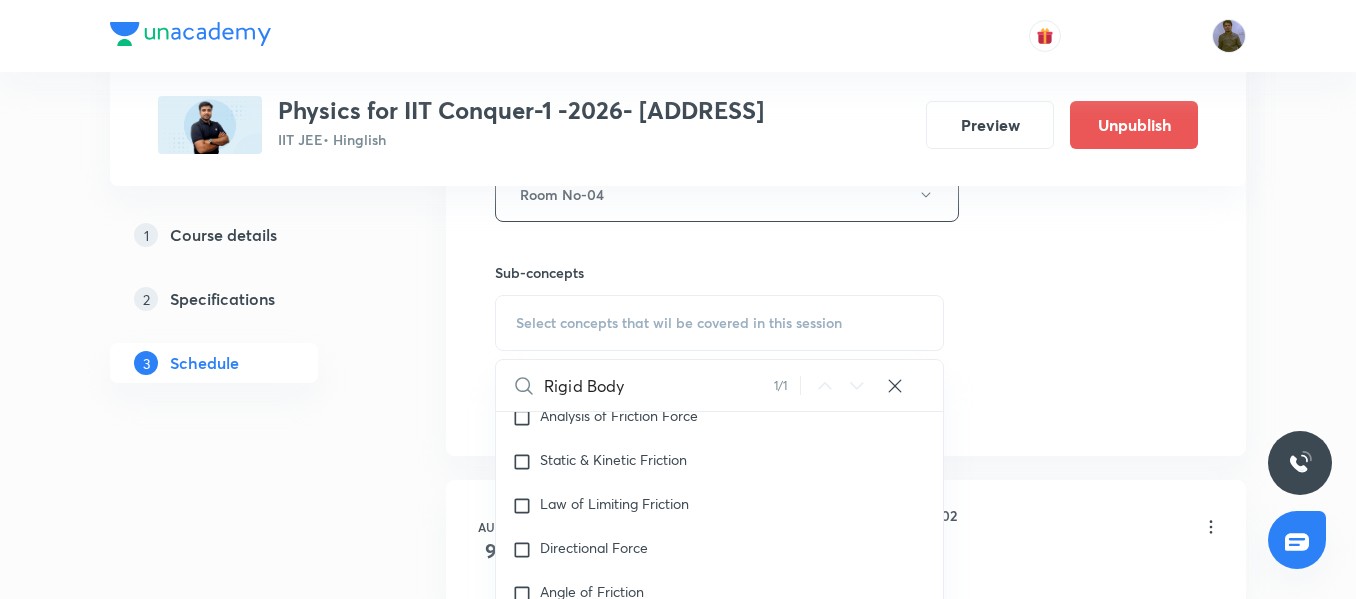 scroll, scrollTop: 3162, scrollLeft: 0, axis: vertical 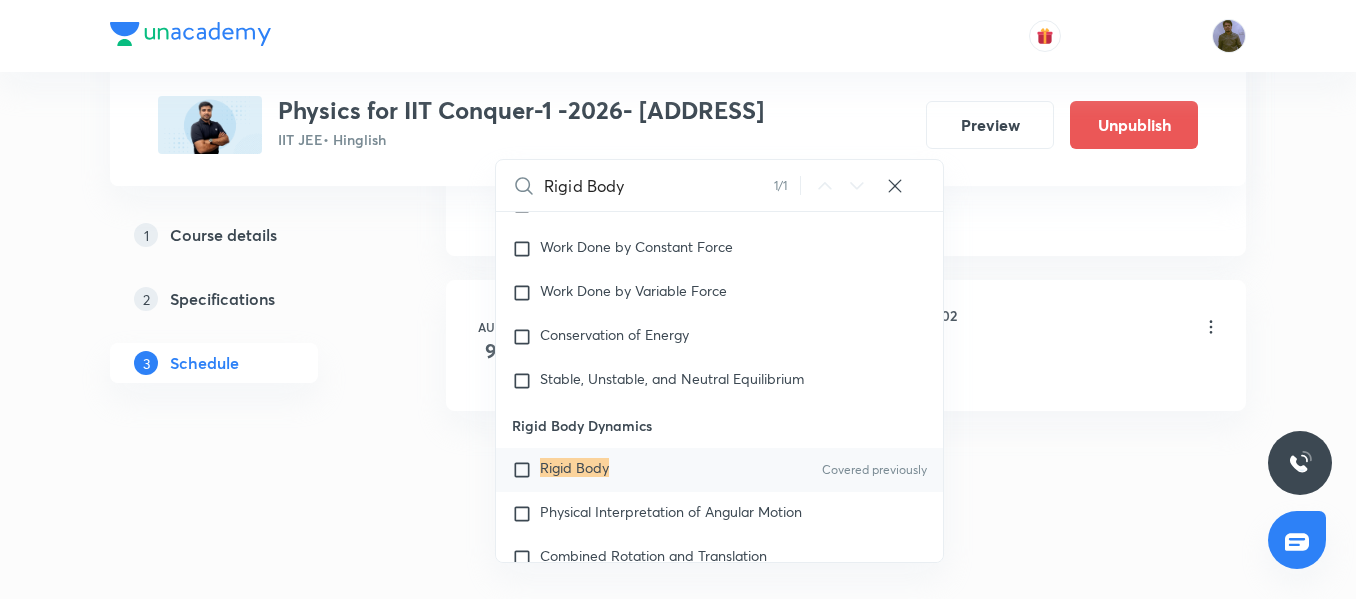 type on "Rigid Body" 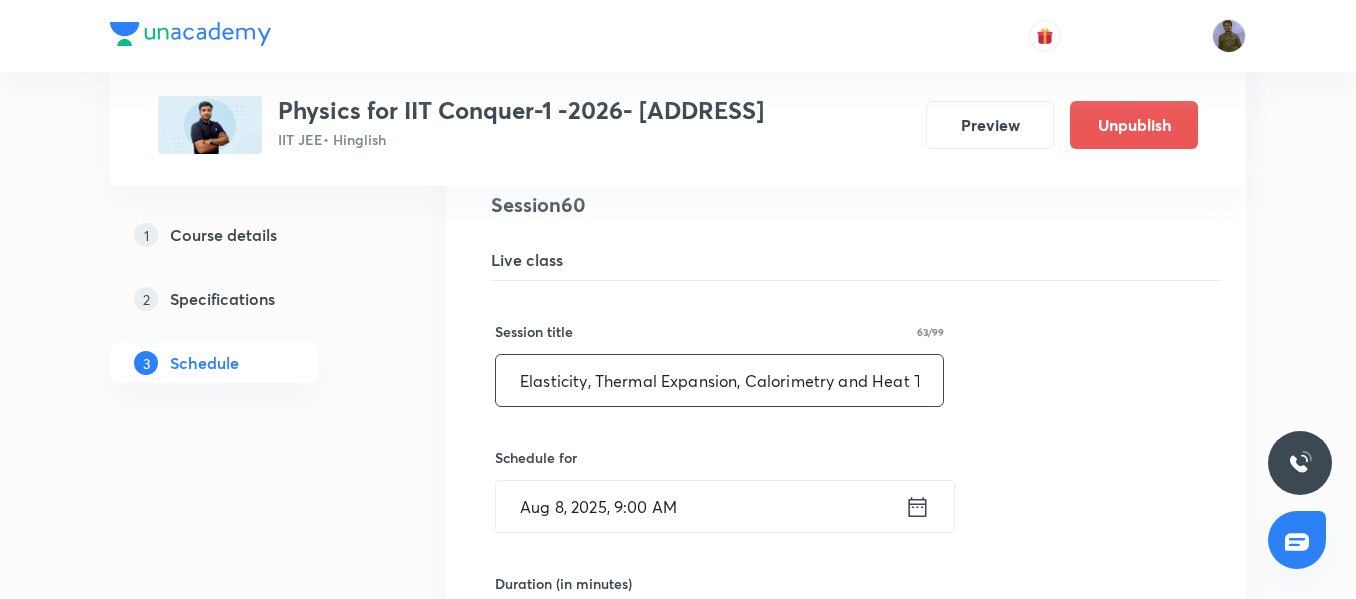 scroll, scrollTop: 9389, scrollLeft: 0, axis: vertical 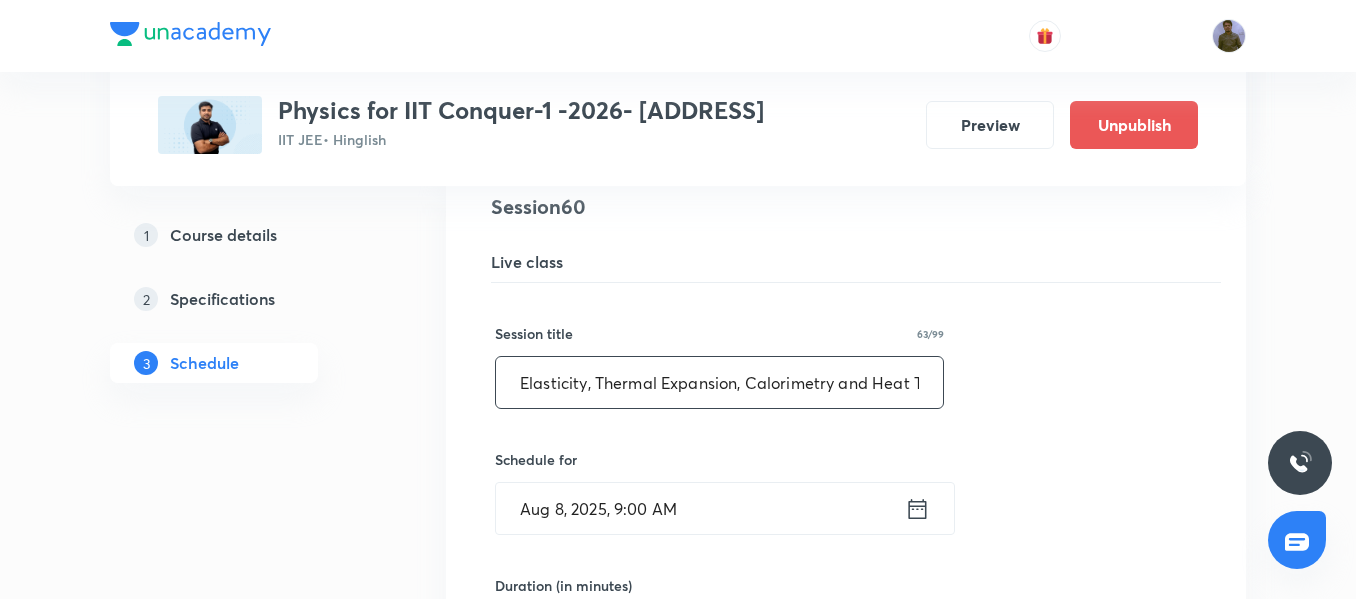 click on "Elasticity, Thermal Expansion, Calorimetry and Heat Transfer 01" at bounding box center (719, 382) 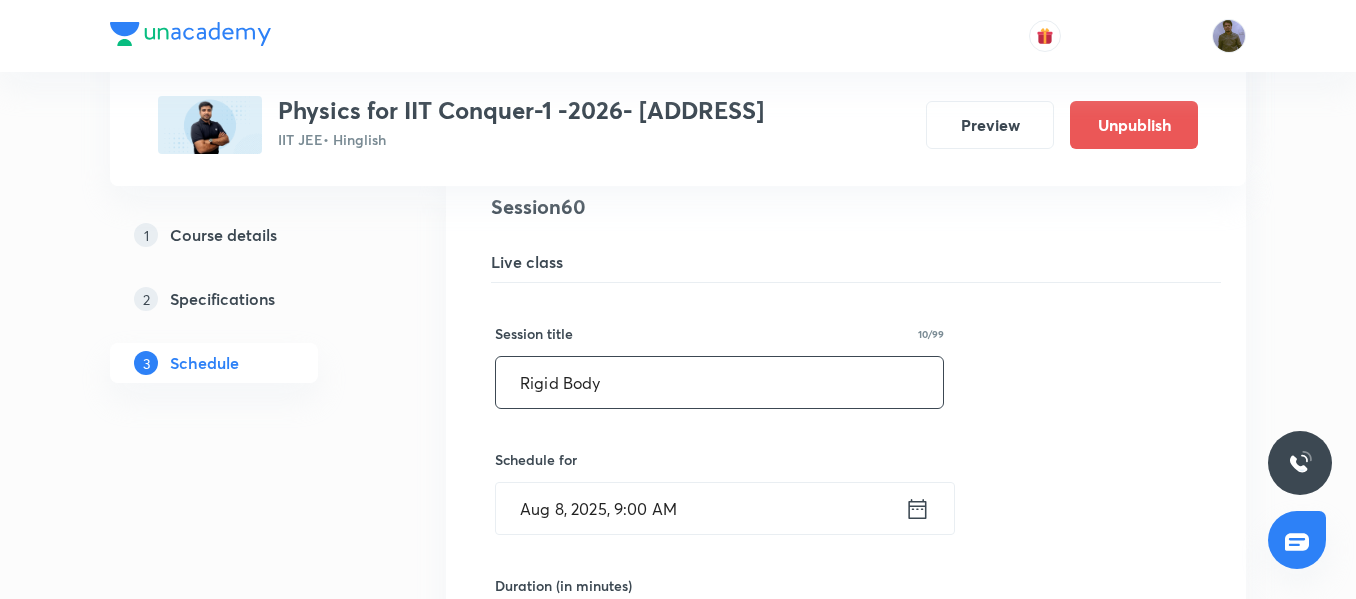 drag, startPoint x: 661, startPoint y: 378, endPoint x: 499, endPoint y: 380, distance: 162.01234 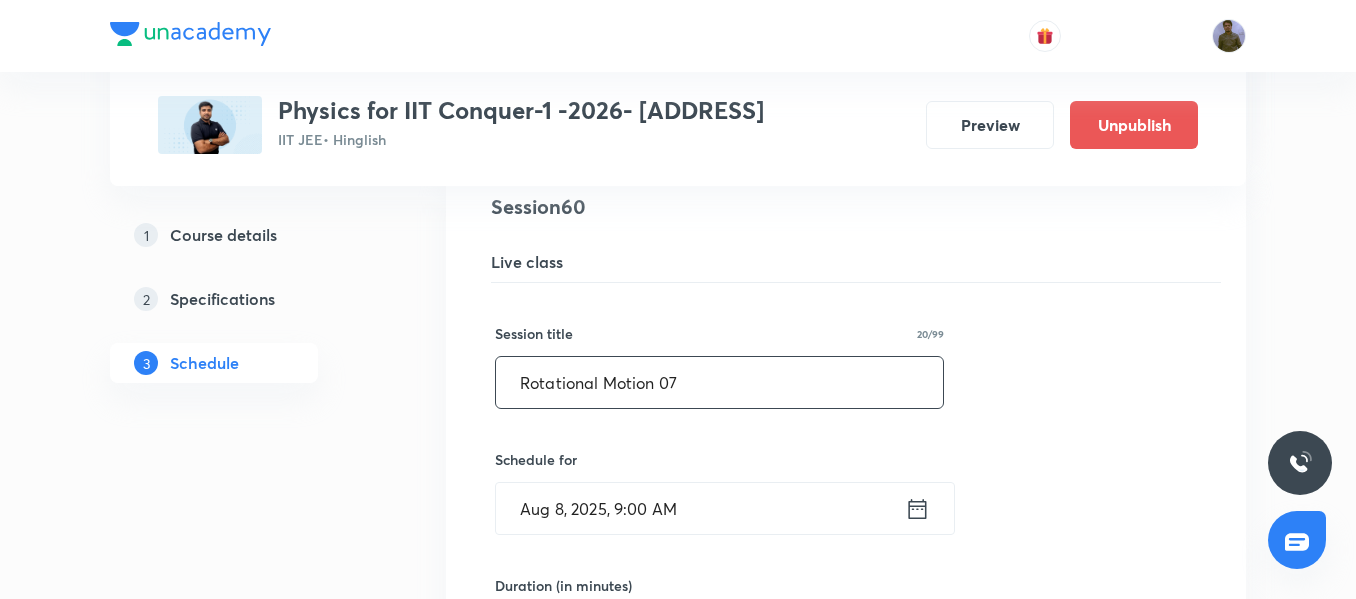 click on "Rotational Motion 07" at bounding box center (719, 382) 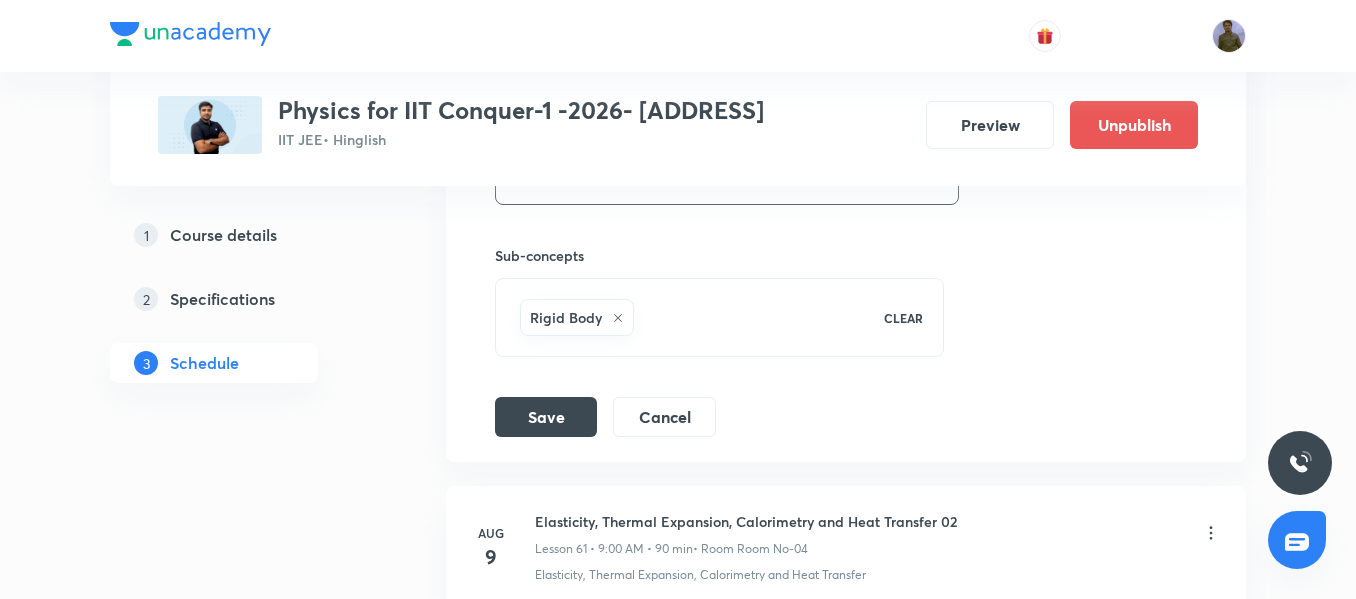 scroll, scrollTop: 10289, scrollLeft: 0, axis: vertical 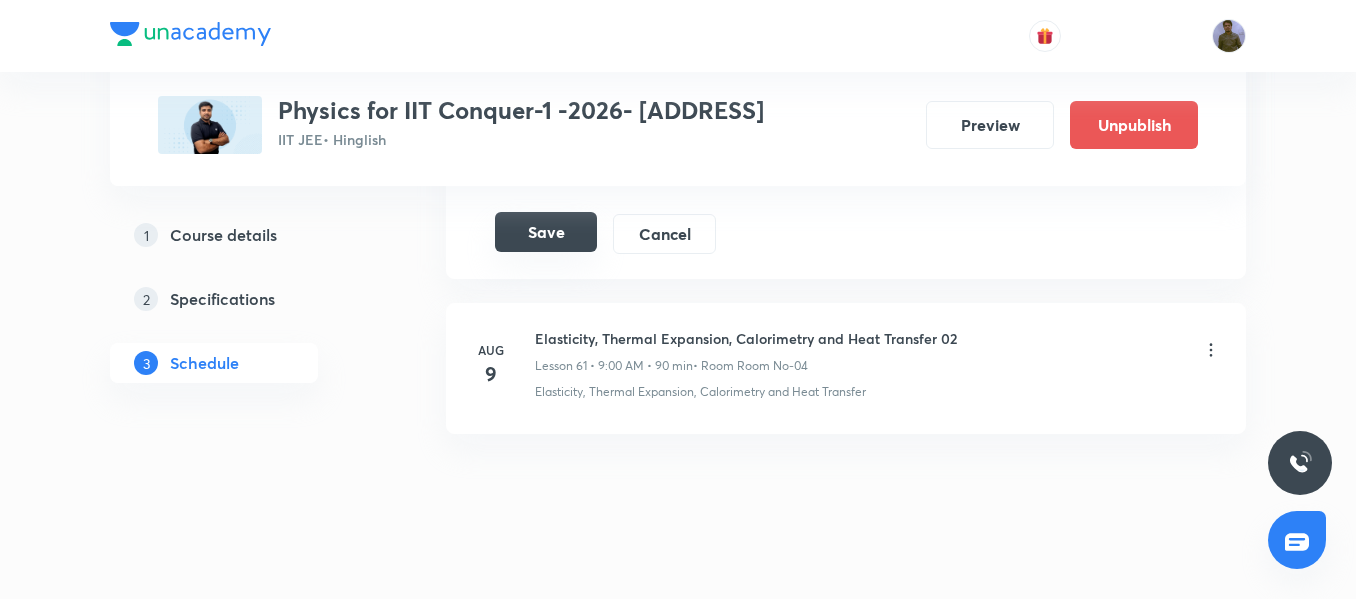 type on "Rotational Motion 08" 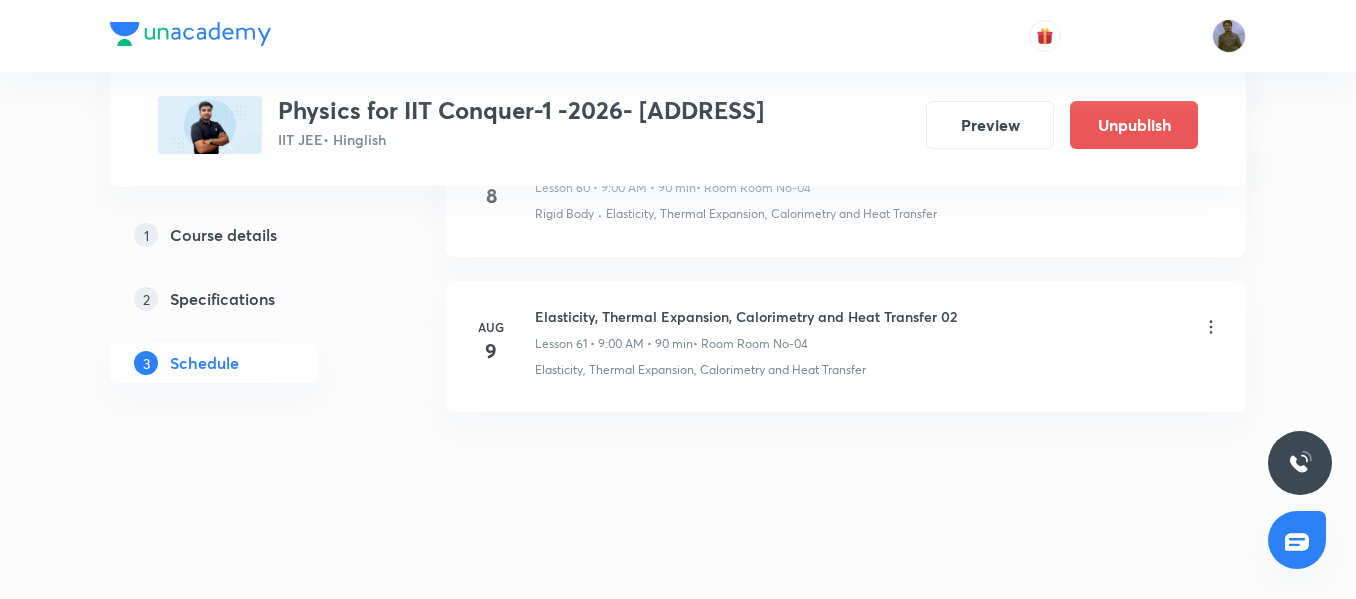 scroll, scrollTop: 9544, scrollLeft: 0, axis: vertical 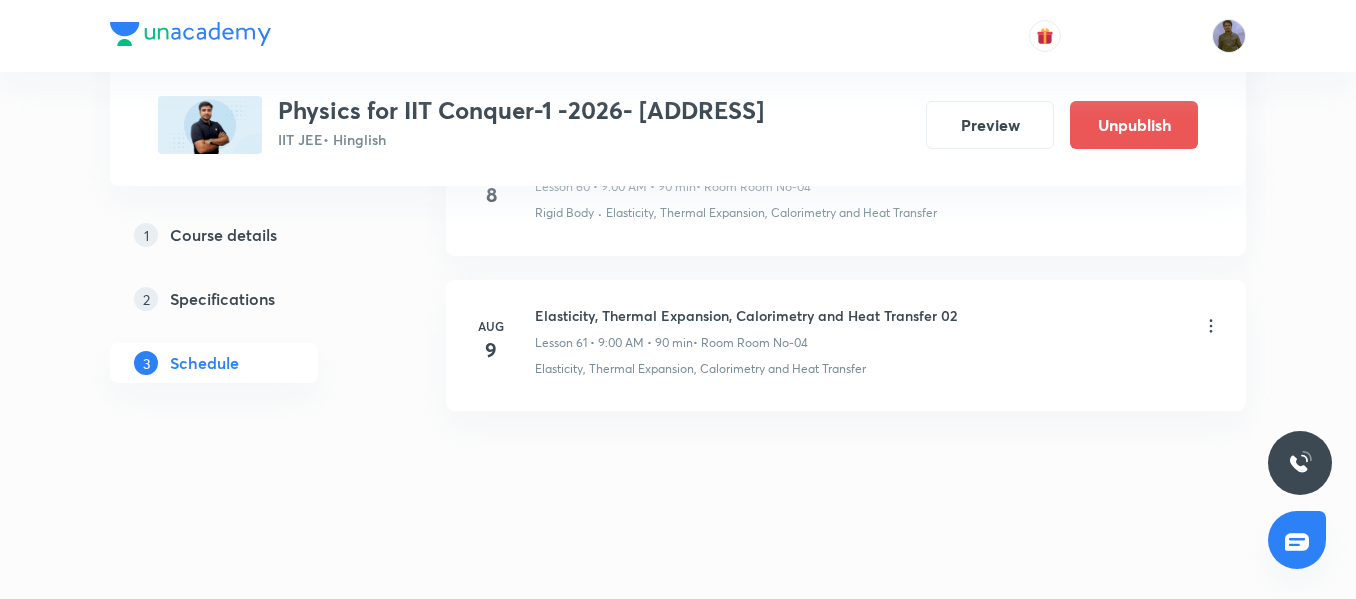 click 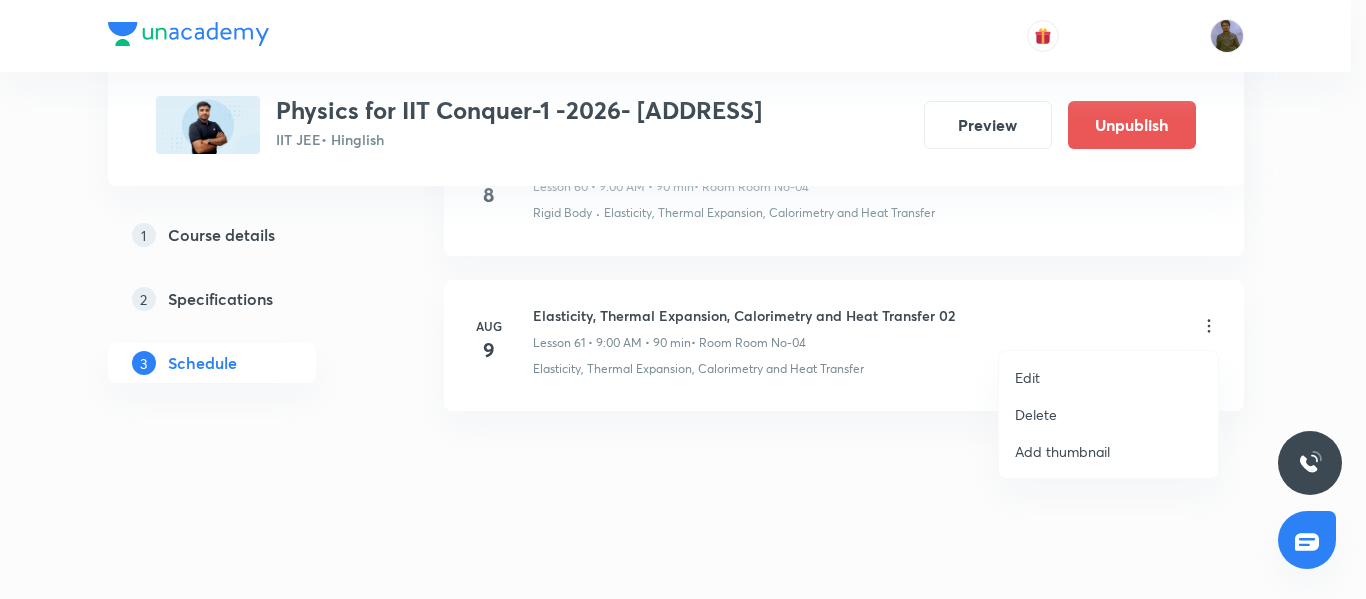 click on "Edit" at bounding box center [1108, 377] 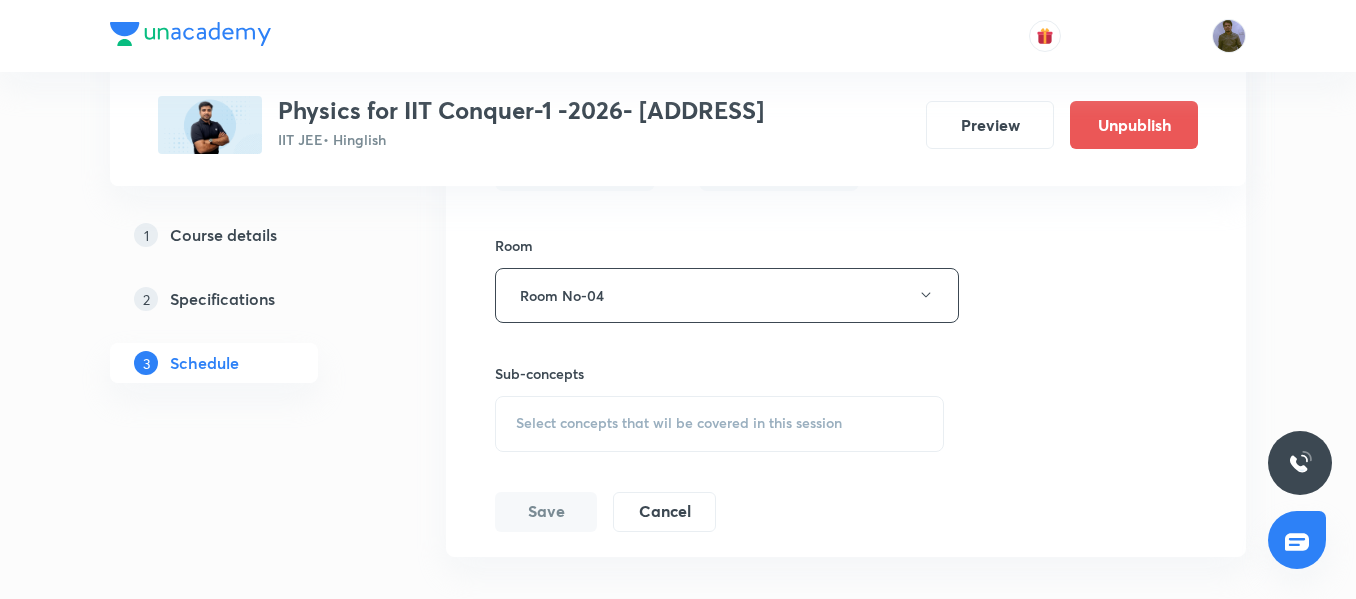 scroll, scrollTop: 10244, scrollLeft: 0, axis: vertical 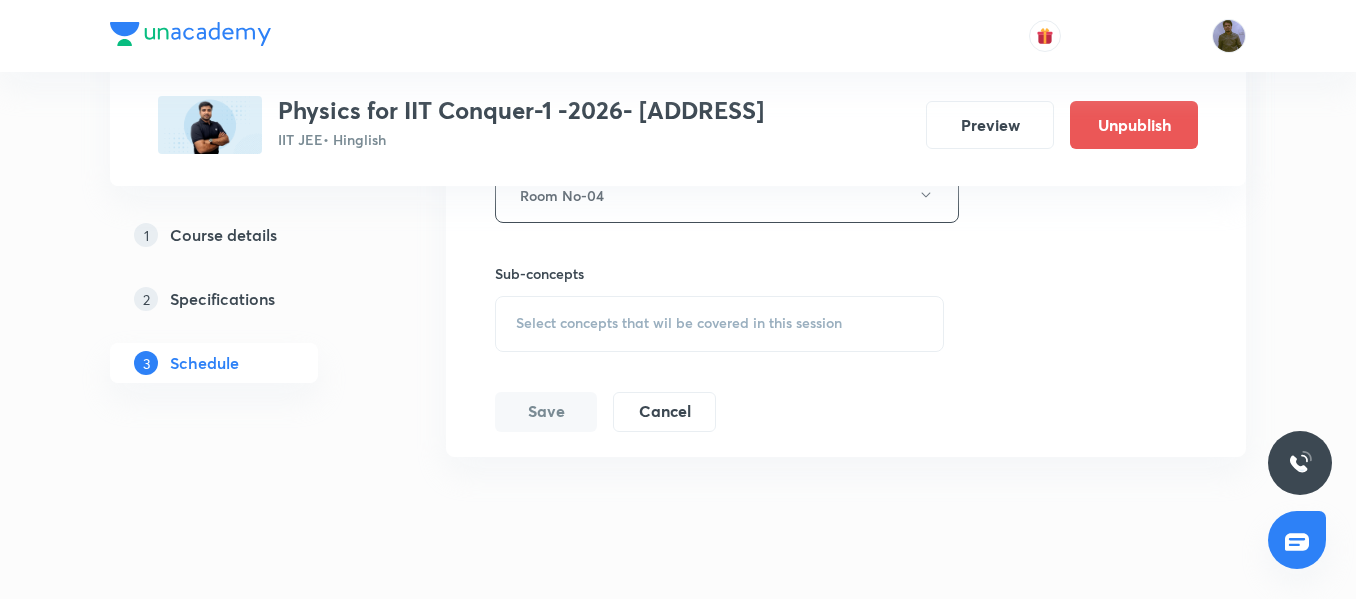 click on "Session title 63/99 Elasticity, Thermal Expansion, Calorimetry and Heat Transfer 02 ​ Schedule for Aug 9, 2025, 9:00 AM ​ Duration (in minutes) 90 ​   Session type Online Offline Room Room No-04 Sub-concepts Select concepts that wil be covered in this session Save Cancel" at bounding box center [846, 8] 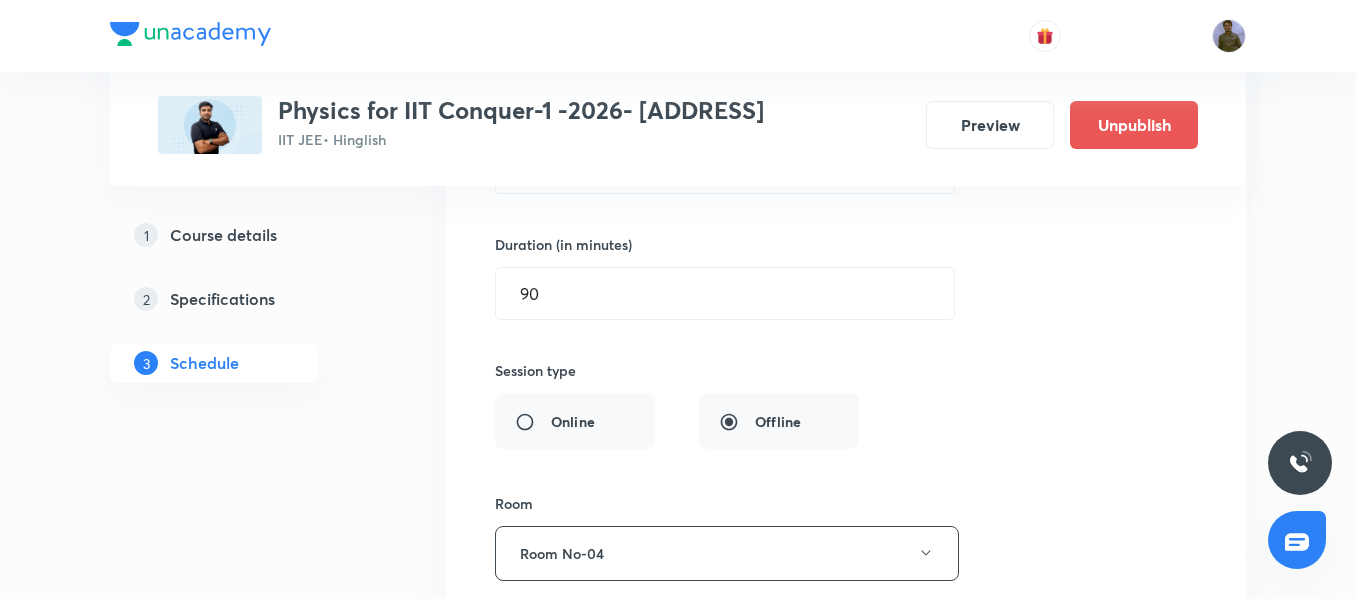scroll, scrollTop: 9644, scrollLeft: 0, axis: vertical 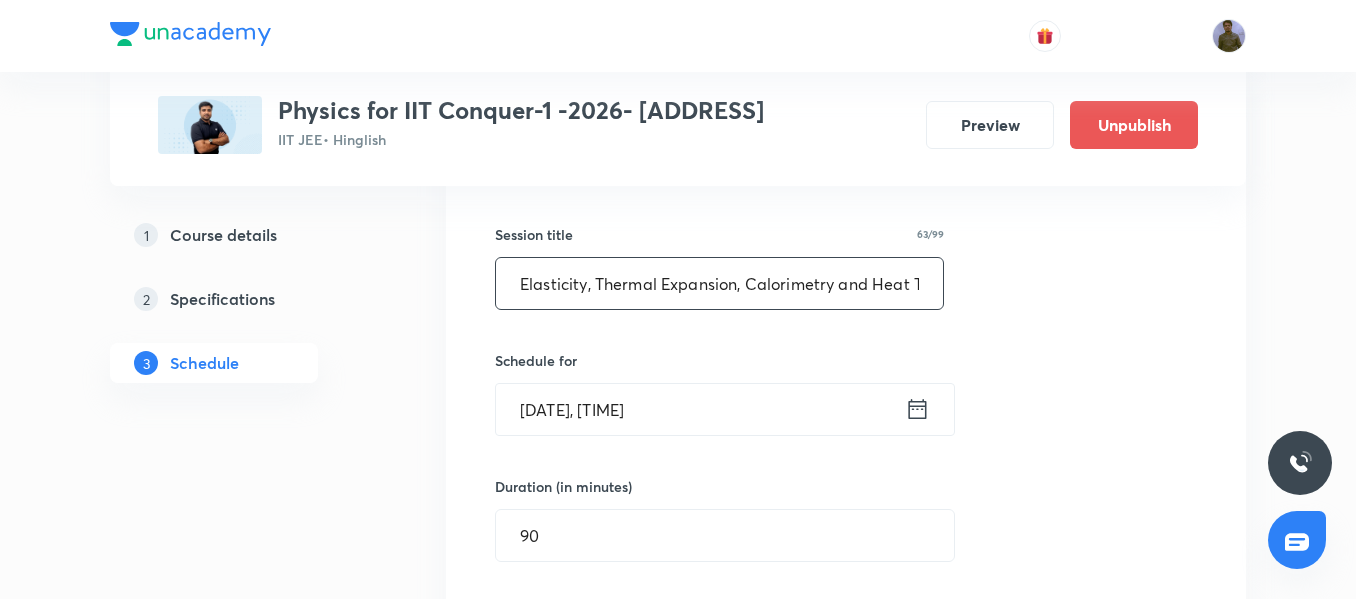 click on "Elasticity, Thermal Expansion, Calorimetry and Heat Transfer 02" at bounding box center (719, 283) 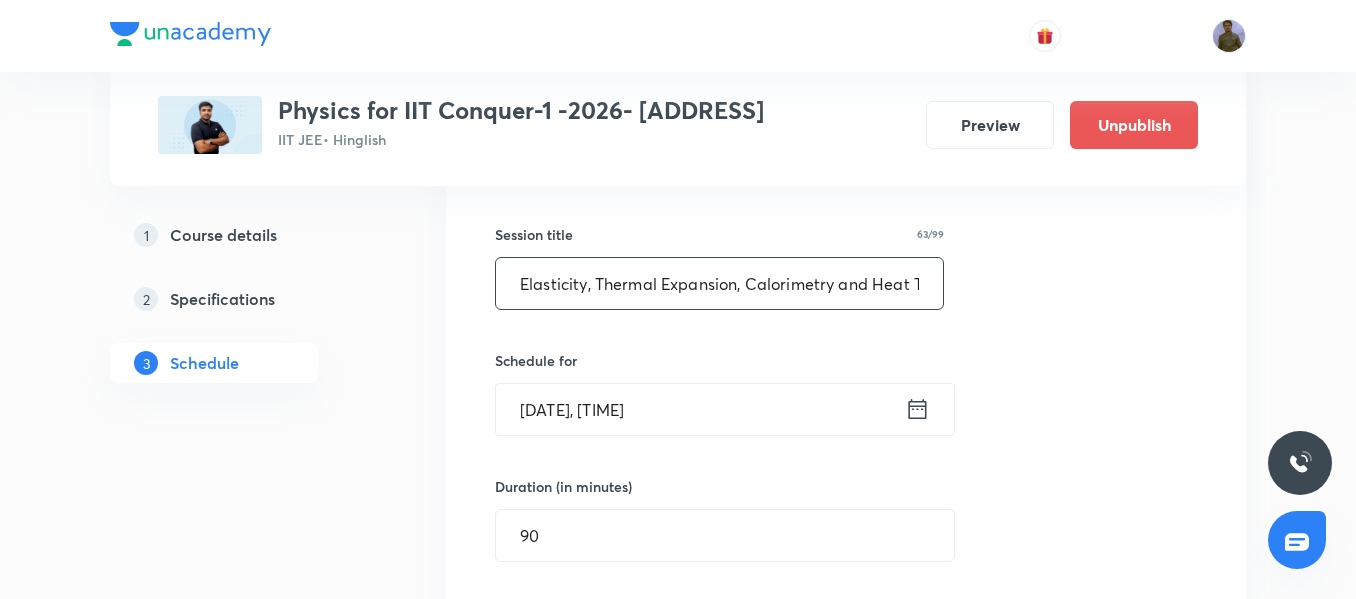 click on "Elasticity, Thermal Expansion, Calorimetry and Heat Transfer 02" at bounding box center (719, 283) 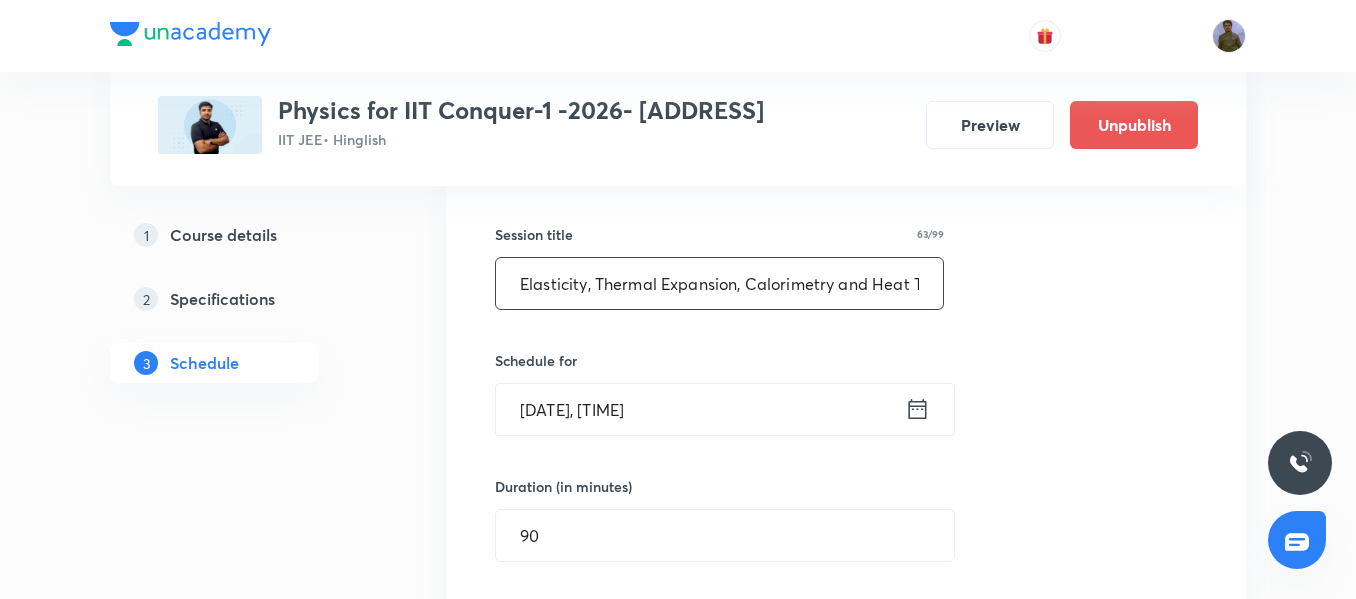 drag, startPoint x: 517, startPoint y: 278, endPoint x: 738, endPoint y: 300, distance: 222.09232 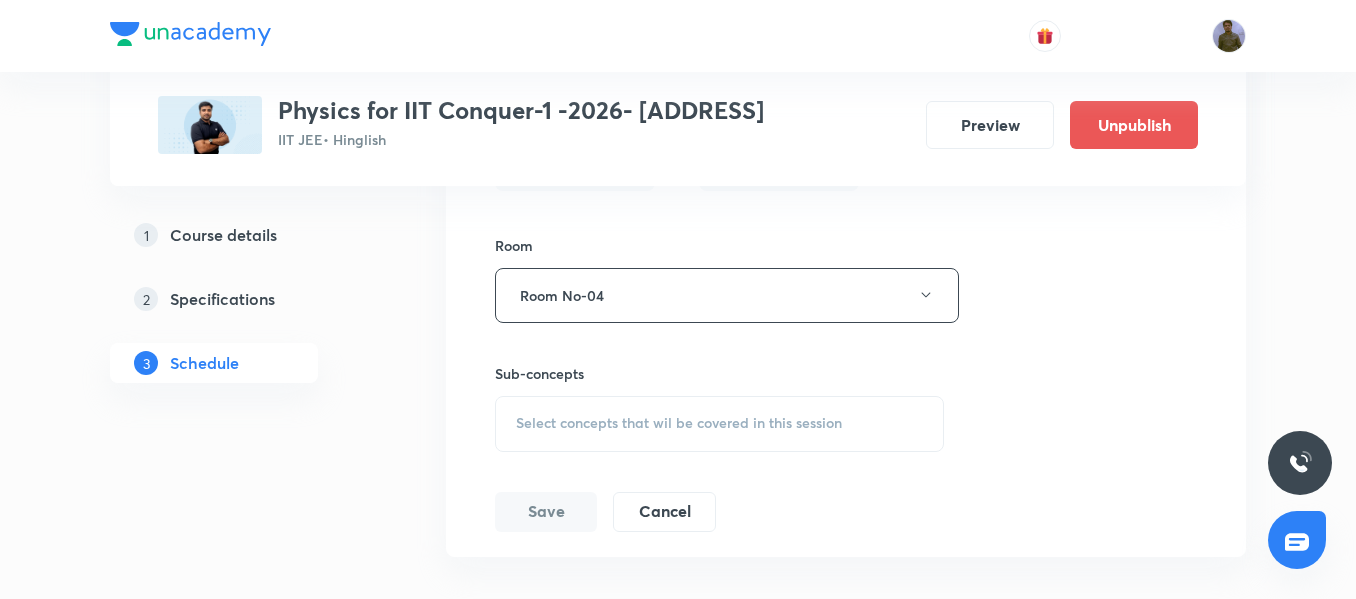 click on "Select concepts that wil be covered in this session" at bounding box center (679, 423) 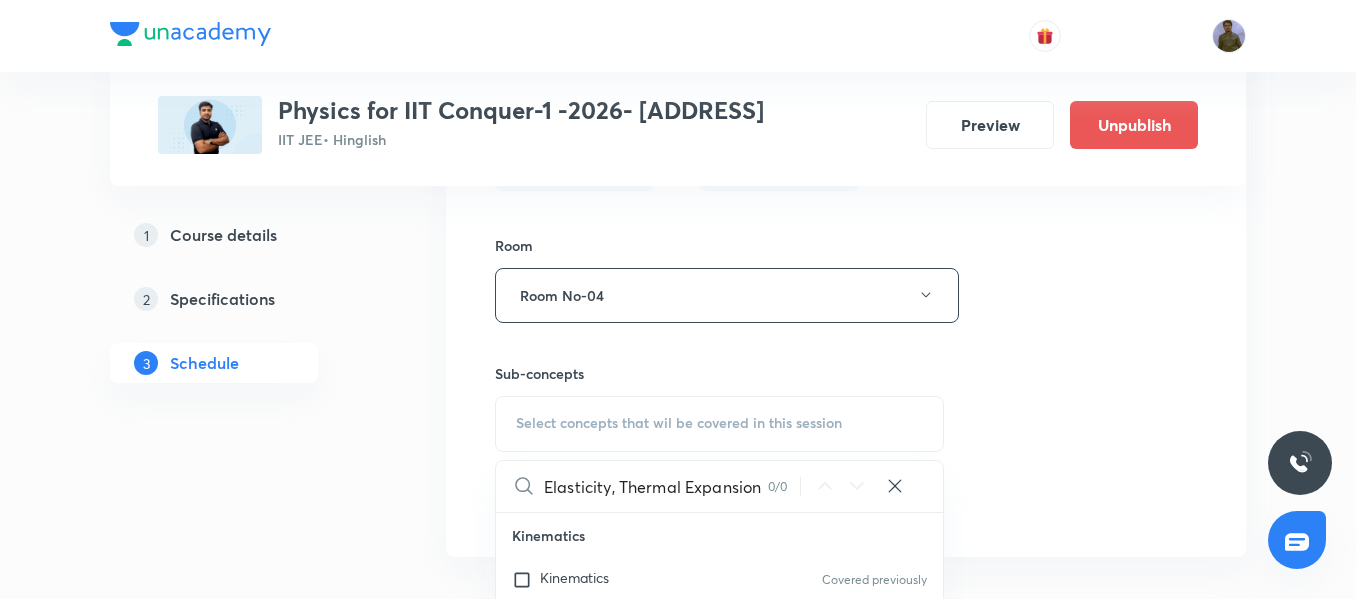 drag, startPoint x: 610, startPoint y: 489, endPoint x: 843, endPoint y: 504, distance: 233.48233 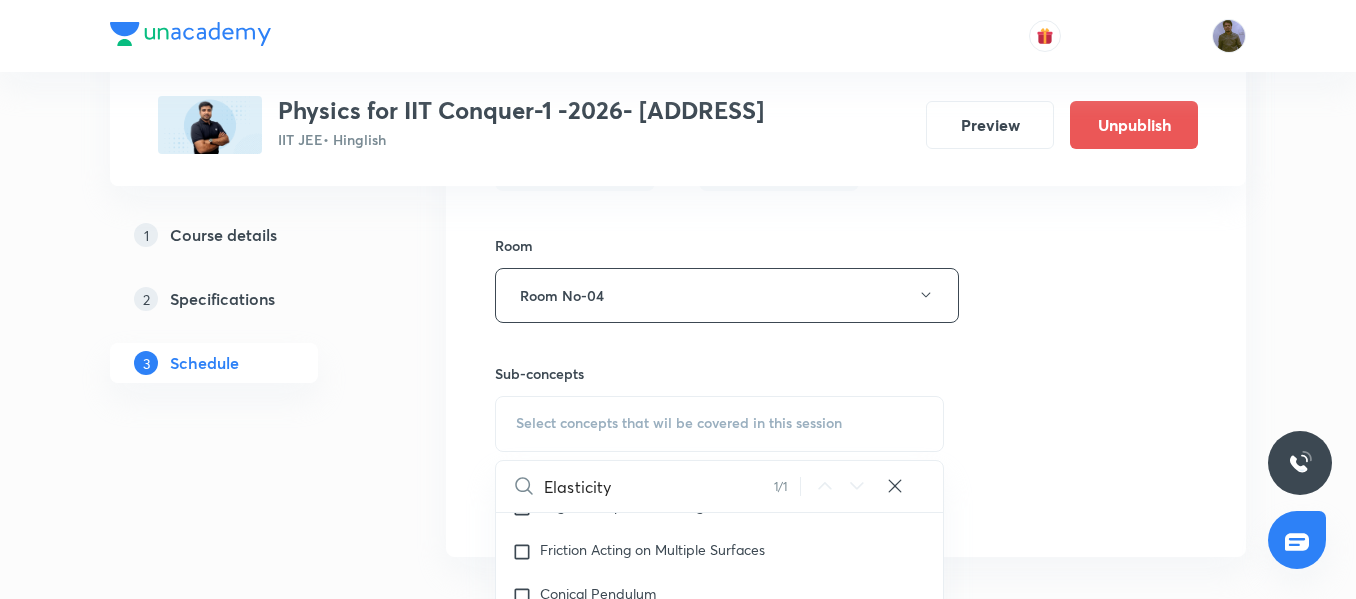 scroll, scrollTop: 4305, scrollLeft: 0, axis: vertical 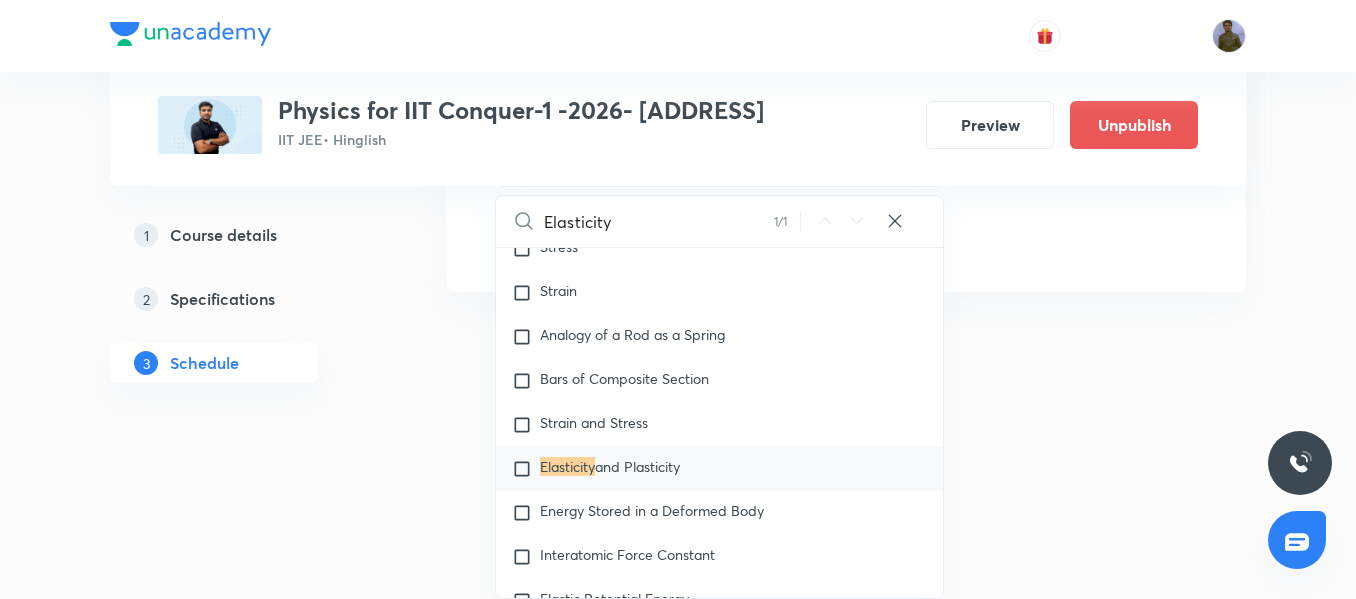 type on "Elasticity" 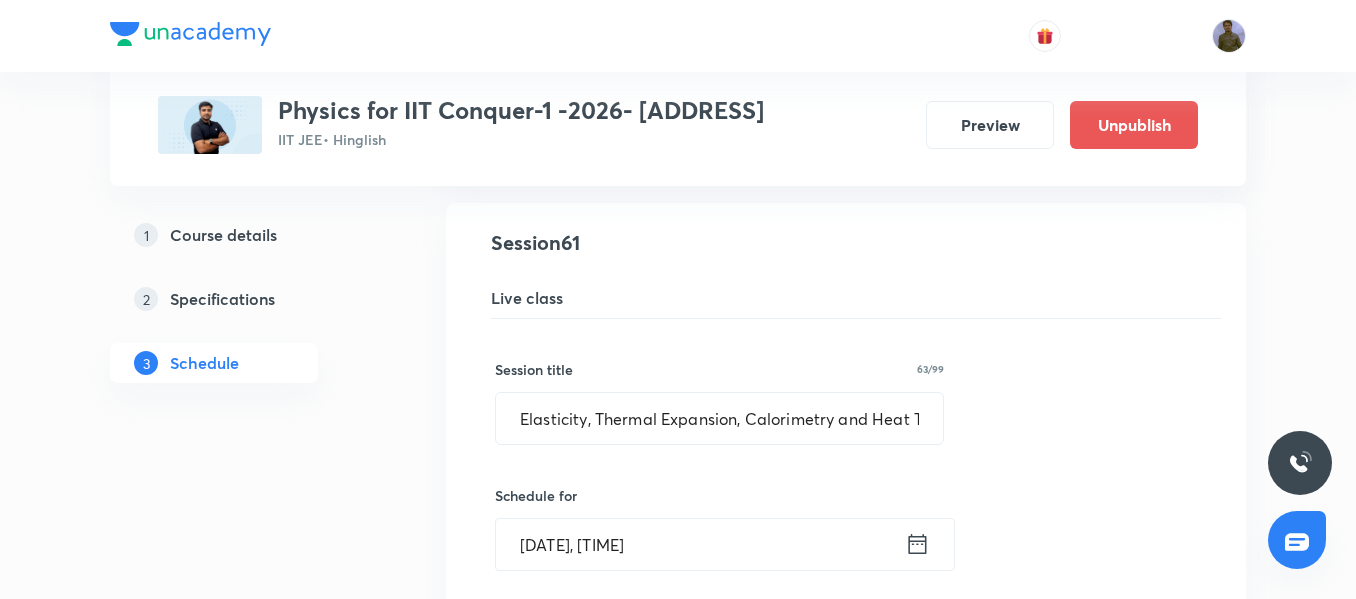 scroll, scrollTop: 9613, scrollLeft: 0, axis: vertical 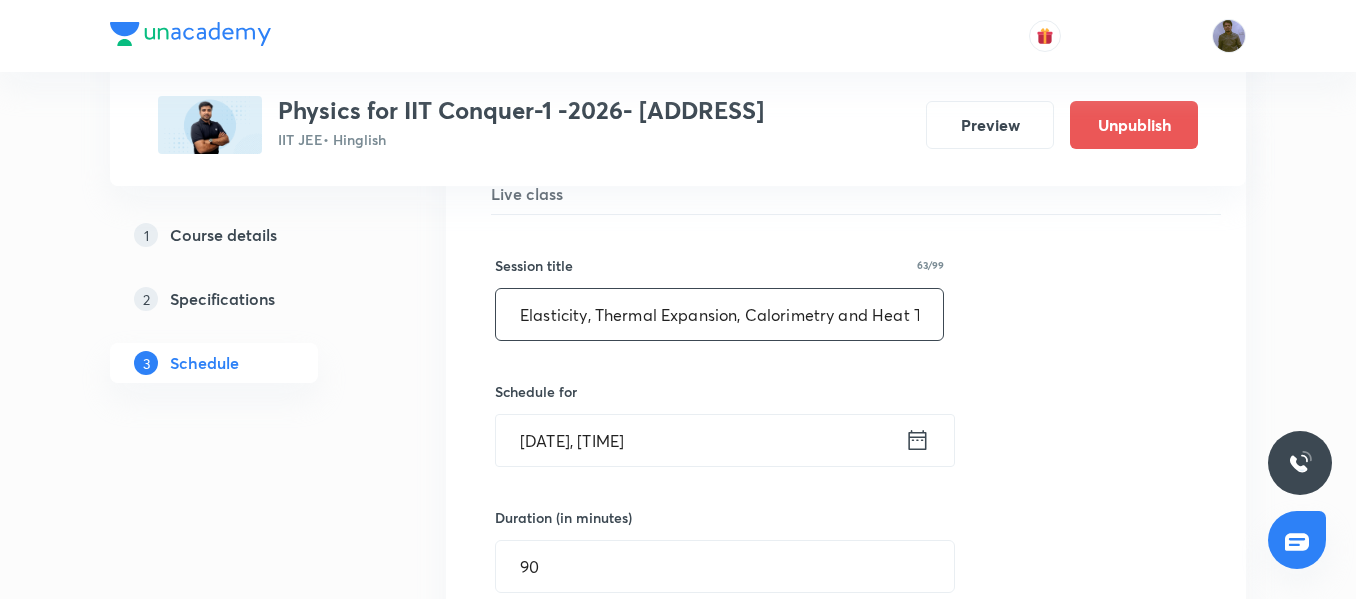 click on "Elasticity, Thermal Expansion, Calorimetry and Heat Transfer 02 ​" at bounding box center [719, 314] 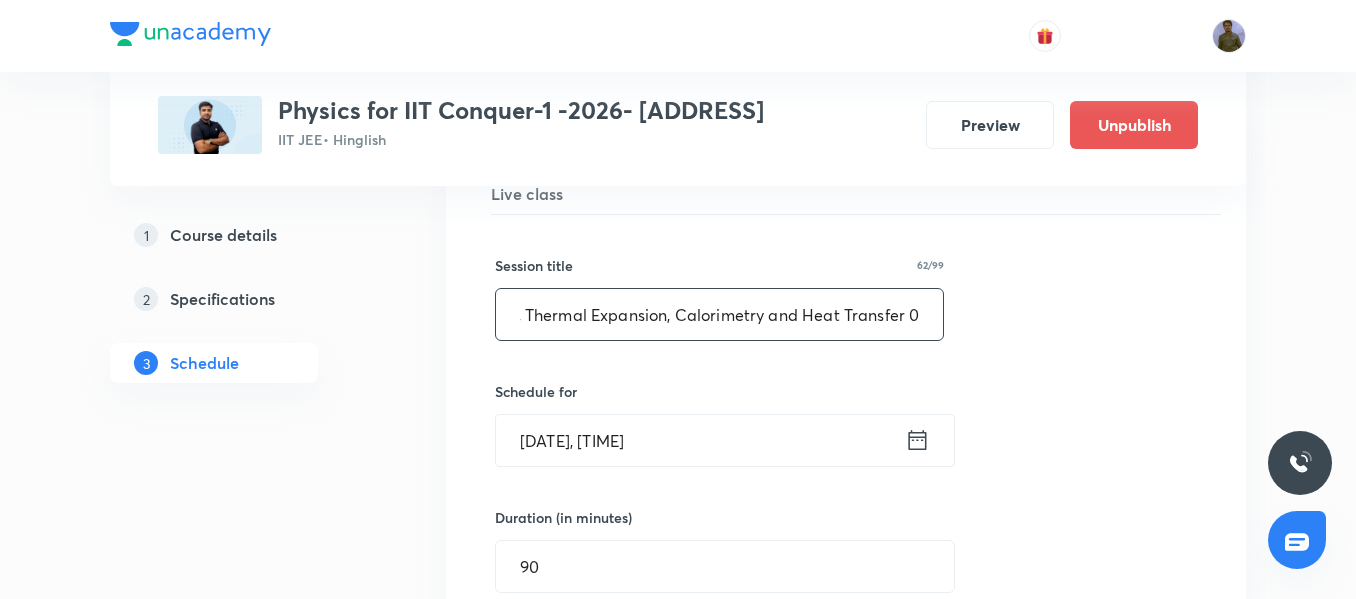 scroll, scrollTop: 0, scrollLeft: 76, axis: horizontal 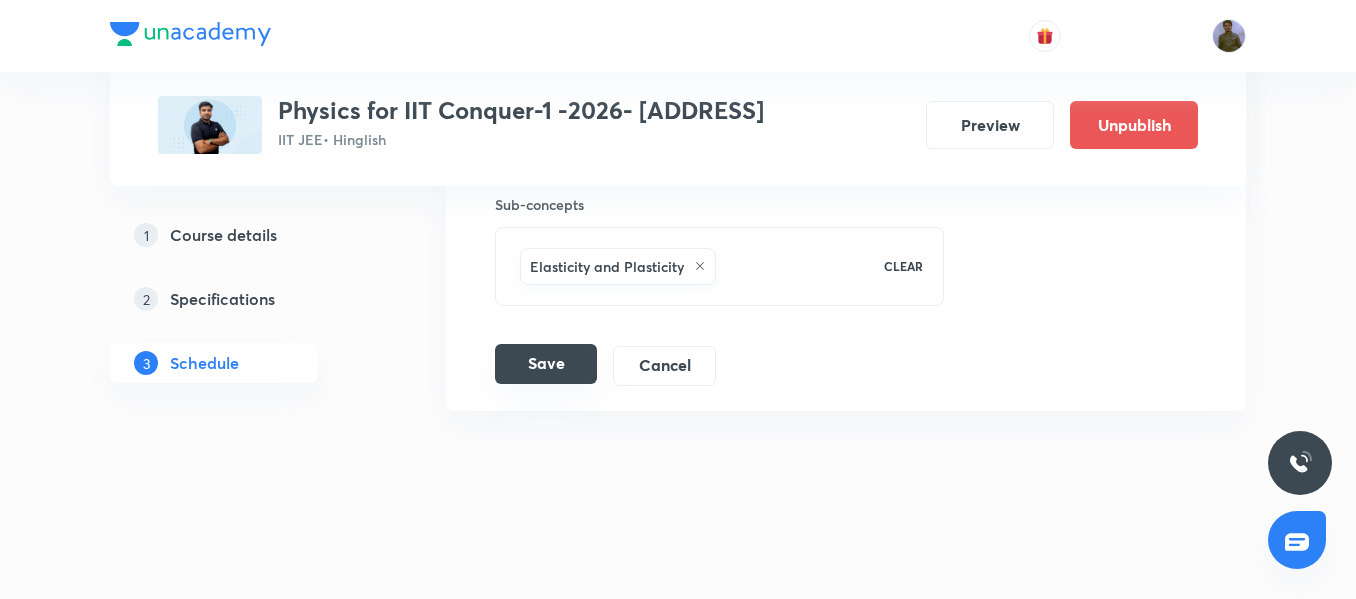 type on "Elasticity, Thermal Expansion, Calorimetry and Heat Transfer 01" 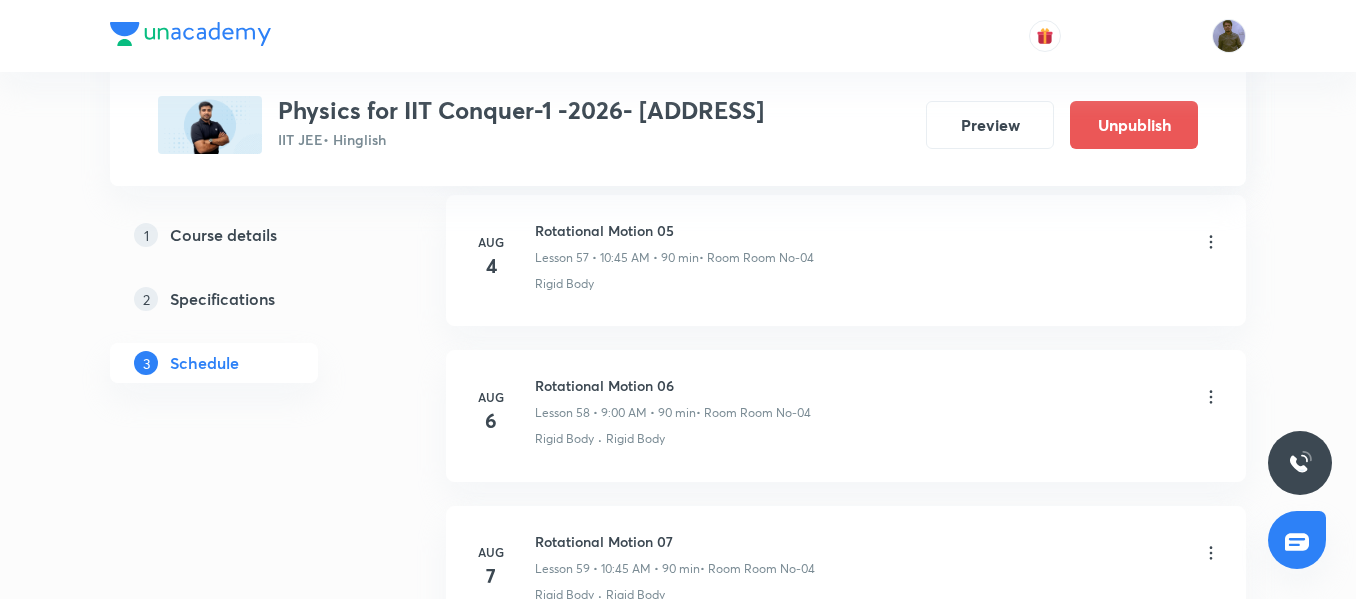 scroll, scrollTop: 8844, scrollLeft: 0, axis: vertical 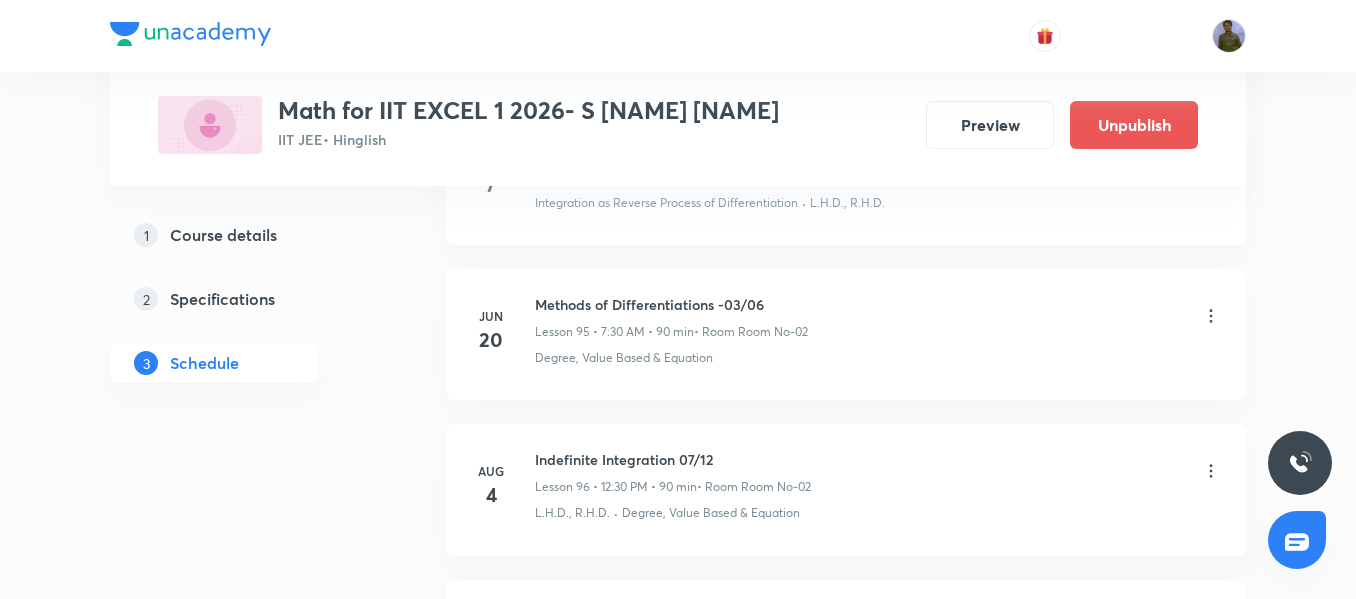 click on "Degree, Value Based & Equation" at bounding box center [711, 513] 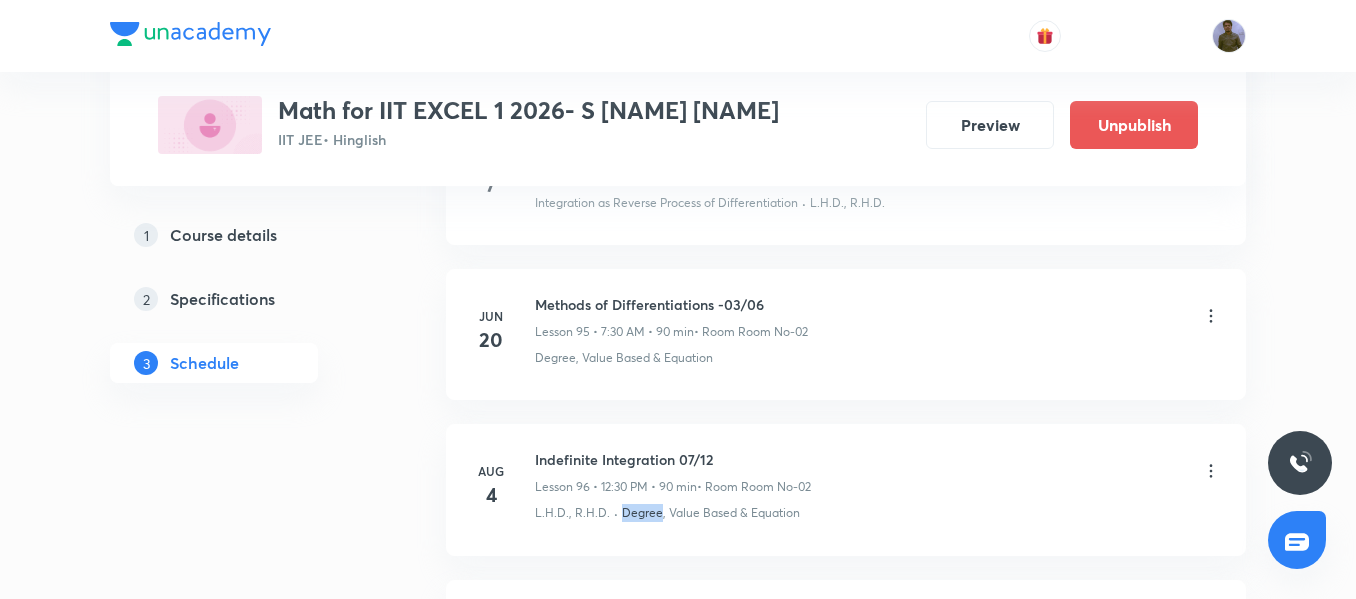 click on "Degree, Value Based & Equation" at bounding box center (711, 513) 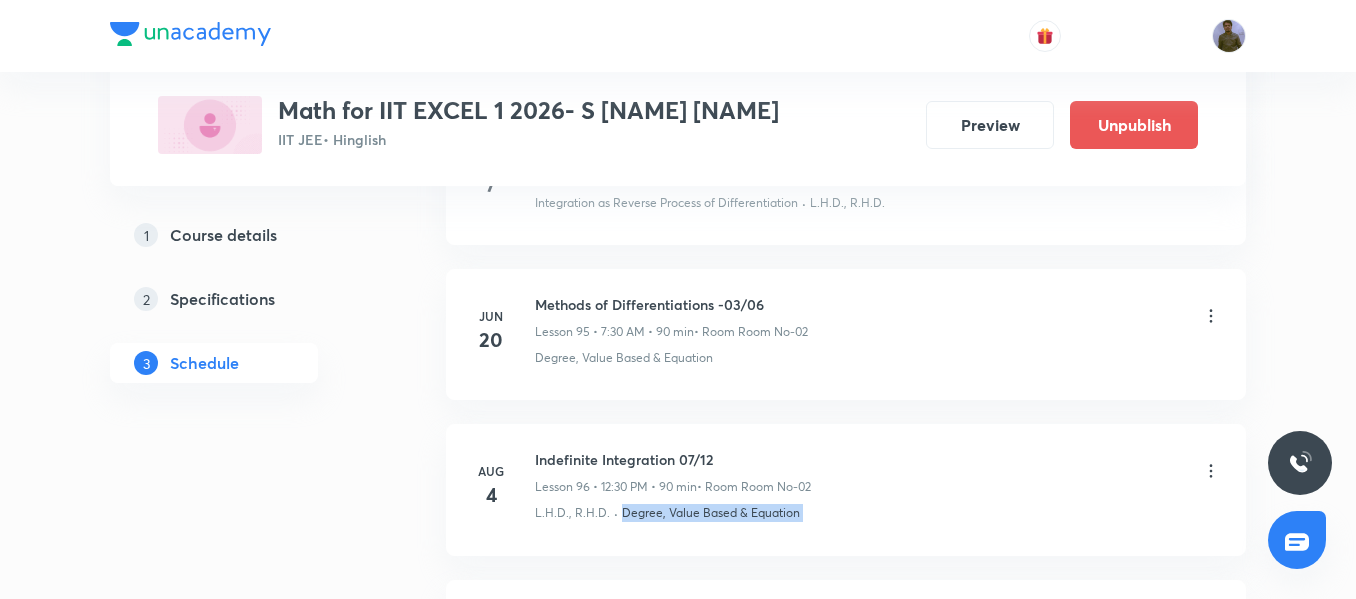 click on "Degree, Value Based & Equation" at bounding box center [711, 513] 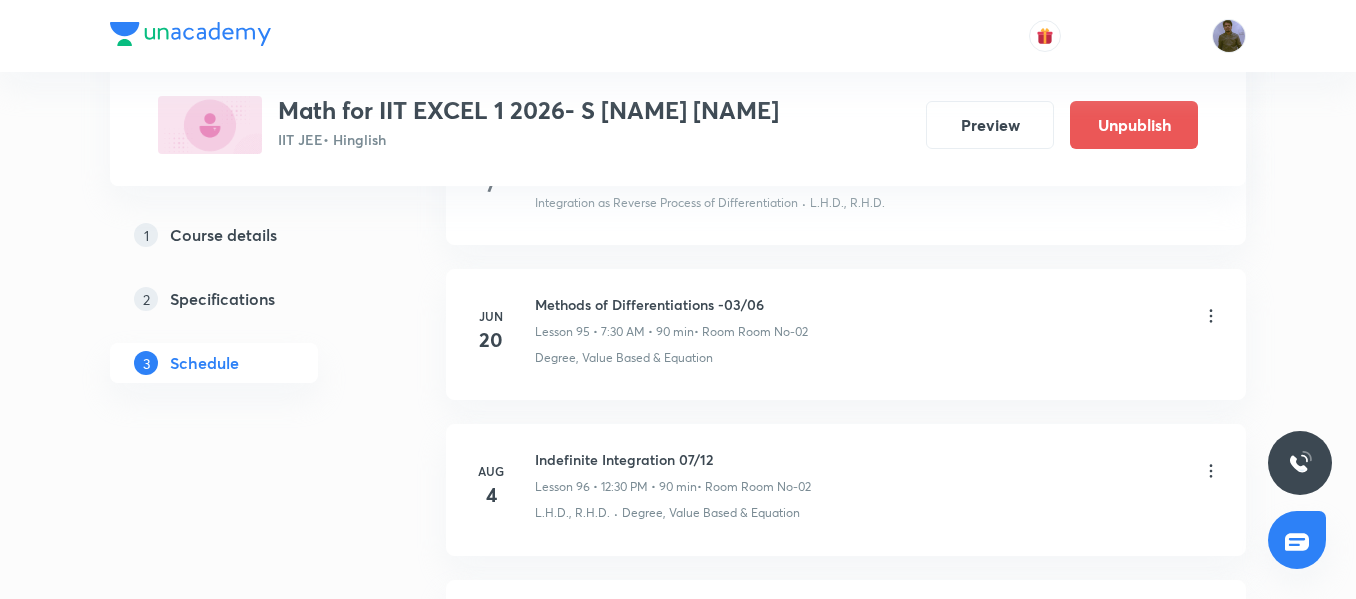 click on "Lesson 96 • 12:30 PM • 90 min" at bounding box center (616, 487) 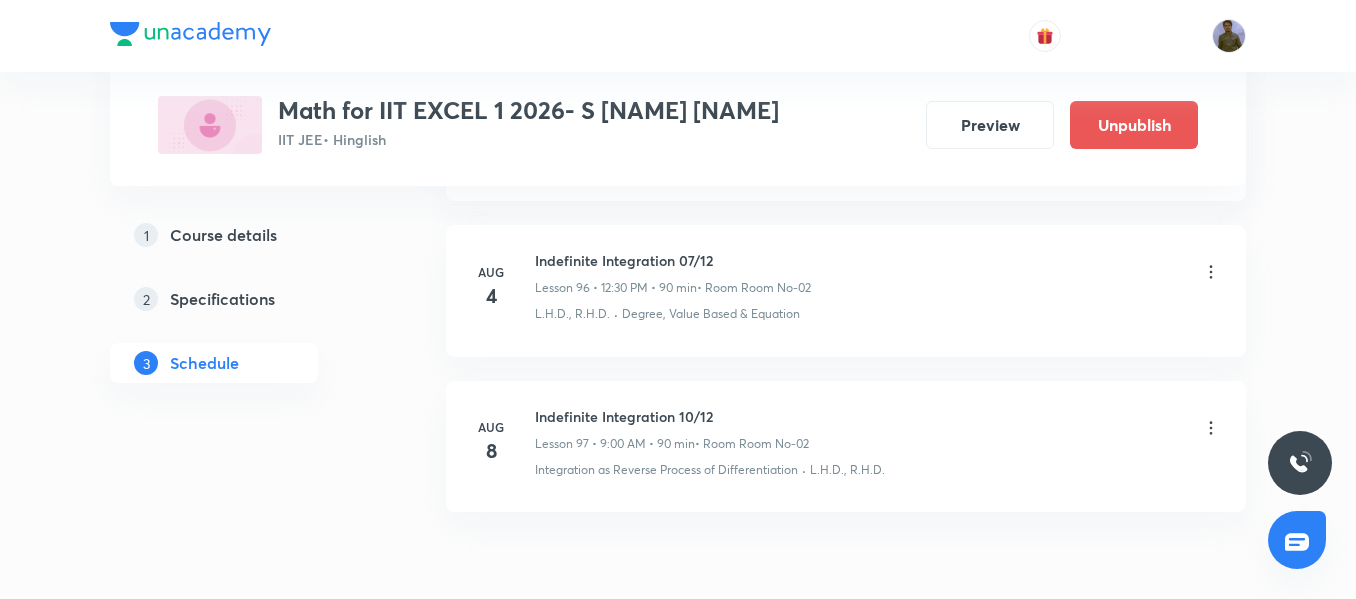 scroll, scrollTop: 15942, scrollLeft: 0, axis: vertical 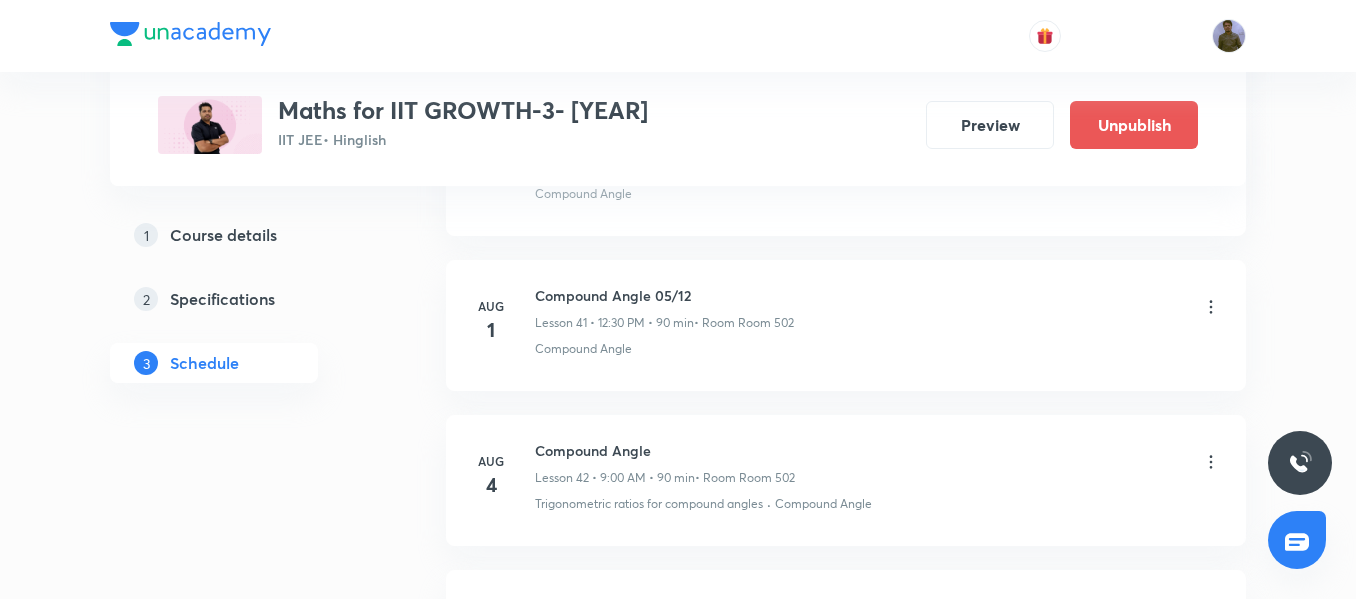 click on "Compound Angle Lesson 42 • 9:00 AM • 90 min  • Room Room 502" at bounding box center (665, 463) 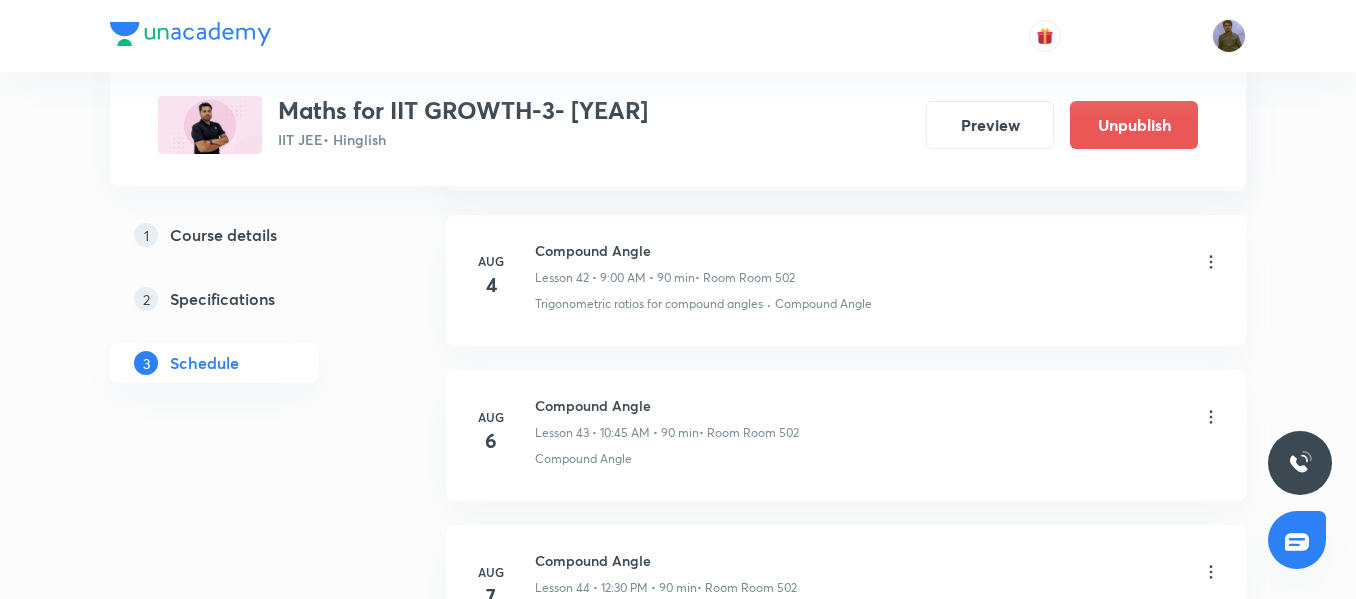 click on "Lesson 43 • 10:45 AM • 90 min" at bounding box center (617, 433) 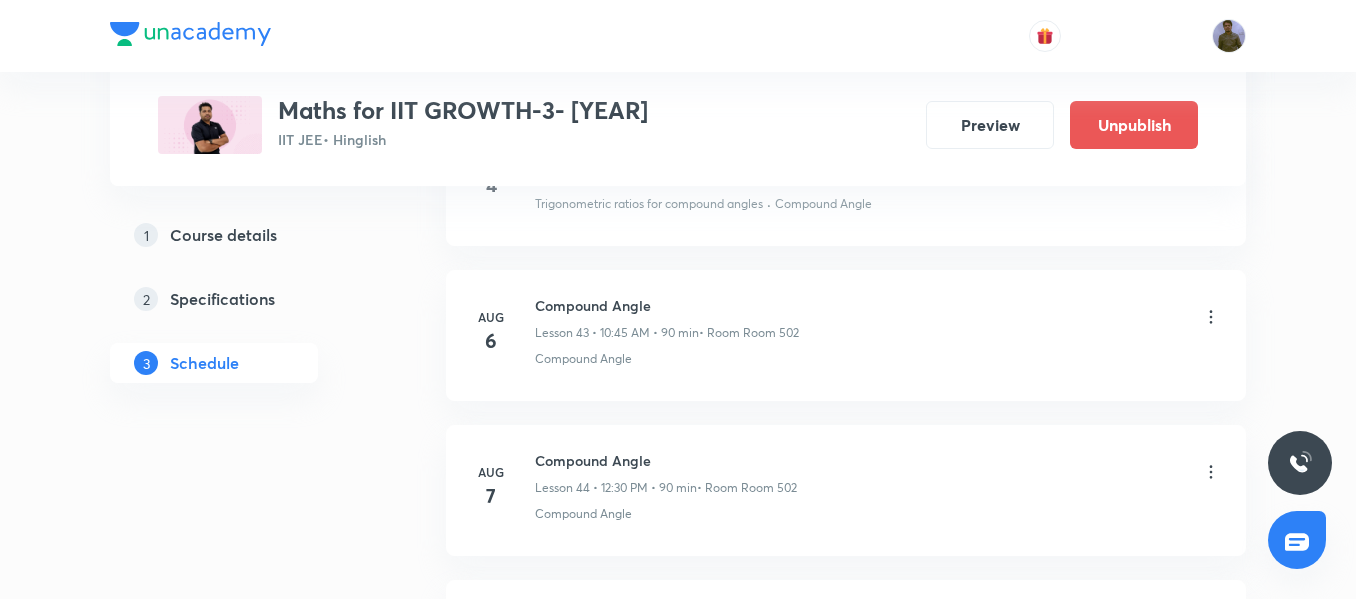 click on "Compound Angle Lesson 44 • 12:30 PM • 90 min  • Room Room 502" at bounding box center (666, 473) 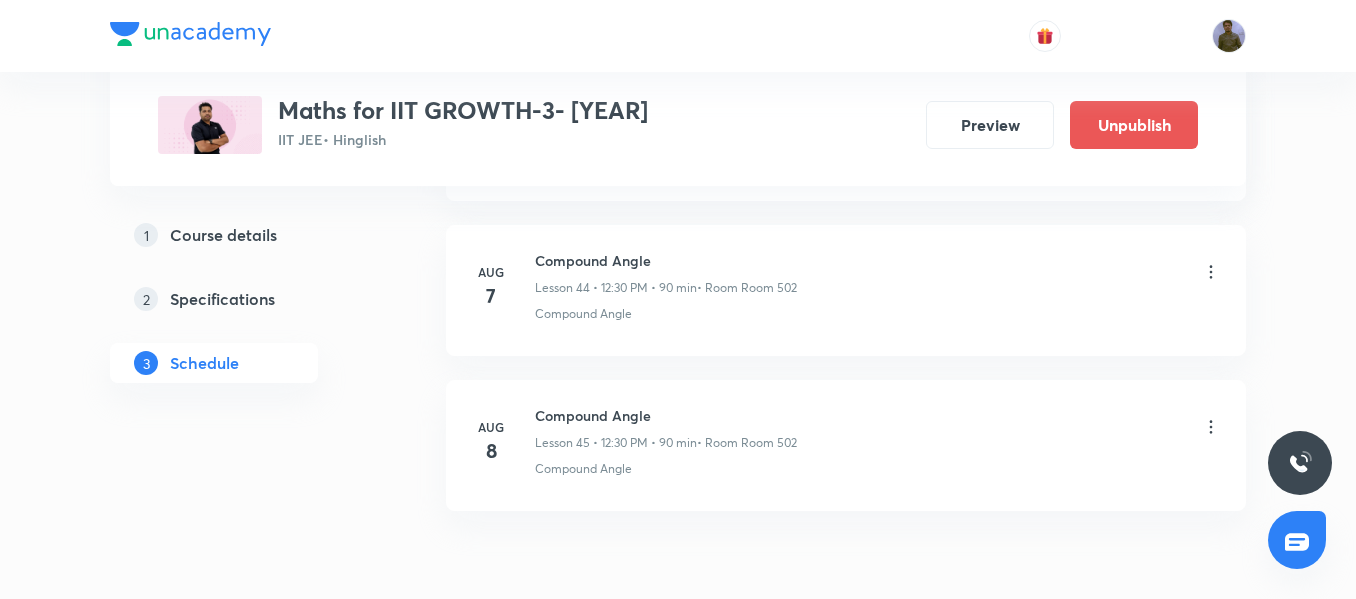 click on "Lesson 45 • 12:30 PM • 90 min" at bounding box center [616, 443] 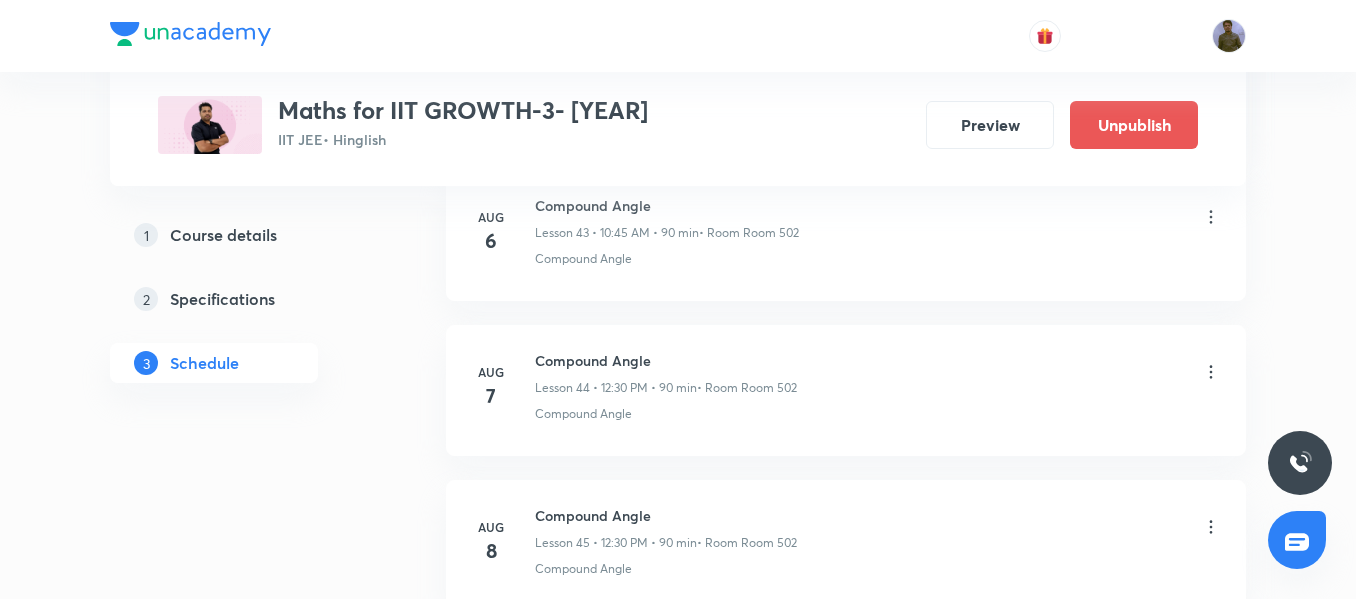 scroll, scrollTop: 7580, scrollLeft: 0, axis: vertical 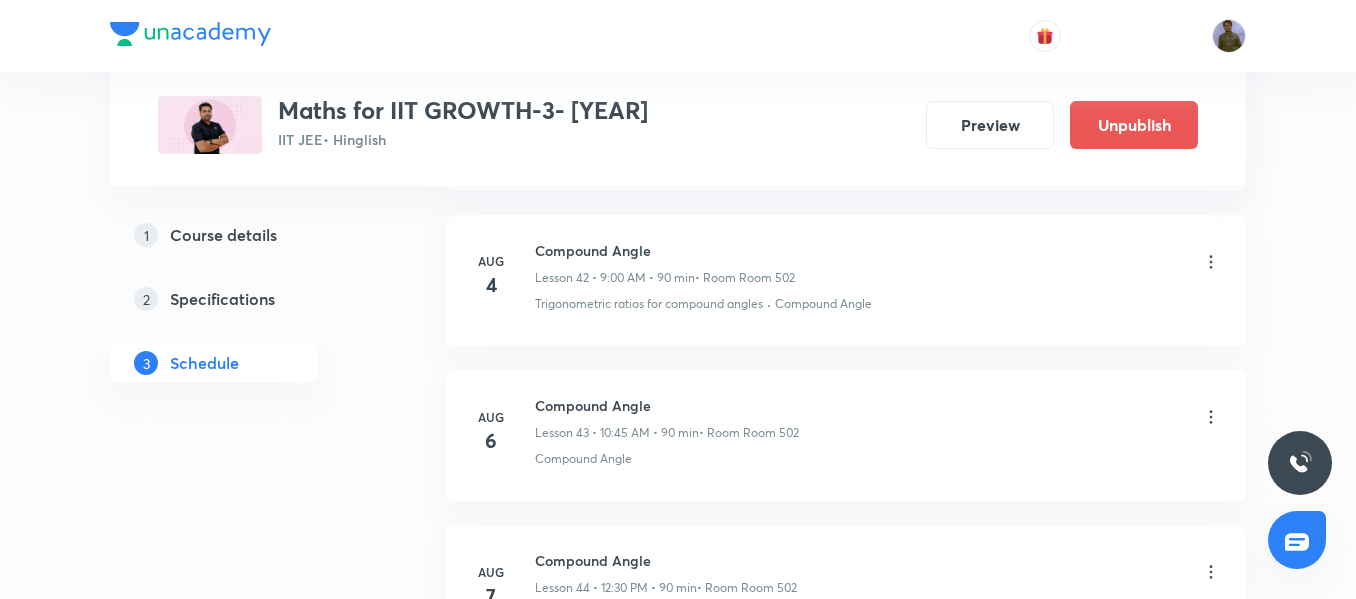 click 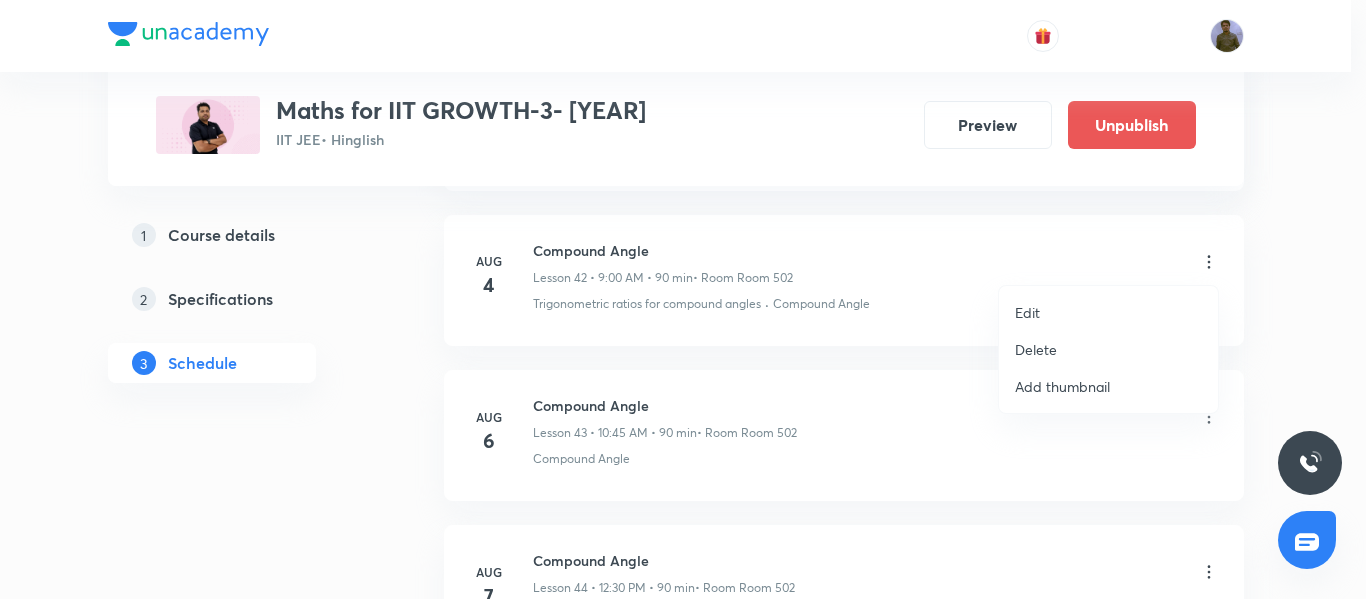 click on "Edit" at bounding box center [1108, 312] 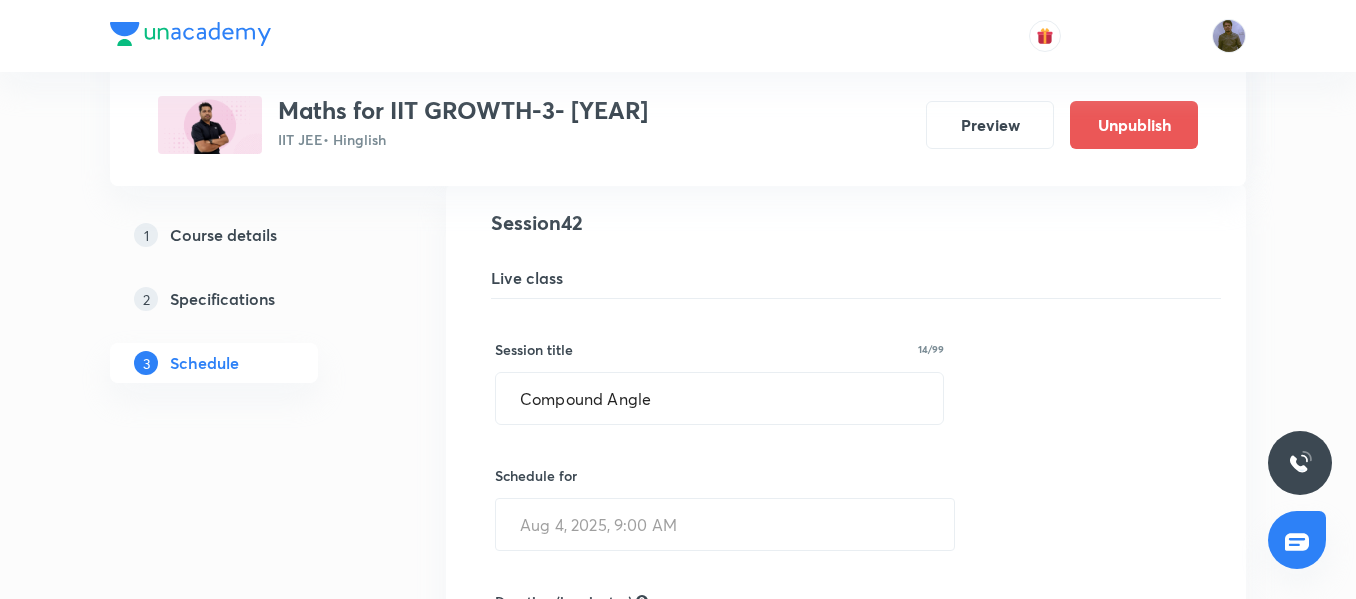 scroll, scrollTop: 6580, scrollLeft: 0, axis: vertical 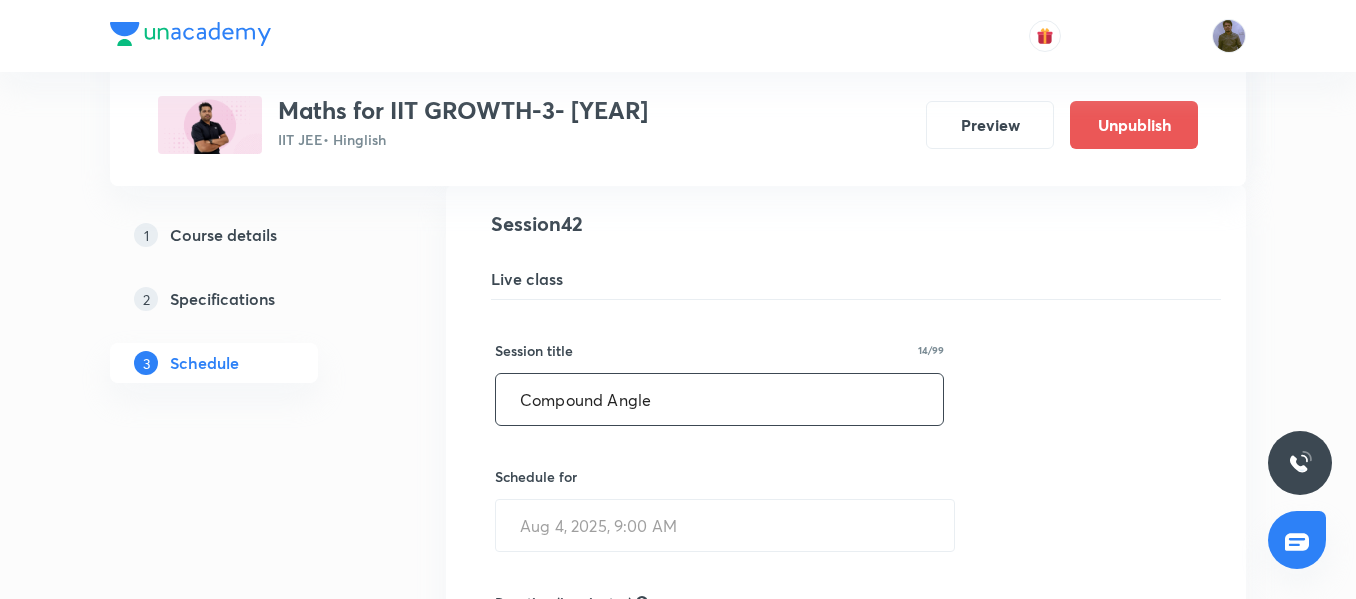 click on "Compound Angle" at bounding box center [719, 399] 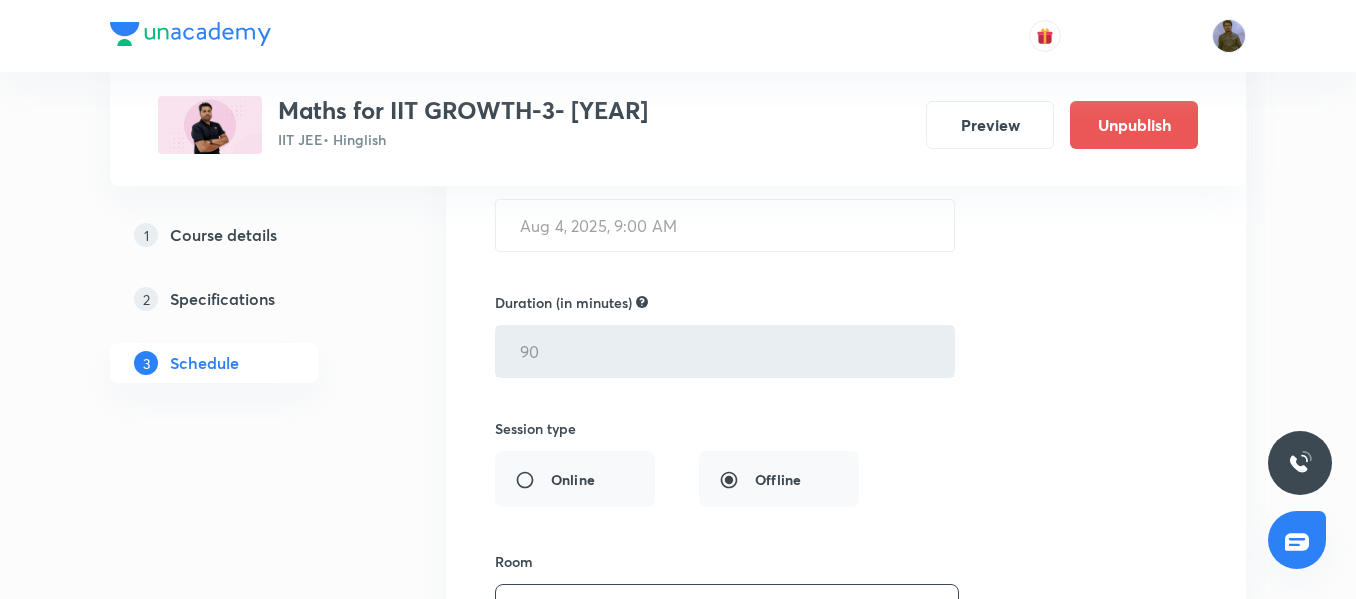 scroll, scrollTop: 7280, scrollLeft: 0, axis: vertical 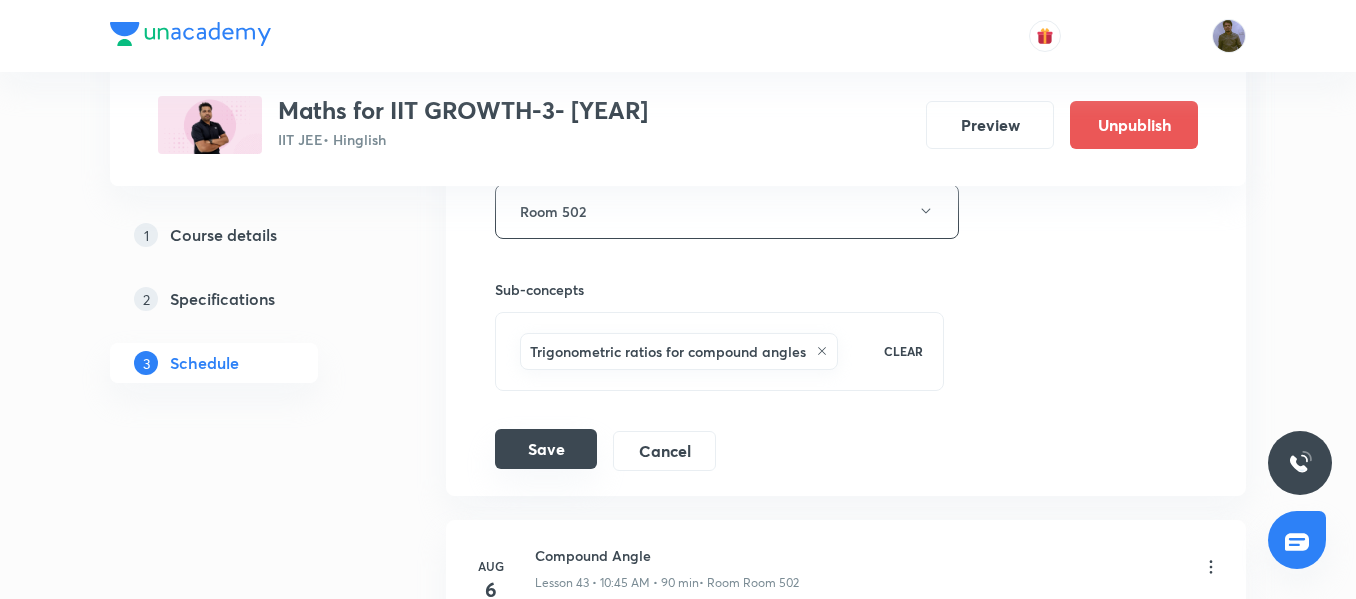 type on "Compound Angle 06/12" 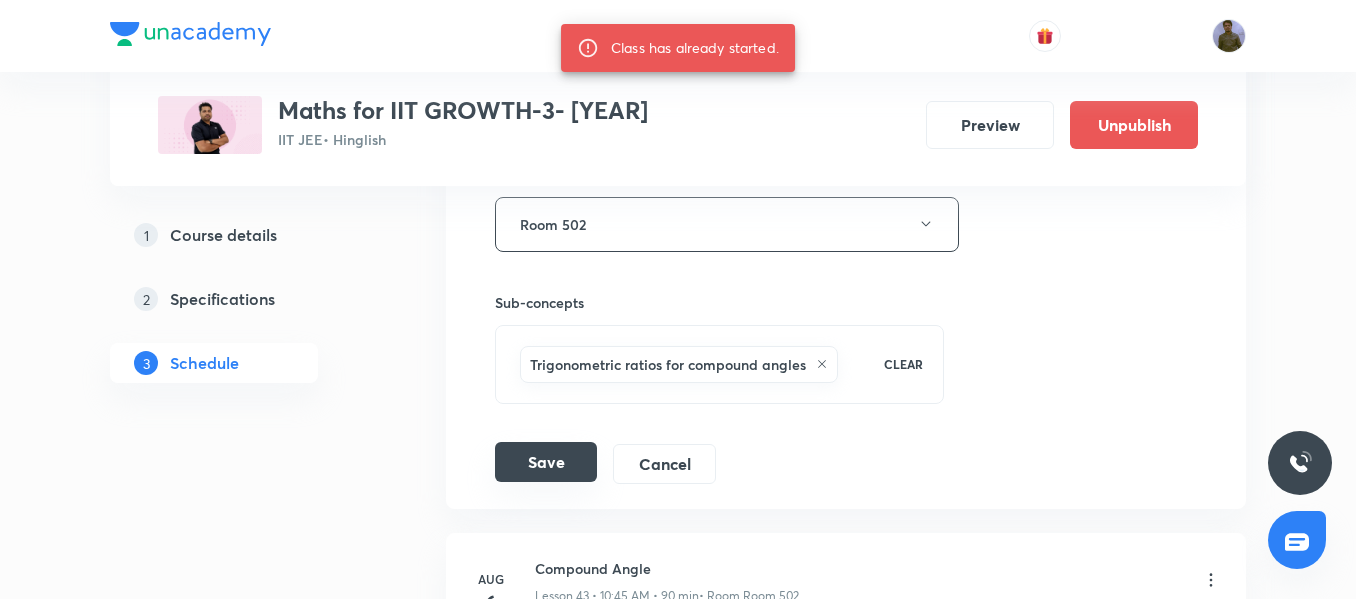 click on "Save" at bounding box center [546, 462] 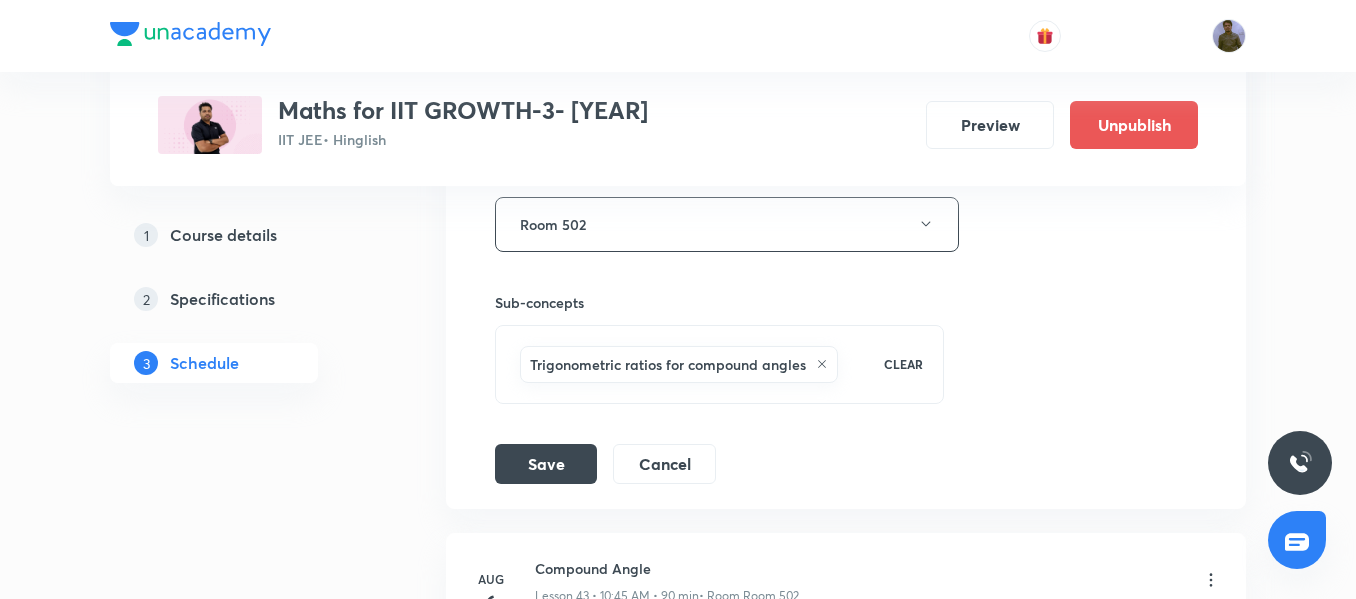 click on "Cancel" at bounding box center (664, 464) 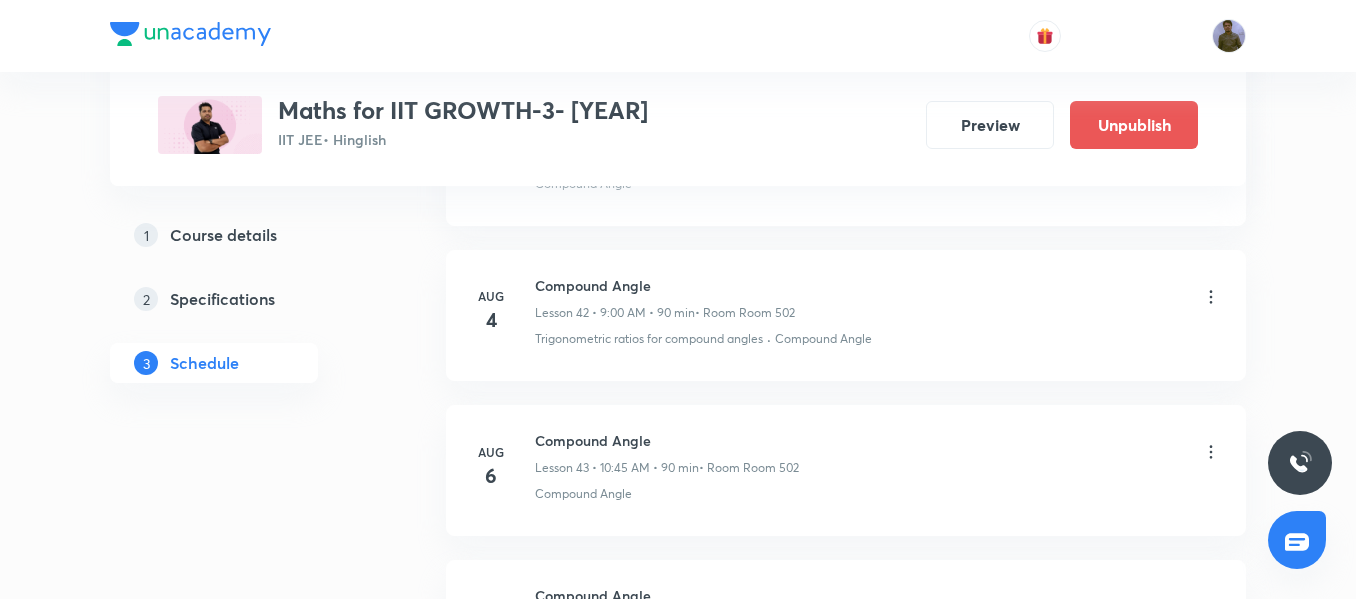 scroll, scrollTop: 6661, scrollLeft: 0, axis: vertical 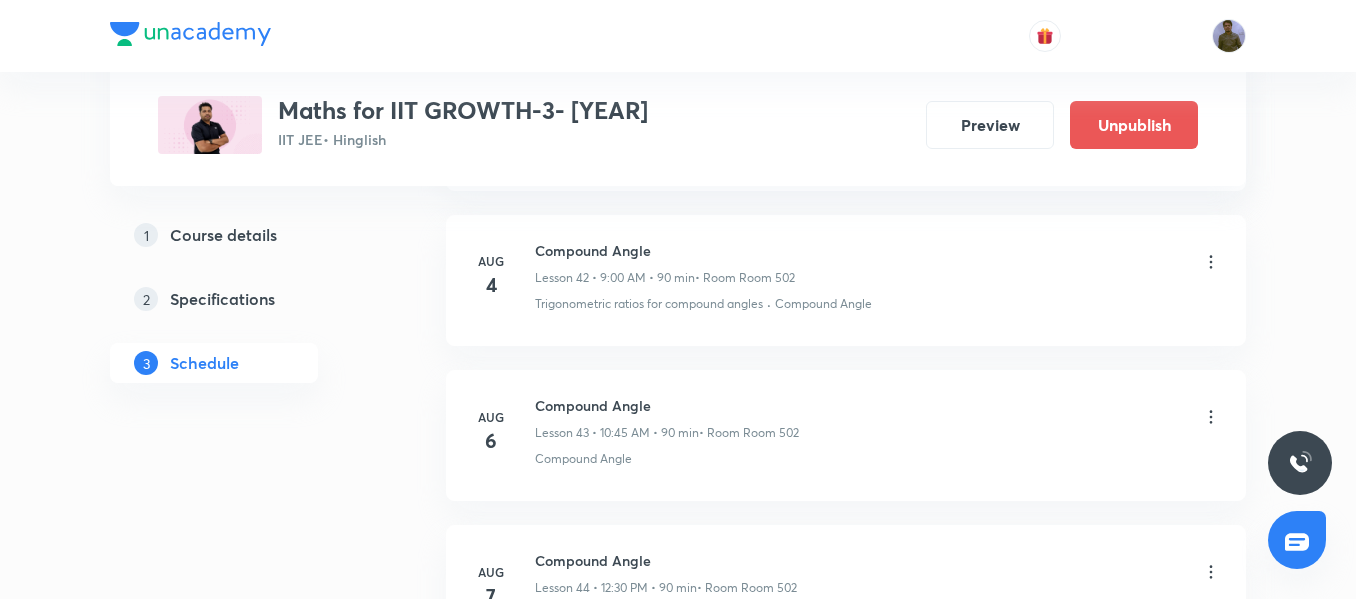 click 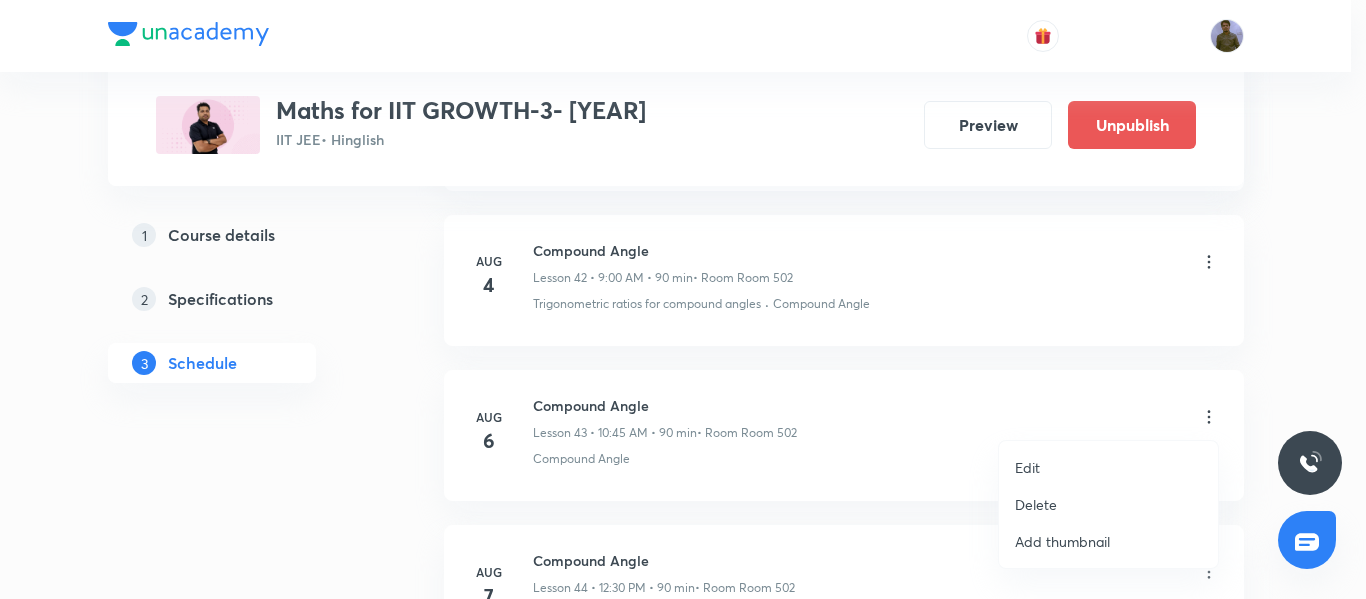 click on "Edit" at bounding box center [1108, 467] 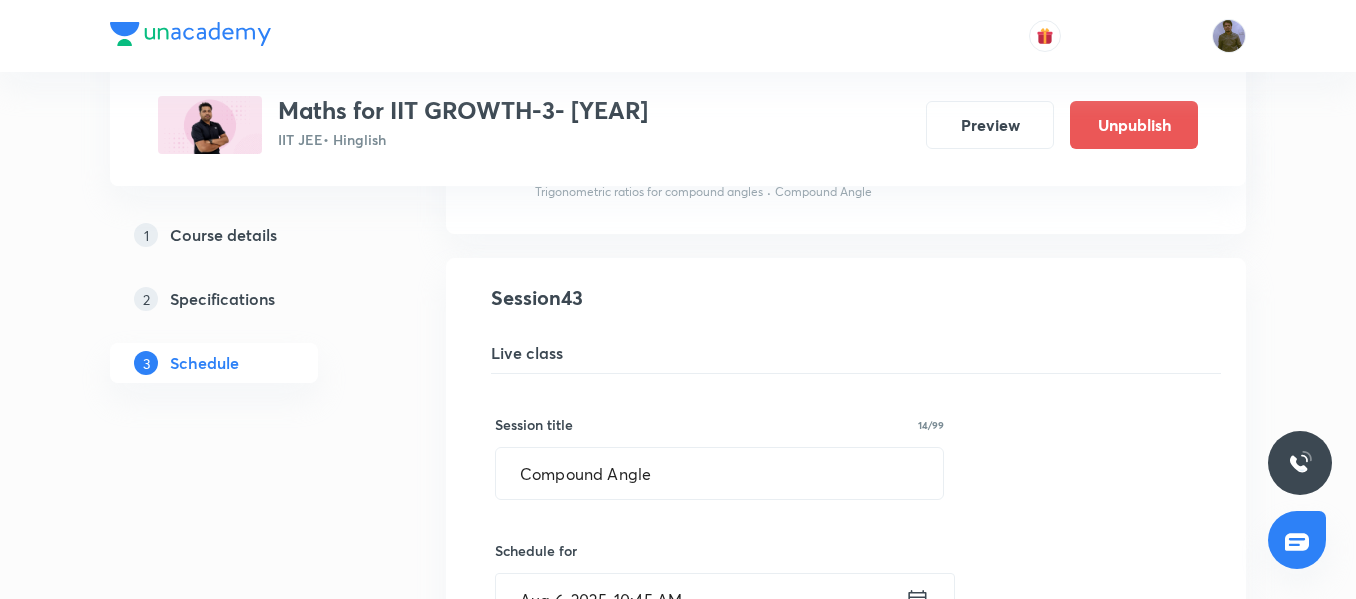 scroll, scrollTop: 6861, scrollLeft: 0, axis: vertical 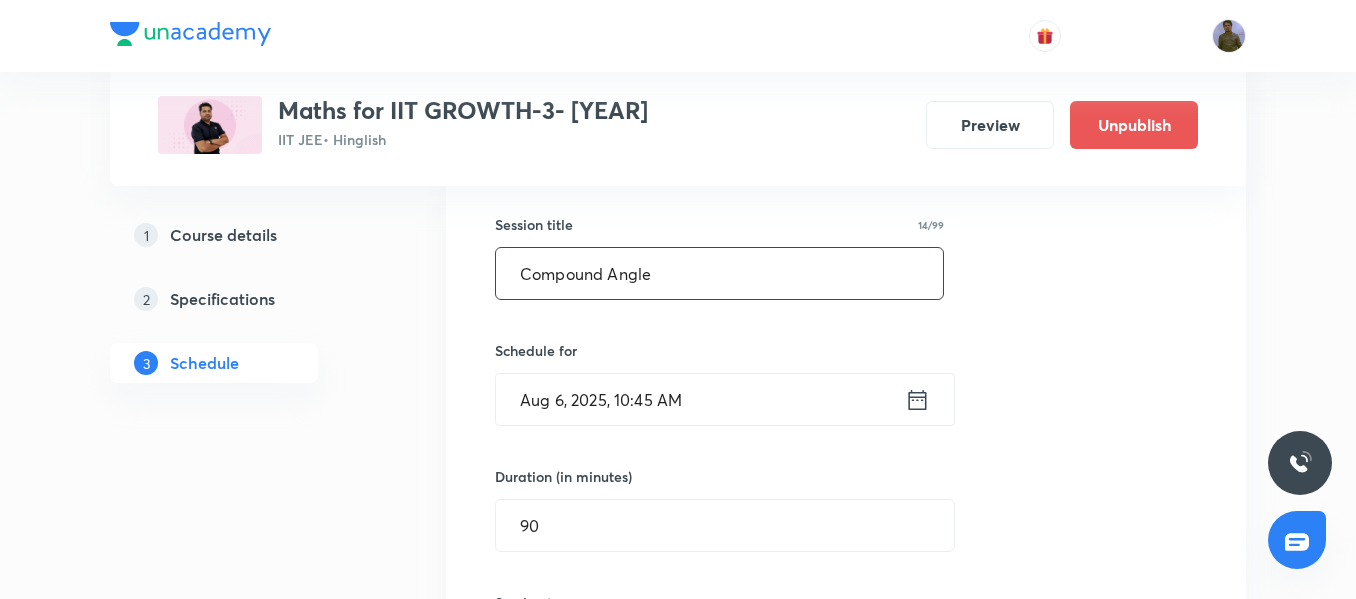 click on "Compound Angle" at bounding box center (719, 273) 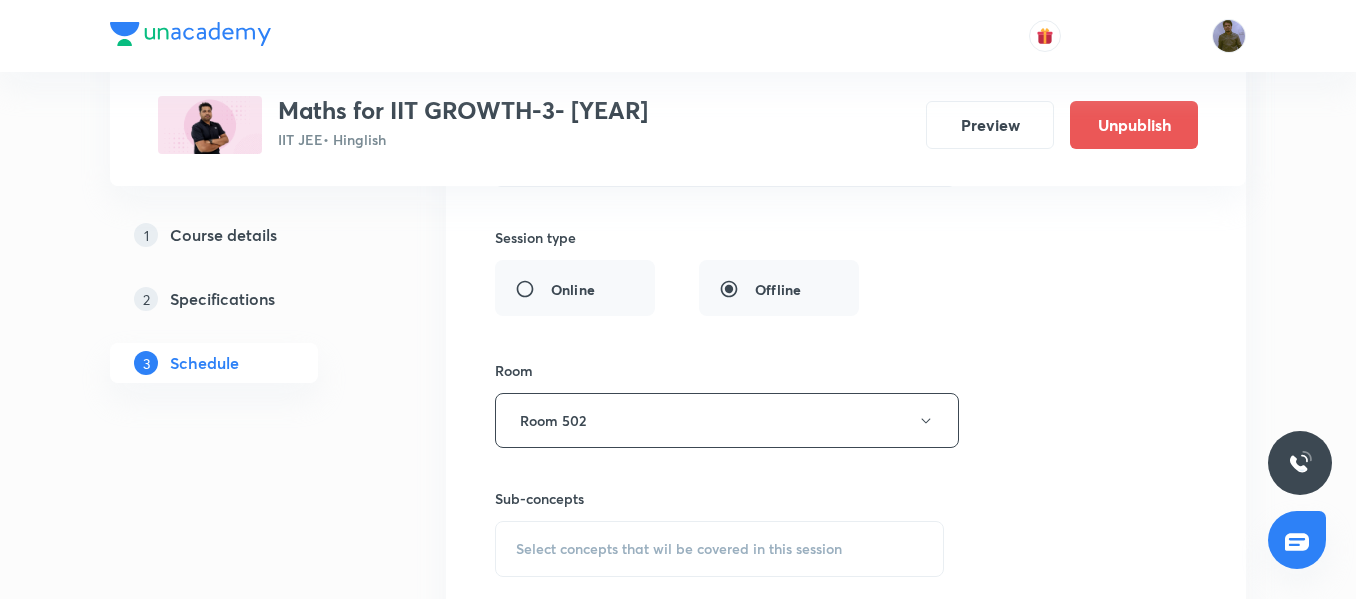 scroll, scrollTop: 7461, scrollLeft: 0, axis: vertical 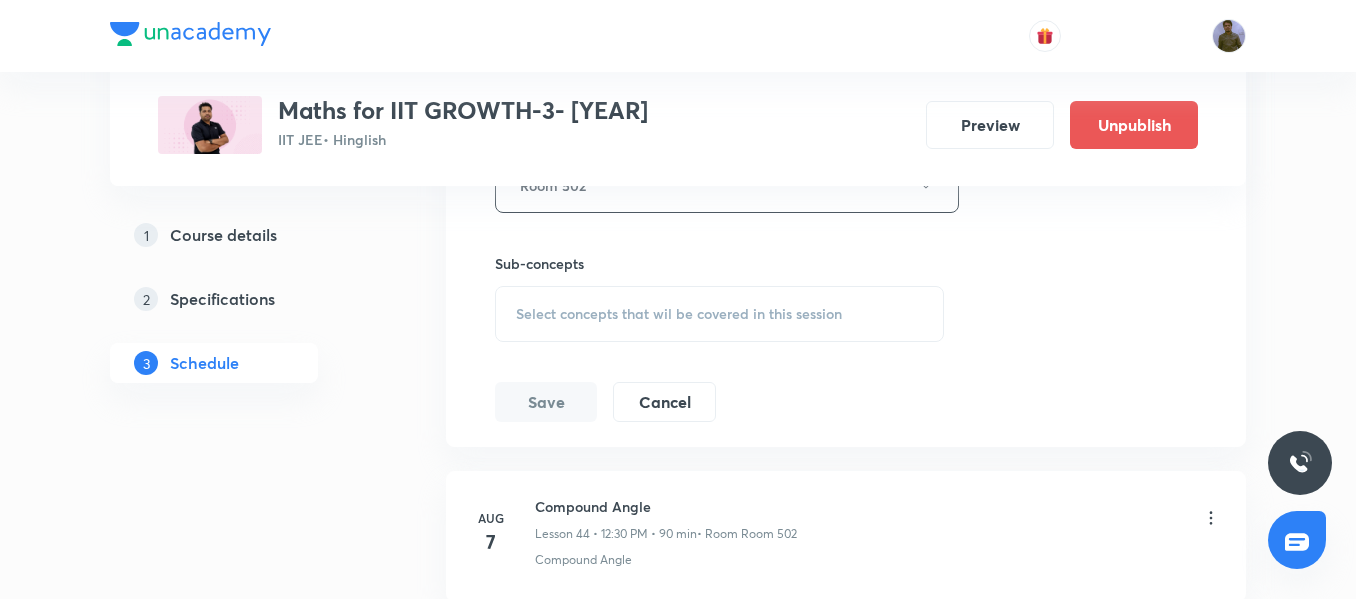 type on "Compound Angle 07/12" 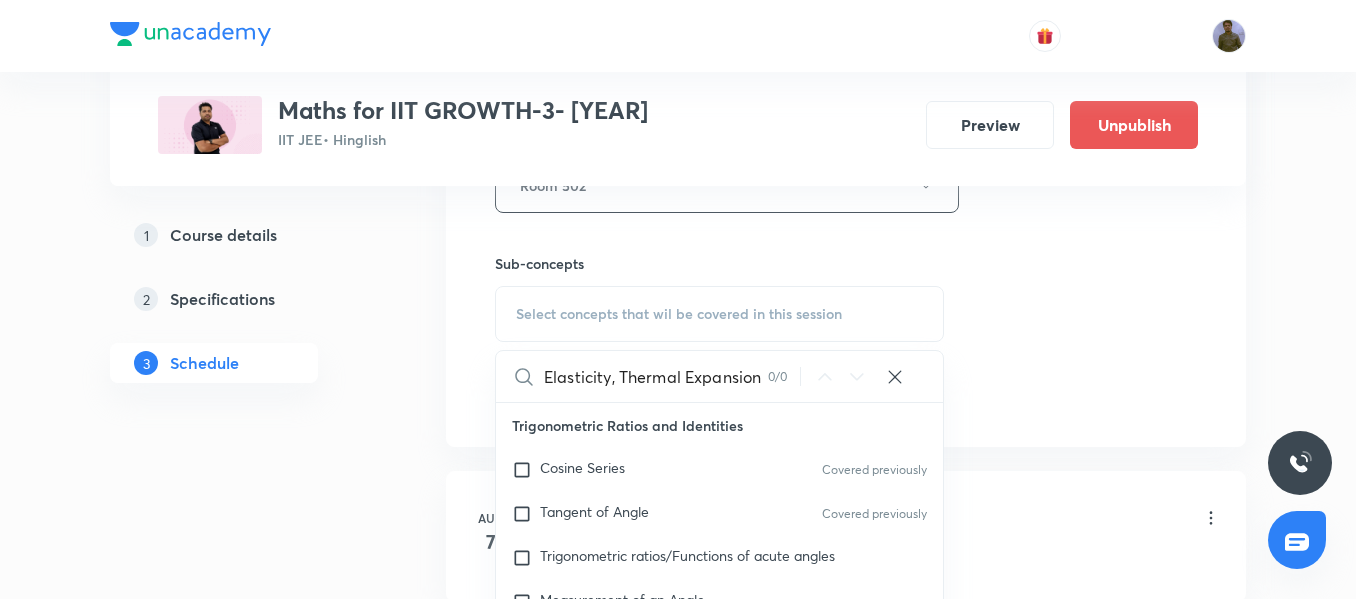 click on "Elasticity, Thermal Expansion" at bounding box center (656, 376) 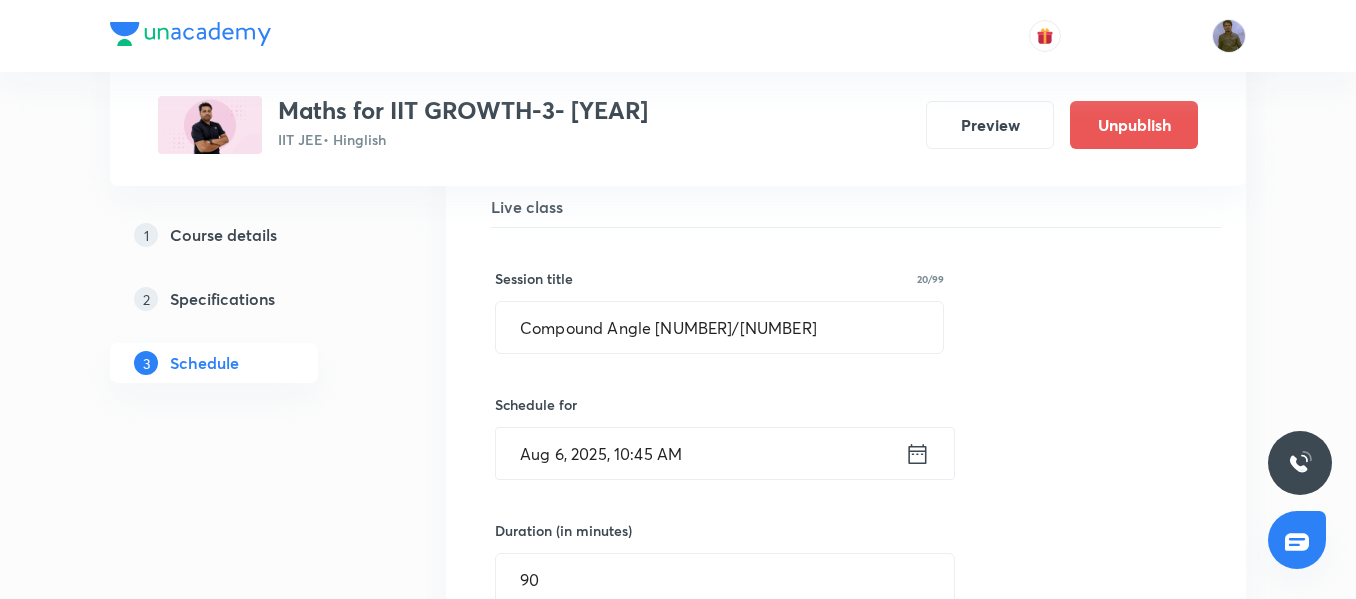 scroll, scrollTop: 6761, scrollLeft: 0, axis: vertical 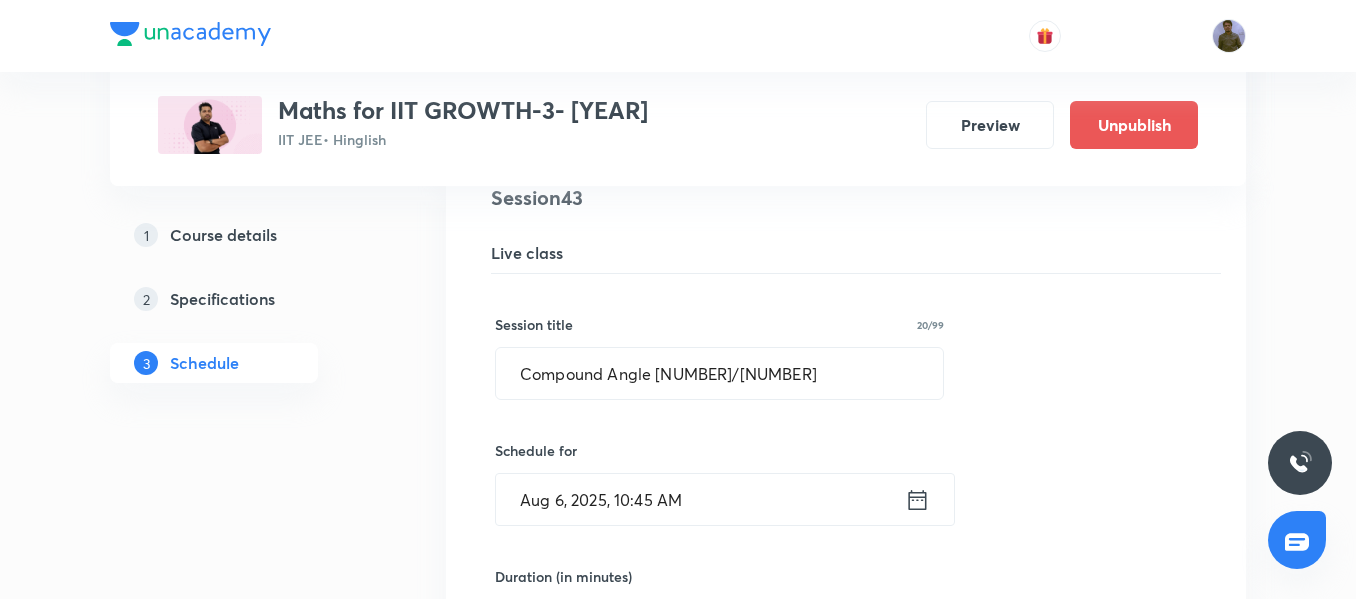 type on "Elasticity, Thermal Expansion" 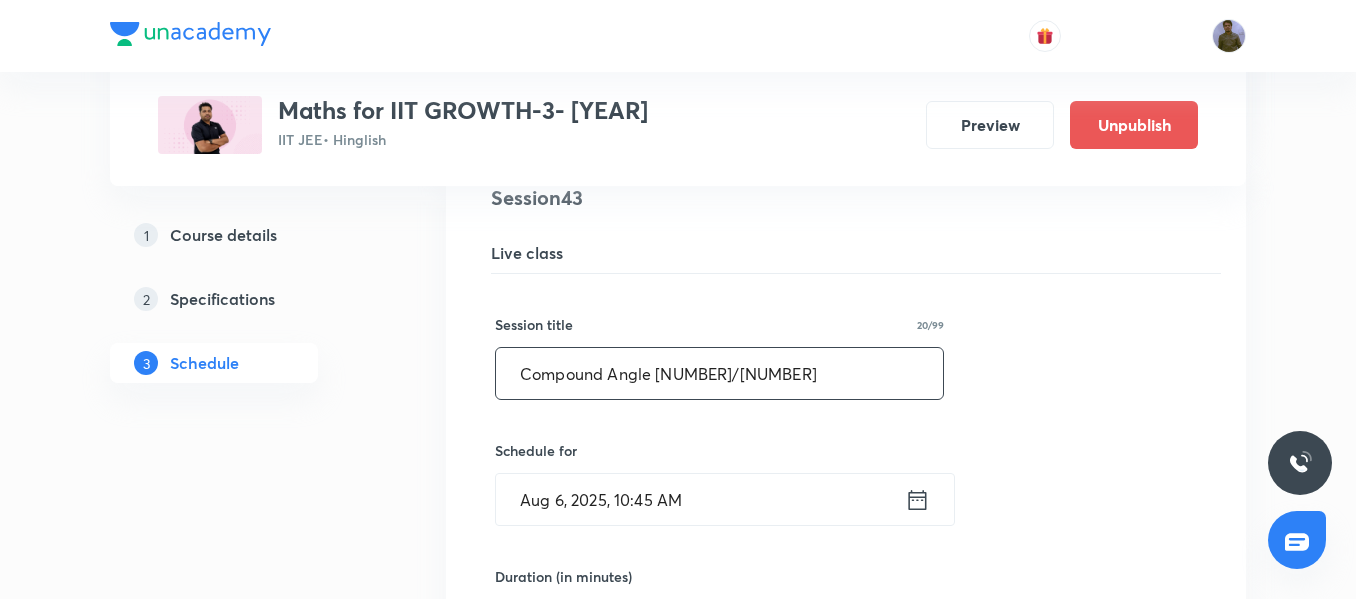 click on "Compound Angle 07/12" at bounding box center [719, 373] 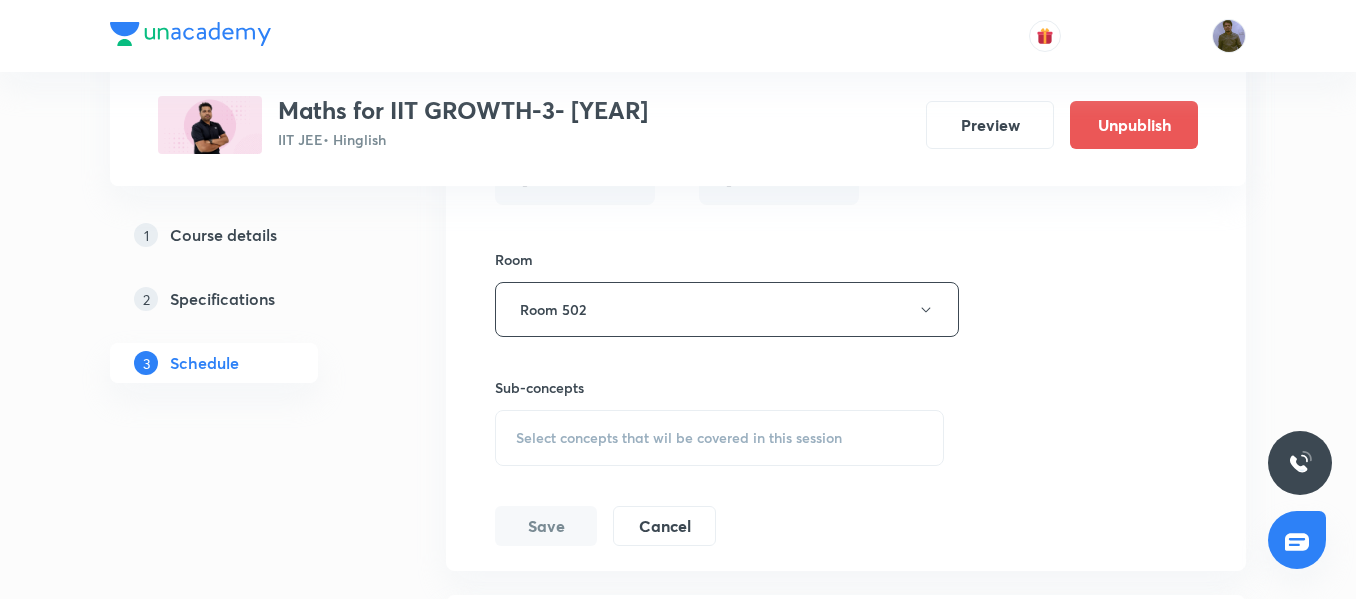 scroll, scrollTop: 7461, scrollLeft: 0, axis: vertical 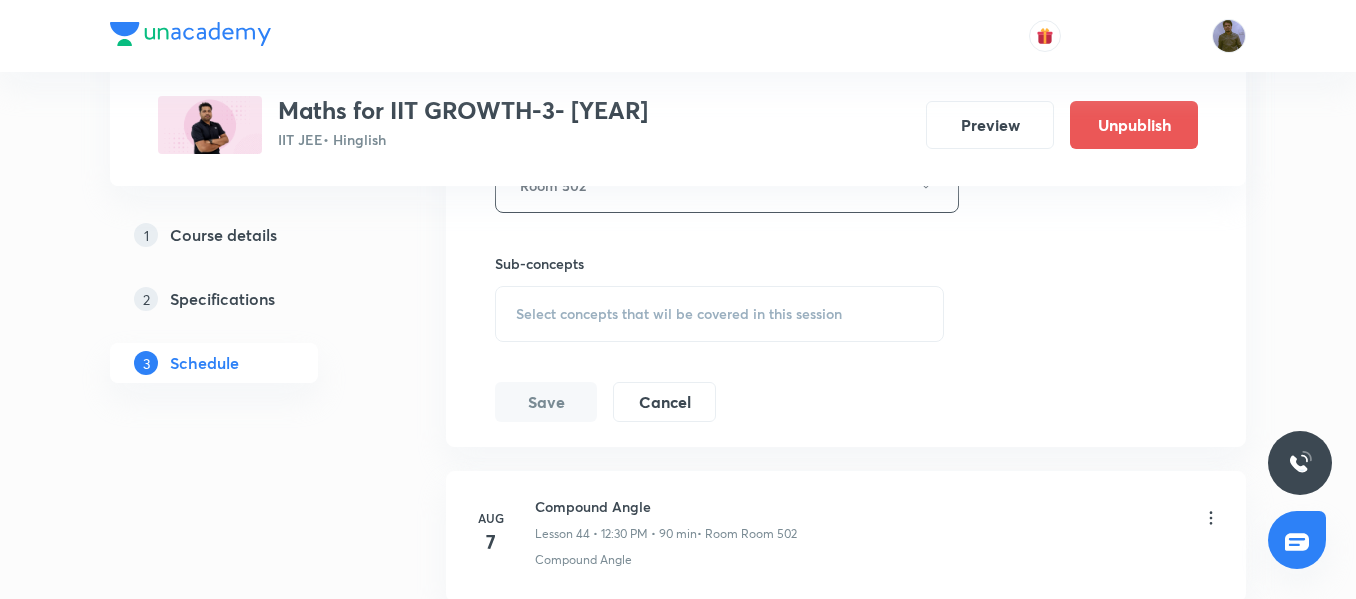 click on "Select concepts that wil be covered in this session" at bounding box center [679, 314] 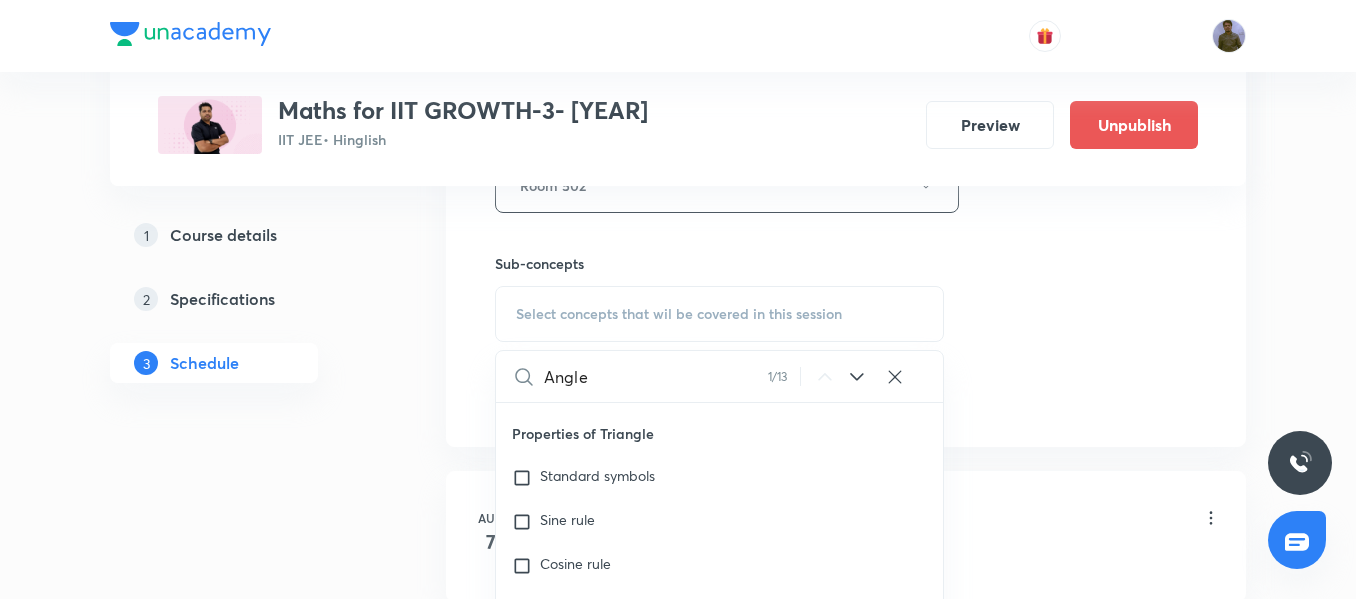 scroll, scrollTop: 934, scrollLeft: 0, axis: vertical 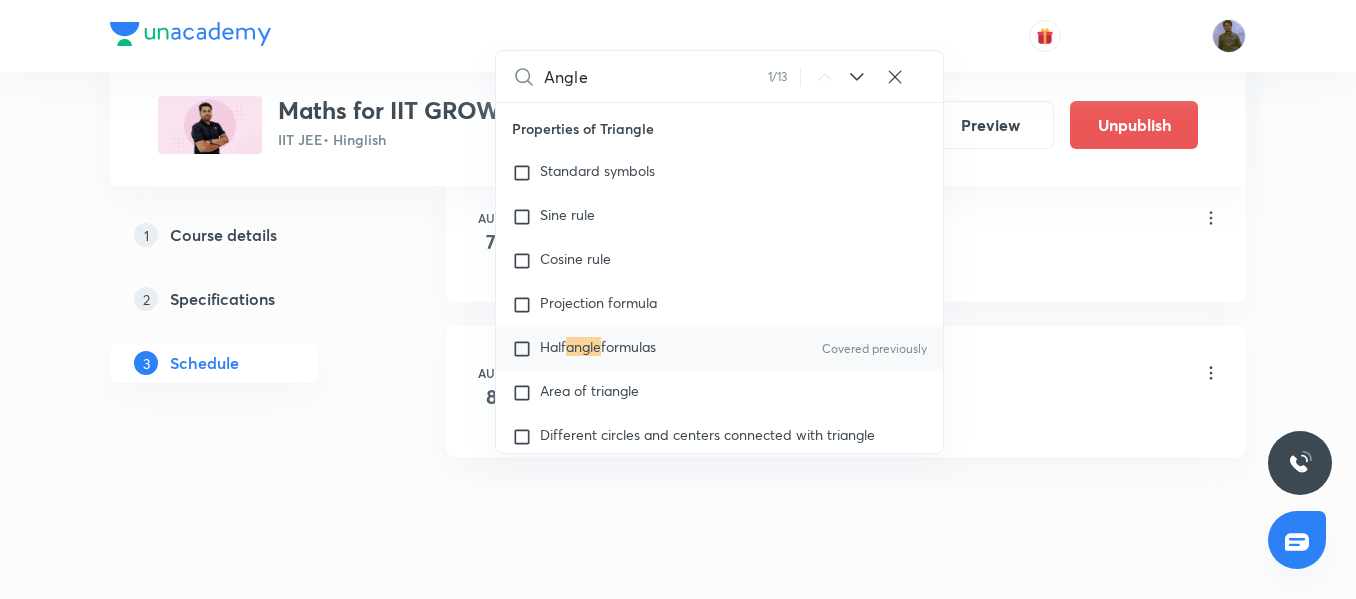 type on "Angle" 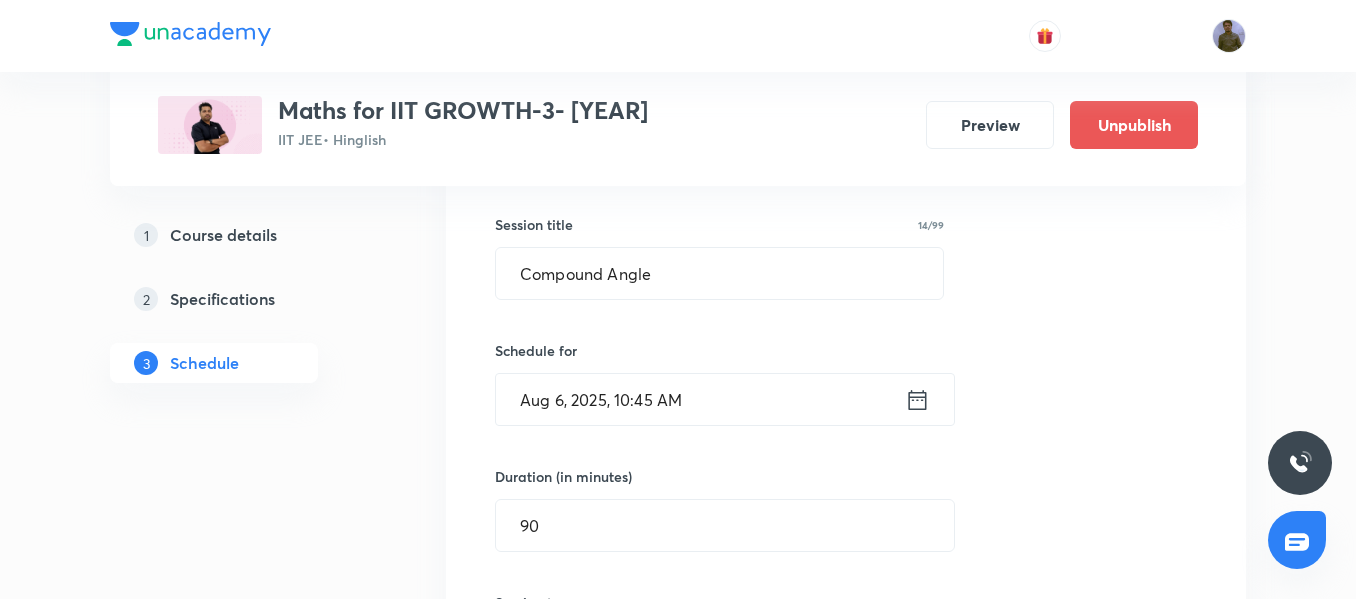scroll, scrollTop: 6761, scrollLeft: 0, axis: vertical 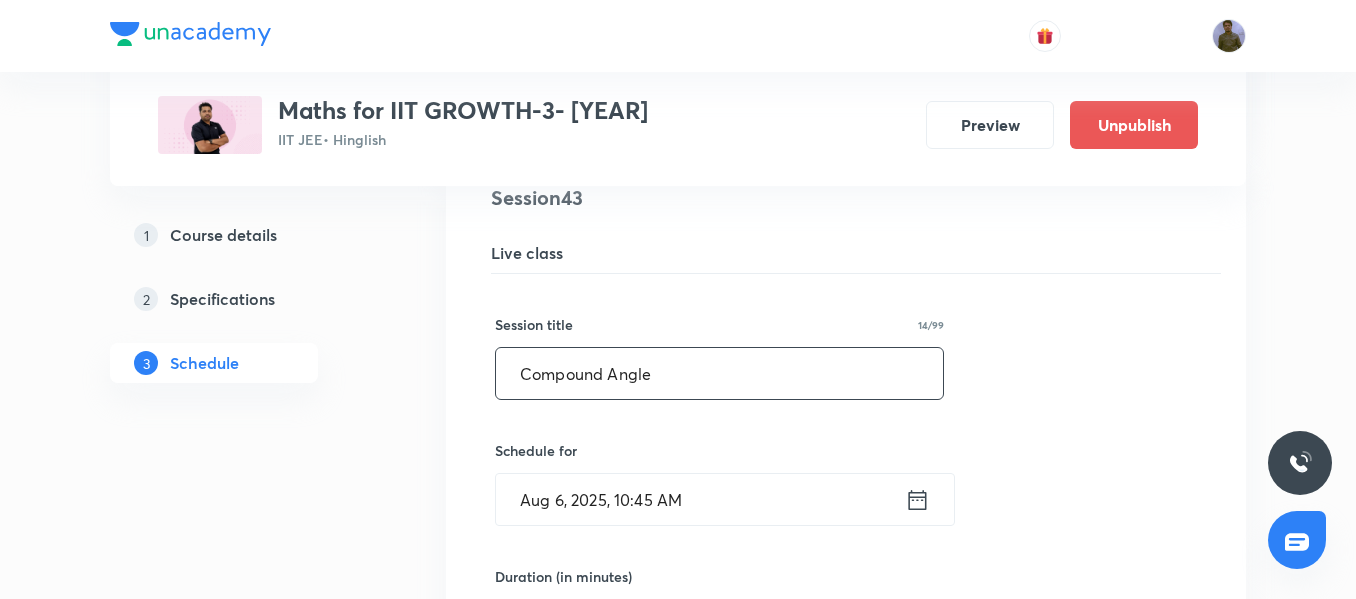 click on "Compound Angle" at bounding box center [719, 373] 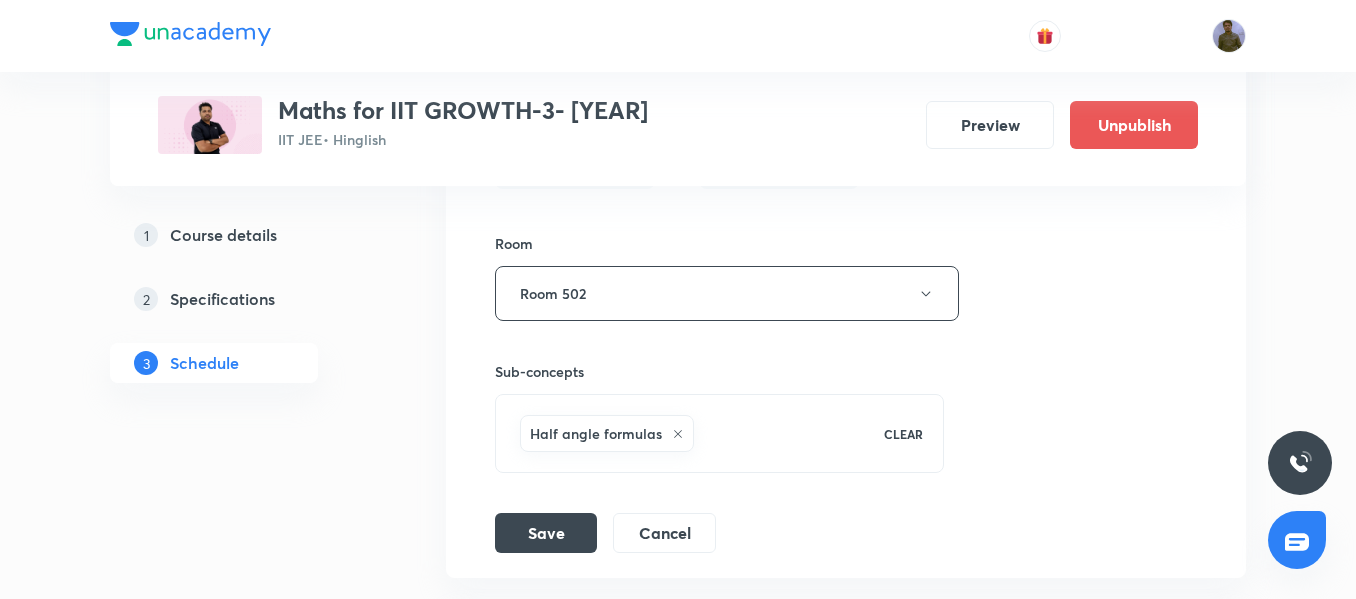 scroll, scrollTop: 7461, scrollLeft: 0, axis: vertical 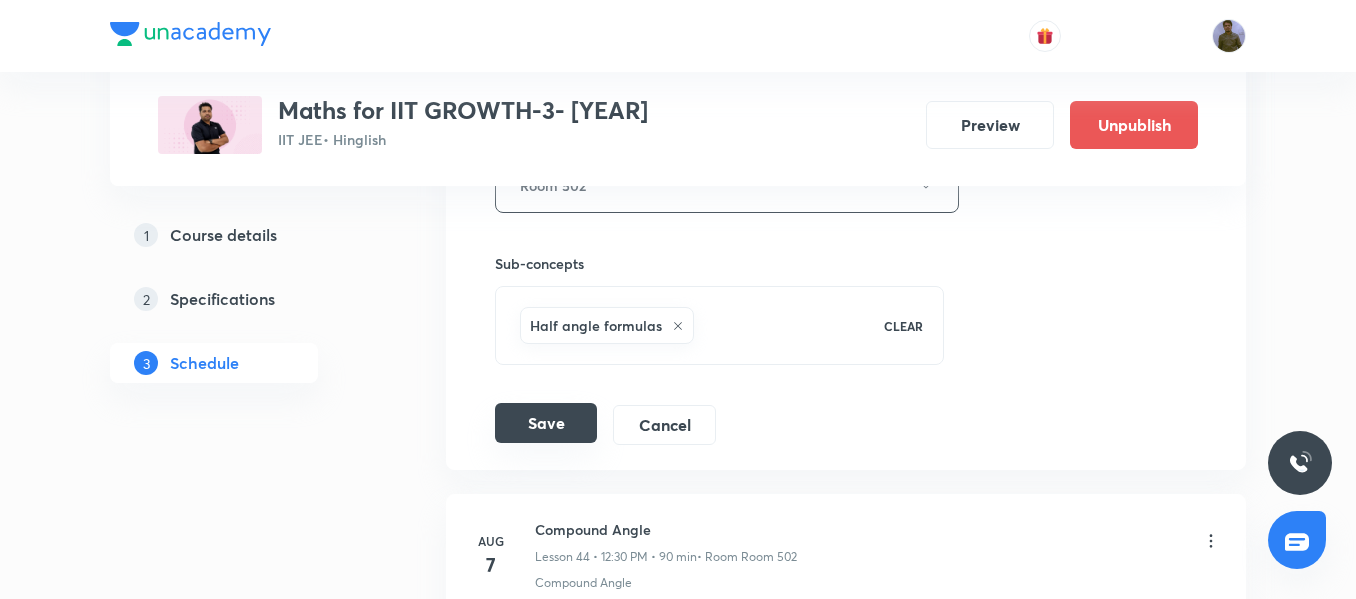 type on "Compound Angle 07/12" 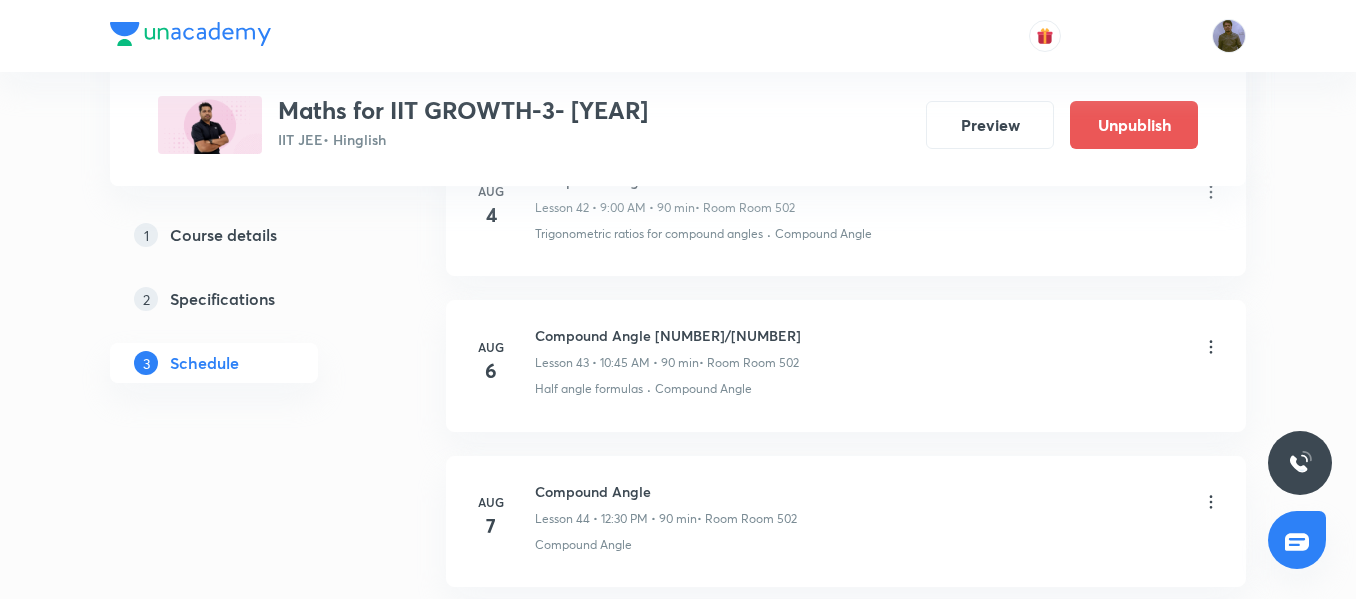 scroll, scrollTop: 6861, scrollLeft: 0, axis: vertical 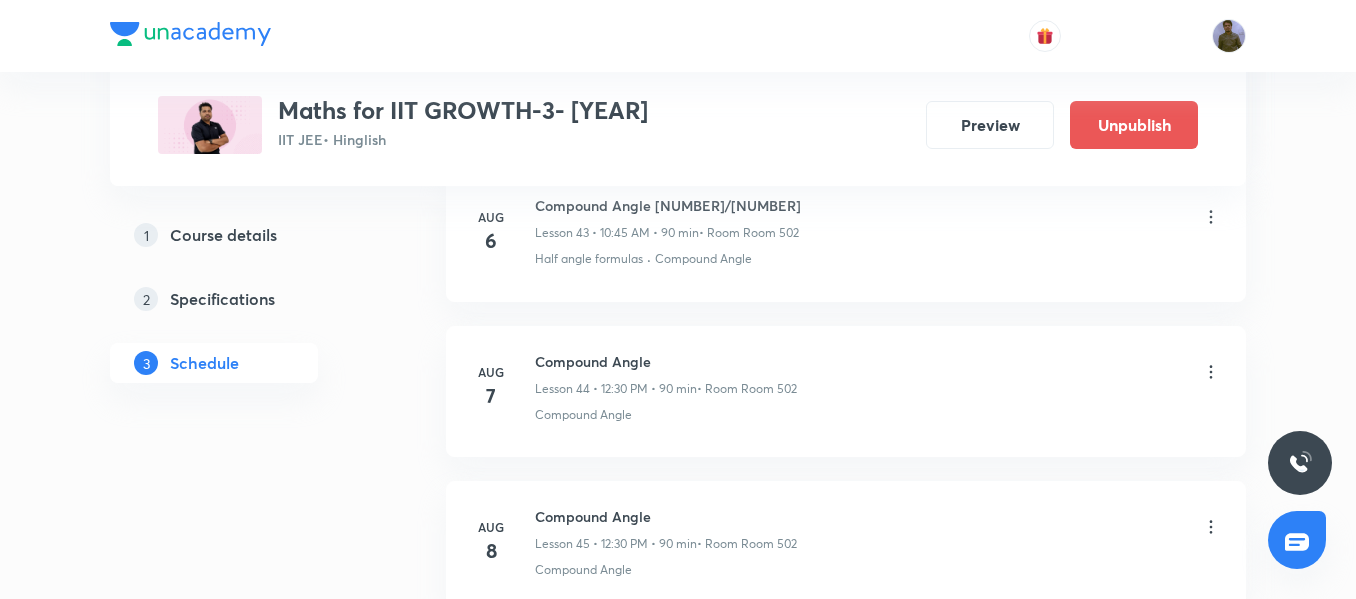 click 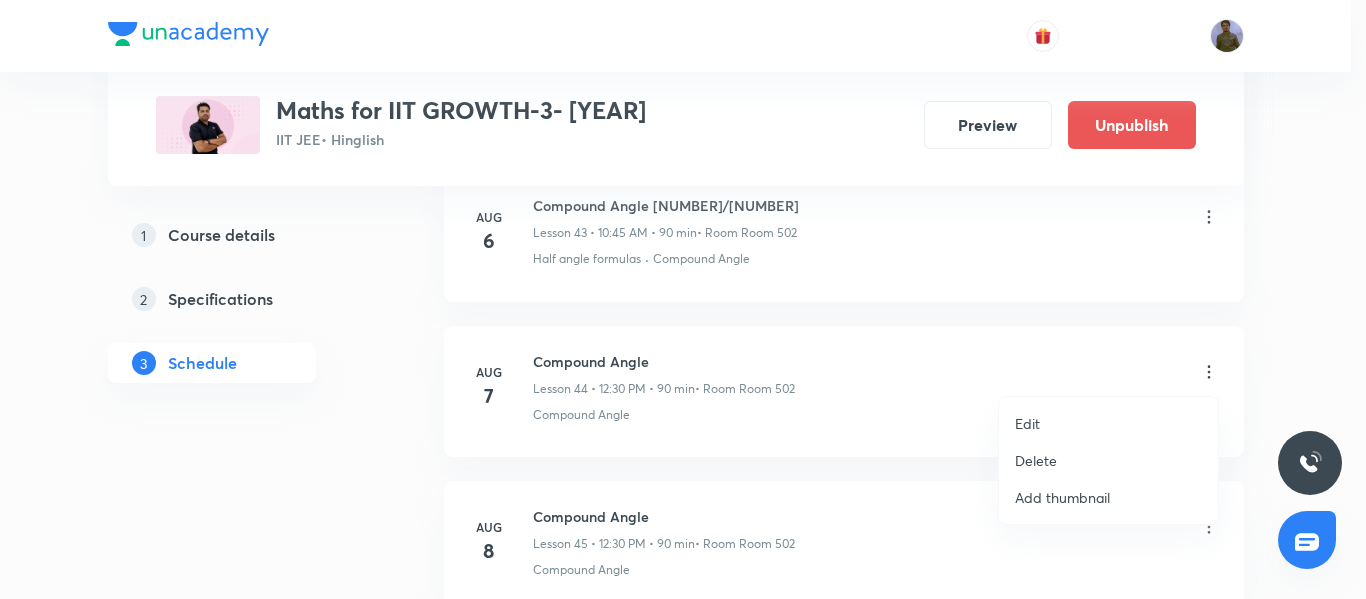 click on "Edit" at bounding box center (1027, 423) 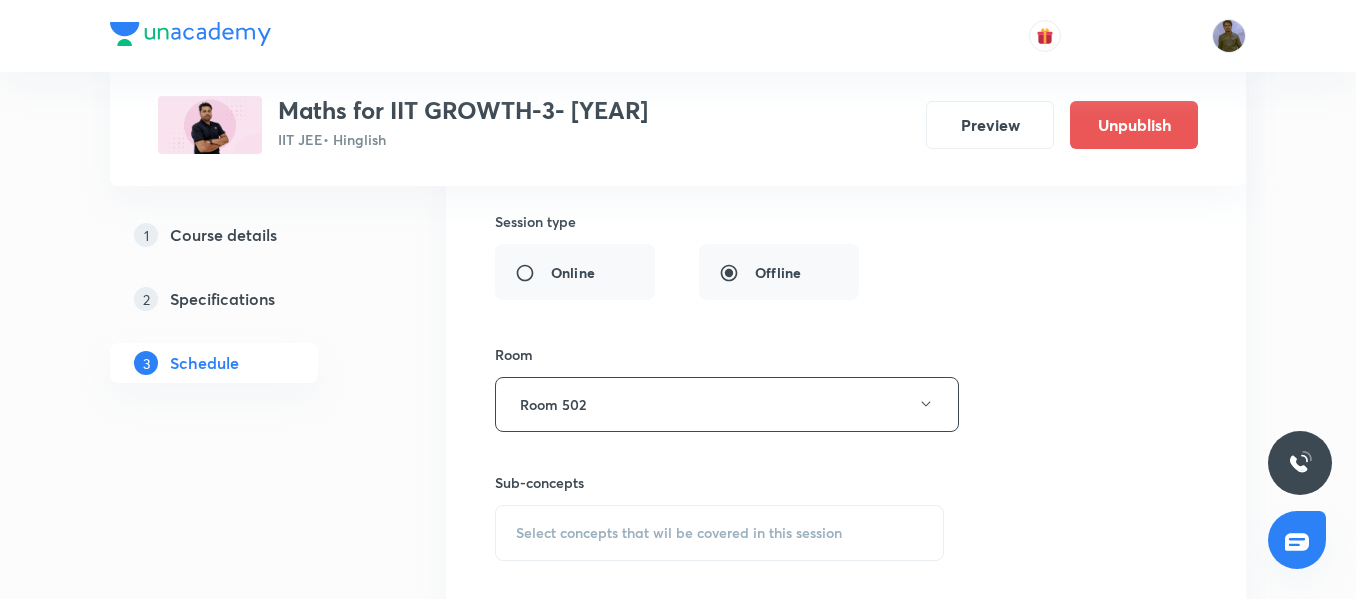 scroll, scrollTop: 7561, scrollLeft: 0, axis: vertical 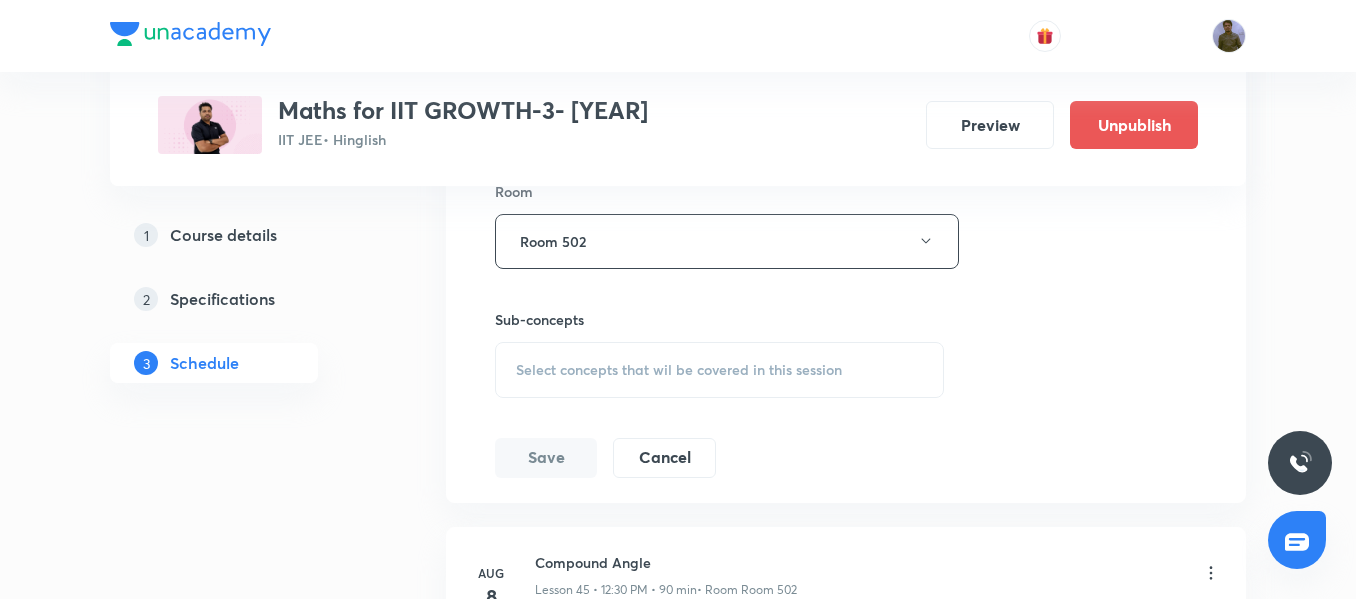 click on "Select concepts that wil be covered in this session" at bounding box center [679, 370] 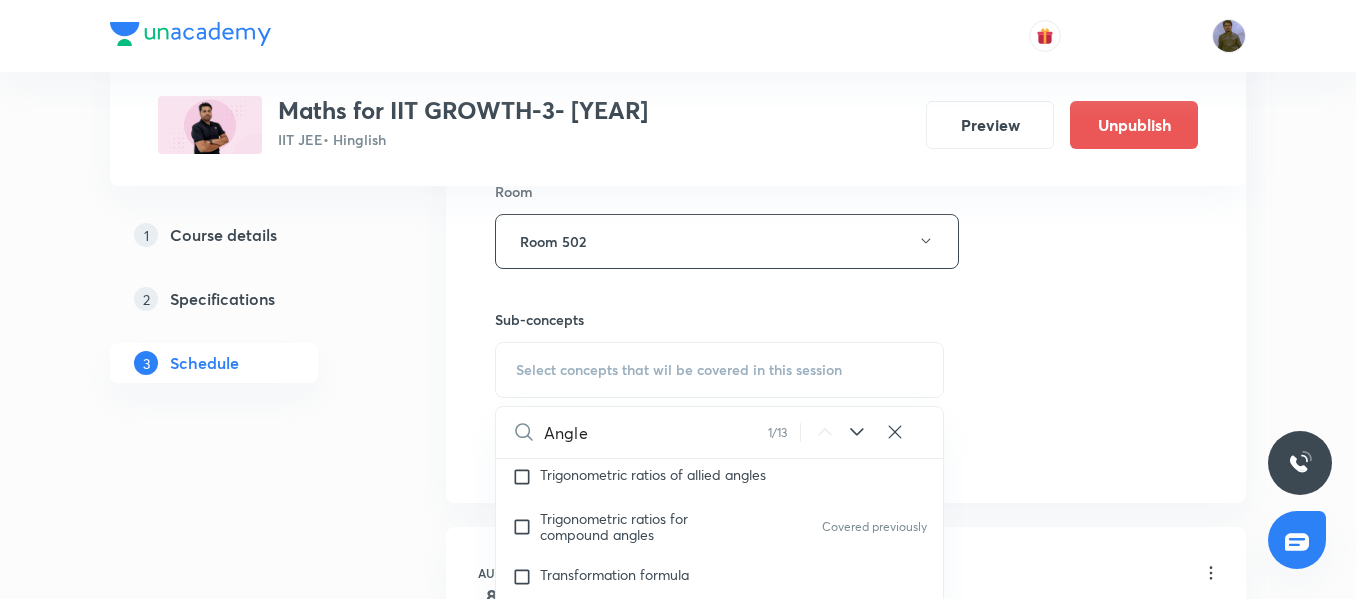 scroll, scrollTop: 929, scrollLeft: 0, axis: vertical 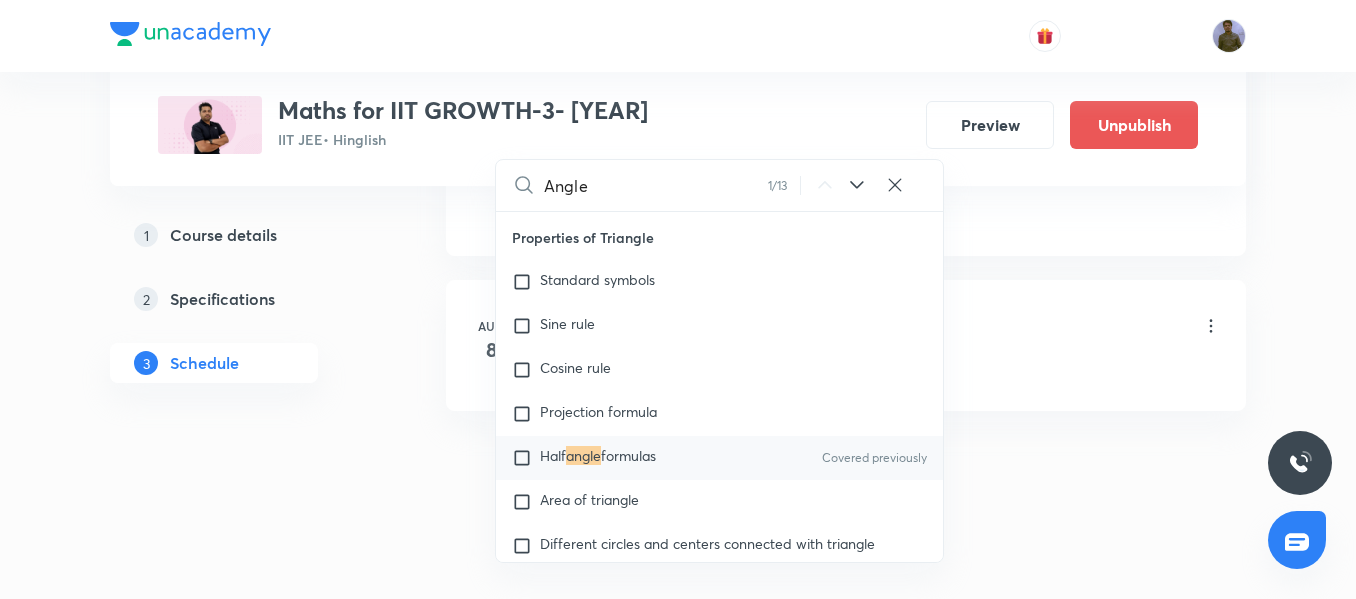 type on "Angle" 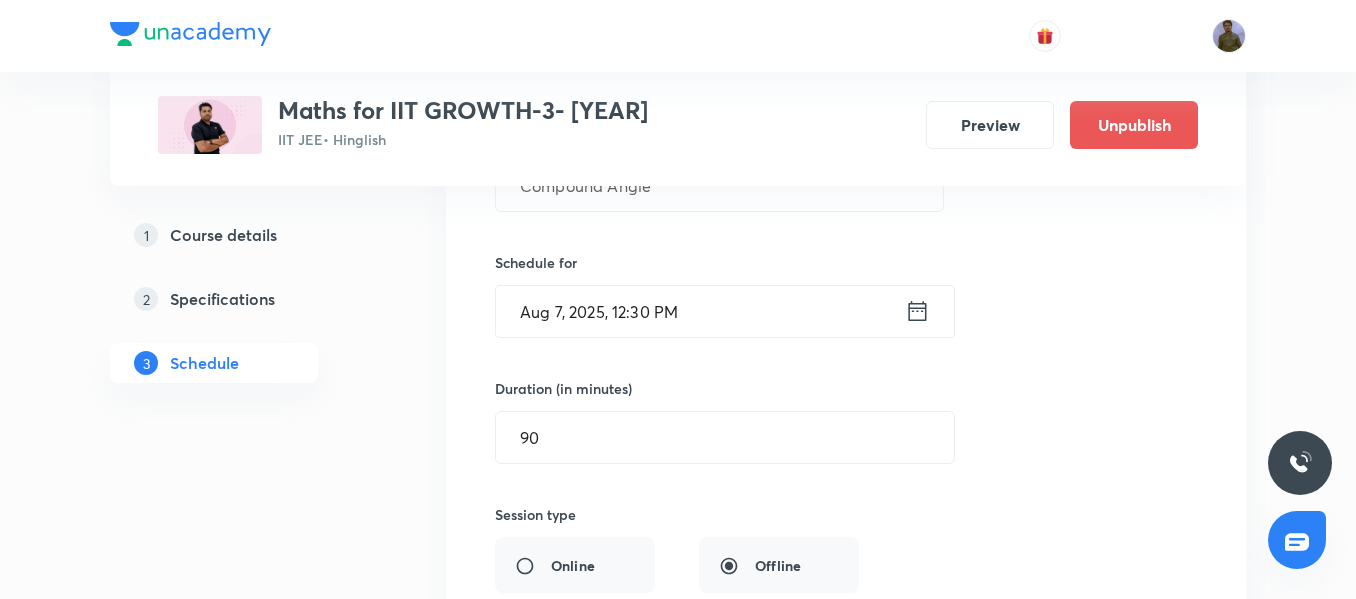 scroll, scrollTop: 7008, scrollLeft: 0, axis: vertical 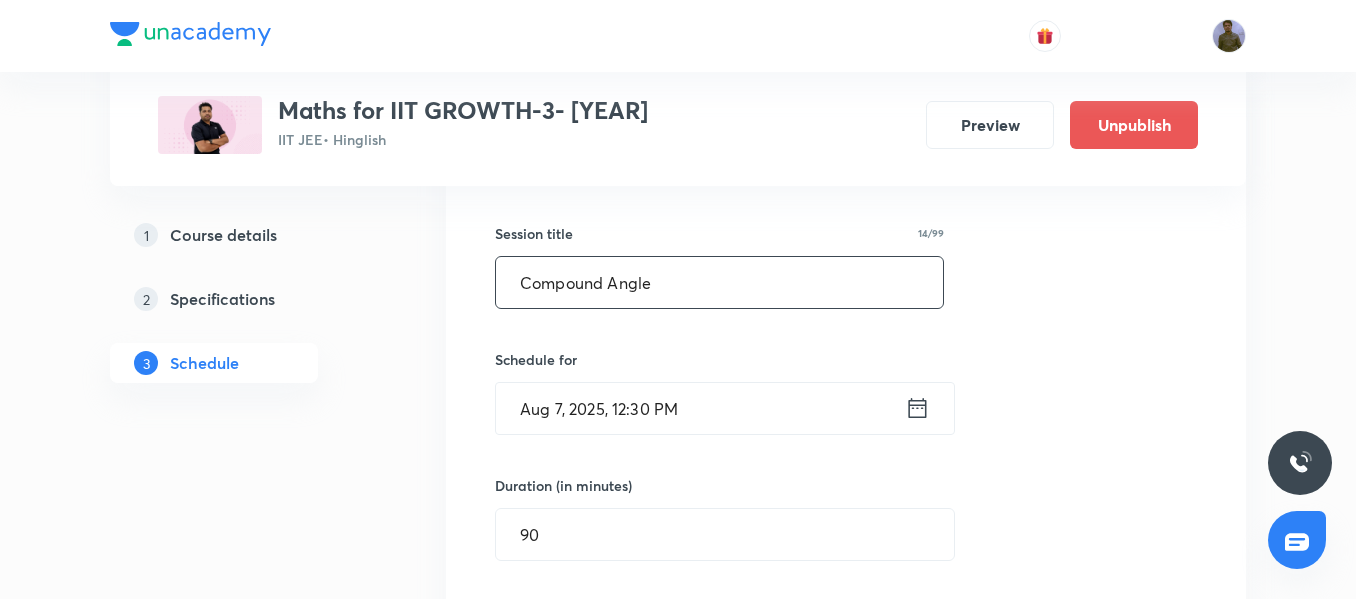 click on "Compound Angle" at bounding box center (719, 282) 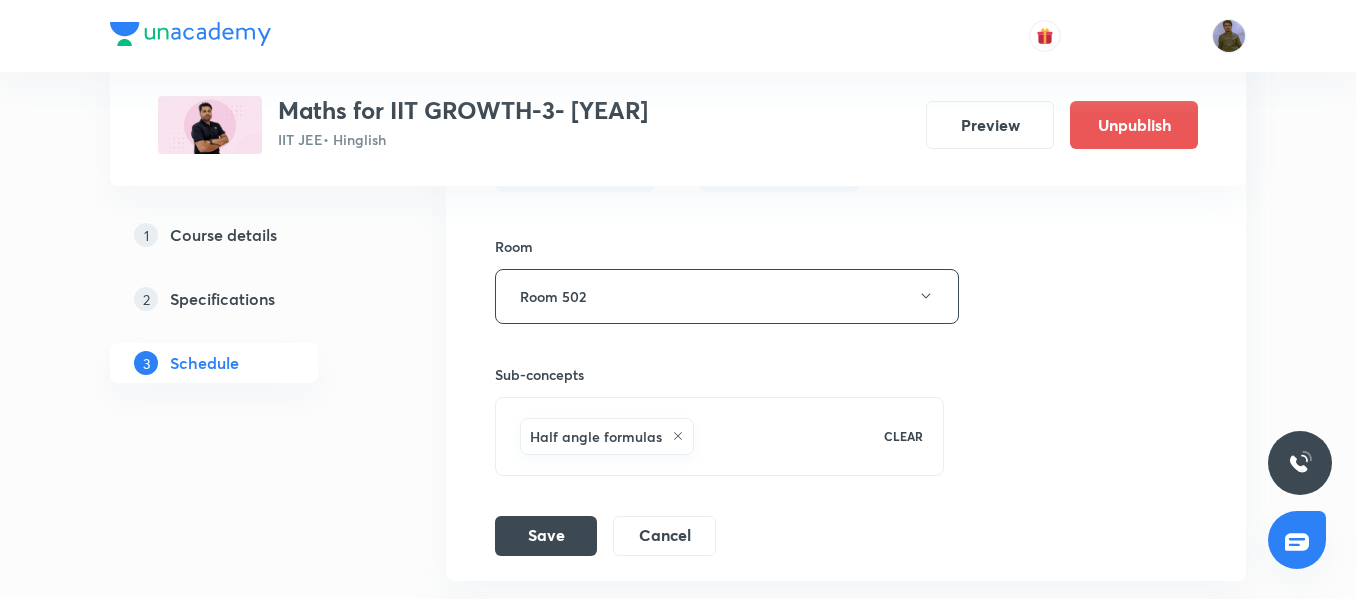 scroll, scrollTop: 7508, scrollLeft: 0, axis: vertical 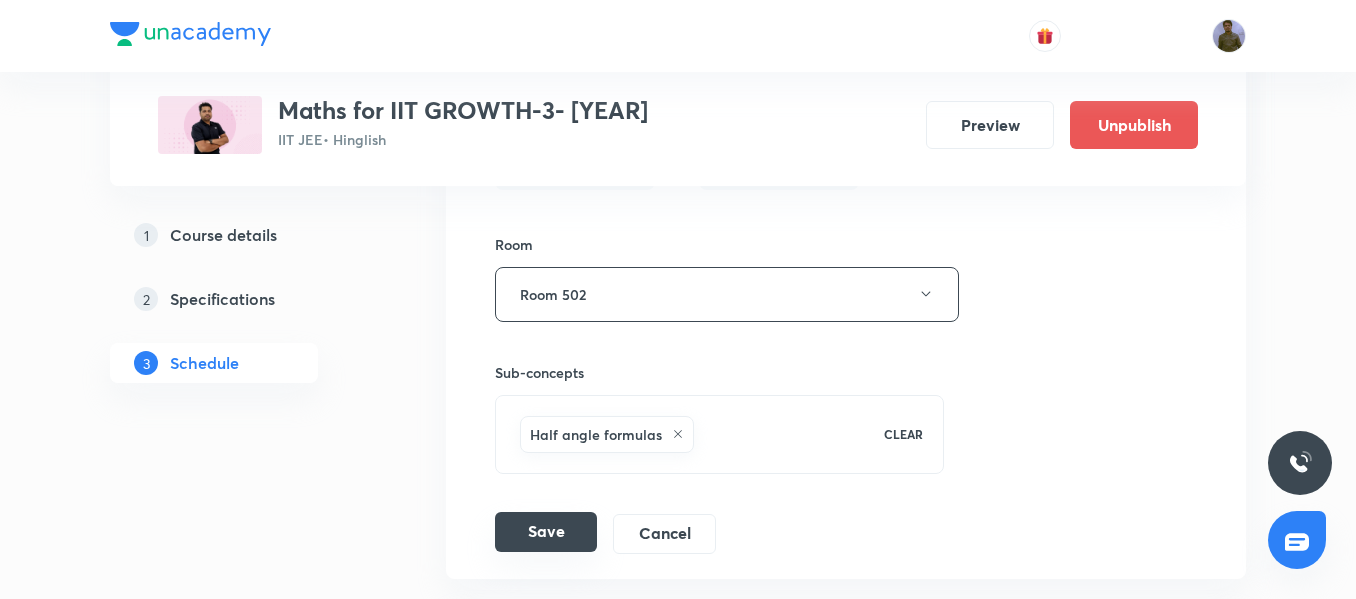 type on "Compound Angle 08/12" 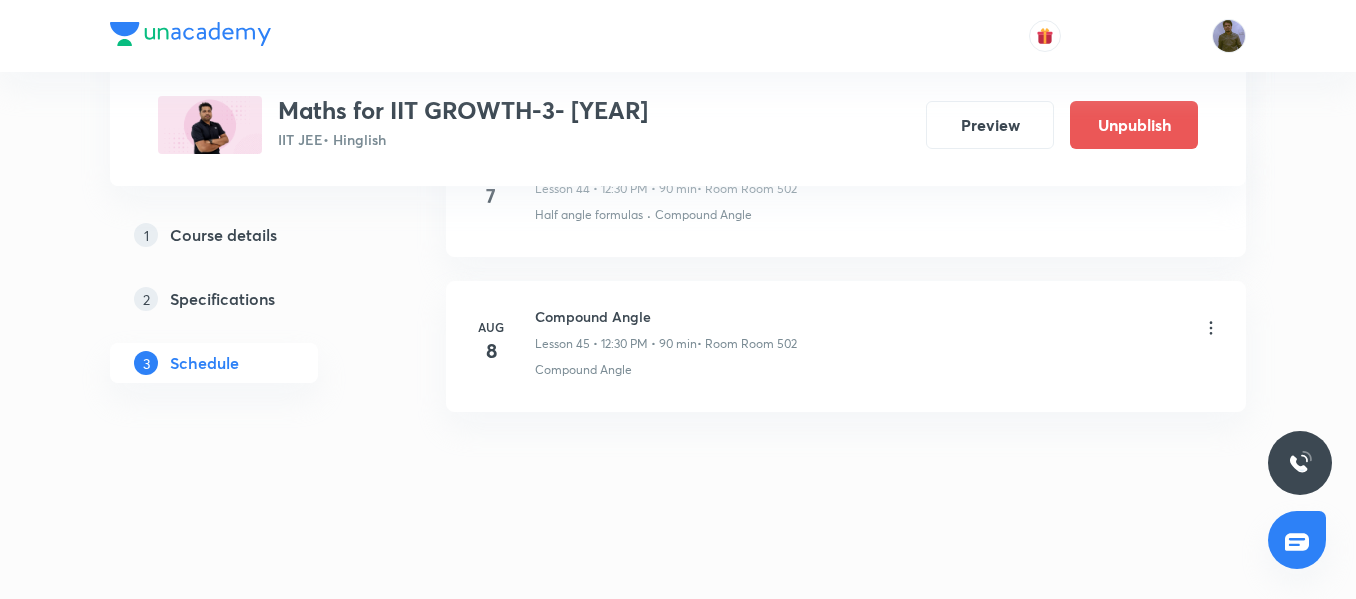 scroll, scrollTop: 7062, scrollLeft: 0, axis: vertical 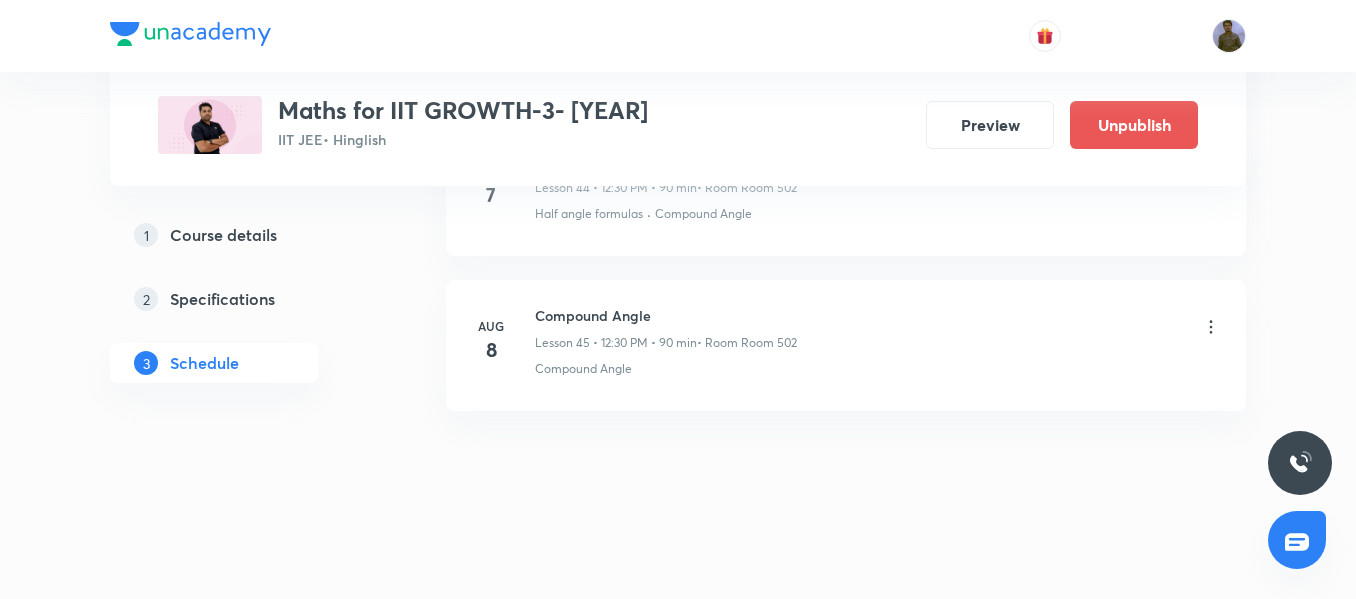click 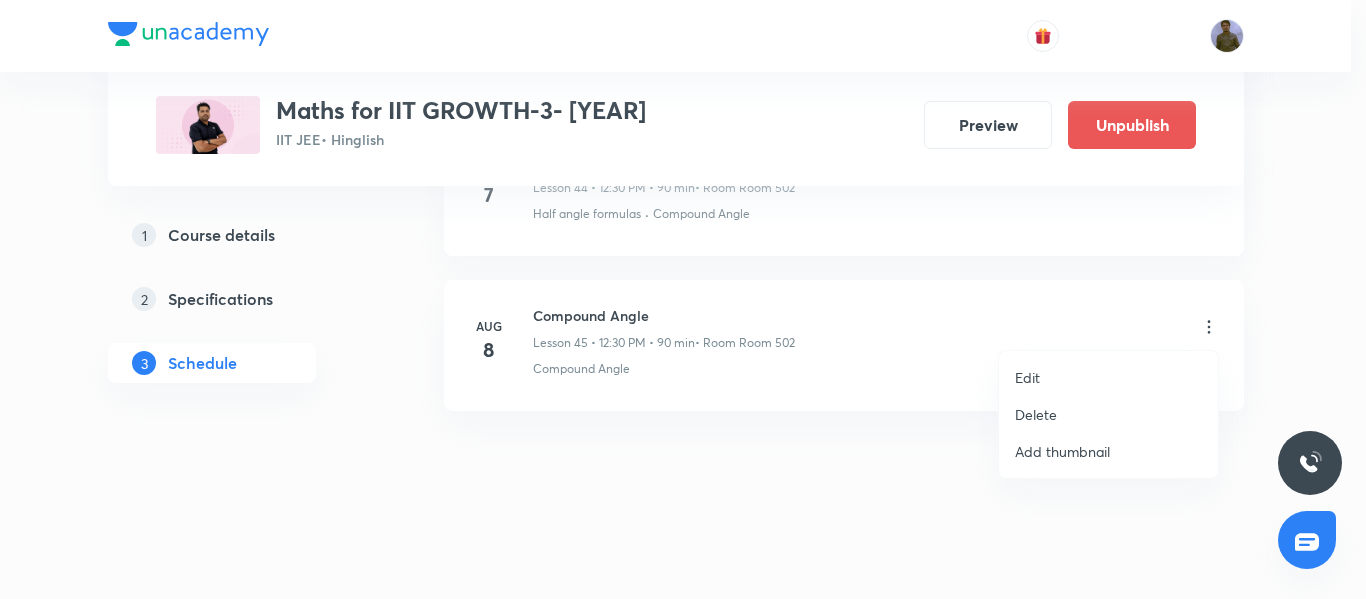 click on "Edit" at bounding box center [1108, 377] 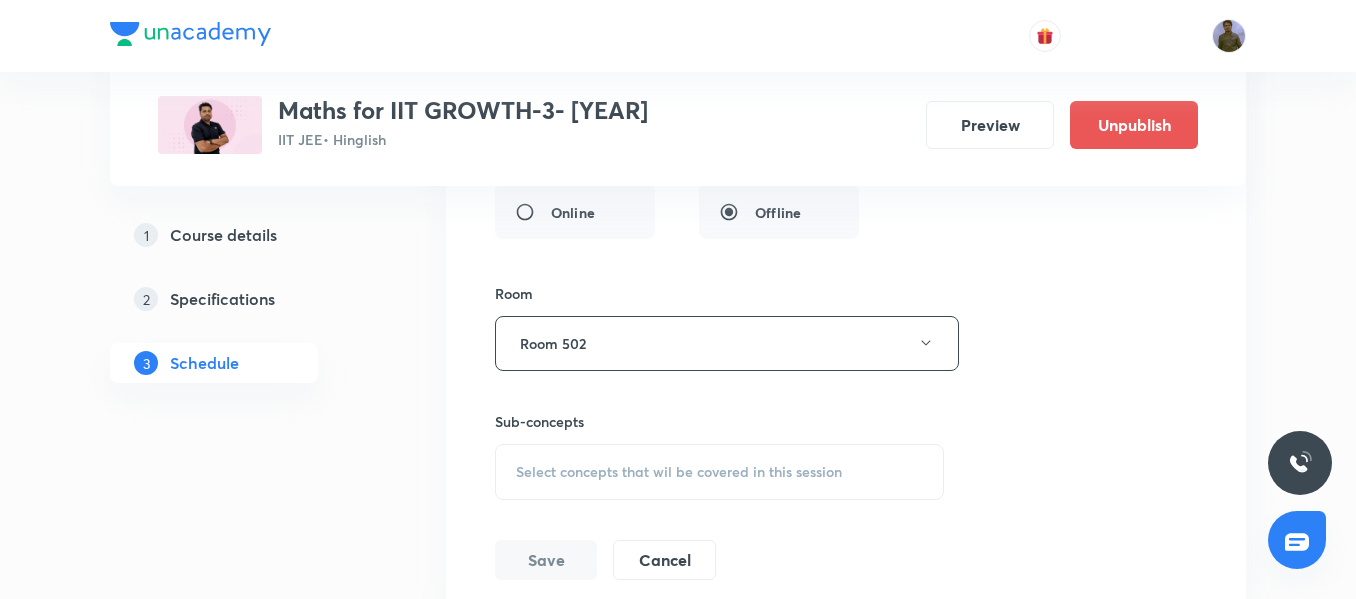 scroll, scrollTop: 7762, scrollLeft: 0, axis: vertical 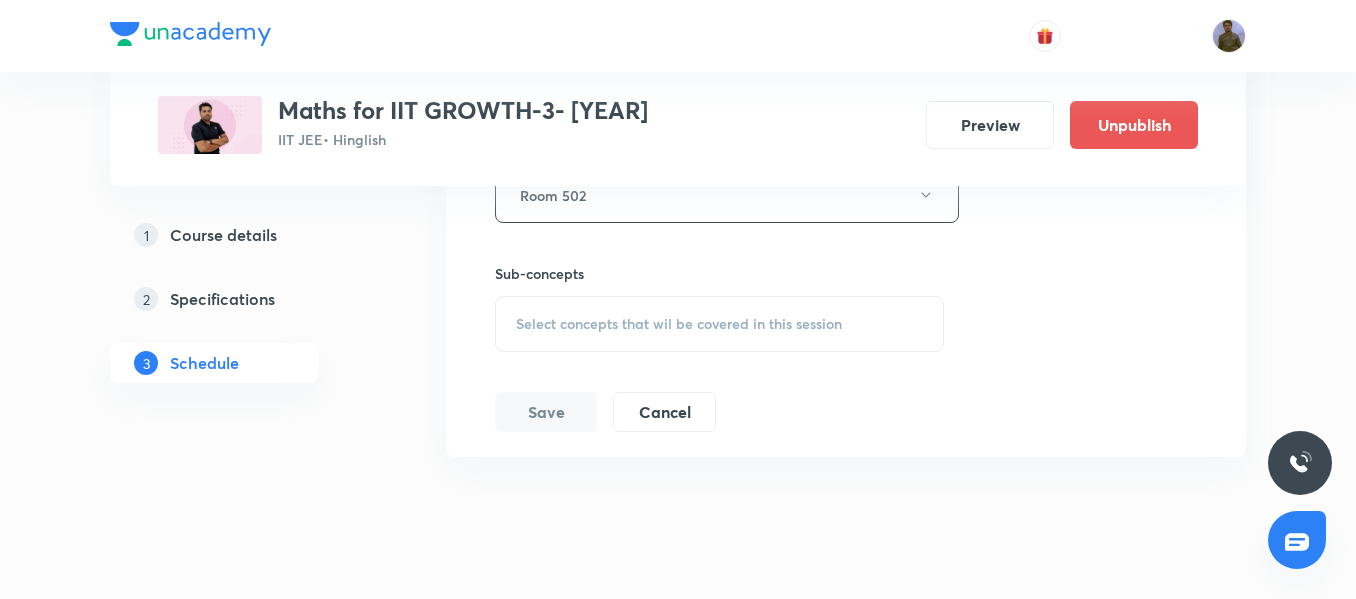 click on "Select concepts that wil be covered in this session" at bounding box center [679, 324] 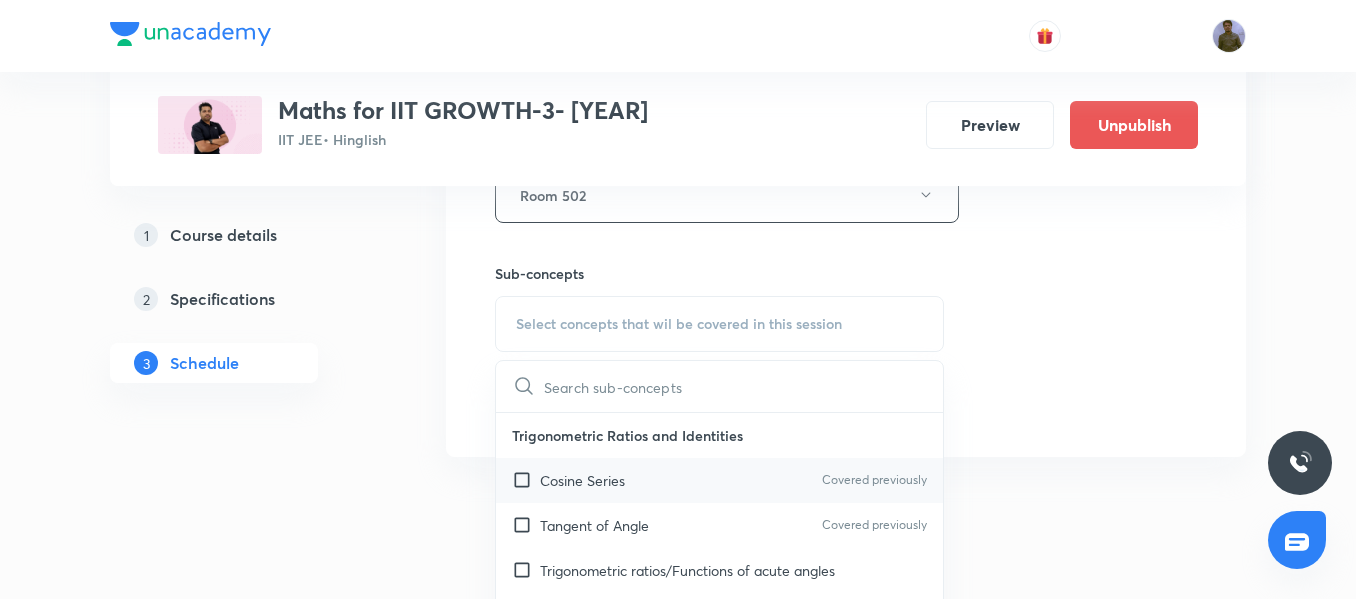 click on "Cosine Series" at bounding box center [582, 480] 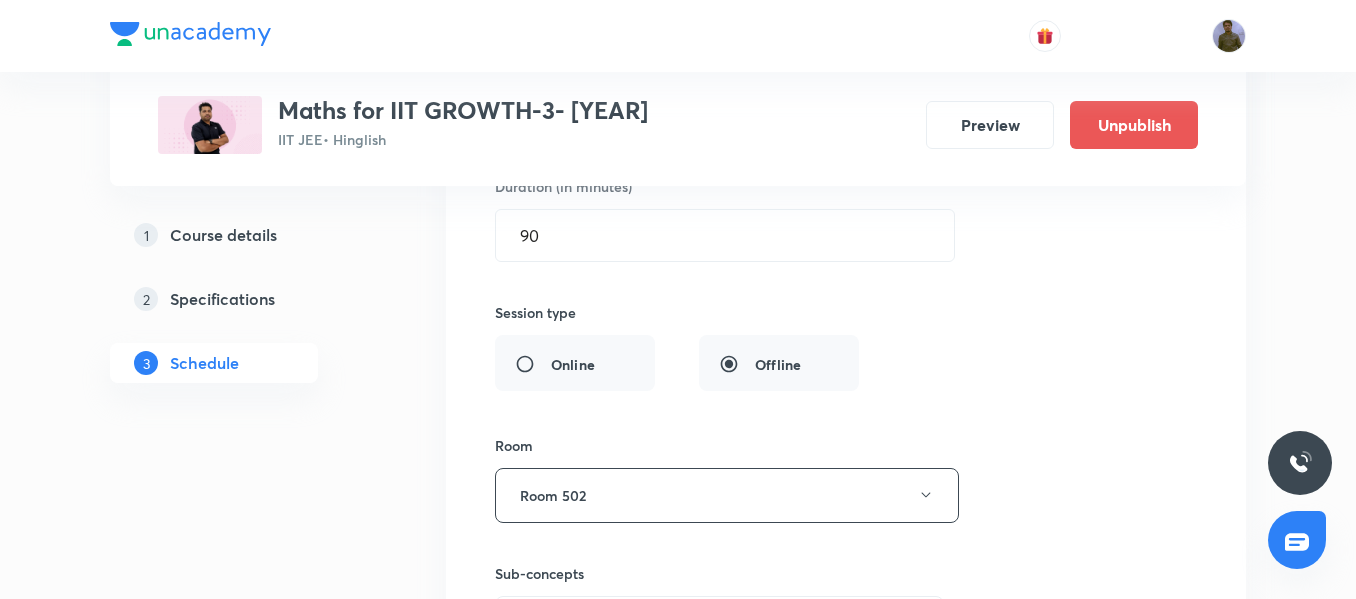 scroll, scrollTop: 7062, scrollLeft: 0, axis: vertical 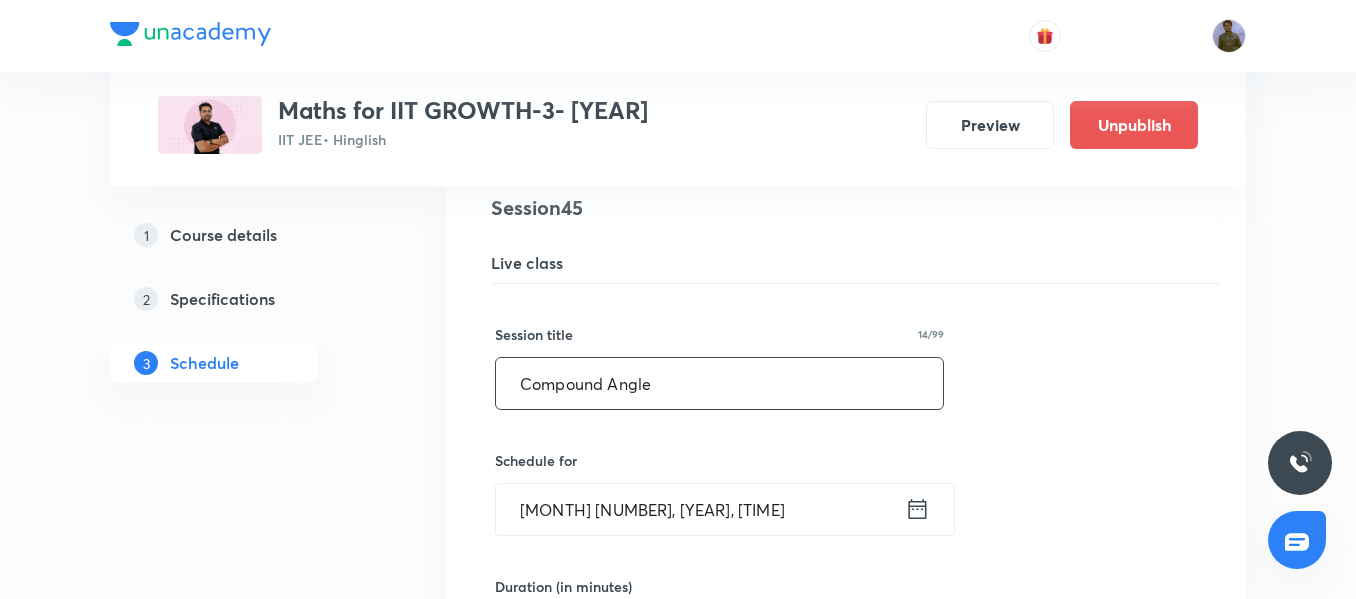 click on "Compound Angle" at bounding box center [719, 383] 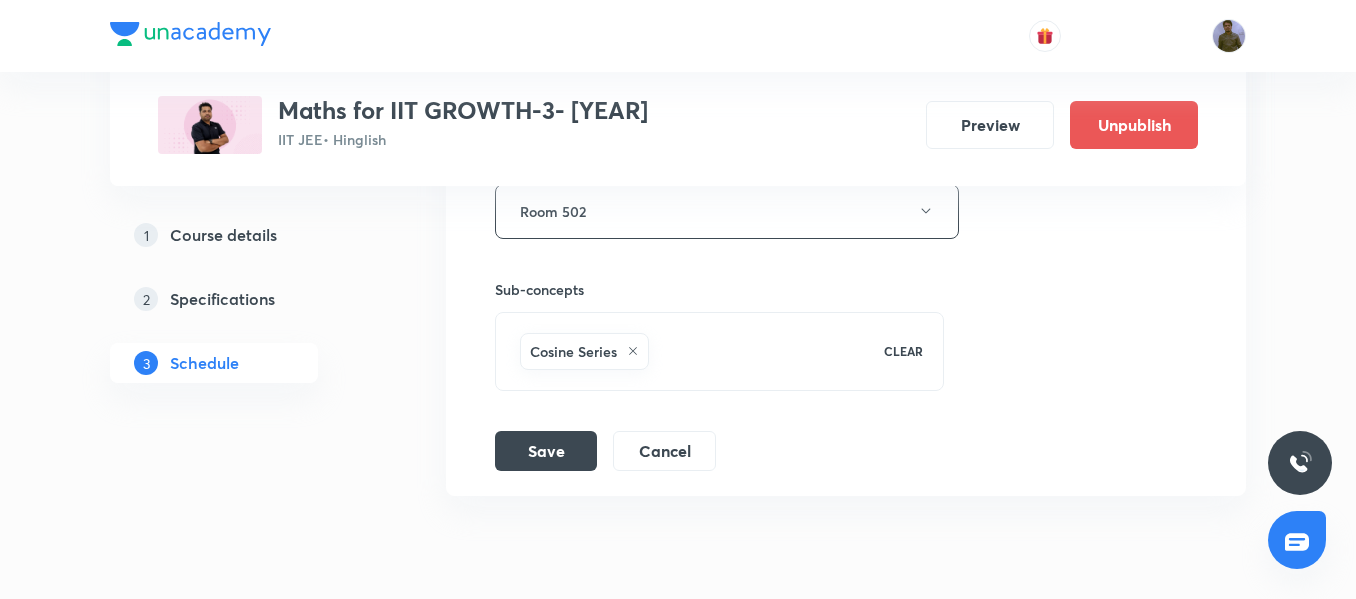 scroll, scrollTop: 7762, scrollLeft: 0, axis: vertical 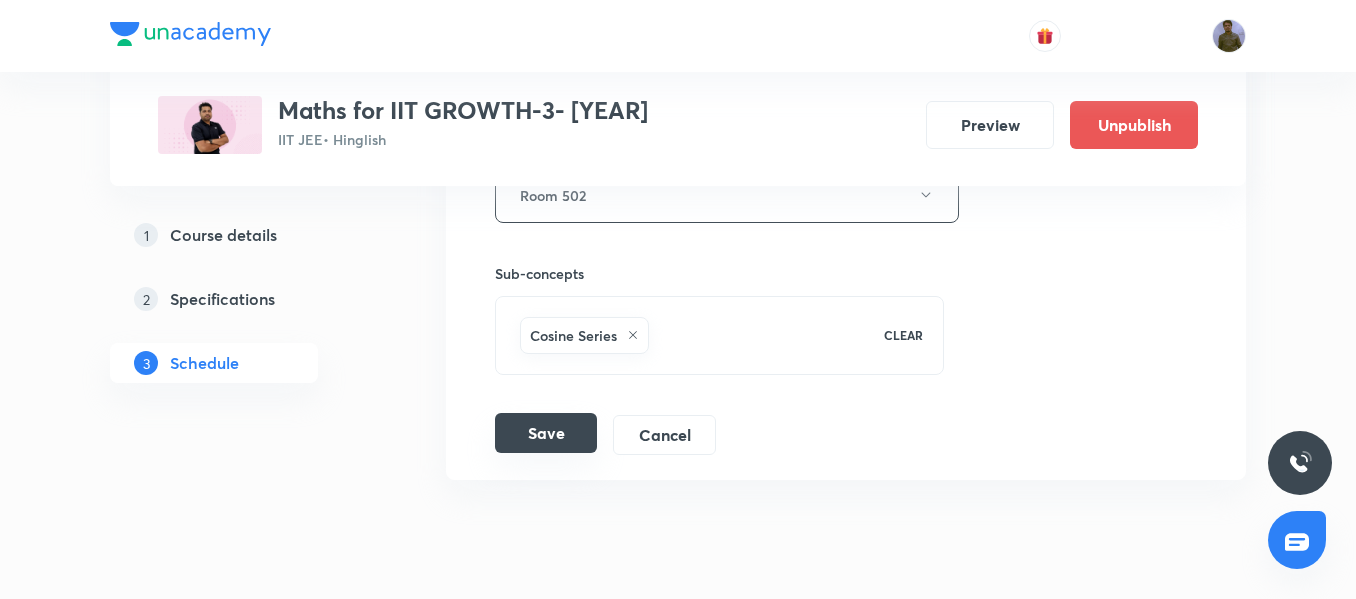 type on "Compound Angle 09/12" 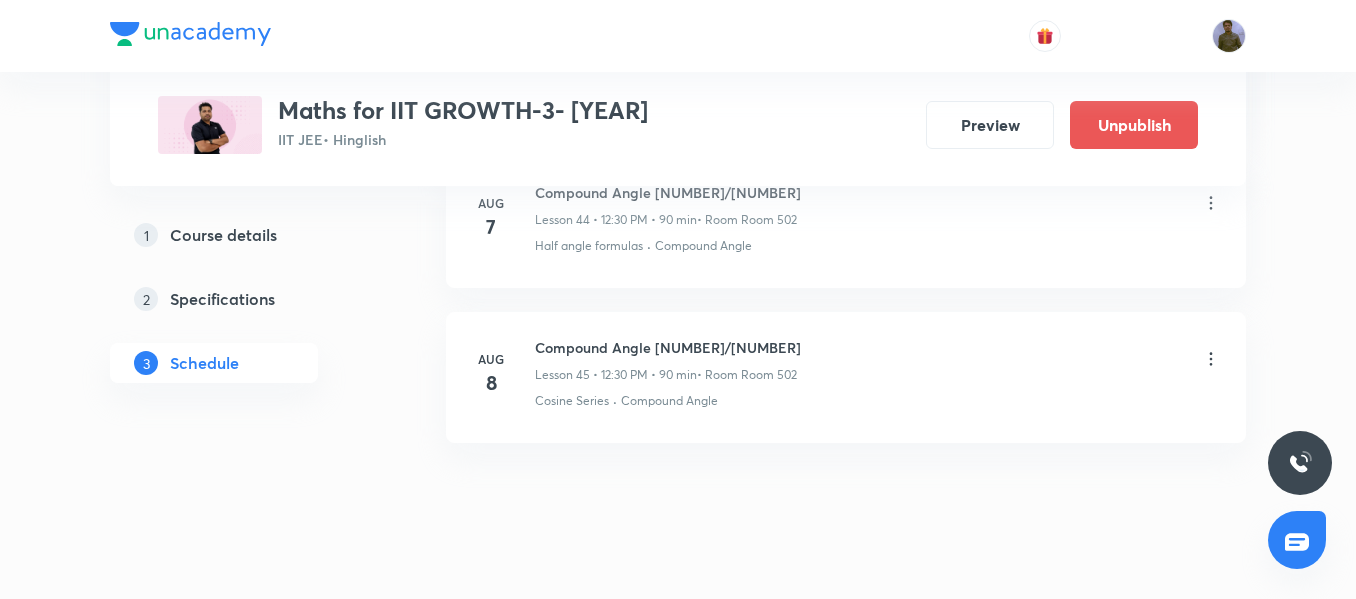 scroll, scrollTop: 7062, scrollLeft: 0, axis: vertical 